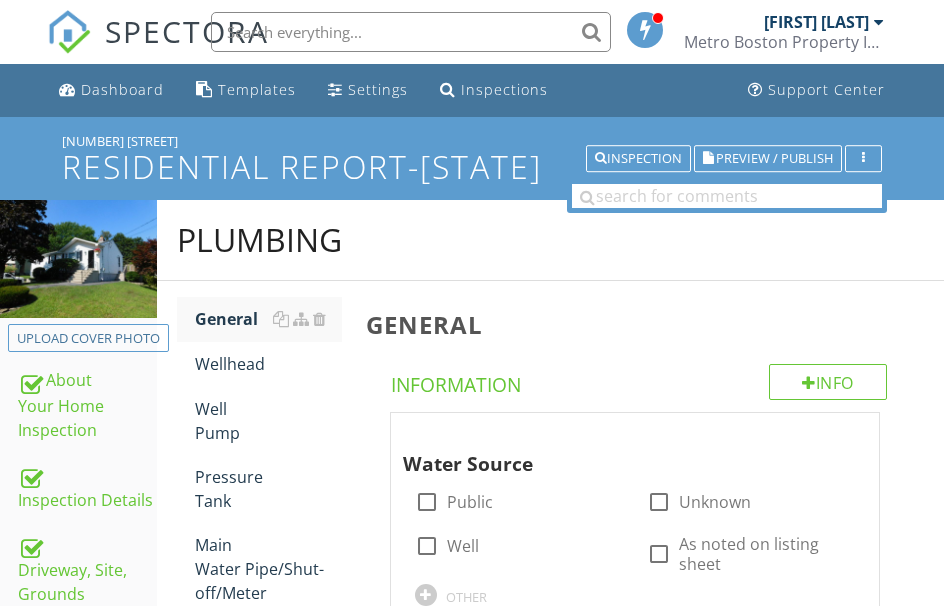 scroll, scrollTop: 1194, scrollLeft: 0, axis: vertical 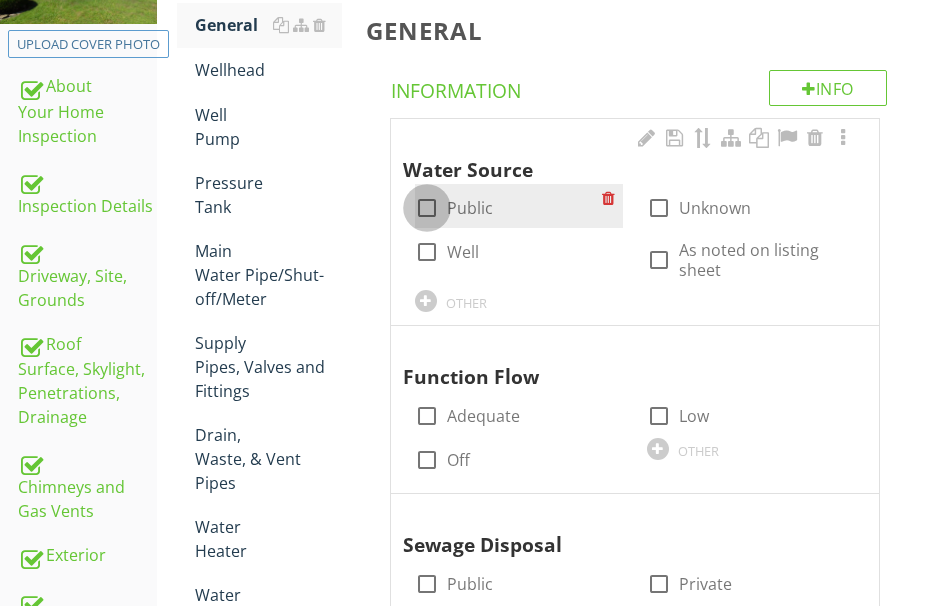 click at bounding box center [427, 208] 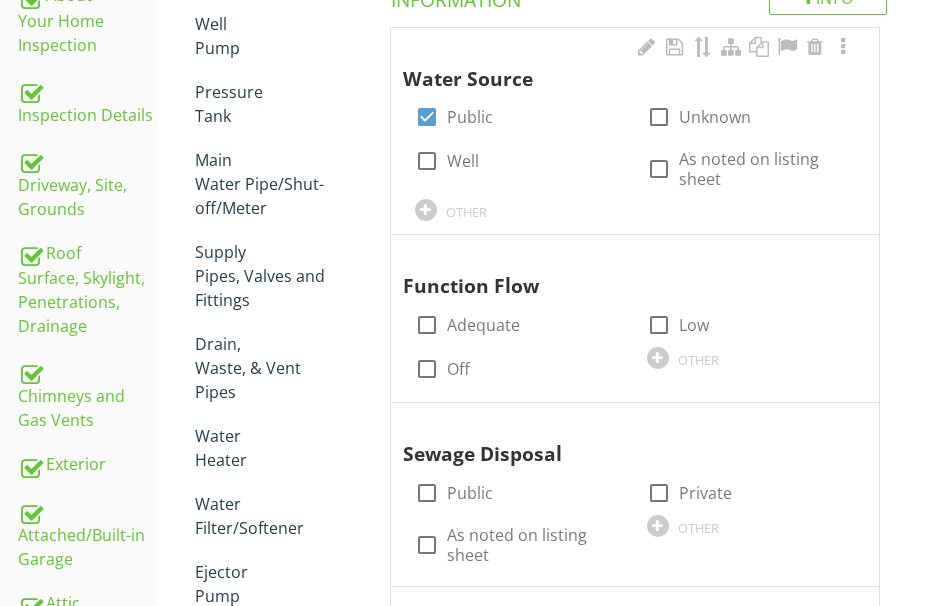scroll, scrollTop: 494, scrollLeft: 0, axis: vertical 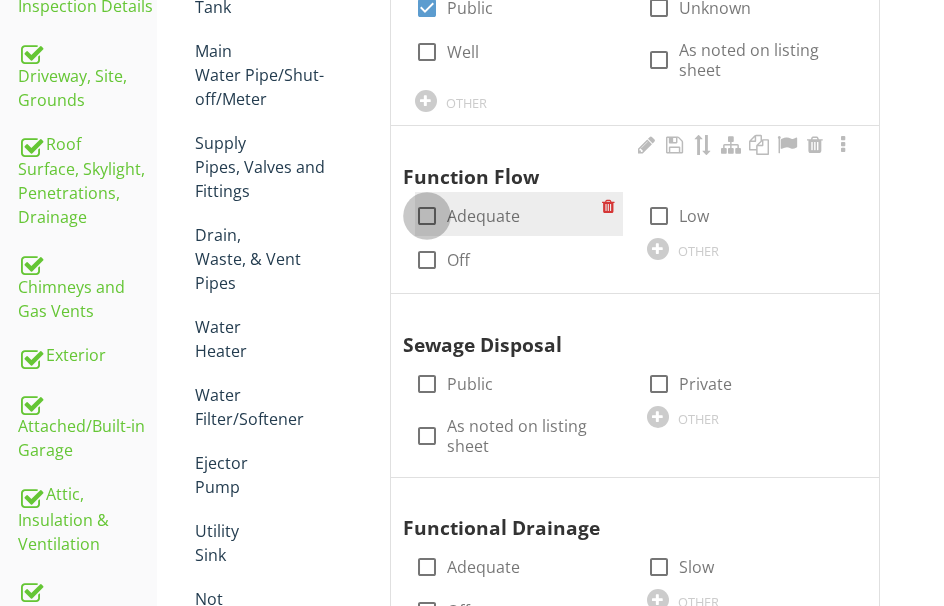 click at bounding box center (427, 216) 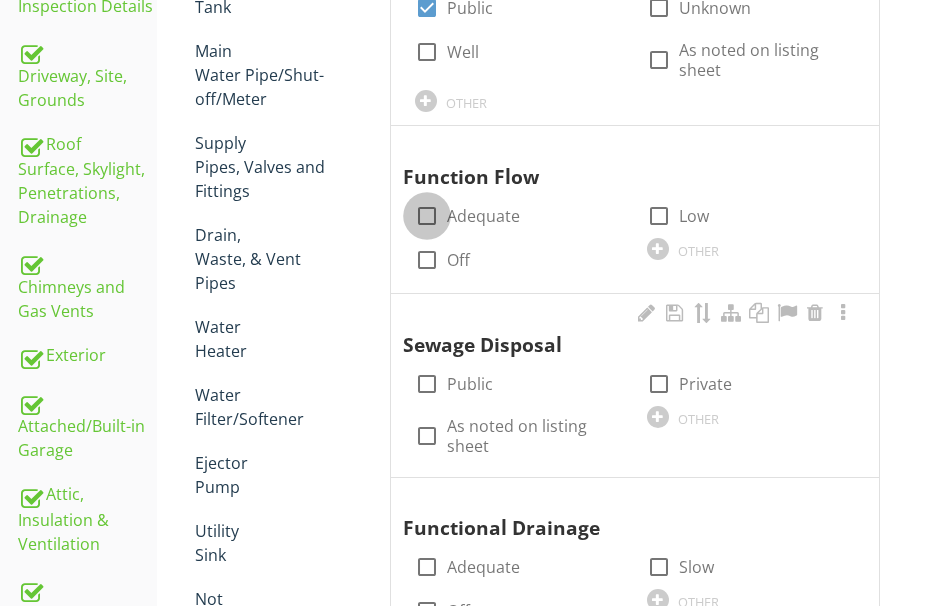 checkbox on "true" 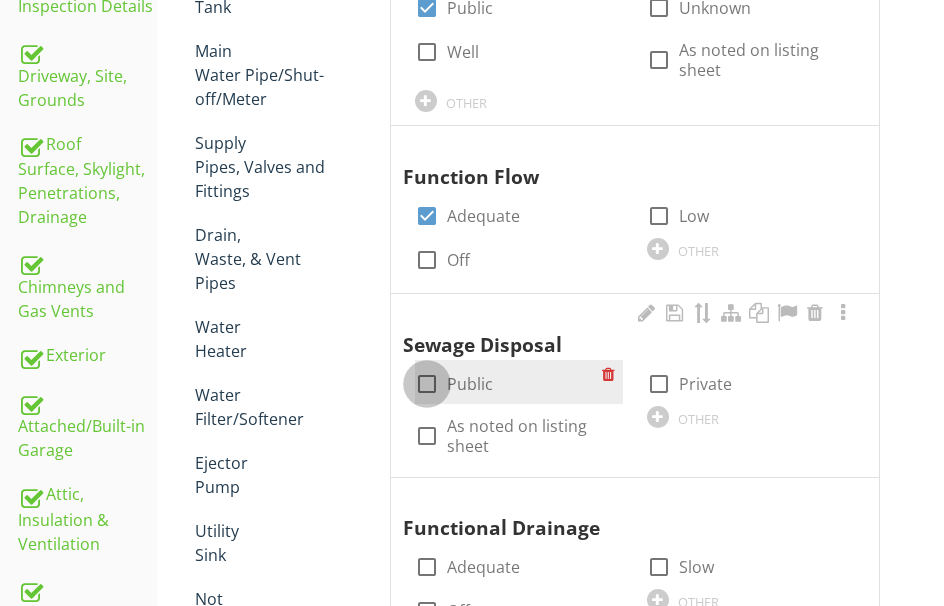 click at bounding box center (427, 384) 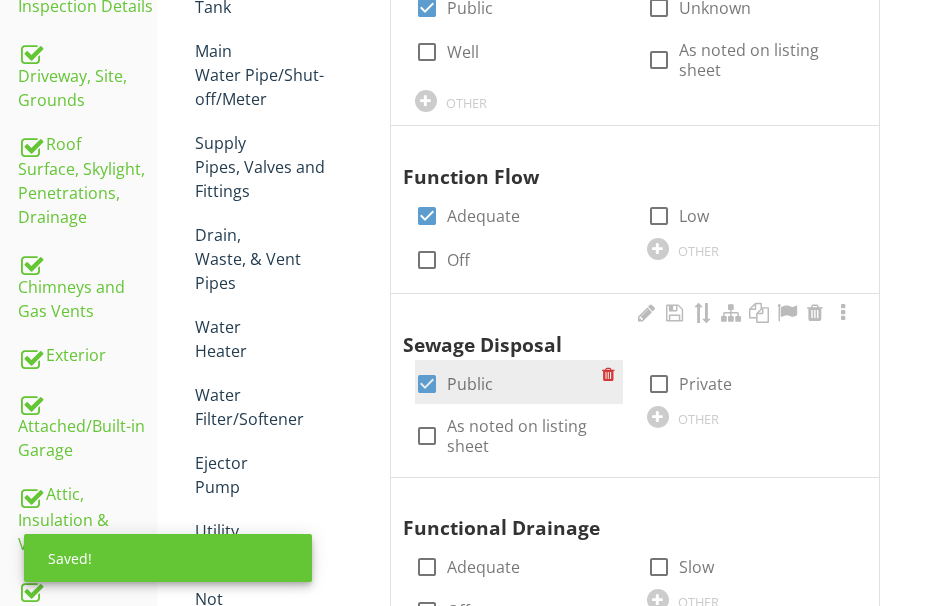 scroll, scrollTop: 794, scrollLeft: 0, axis: vertical 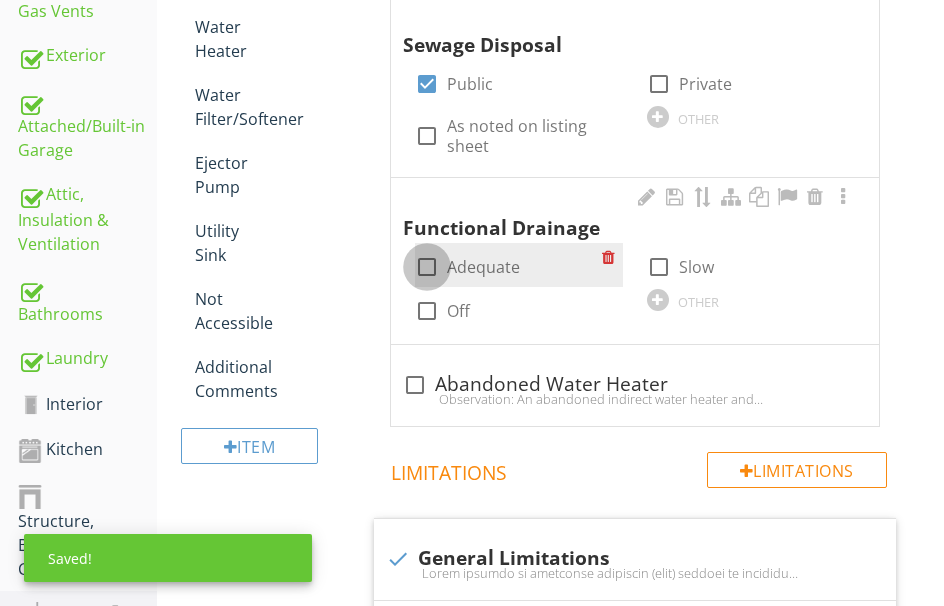 click at bounding box center [427, 267] 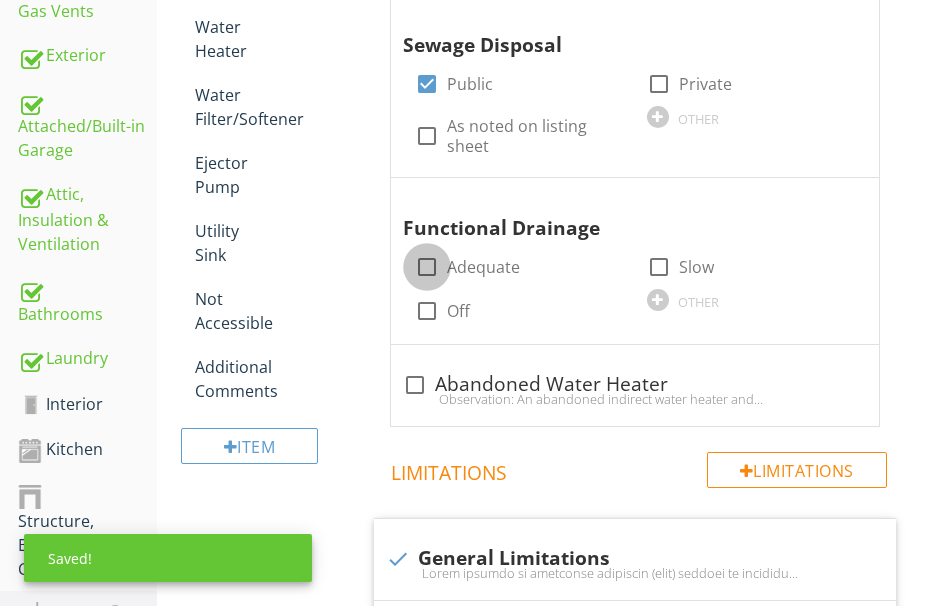checkbox on "true" 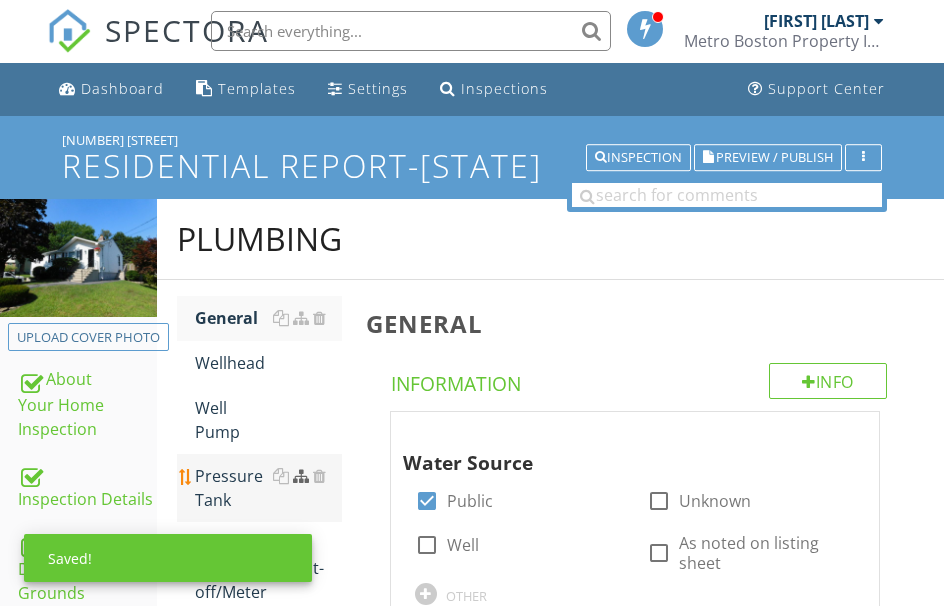 scroll, scrollTop: 200, scrollLeft: 0, axis: vertical 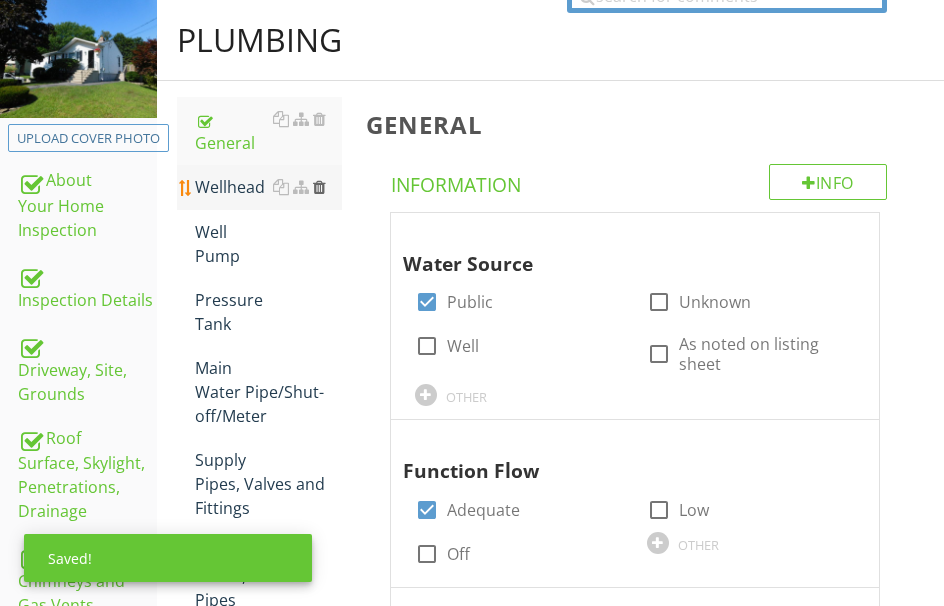 click at bounding box center [319, 187] 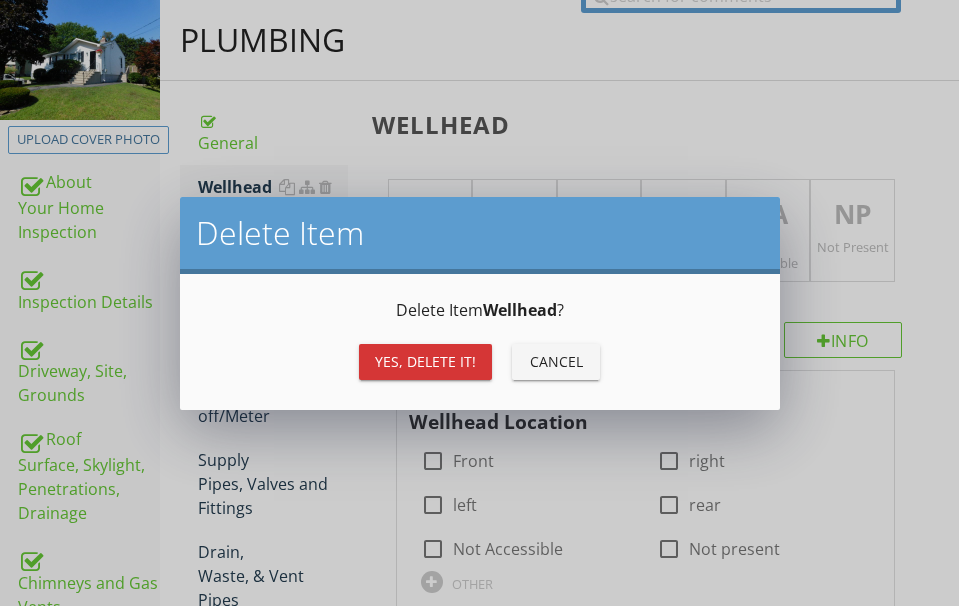 click on "Yes, Delete it!" at bounding box center [425, 361] 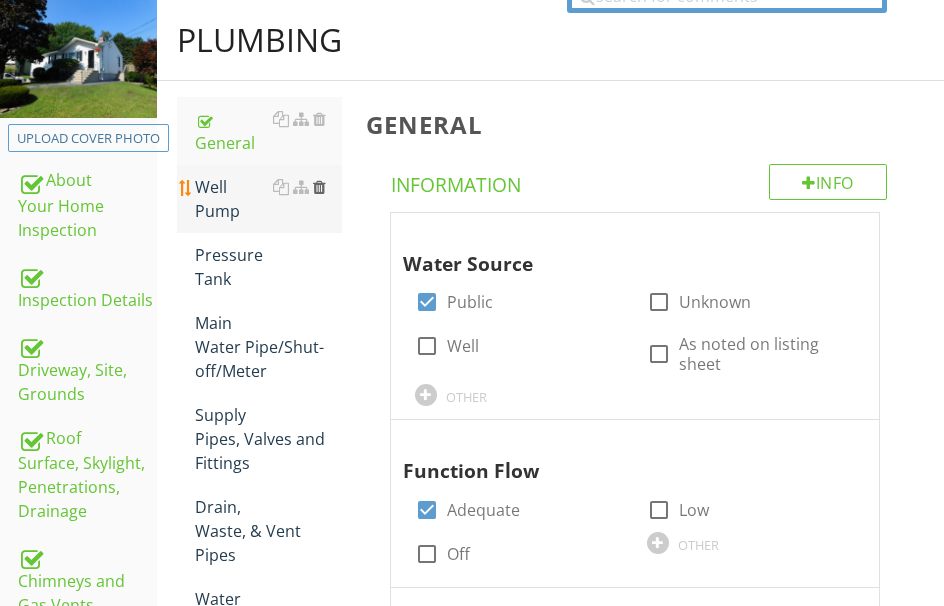 click at bounding box center [319, 187] 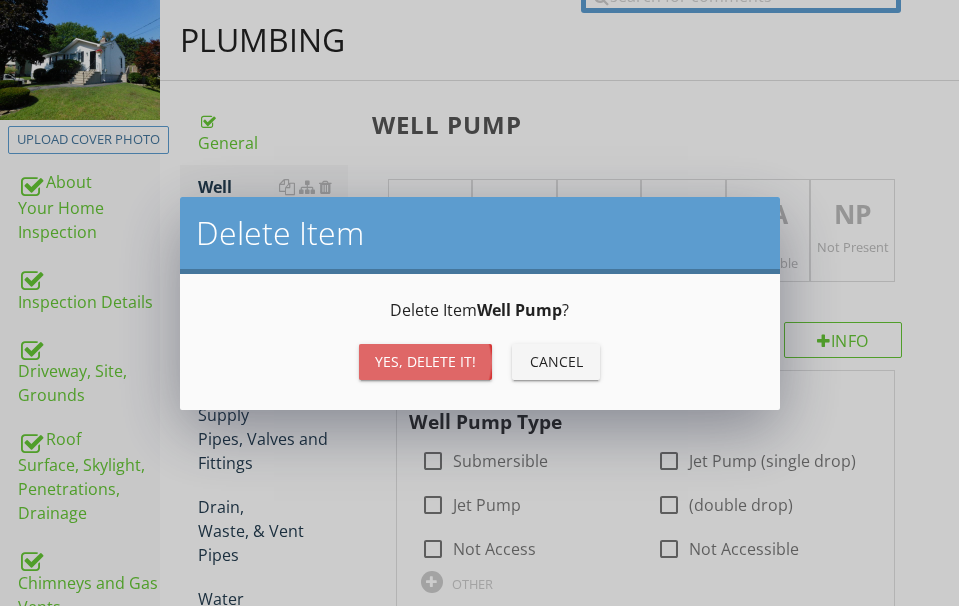 click on "Yes, Delete it!" at bounding box center (425, 362) 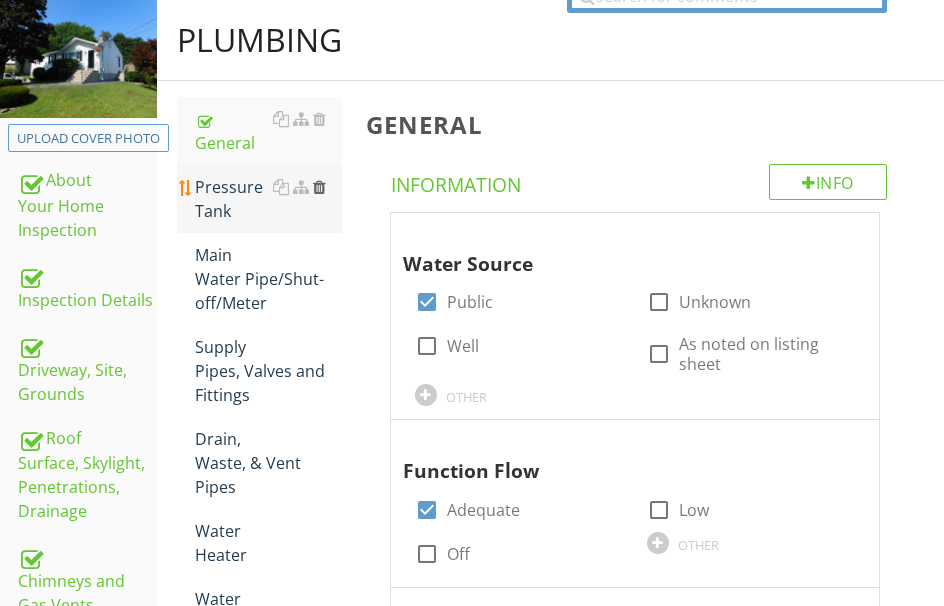 click at bounding box center (319, 187) 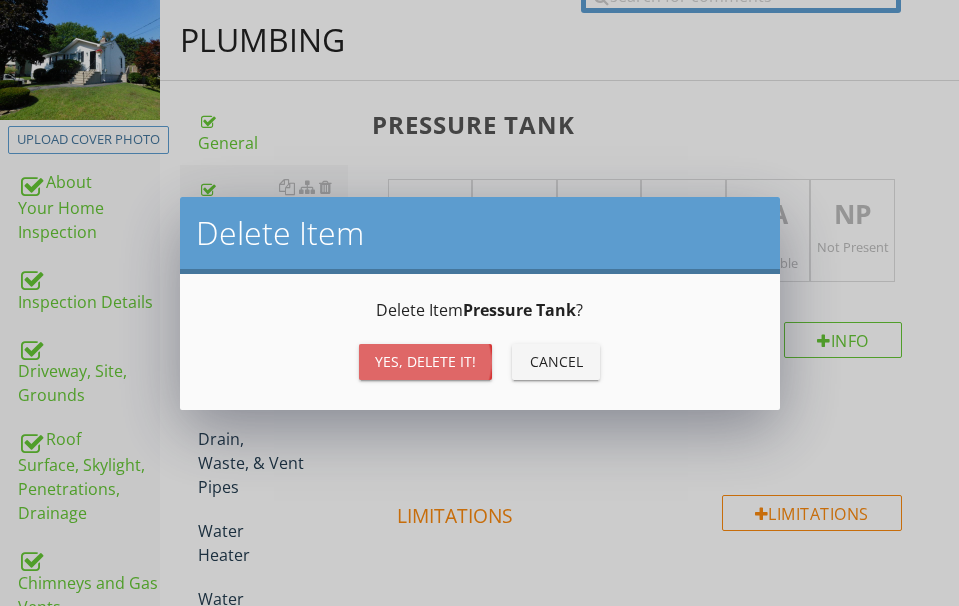 click on "Yes, Delete it!" at bounding box center [425, 361] 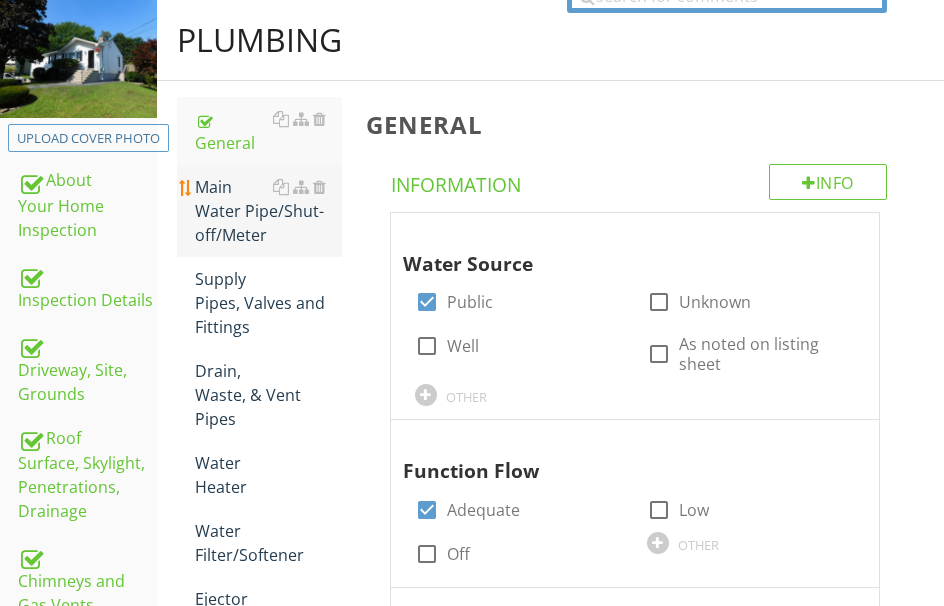 click on "Main Water Pipe/Shut-off/Meter" at bounding box center (268, 211) 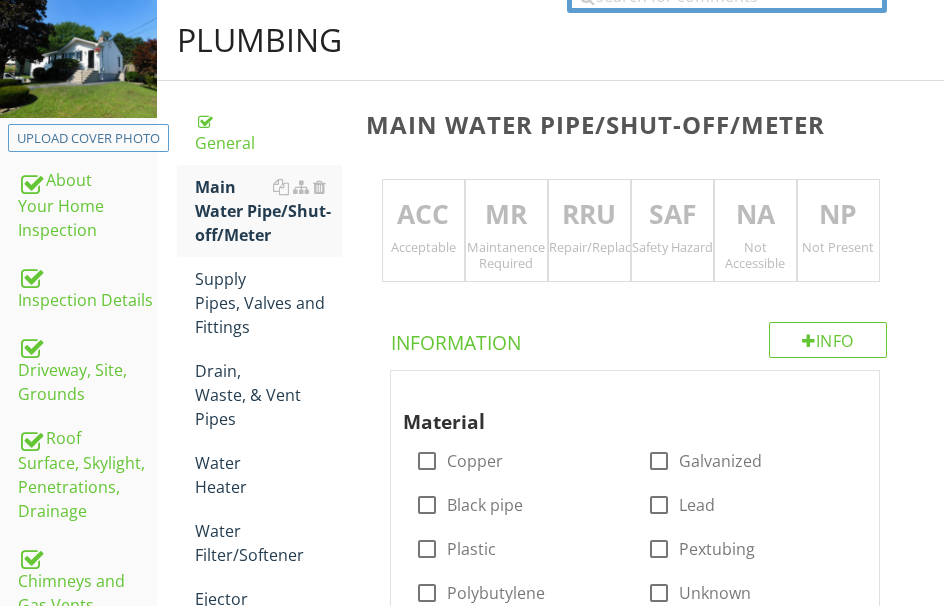 click on "MR" at bounding box center (506, 215) 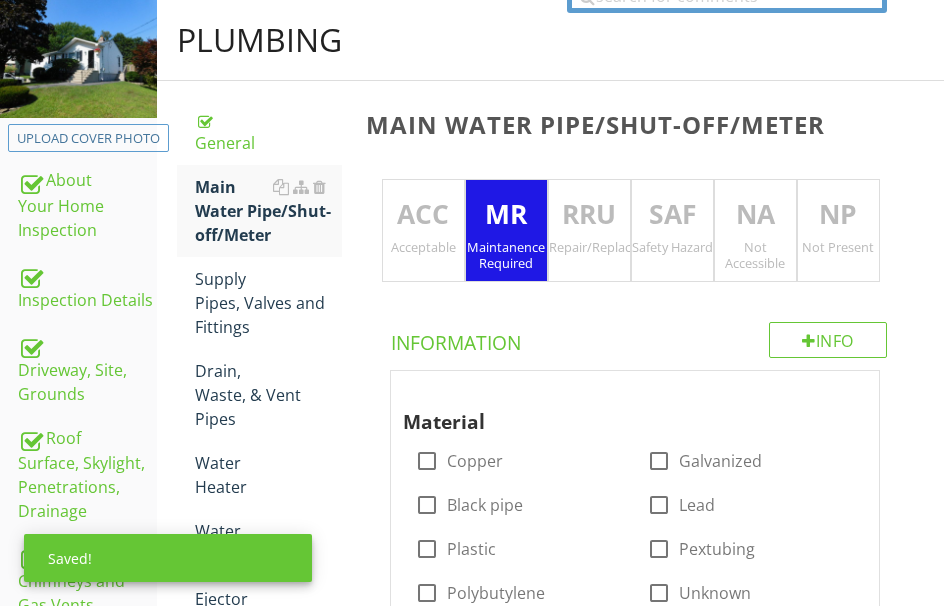 scroll, scrollTop: 500, scrollLeft: 0, axis: vertical 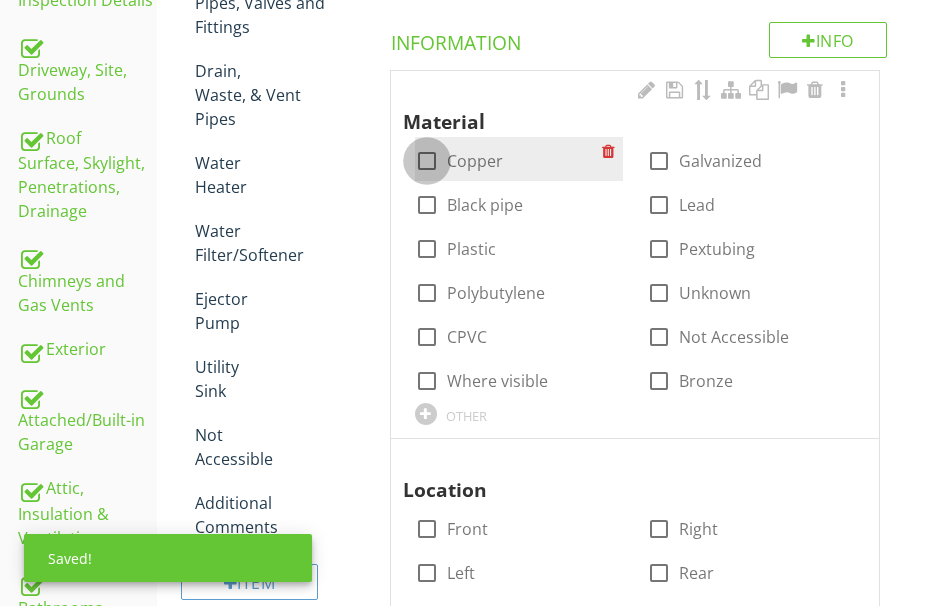 click at bounding box center [427, 161] 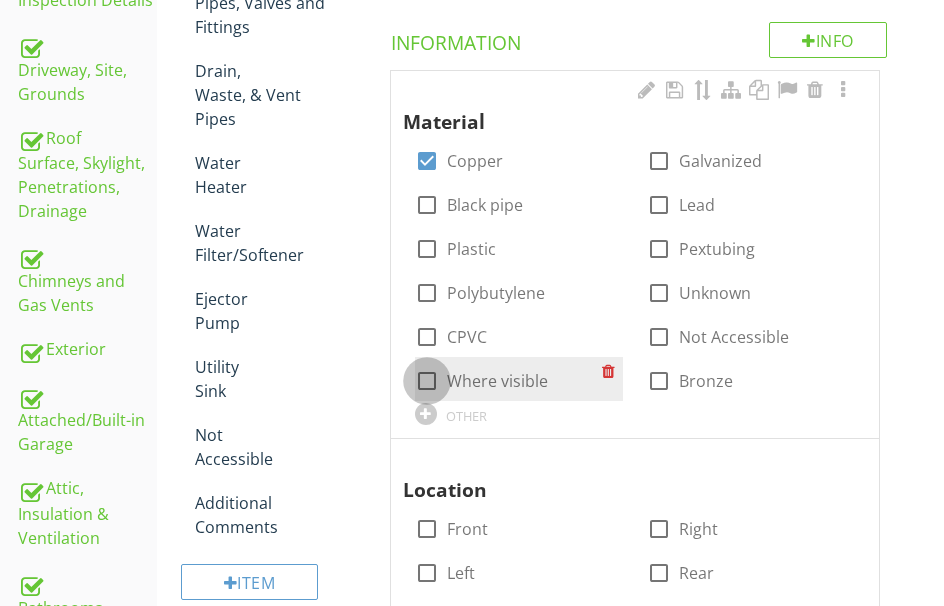 click at bounding box center [427, 381] 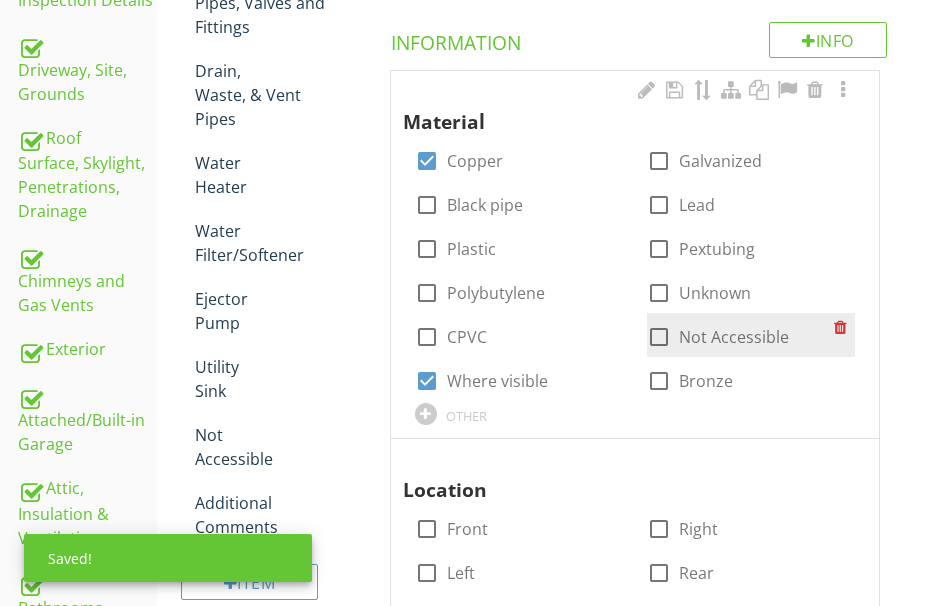 click at bounding box center (659, 337) 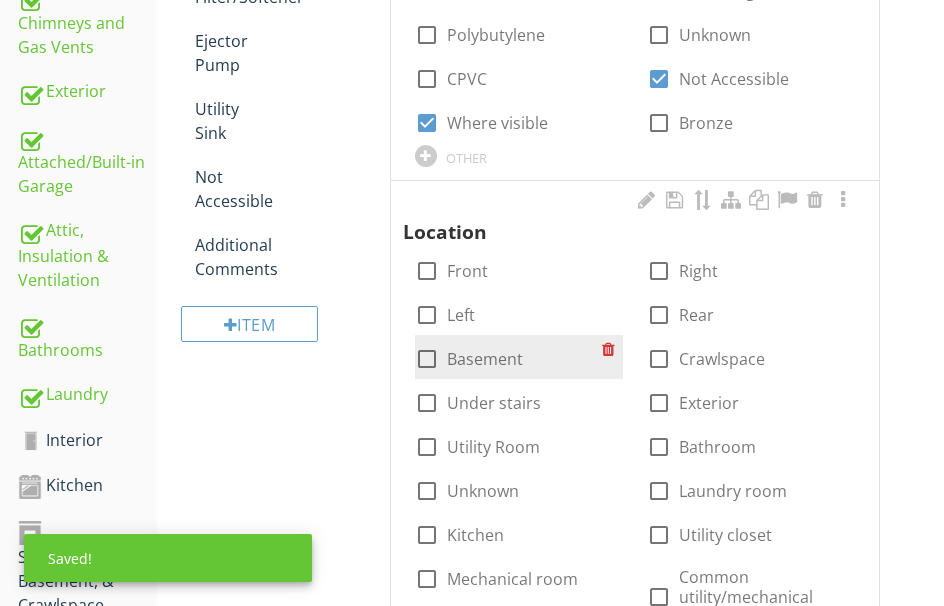 scroll, scrollTop: 800, scrollLeft: 0, axis: vertical 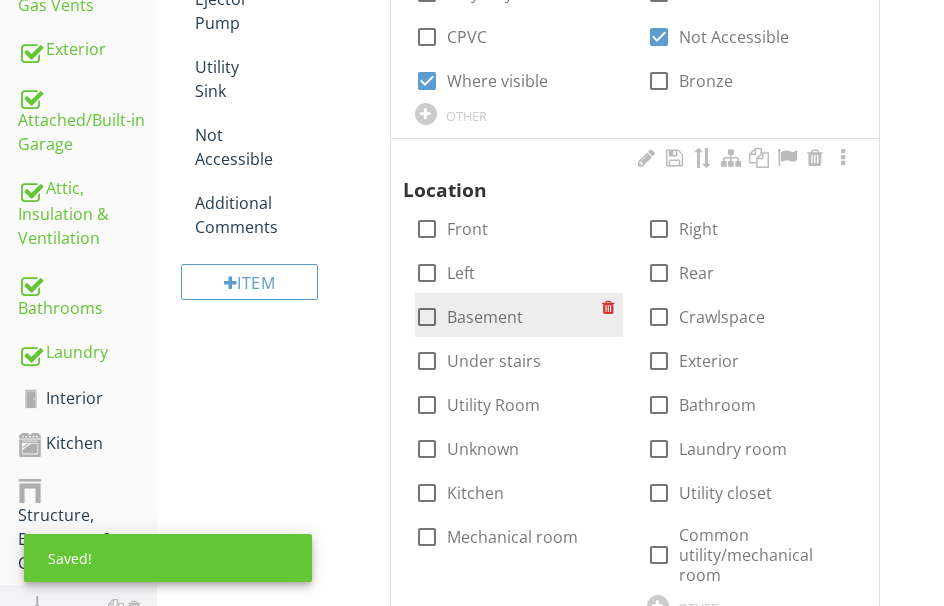 drag, startPoint x: 427, startPoint y: 346, endPoint x: 426, endPoint y: 335, distance: 11.045361 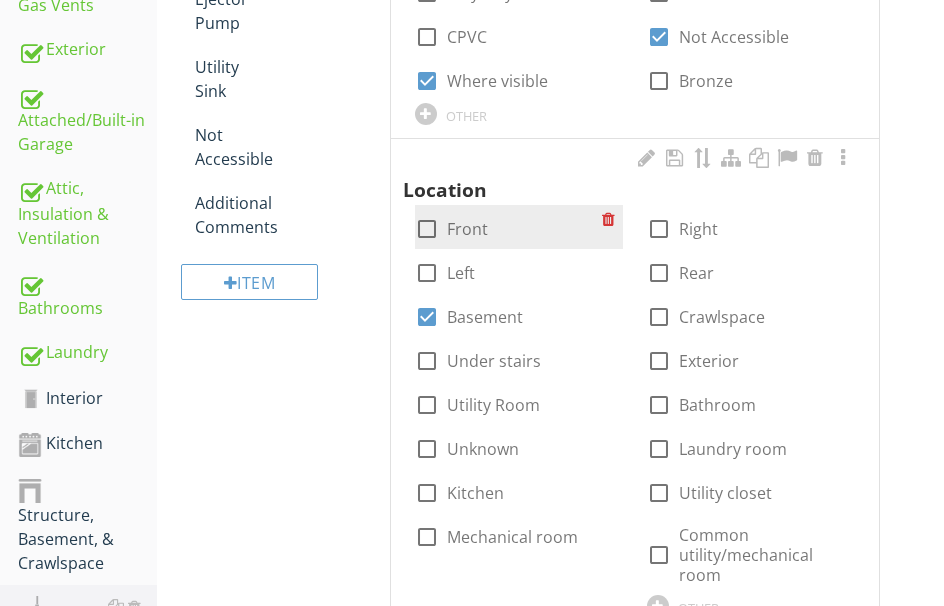 click at bounding box center (427, 229) 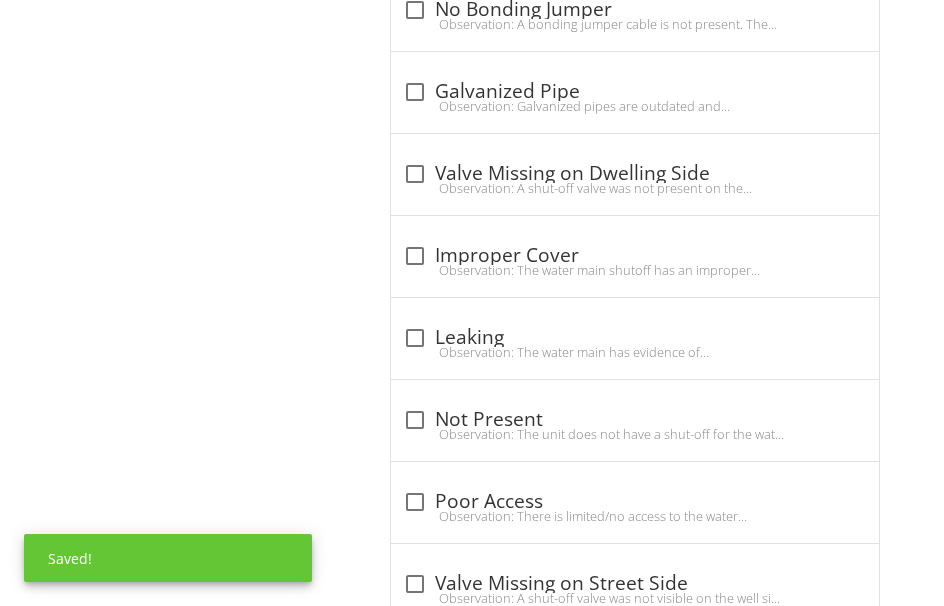scroll, scrollTop: 1900, scrollLeft: 0, axis: vertical 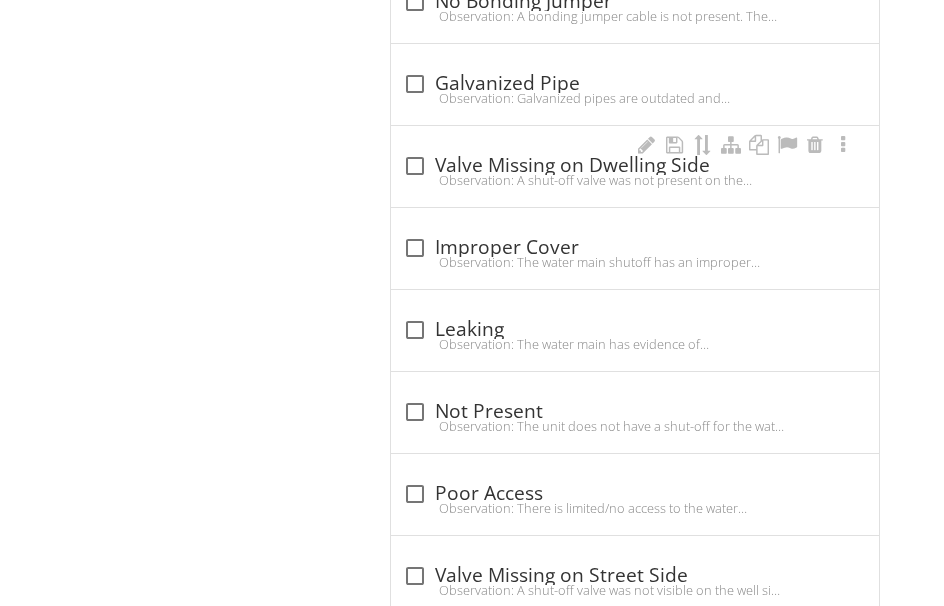 click on "Observation: A shut-off valve was not present on the dwelling side of the meter.Recommendation A qualified licensed plumber is recommended to determine the full extent and estimated cost of repairs." at bounding box center (635, 180) 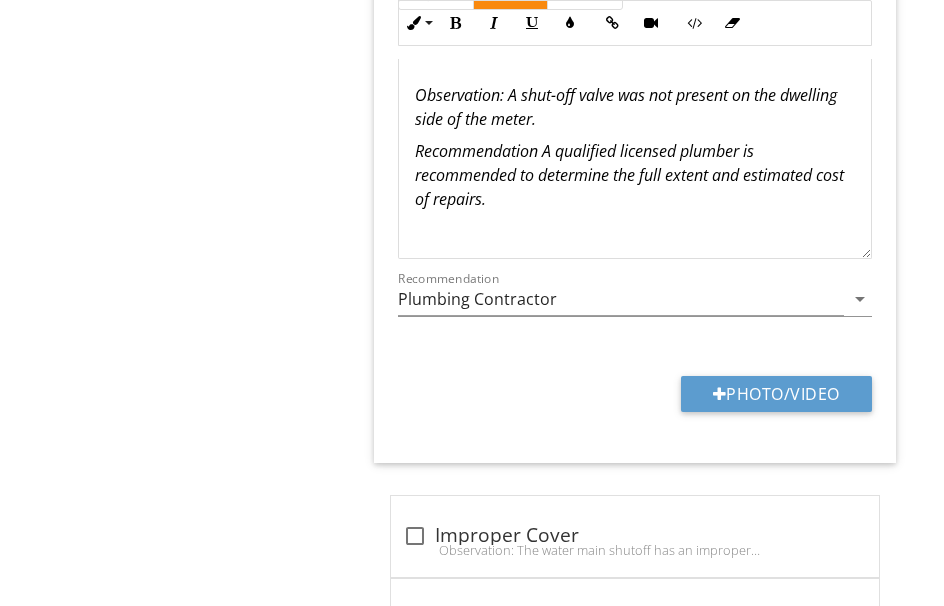 scroll, scrollTop: 2300, scrollLeft: 0, axis: vertical 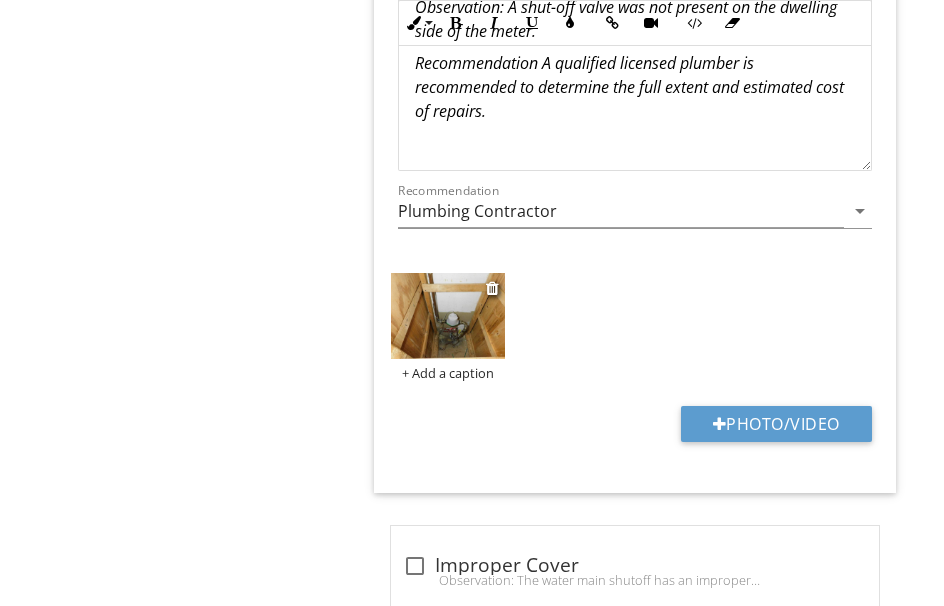 click at bounding box center (448, 316) 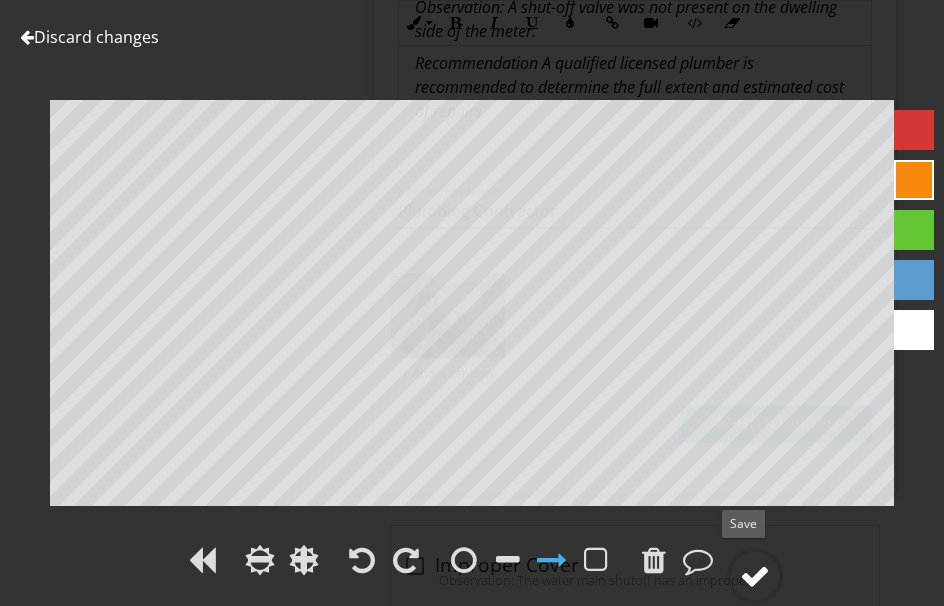 click at bounding box center (755, 576) 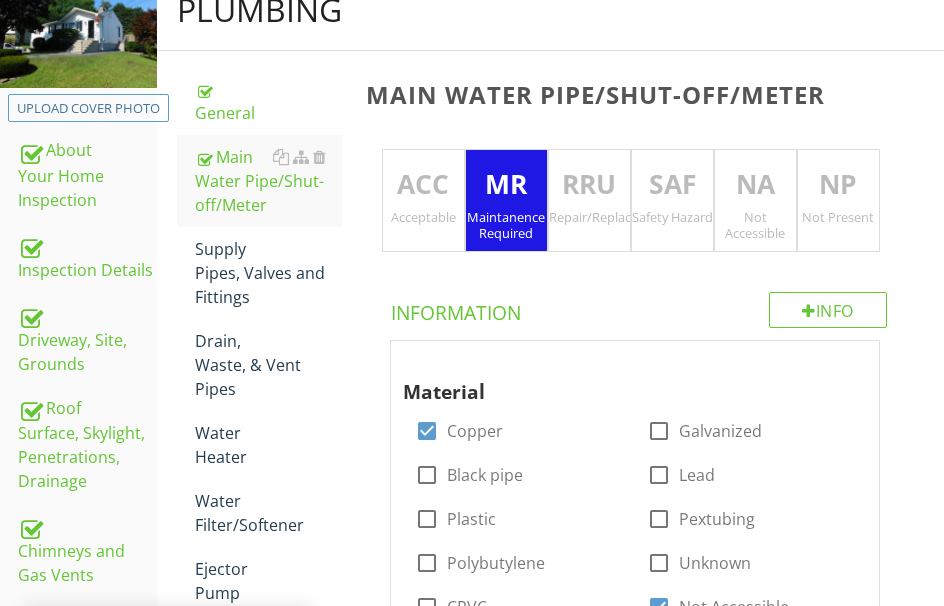 scroll, scrollTop: 200, scrollLeft: 0, axis: vertical 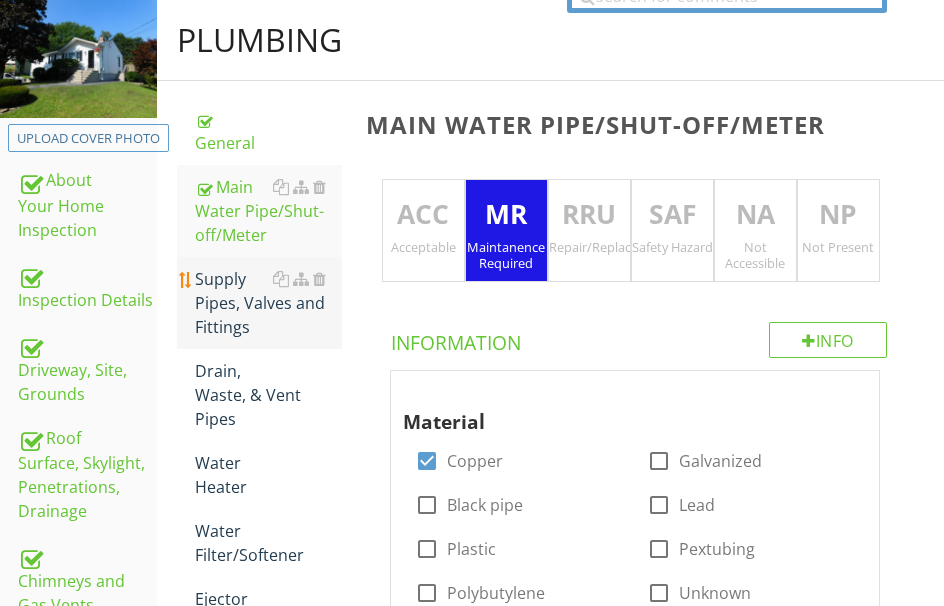 click on "Supply Pipes, Valves and Fittings" at bounding box center (268, 303) 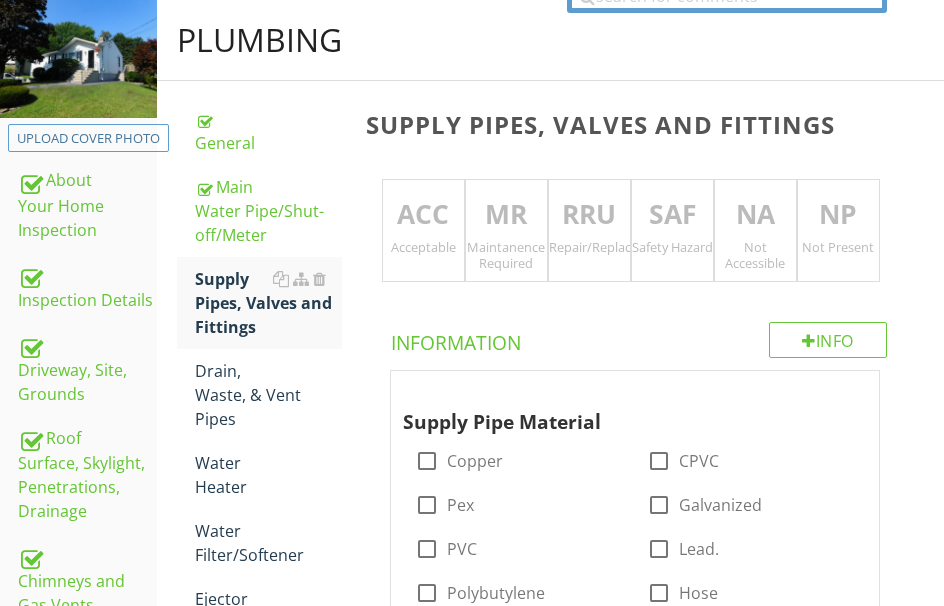 click on "MR" at bounding box center (506, 215) 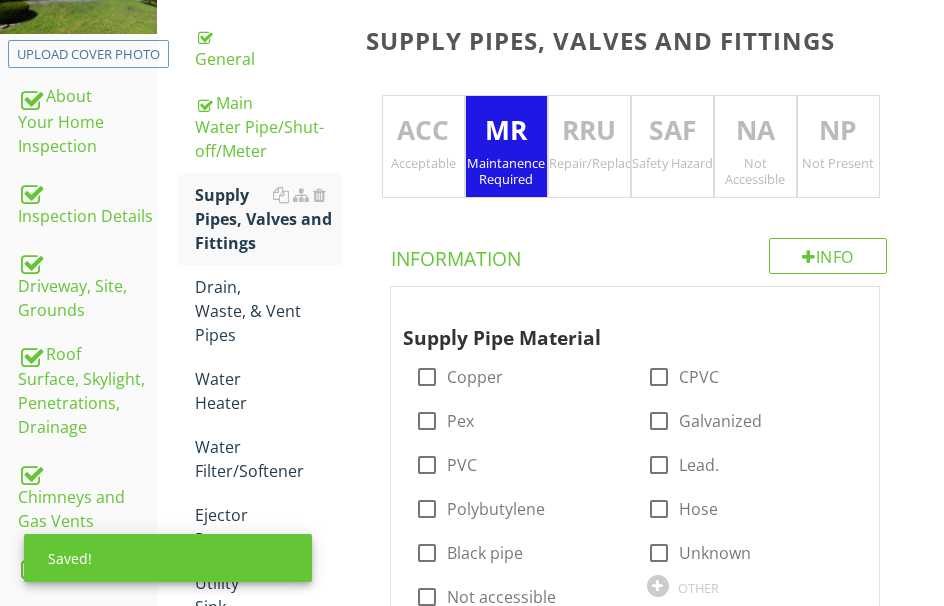 scroll, scrollTop: 500, scrollLeft: 0, axis: vertical 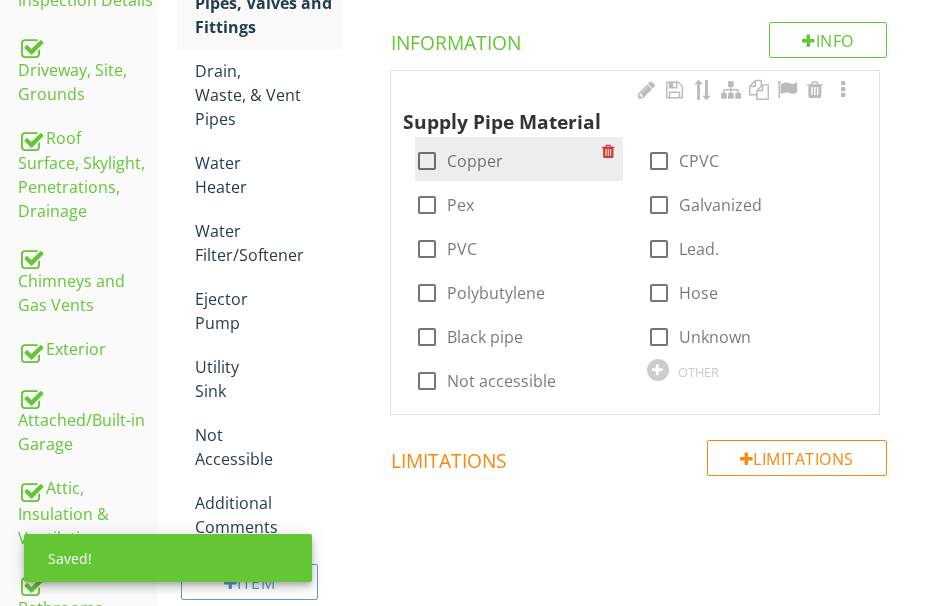 drag, startPoint x: 424, startPoint y: 193, endPoint x: 424, endPoint y: 204, distance: 11 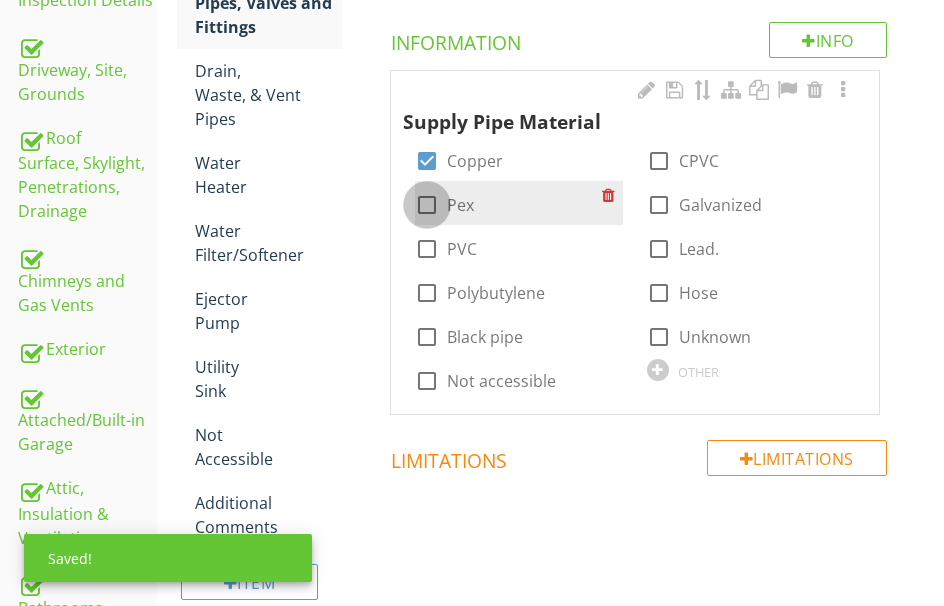 click at bounding box center (427, 205) 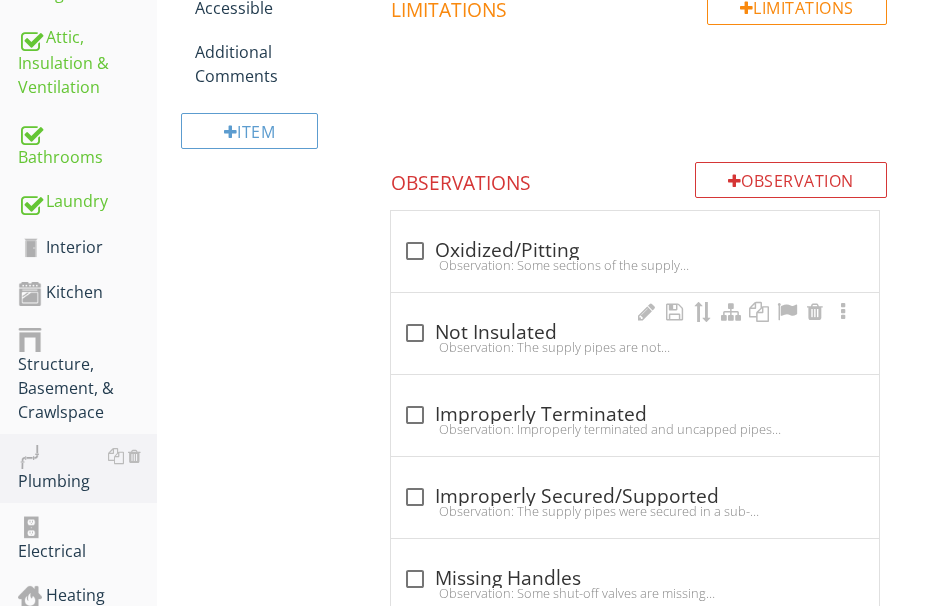 scroll, scrollTop: 1000, scrollLeft: 0, axis: vertical 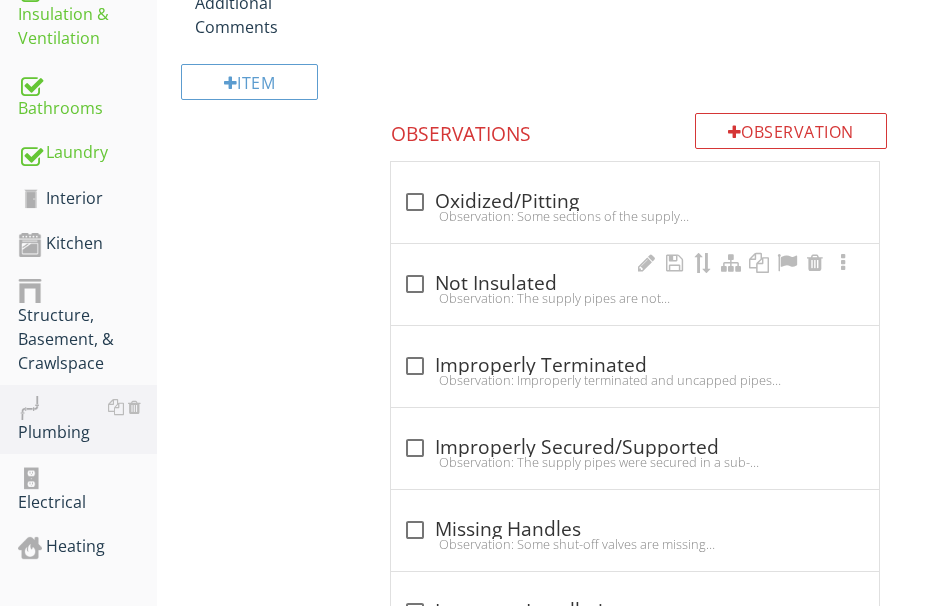 click on "check_box_outline_blank
Not Insulated" at bounding box center (635, 284) 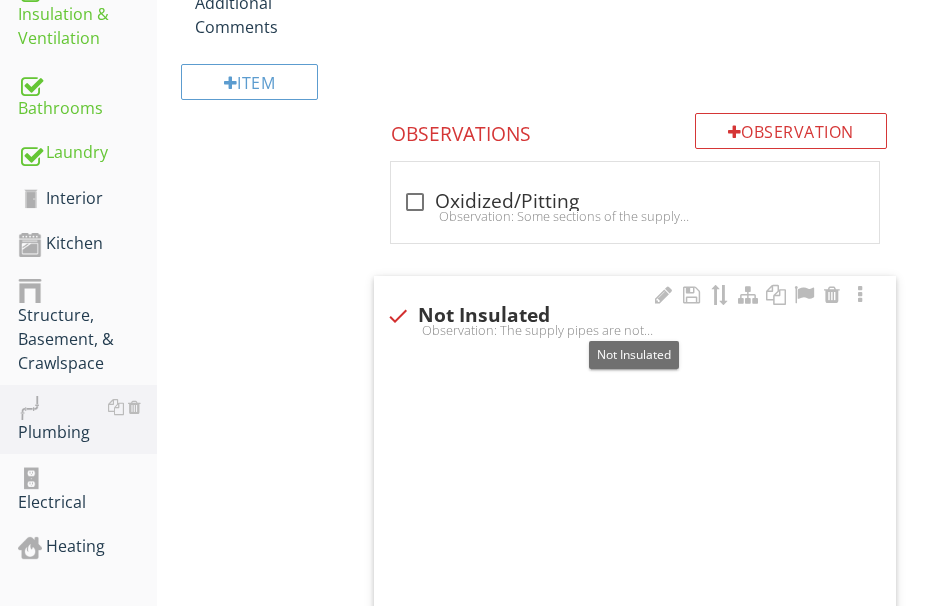checkbox on "true" 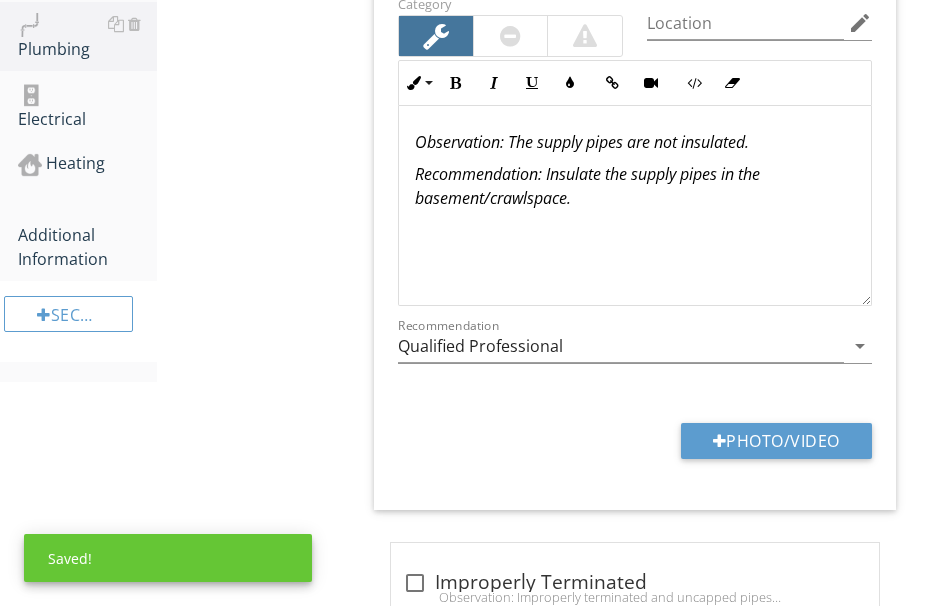 scroll, scrollTop: 1400, scrollLeft: 0, axis: vertical 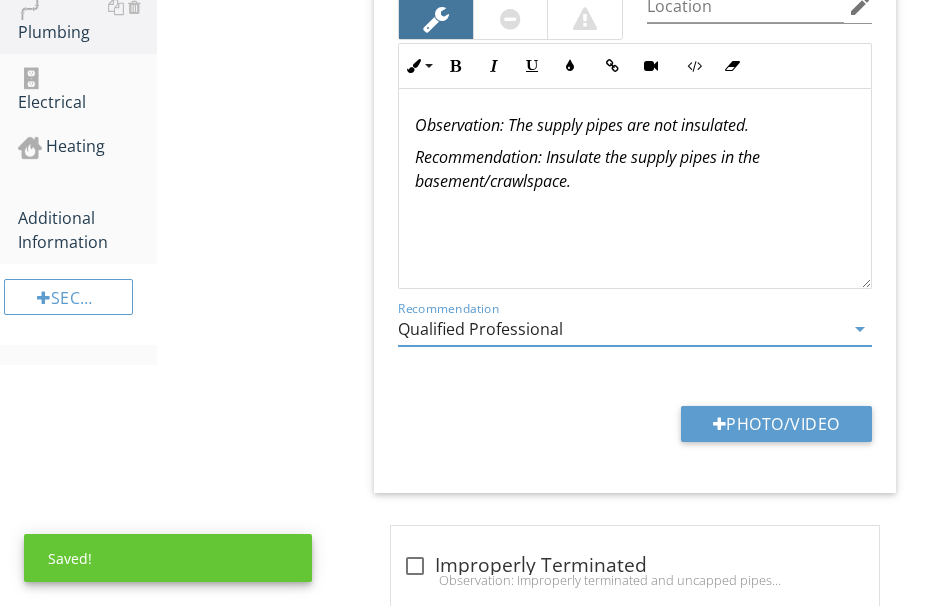 click on "Qualified Professional" at bounding box center (621, 329) 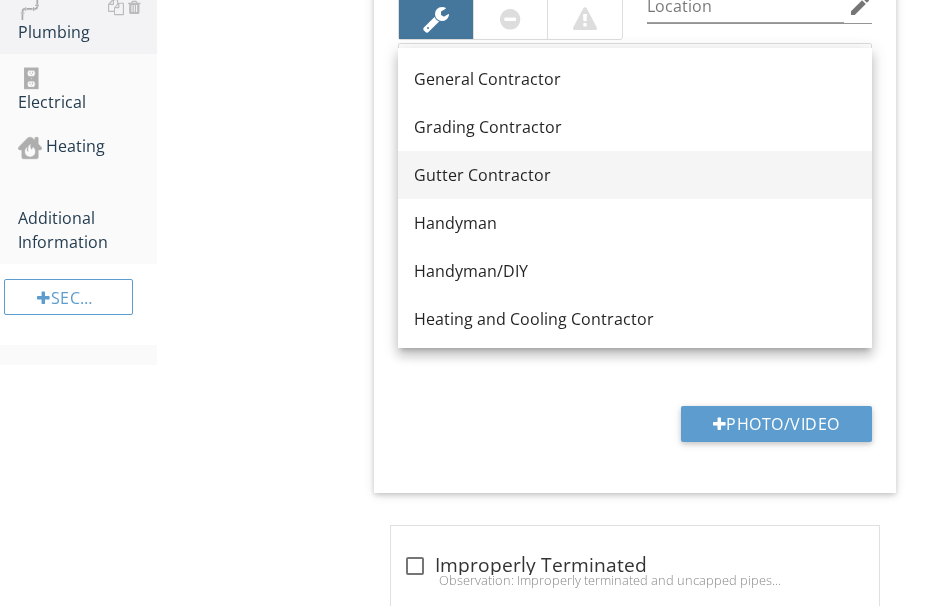 scroll, scrollTop: 1176, scrollLeft: 0, axis: vertical 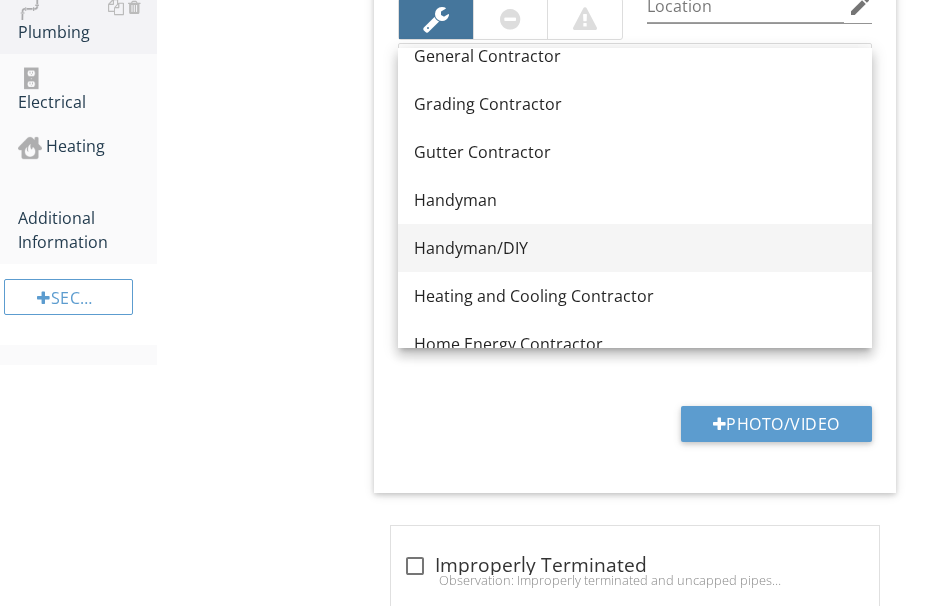 click on "Handyman/DIY" at bounding box center [635, 248] 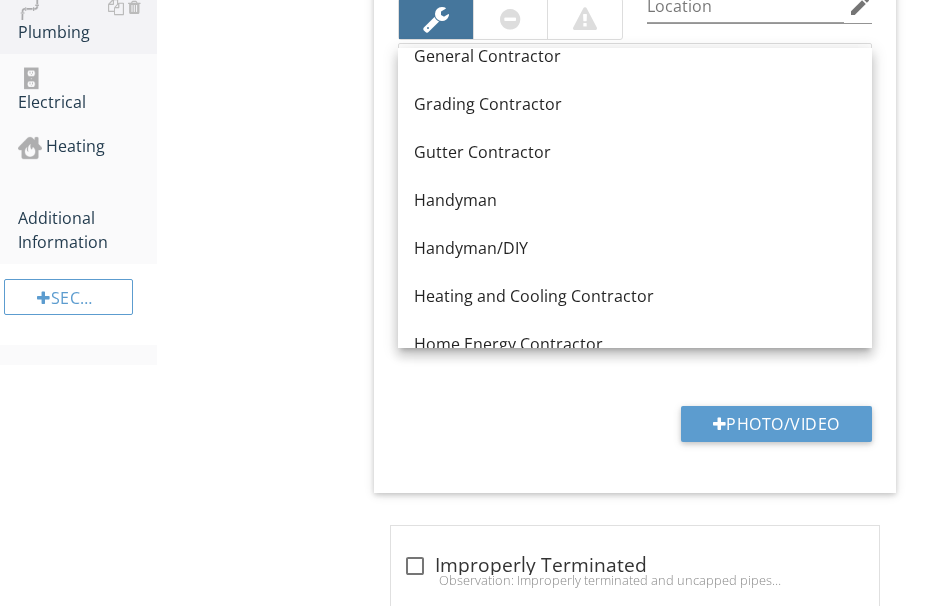 type on "Handyman/DIY" 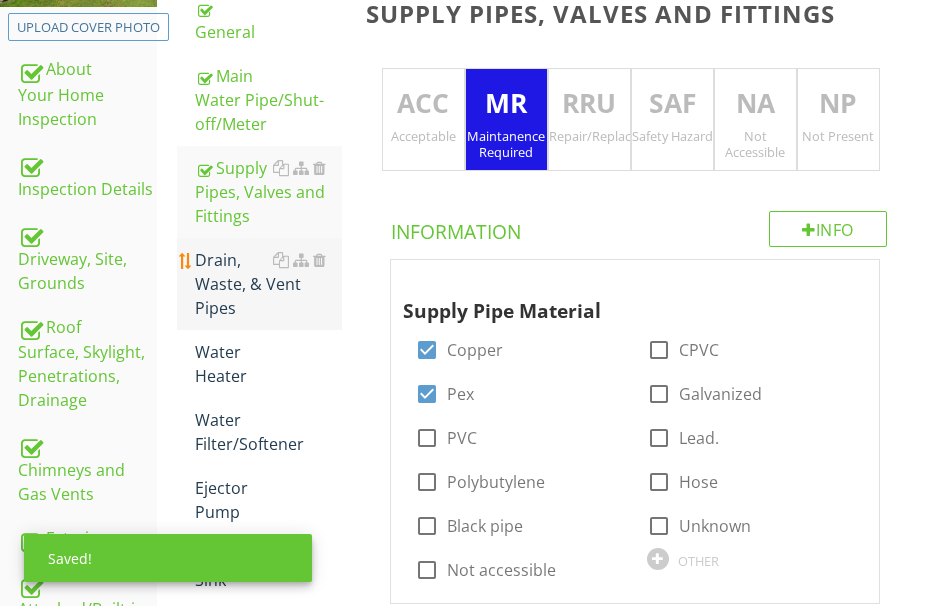 scroll, scrollTop: 300, scrollLeft: 0, axis: vertical 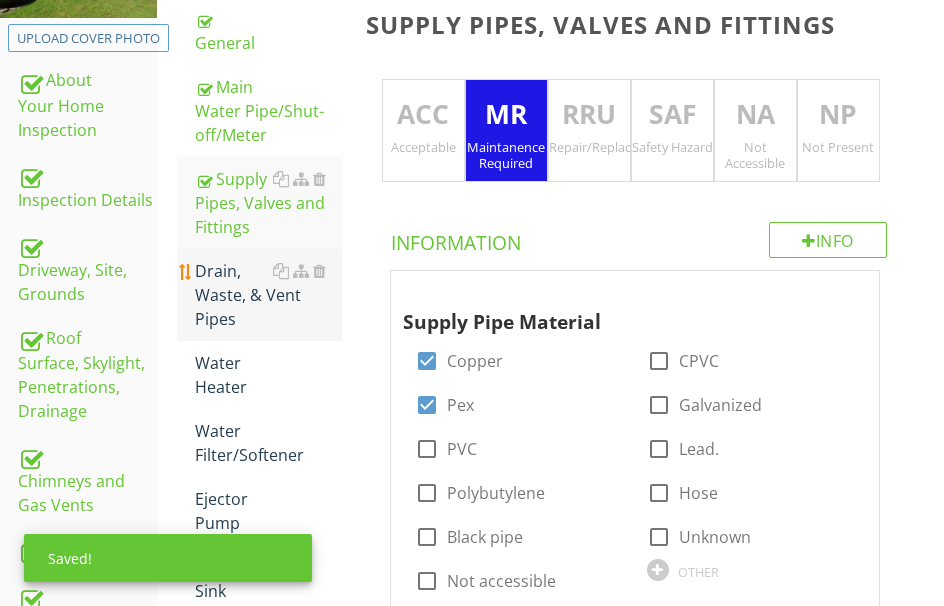 click on "Drain, Waste, & Vent Pipes" at bounding box center (268, 295) 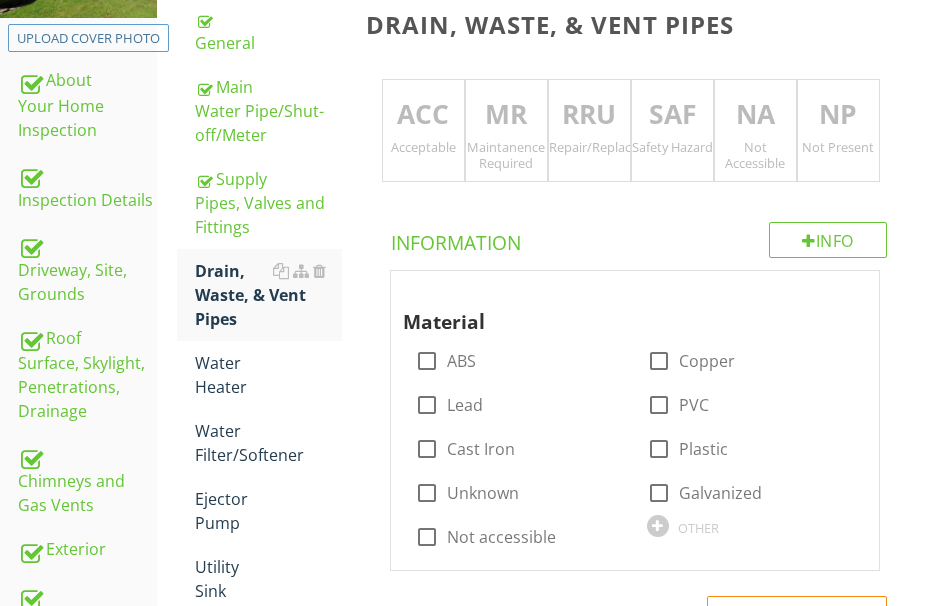click on "RRU" at bounding box center [589, 115] 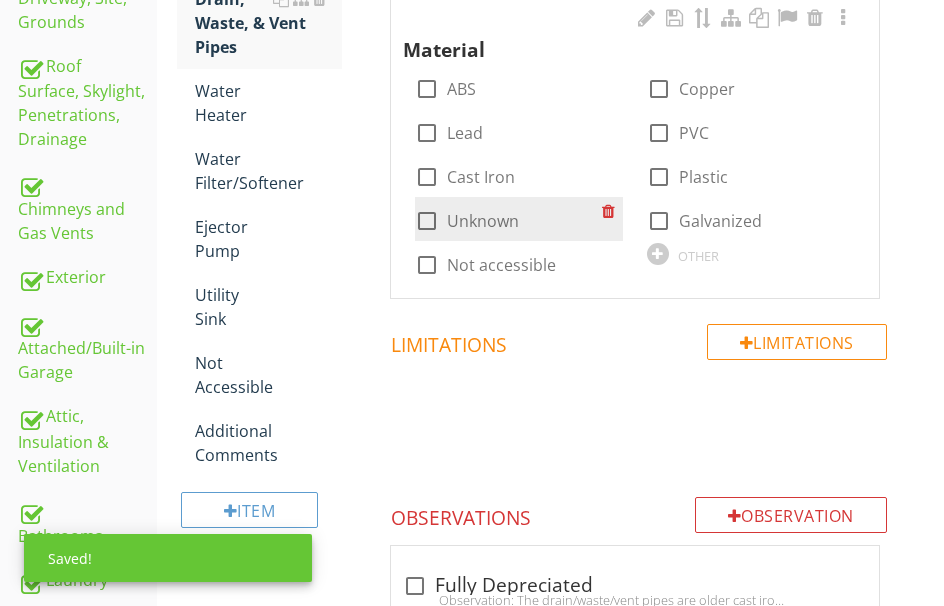 scroll, scrollTop: 600, scrollLeft: 0, axis: vertical 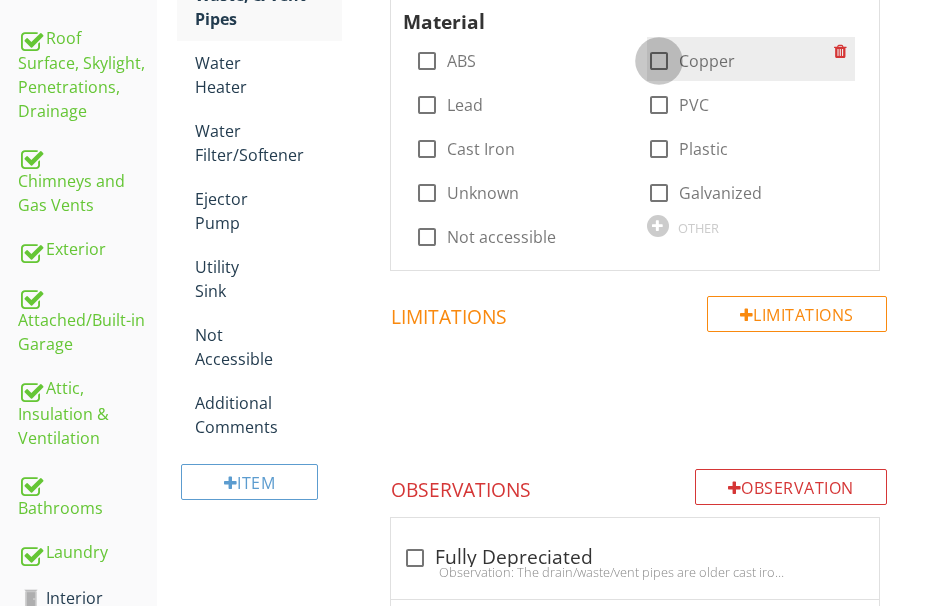 click at bounding box center (659, 61) 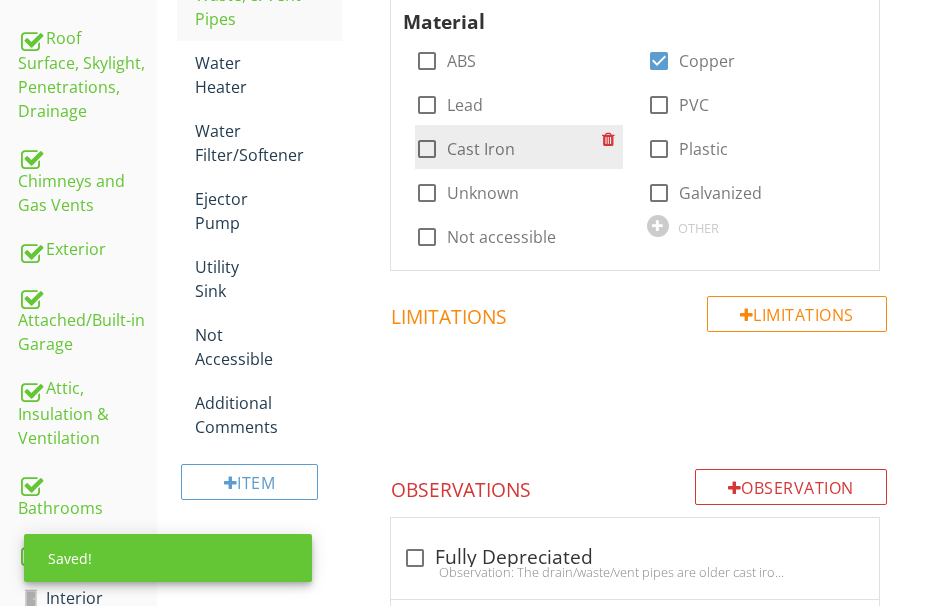 click at bounding box center [427, 149] 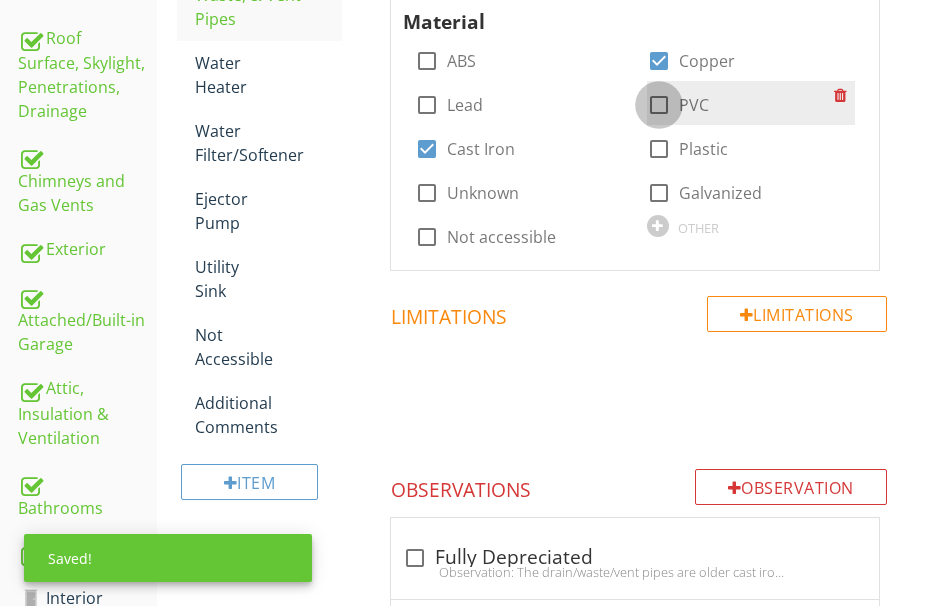 click at bounding box center (659, 105) 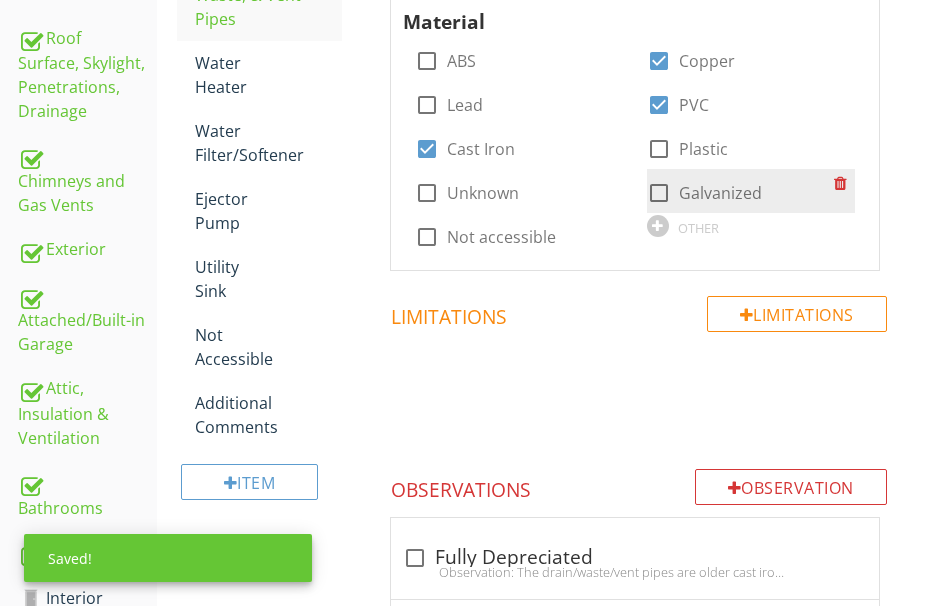 click at bounding box center [659, 193] 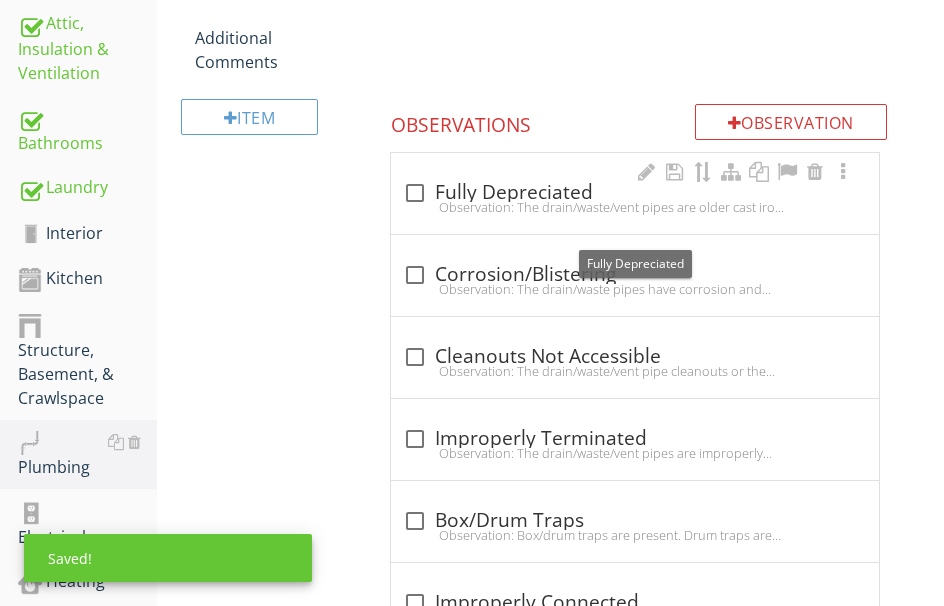 scroll, scrollTop: 1000, scrollLeft: 0, axis: vertical 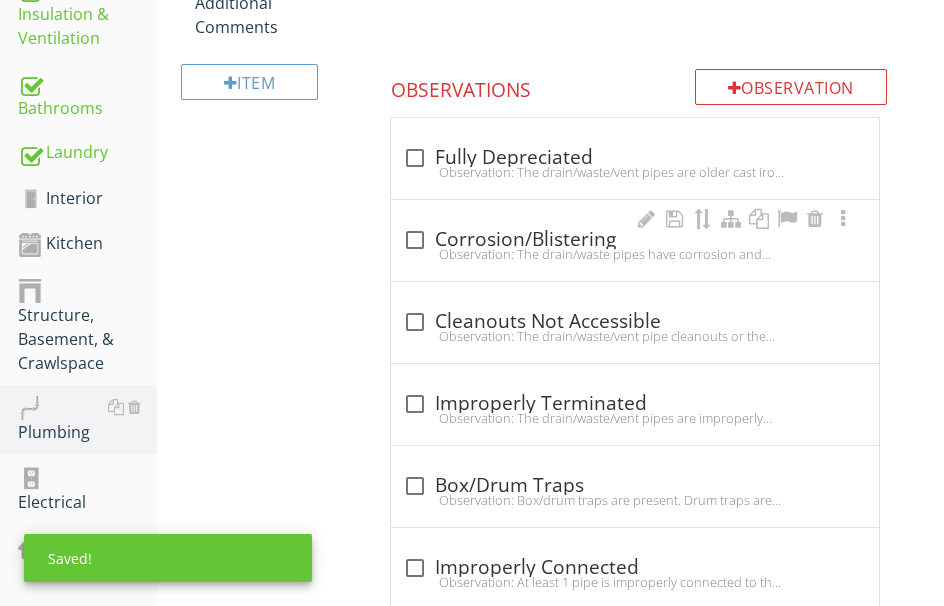 click on "Observation: The drain/waste pipes have corrosion and blistering indicating deterioration from the inside of the pipe. No leaks were observed at the time of inspection.Recommendation: A qualified licensed plumber is recommended to determine the full extent and estimated cost of repairs." at bounding box center [635, 254] 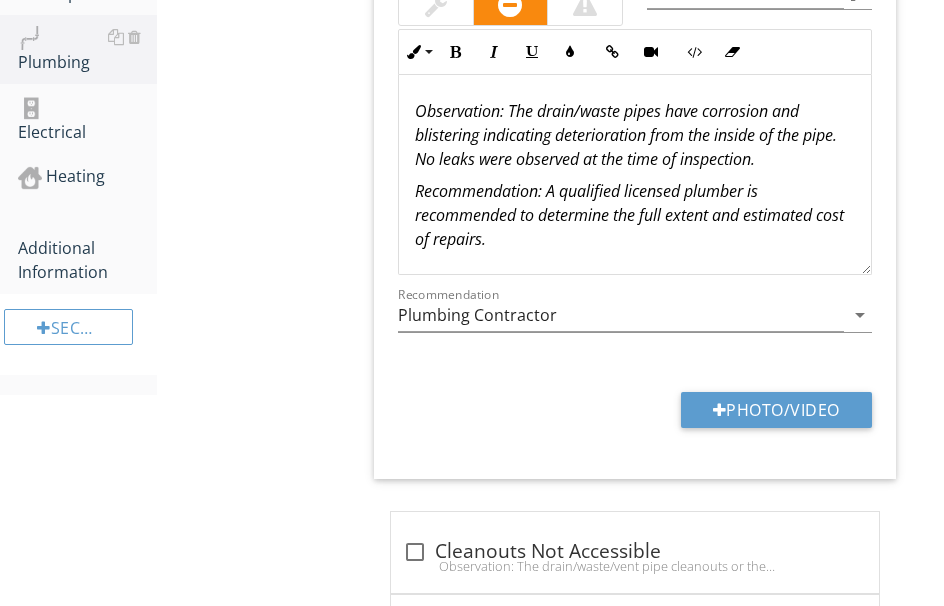 scroll, scrollTop: 1400, scrollLeft: 0, axis: vertical 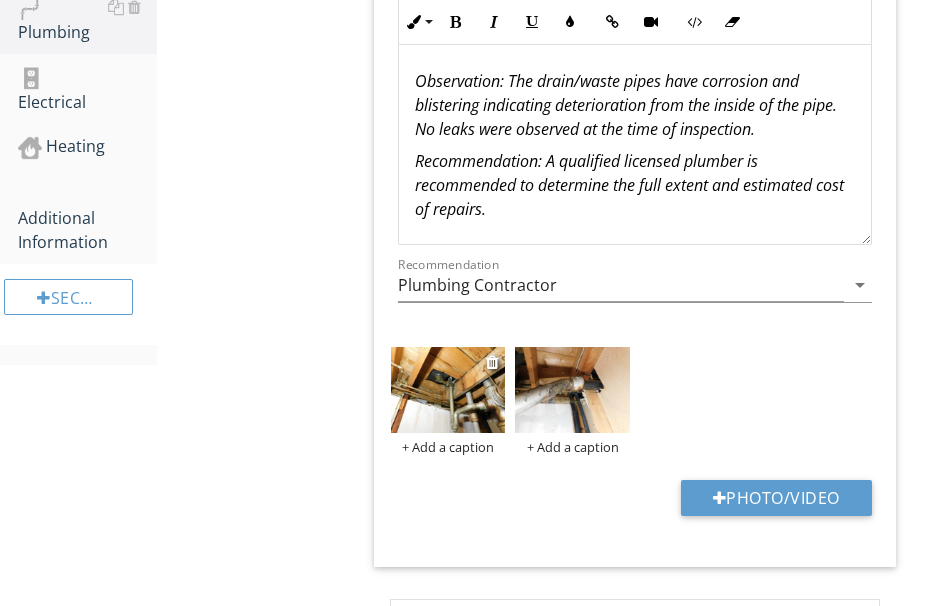 click at bounding box center [448, 390] 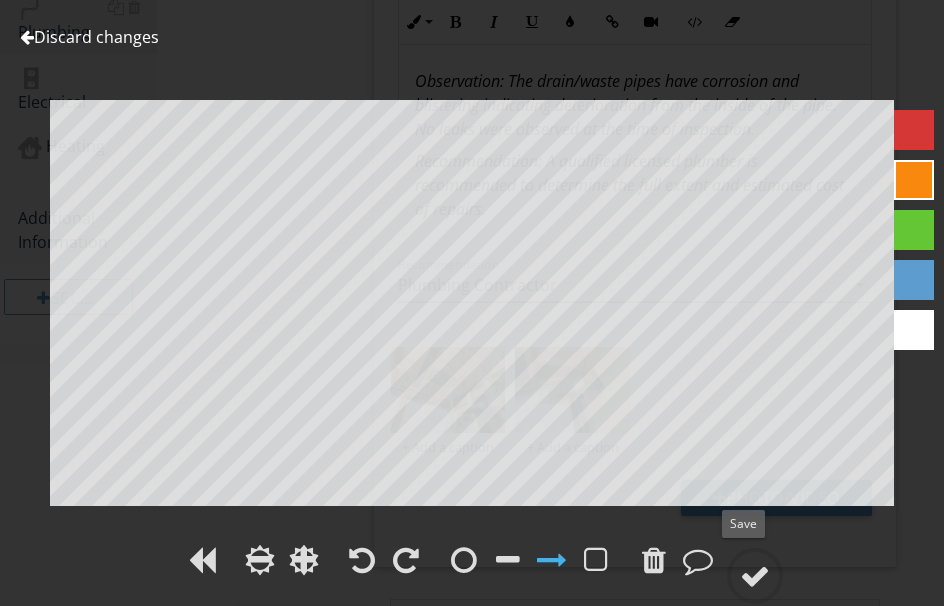 drag, startPoint x: 752, startPoint y: 564, endPoint x: 729, endPoint y: 518, distance: 51.42956 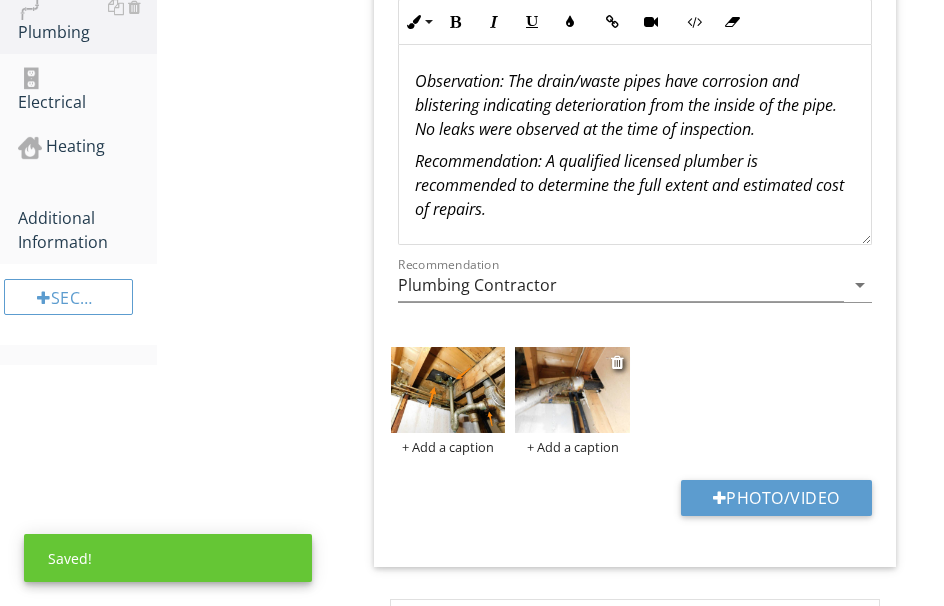 click at bounding box center (572, 390) 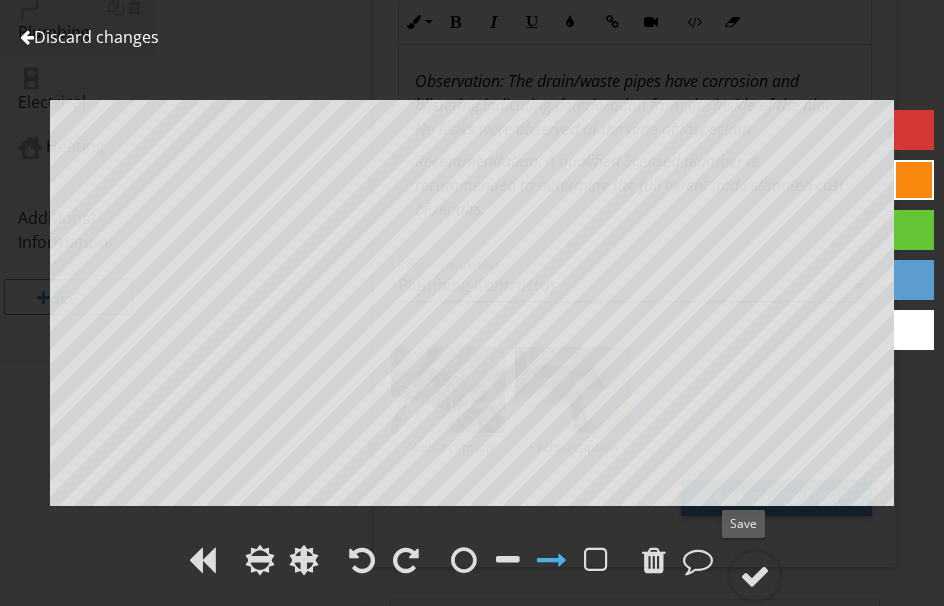 drag, startPoint x: 752, startPoint y: 564, endPoint x: 940, endPoint y: 497, distance: 199.58206 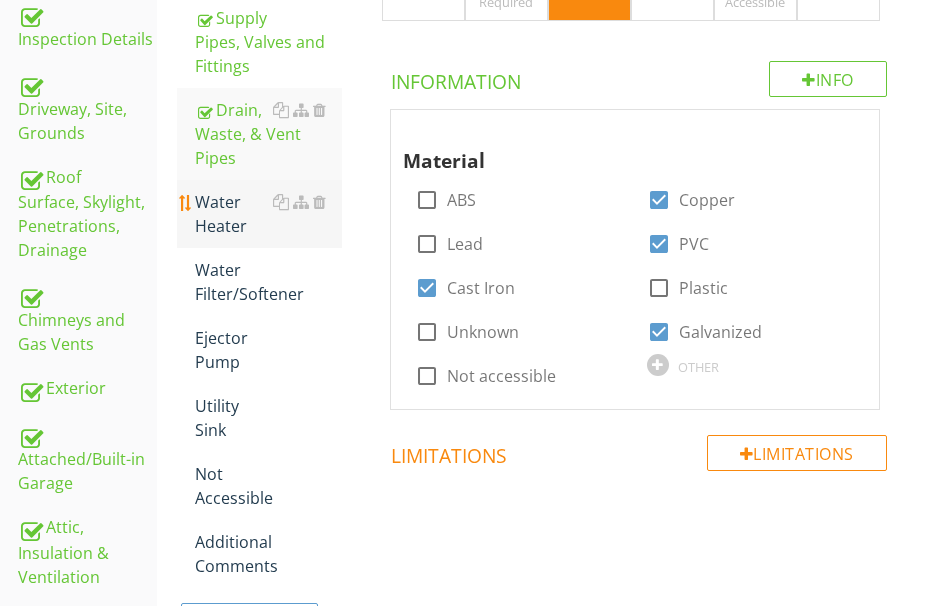 scroll, scrollTop: 423, scrollLeft: 0, axis: vertical 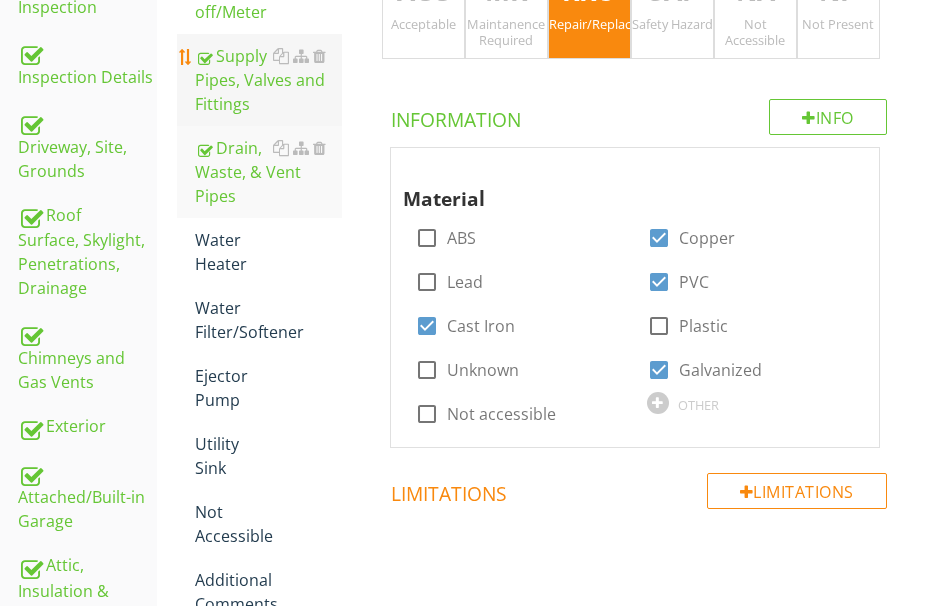 click on "Supply Pipes, Valves and Fittings" at bounding box center [268, 80] 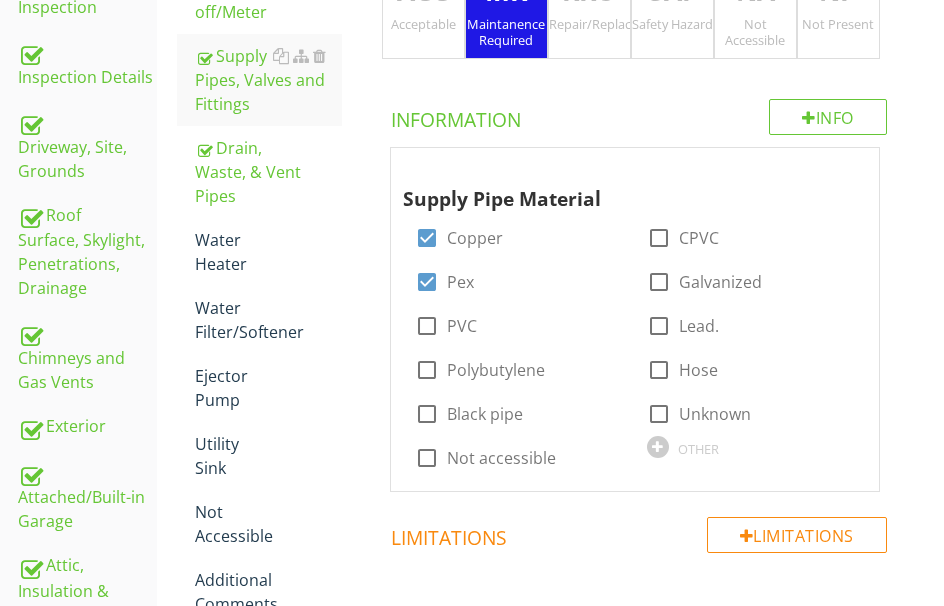 click on "Repair/Replace/Upgrade" at bounding box center [589, 24] 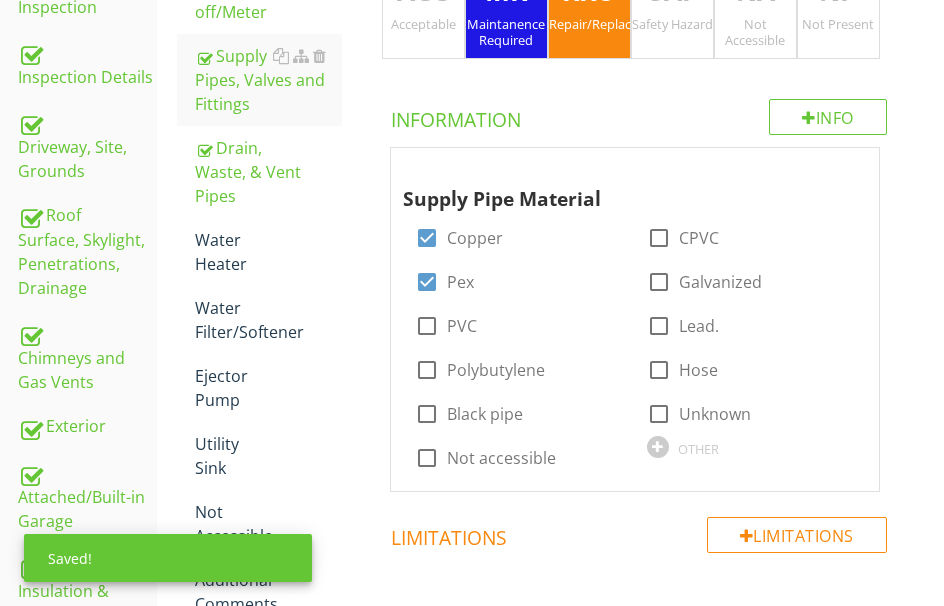 click on "Maintanence Required" at bounding box center (506, 32) 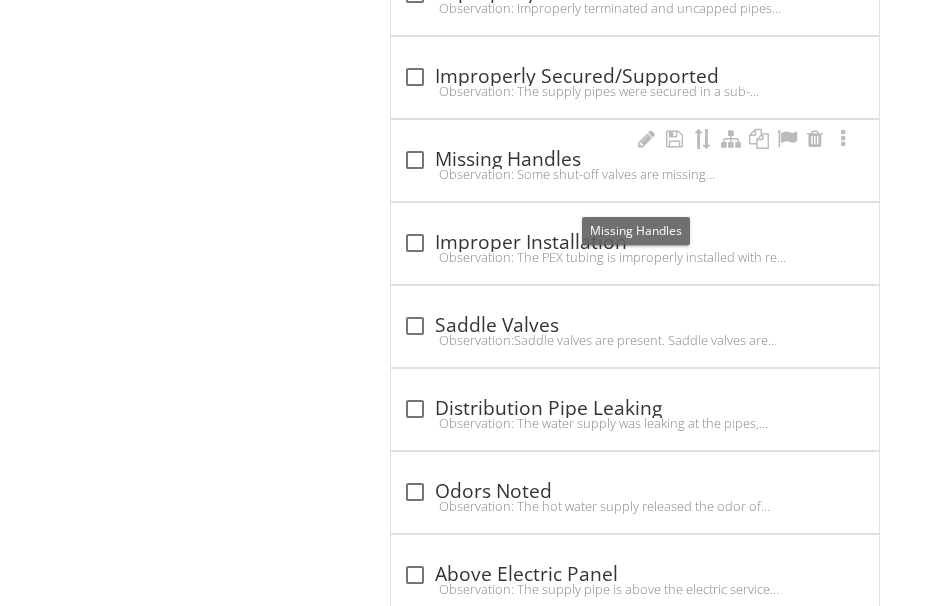 scroll, scrollTop: 2023, scrollLeft: 0, axis: vertical 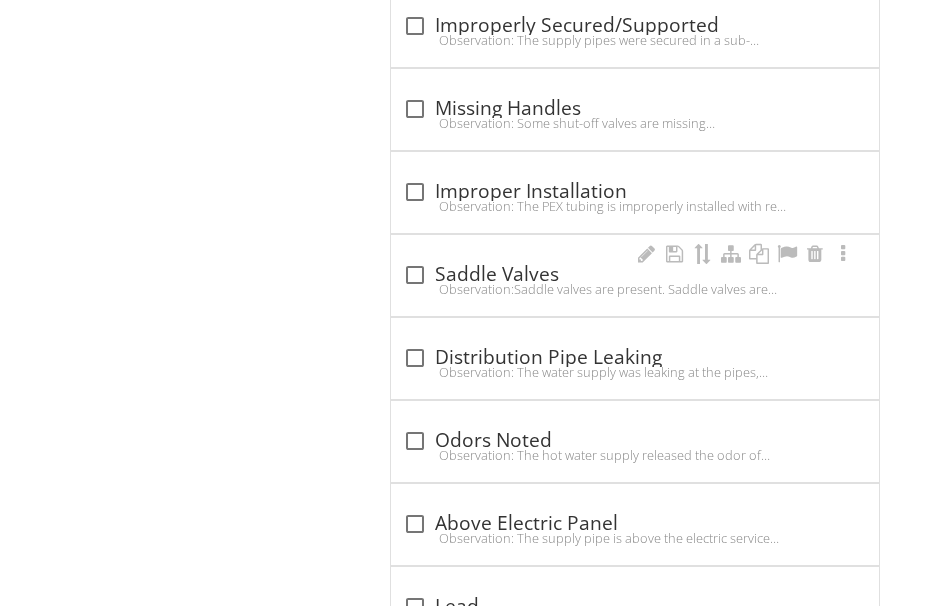 click on "Observation:Saddle valves are present. Saddle valves are prone to leakage over time and are considered an improper installation.Recommendation A qualified licensed plumber is recommended to determine the full extent and estimated cost of repairs." at bounding box center (635, 289) 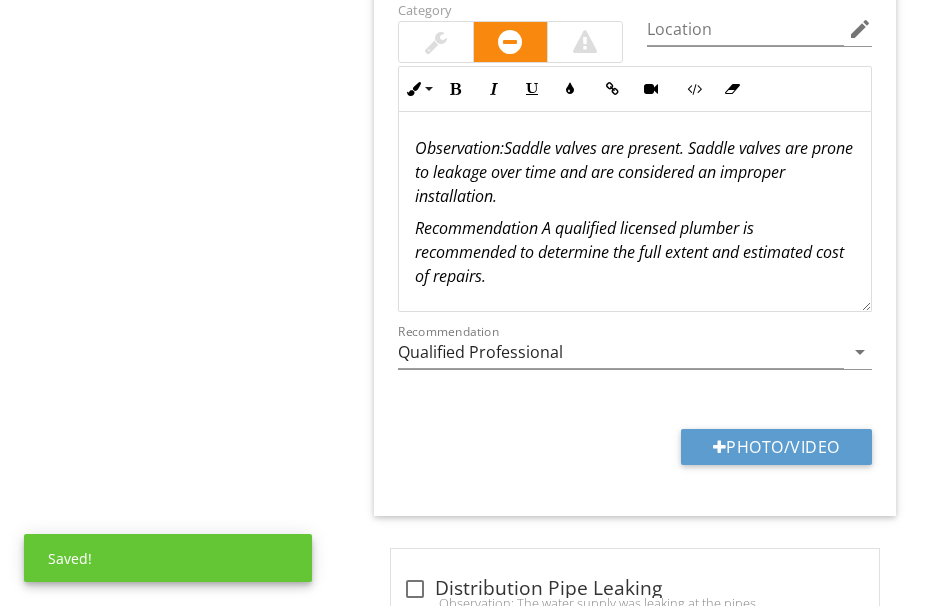 scroll, scrollTop: 2423, scrollLeft: 0, axis: vertical 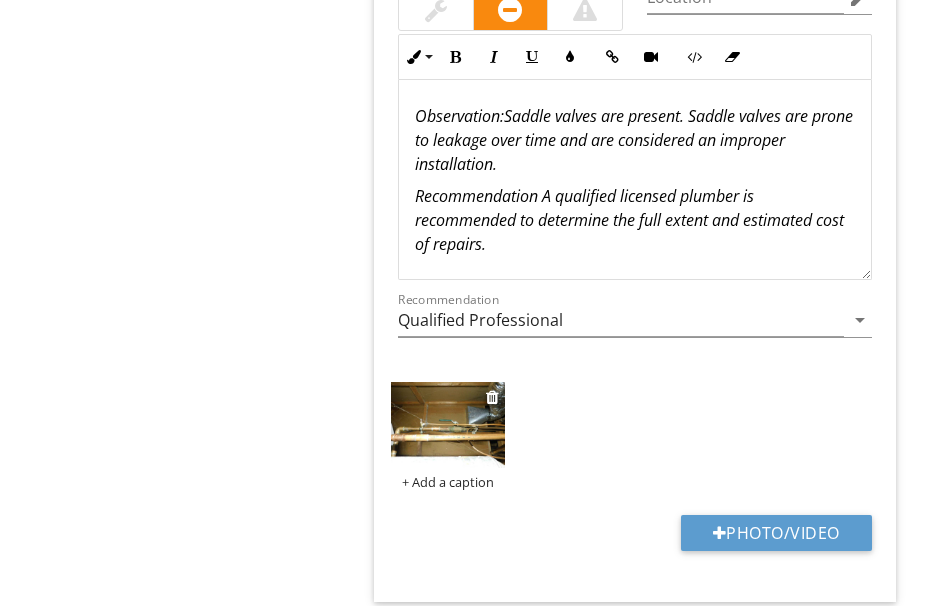 click at bounding box center (448, 425) 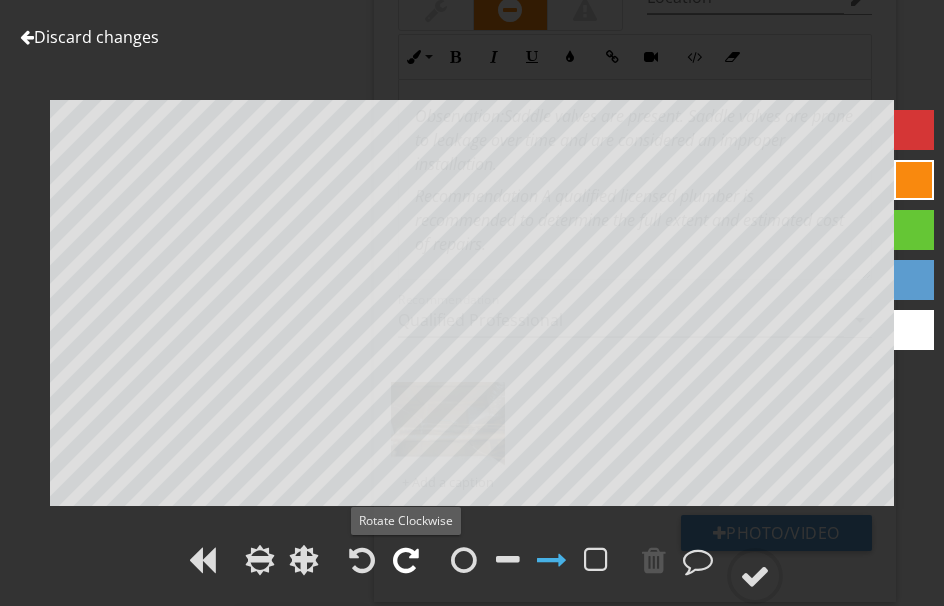 click at bounding box center (406, 560) 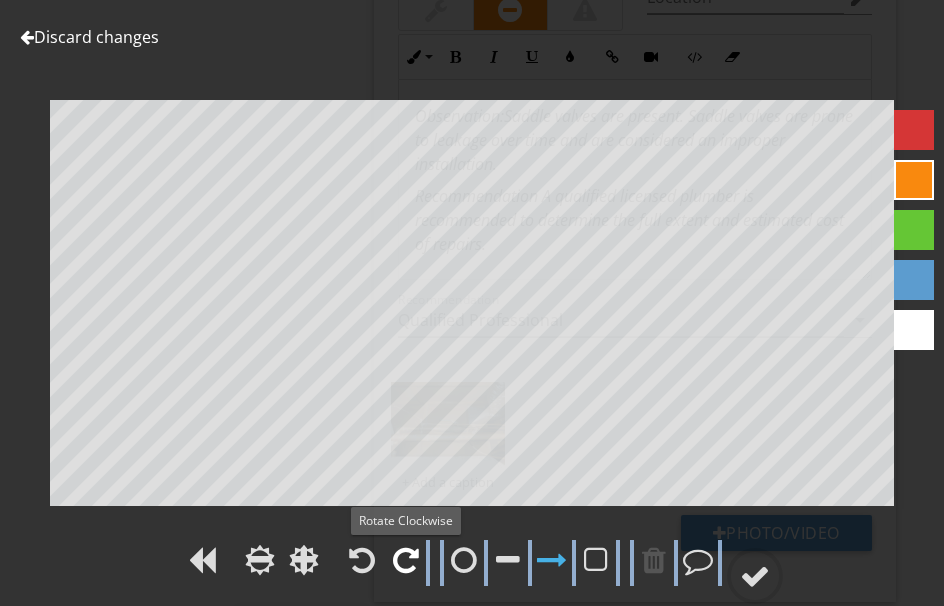 click at bounding box center (406, 560) 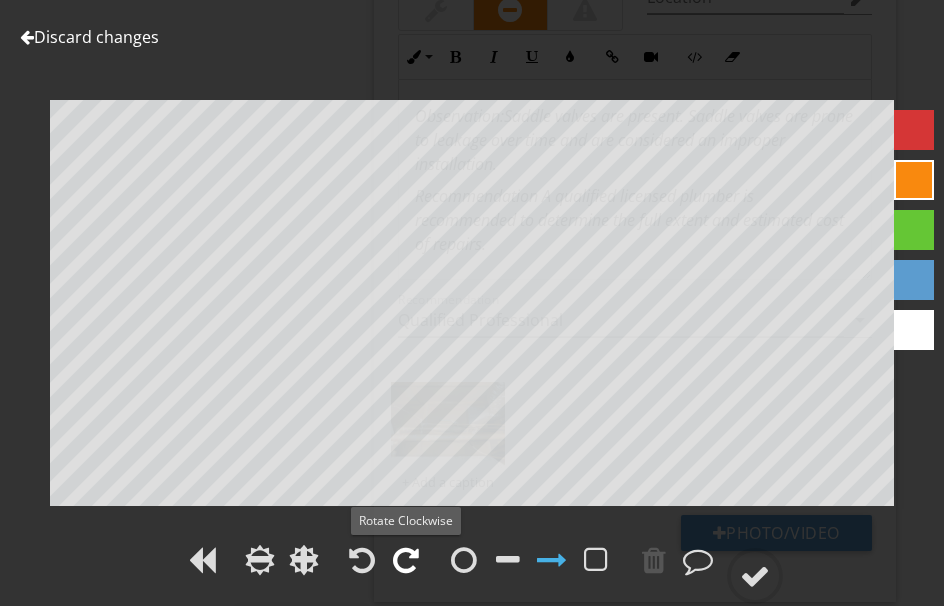 click at bounding box center (406, 560) 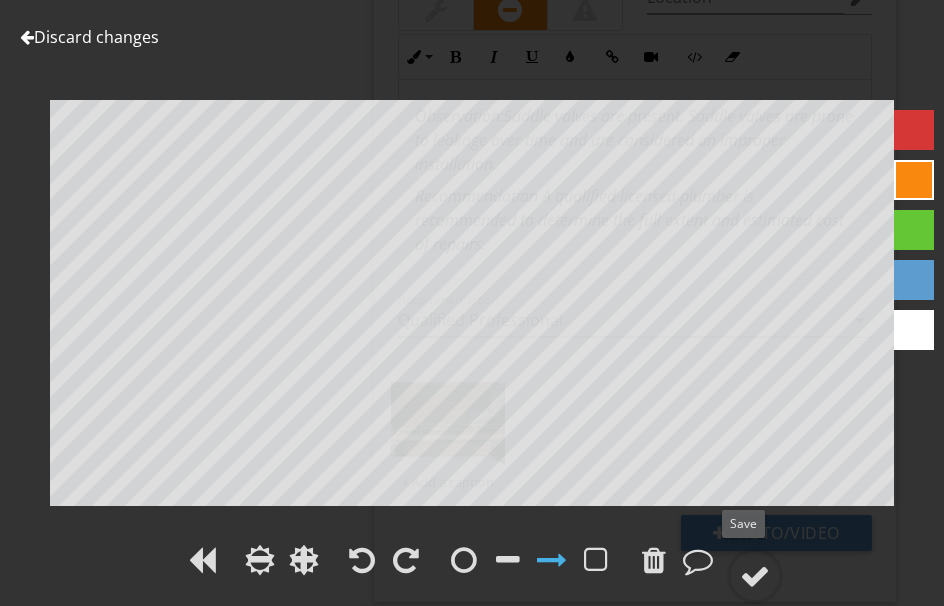 drag, startPoint x: 758, startPoint y: 567, endPoint x: 683, endPoint y: 511, distance: 93.60021 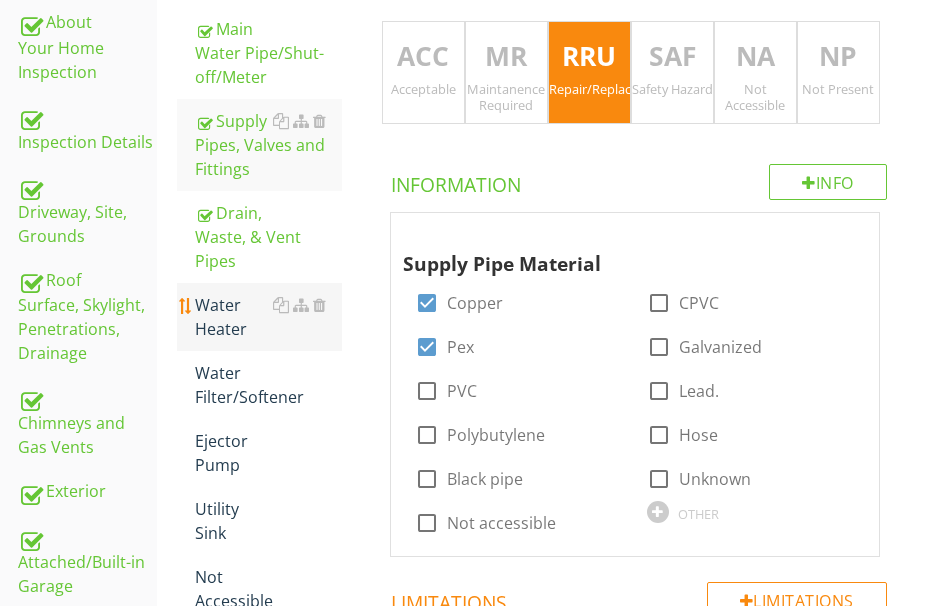 scroll, scrollTop: 323, scrollLeft: 0, axis: vertical 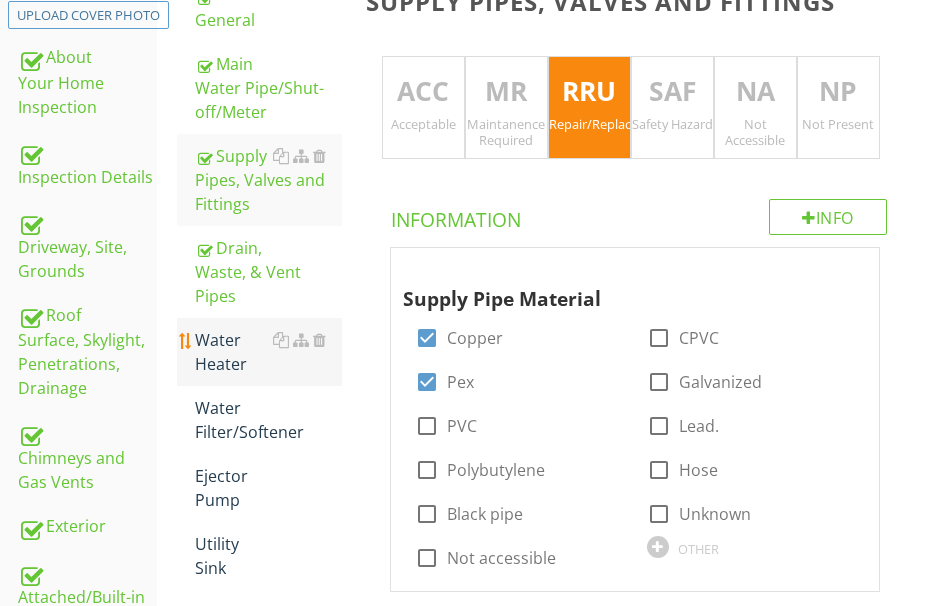 click on "Water Heater" at bounding box center (268, 352) 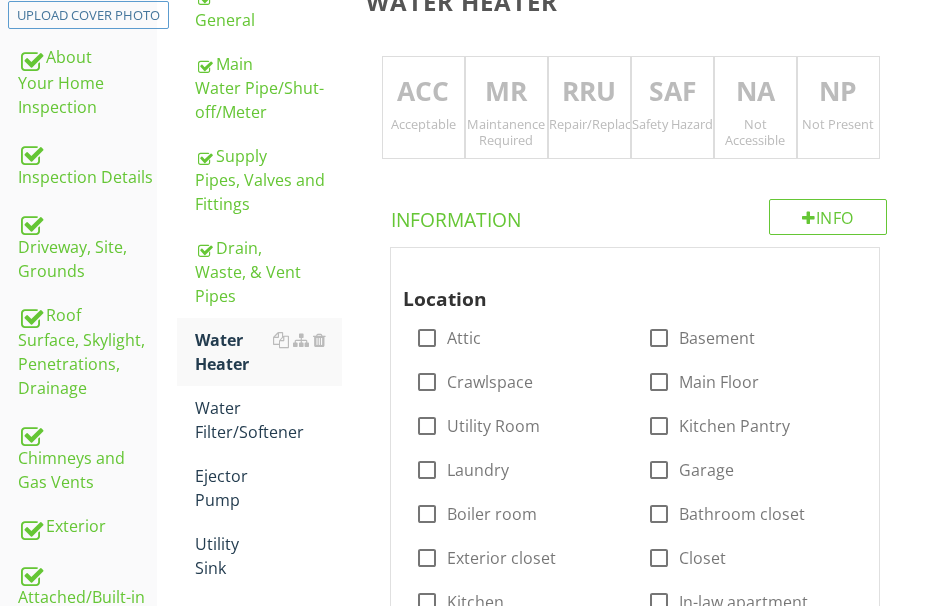 click on "ACC" at bounding box center [423, 92] 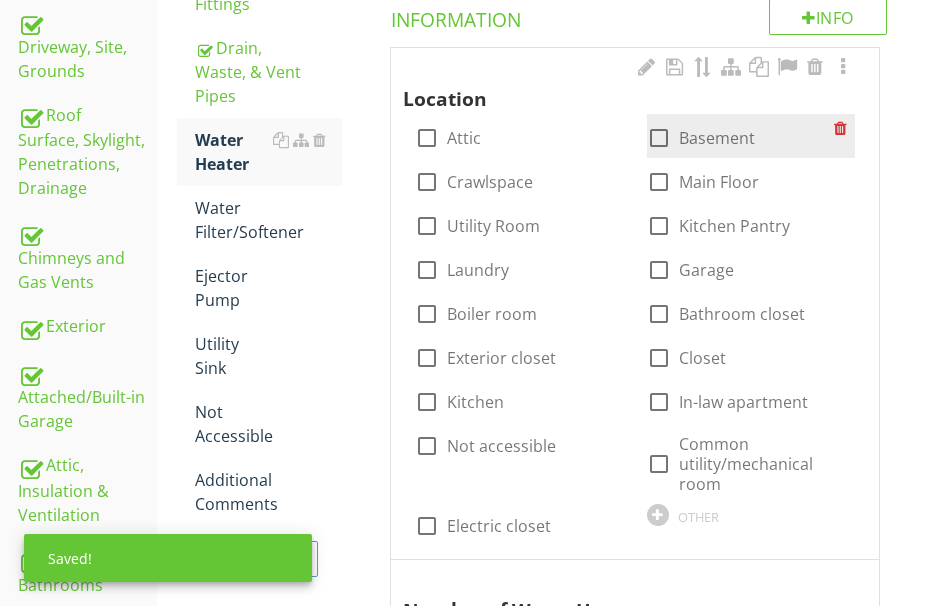 click at bounding box center [659, 138] 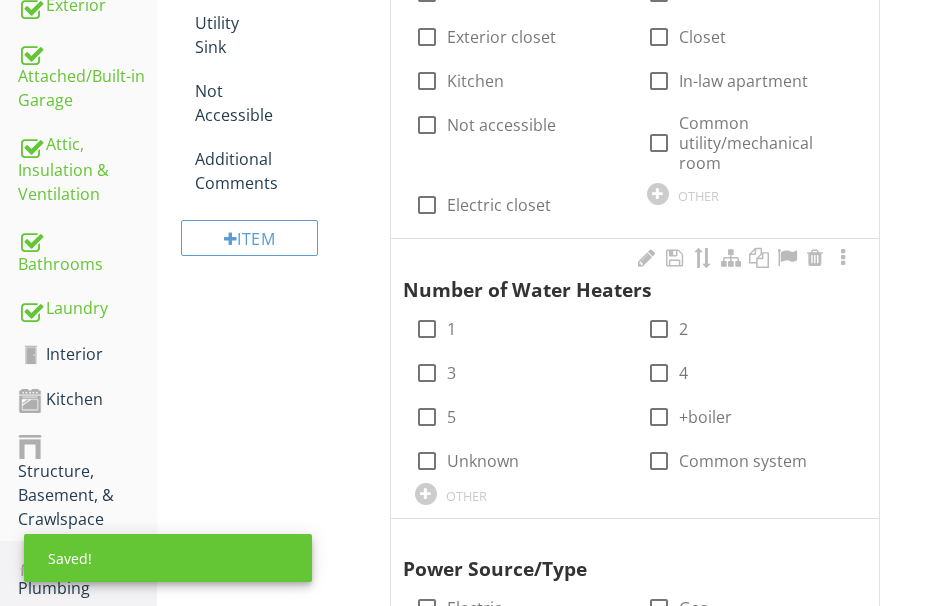 scroll, scrollTop: 1023, scrollLeft: 0, axis: vertical 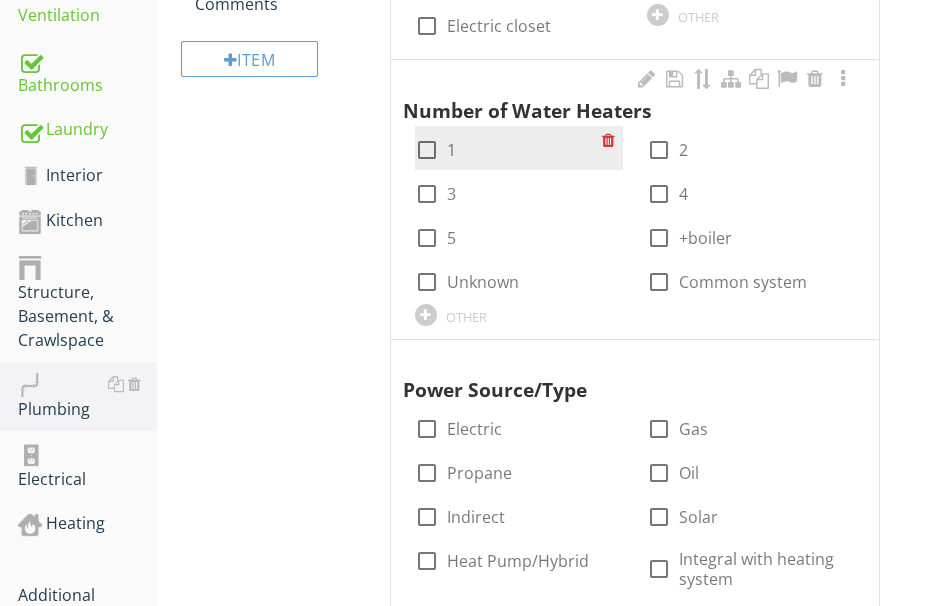 click at bounding box center (427, 150) 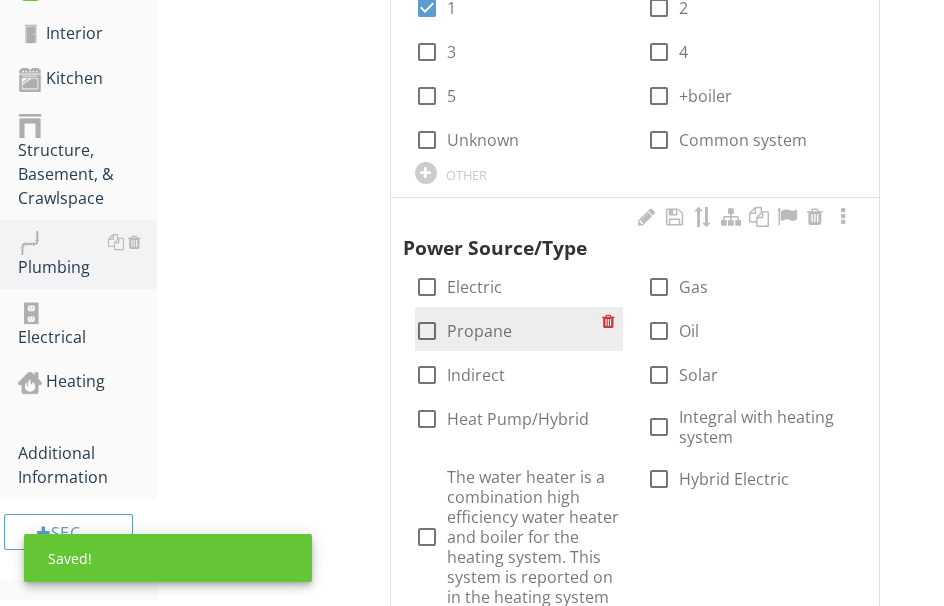 scroll, scrollTop: 1323, scrollLeft: 0, axis: vertical 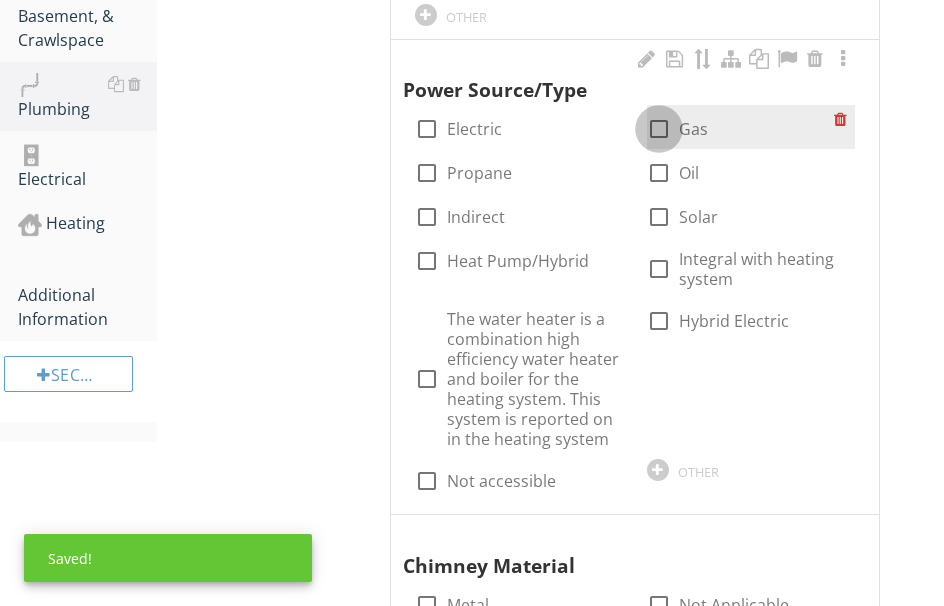 click at bounding box center (659, 129) 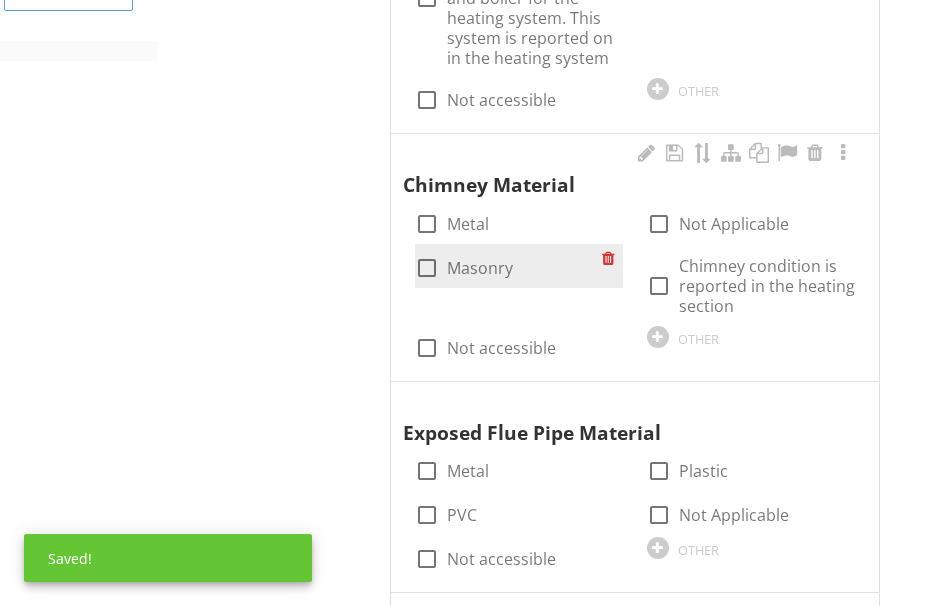 scroll, scrollTop: 1723, scrollLeft: 0, axis: vertical 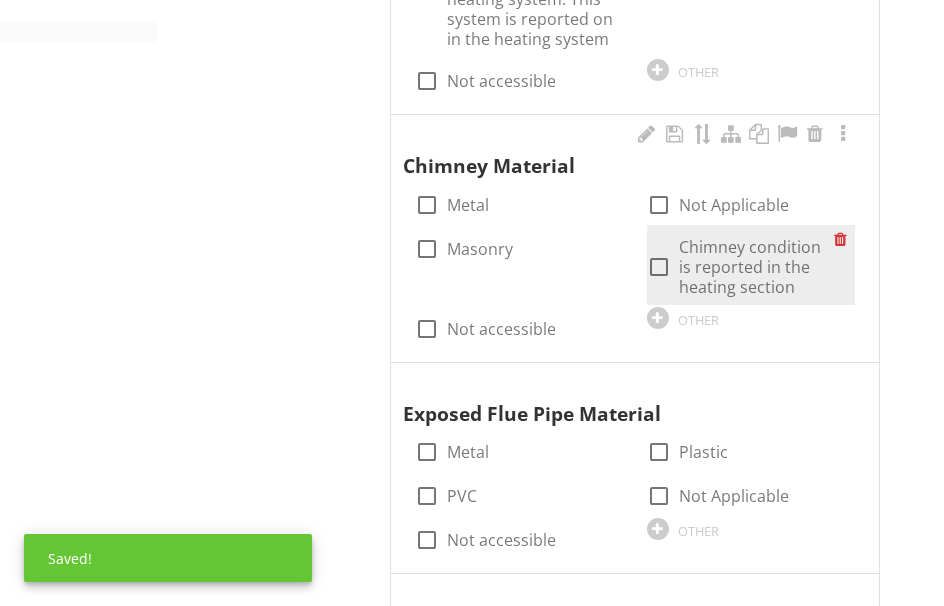 click at bounding box center (659, 267) 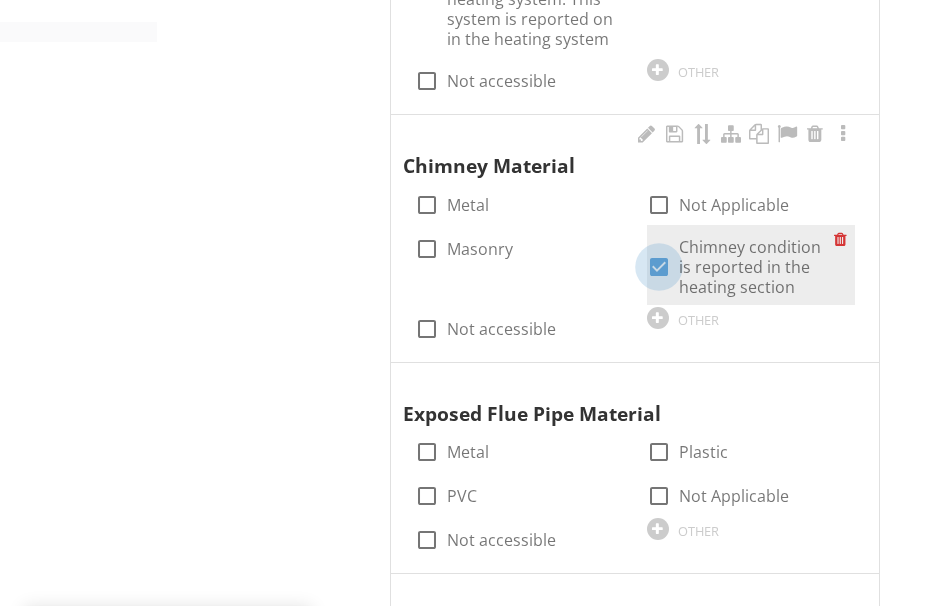 checkbox on "true" 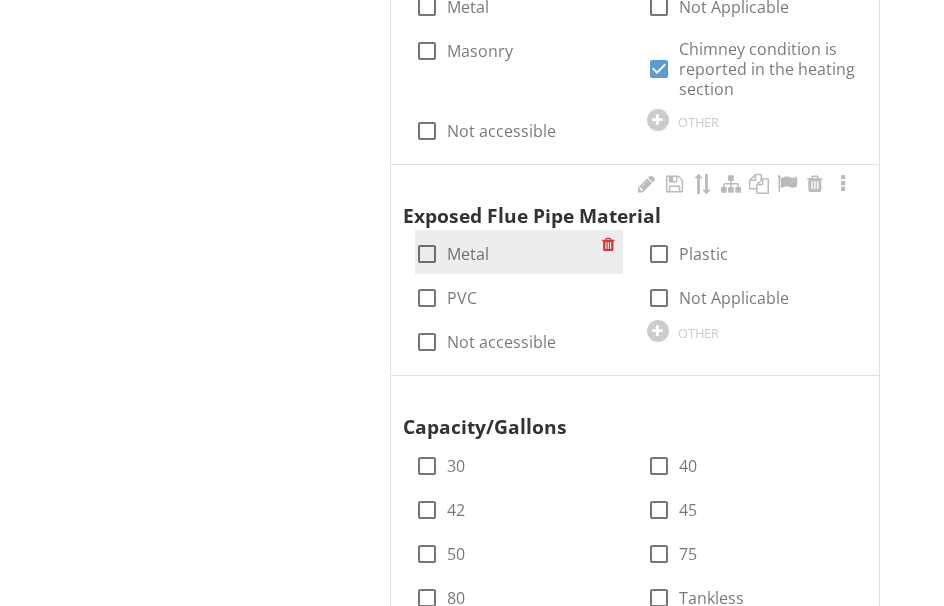 scroll, scrollTop: 1923, scrollLeft: 0, axis: vertical 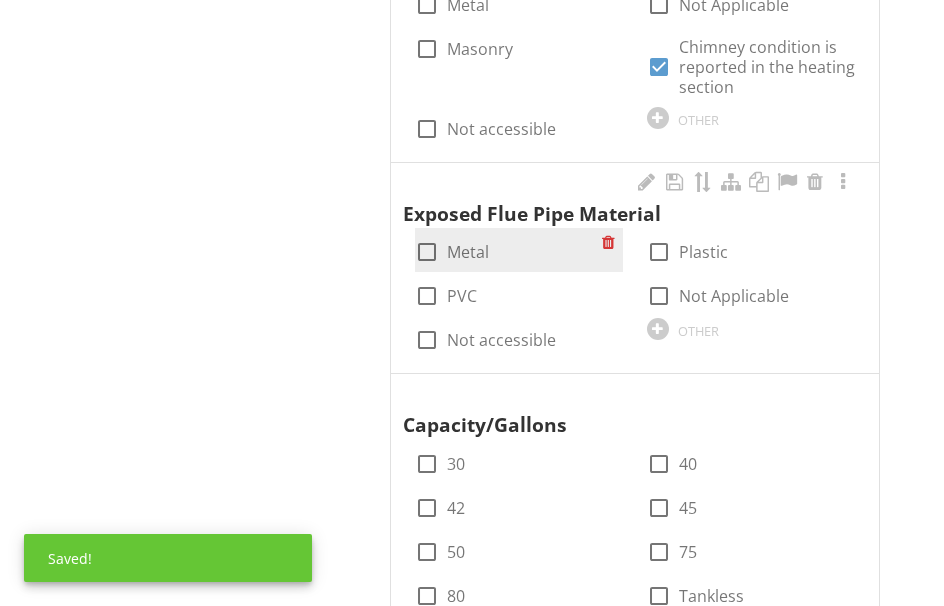 click at bounding box center [427, 252] 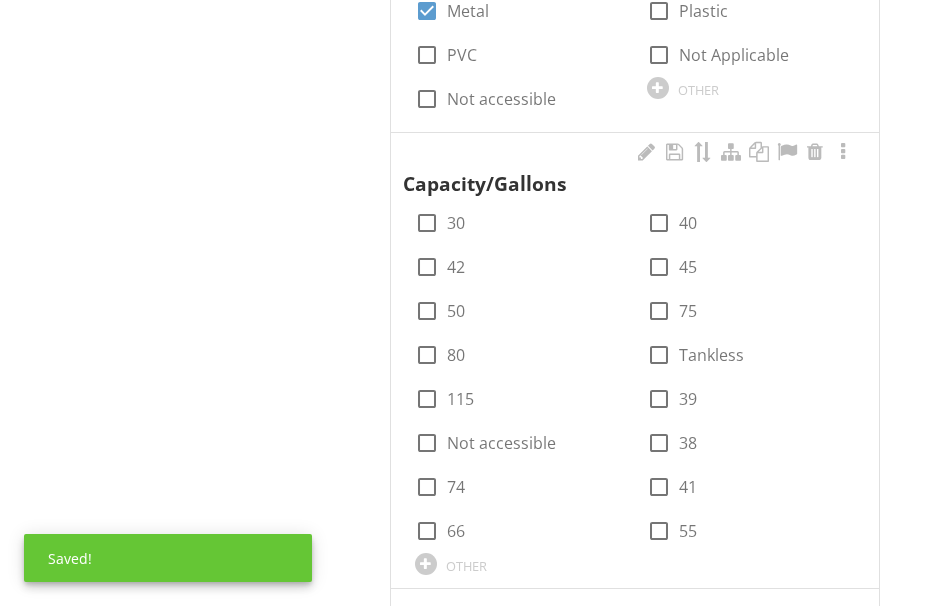 scroll, scrollTop: 2223, scrollLeft: 0, axis: vertical 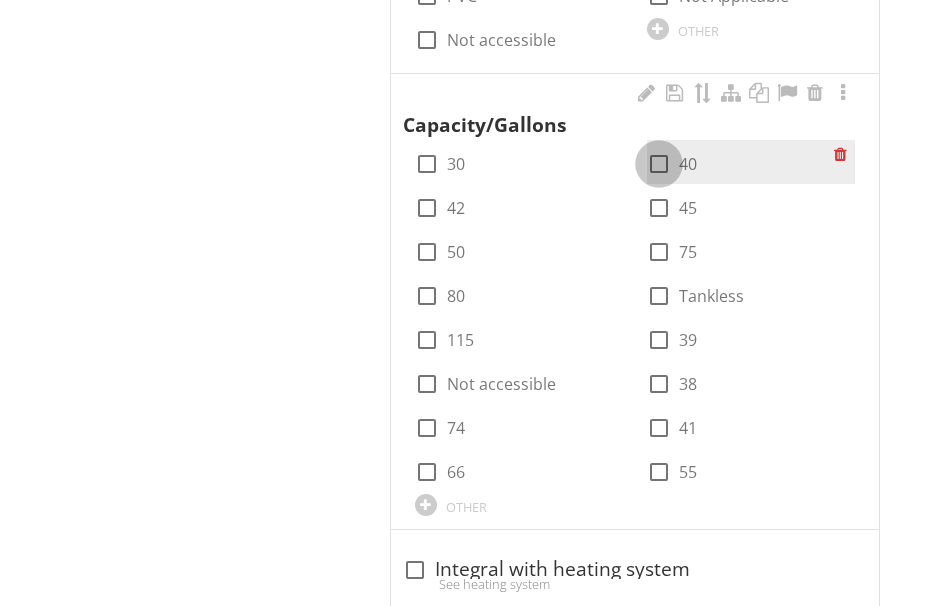 click at bounding box center [659, 164] 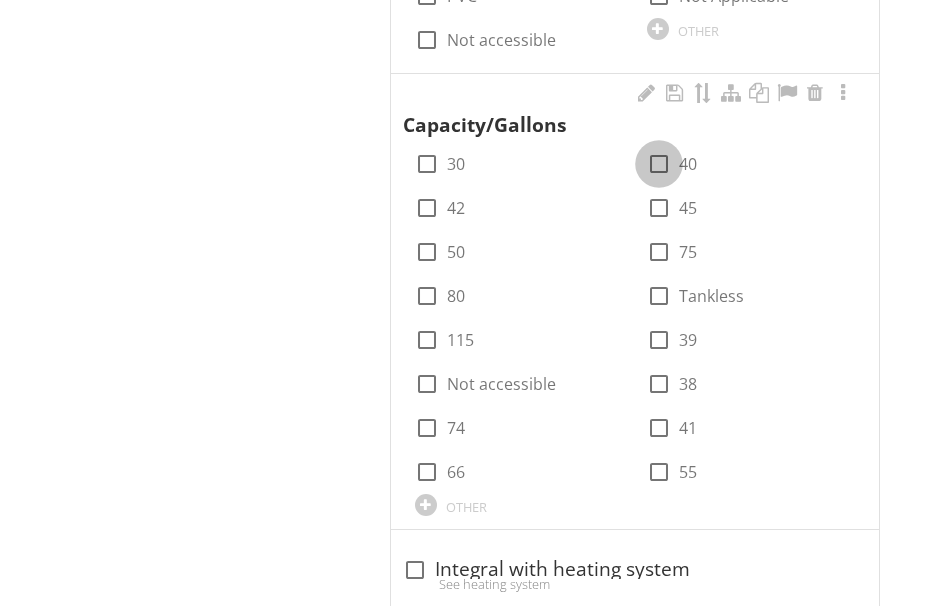 checkbox on "true" 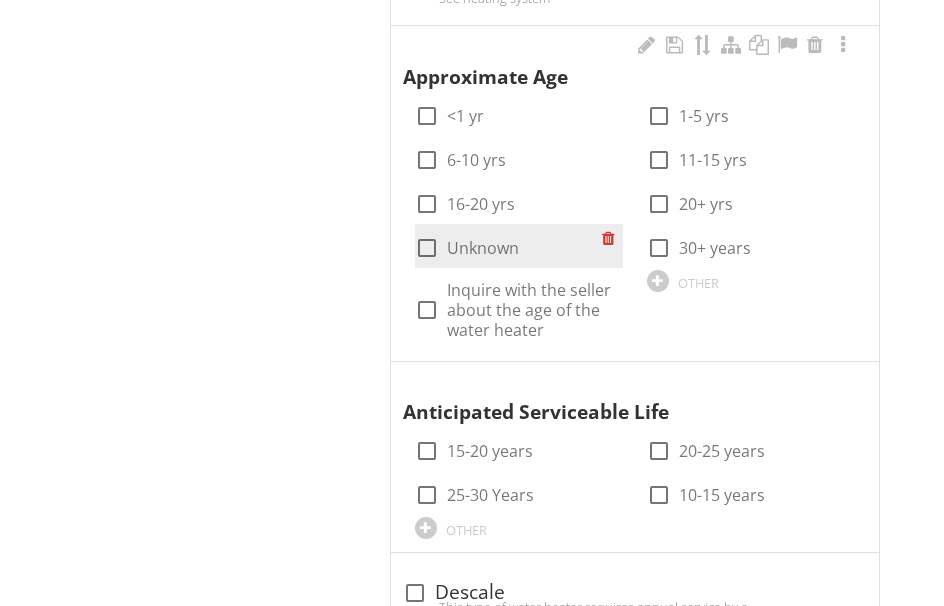 scroll, scrollTop: 2823, scrollLeft: 0, axis: vertical 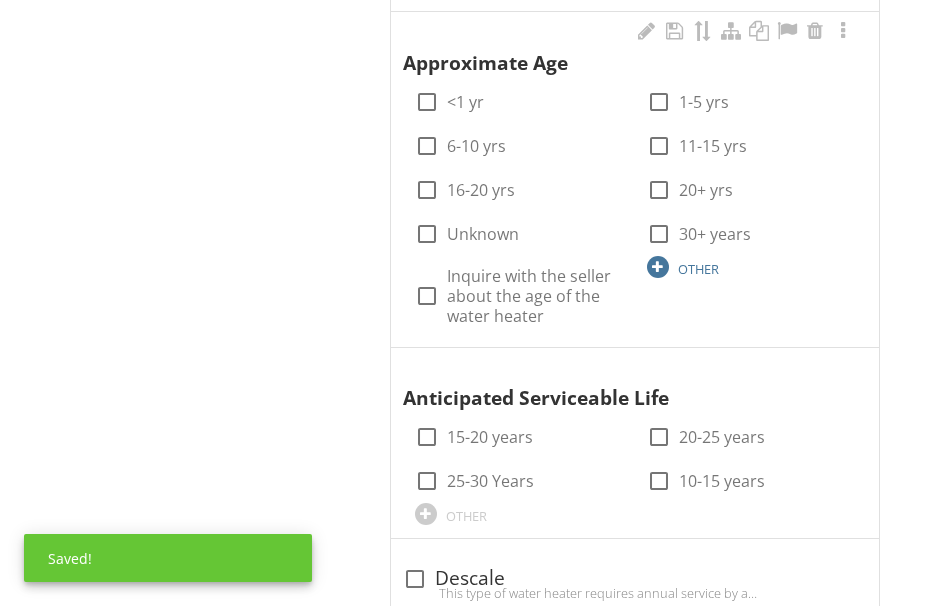 click at bounding box center (658, 267) 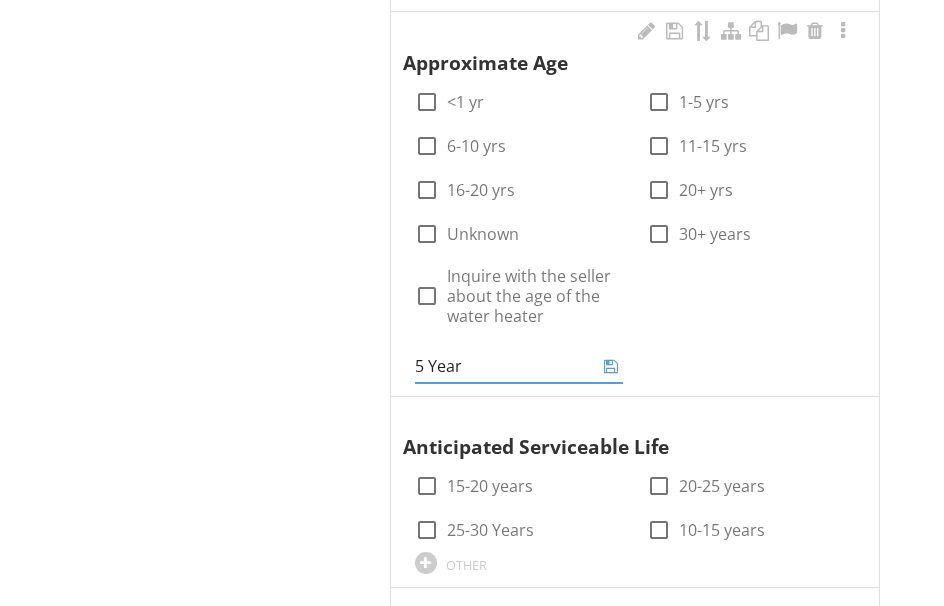 type on "5 Years" 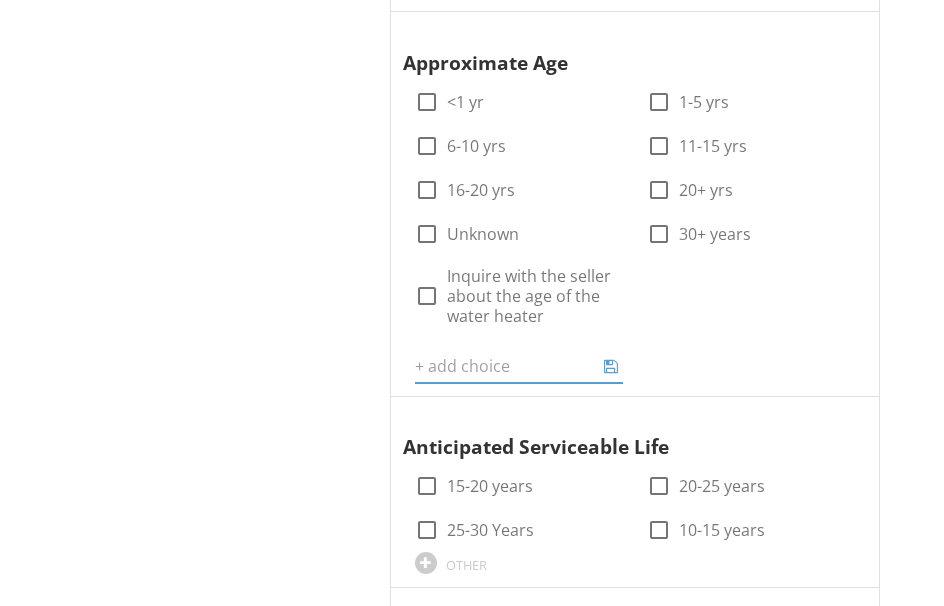 click on "Plumbing
General
Main Water Pipe/Shut-off/Meter
Supply Pipes, Valves and Fittings
Drain, Waste, & Vent Pipes
Water Heater
Water Filter/Softener
Ejector Pump
Utility Sink
Not Accessible
Additional Comments
Item
Water Heater
ACC   Acceptable MR   Maintanence Required RRU   Repair/Replace/Upgrade SAF   Safety Hazard NA   Not Accessible NP   Not Present
Info
Information
Location
check_box_outline_blank Attic   check_box Basement   check_box_outline_blank Crawlspace   check_box_outline_blank Main Floor   check_box_outline_blank Utility Room   Kitchen Pantry" at bounding box center (550, 804) 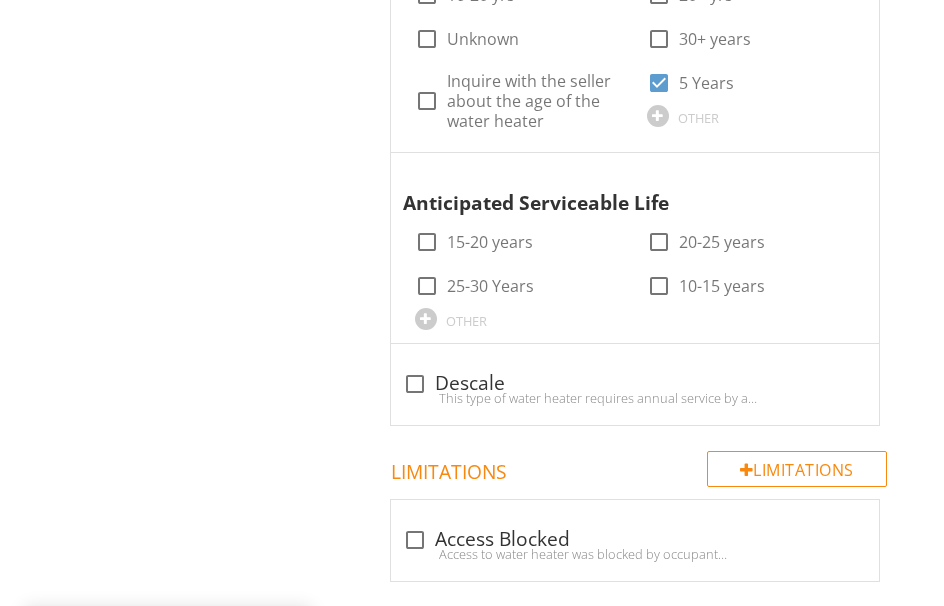 scroll, scrollTop: 3023, scrollLeft: 0, axis: vertical 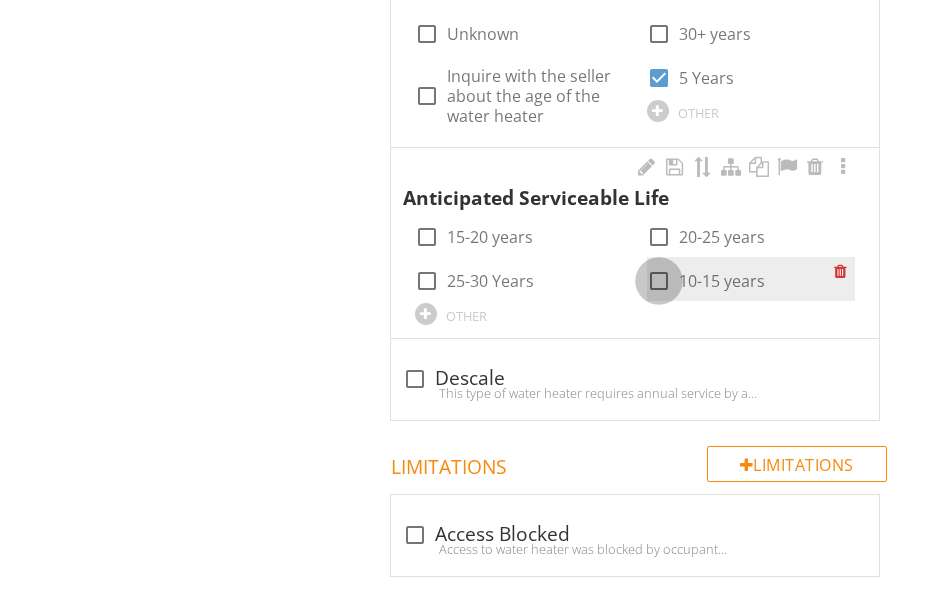 click at bounding box center (659, 281) 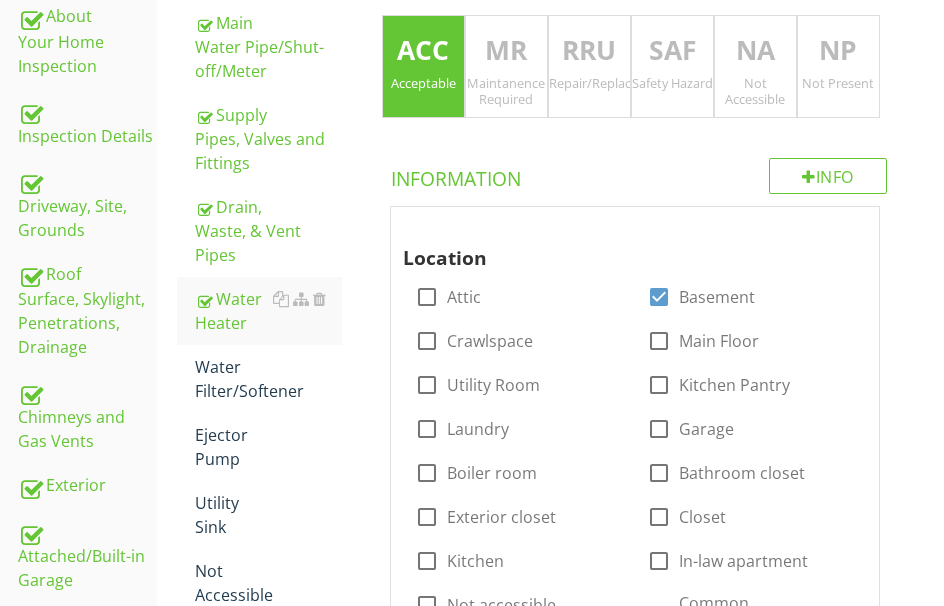 scroll, scrollTop: 423, scrollLeft: 0, axis: vertical 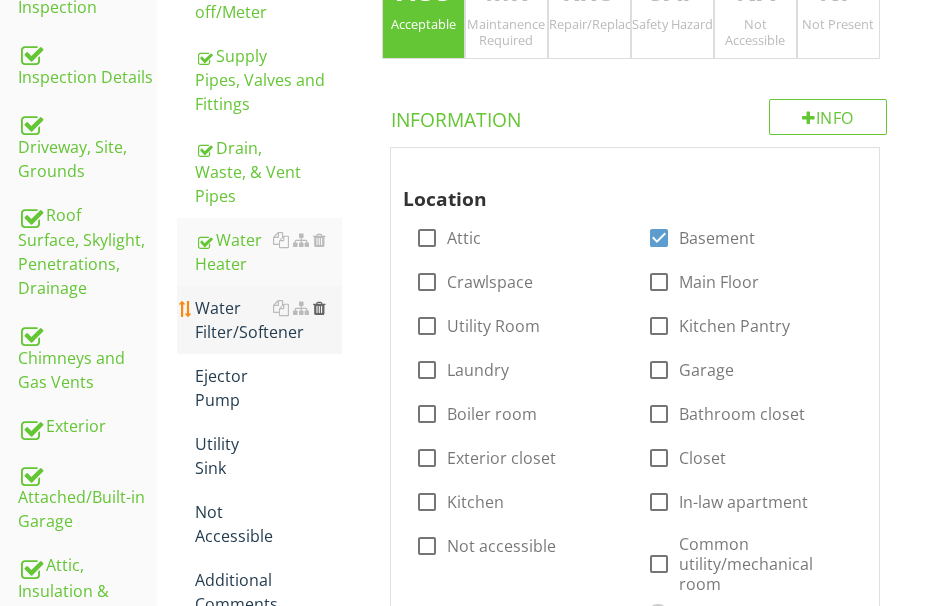 click at bounding box center (319, 308) 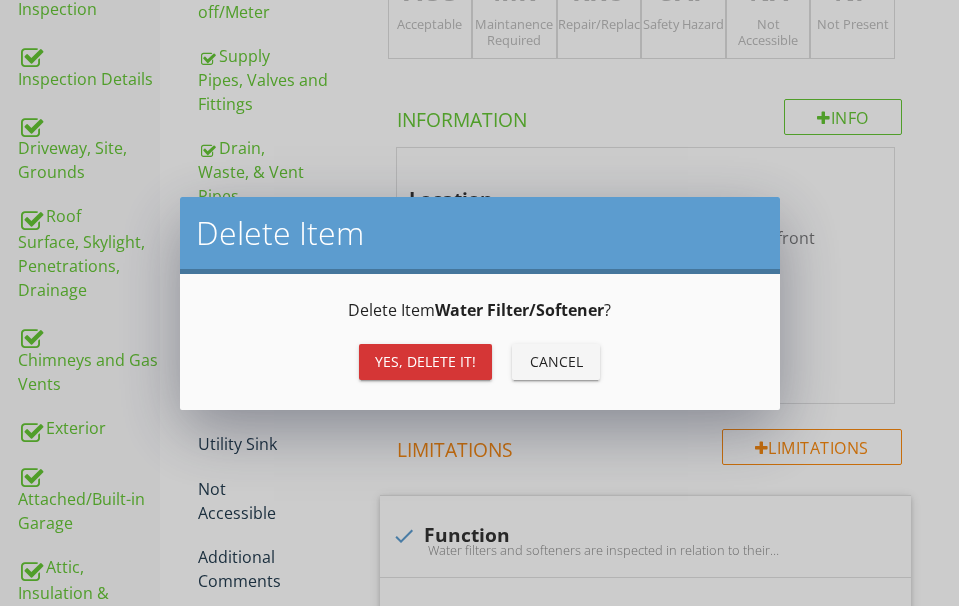 click on "Yes, Delete it!" at bounding box center (425, 362) 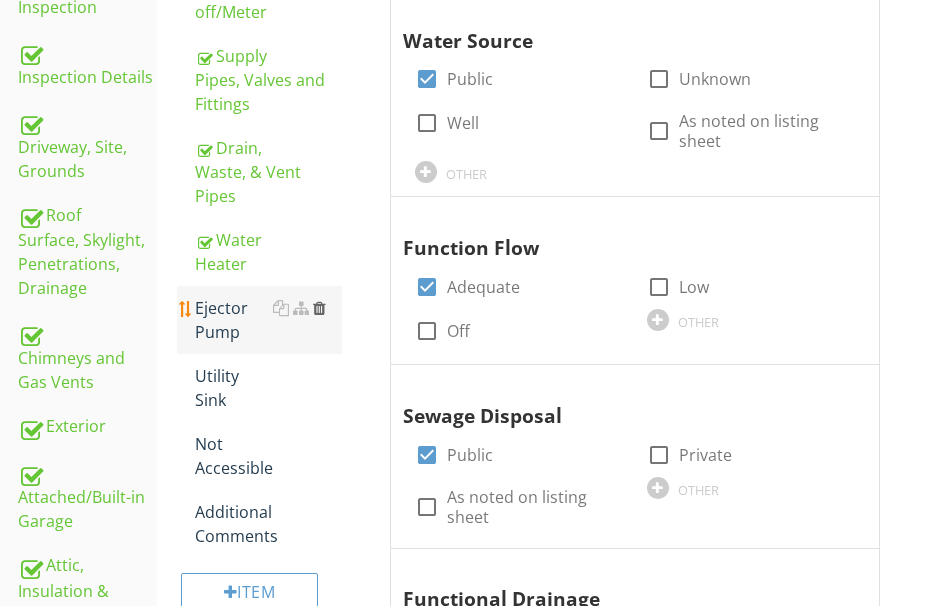 click at bounding box center (319, 308) 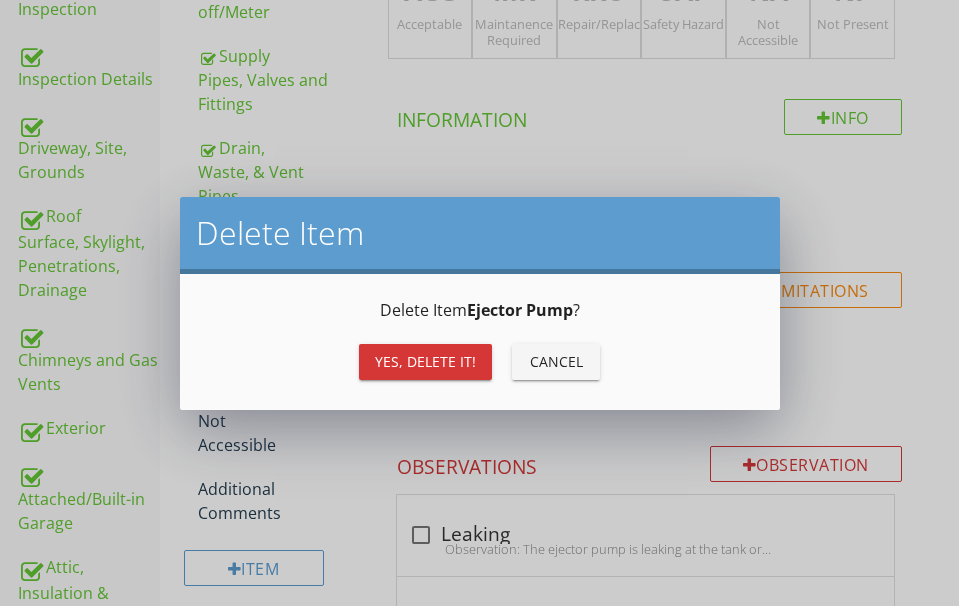 click on "Yes, Delete it!" at bounding box center [425, 361] 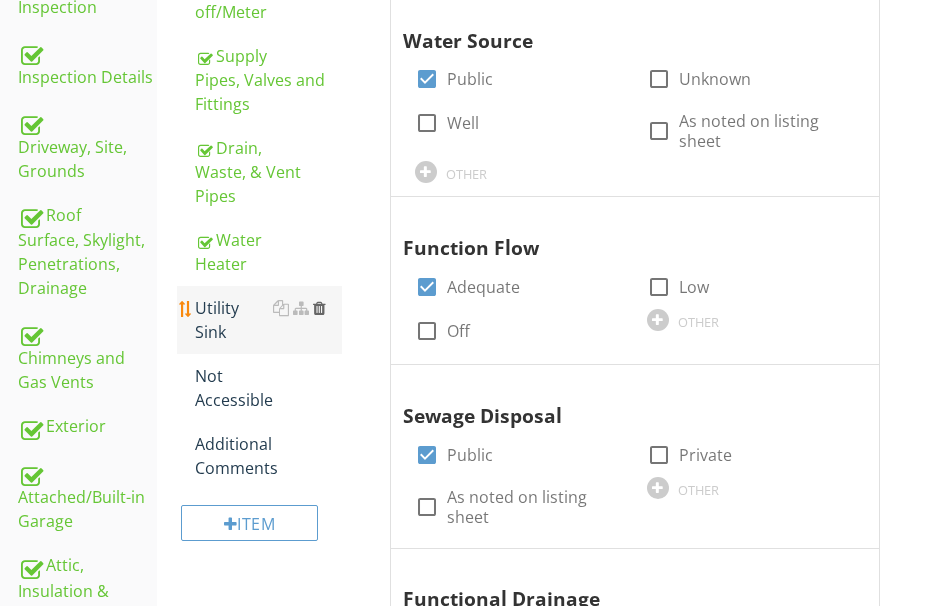 click at bounding box center [319, 308] 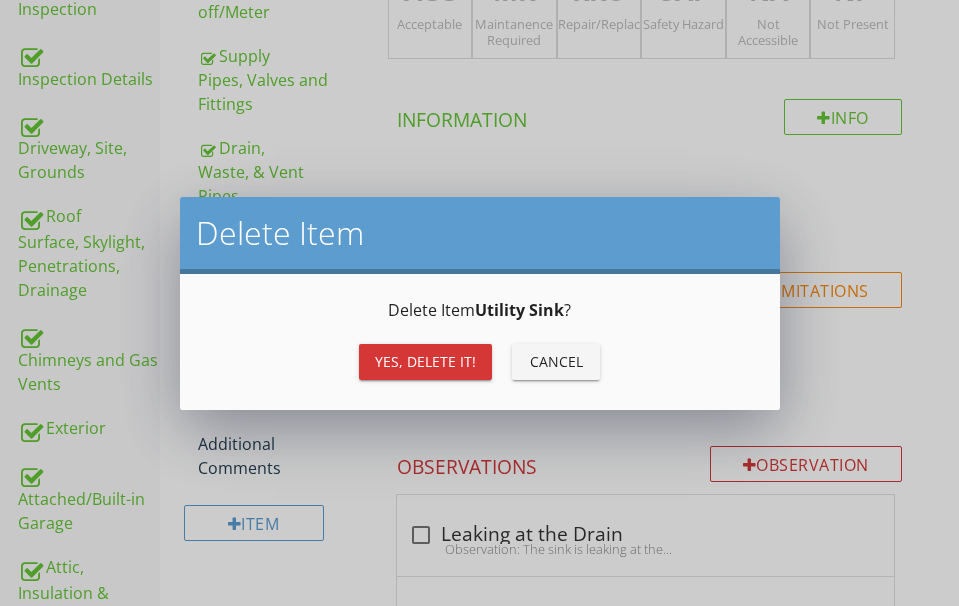 click on "Yes, Delete it!" at bounding box center [425, 361] 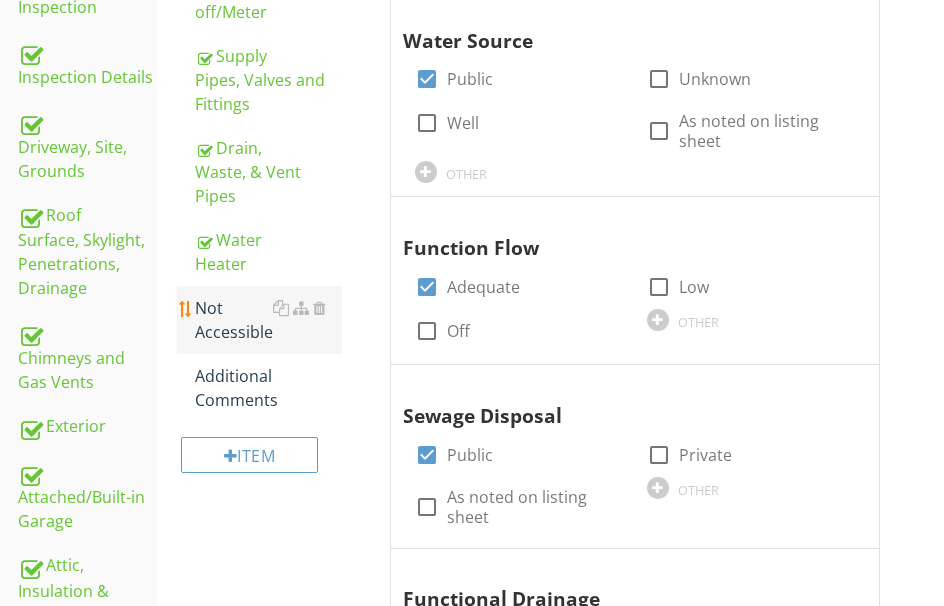click on "Not Accessible" at bounding box center (268, 320) 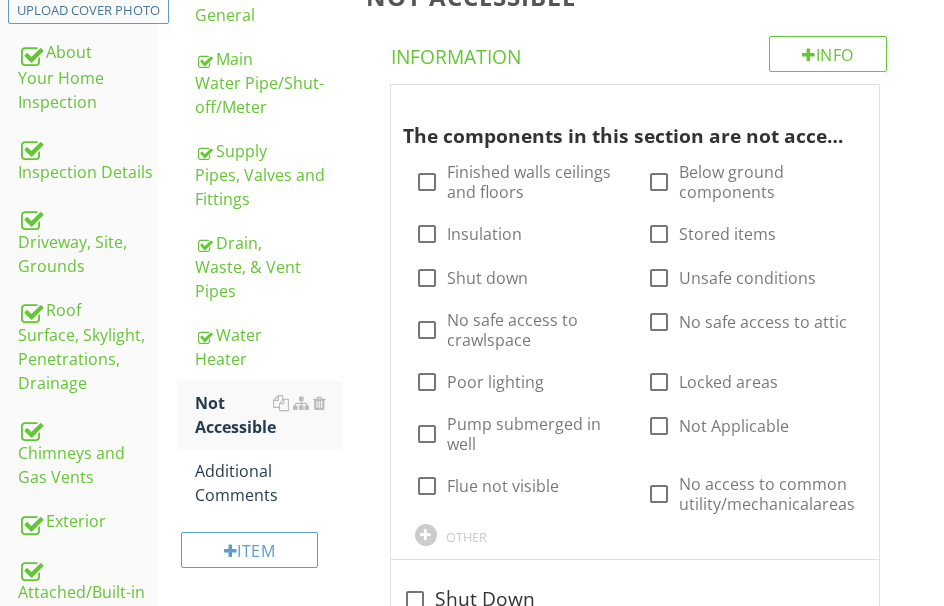 scroll, scrollTop: 323, scrollLeft: 0, axis: vertical 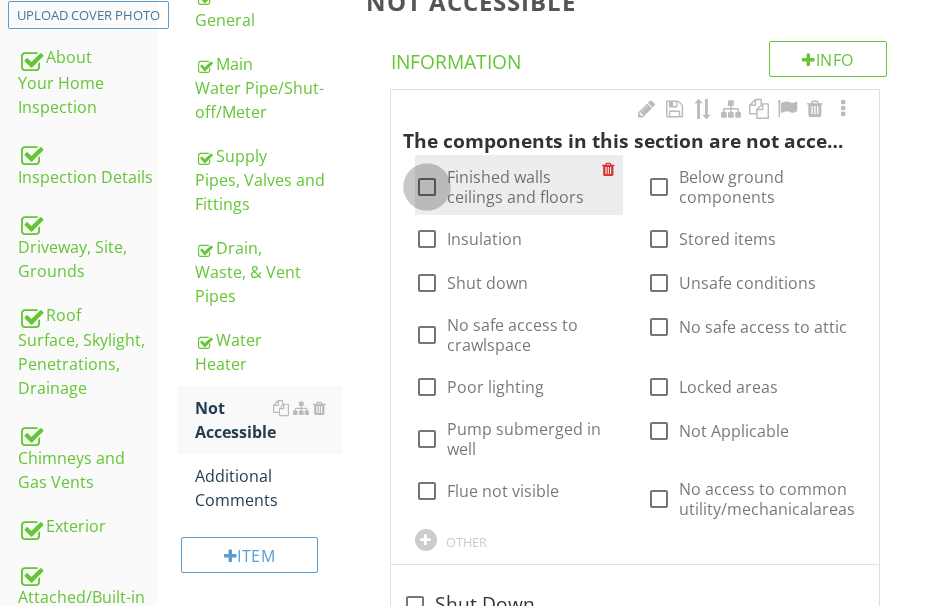 click at bounding box center [427, 187] 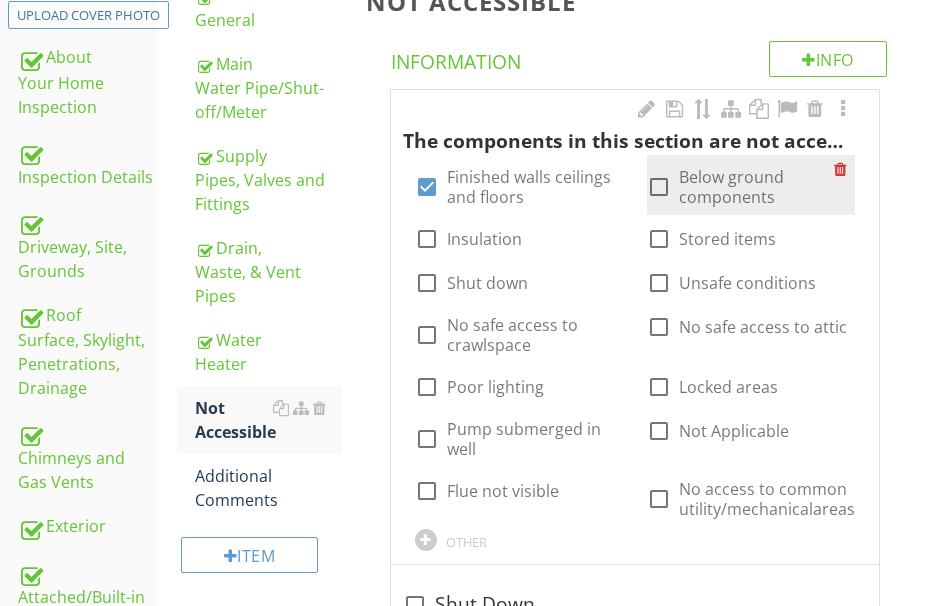 click at bounding box center [659, 187] 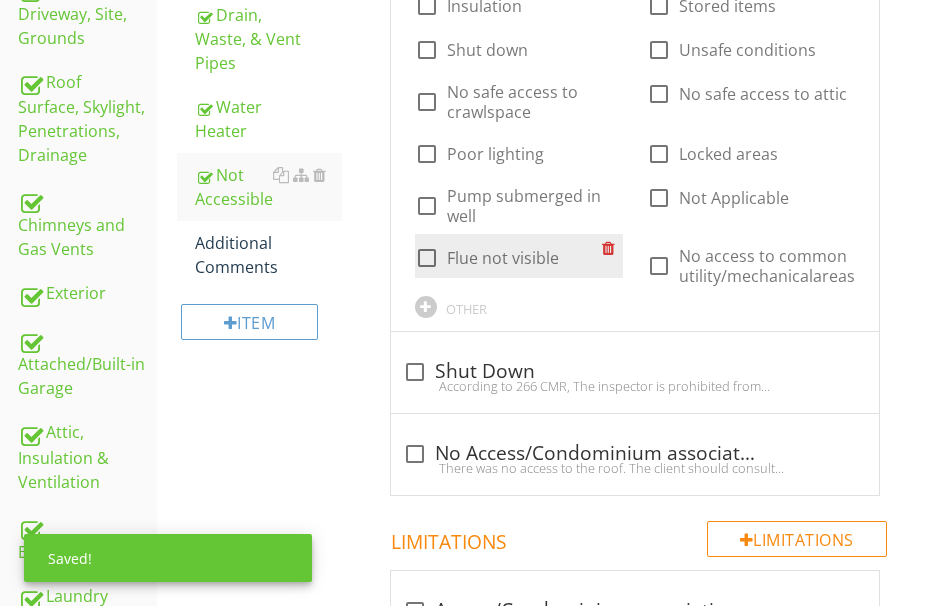 scroll, scrollTop: 423, scrollLeft: 0, axis: vertical 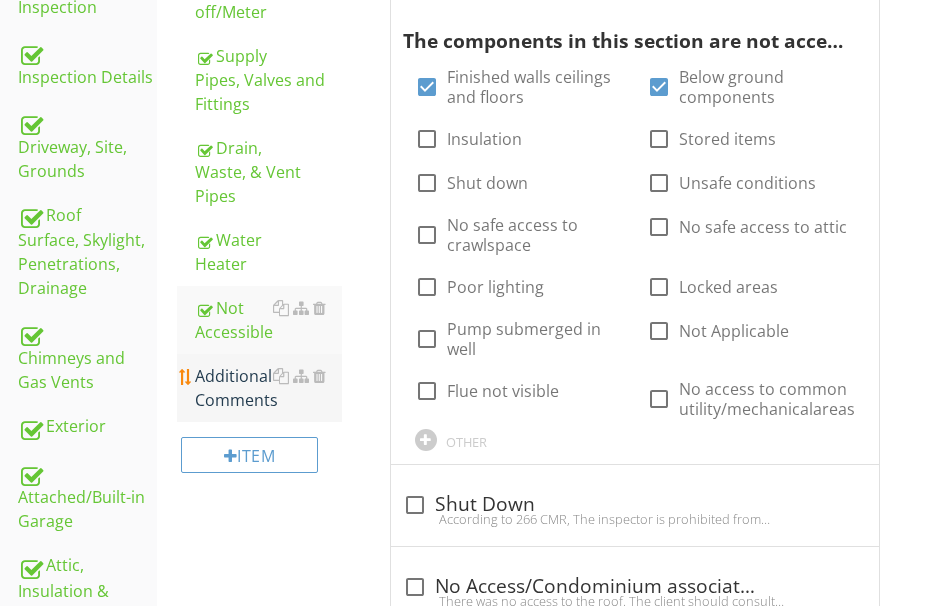 click on "Additional Comments" at bounding box center [268, 388] 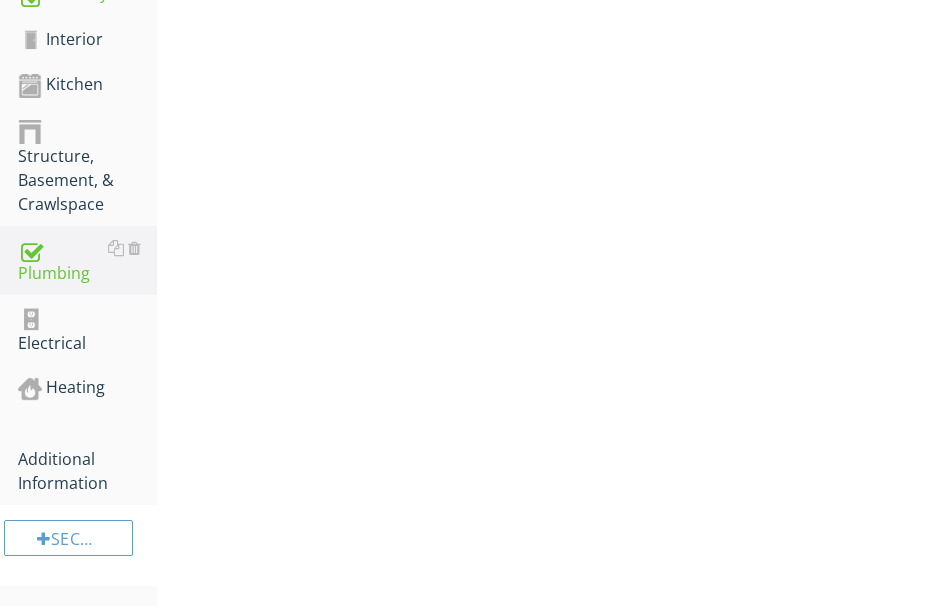 scroll, scrollTop: 1194, scrollLeft: 0, axis: vertical 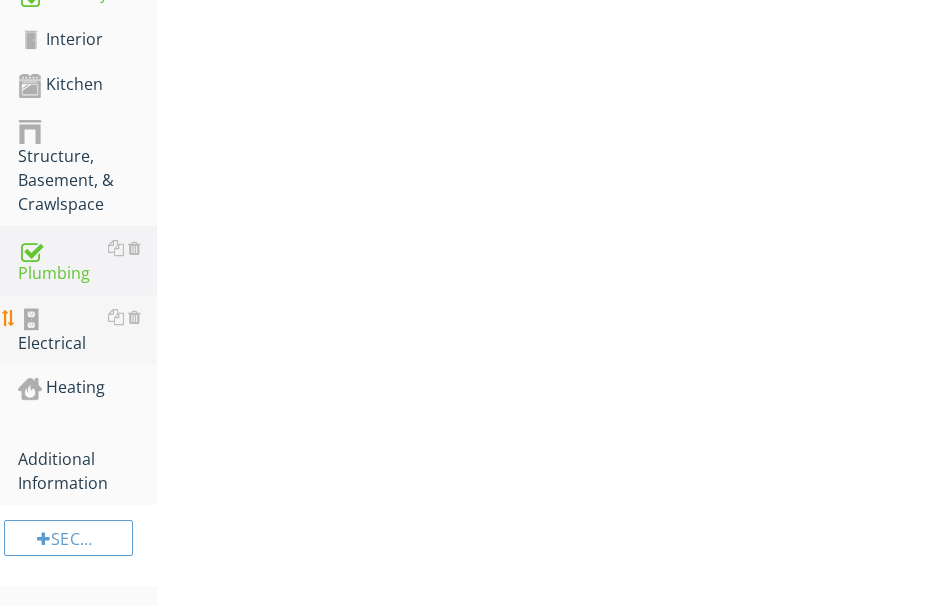 click on "Electrical" at bounding box center (87, 330) 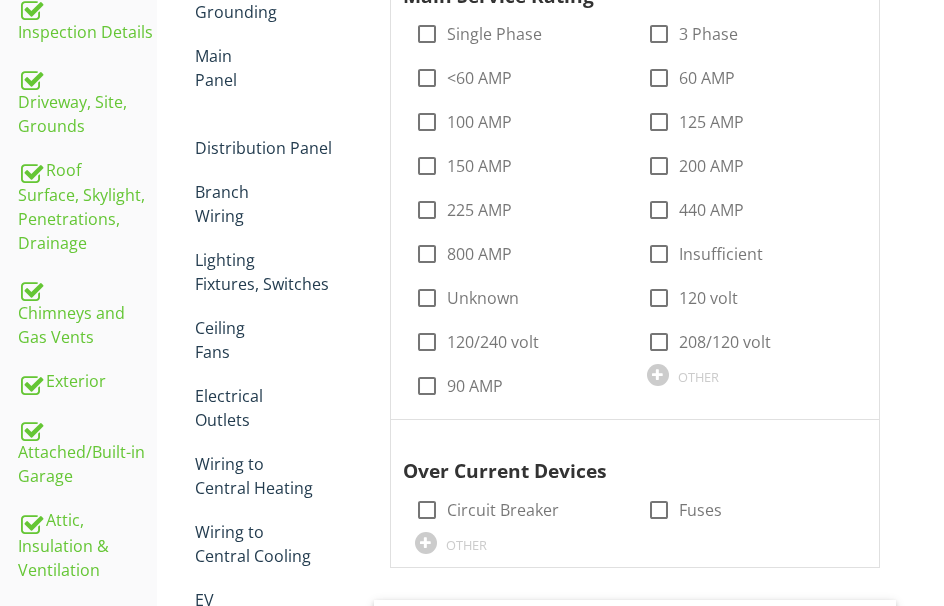 scroll, scrollTop: 394, scrollLeft: 0, axis: vertical 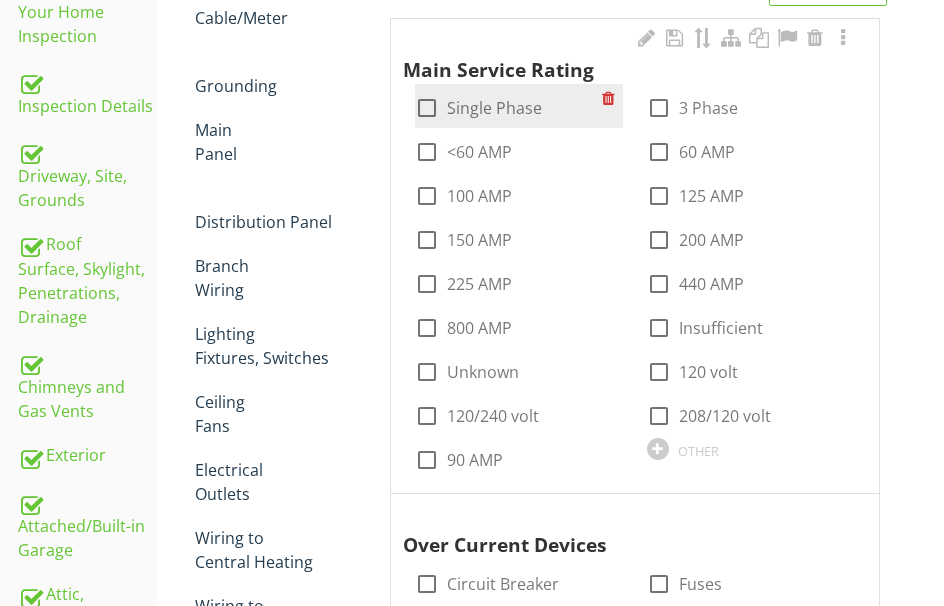 click at bounding box center [427, 108] 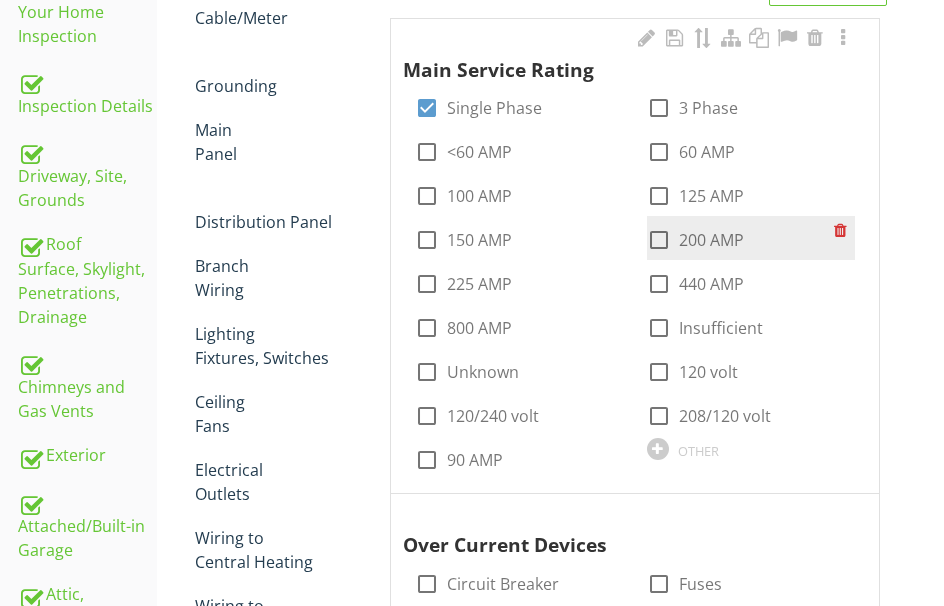 click at bounding box center (659, 240) 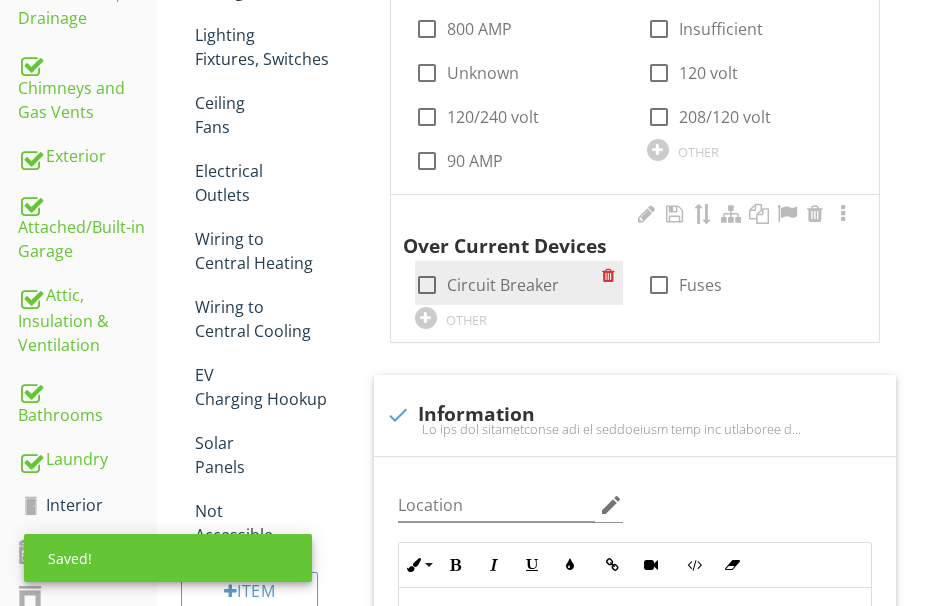 scroll, scrollTop: 694, scrollLeft: 0, axis: vertical 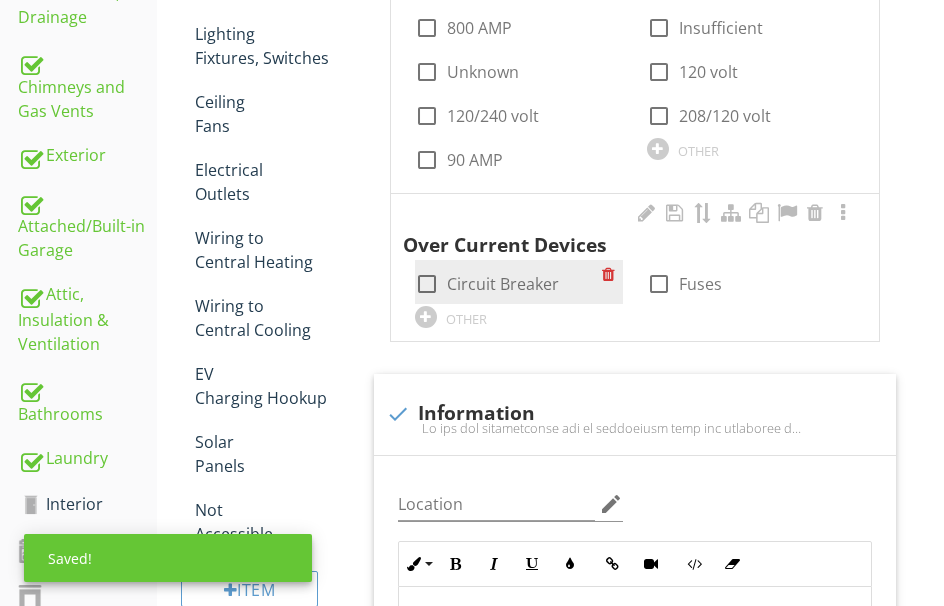 click at bounding box center [427, 284] 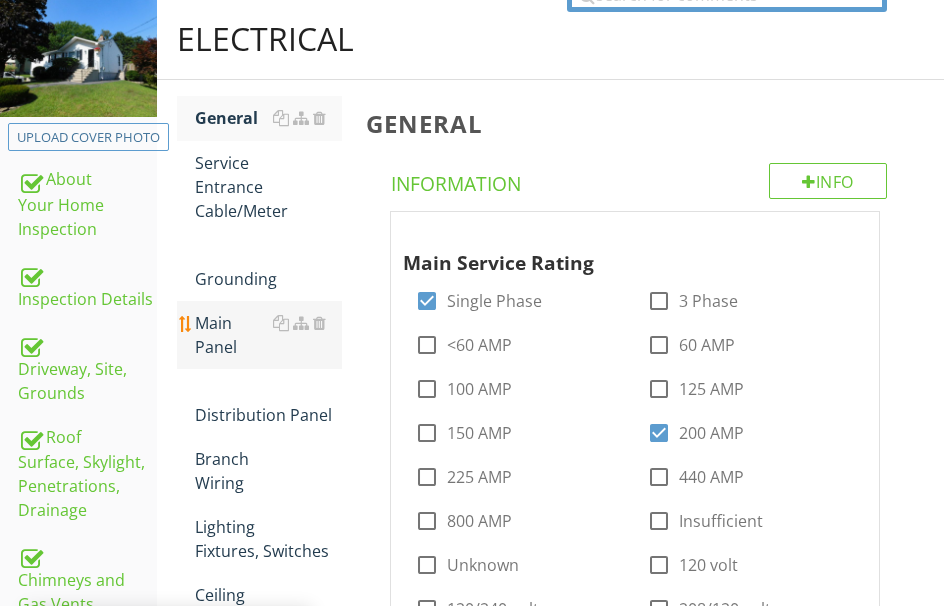scroll, scrollTop: 94, scrollLeft: 0, axis: vertical 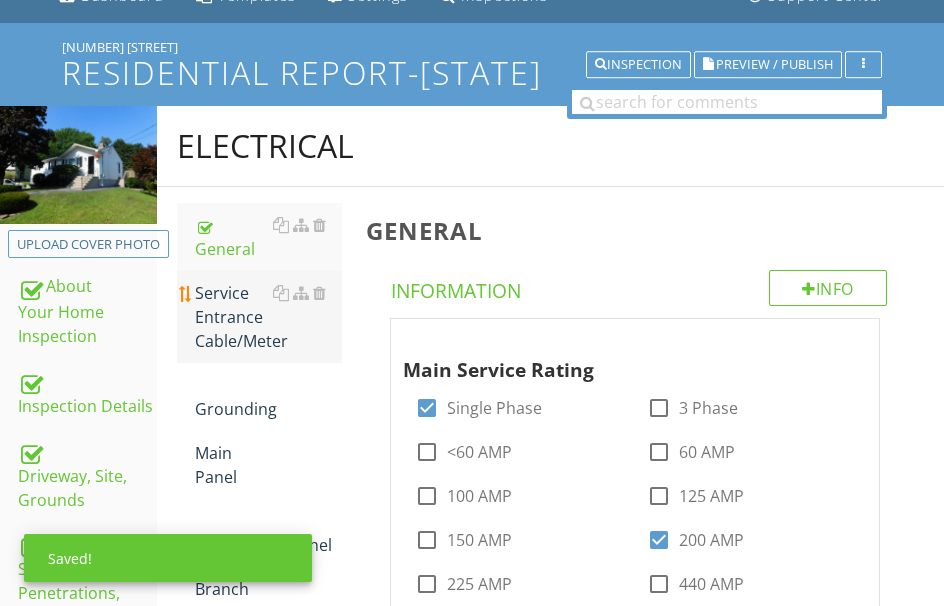 click on "Service Entrance Cable/Meter" at bounding box center (268, 317) 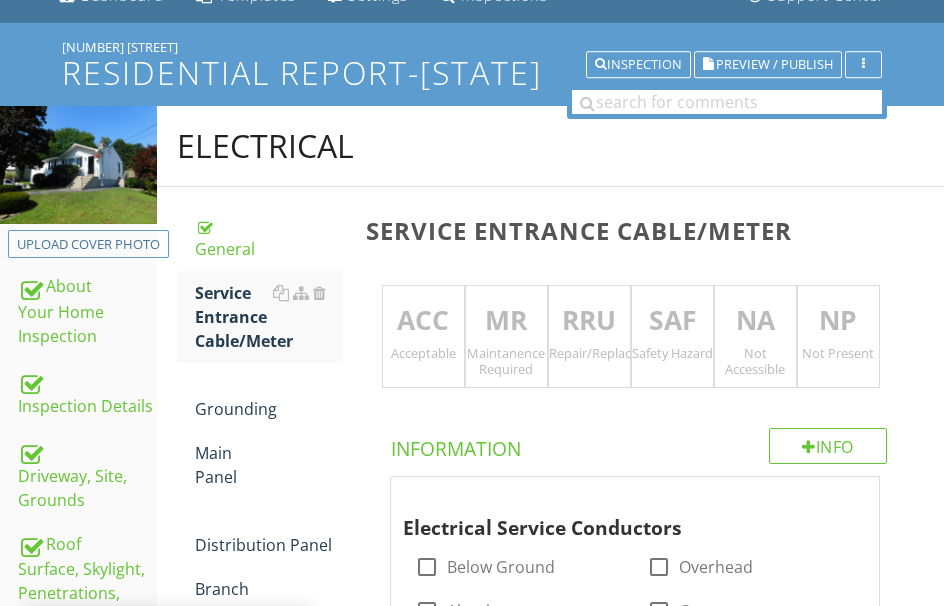 click on "ACC" at bounding box center [423, 321] 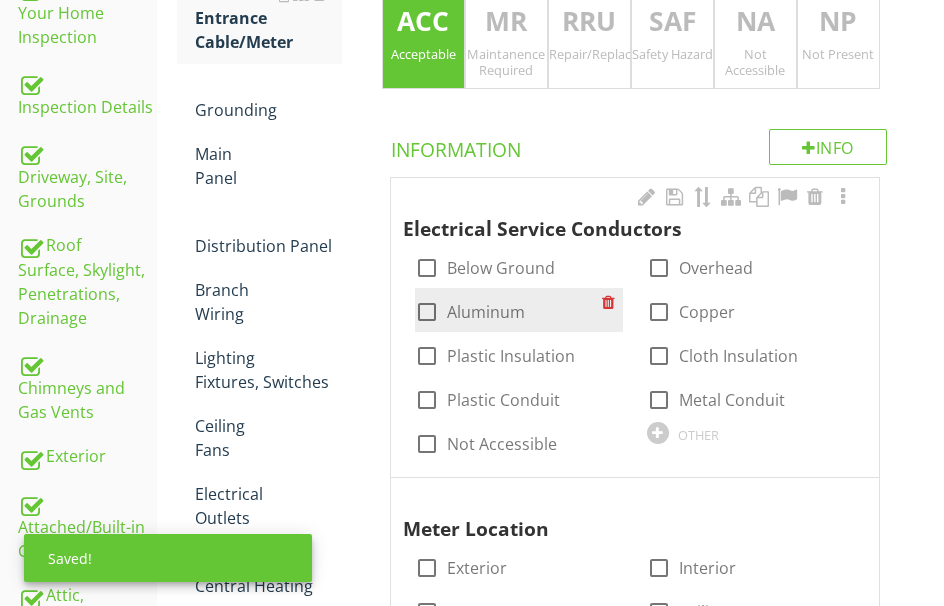 scroll, scrollTop: 394, scrollLeft: 0, axis: vertical 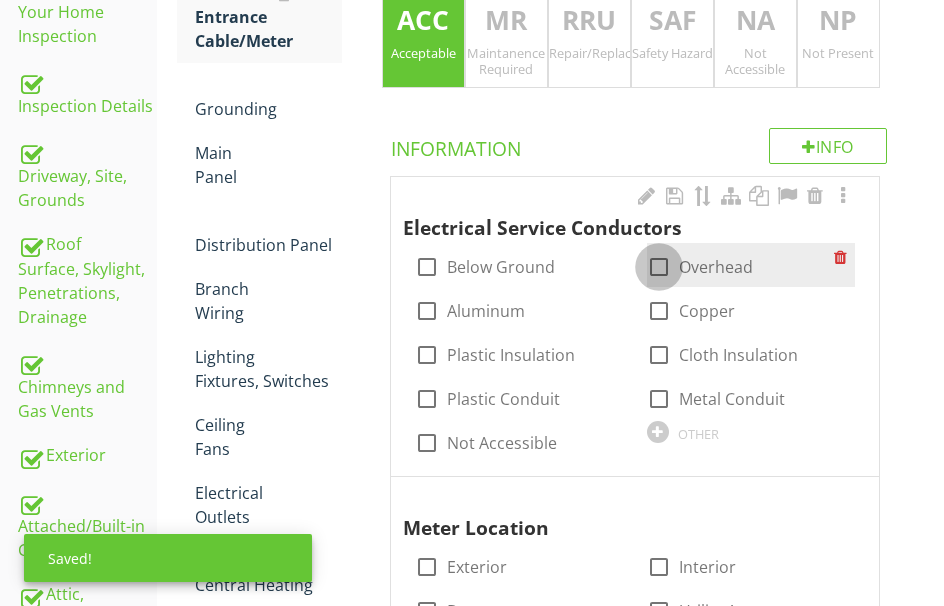 click at bounding box center [659, 267] 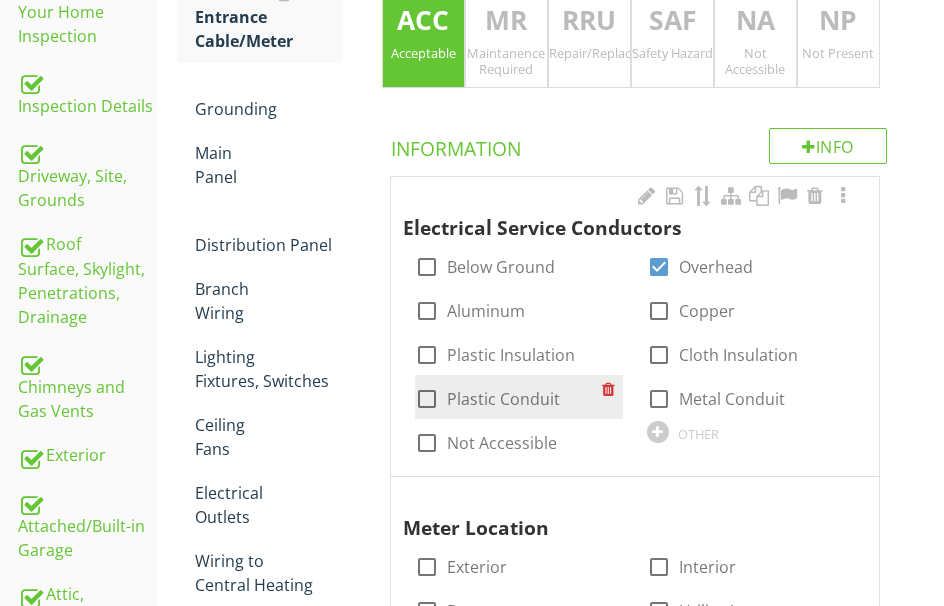 click at bounding box center (427, 399) 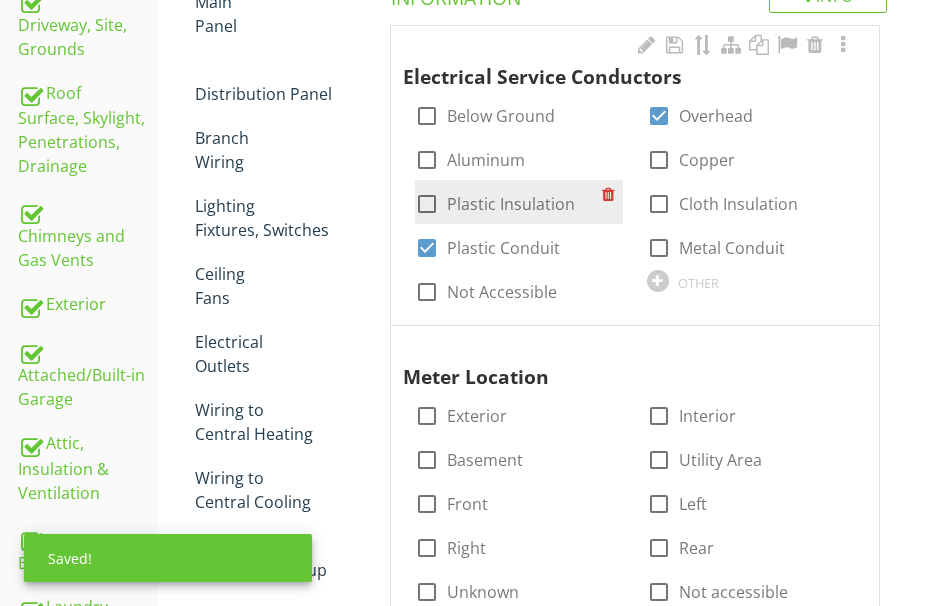 scroll, scrollTop: 694, scrollLeft: 0, axis: vertical 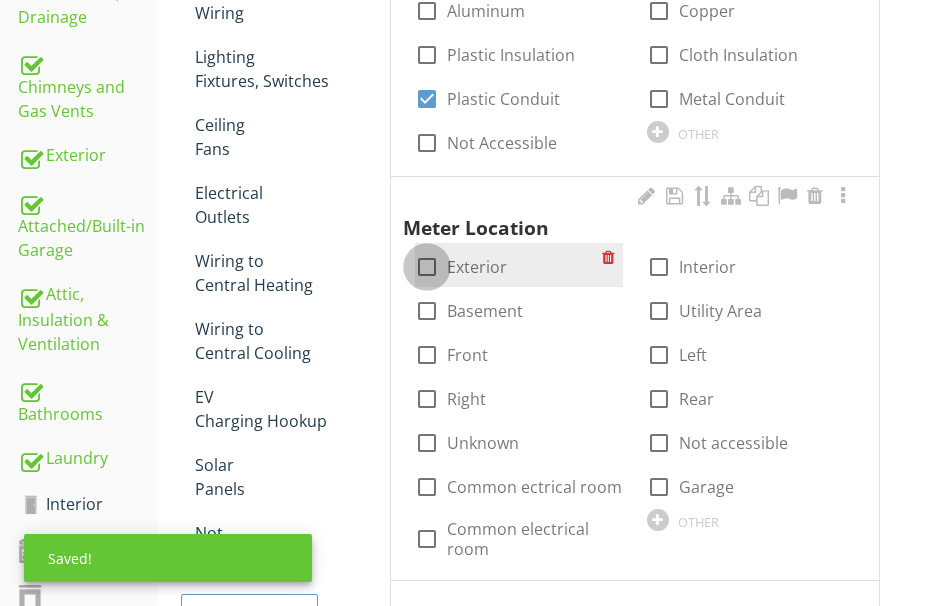 click at bounding box center (427, 267) 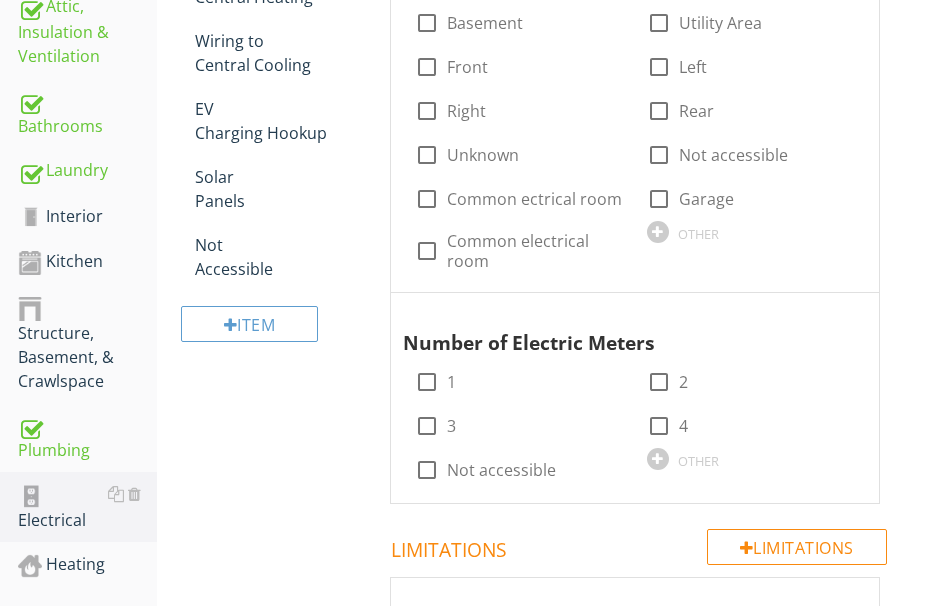 scroll, scrollTop: 1094, scrollLeft: 0, axis: vertical 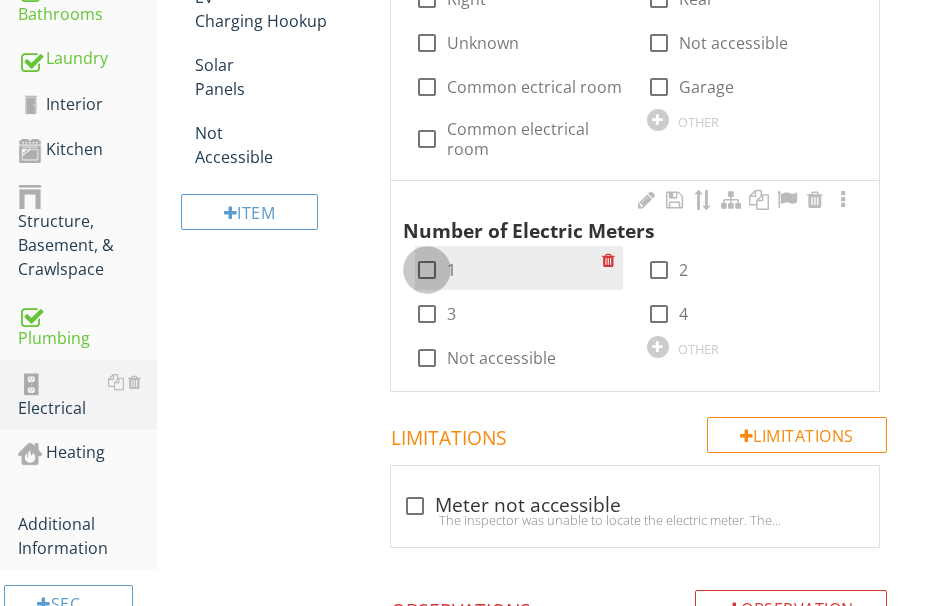click at bounding box center (427, 270) 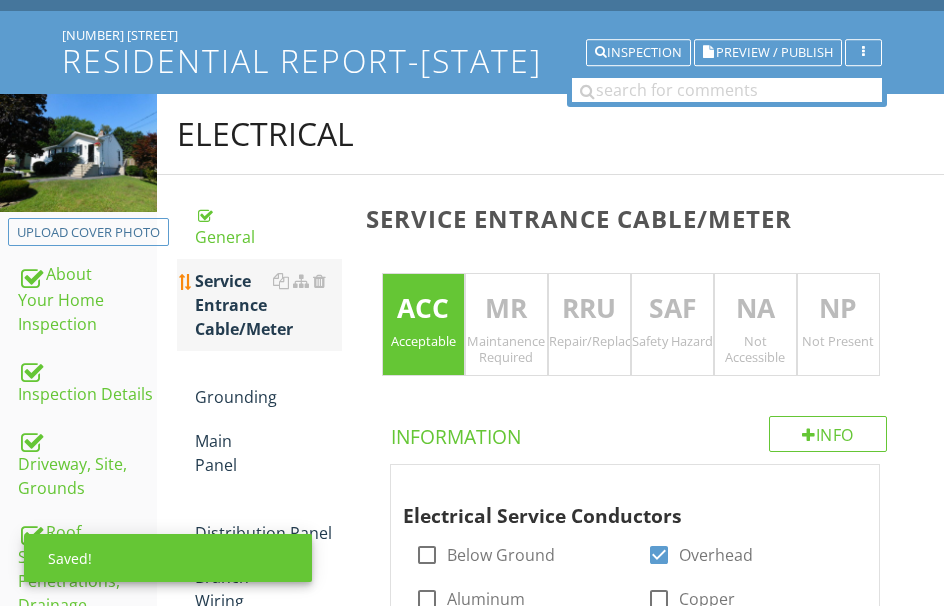 scroll, scrollTop: 94, scrollLeft: 0, axis: vertical 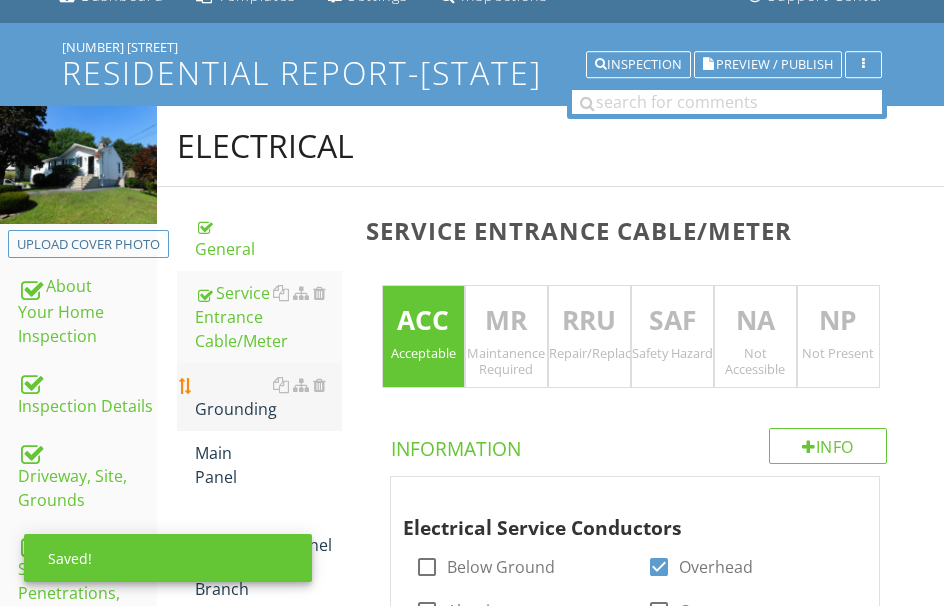 click on "Grounding" at bounding box center [268, 397] 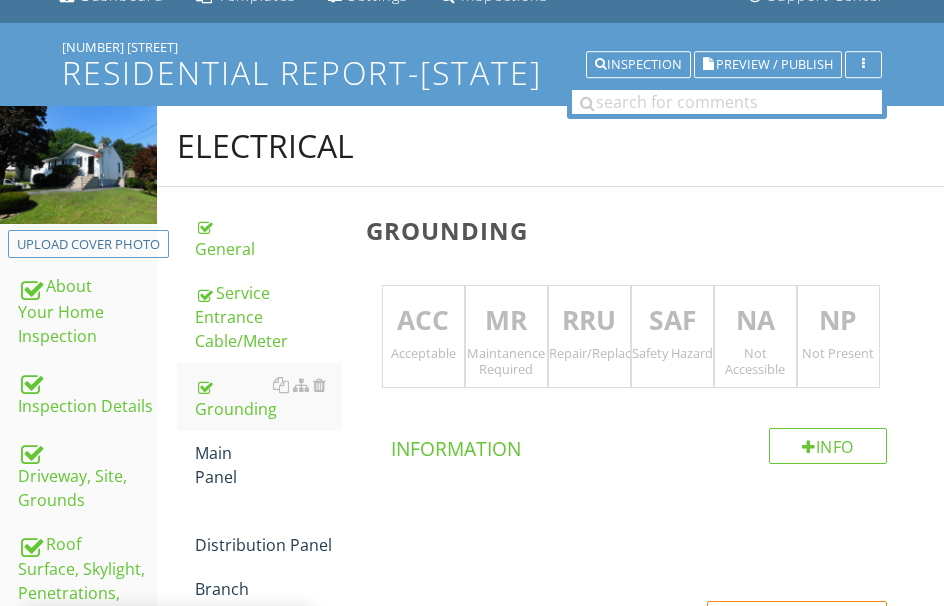 click on "ACC" at bounding box center [423, 321] 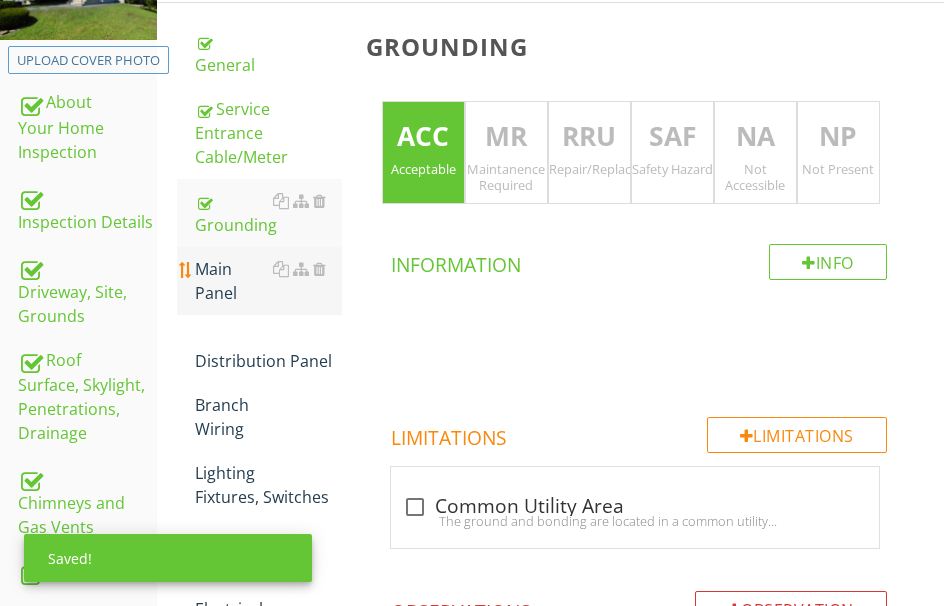 scroll, scrollTop: 294, scrollLeft: 0, axis: vertical 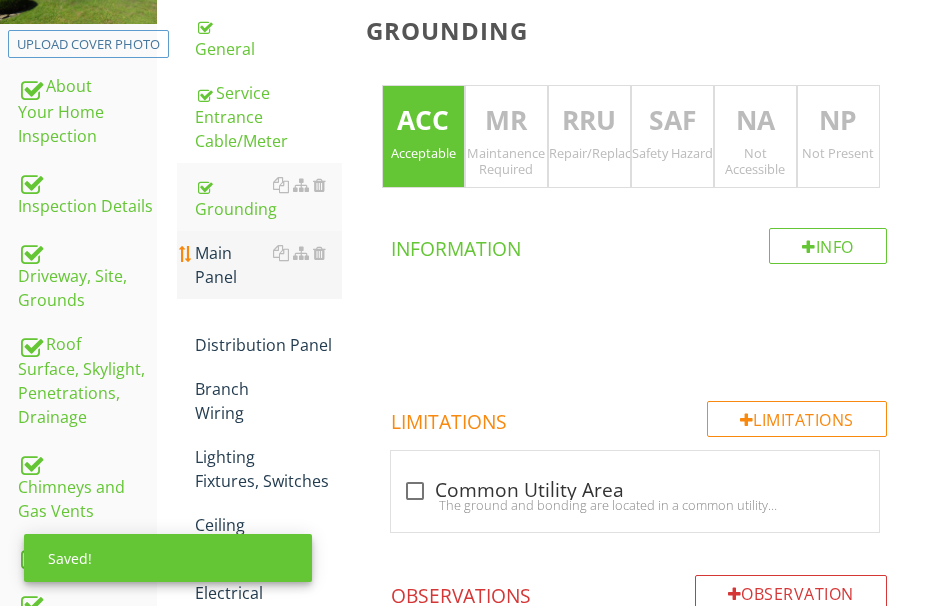 click on "Main Panel" at bounding box center [268, 265] 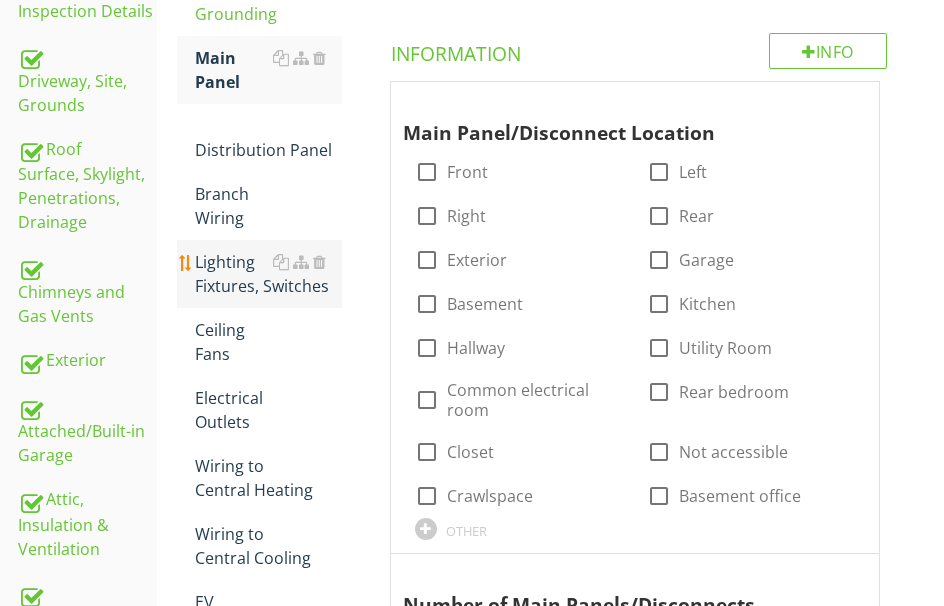 scroll, scrollTop: 494, scrollLeft: 0, axis: vertical 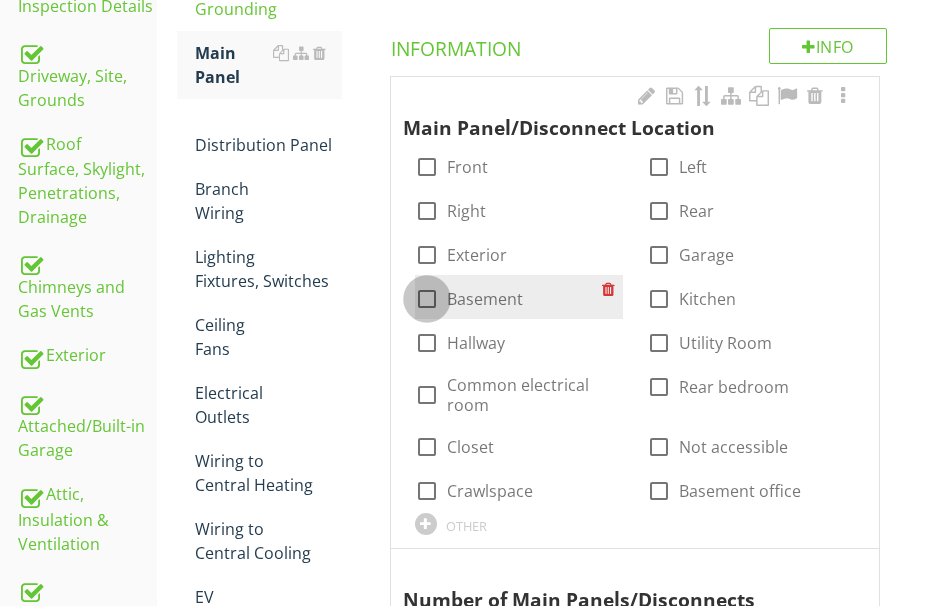 click at bounding box center [427, 299] 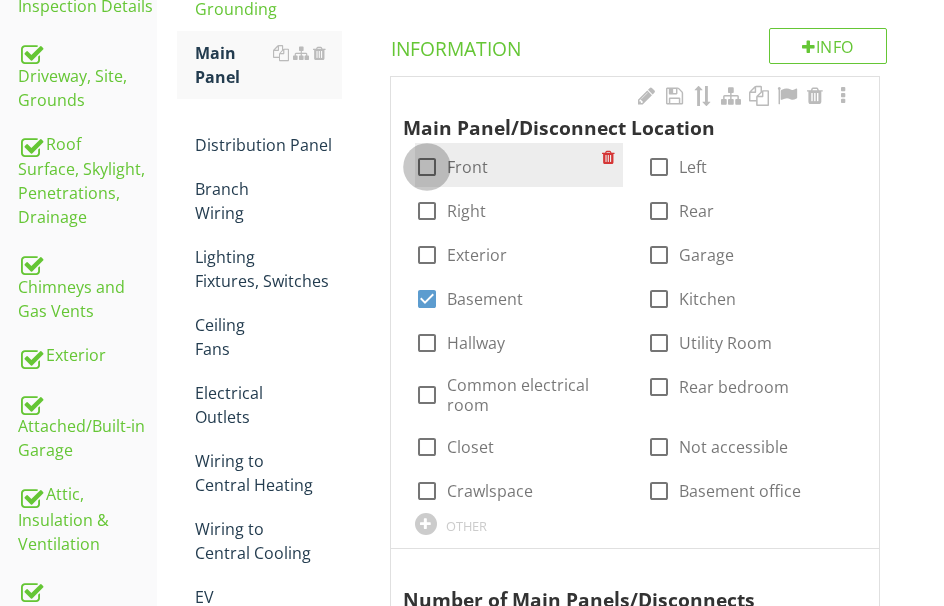 click at bounding box center [427, 167] 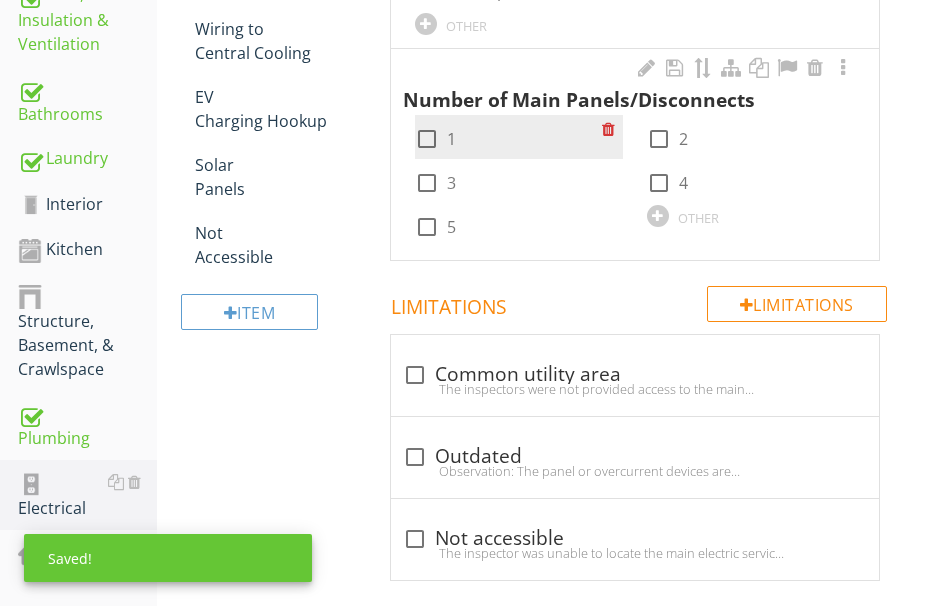 click at bounding box center (427, 139) 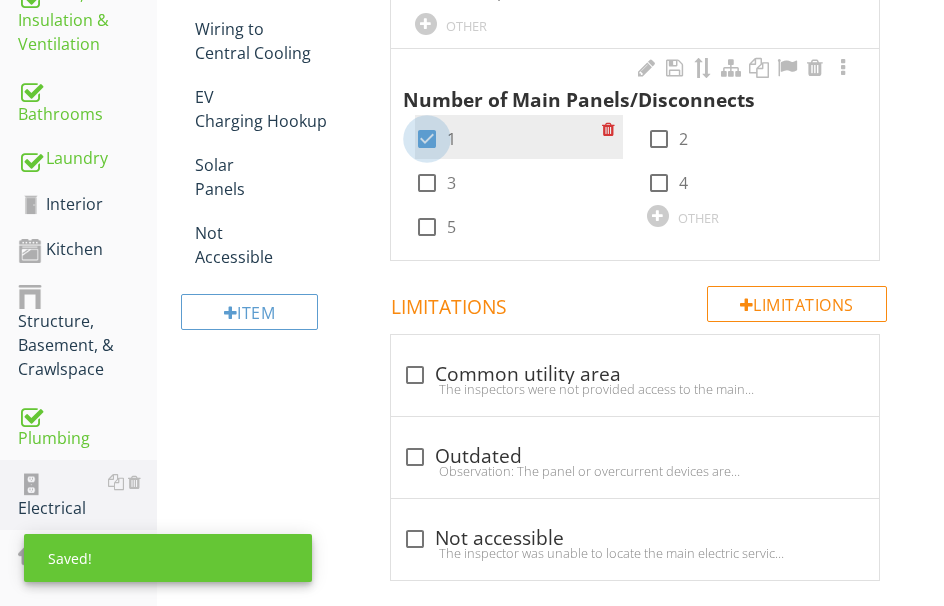 checkbox on "true" 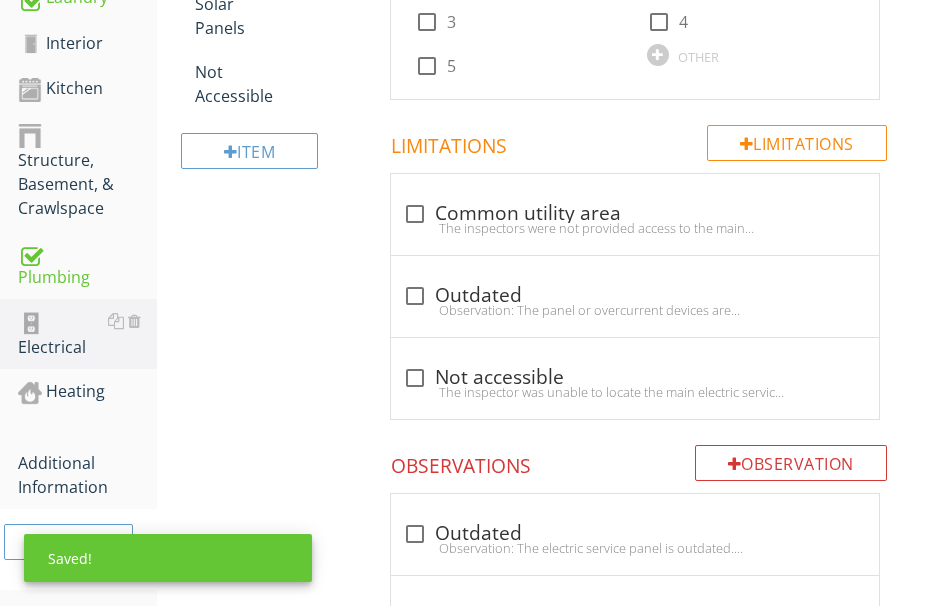 scroll, scrollTop: 1494, scrollLeft: 0, axis: vertical 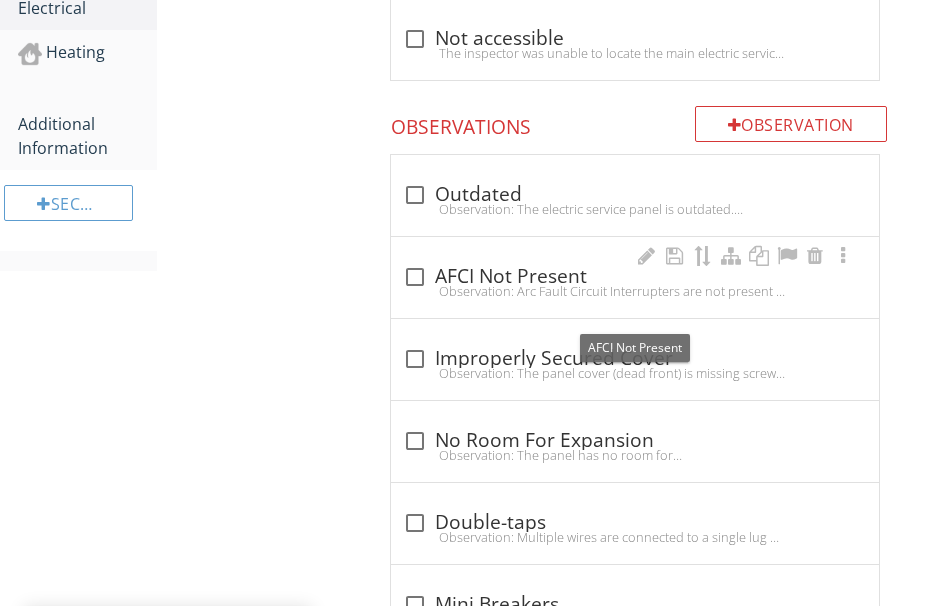 click on "check_box_outline_blank
AFCI Not Present" at bounding box center [635, 277] 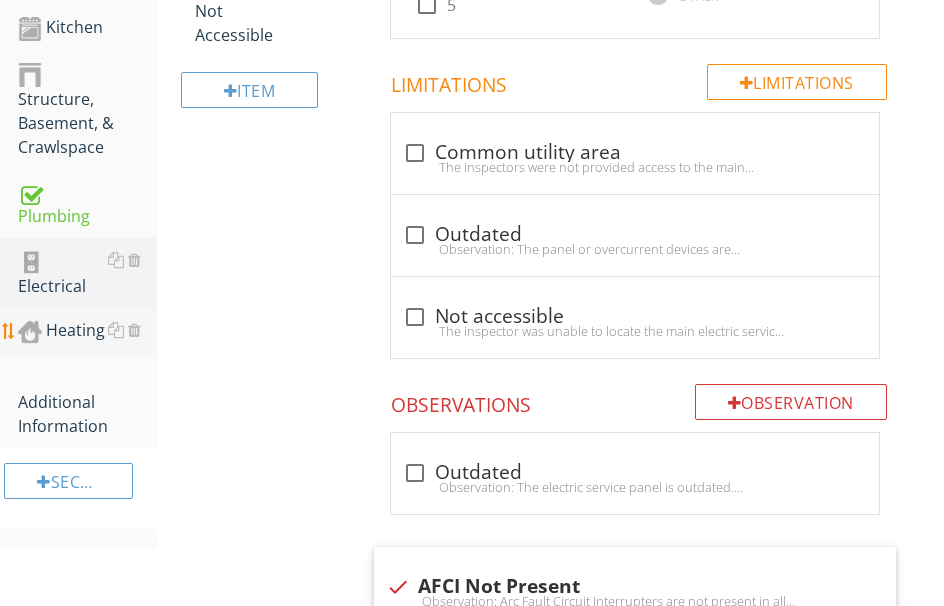 scroll, scrollTop: 1094, scrollLeft: 0, axis: vertical 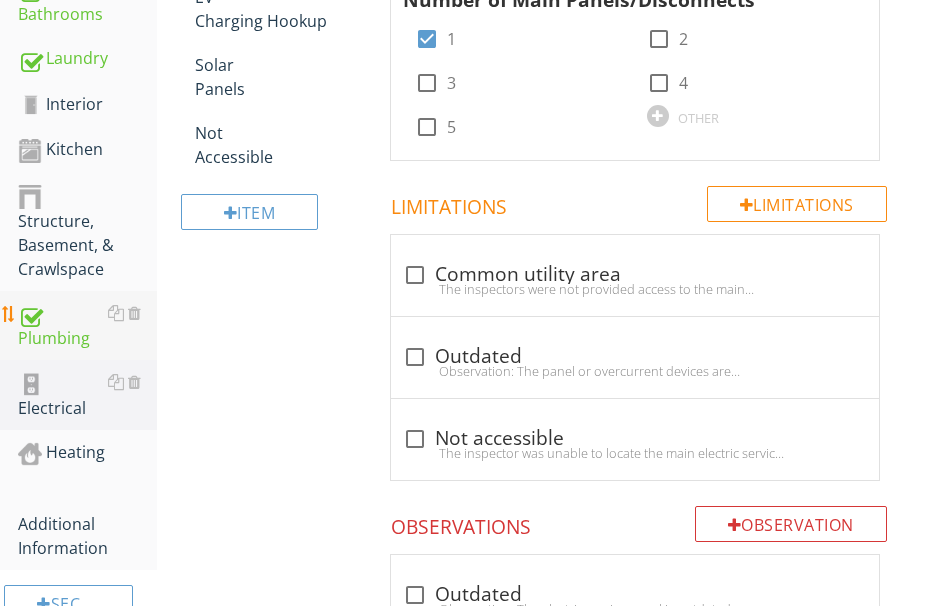 click on "Plumbing" at bounding box center [87, 326] 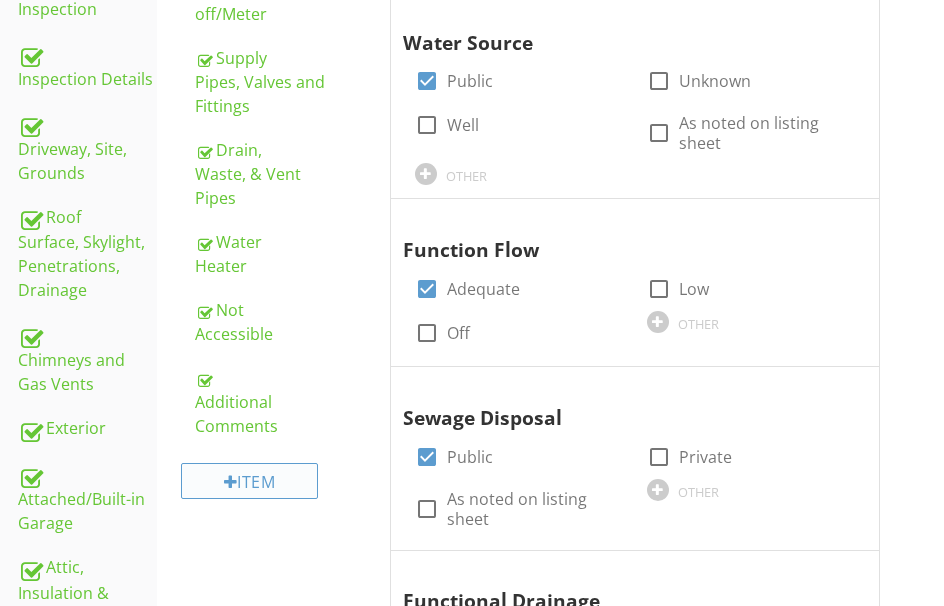 scroll, scrollTop: 194, scrollLeft: 0, axis: vertical 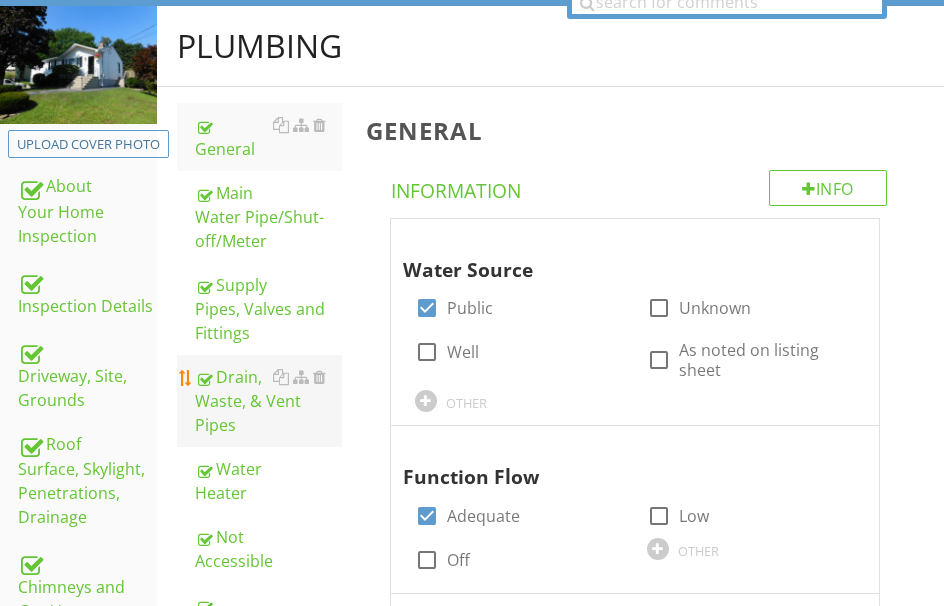 click on "Drain, Waste, & Vent Pipes" at bounding box center [268, 401] 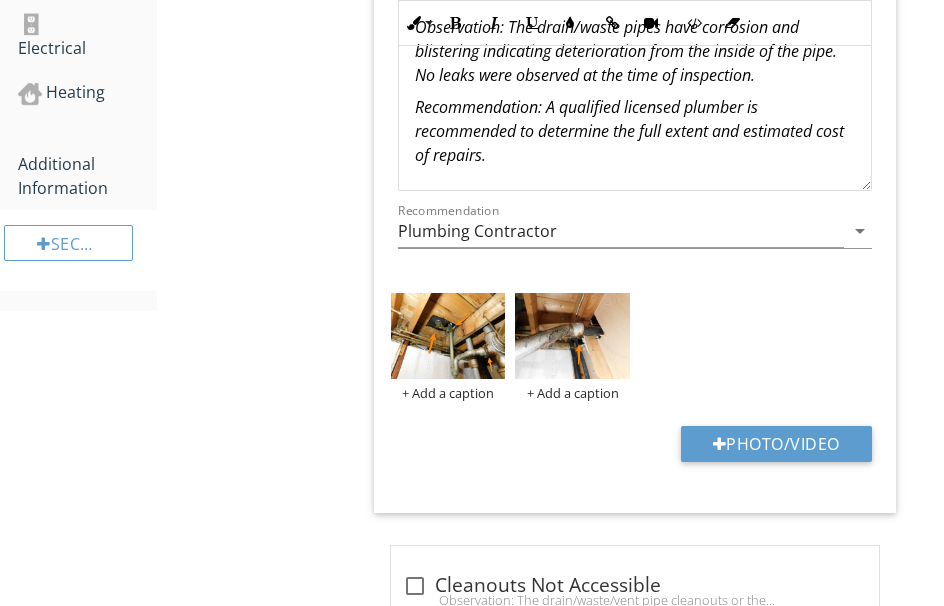 scroll, scrollTop: 1494, scrollLeft: 0, axis: vertical 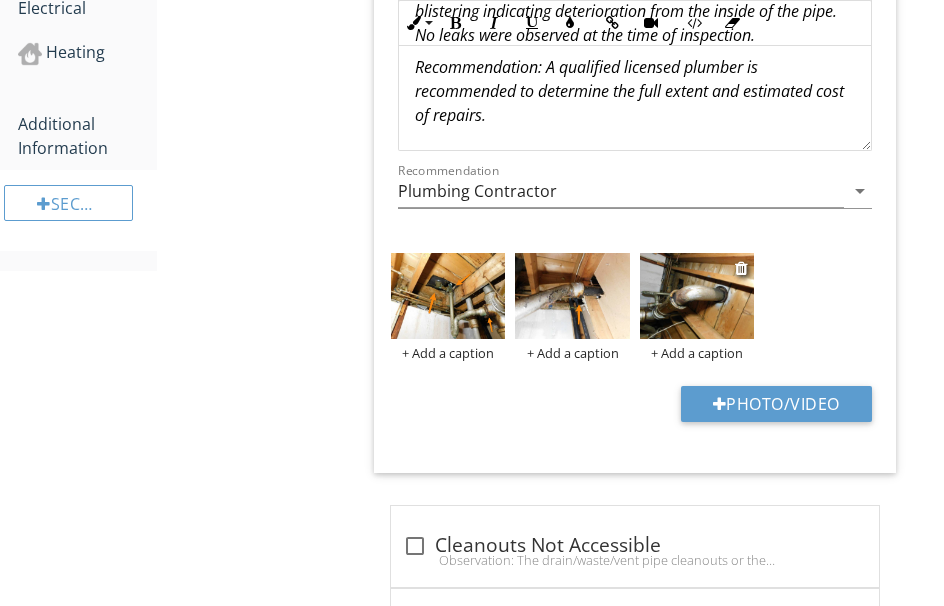 click at bounding box center [697, 296] 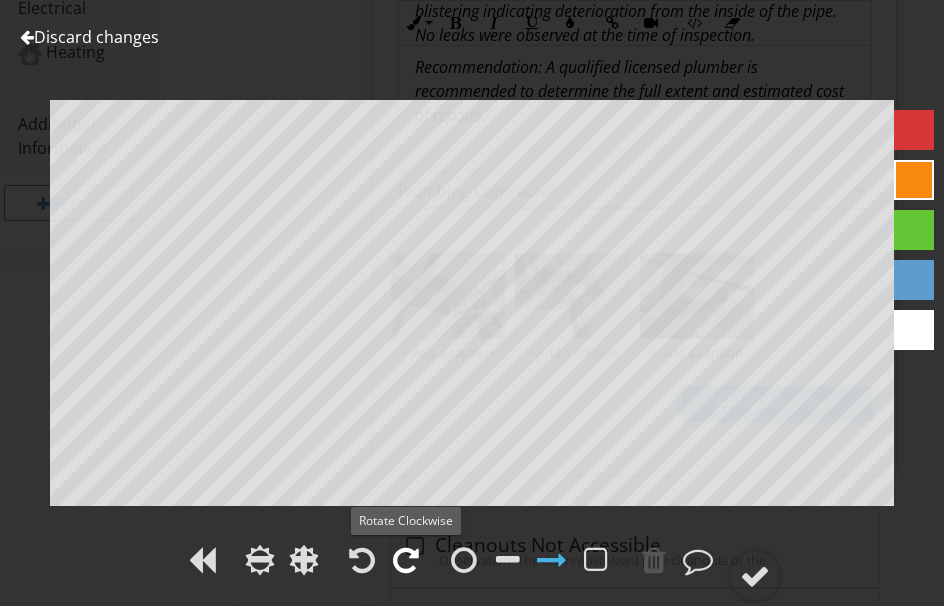 click at bounding box center (406, 560) 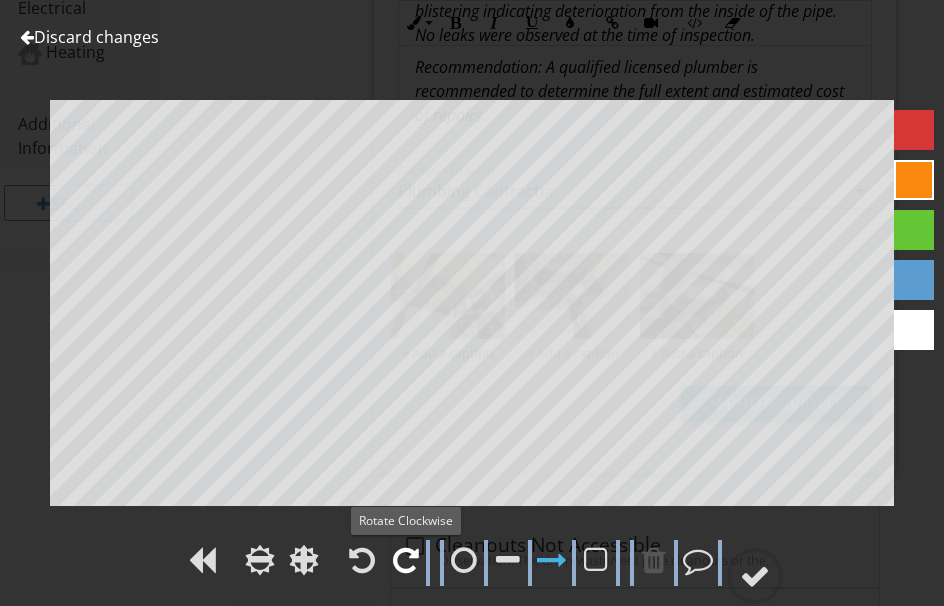 click at bounding box center (406, 560) 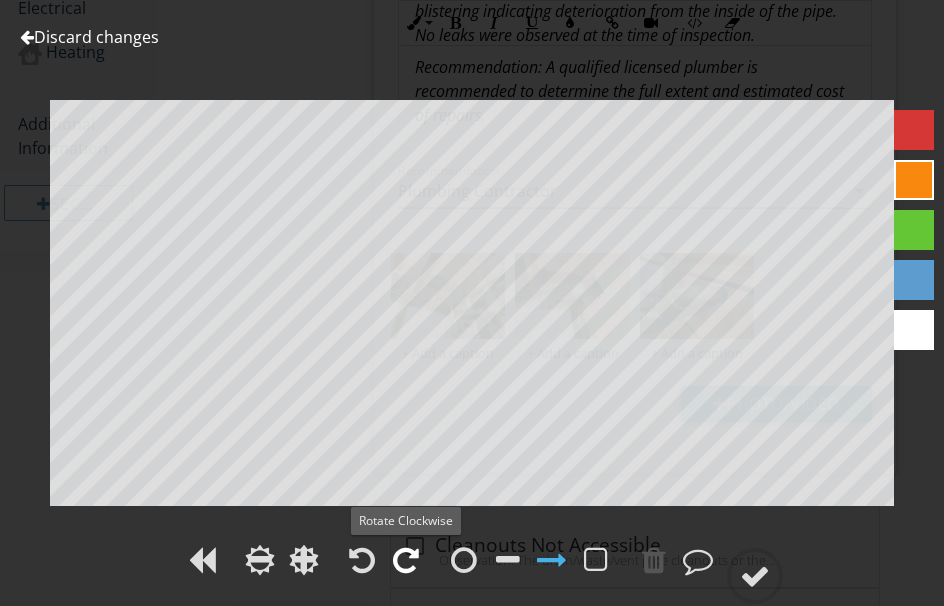 click at bounding box center (406, 560) 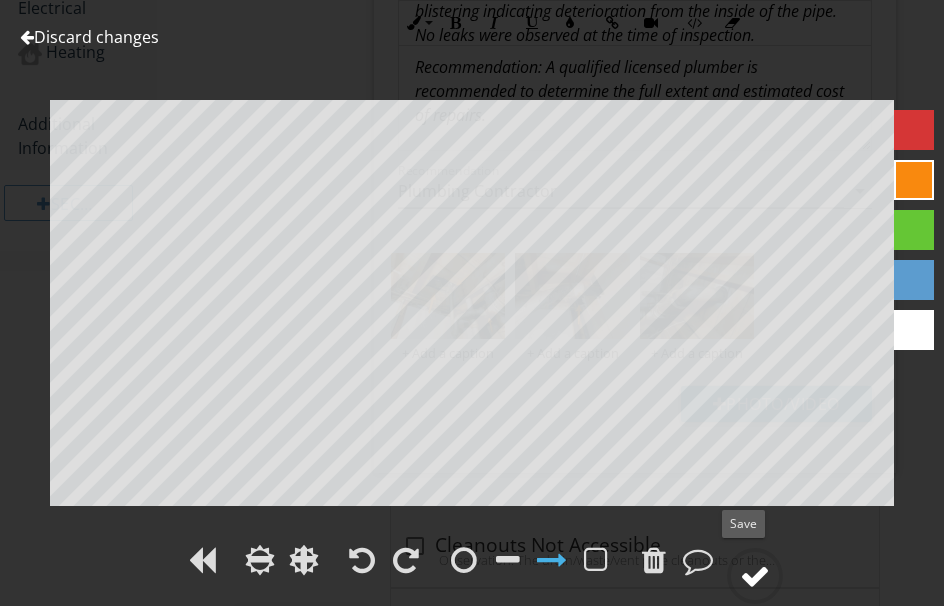 click at bounding box center [755, 576] 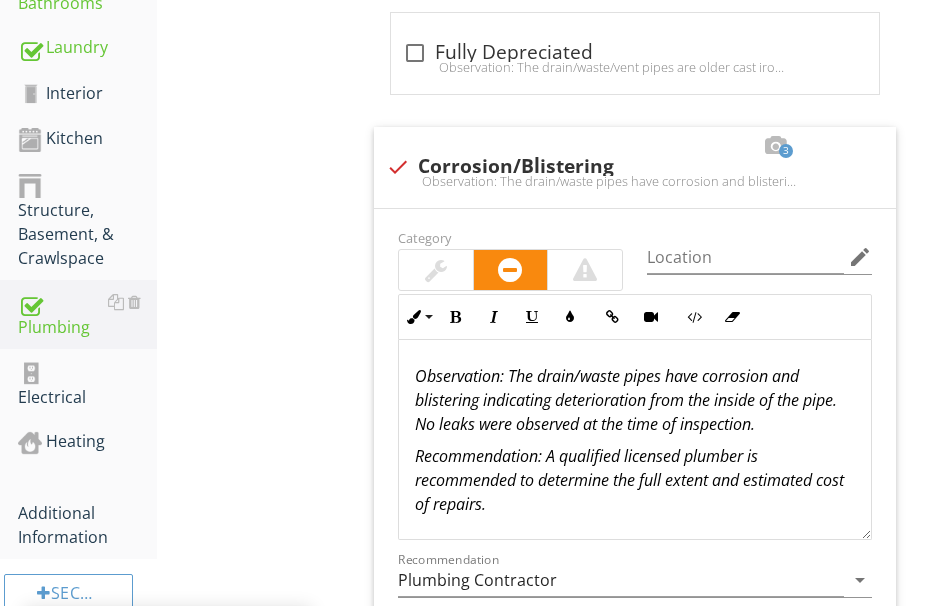 scroll, scrollTop: 1094, scrollLeft: 0, axis: vertical 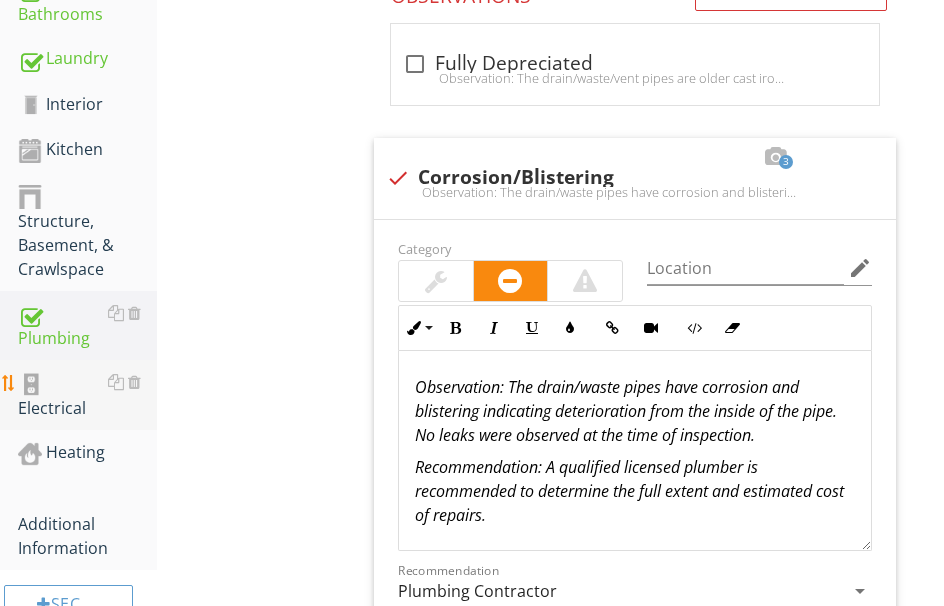 click on "Electrical" at bounding box center [87, 395] 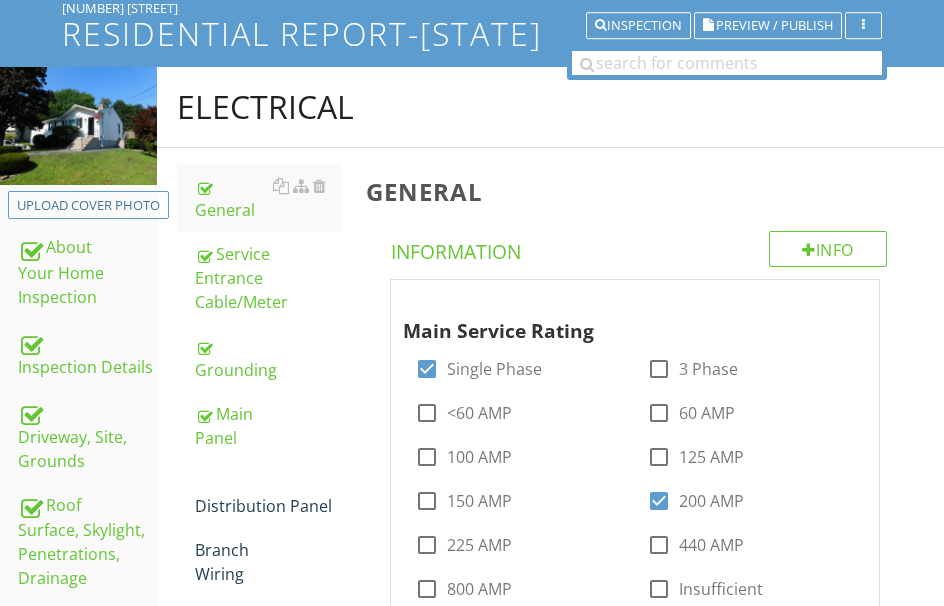 scroll, scrollTop: 132, scrollLeft: 0, axis: vertical 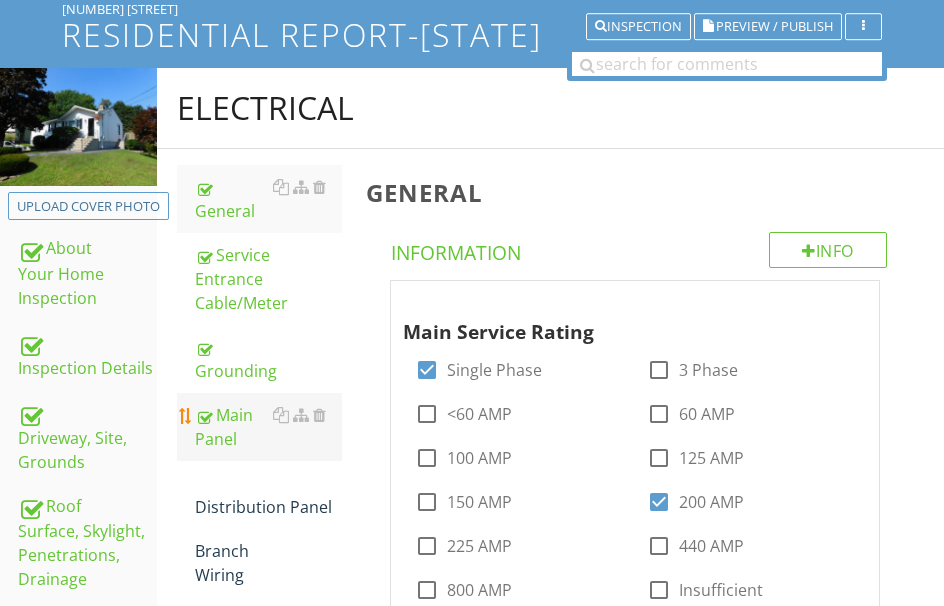 click on "Main Panel" at bounding box center (268, 427) 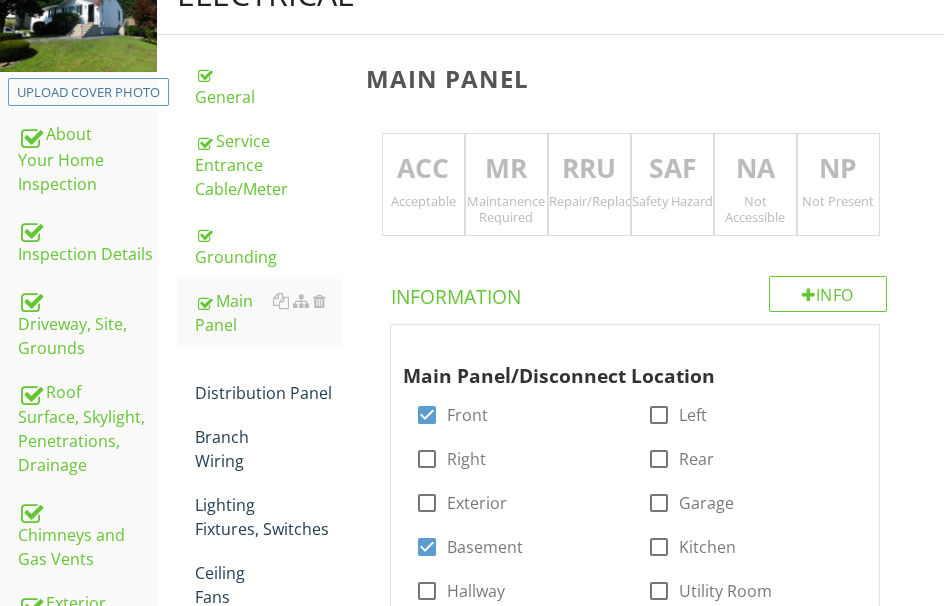 scroll, scrollTop: 132, scrollLeft: 0, axis: vertical 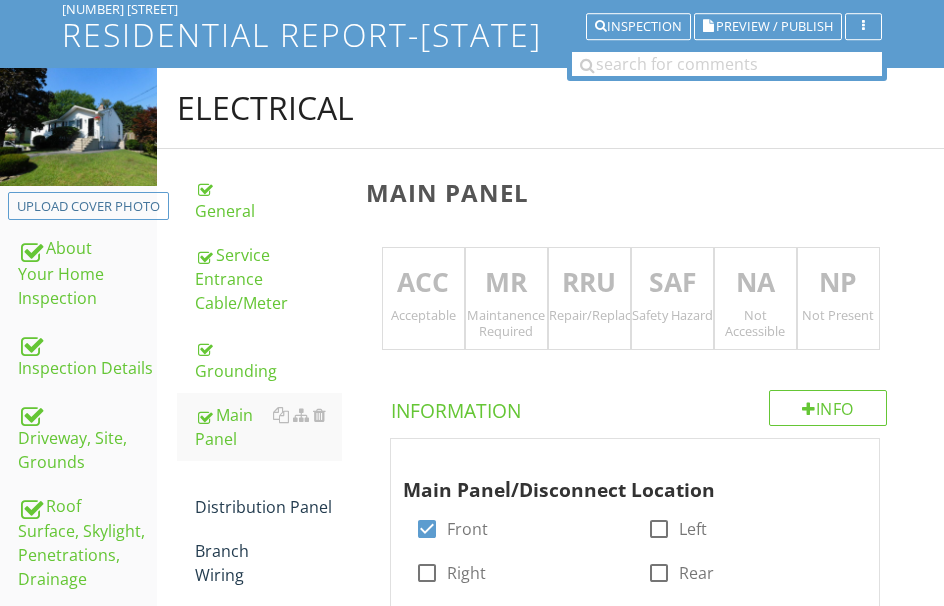 click on "RRU" at bounding box center (589, 283) 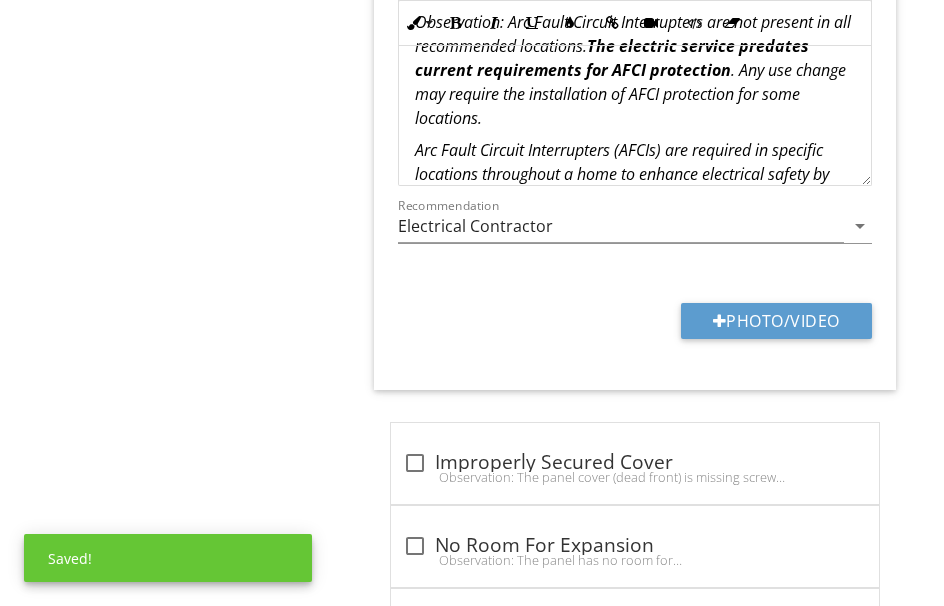 scroll, scrollTop: 2032, scrollLeft: 0, axis: vertical 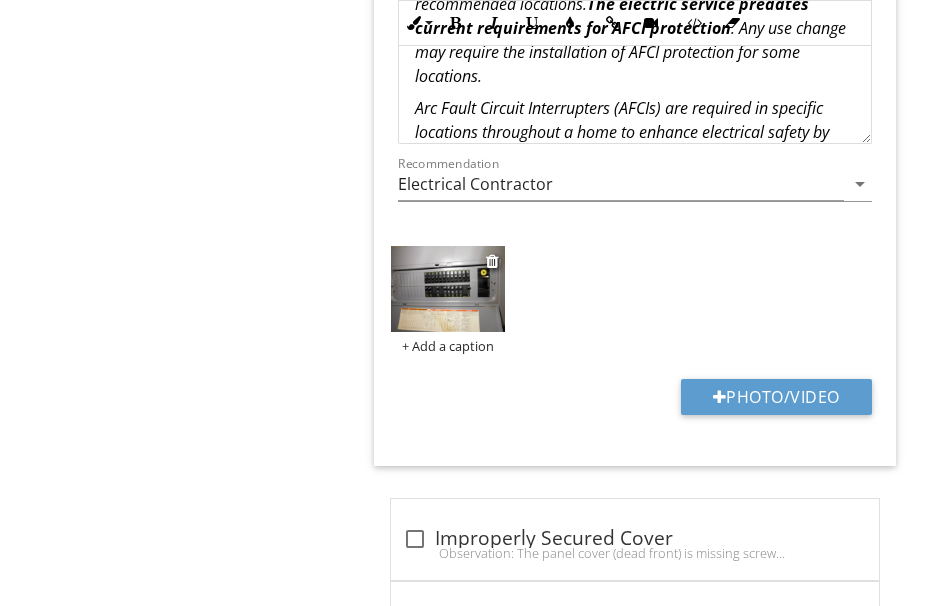 click at bounding box center [448, 289] 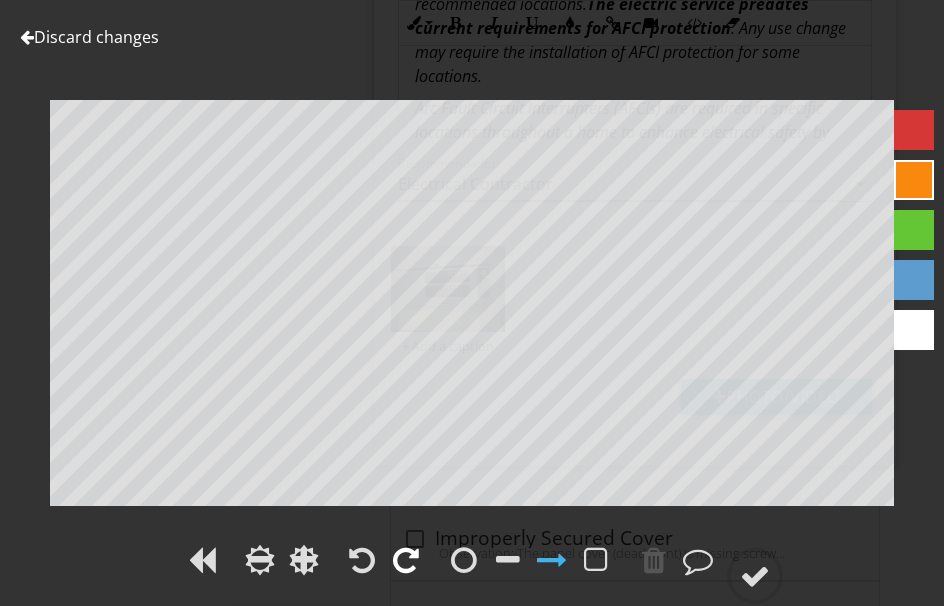 click at bounding box center [406, 560] 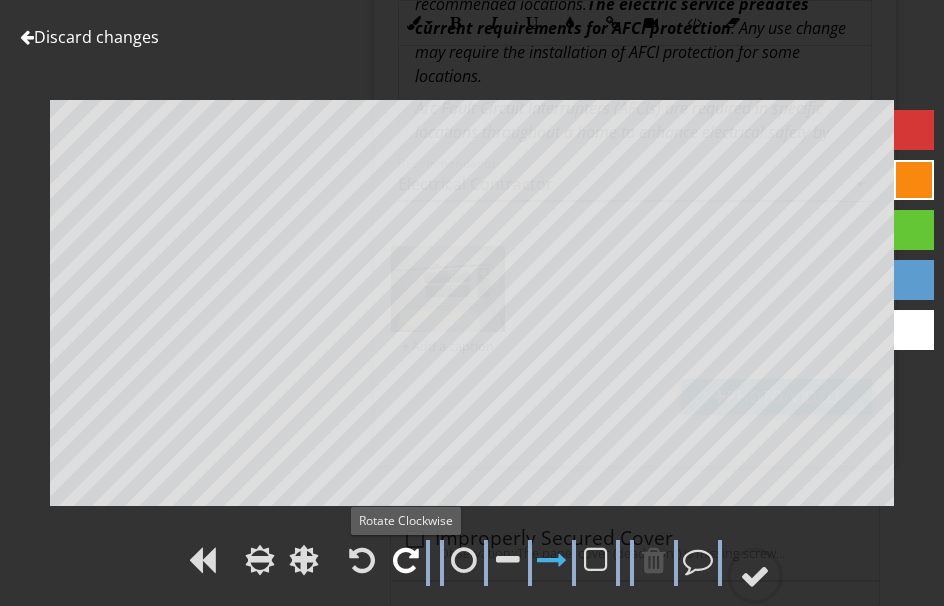 click at bounding box center (406, 560) 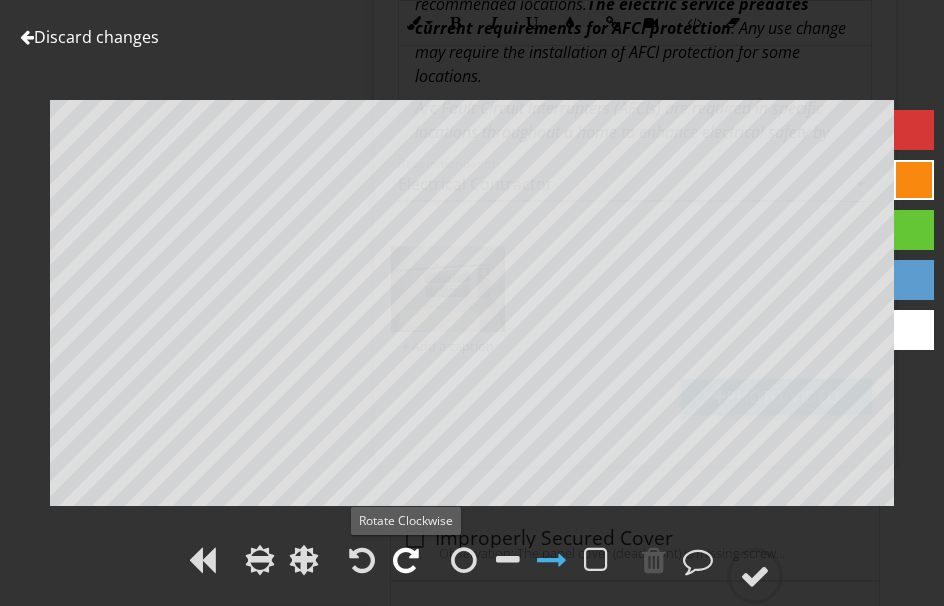 click at bounding box center [406, 560] 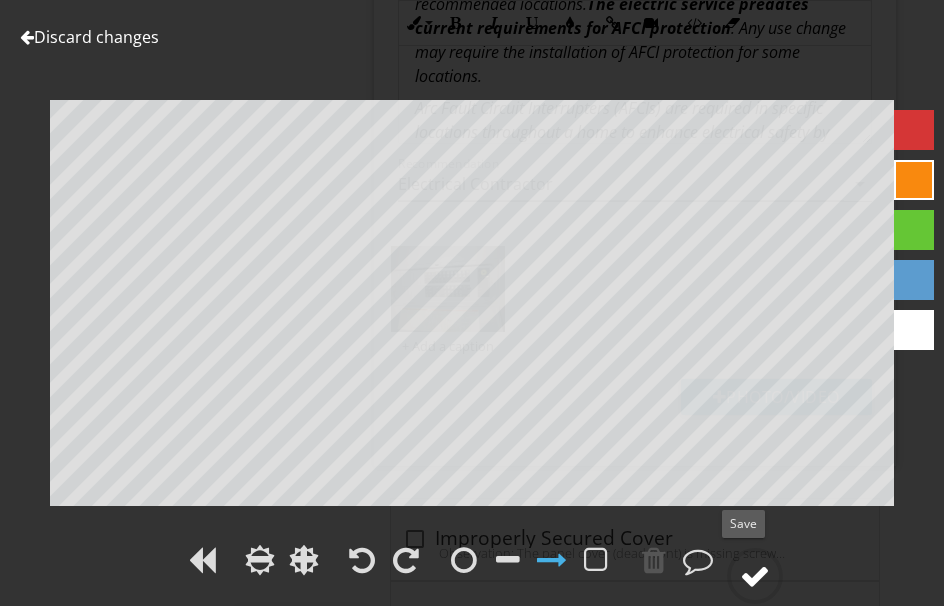 click at bounding box center (755, 576) 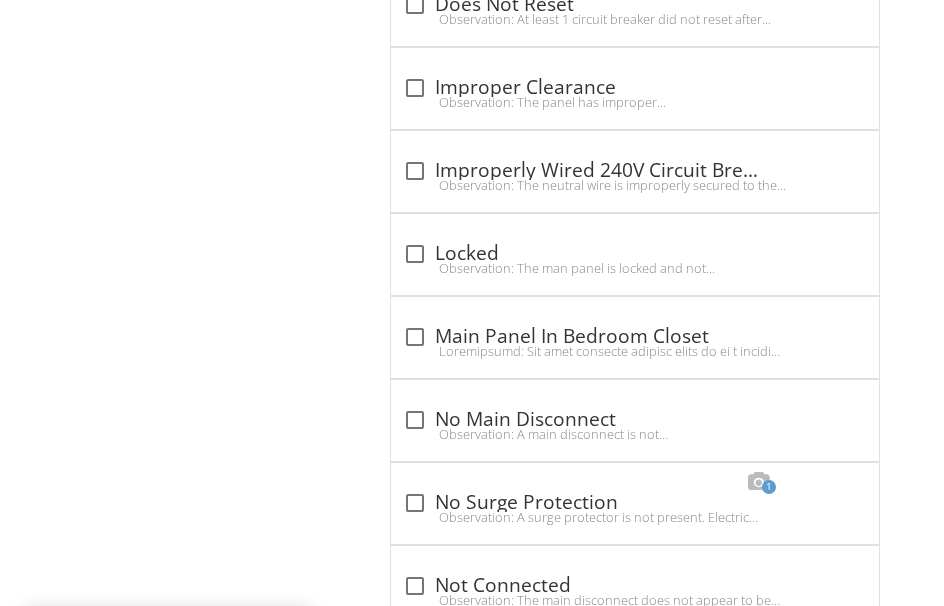 scroll, scrollTop: 3232, scrollLeft: 0, axis: vertical 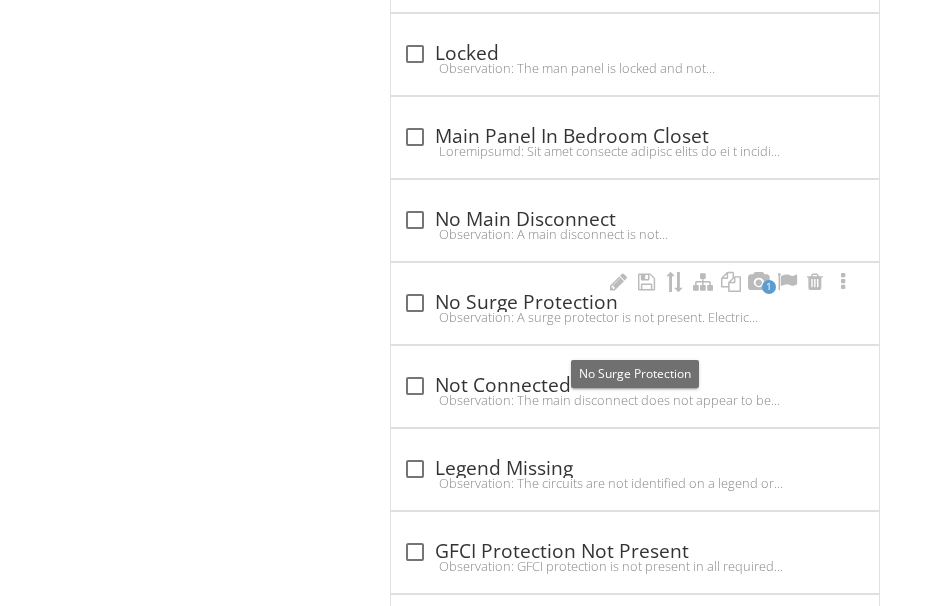 click on "check_box_outline_blank
No Surge Protection" at bounding box center (635, 303) 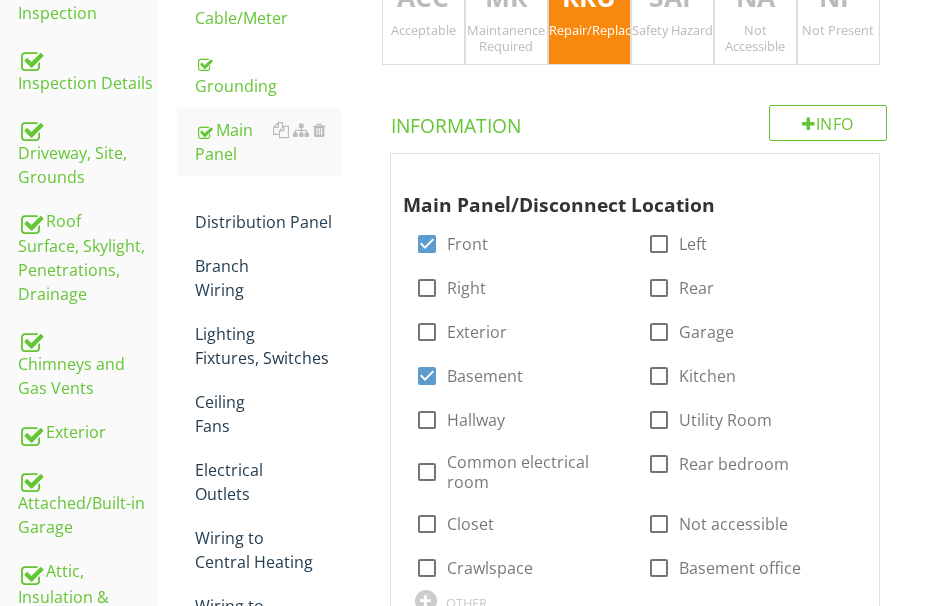scroll, scrollTop: 432, scrollLeft: 0, axis: vertical 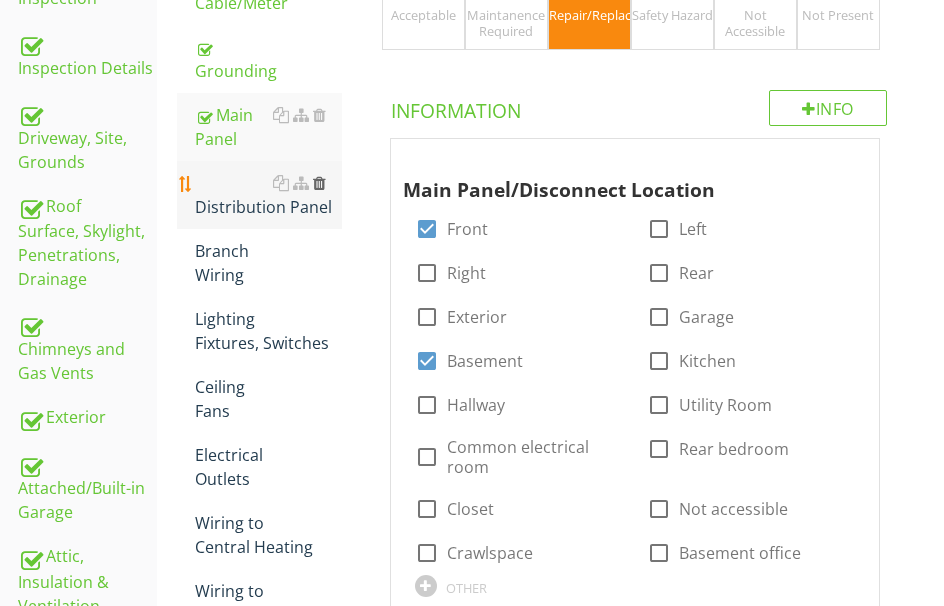 click at bounding box center [319, 183] 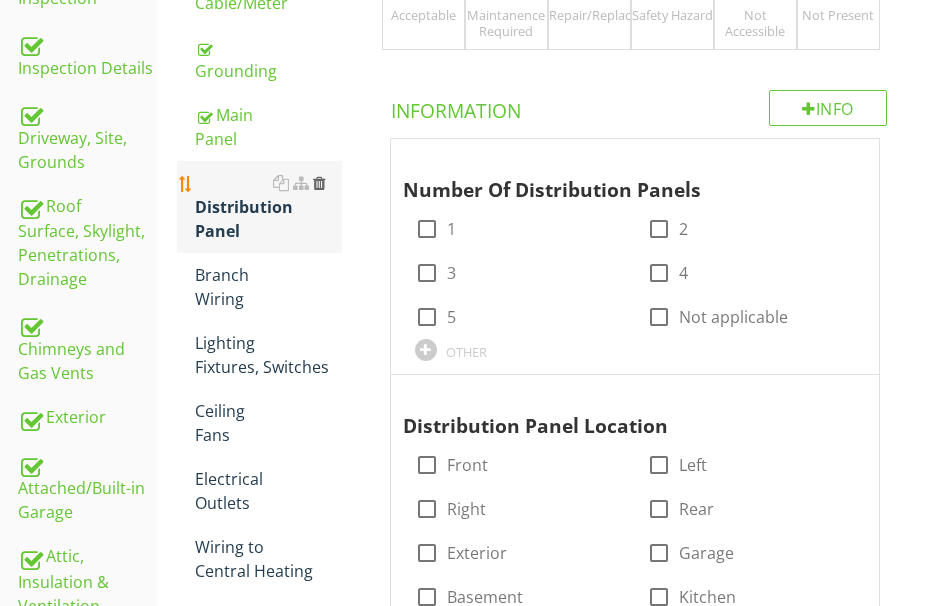 click at bounding box center [319, 183] 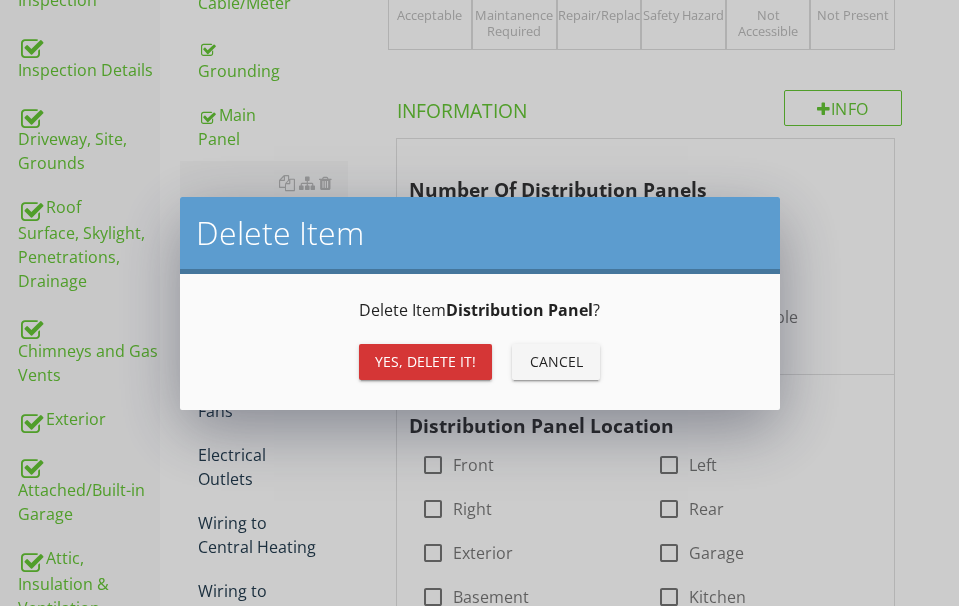 click on "Yes, Delete it!" at bounding box center (425, 361) 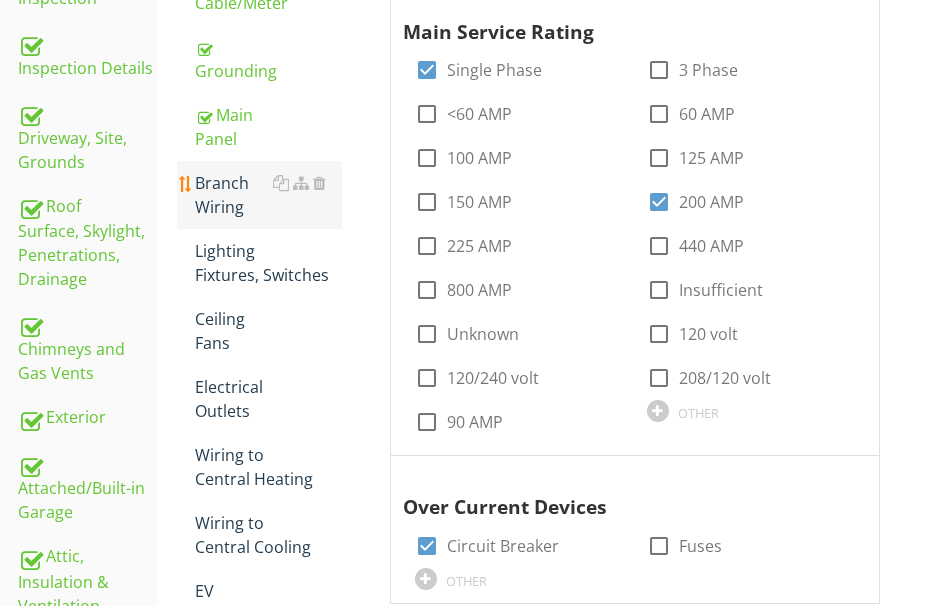 click on "Branch Wiring" at bounding box center (268, 195) 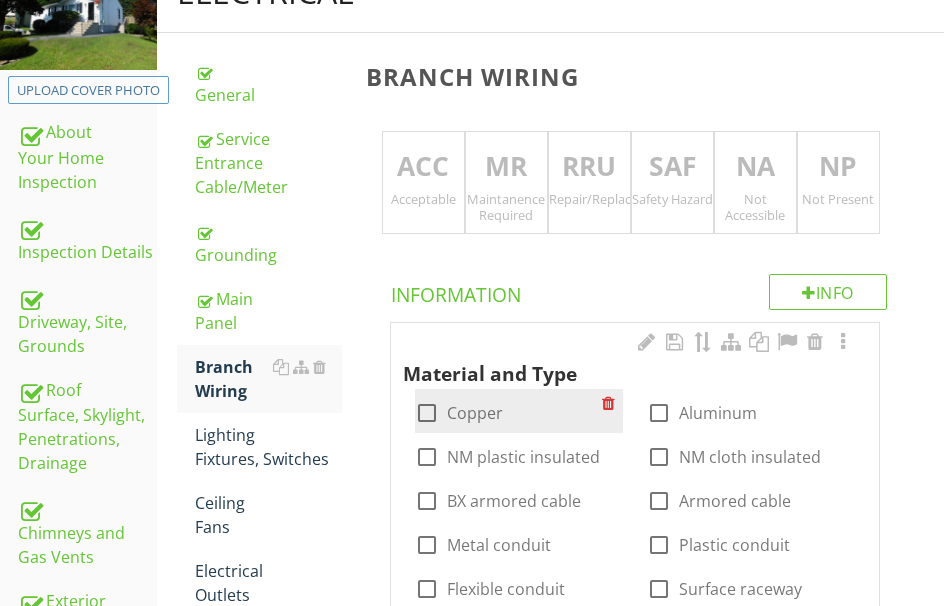 scroll, scrollTop: 232, scrollLeft: 0, axis: vertical 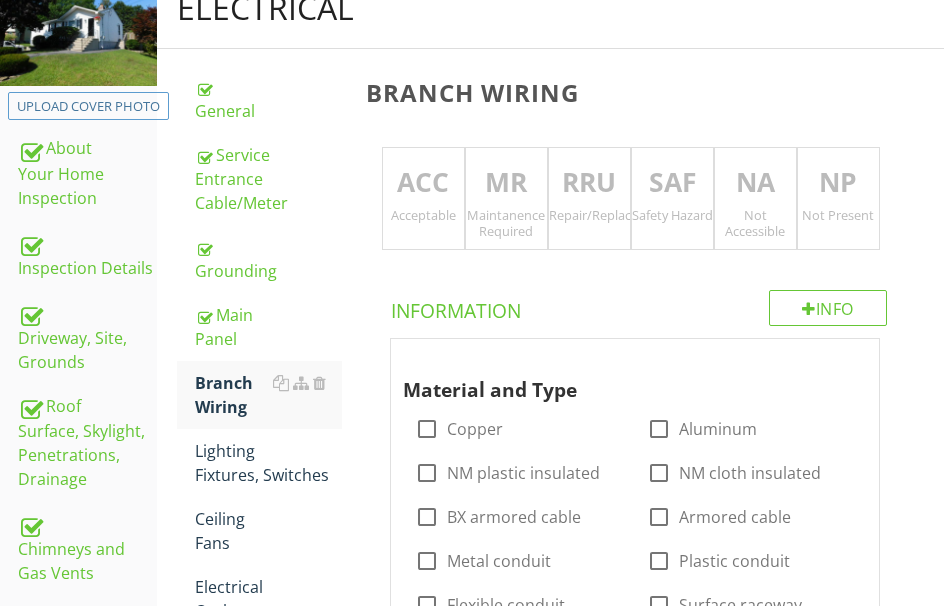 click on "ACC" at bounding box center [423, 183] 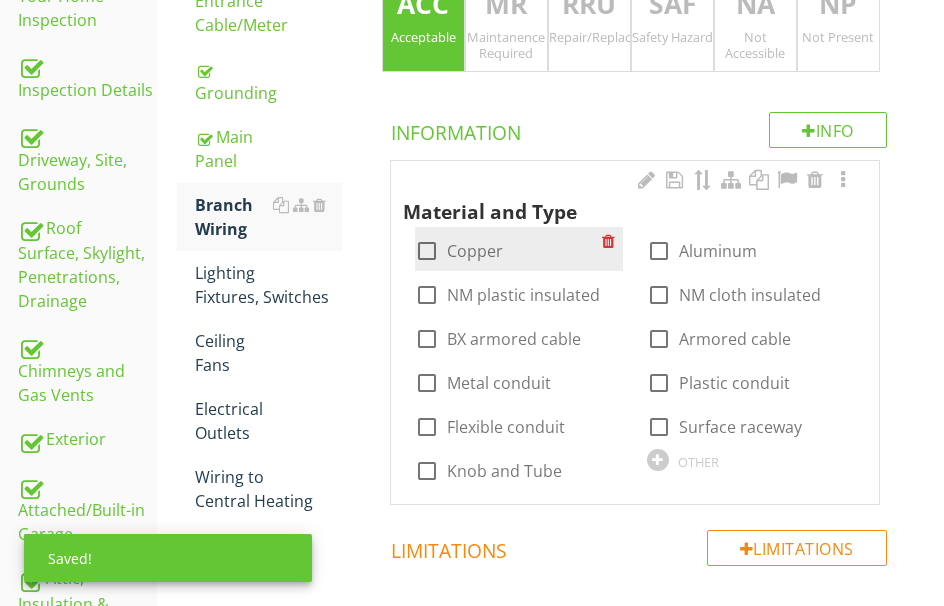 scroll, scrollTop: 432, scrollLeft: 0, axis: vertical 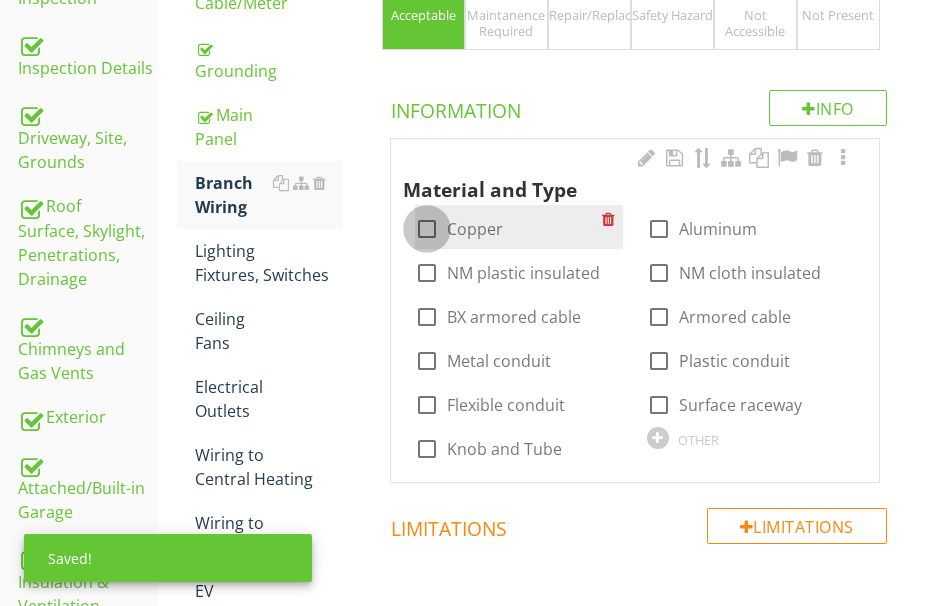 click at bounding box center [427, 229] 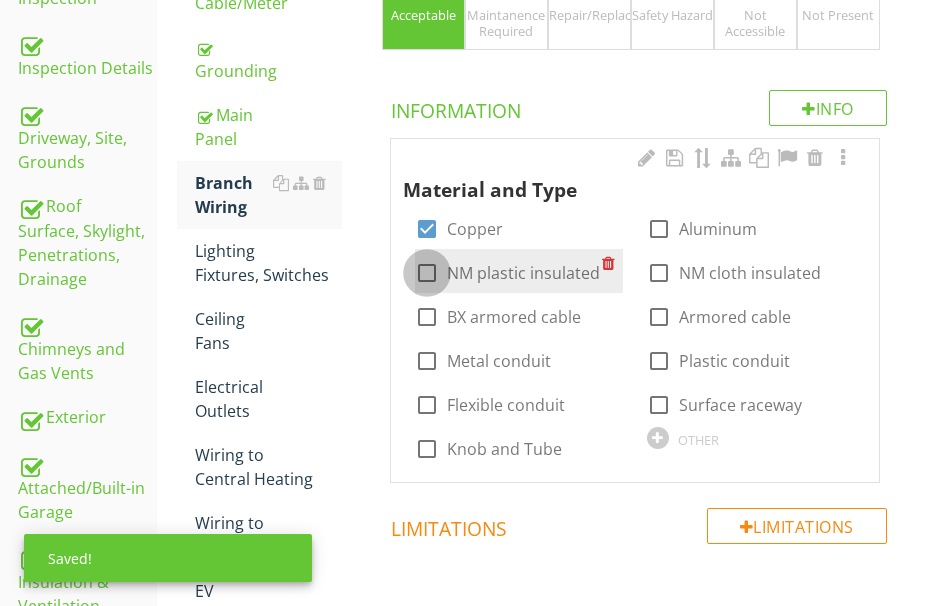 click at bounding box center (427, 273) 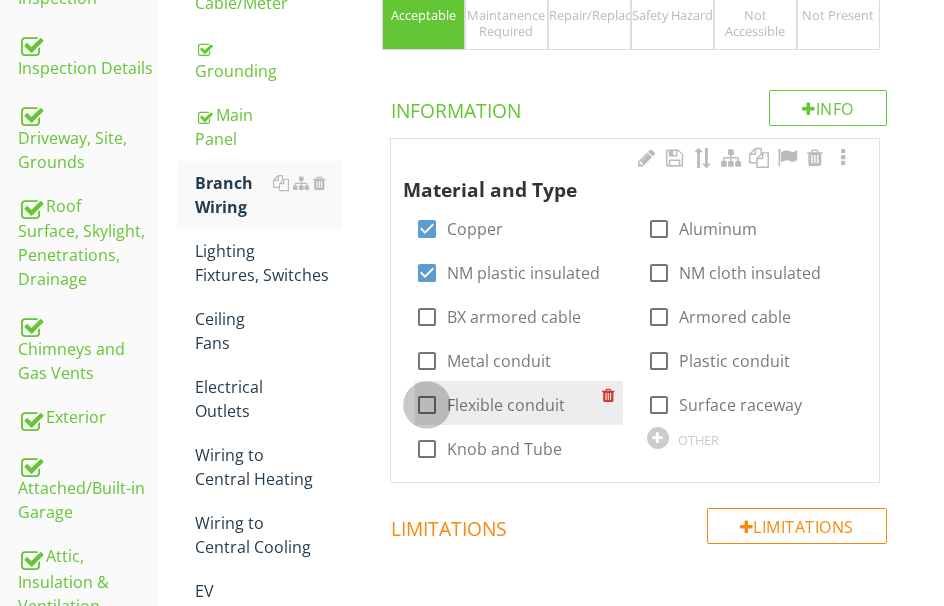 click at bounding box center (427, 405) 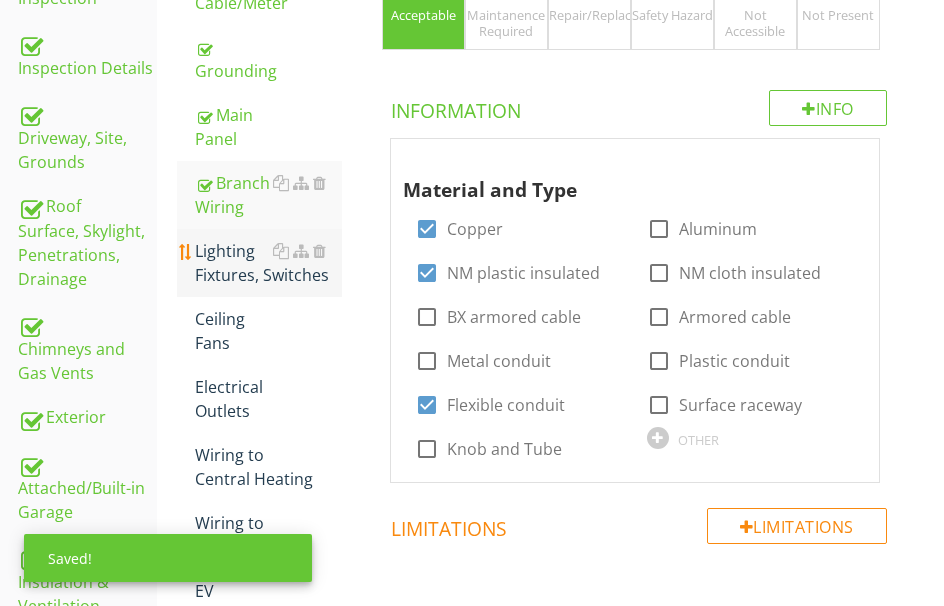 click on "Lighting Fixtures, Switches" at bounding box center (268, 263) 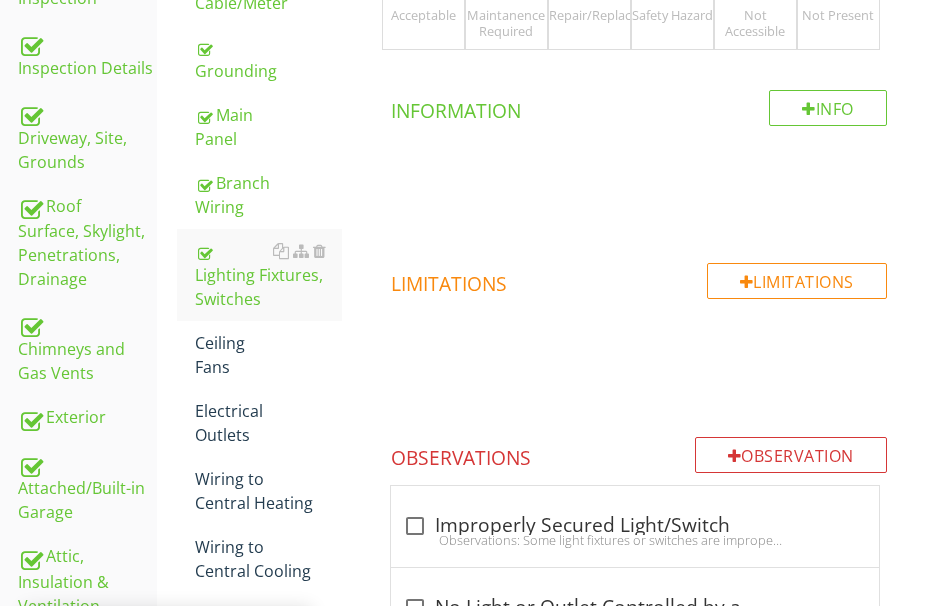 click on "ACC" at bounding box center [423, -17] 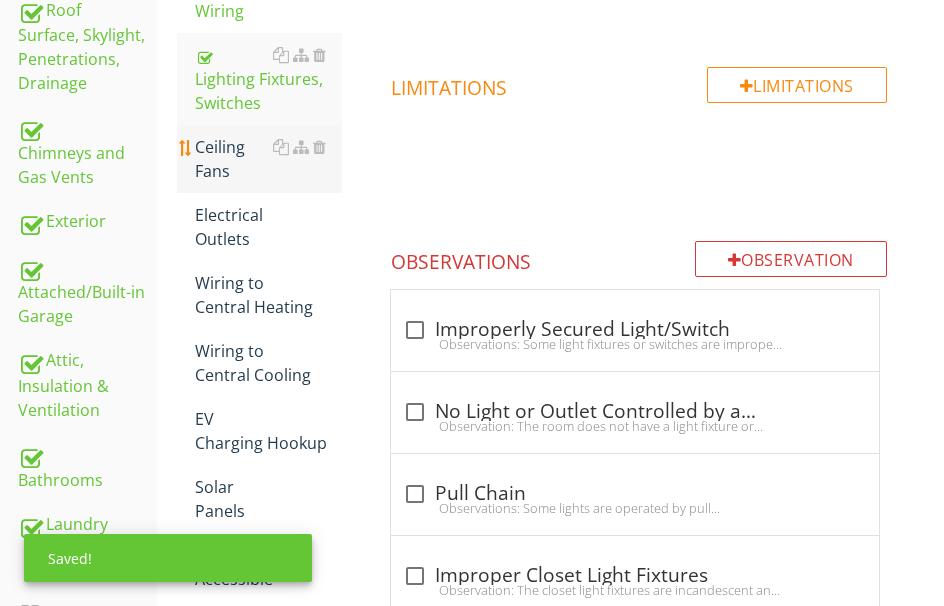 scroll, scrollTop: 632, scrollLeft: 0, axis: vertical 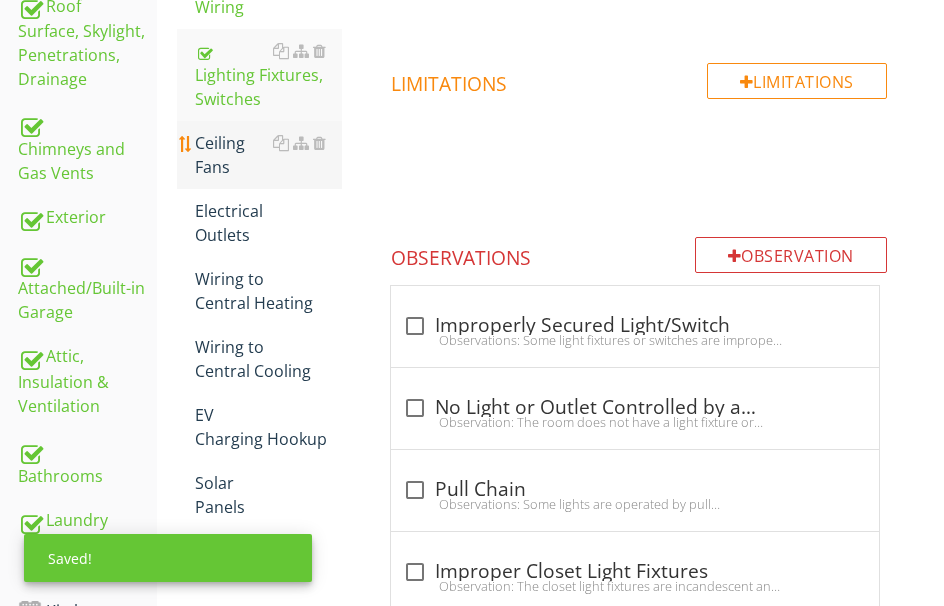 click on "Ceiling Fans" at bounding box center [268, 155] 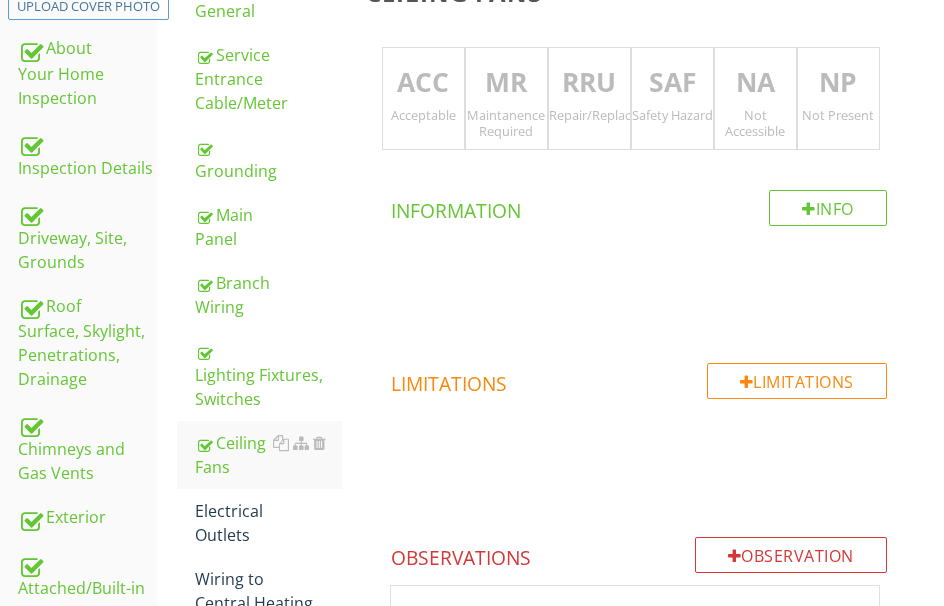 click on "ACC" at bounding box center [423, 83] 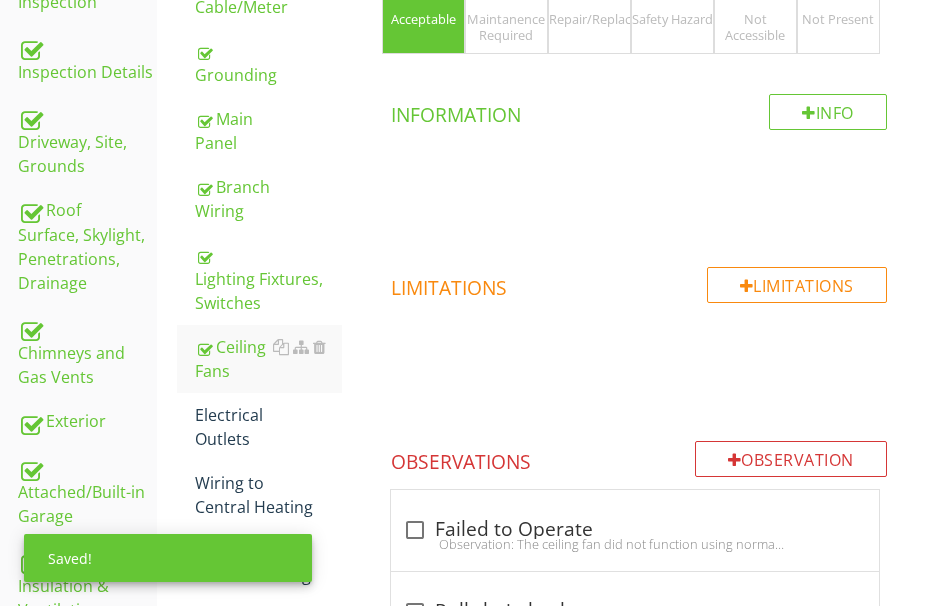 scroll, scrollTop: 532, scrollLeft: 0, axis: vertical 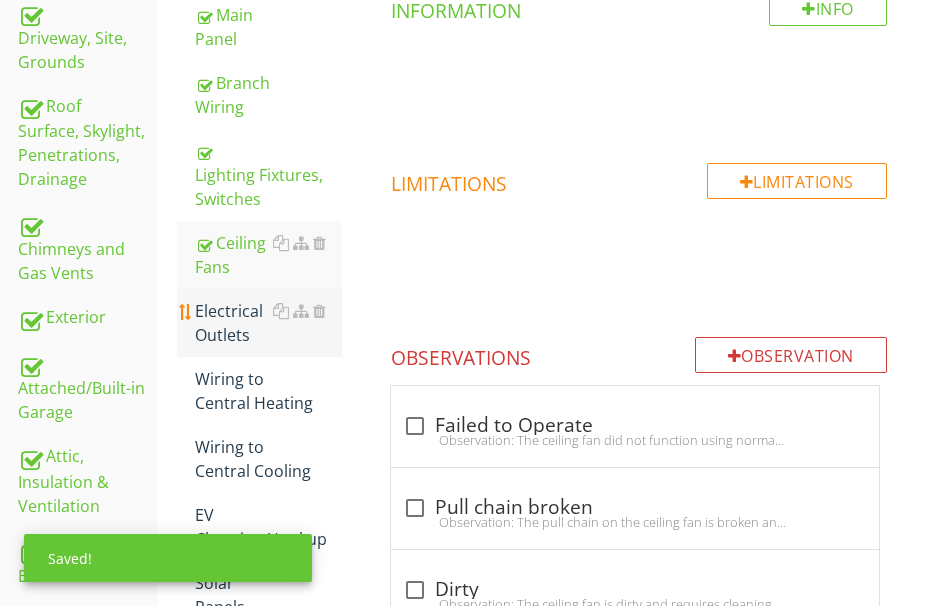 click on "Electrical Outlets" at bounding box center (268, 323) 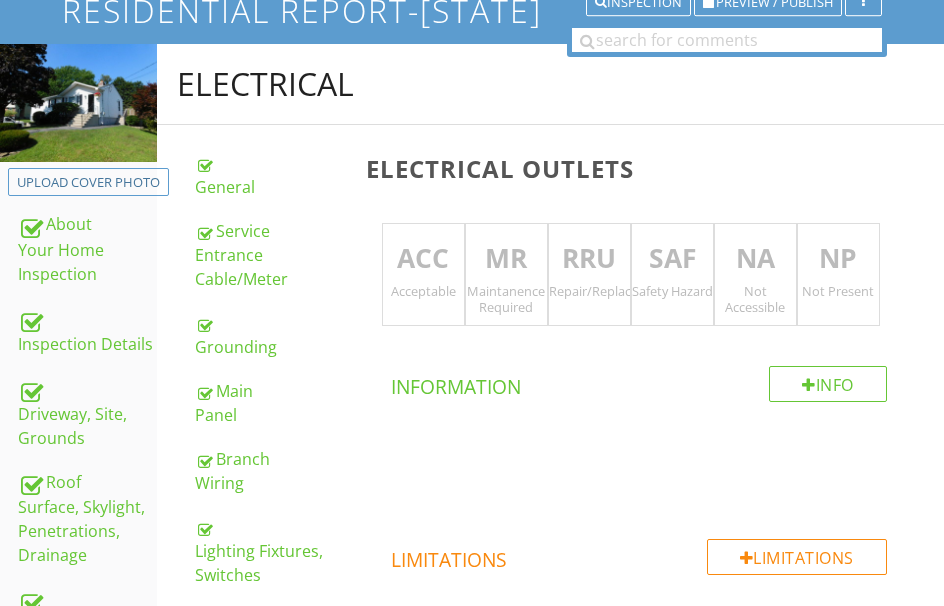 scroll, scrollTop: 132, scrollLeft: 0, axis: vertical 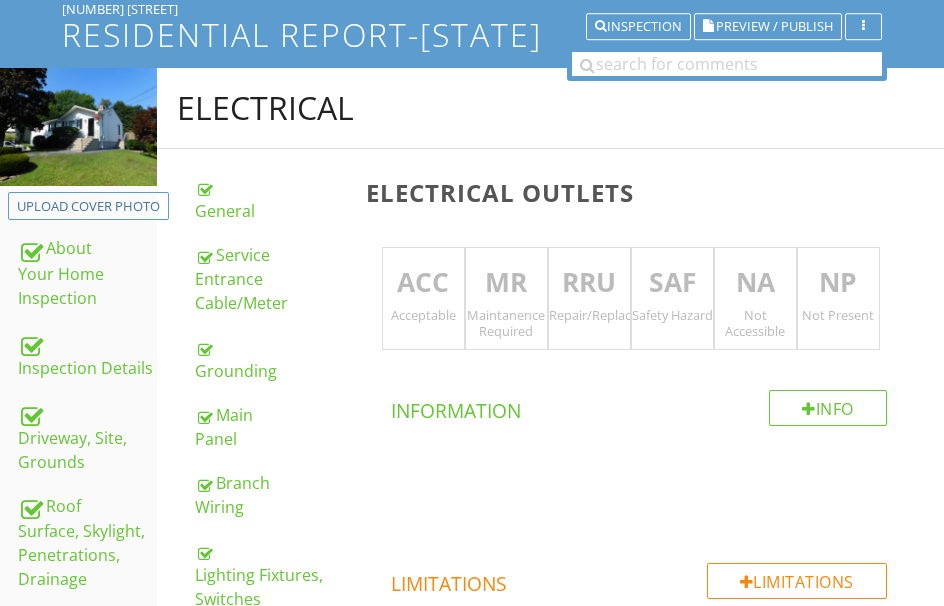 click on "ACC" at bounding box center (423, 283) 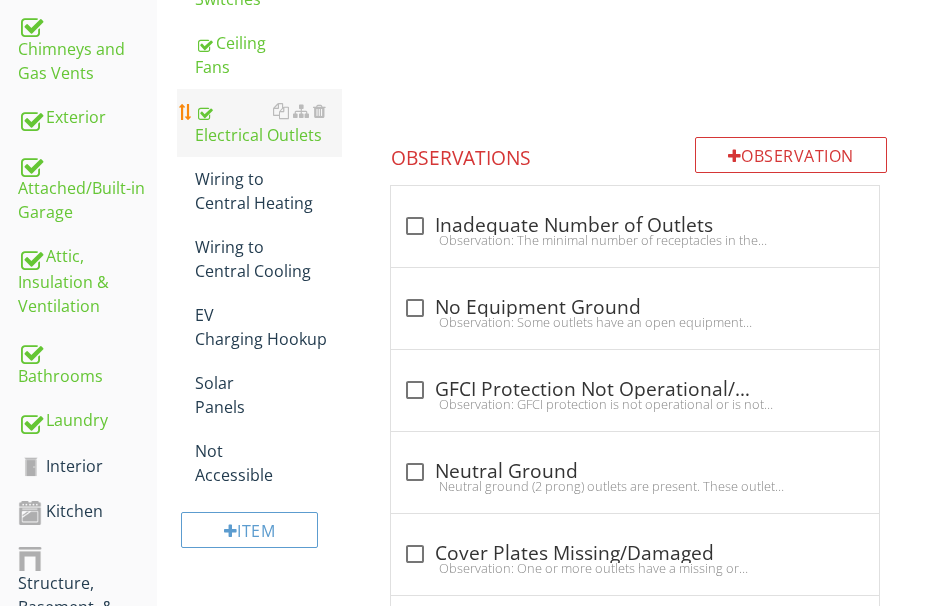 scroll, scrollTop: 632, scrollLeft: 0, axis: vertical 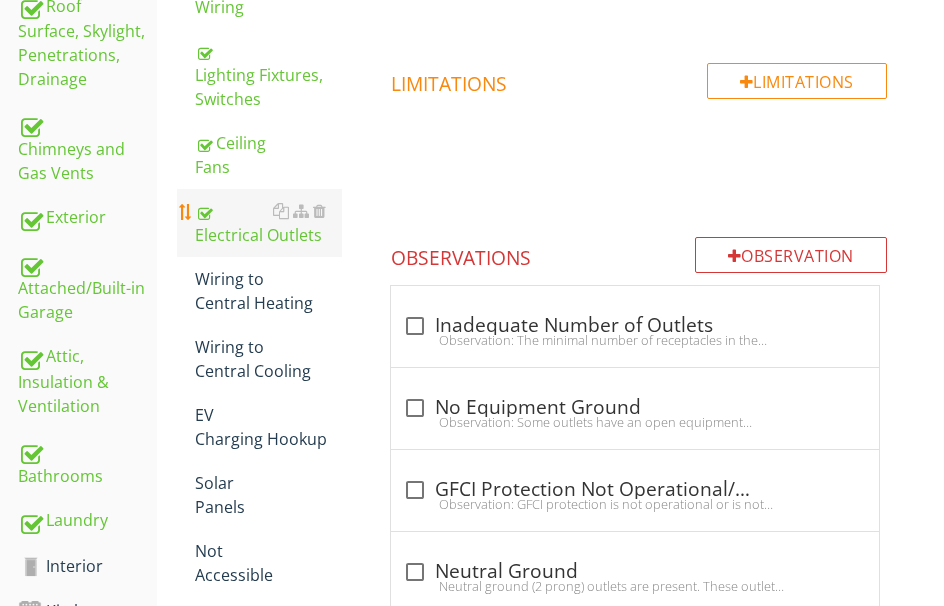 click on "Electrical Outlets" at bounding box center (268, 223) 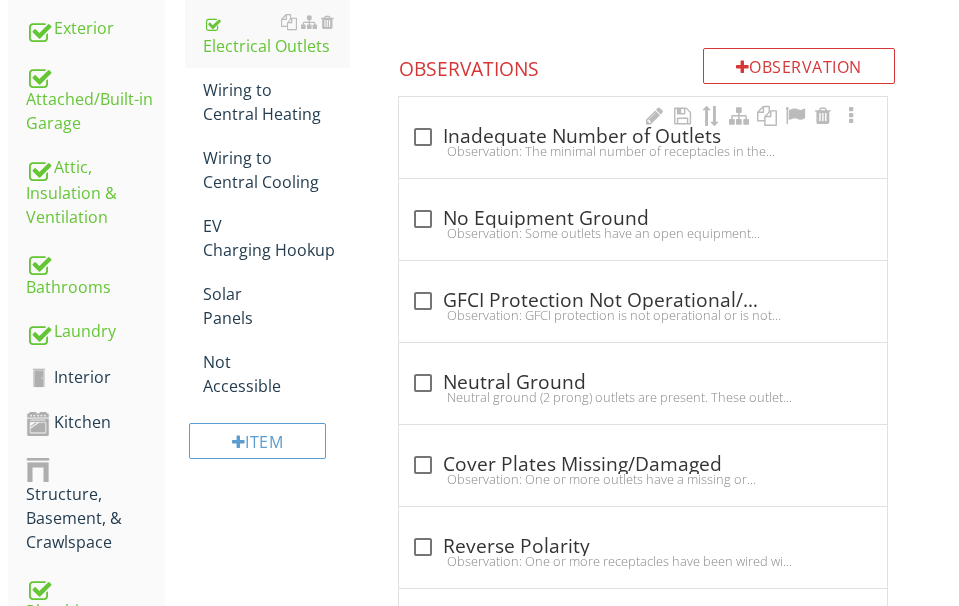 scroll, scrollTop: 832, scrollLeft: 0, axis: vertical 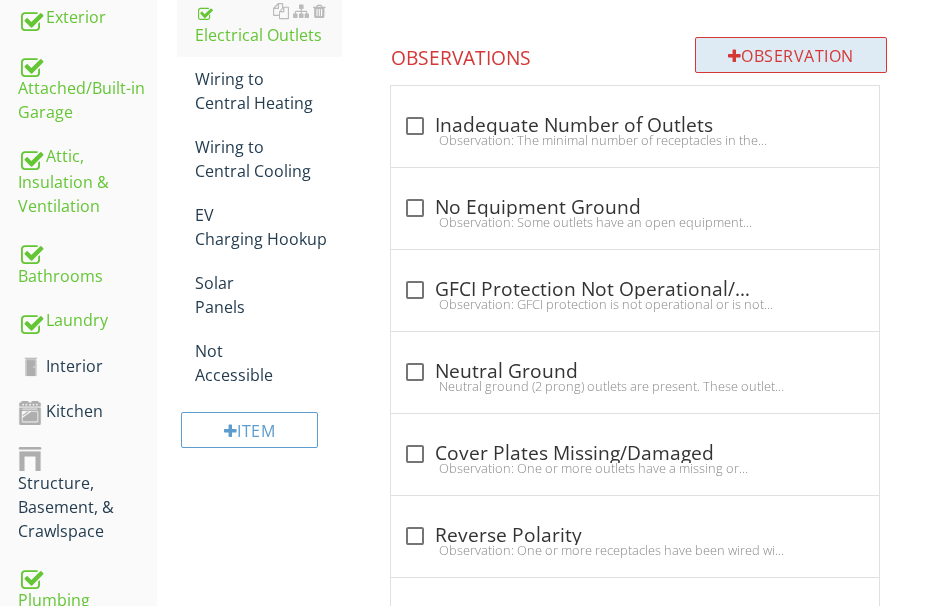 click on "Observation" at bounding box center (791, 55) 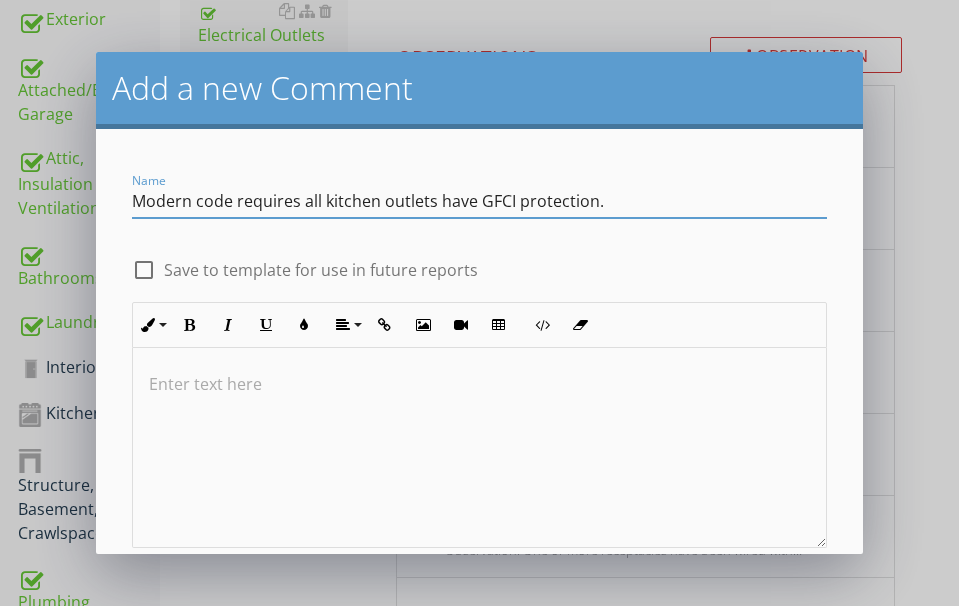 type on "Modern code requires all kitchen outlets have GFCI protection." 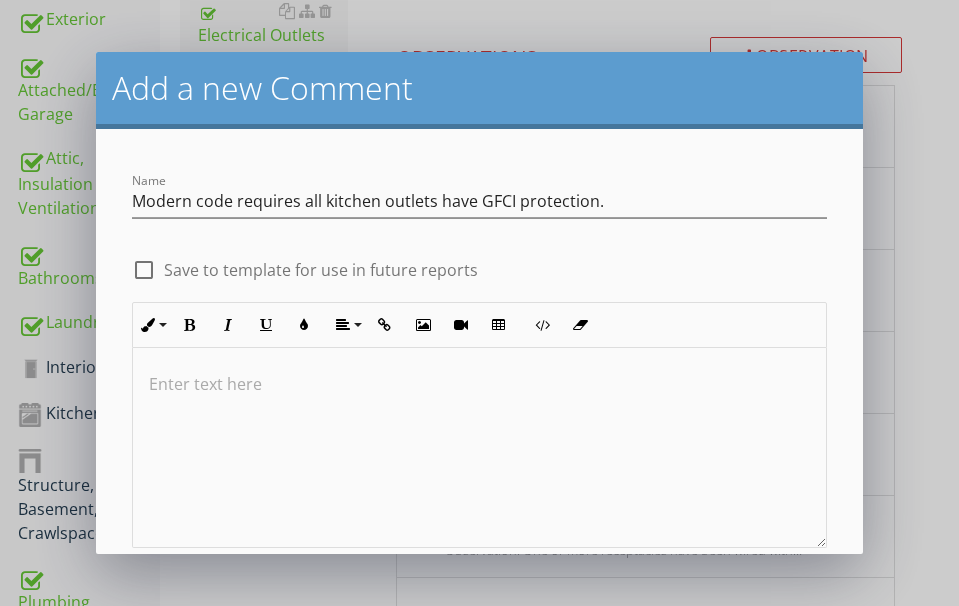 drag, startPoint x: 246, startPoint y: 397, endPoint x: 234, endPoint y: 390, distance: 13.892444 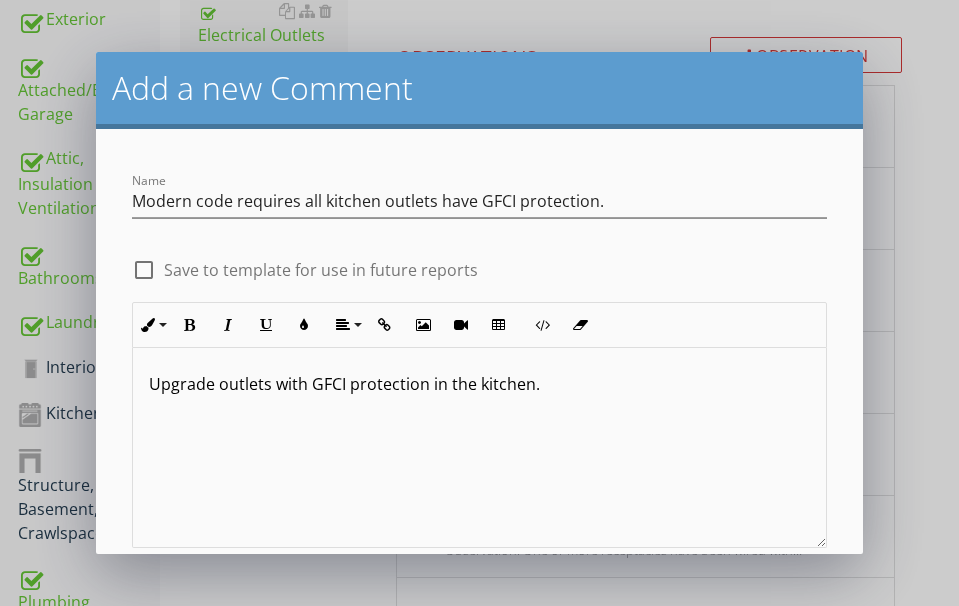 scroll, scrollTop: 1, scrollLeft: 0, axis: vertical 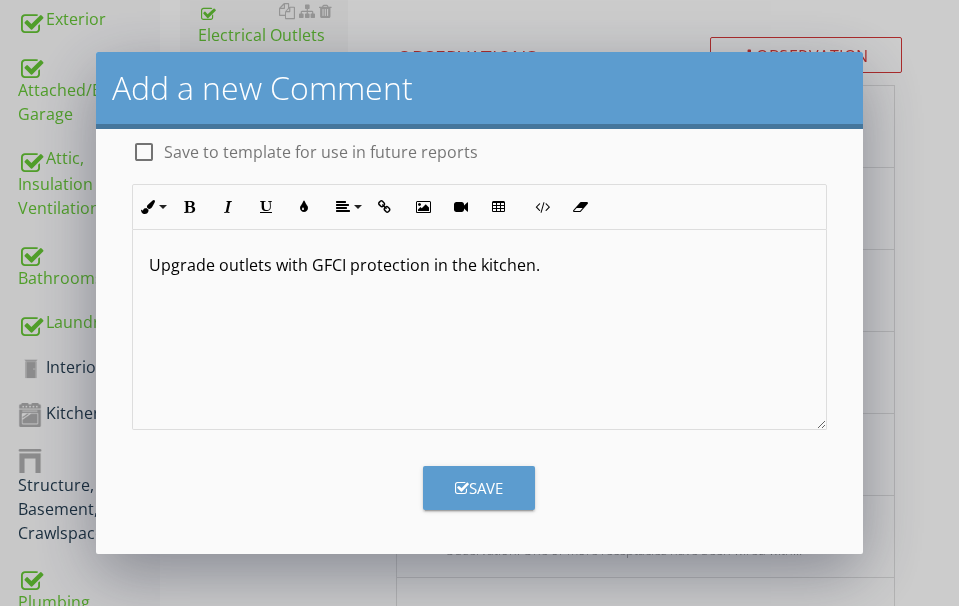 click on "Save" at bounding box center (479, 488) 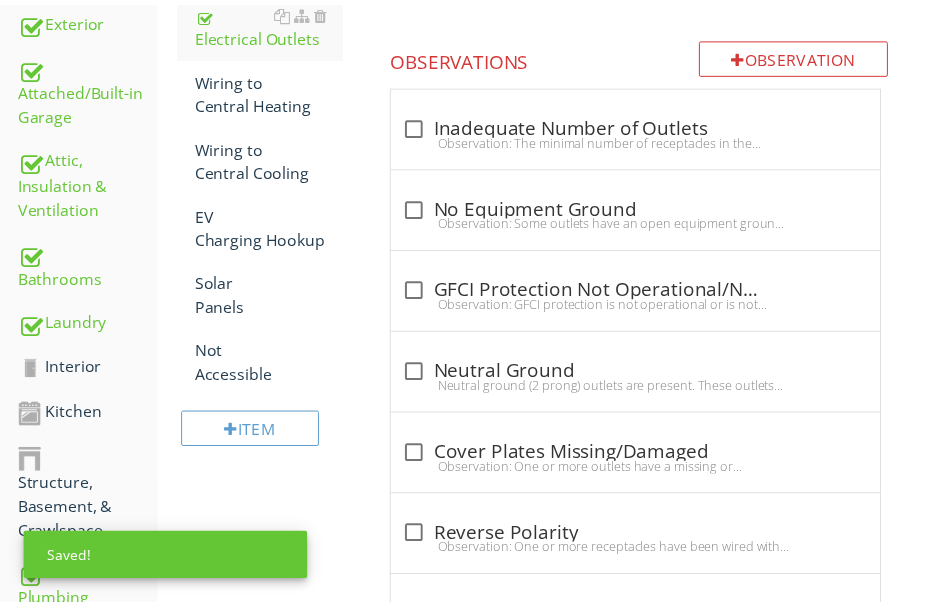 scroll, scrollTop: 22, scrollLeft: 0, axis: vertical 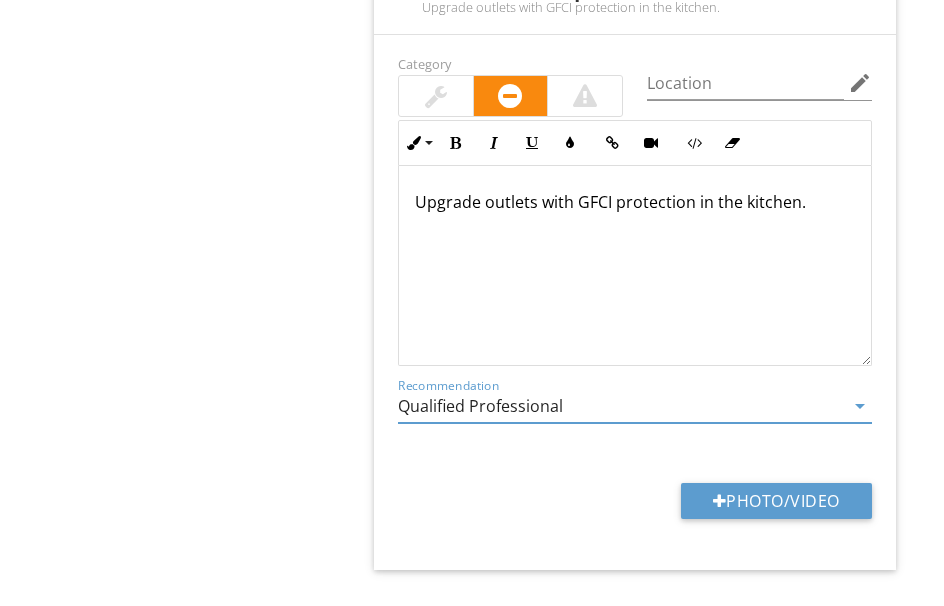 click on "Qualified Professional" at bounding box center (621, 406) 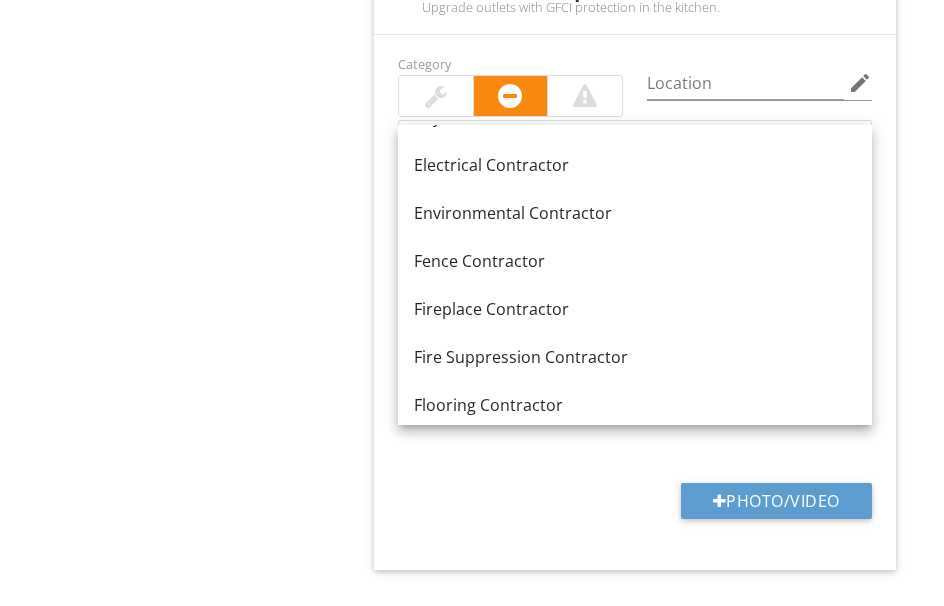 scroll, scrollTop: 700, scrollLeft: 0, axis: vertical 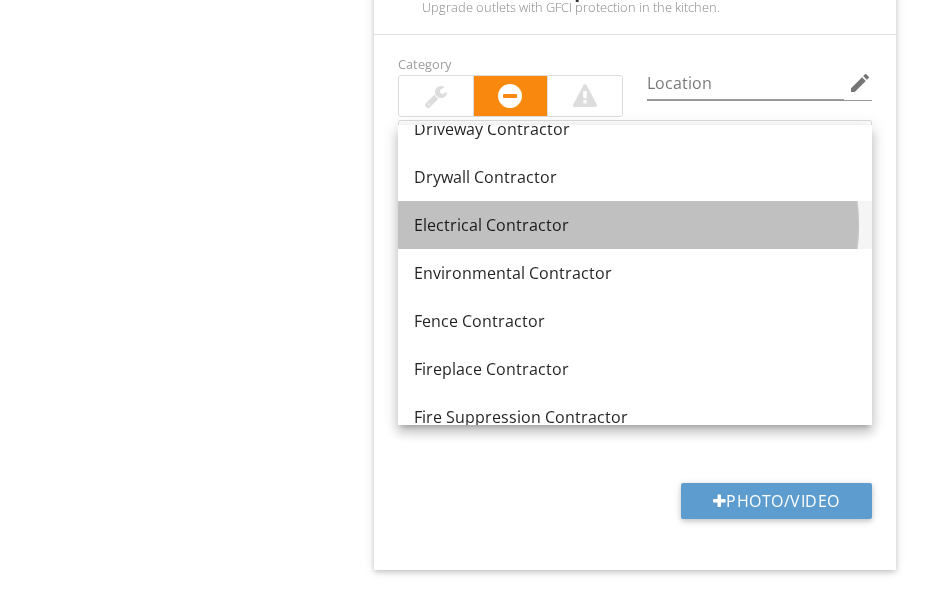 click on "Electrical Contractor" at bounding box center [635, 225] 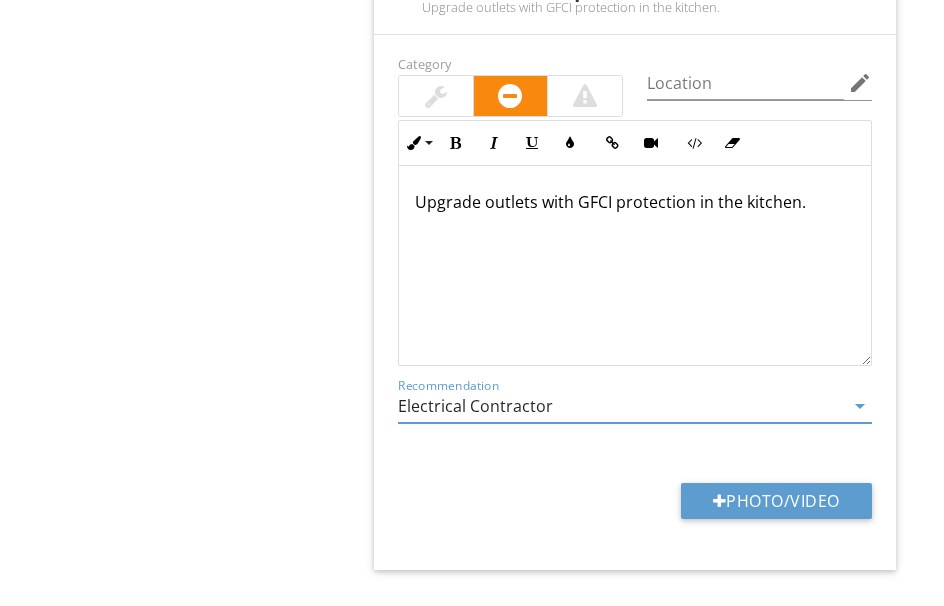 scroll, scrollTop: 2472, scrollLeft: 0, axis: vertical 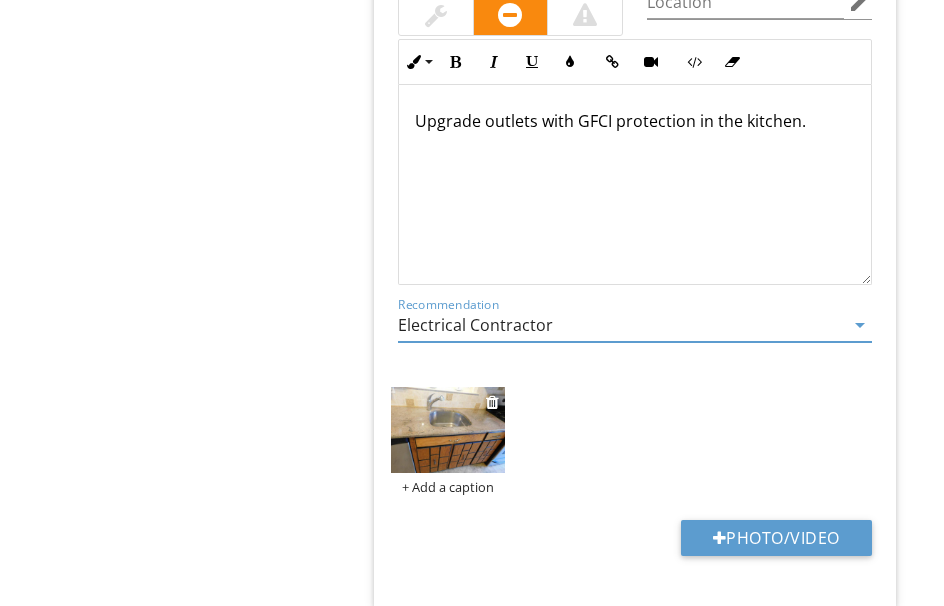 click at bounding box center (448, 430) 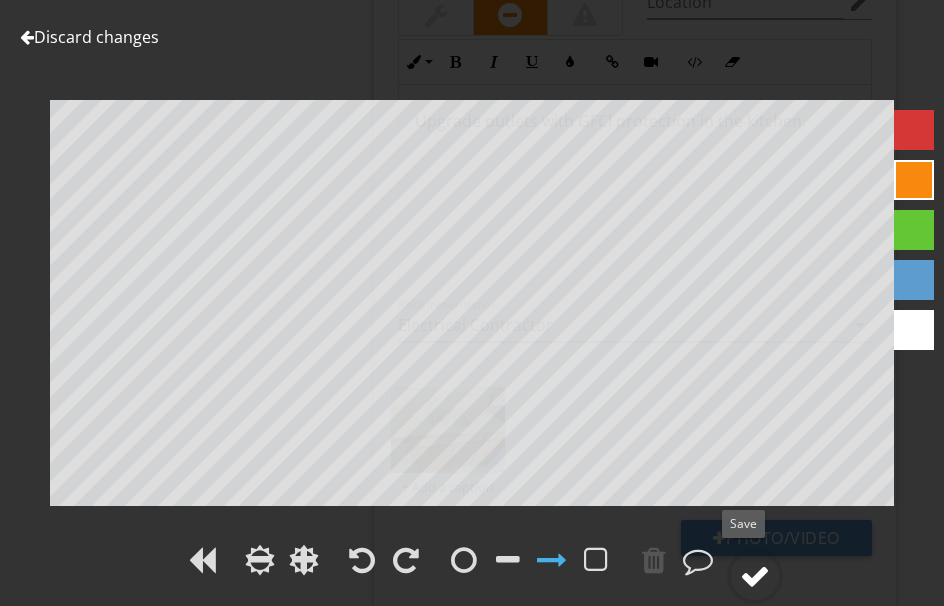 click at bounding box center [755, 576] 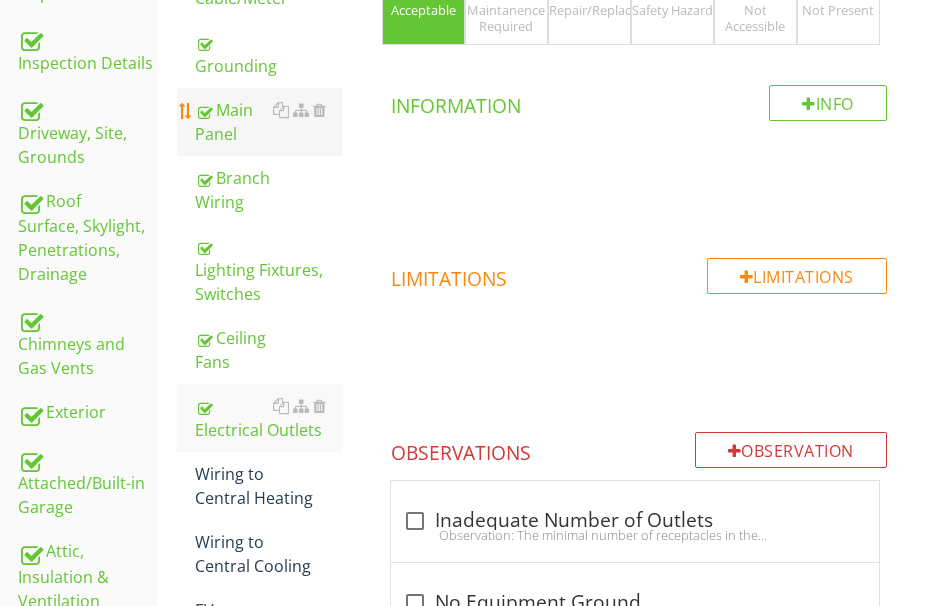 scroll, scrollTop: 272, scrollLeft: 0, axis: vertical 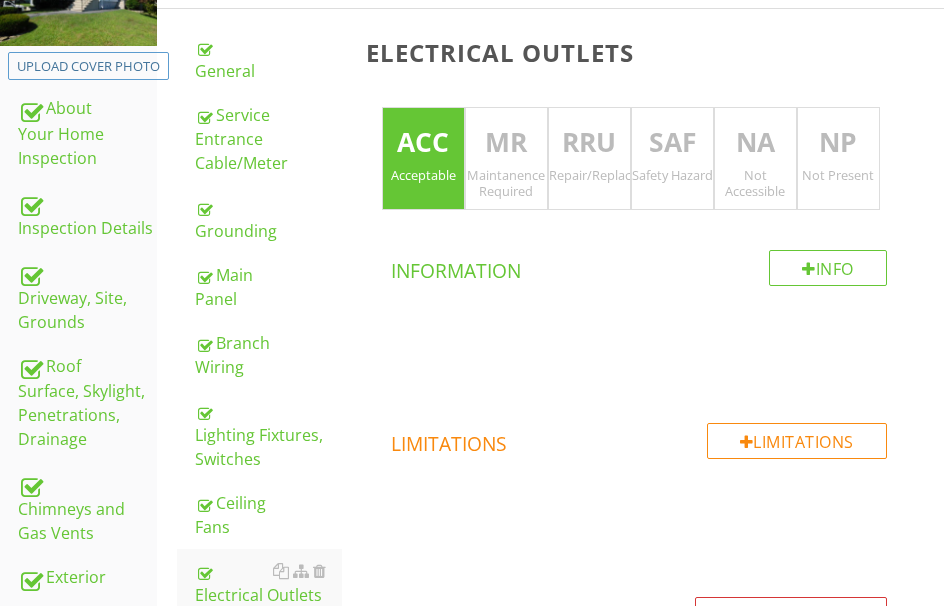 drag, startPoint x: 600, startPoint y: 196, endPoint x: 571, endPoint y: 192, distance: 29.274563 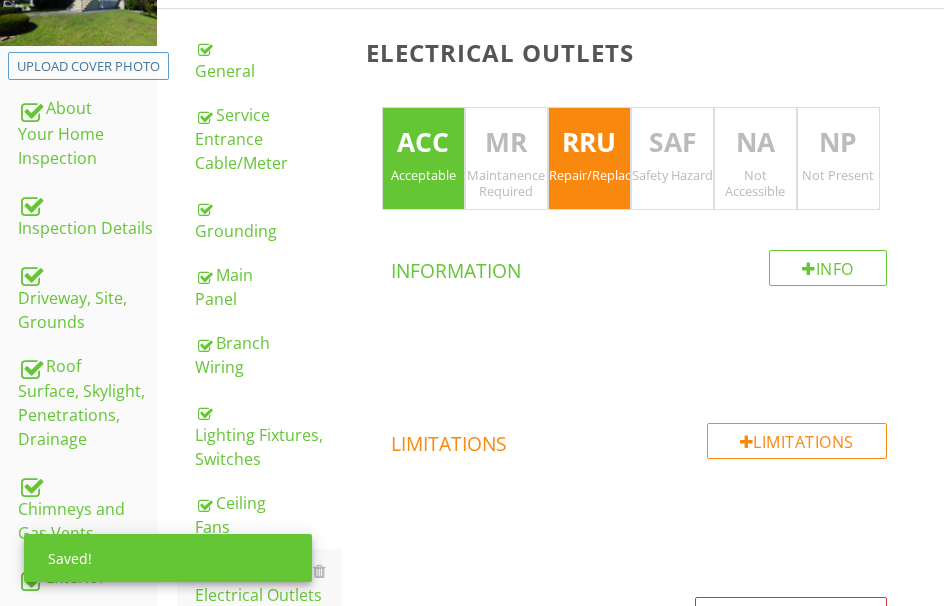 click on "ACC" at bounding box center (423, 143) 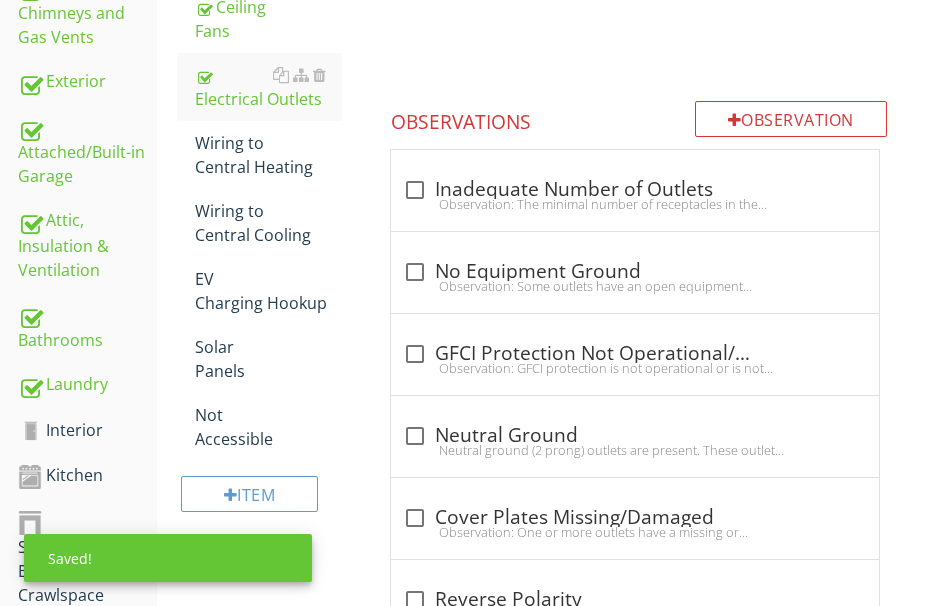 scroll, scrollTop: 772, scrollLeft: 0, axis: vertical 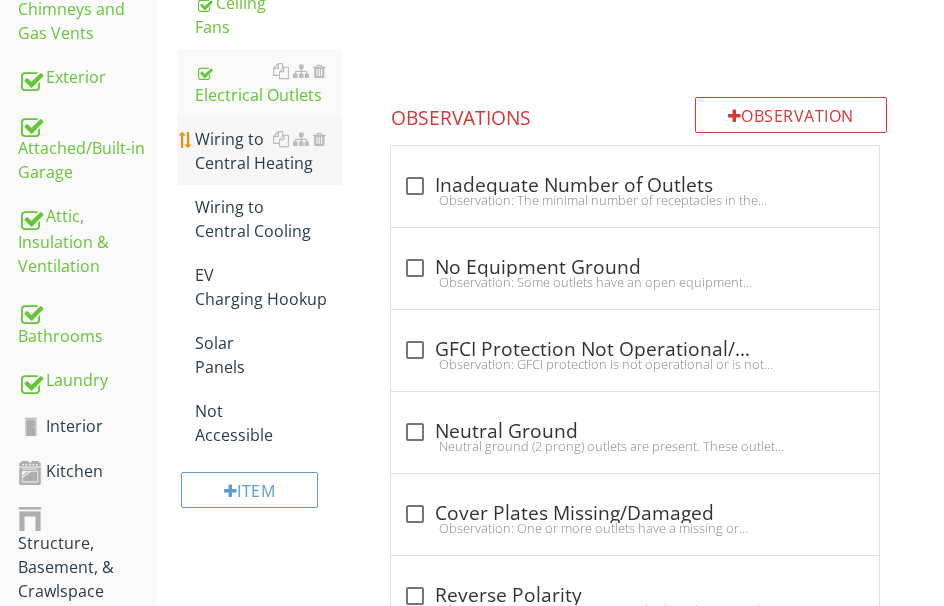 click on "Wiring to Central Heating" at bounding box center (268, 151) 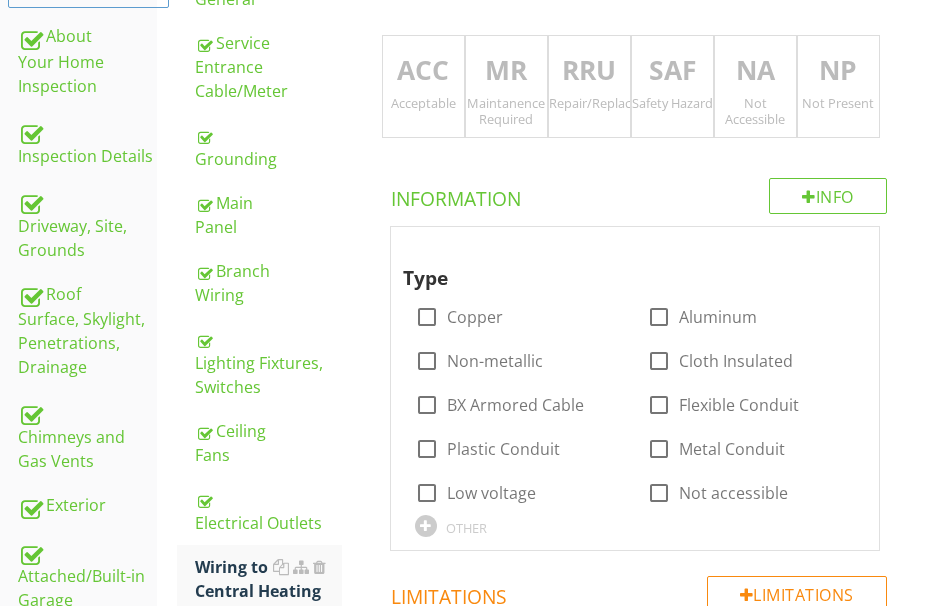 scroll, scrollTop: 172, scrollLeft: 0, axis: vertical 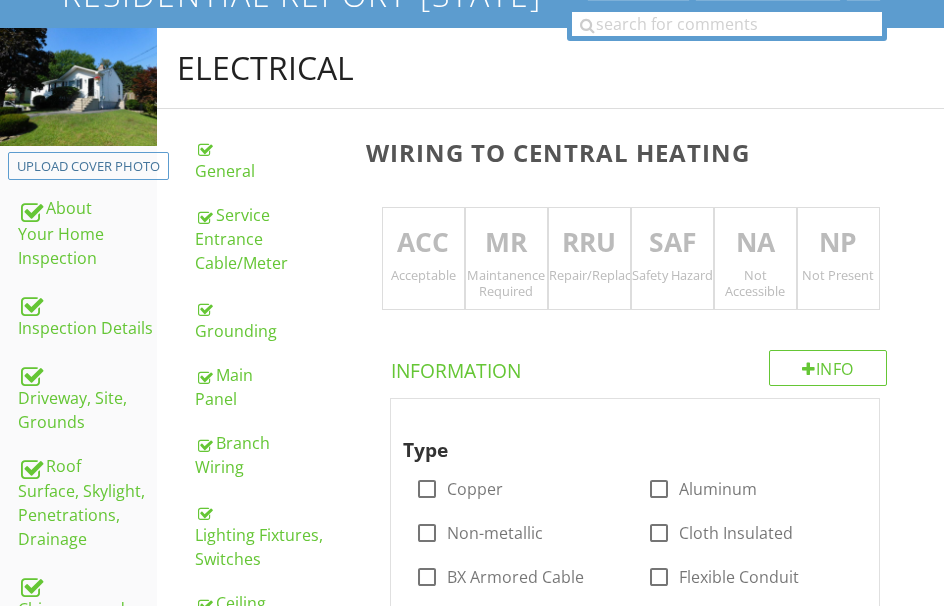 click on "ACC" at bounding box center [423, 243] 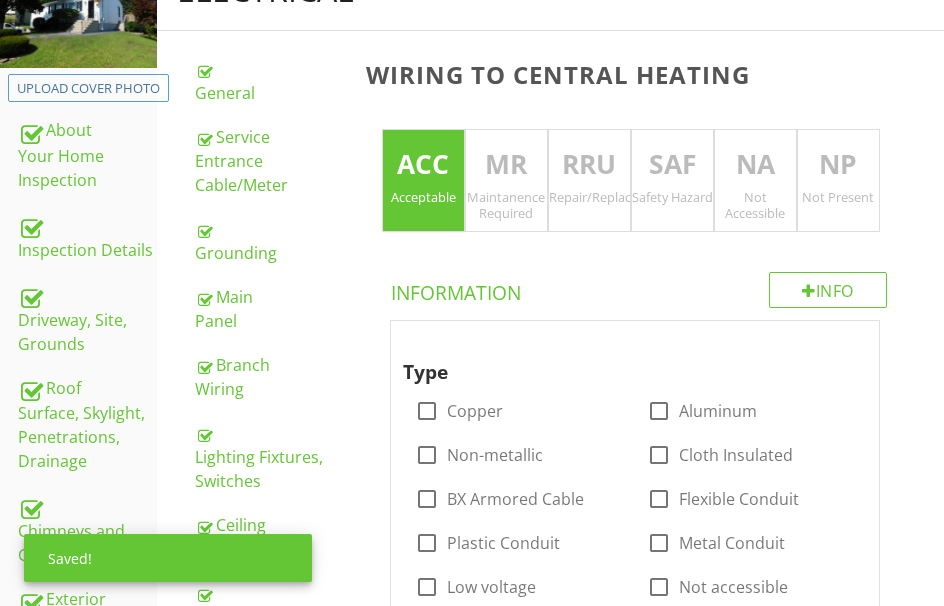 scroll, scrollTop: 472, scrollLeft: 0, axis: vertical 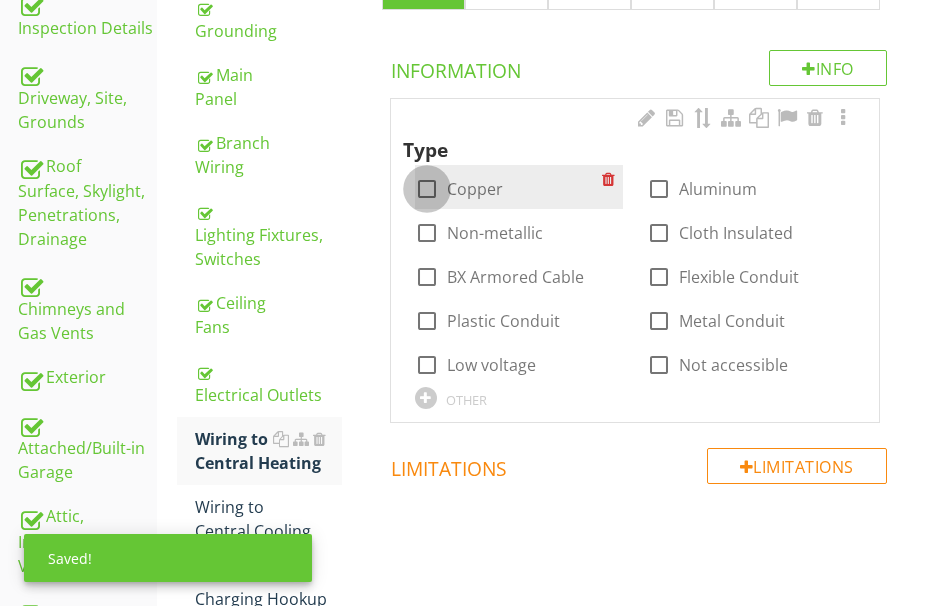 click at bounding box center [427, 189] 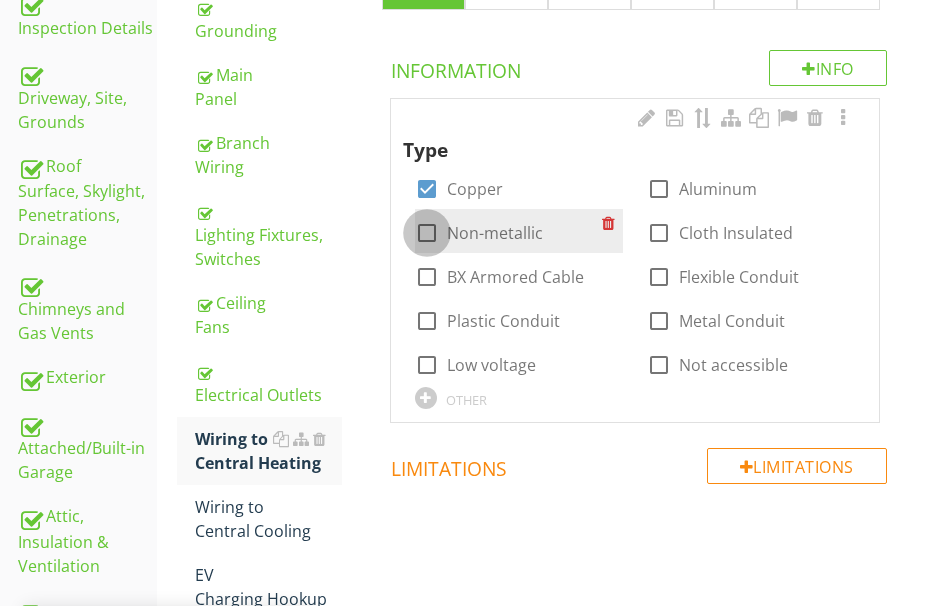 click at bounding box center [427, 233] 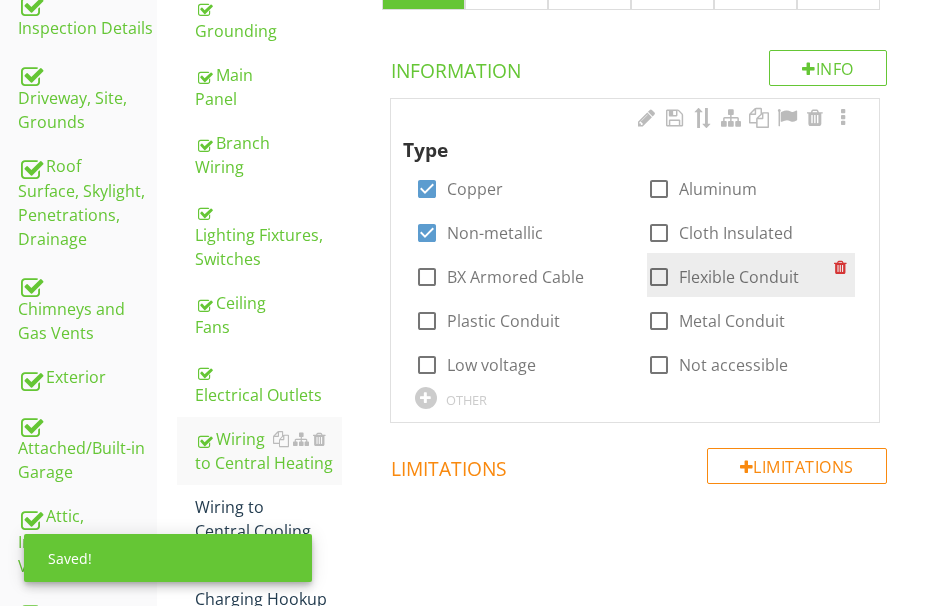 click at bounding box center (659, 277) 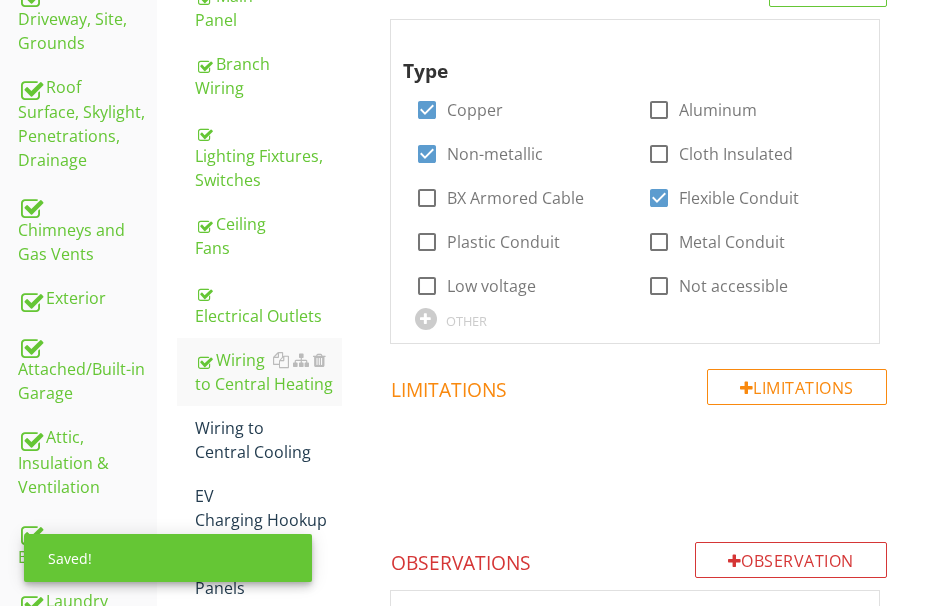 scroll, scrollTop: 672, scrollLeft: 0, axis: vertical 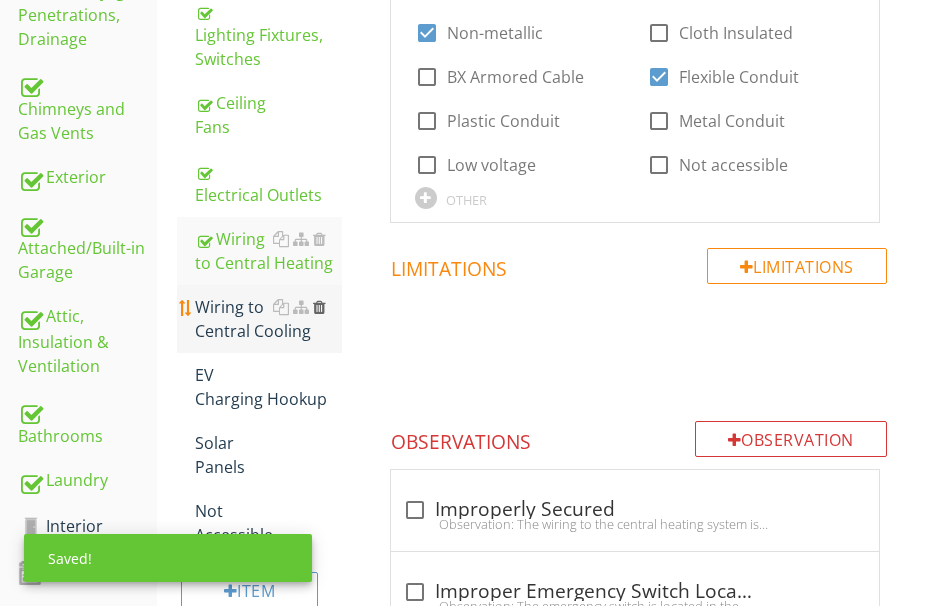 click at bounding box center (319, 307) 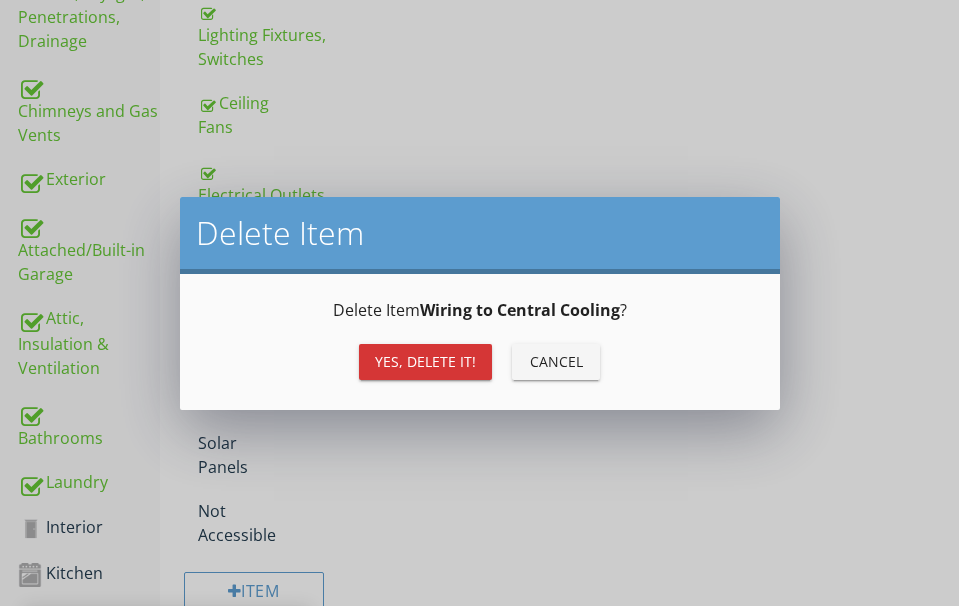 click on "Yes, Delete it!" at bounding box center [425, 361] 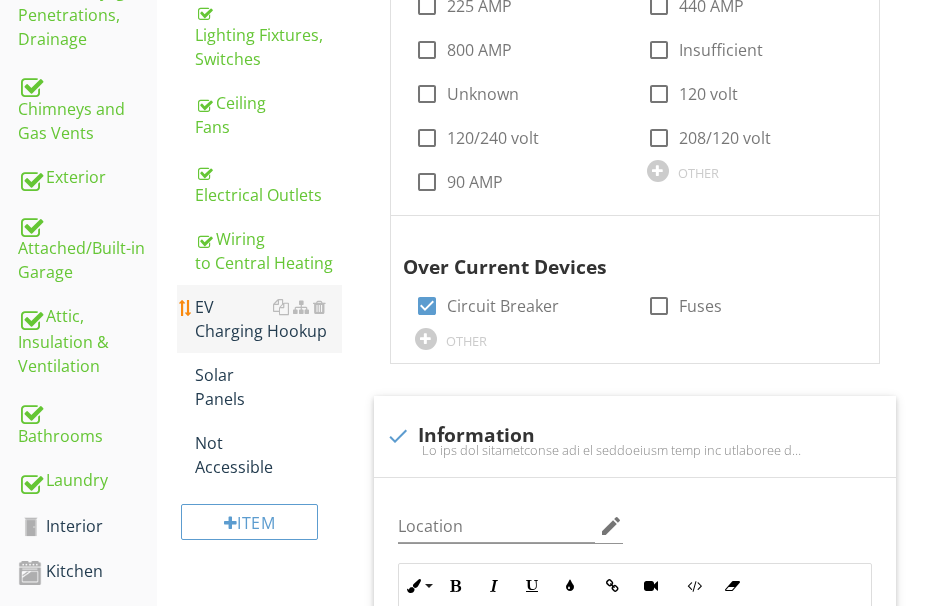 click on "EV Charging Hookup" at bounding box center [268, 319] 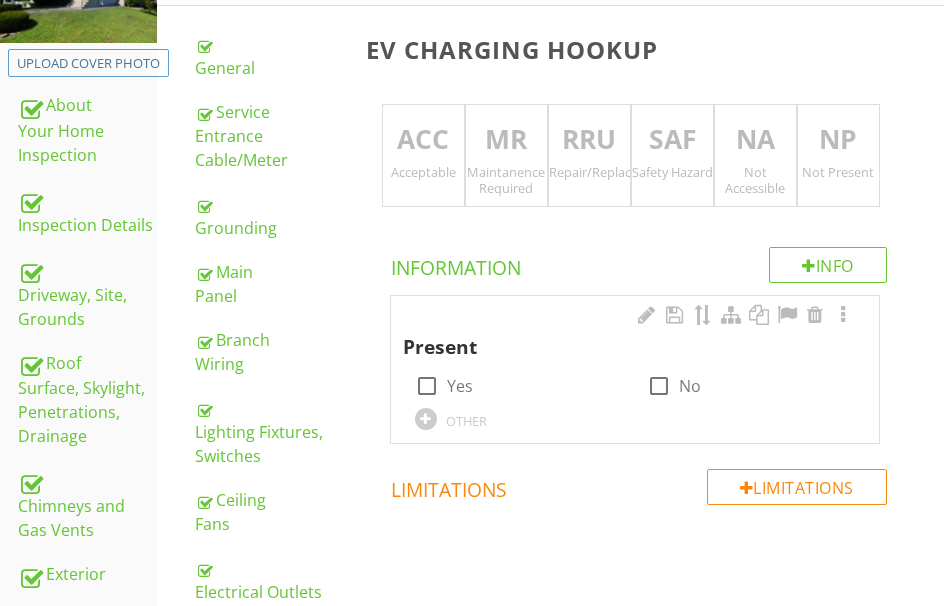 scroll, scrollTop: 272, scrollLeft: 0, axis: vertical 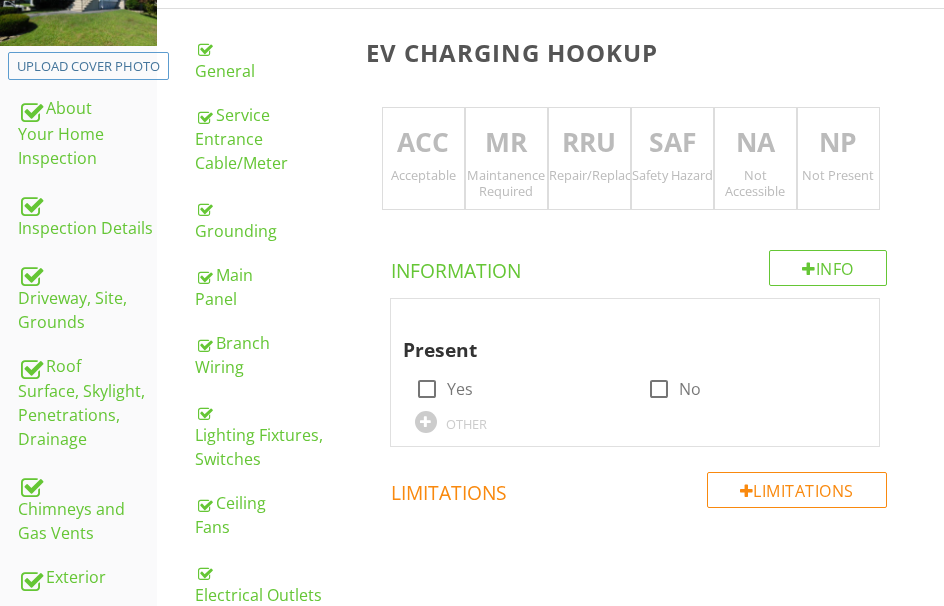 click on "NP   Not Present" at bounding box center [838, 159] 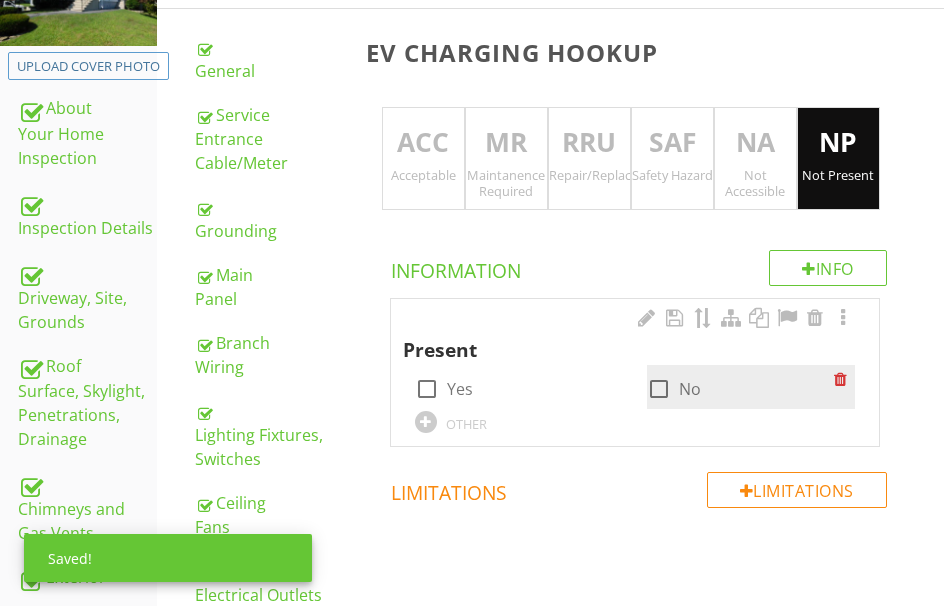 click at bounding box center (659, 389) 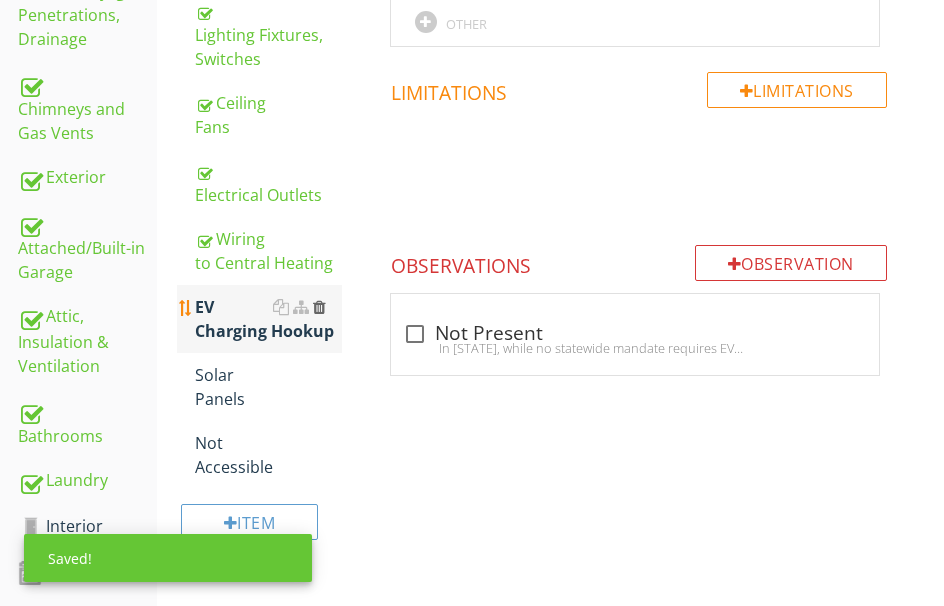 scroll, scrollTop: 772, scrollLeft: 0, axis: vertical 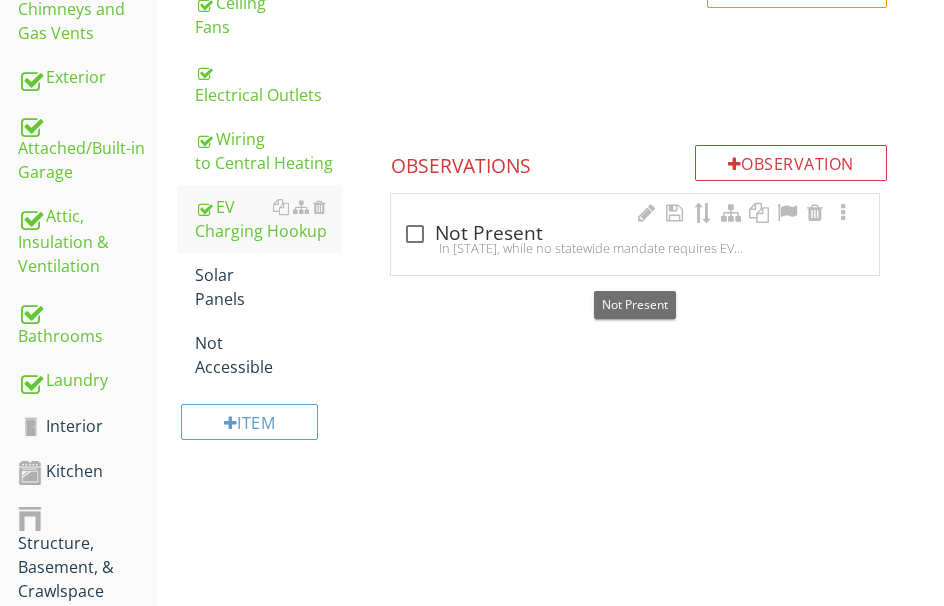 click at bounding box center [415, 234] 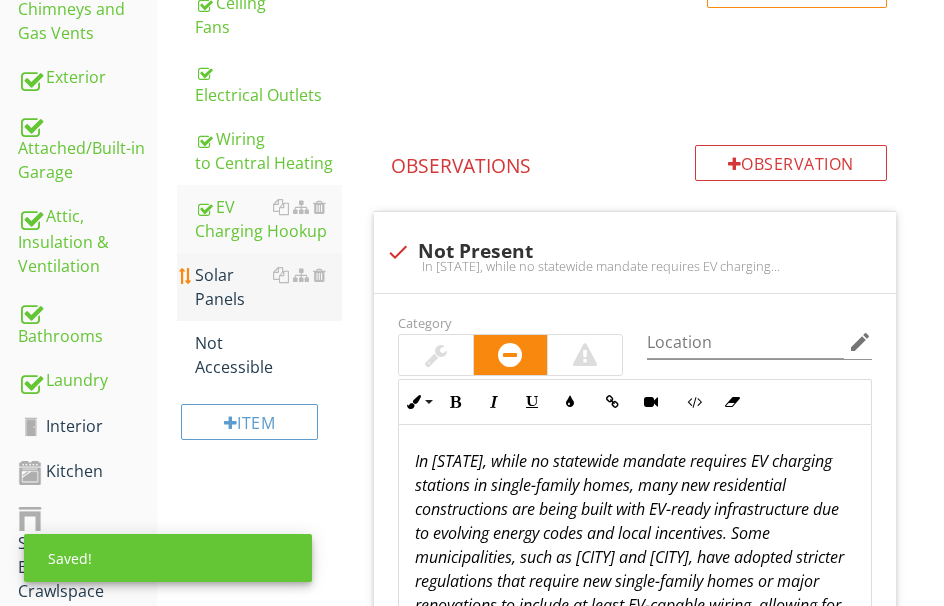 click on "Solar Panels" at bounding box center (268, 287) 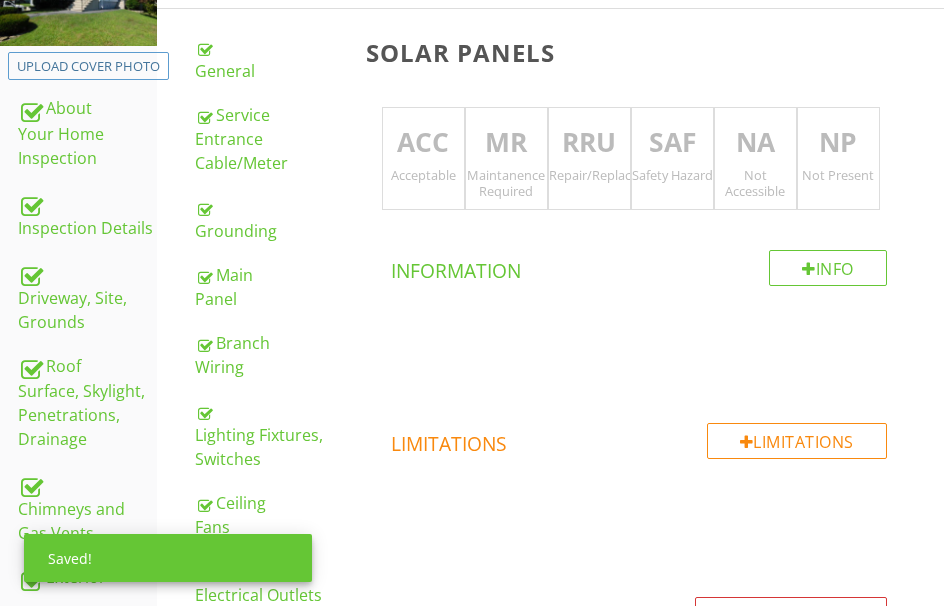 click on "NP" at bounding box center [838, 143] 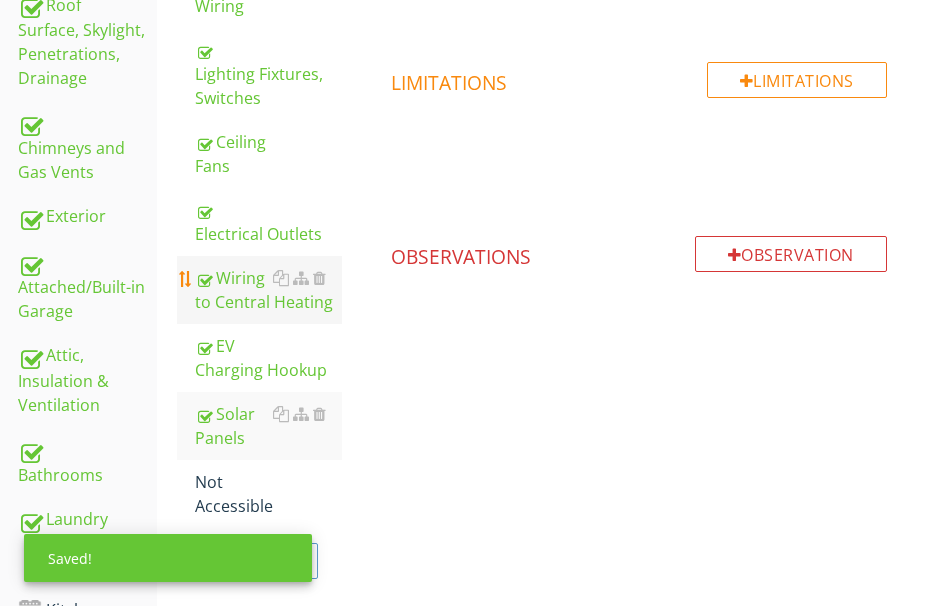 scroll, scrollTop: 672, scrollLeft: 0, axis: vertical 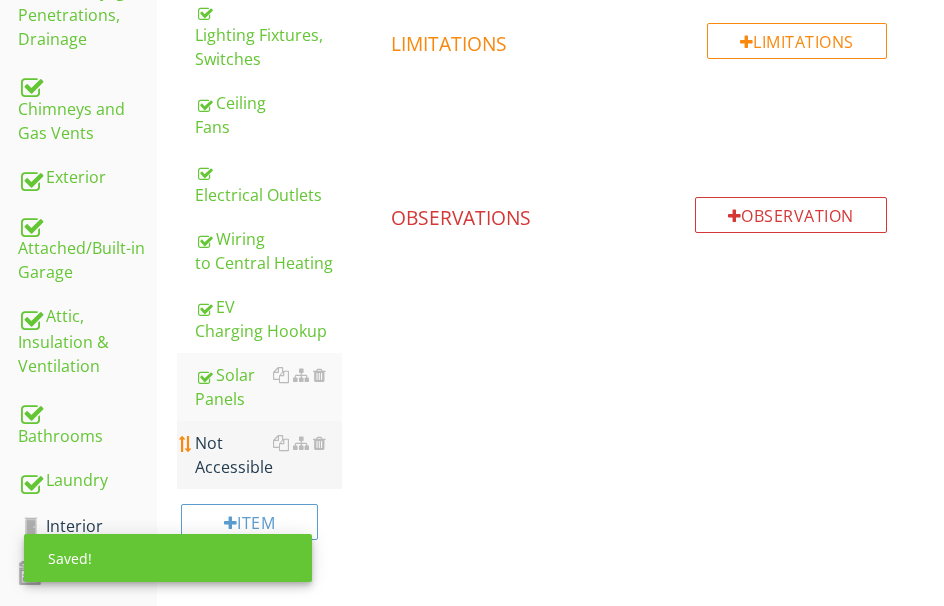 click on "Not Accessible" at bounding box center [268, 455] 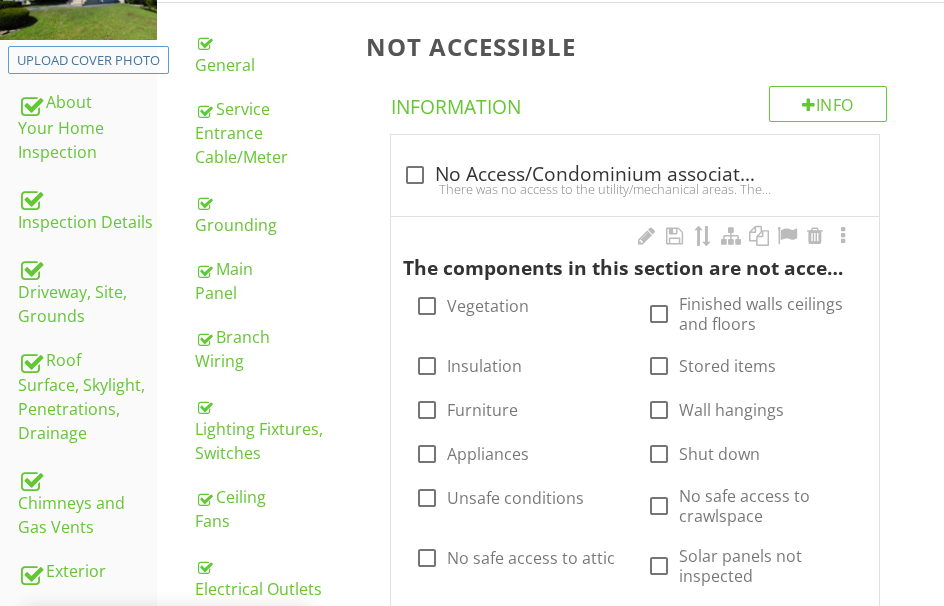 scroll, scrollTop: 272, scrollLeft: 0, axis: vertical 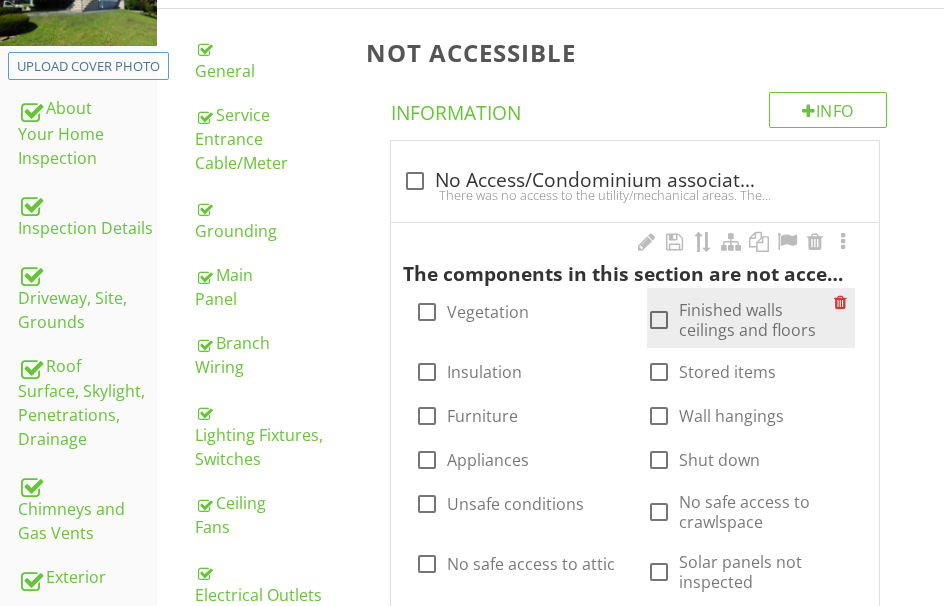 click at bounding box center (659, 320) 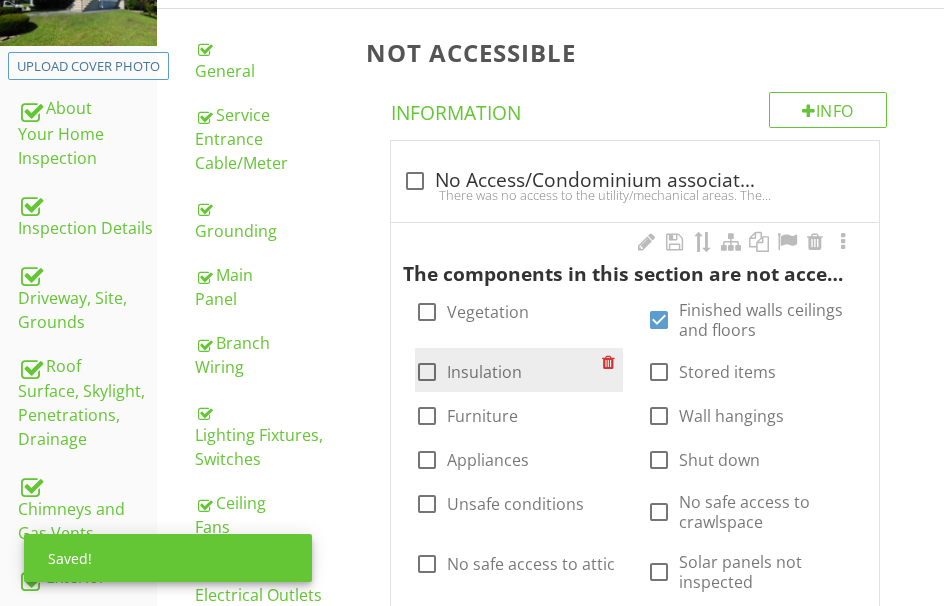 click at bounding box center [427, 372] 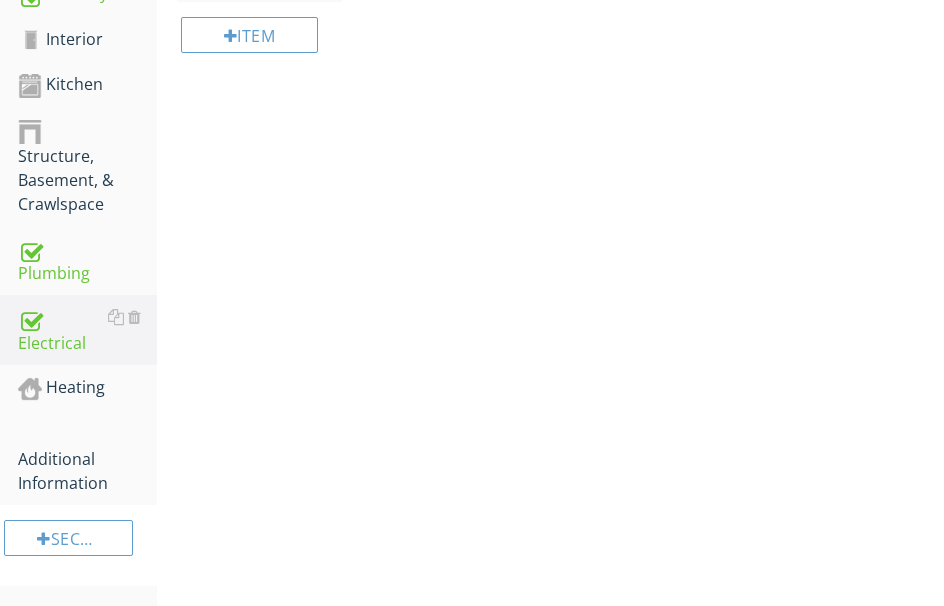 scroll, scrollTop: 1194, scrollLeft: 0, axis: vertical 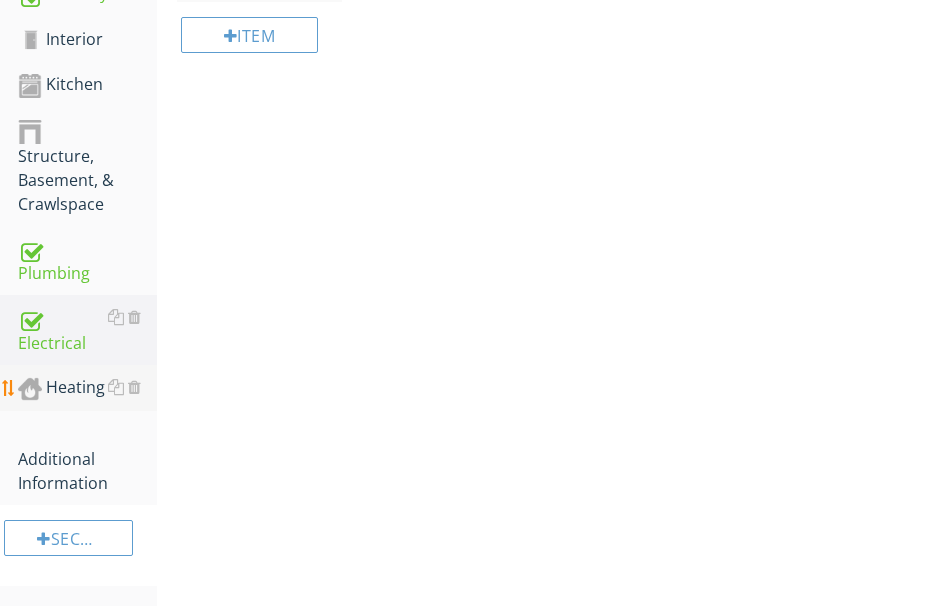 click on "Heating" at bounding box center (87, 388) 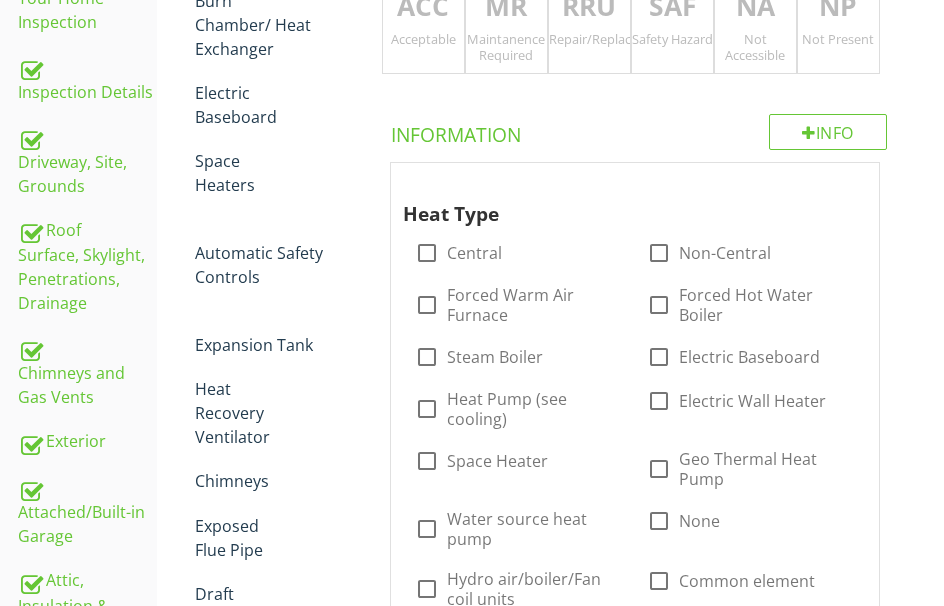 scroll, scrollTop: 394, scrollLeft: 0, axis: vertical 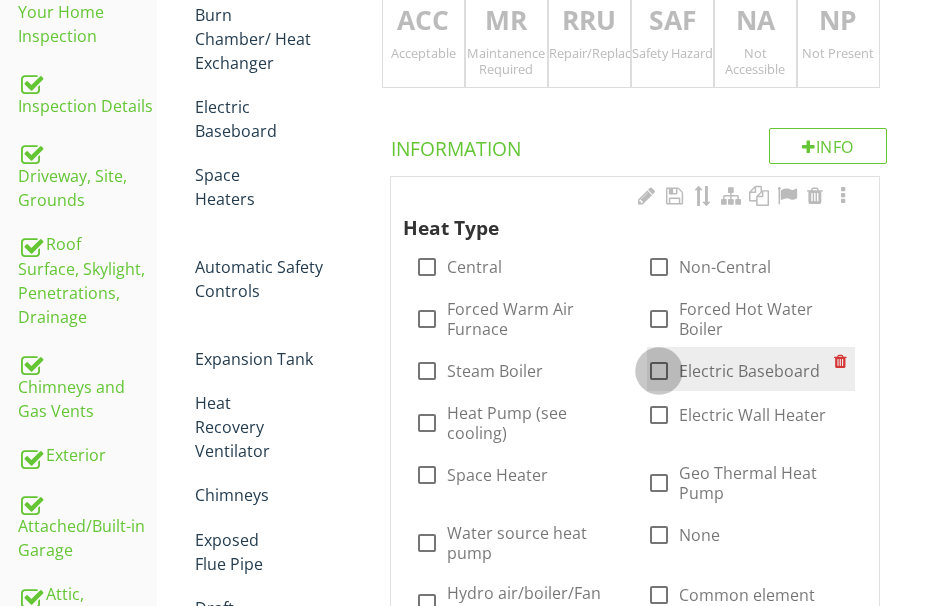 click at bounding box center (659, 371) 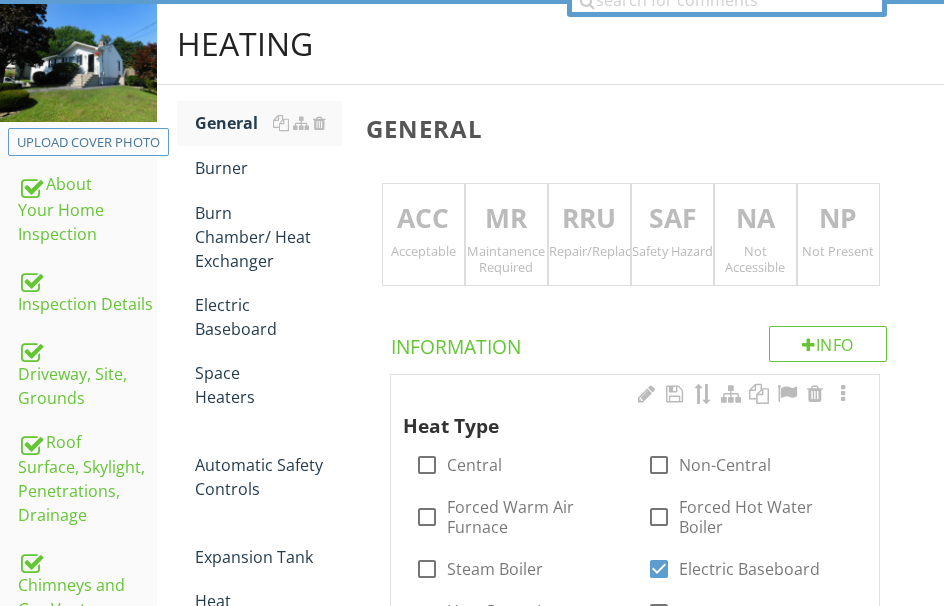 scroll, scrollTop: 194, scrollLeft: 0, axis: vertical 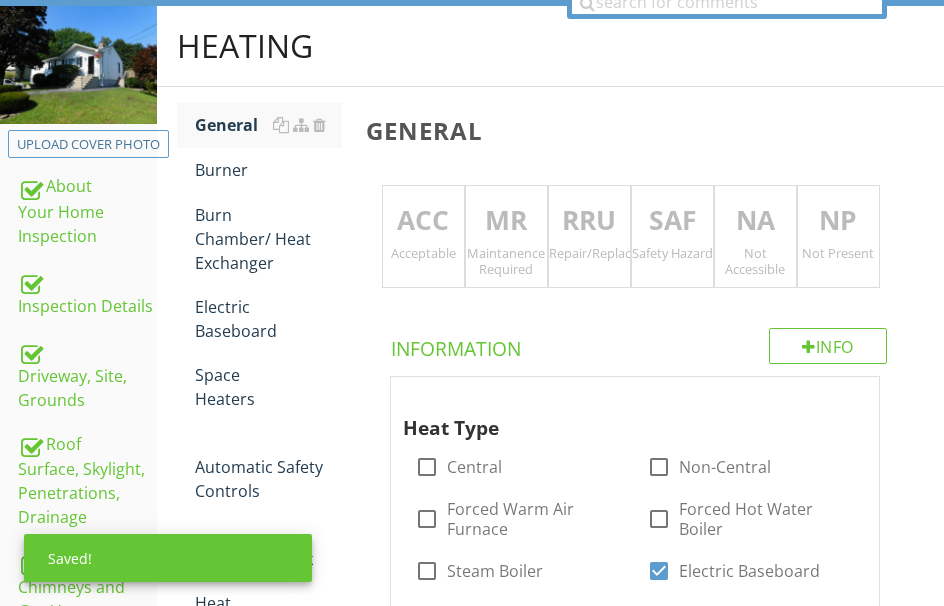 click on "MR" at bounding box center (506, 221) 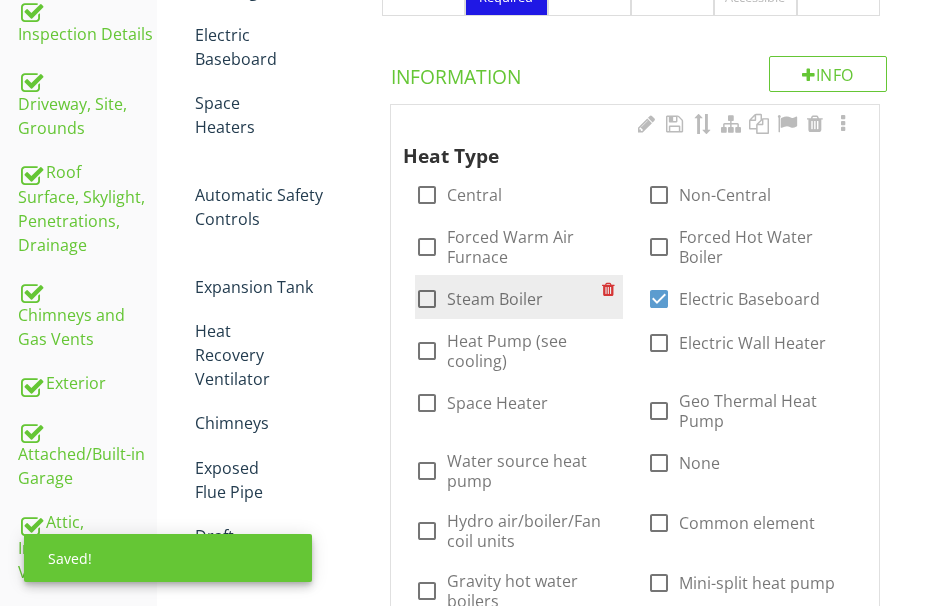 scroll, scrollTop: 494, scrollLeft: 0, axis: vertical 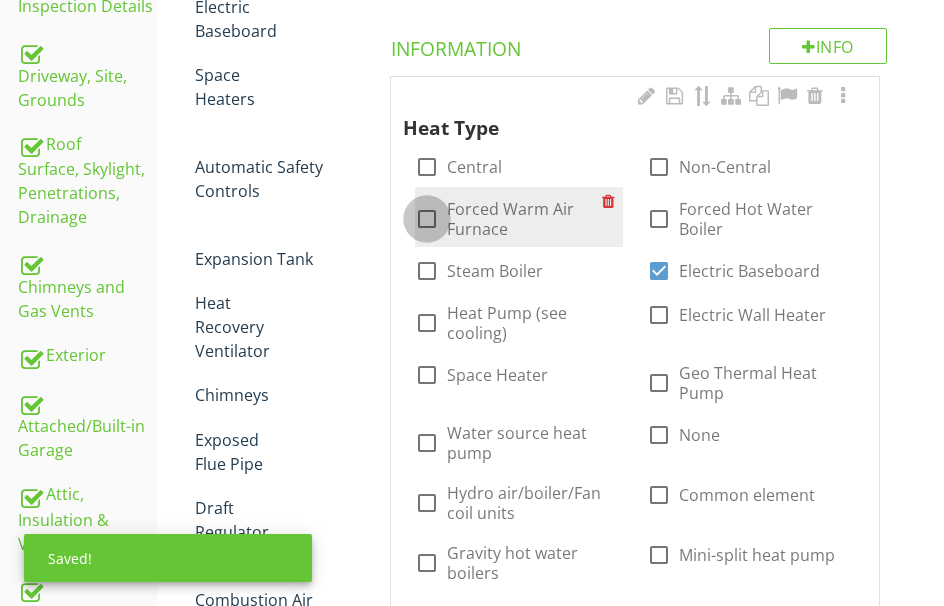 click at bounding box center [427, 219] 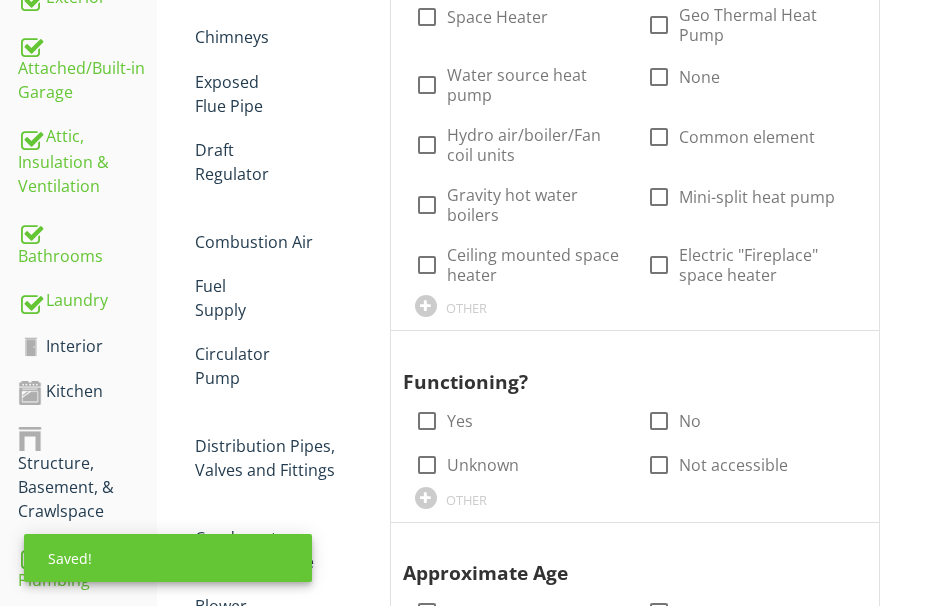 scroll, scrollTop: 894, scrollLeft: 0, axis: vertical 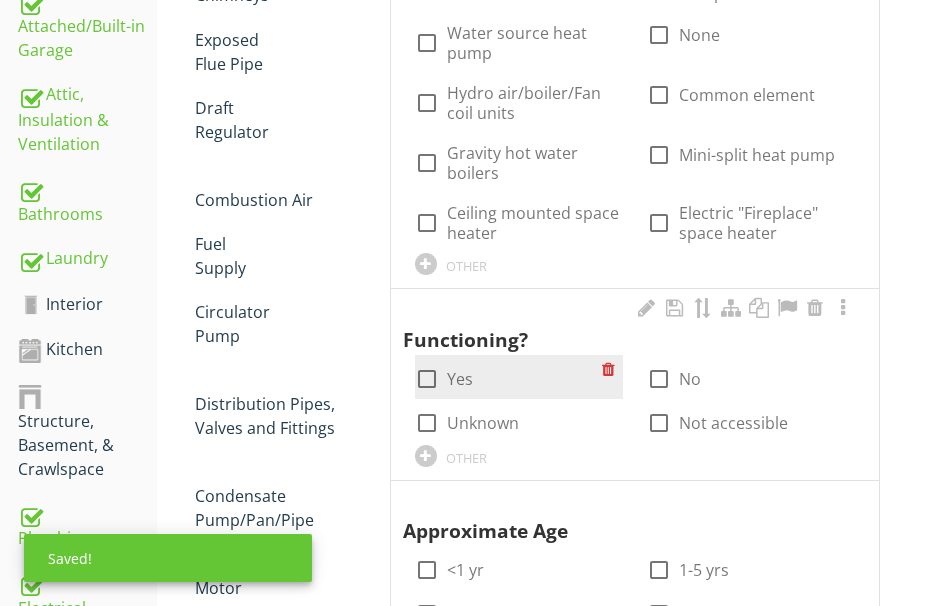 click at bounding box center (427, 379) 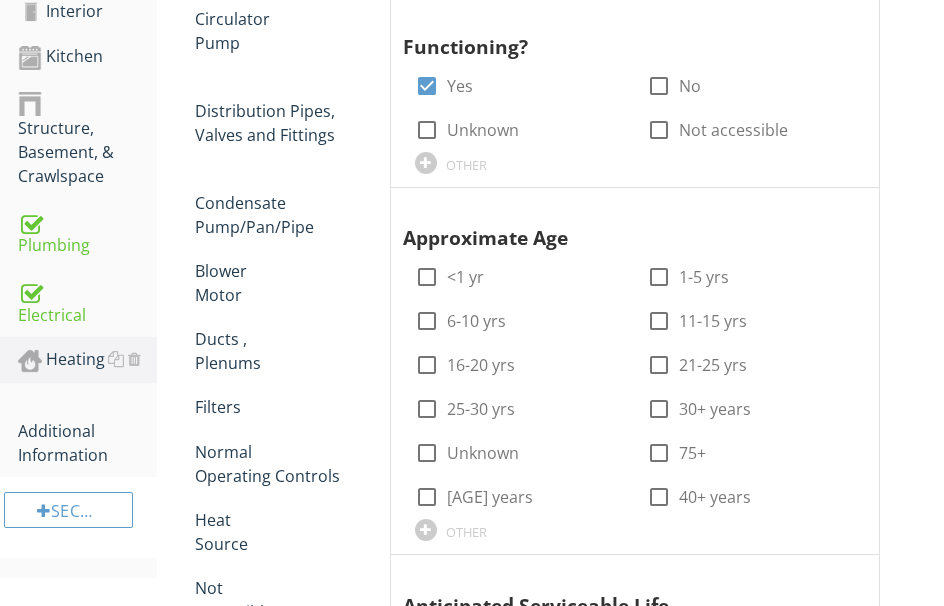 scroll, scrollTop: 1294, scrollLeft: 0, axis: vertical 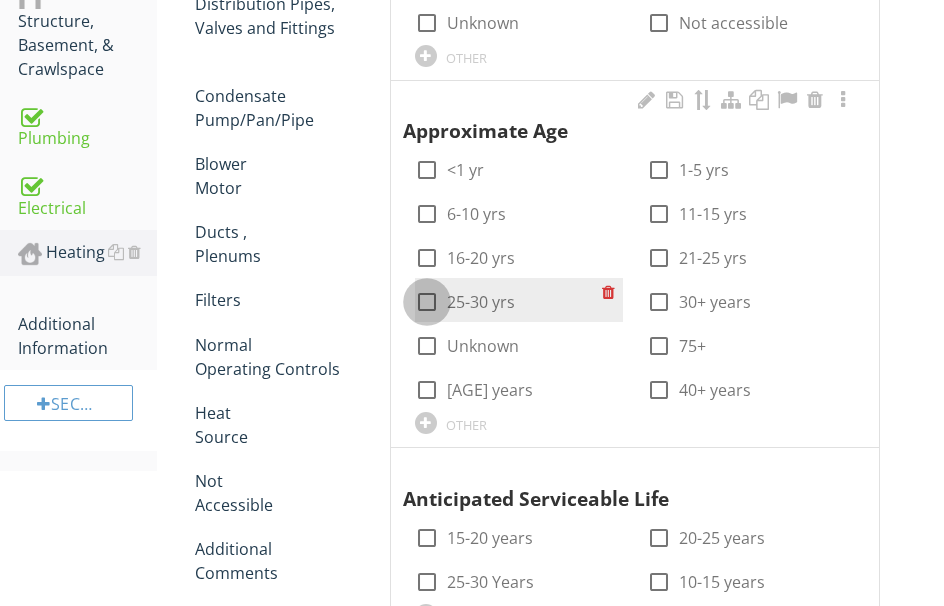click at bounding box center [427, 302] 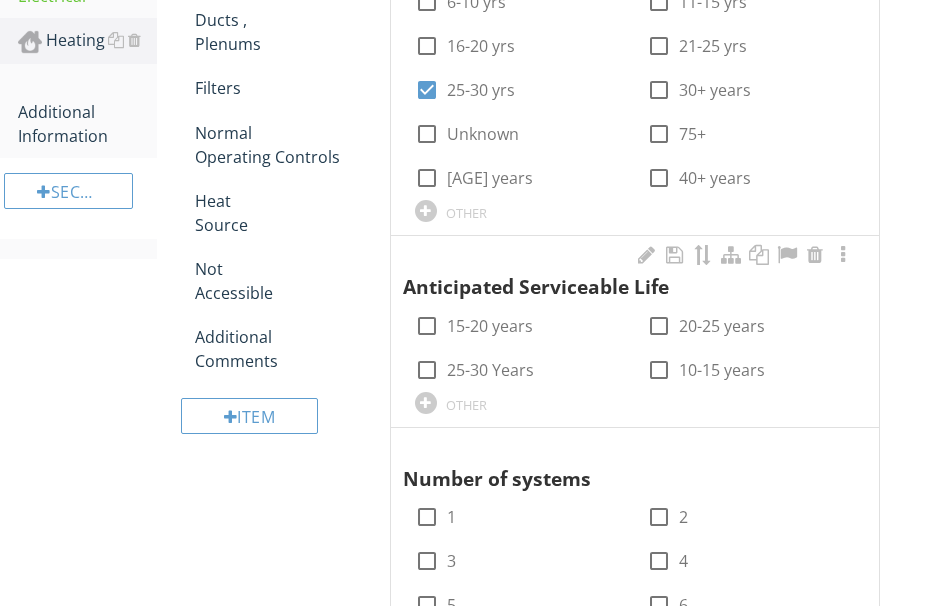 scroll, scrollTop: 1594, scrollLeft: 0, axis: vertical 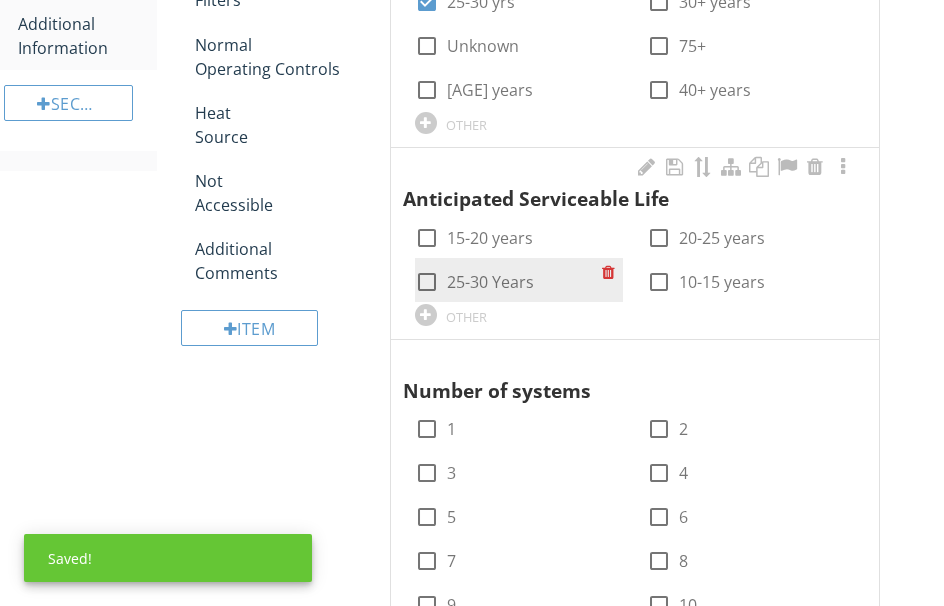 click at bounding box center (427, 282) 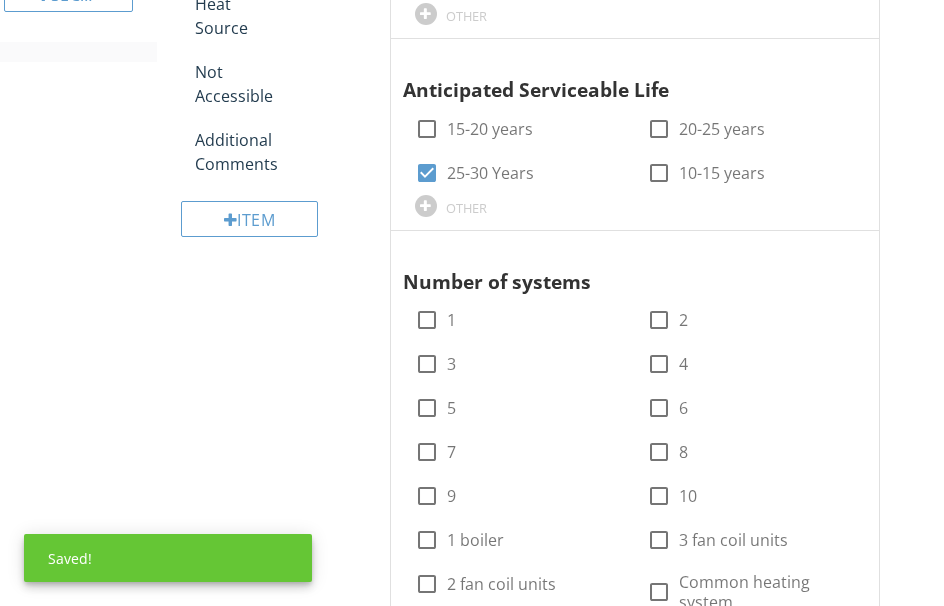 scroll, scrollTop: 1794, scrollLeft: 0, axis: vertical 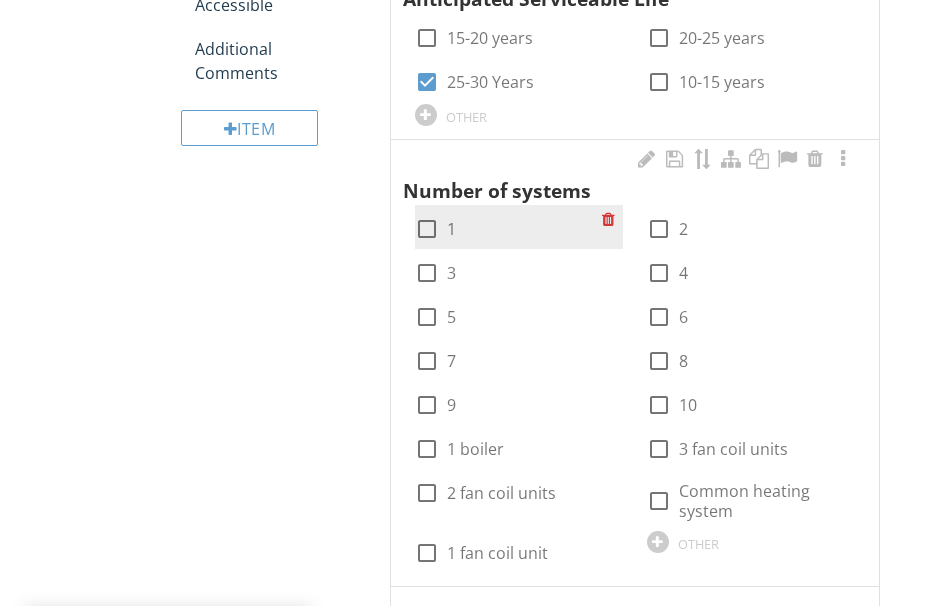 click at bounding box center [427, 229] 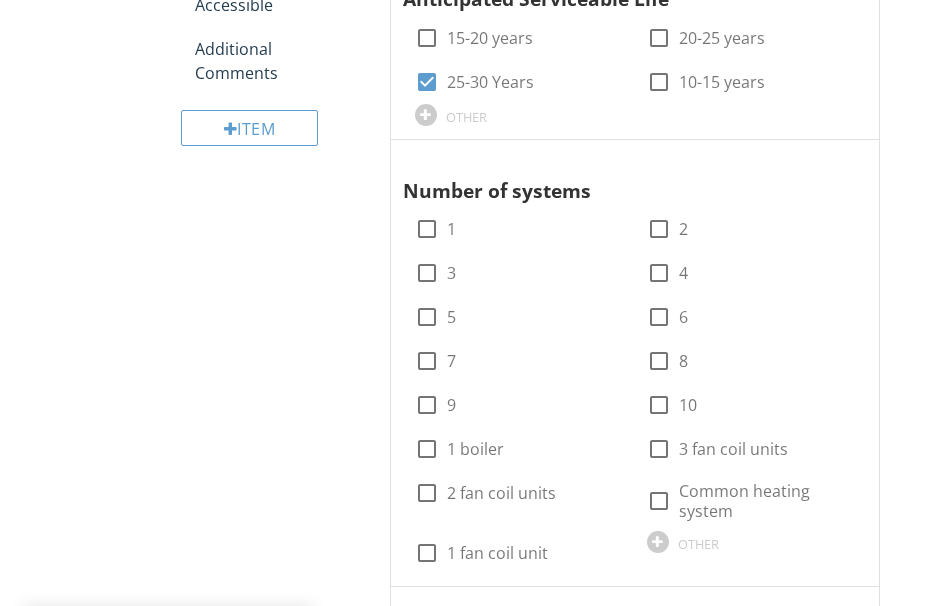 checkbox on "true" 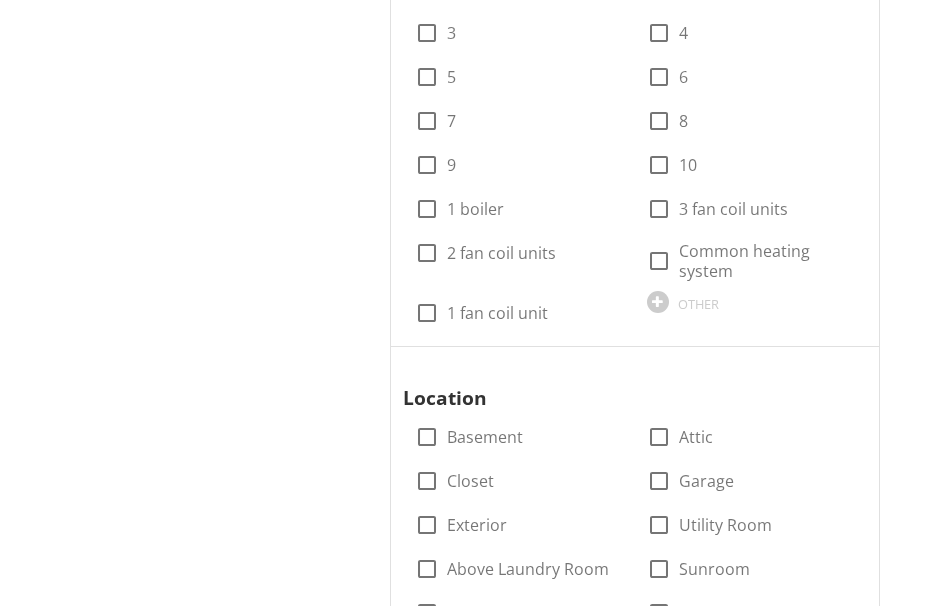 scroll, scrollTop: 2294, scrollLeft: 0, axis: vertical 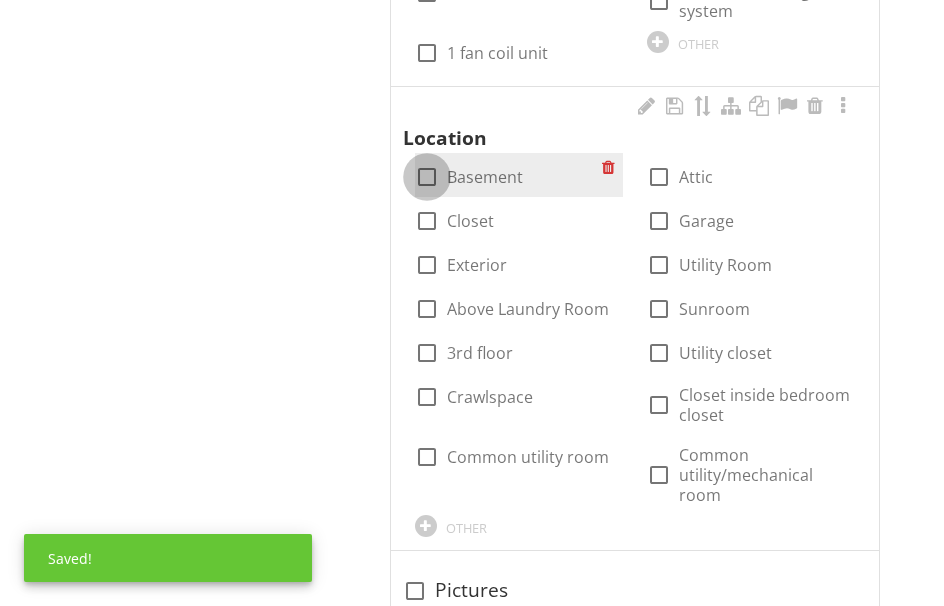 click at bounding box center (427, 177) 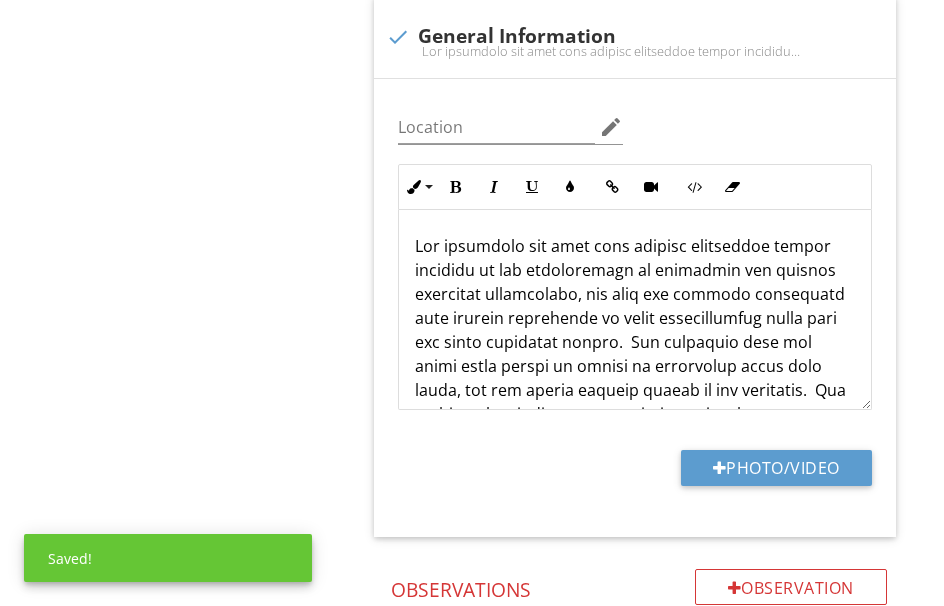 scroll, scrollTop: 3594, scrollLeft: 0, axis: vertical 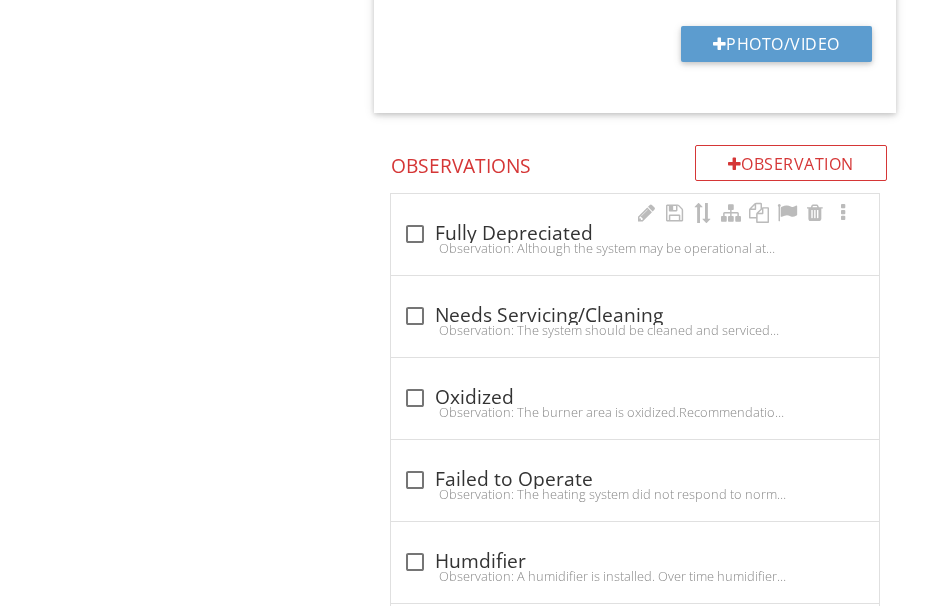 click on "Observation: Although the system may be operational at the time of the inspection, the age and/or condition of this unit is such that you may need to replace it in the near future.Recommendation: The client should consult with a qualified contractor to determine the full extent and cost of repairs." at bounding box center [635, 248] 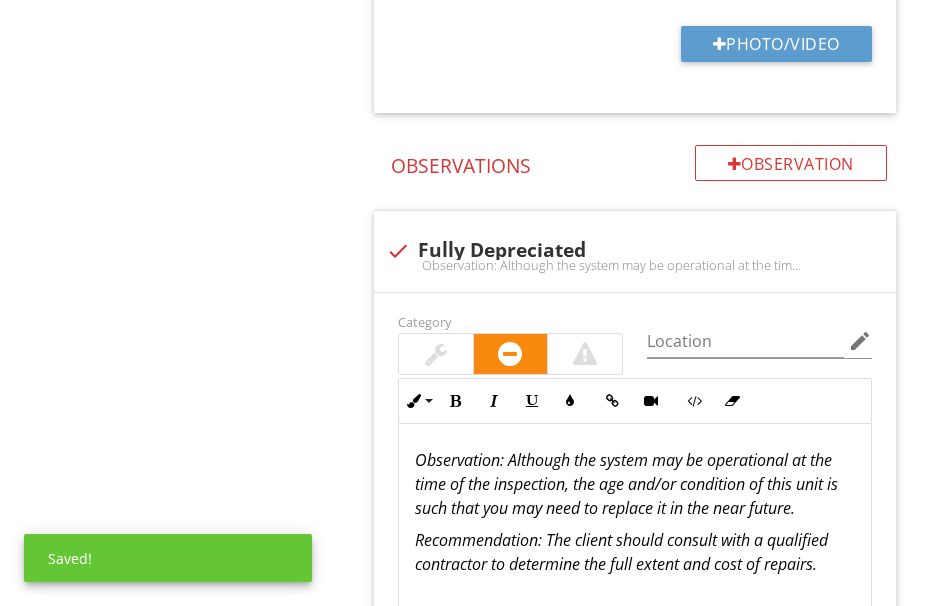 scroll, scrollTop: 3694, scrollLeft: 0, axis: vertical 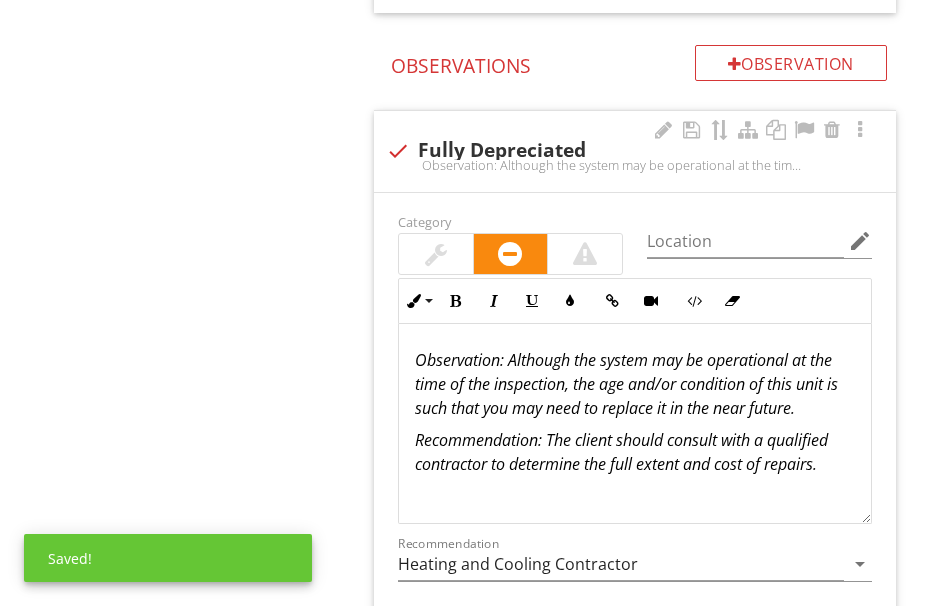 click at bounding box center (436, 254) 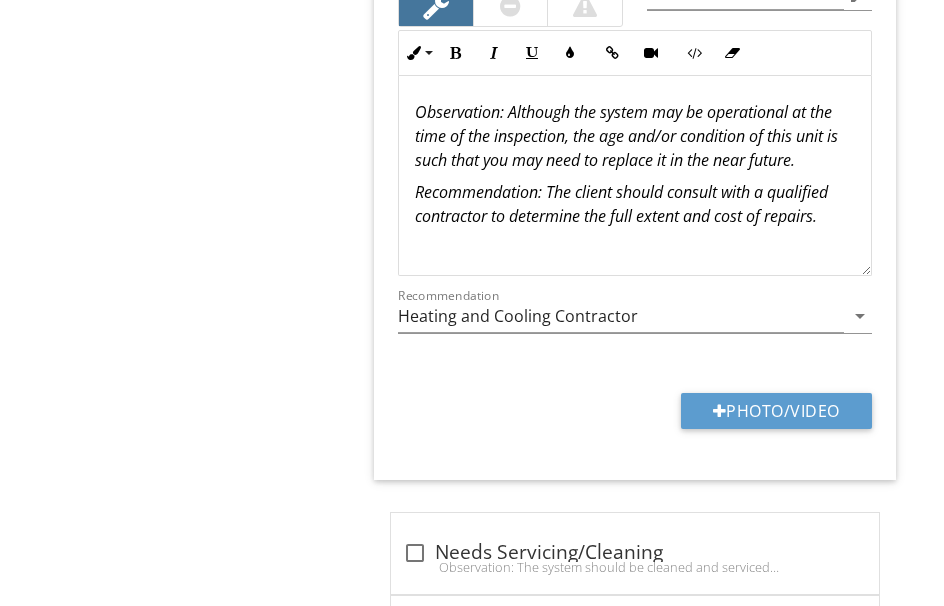 scroll, scrollTop: 3894, scrollLeft: 0, axis: vertical 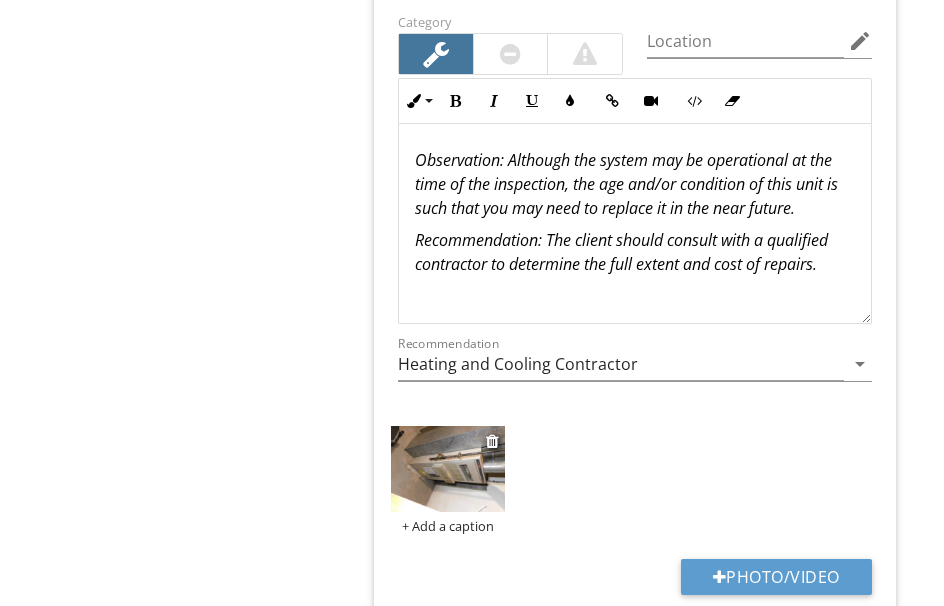 click at bounding box center [448, 469] 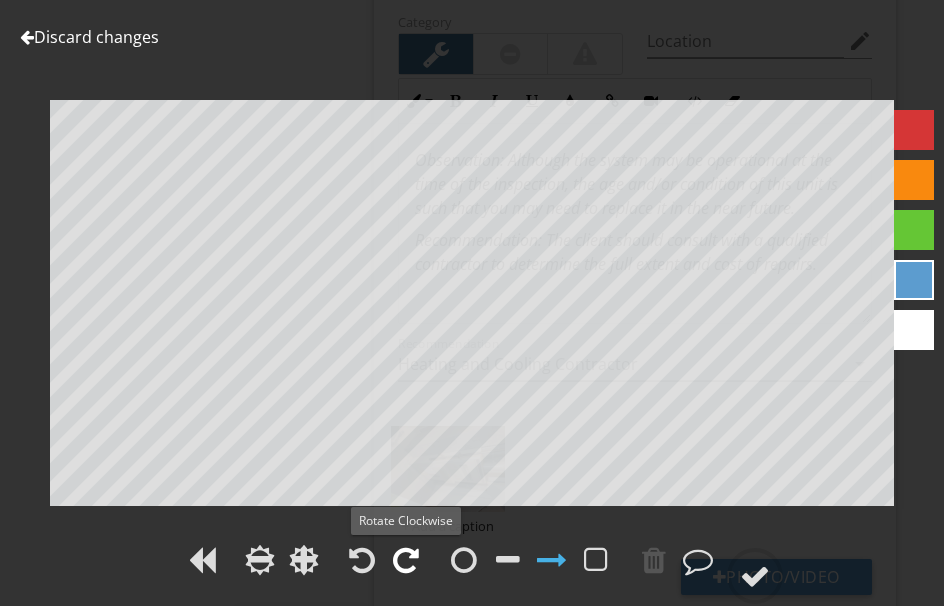 click at bounding box center [406, 560] 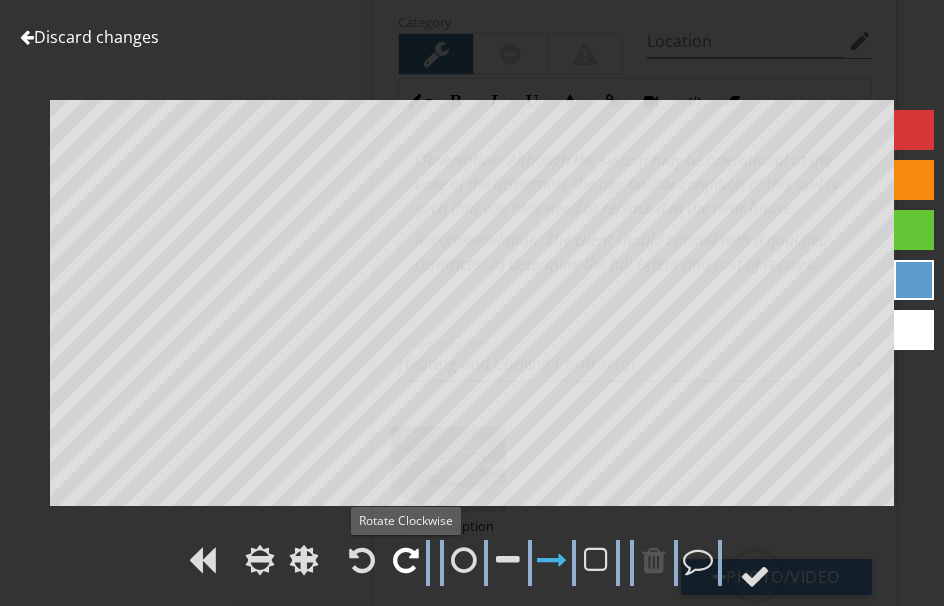 click at bounding box center [406, 560] 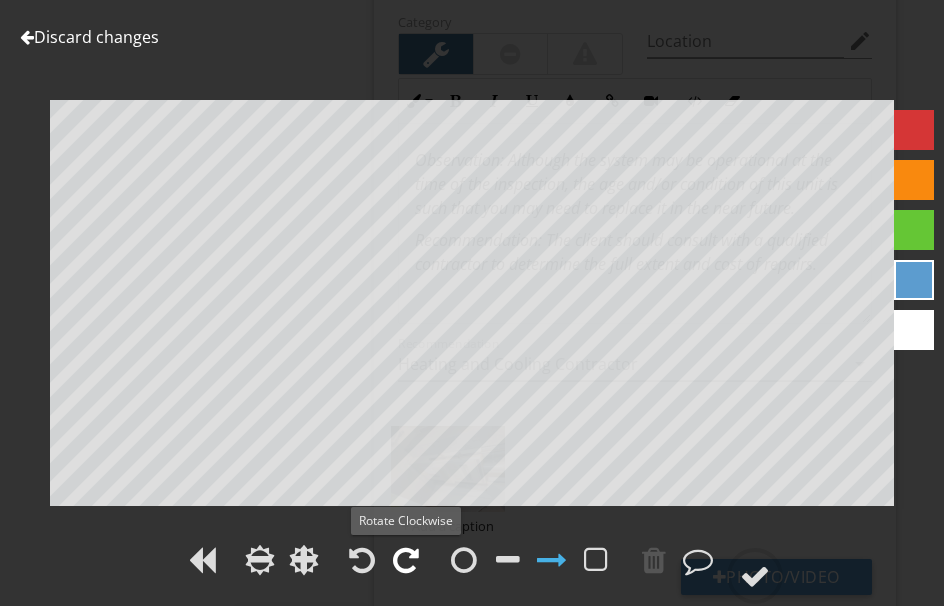 click at bounding box center [406, 560] 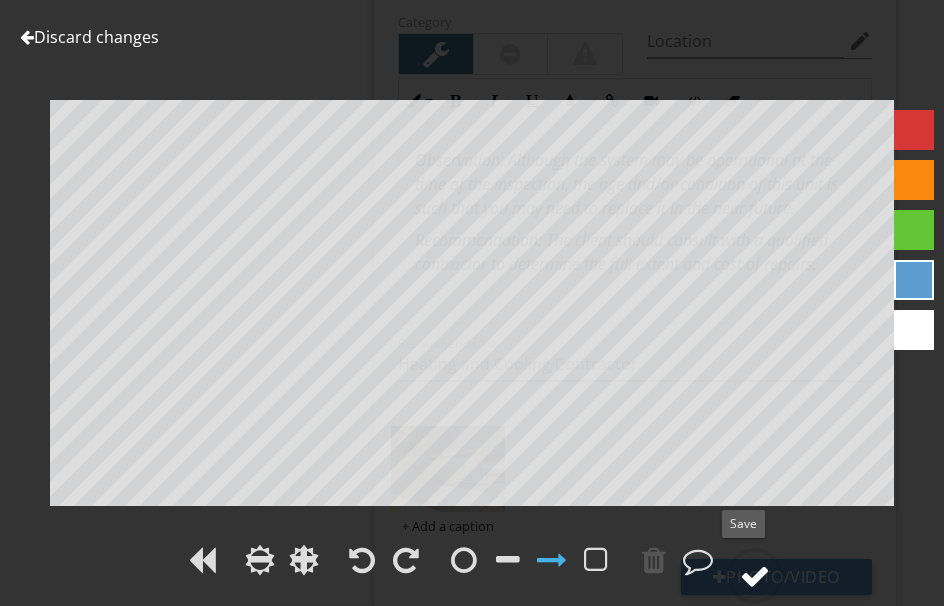 click at bounding box center [755, 576] 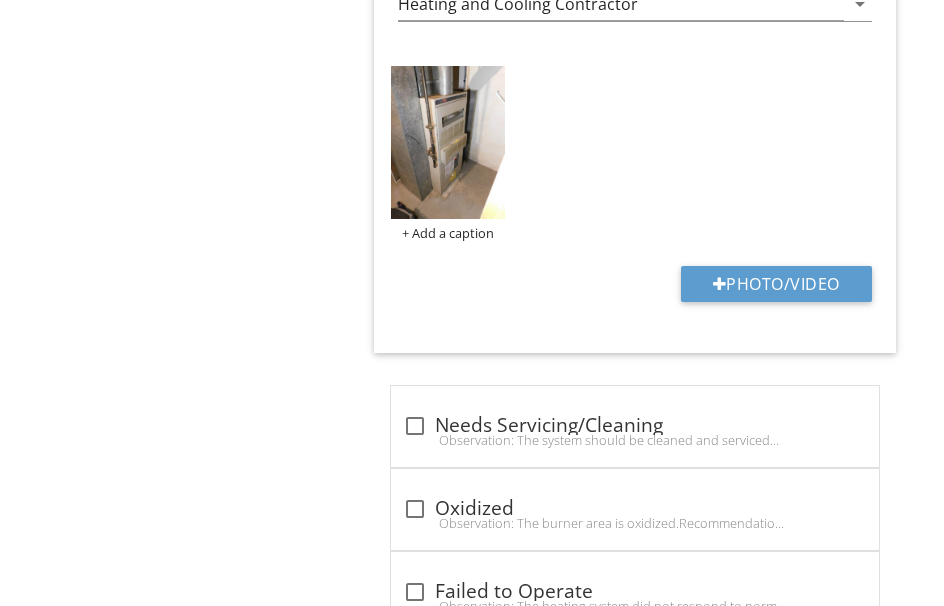 scroll, scrollTop: 4294, scrollLeft: 0, axis: vertical 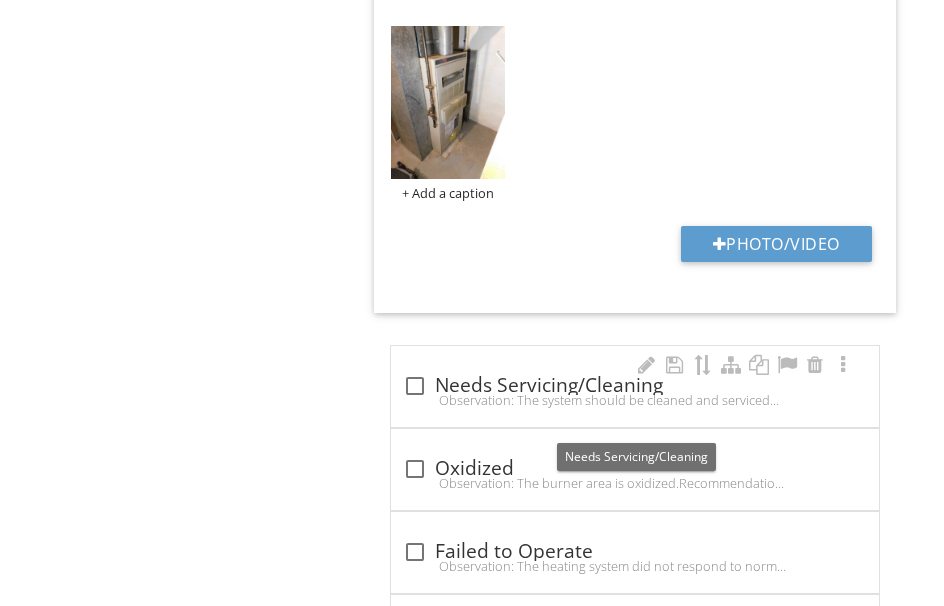 click on "check_box_outline_blank
Needs Servicing/Cleaning" at bounding box center [635, 386] 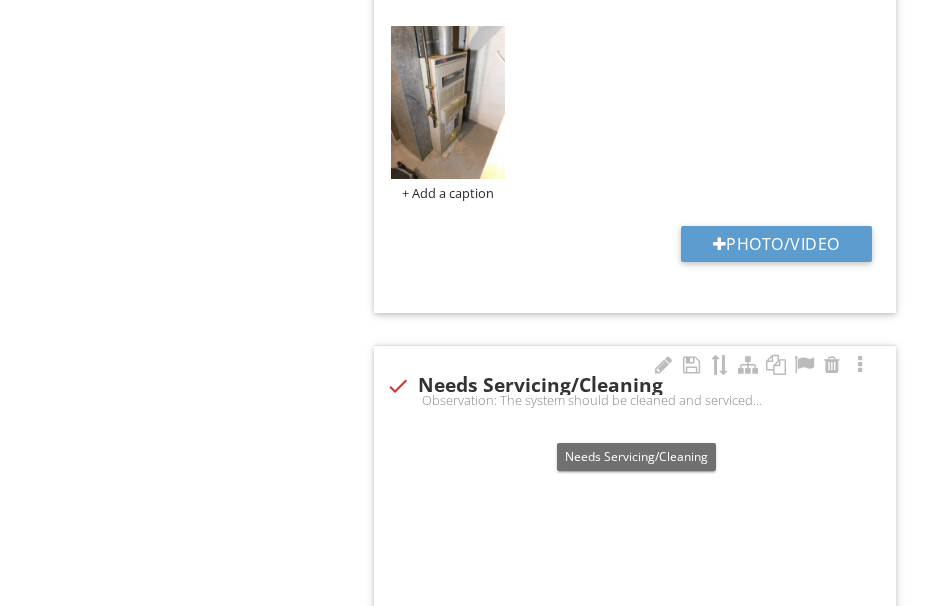 checkbox on "true" 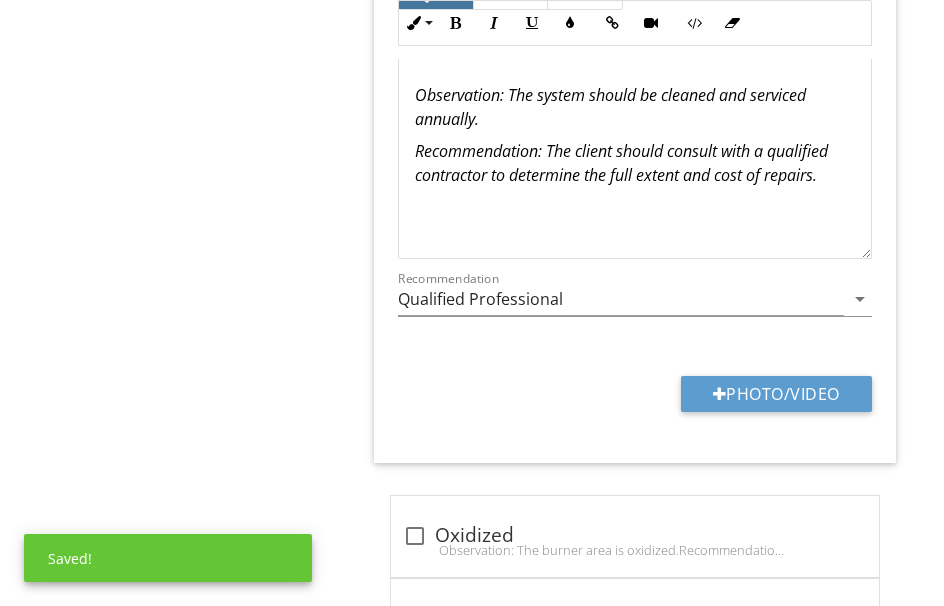 scroll, scrollTop: 4894, scrollLeft: 0, axis: vertical 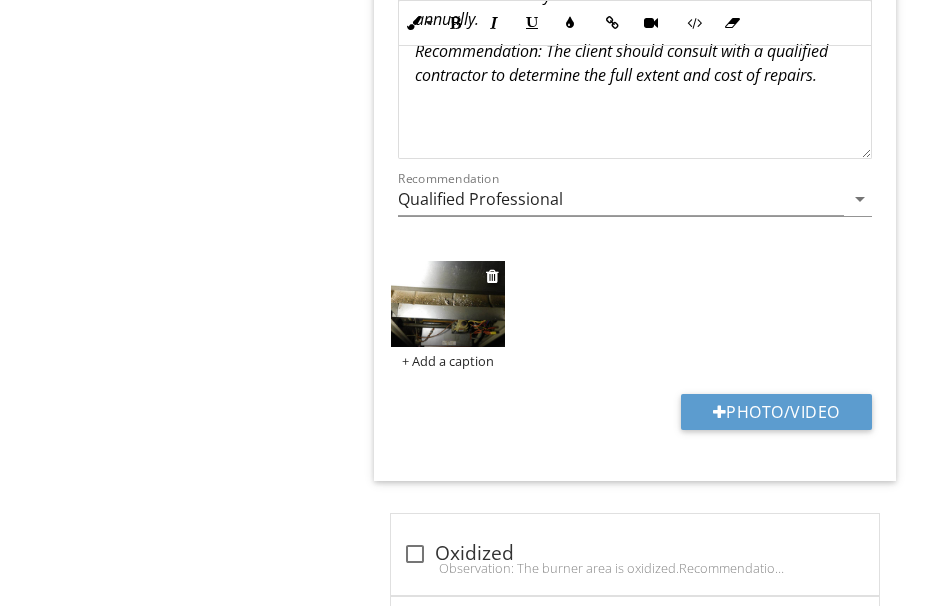 click at bounding box center (448, 304) 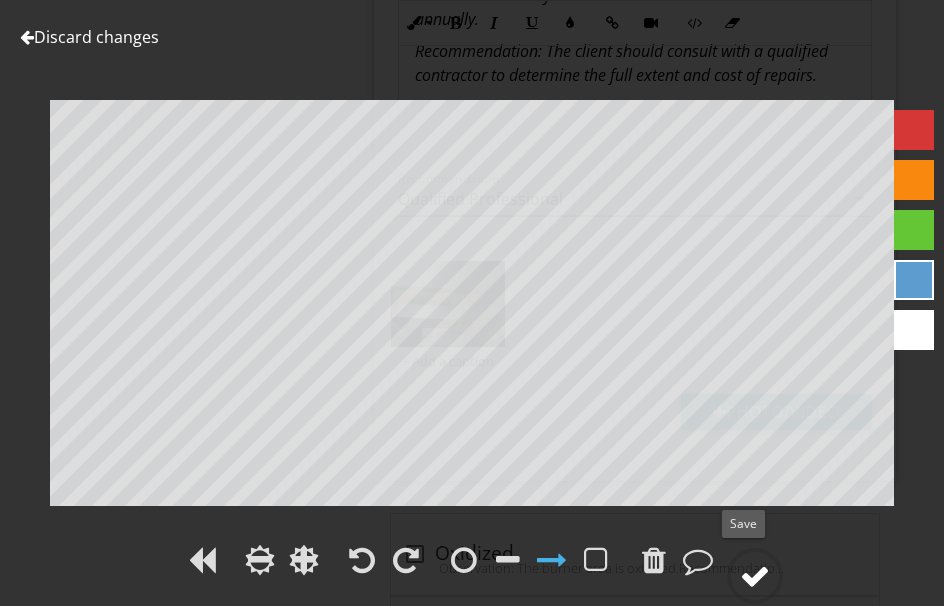 click at bounding box center (755, 576) 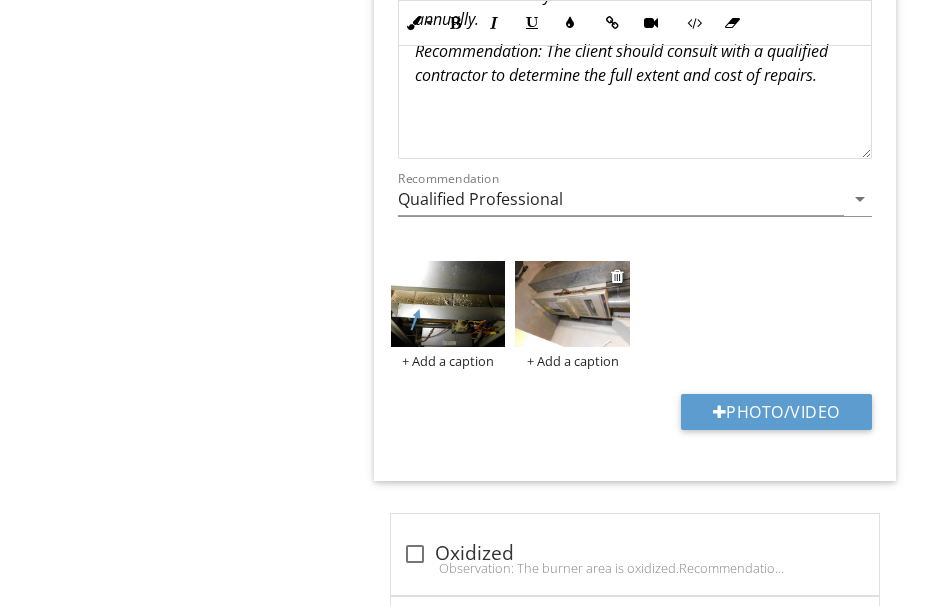 click at bounding box center (572, 304) 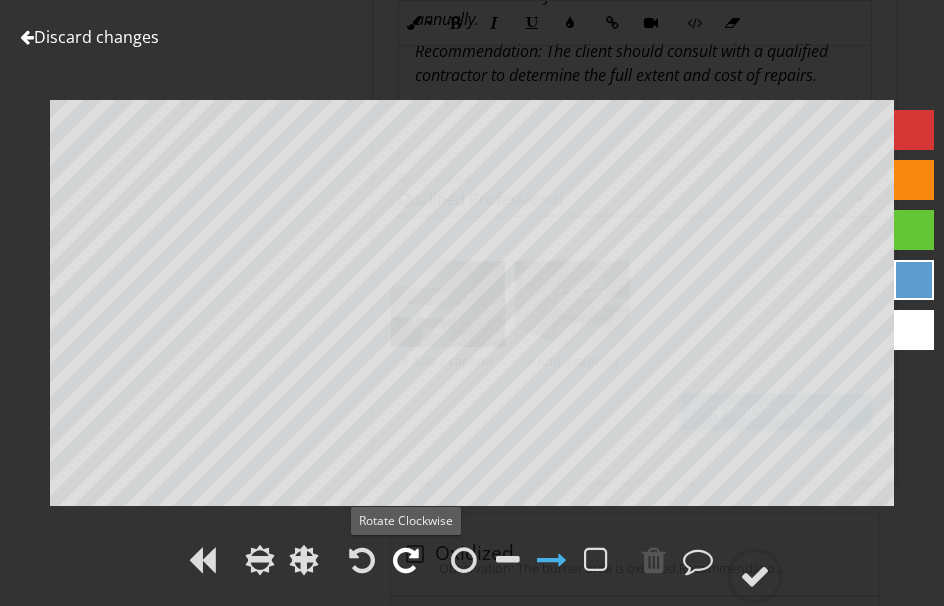 click at bounding box center (406, 560) 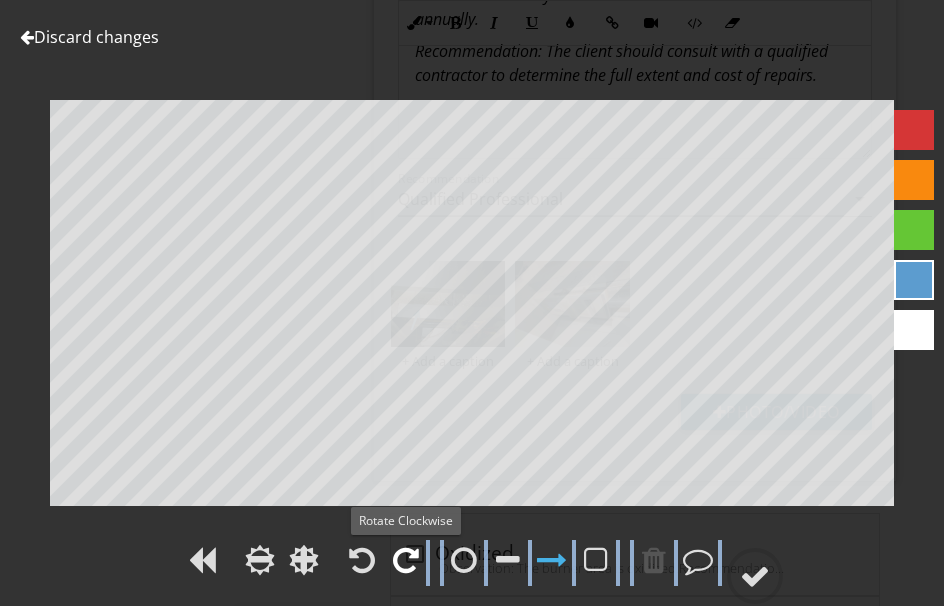 click at bounding box center [406, 560] 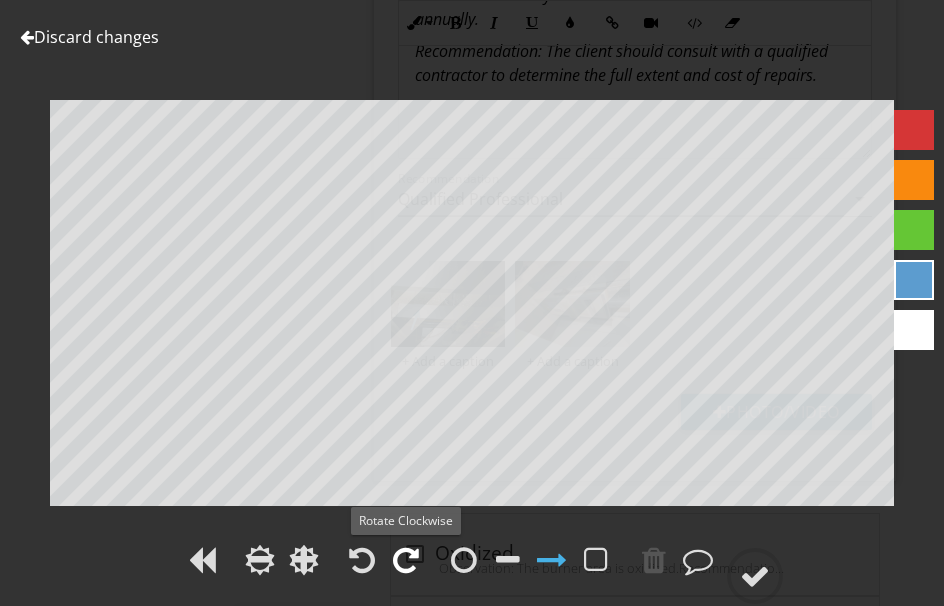 click at bounding box center (406, 560) 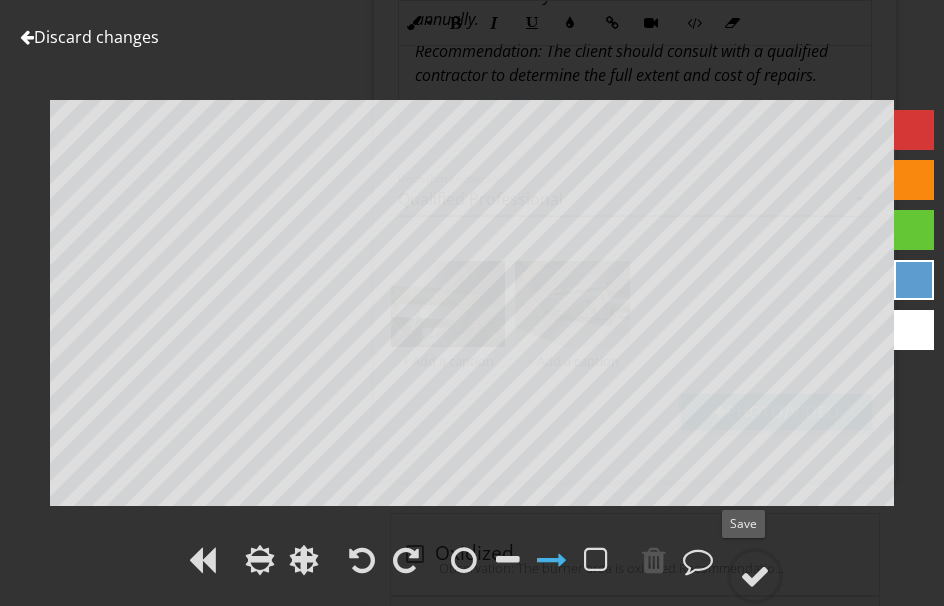 drag, startPoint x: 752, startPoint y: 569, endPoint x: 706, endPoint y: 533, distance: 58.412327 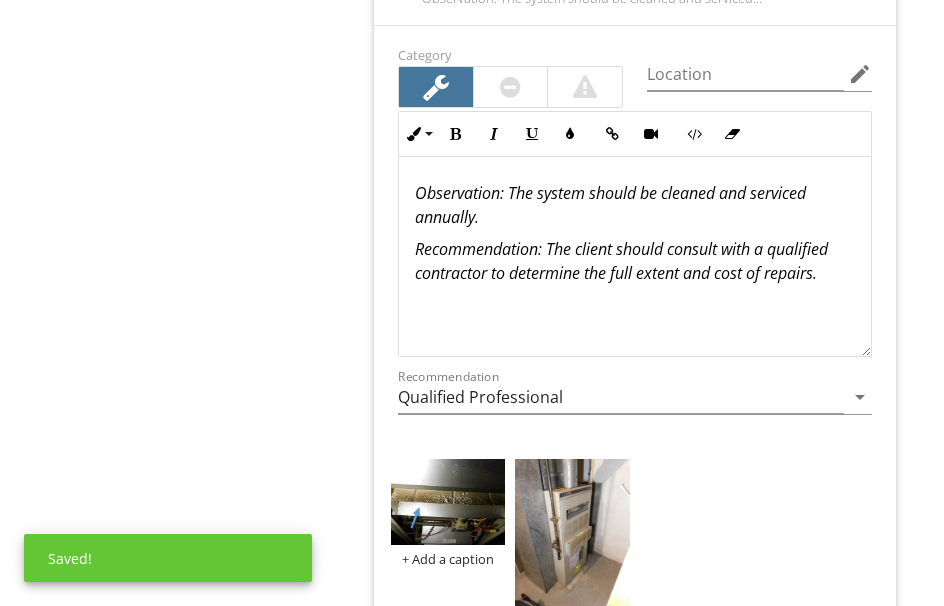 scroll, scrollTop: 4694, scrollLeft: 0, axis: vertical 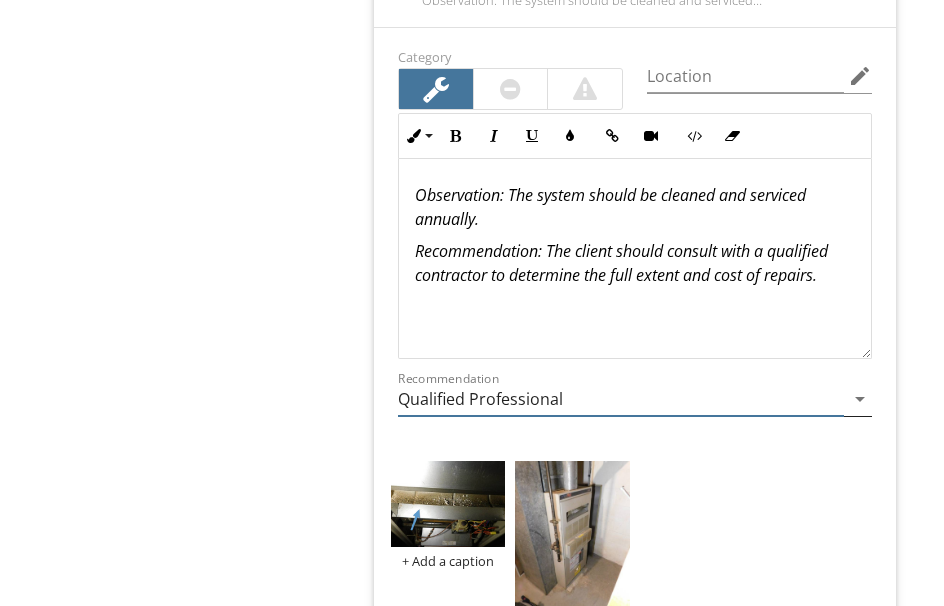 click on "Qualified Professional" at bounding box center [621, 399] 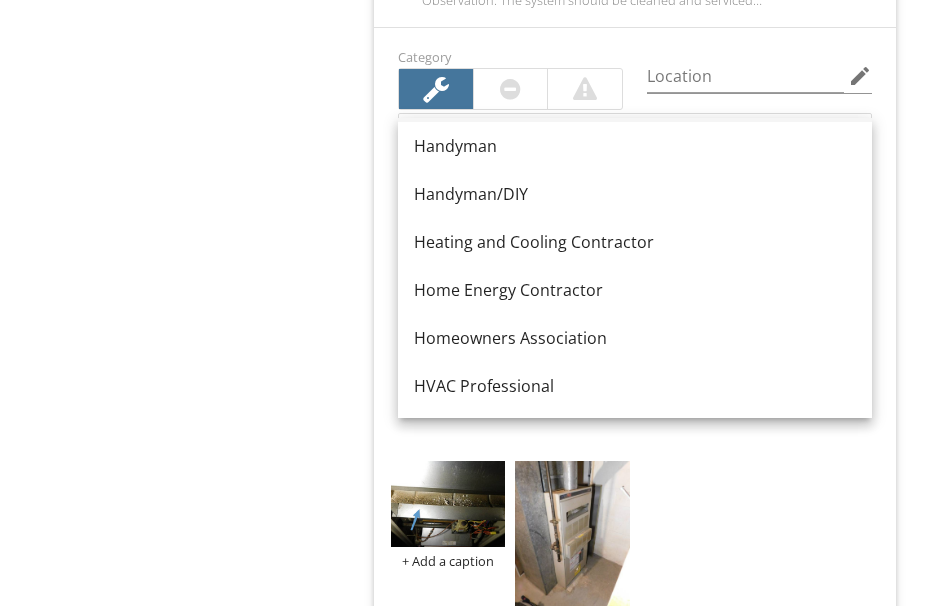 scroll, scrollTop: 1400, scrollLeft: 0, axis: vertical 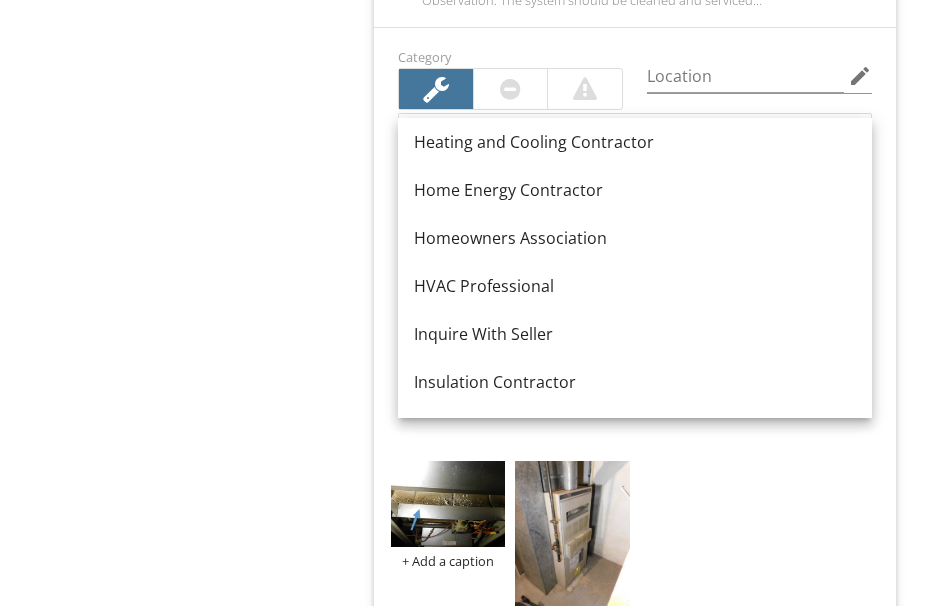 drag, startPoint x: 512, startPoint y: 282, endPoint x: 378, endPoint y: 290, distance: 134.23859 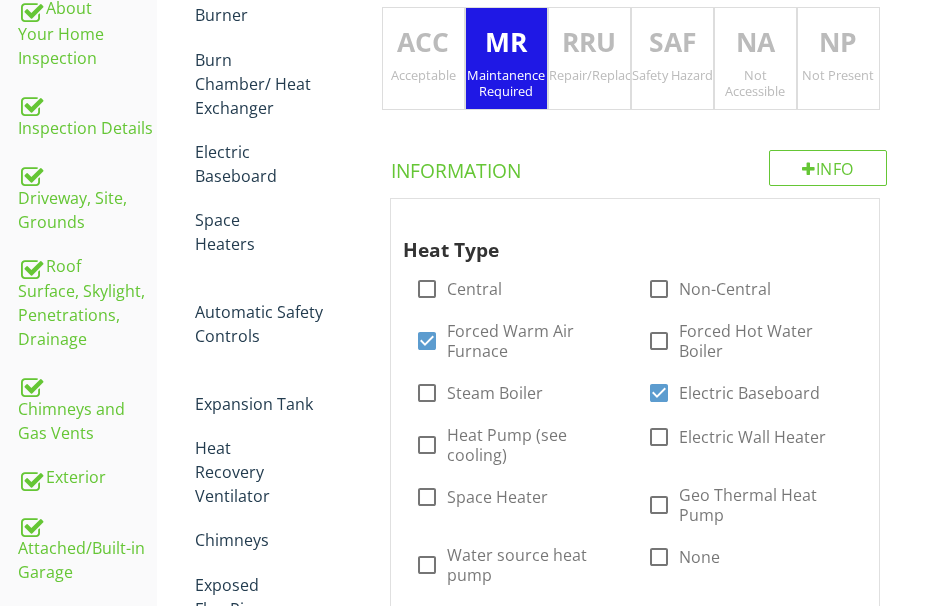 scroll, scrollTop: 94, scrollLeft: 0, axis: vertical 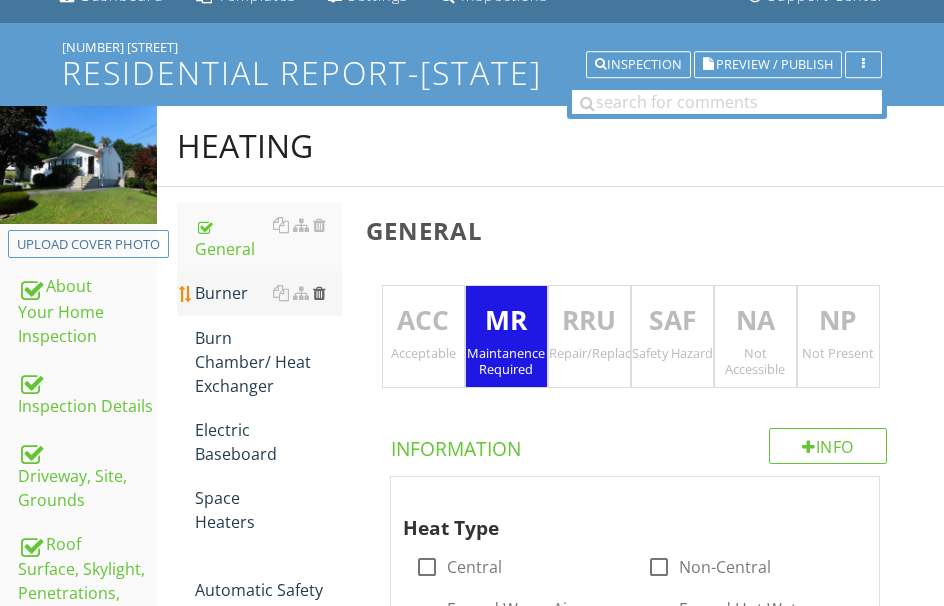 click at bounding box center (319, 293) 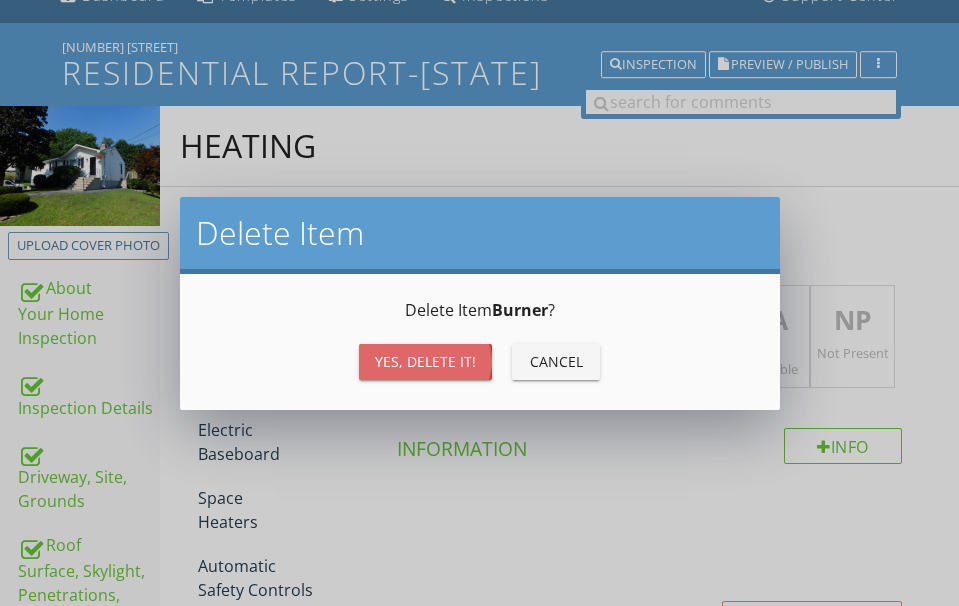 click on "Yes, Delete it!" at bounding box center (425, 361) 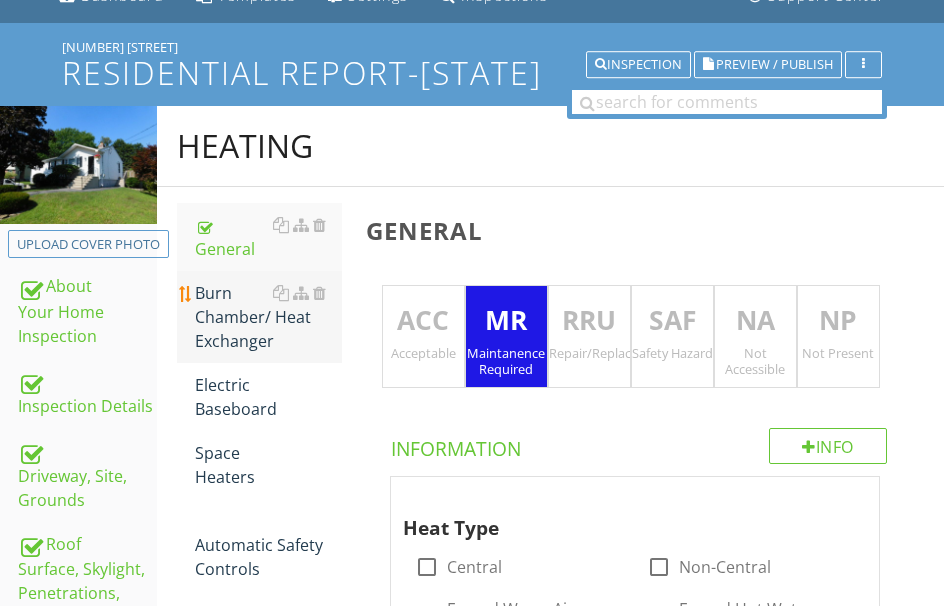 click on "Burn Chamber/ Heat Exchanger" at bounding box center (268, 317) 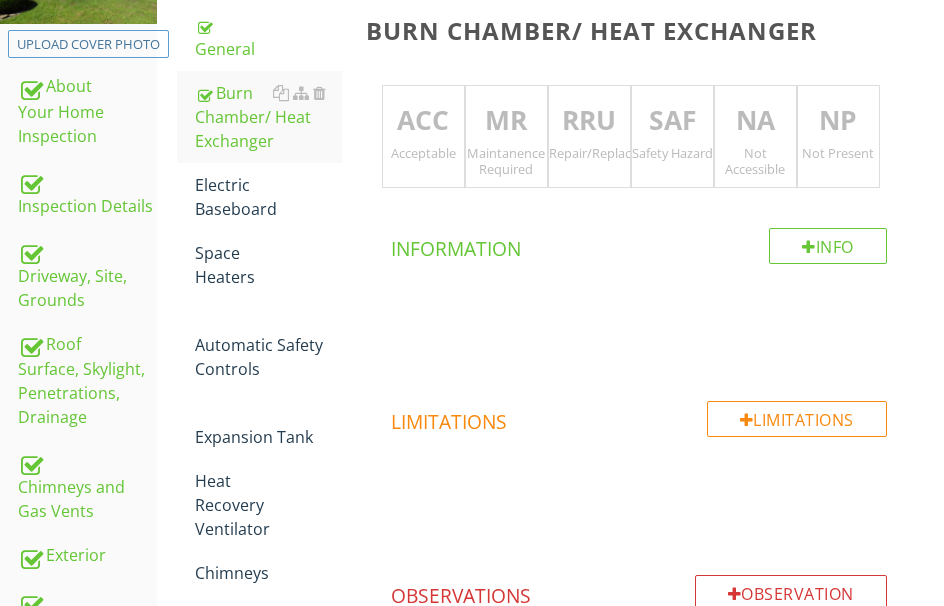 click on "MR" at bounding box center [506, 121] 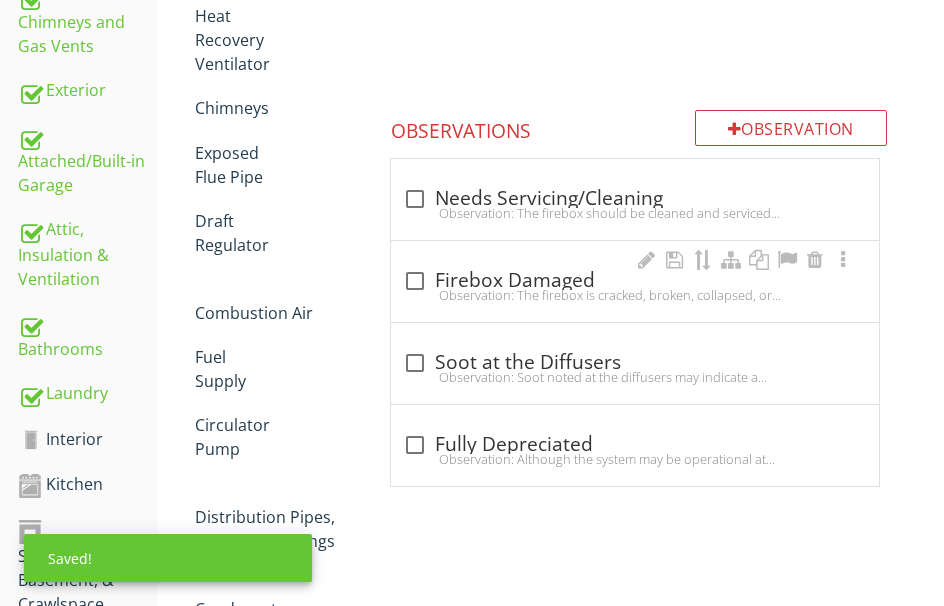 scroll, scrollTop: 794, scrollLeft: 0, axis: vertical 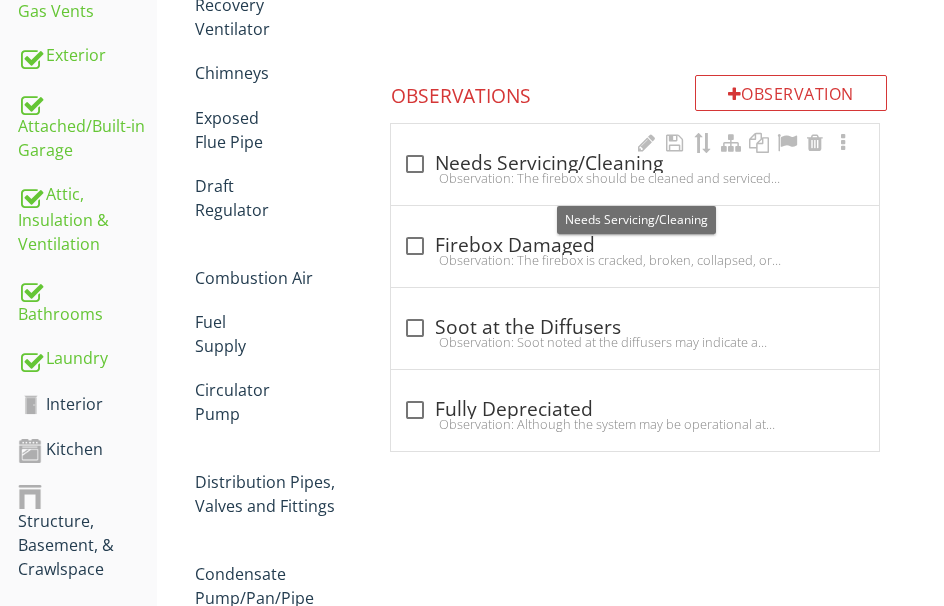 click on "check_box_outline_blank
Needs Servicing/Cleaning" at bounding box center (635, 164) 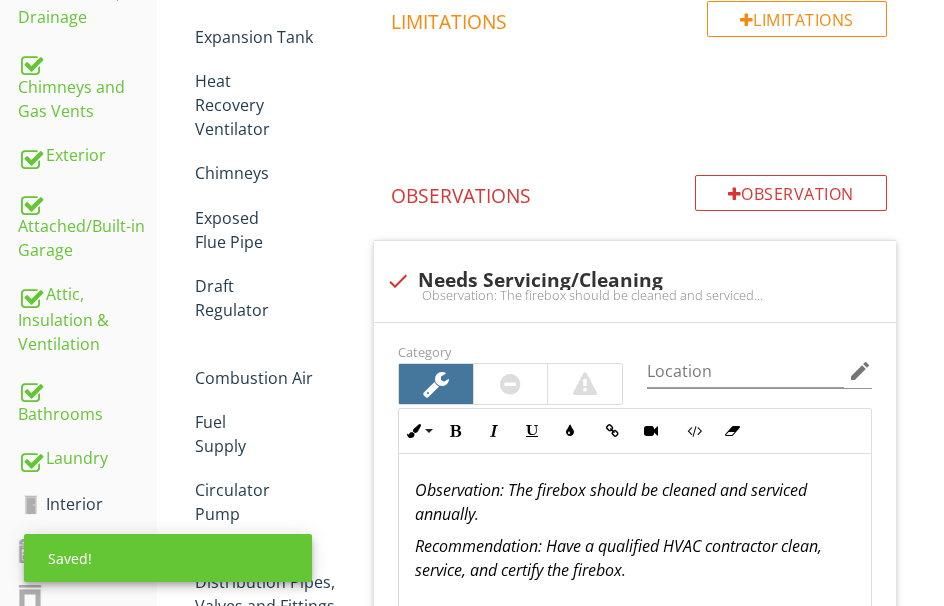 scroll, scrollTop: 294, scrollLeft: 0, axis: vertical 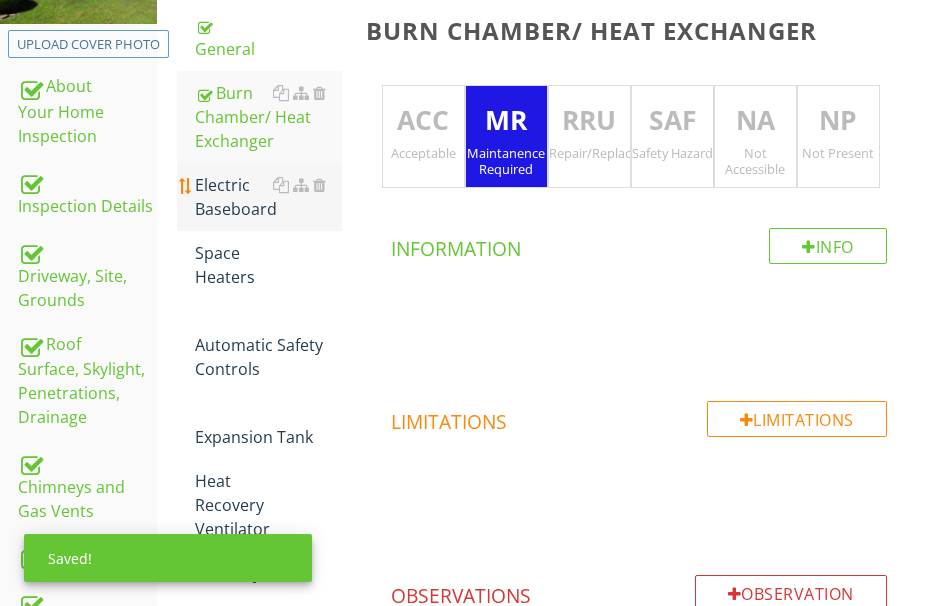 click on "Electric Baseboard" at bounding box center [268, 197] 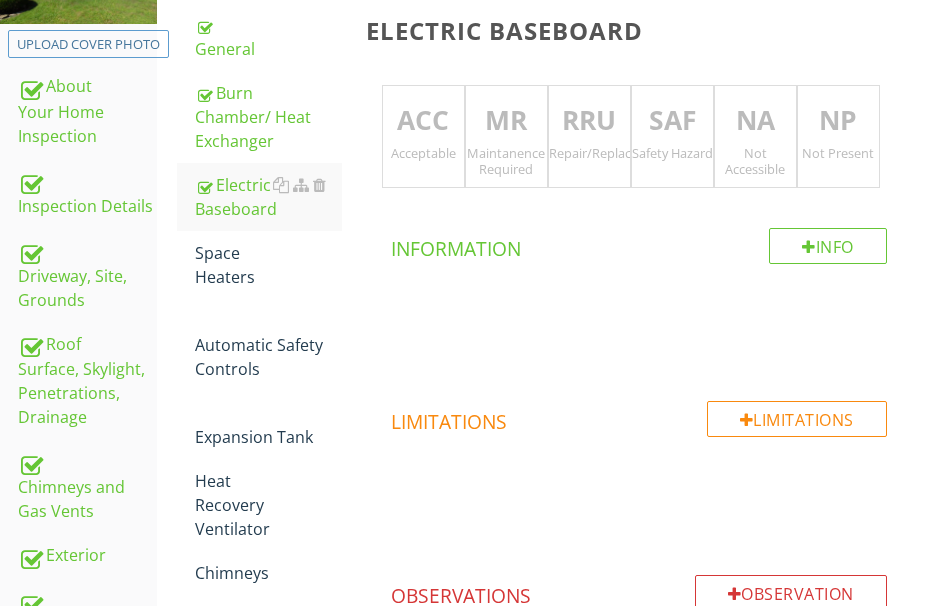 click on "ACC" at bounding box center (423, 121) 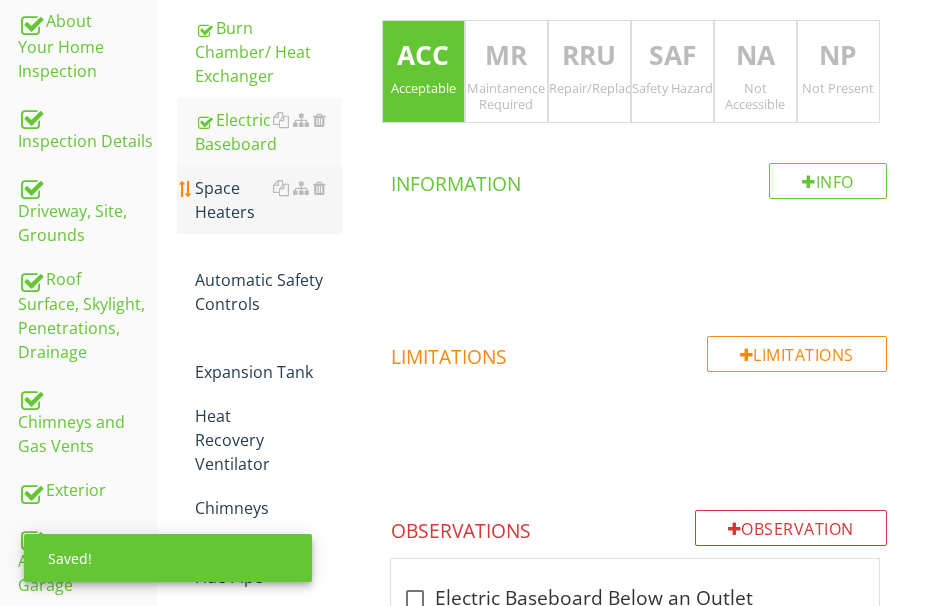 scroll, scrollTop: 394, scrollLeft: 0, axis: vertical 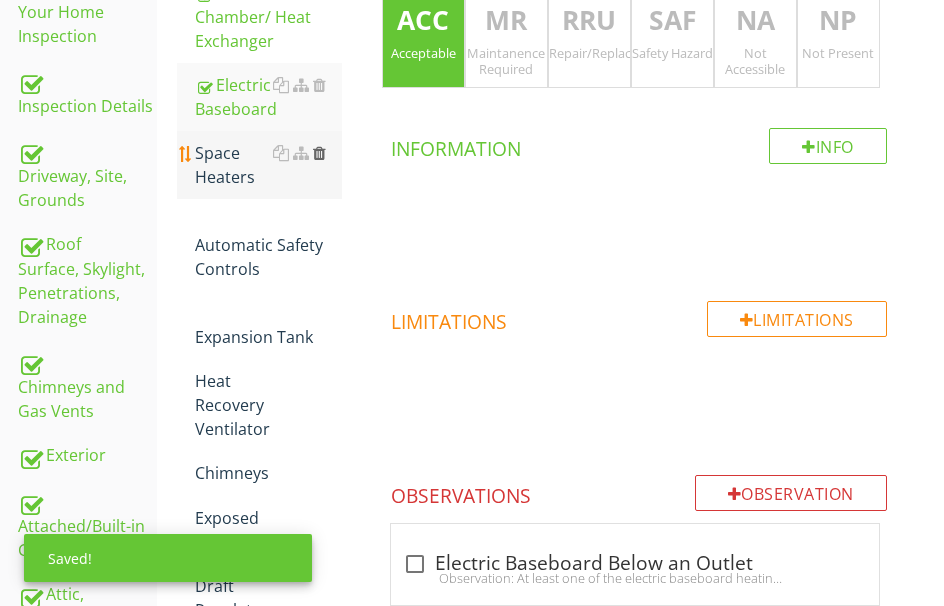 click at bounding box center [319, 153] 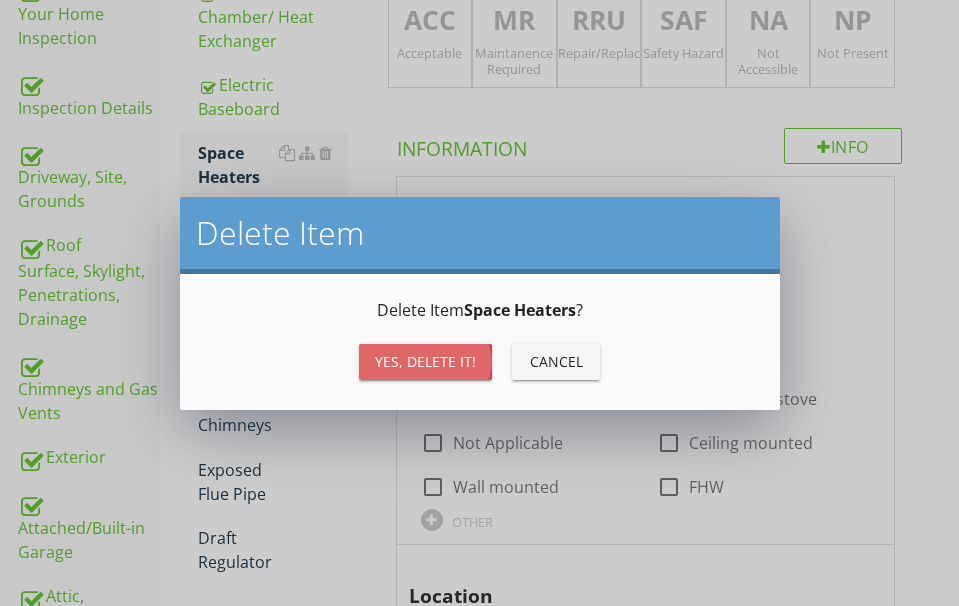 click on "Yes, Delete it!" at bounding box center [425, 361] 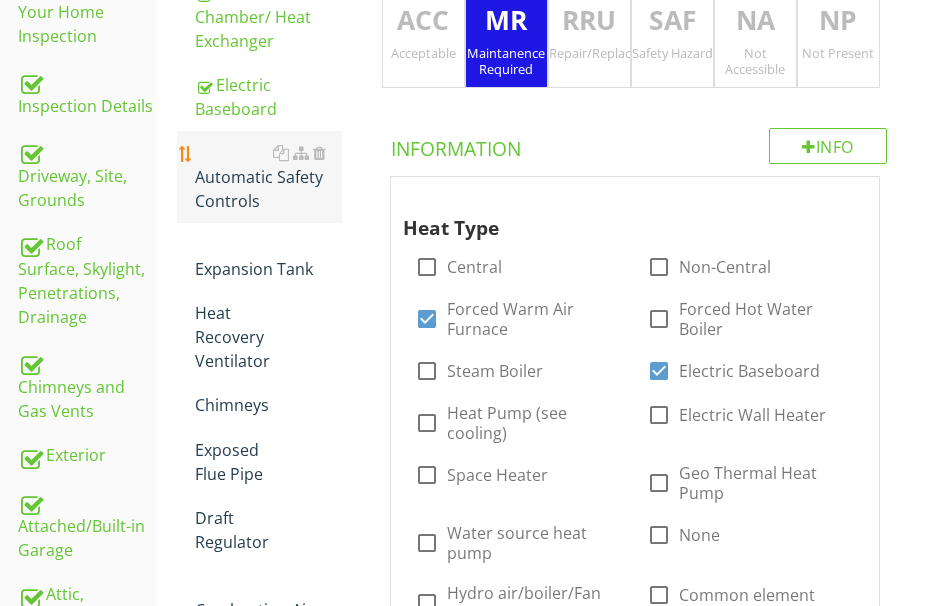 click on "Automatic Safety Controls" at bounding box center (268, 177) 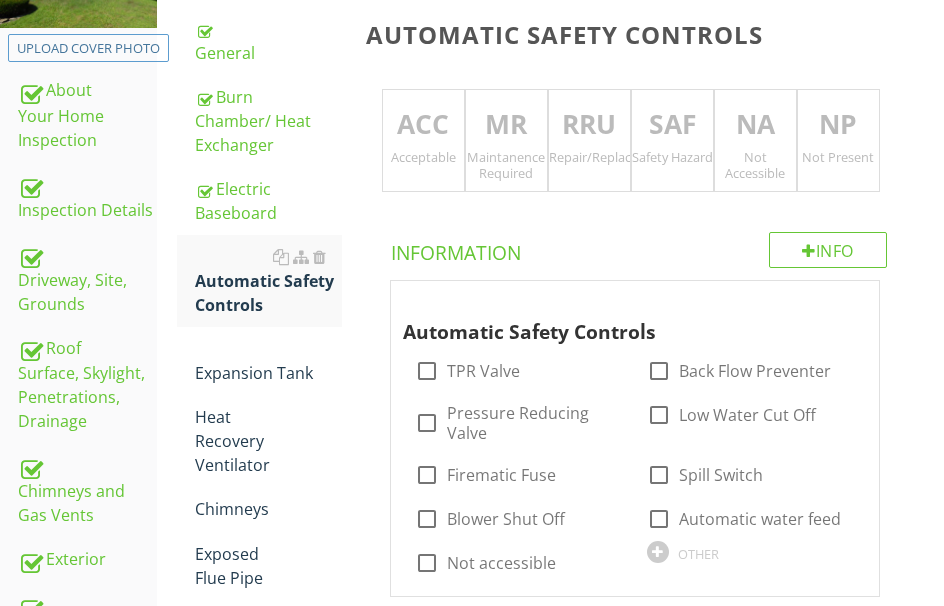 scroll, scrollTop: 194, scrollLeft: 0, axis: vertical 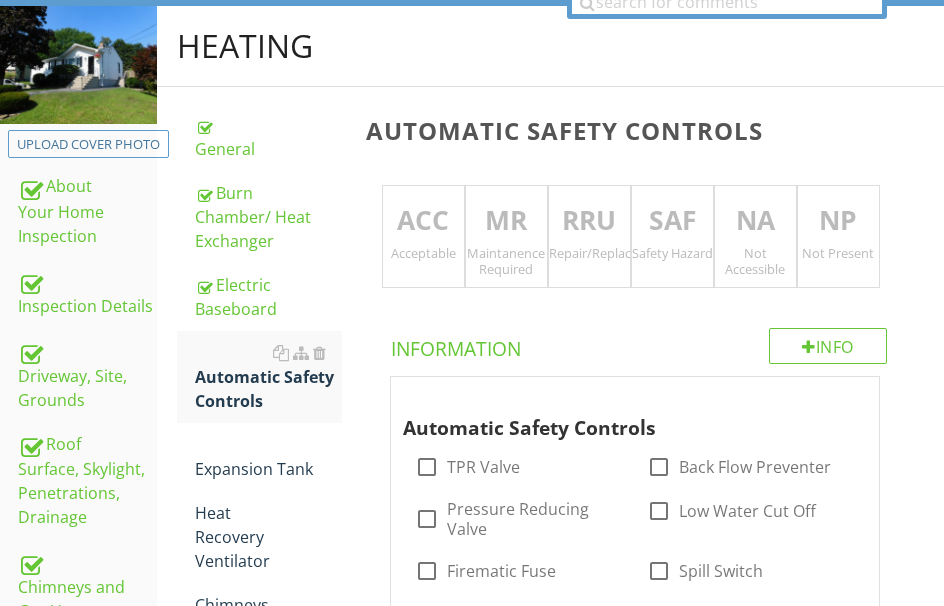 click on "ACC" at bounding box center [423, 221] 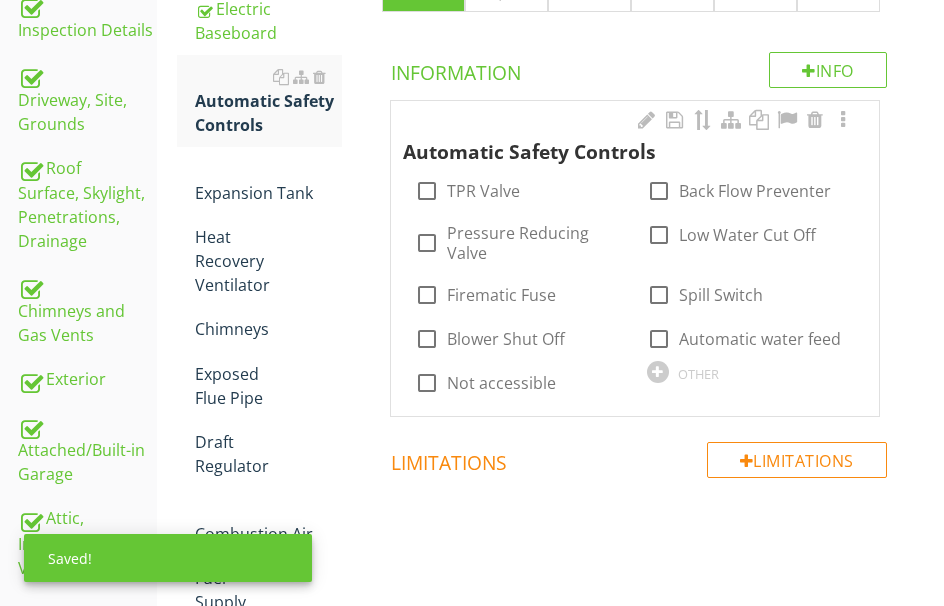 scroll, scrollTop: 494, scrollLeft: 0, axis: vertical 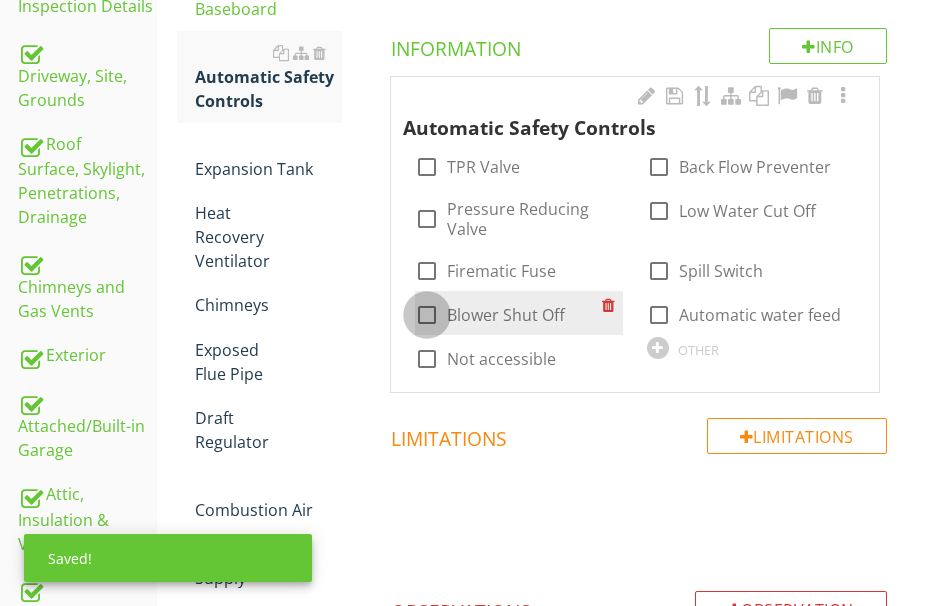 click at bounding box center (427, 315) 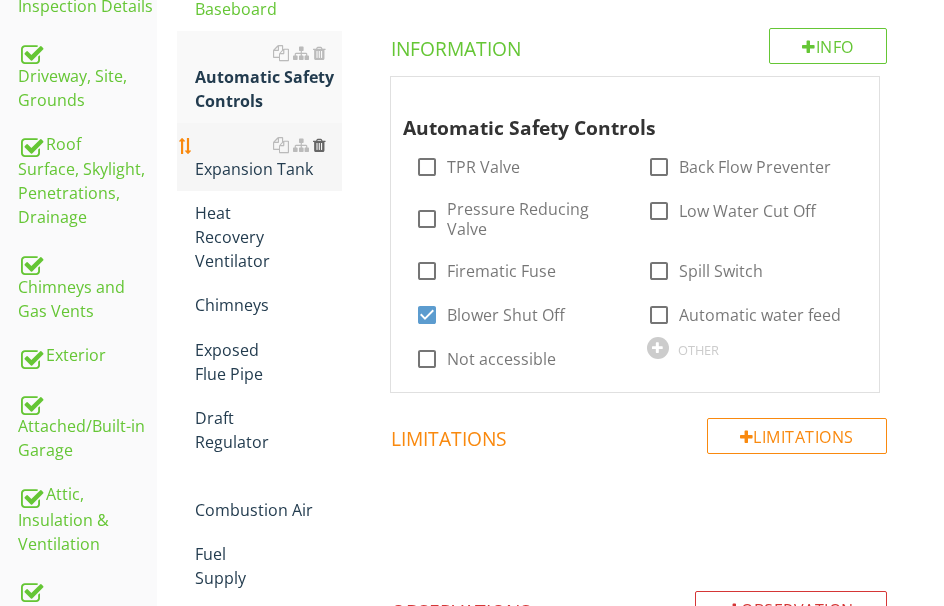 click at bounding box center [319, 145] 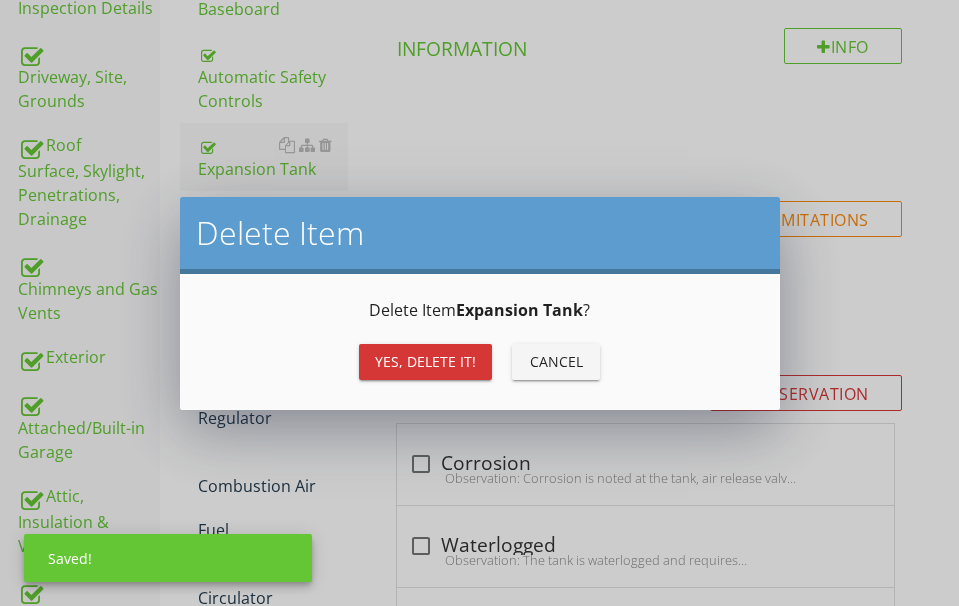 click on "Yes, Delete it!" at bounding box center [425, 362] 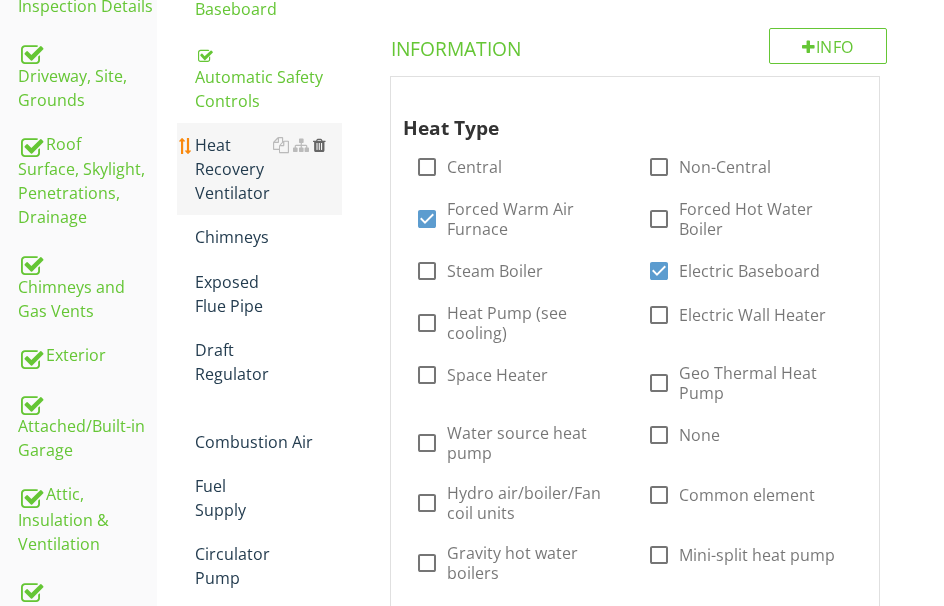 click at bounding box center (319, 145) 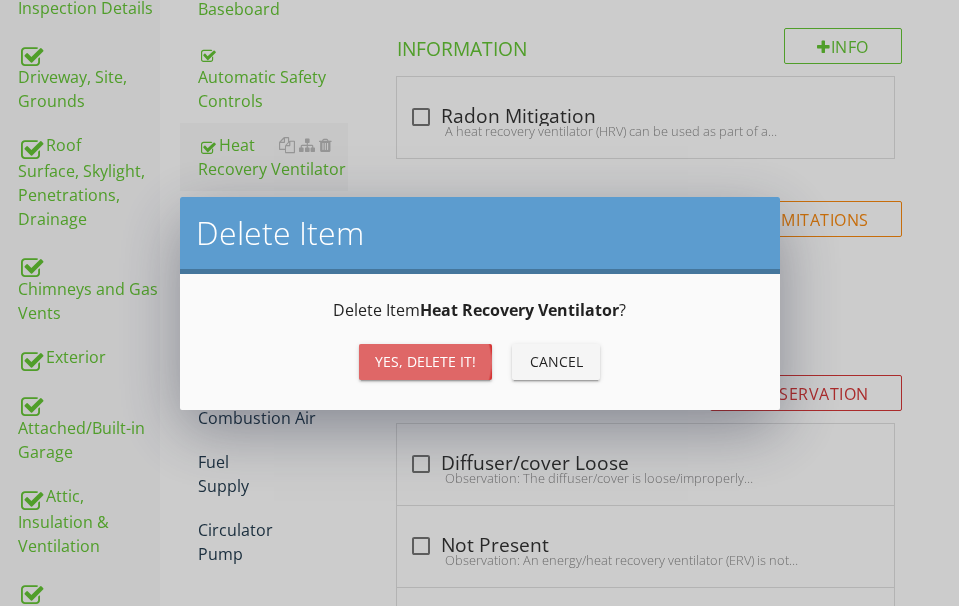 click on "Yes, Delete it!" at bounding box center [425, 361] 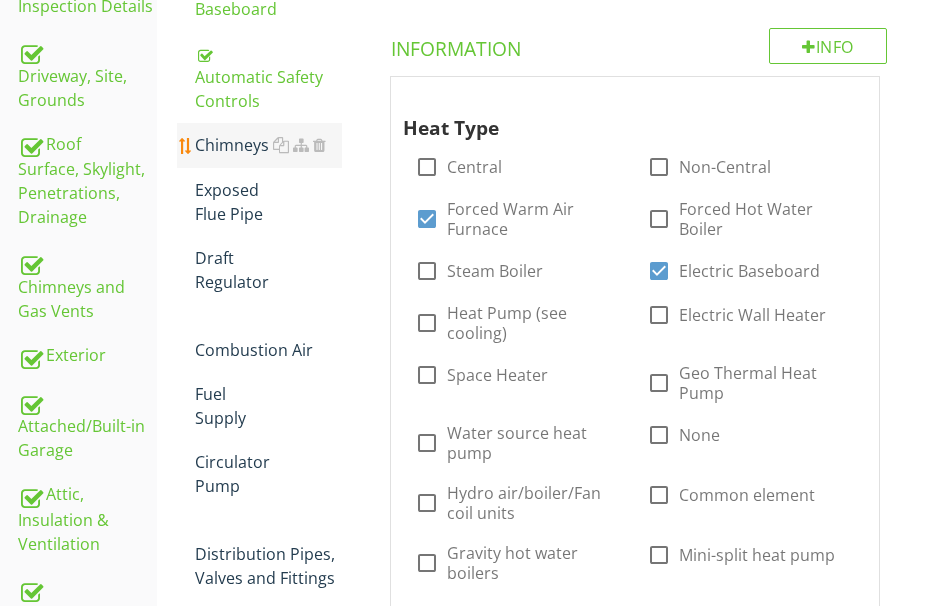 click on "Chimneys" at bounding box center (268, 145) 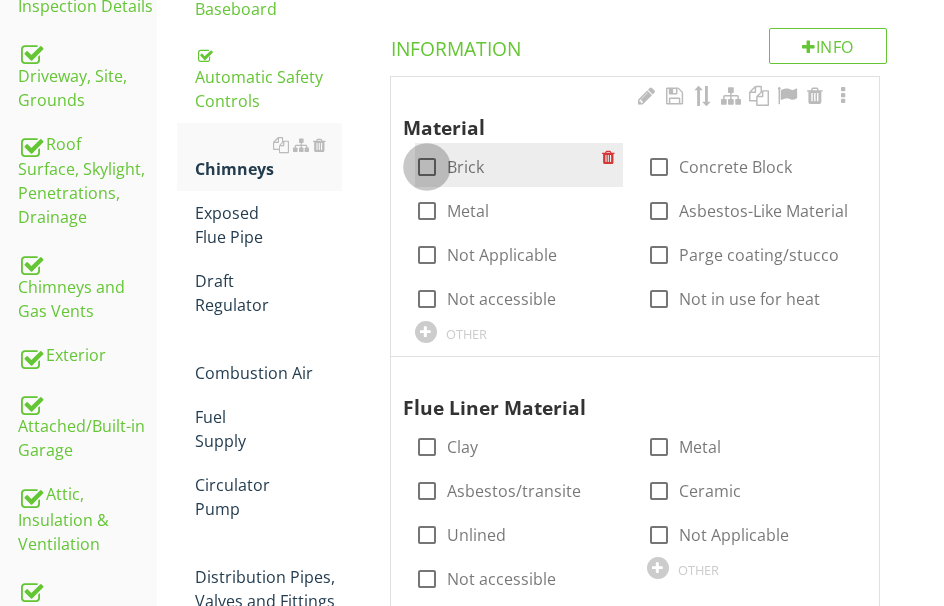 drag, startPoint x: 421, startPoint y: 194, endPoint x: 479, endPoint y: 206, distance: 59.22837 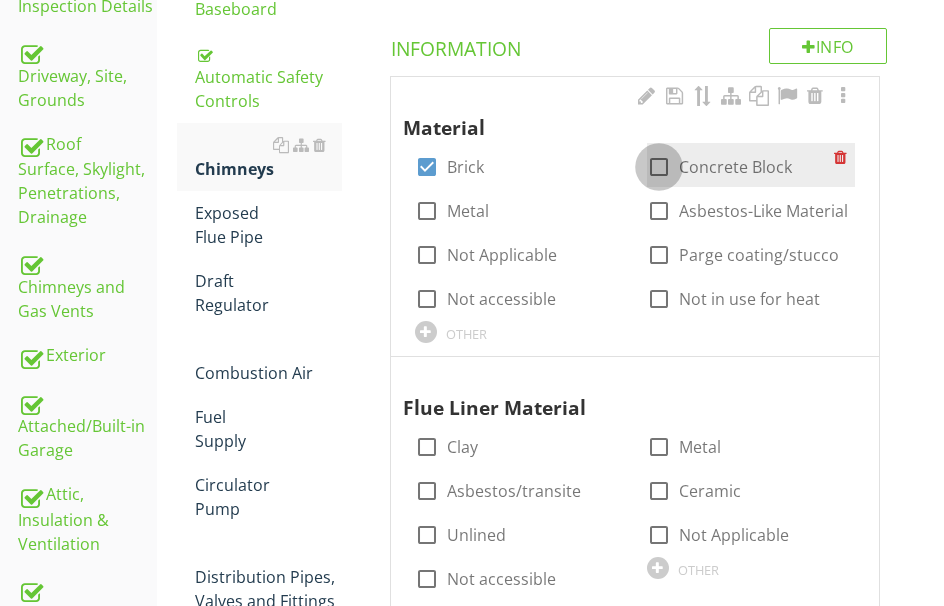 click at bounding box center [659, 167] 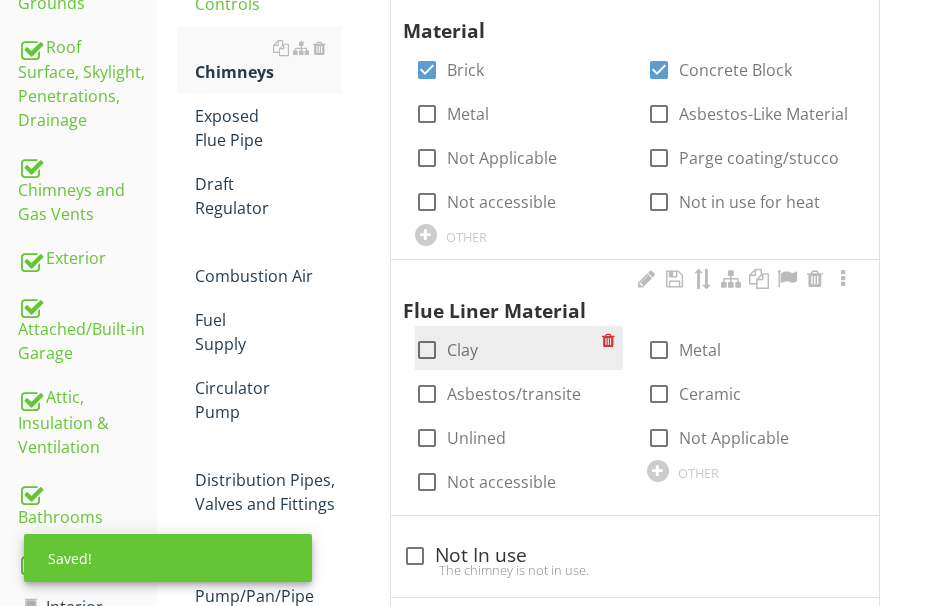 scroll, scrollTop: 694, scrollLeft: 0, axis: vertical 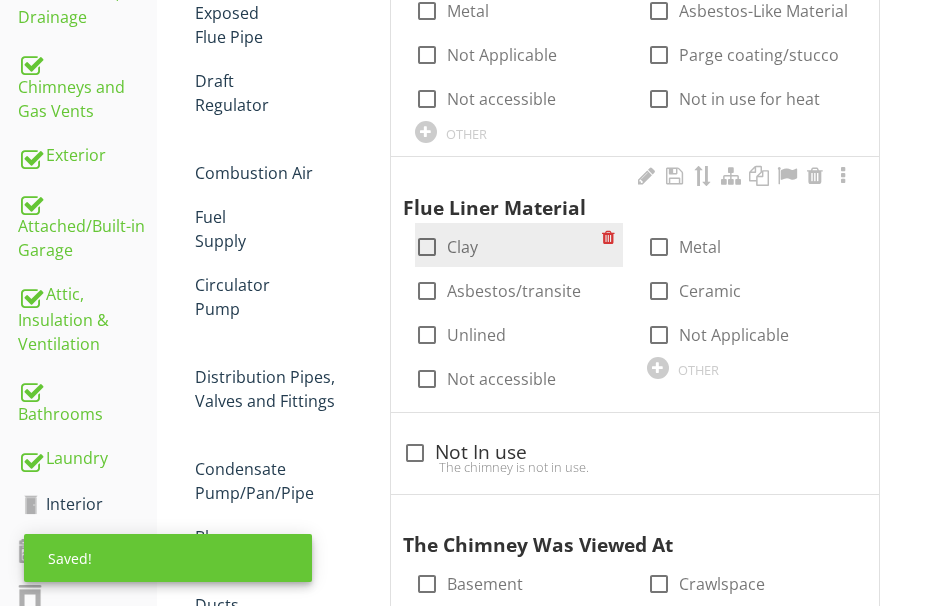 click at bounding box center [427, 247] 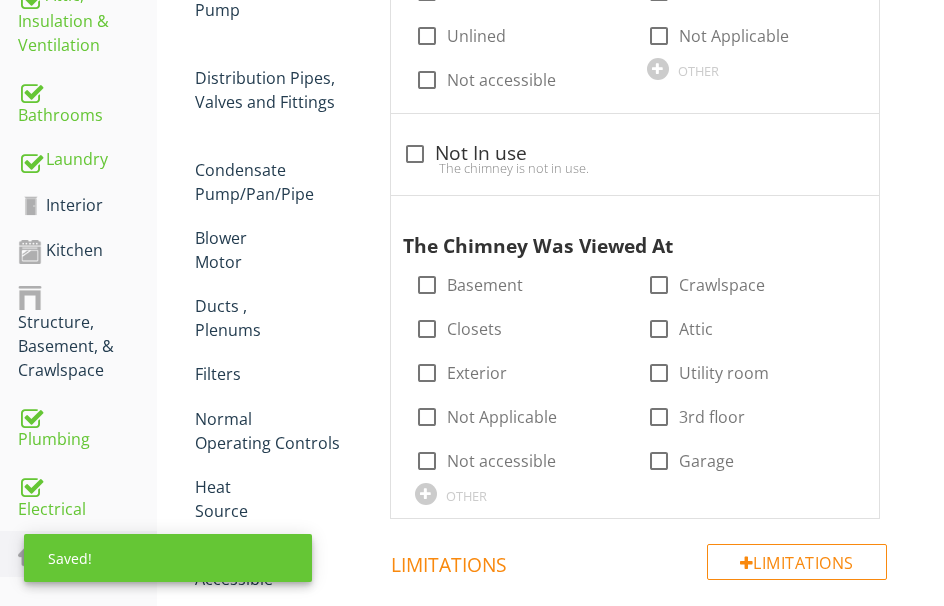 scroll, scrollTop: 994, scrollLeft: 0, axis: vertical 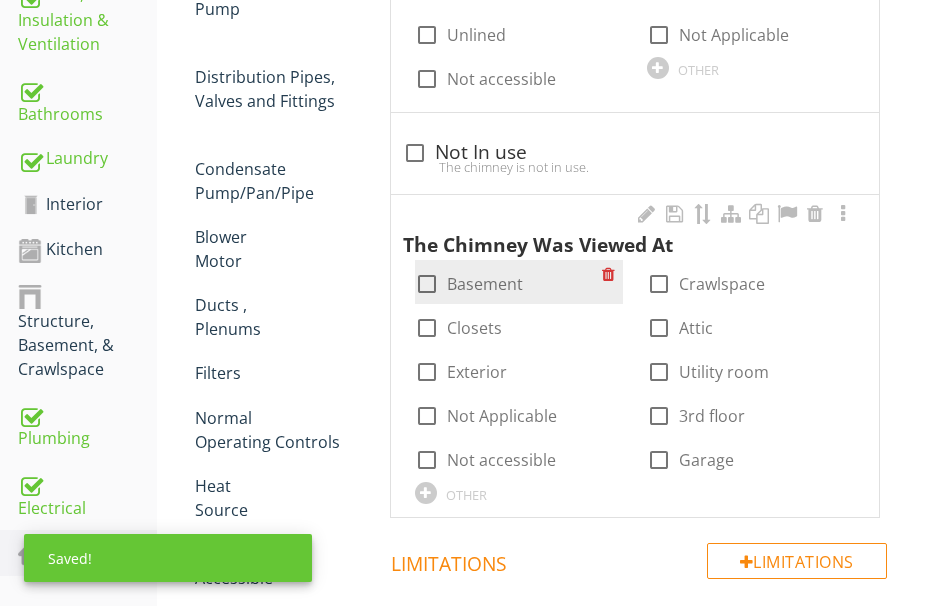 click at bounding box center [427, 284] 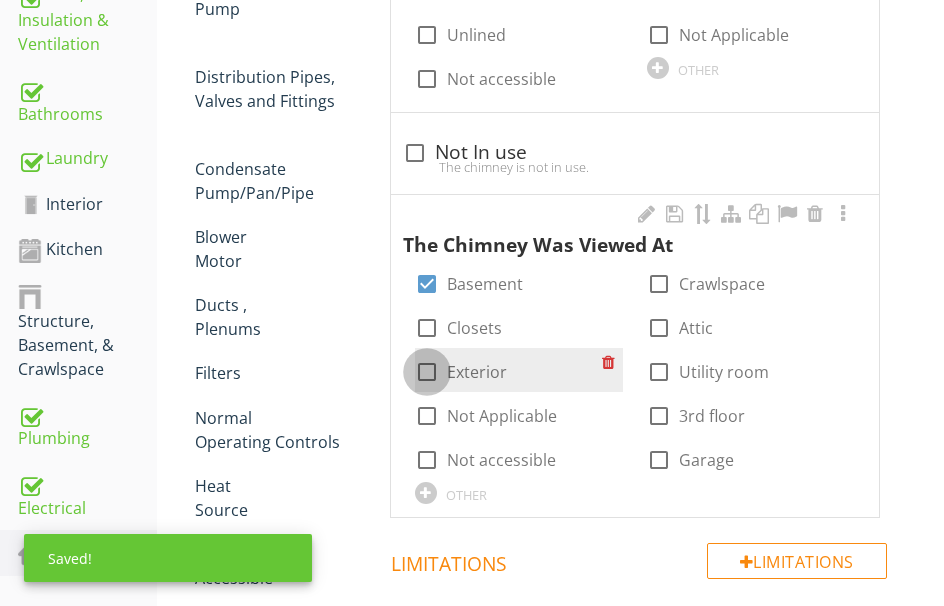 drag, startPoint x: 423, startPoint y: 398, endPoint x: 452, endPoint y: 391, distance: 29.832869 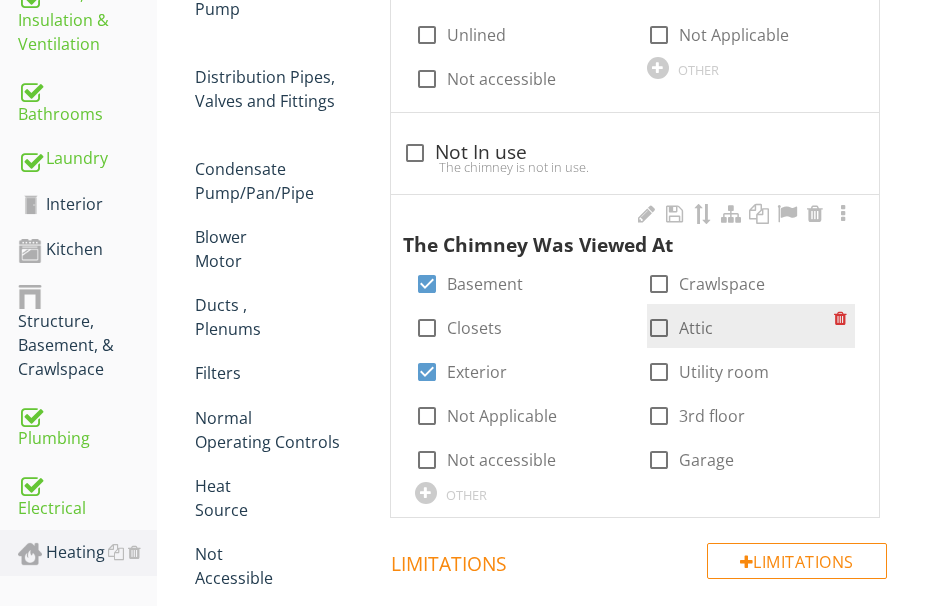 click at bounding box center (659, 328) 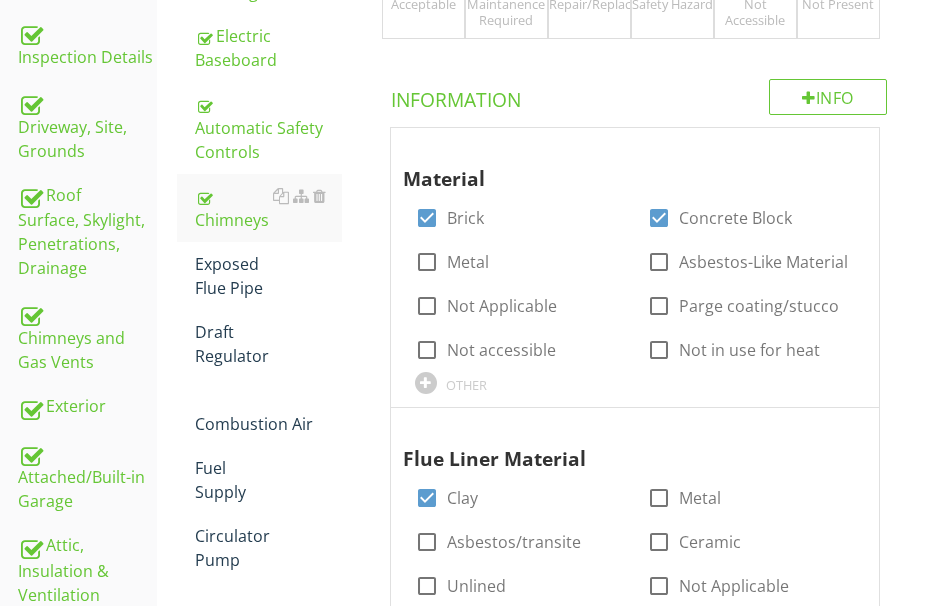 scroll, scrollTop: 115, scrollLeft: 0, axis: vertical 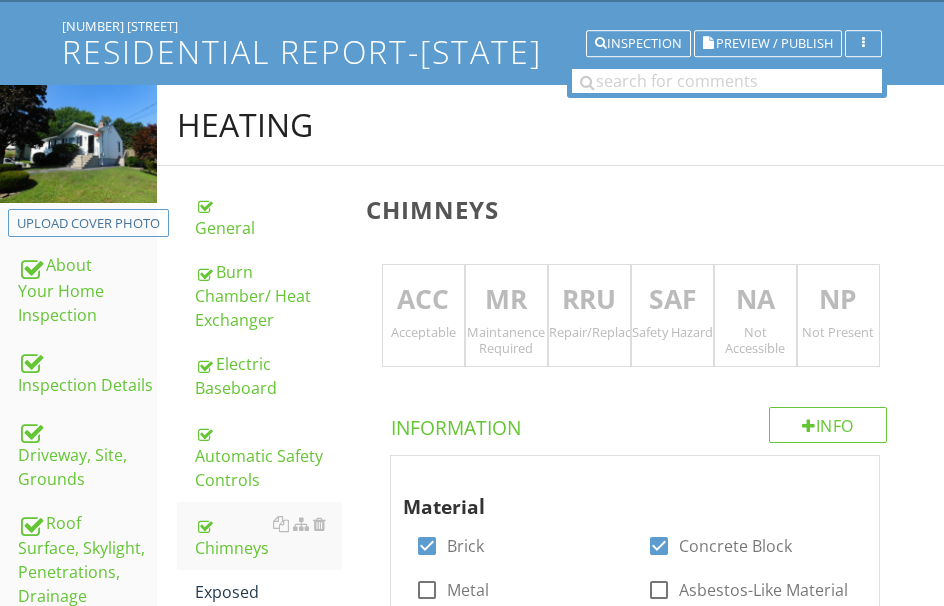 click on "MR" at bounding box center (506, 300) 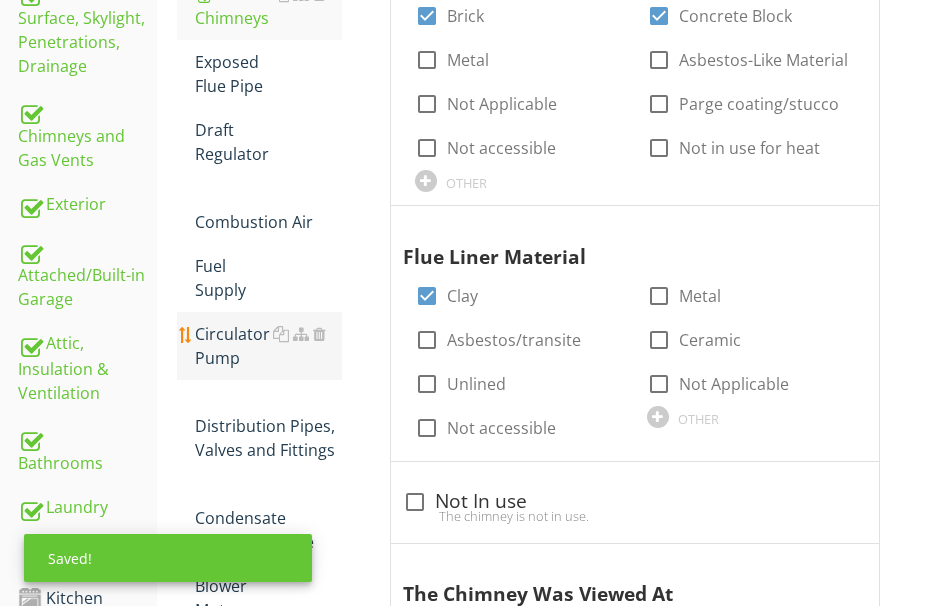 scroll, scrollTop: 415, scrollLeft: 0, axis: vertical 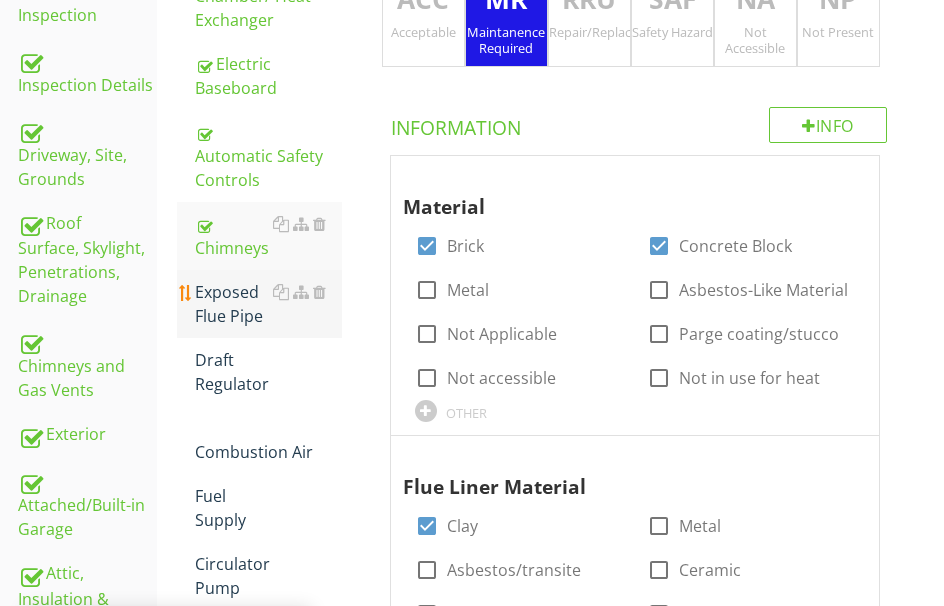 click on "Exposed Flue Pipe" at bounding box center (268, 304) 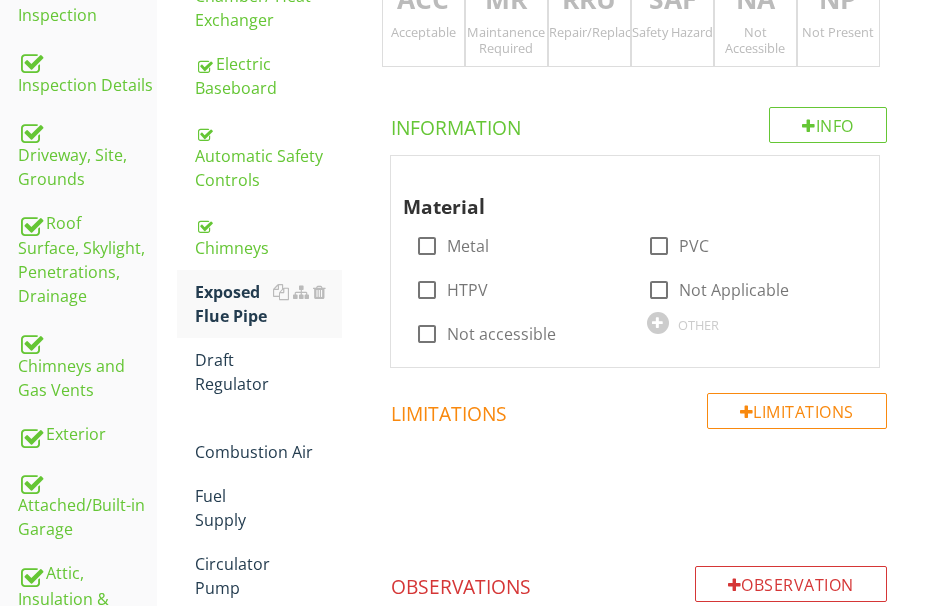 click on "ACC   Acceptable" at bounding box center [423, 16] 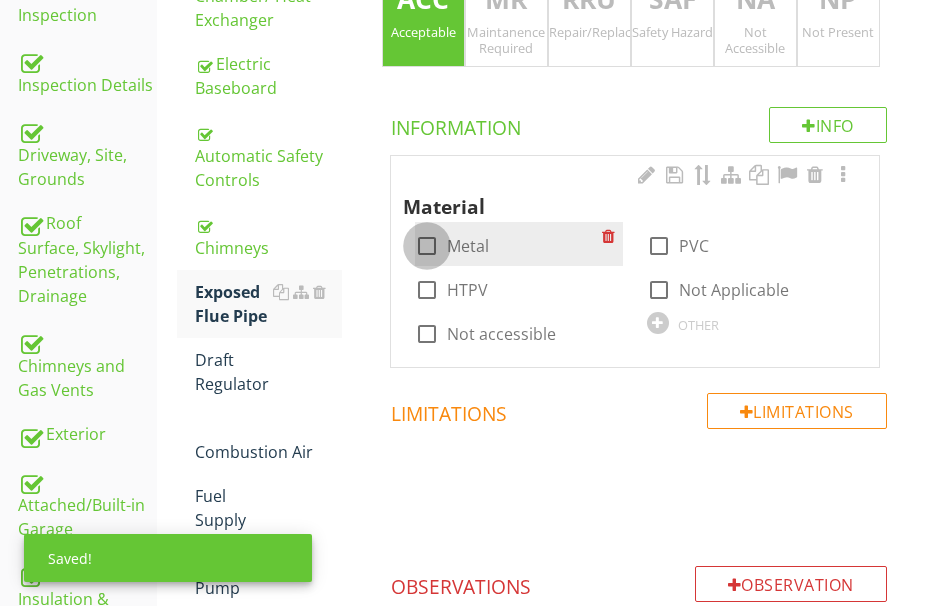 click at bounding box center [427, 246] 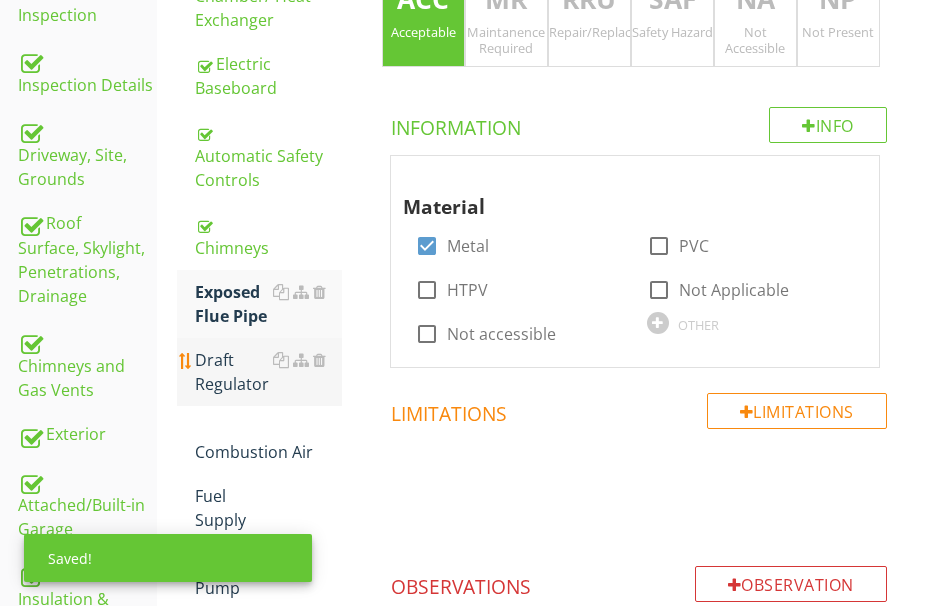 click on "Draft Regulator" at bounding box center (268, 372) 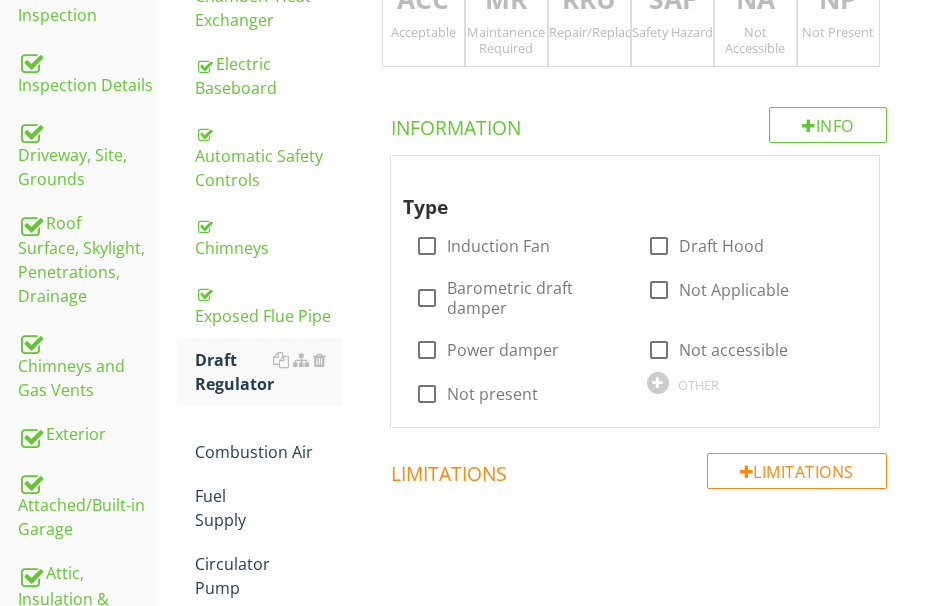 click on "ACC" at bounding box center (423, 0) 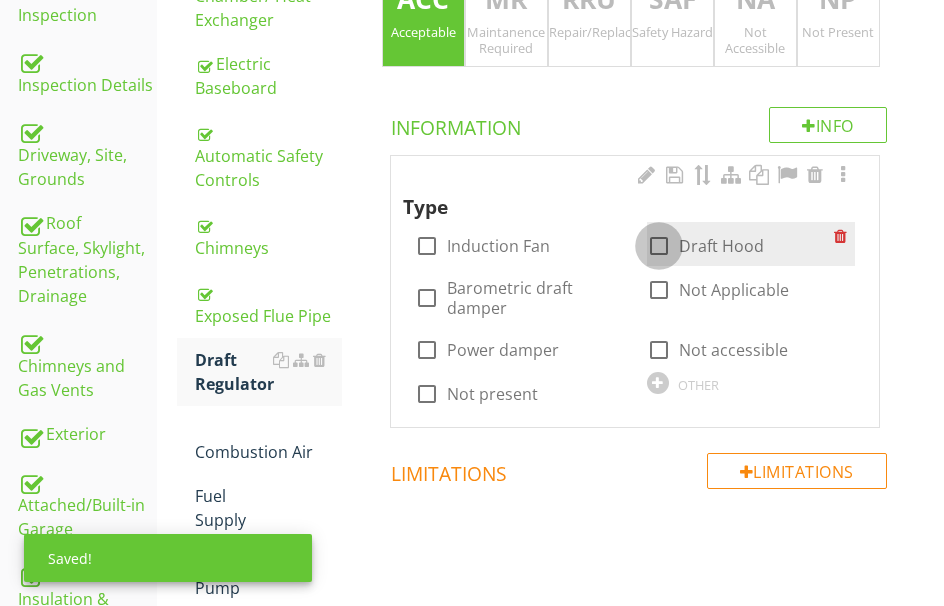 click at bounding box center (659, 246) 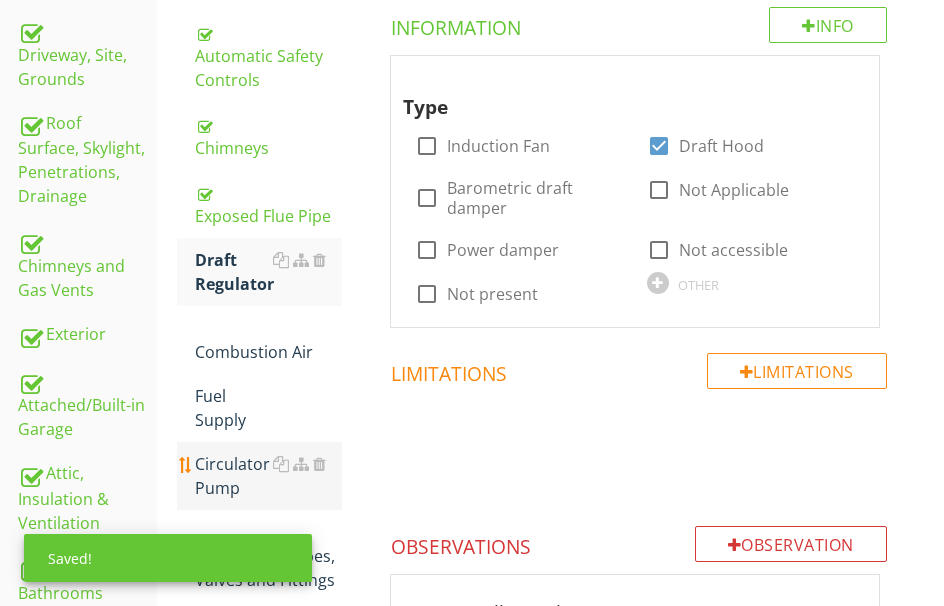 scroll, scrollTop: 615, scrollLeft: 0, axis: vertical 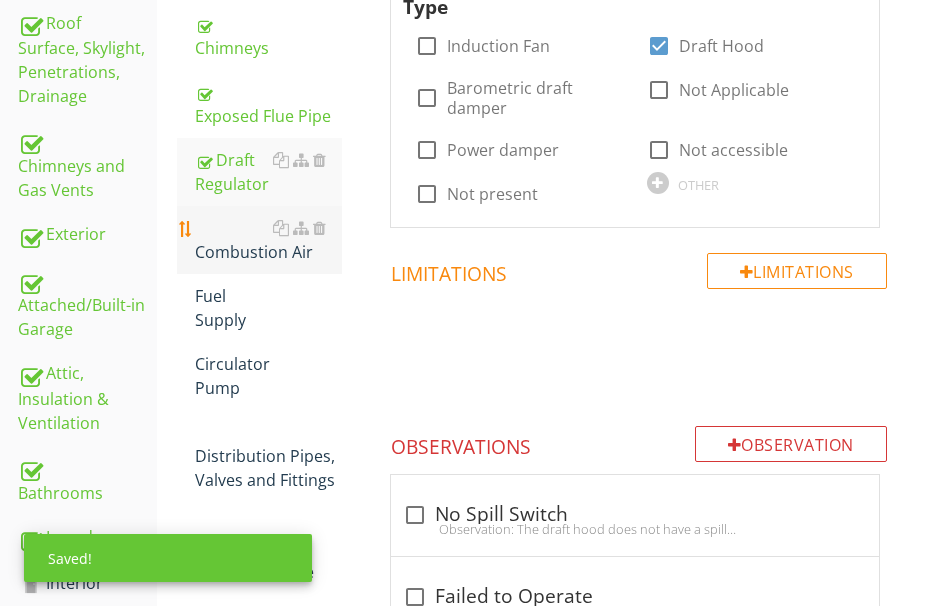 click on "Combustion Air" at bounding box center [268, 240] 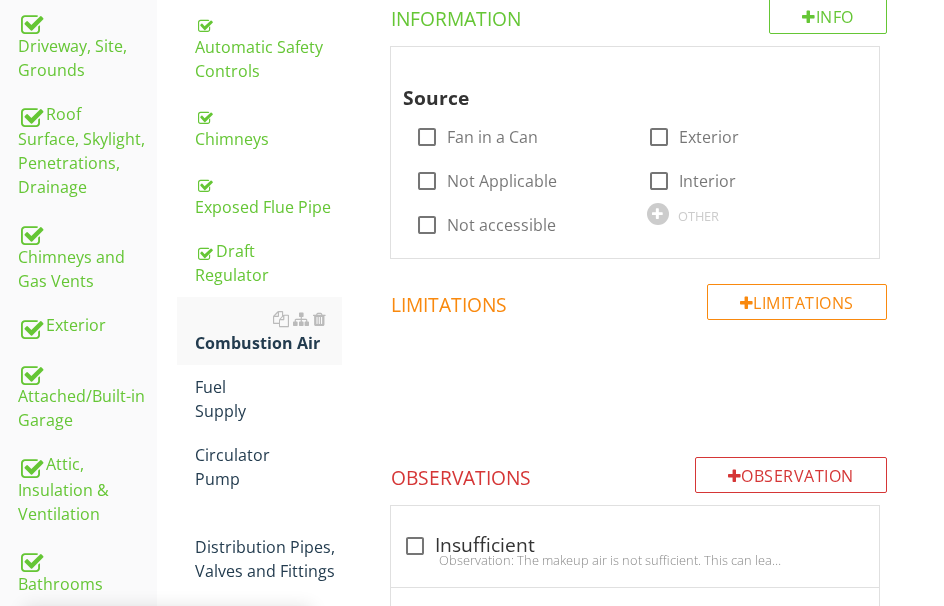 scroll, scrollTop: 415, scrollLeft: 0, axis: vertical 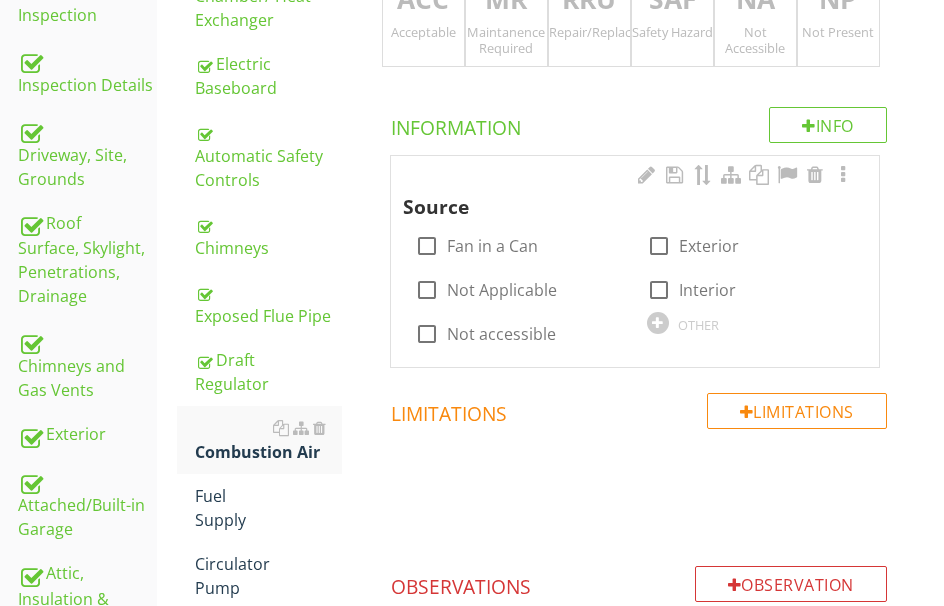 drag, startPoint x: 652, startPoint y: 314, endPoint x: 637, endPoint y: 285, distance: 32.649654 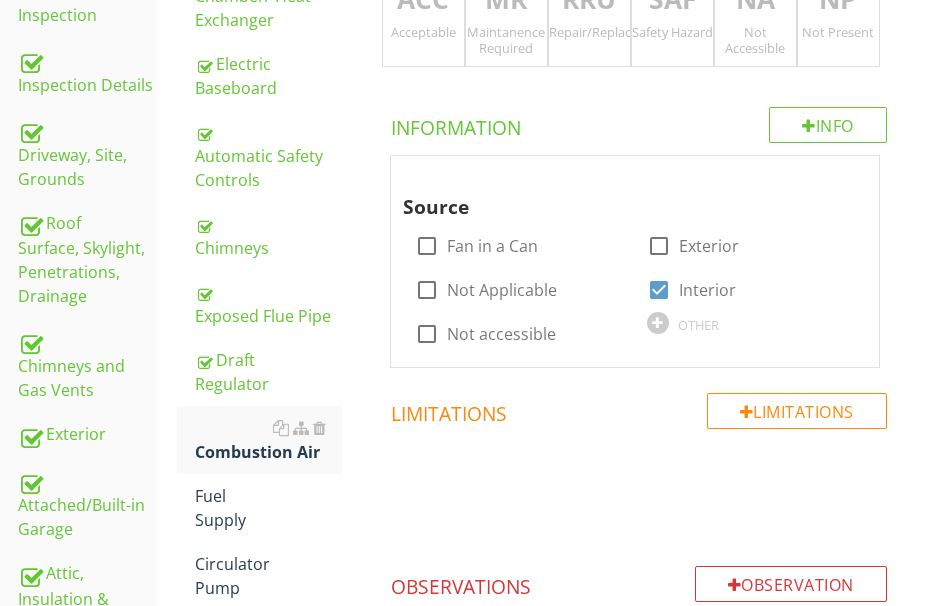 click on "ACC" at bounding box center [423, 0] 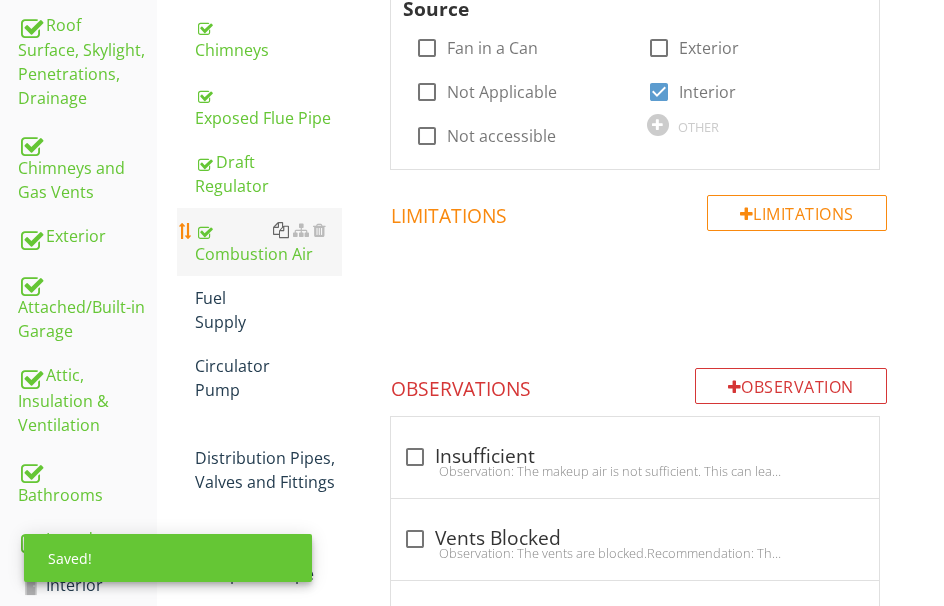 scroll, scrollTop: 615, scrollLeft: 0, axis: vertical 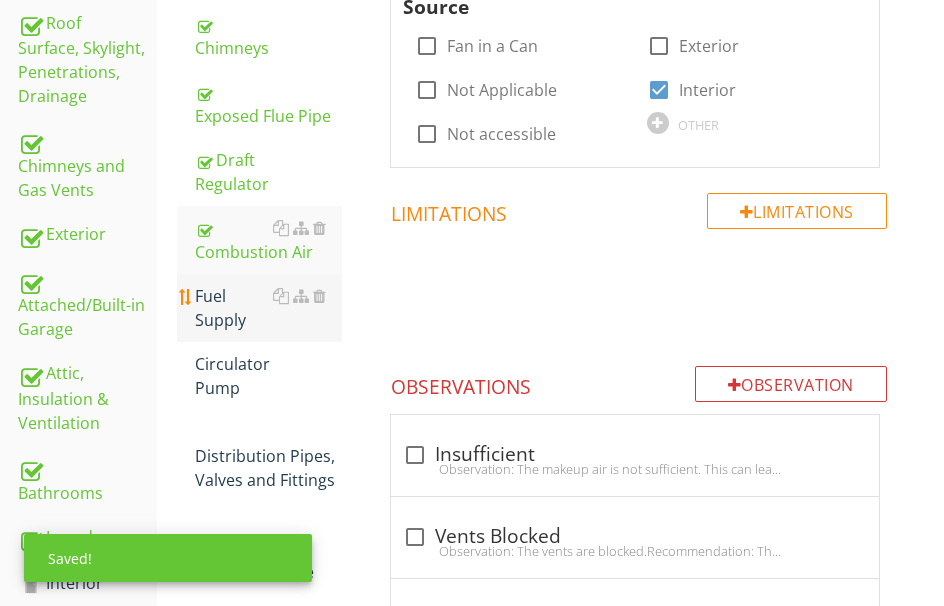 click on "Fuel Supply" at bounding box center (268, 308) 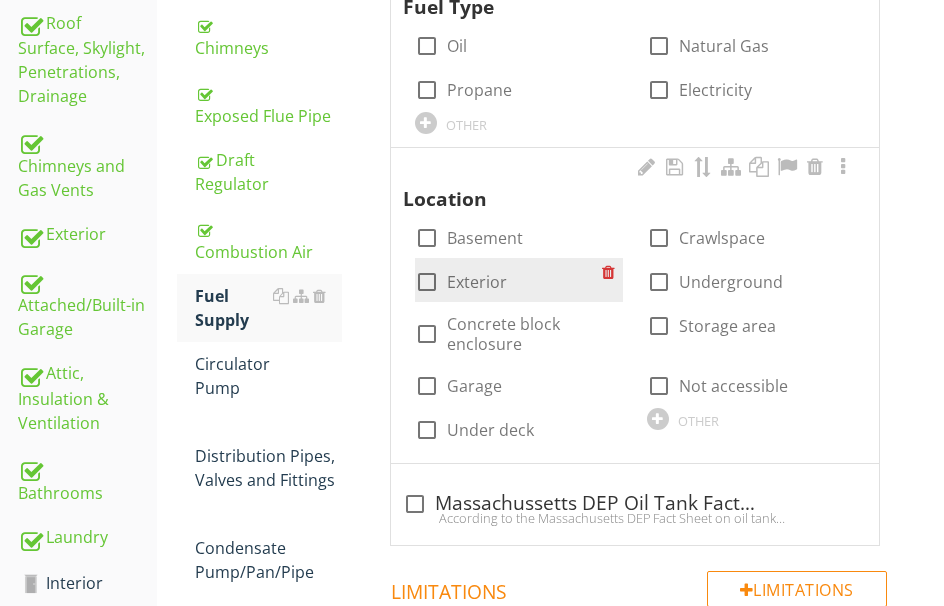 click at bounding box center [427, 282] 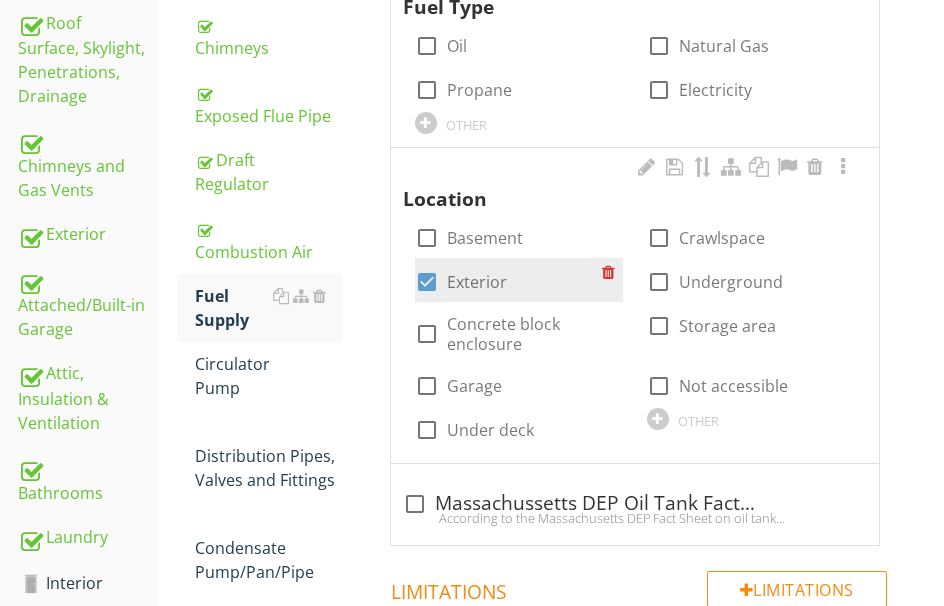 scroll, scrollTop: 415, scrollLeft: 0, axis: vertical 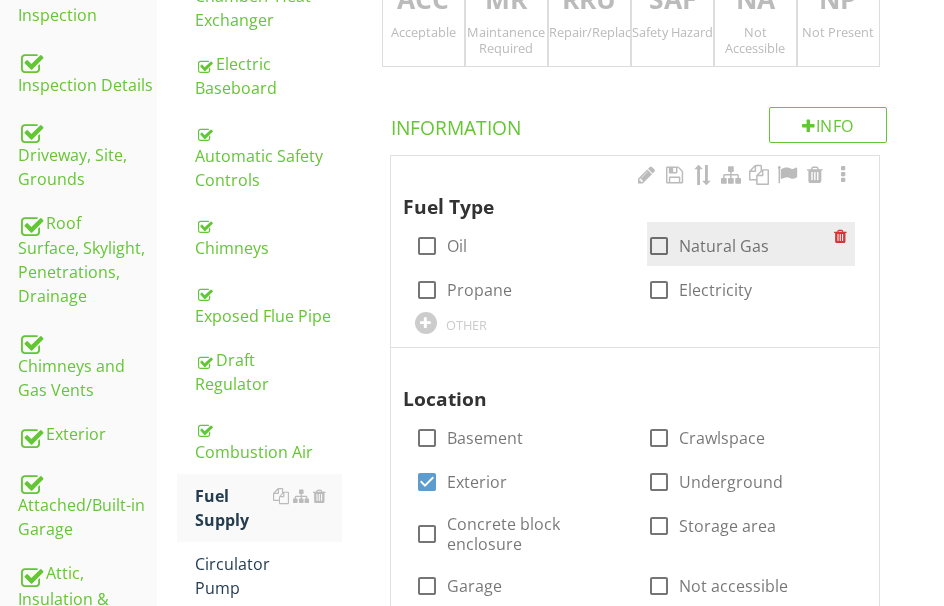 click at bounding box center (659, 246) 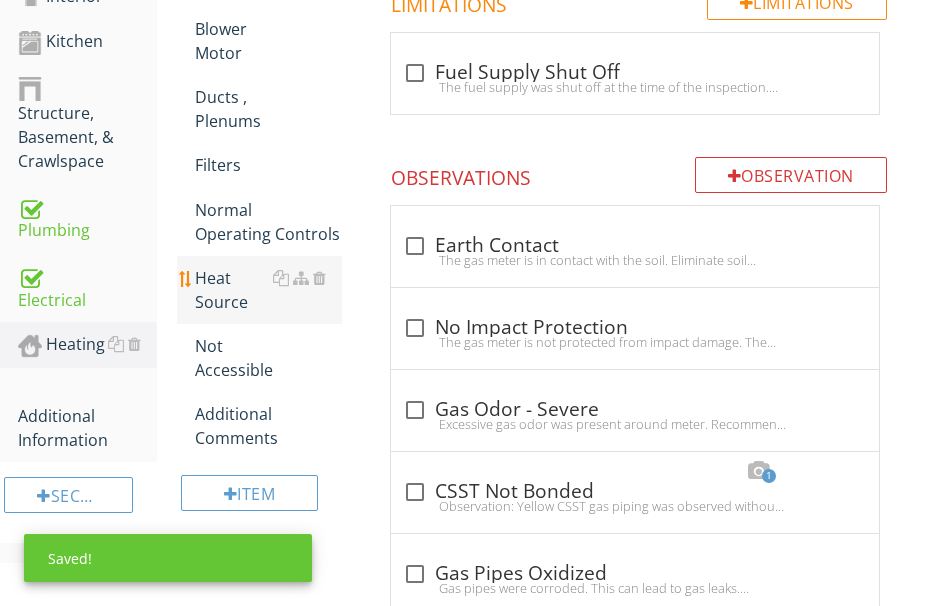 scroll, scrollTop: 1315, scrollLeft: 0, axis: vertical 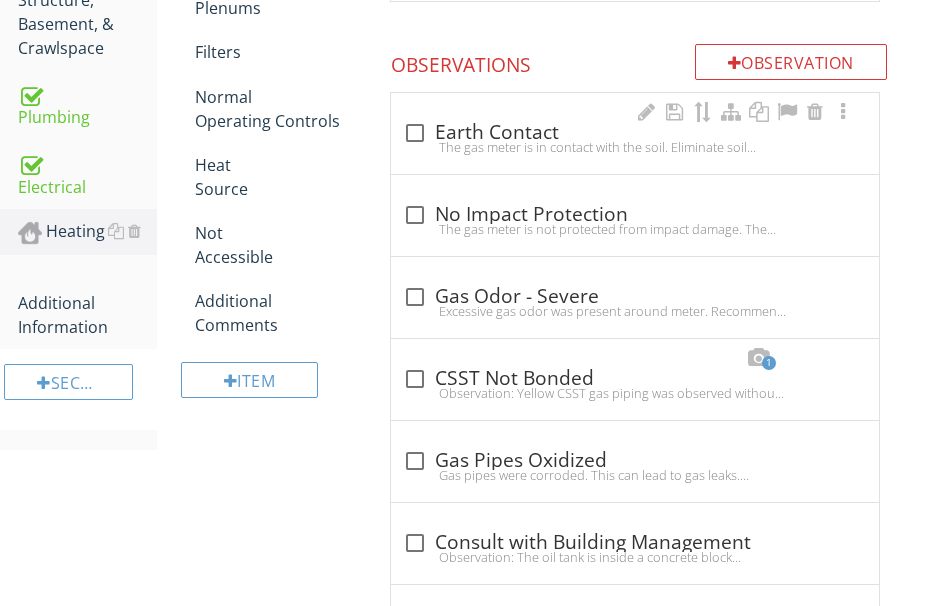 click on "The gas meter is in contact with the soil. Eliminate soil contact. A qualified contractor is recommended to determine the full extent and estimated cost of repairs" at bounding box center (635, 147) 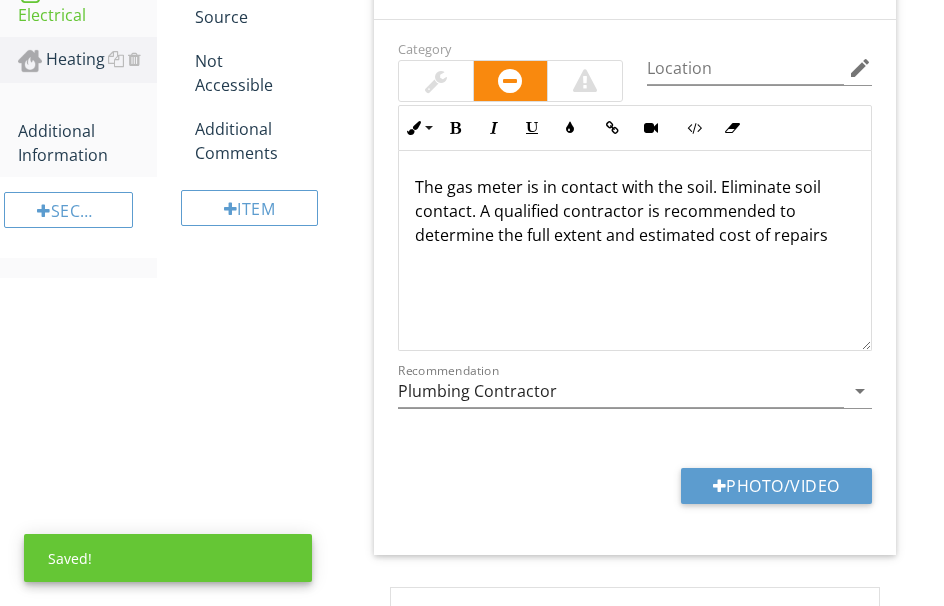 scroll, scrollTop: 1315, scrollLeft: 0, axis: vertical 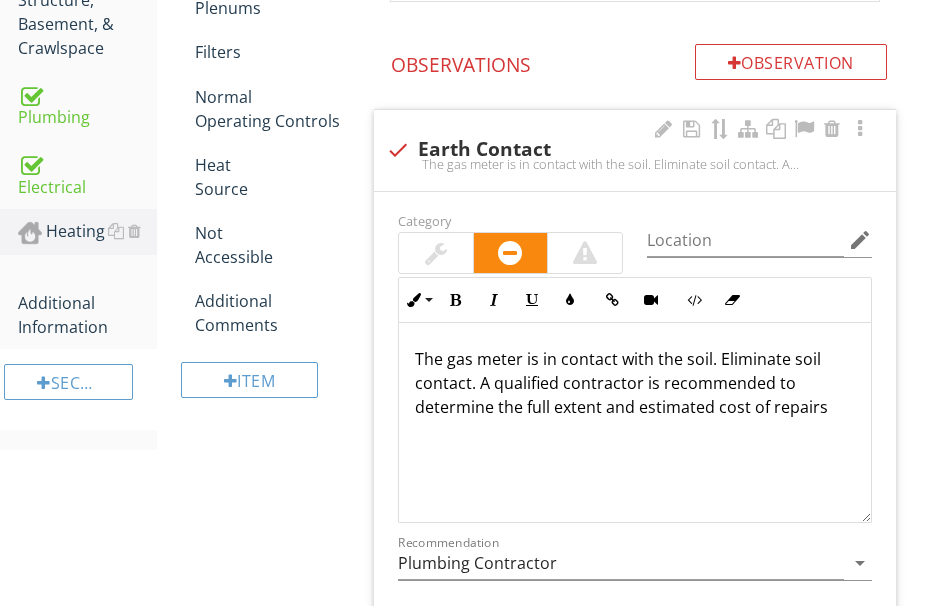 click at bounding box center [398, 150] 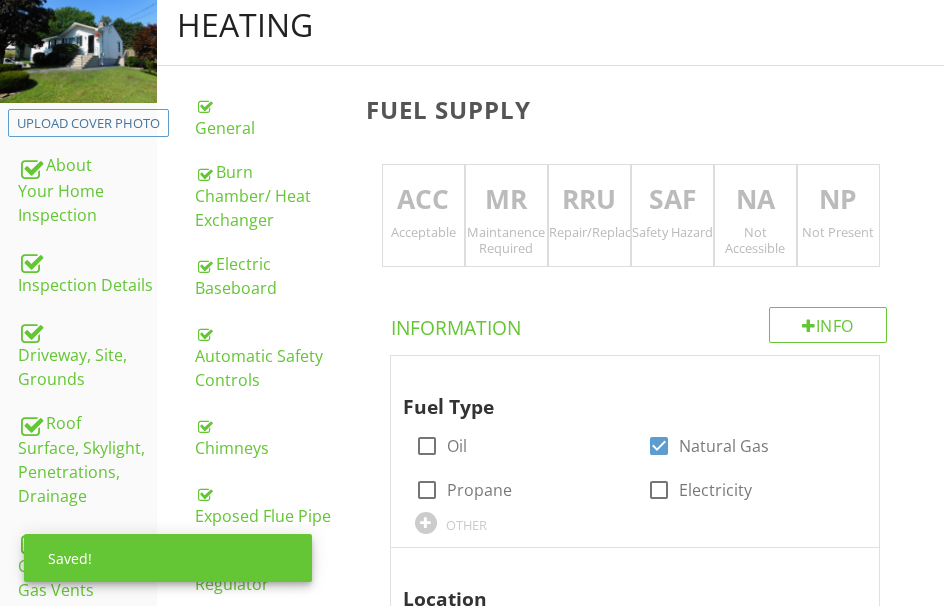 click on "ACC" at bounding box center [423, 200] 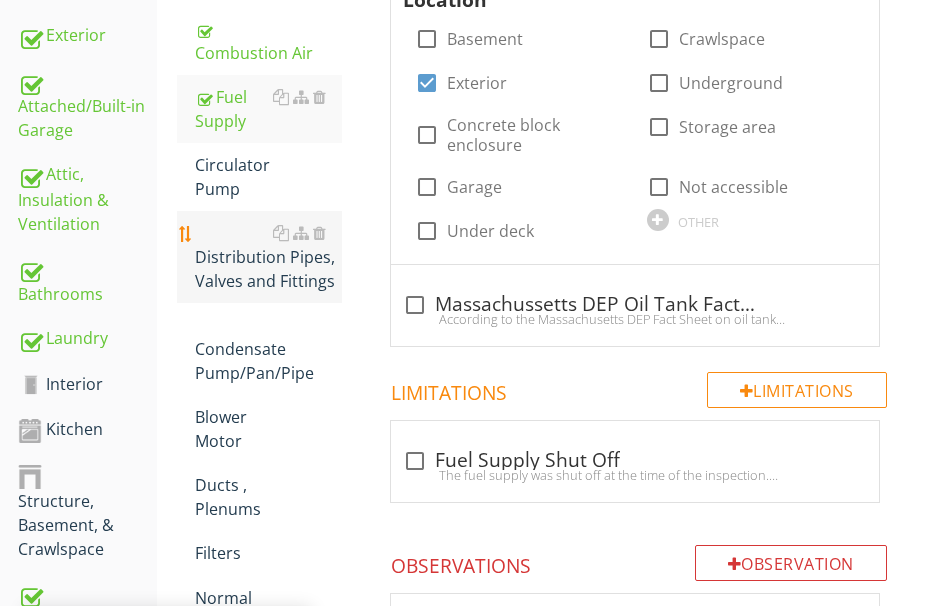 scroll, scrollTop: 815, scrollLeft: 0, axis: vertical 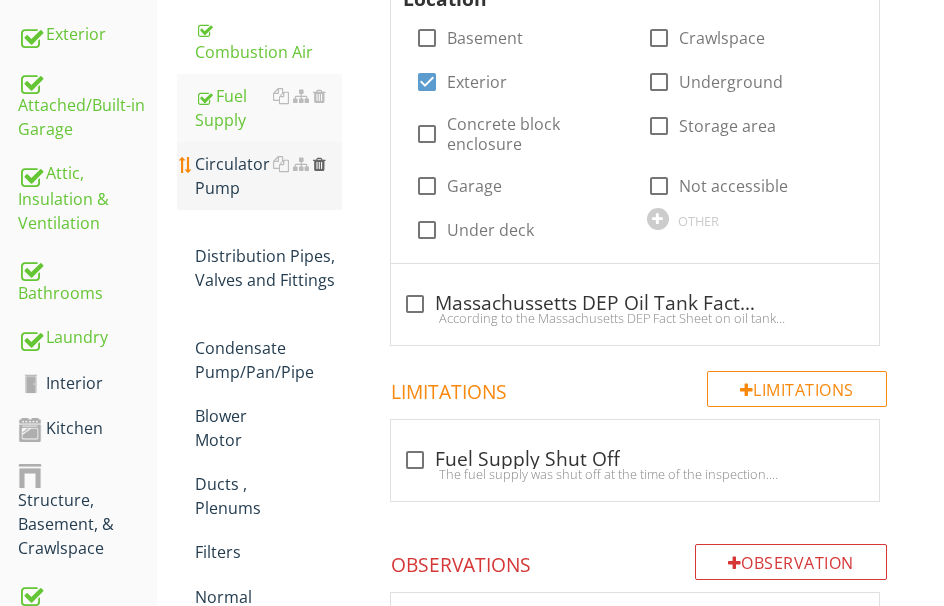 click at bounding box center (319, 164) 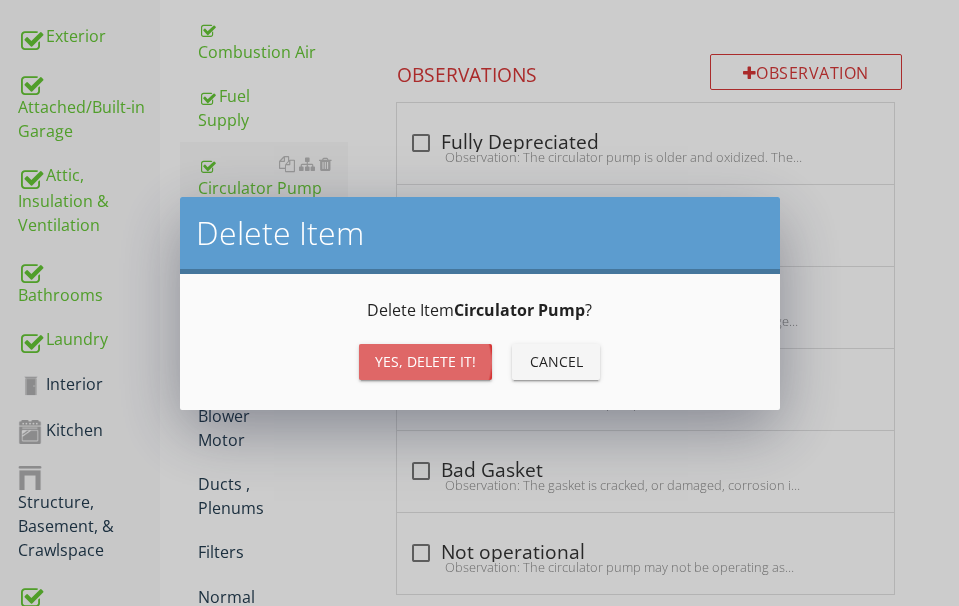 click on "Yes, Delete it!" at bounding box center [425, 361] 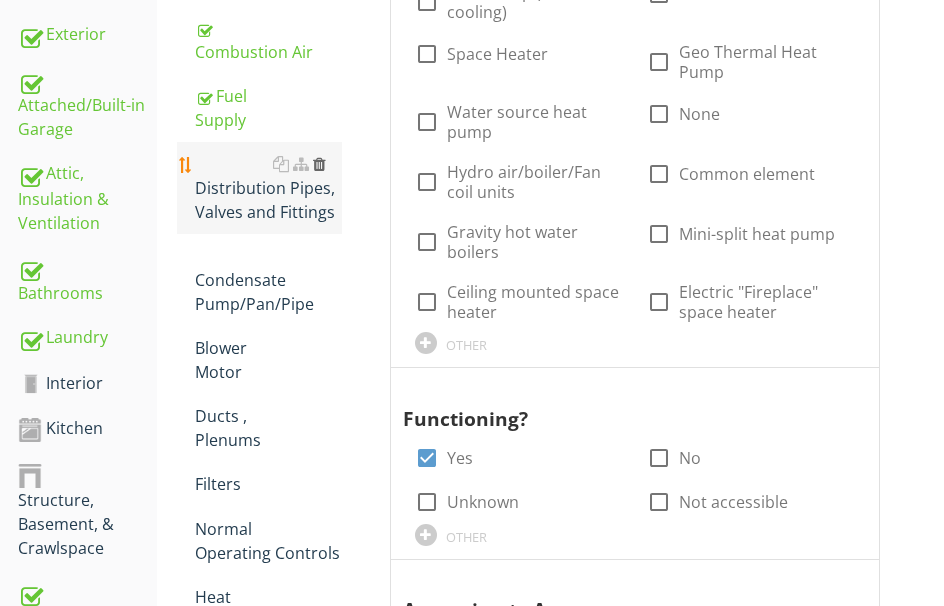 click at bounding box center [319, 164] 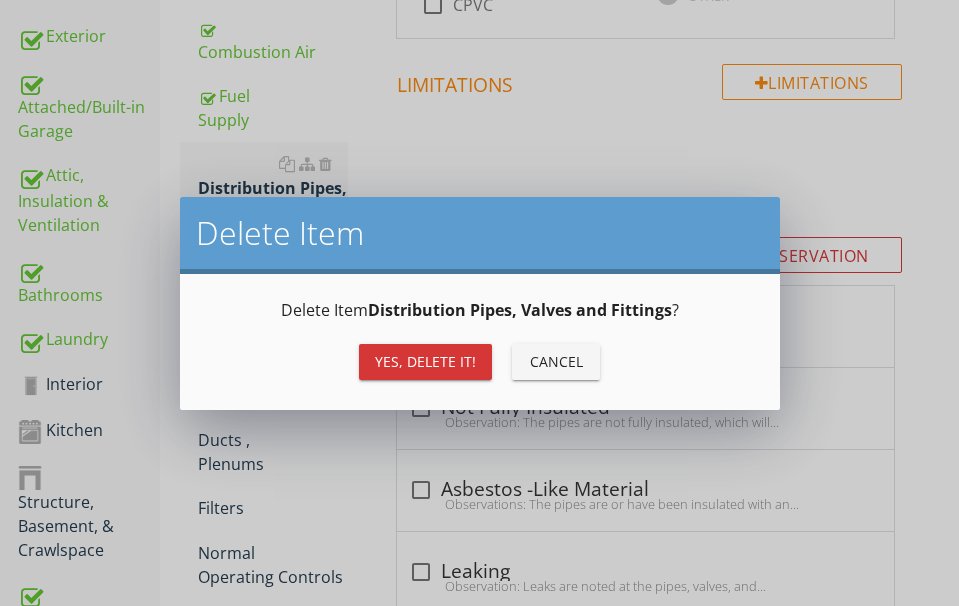 click on "Yes, Delete it!" at bounding box center (425, 362) 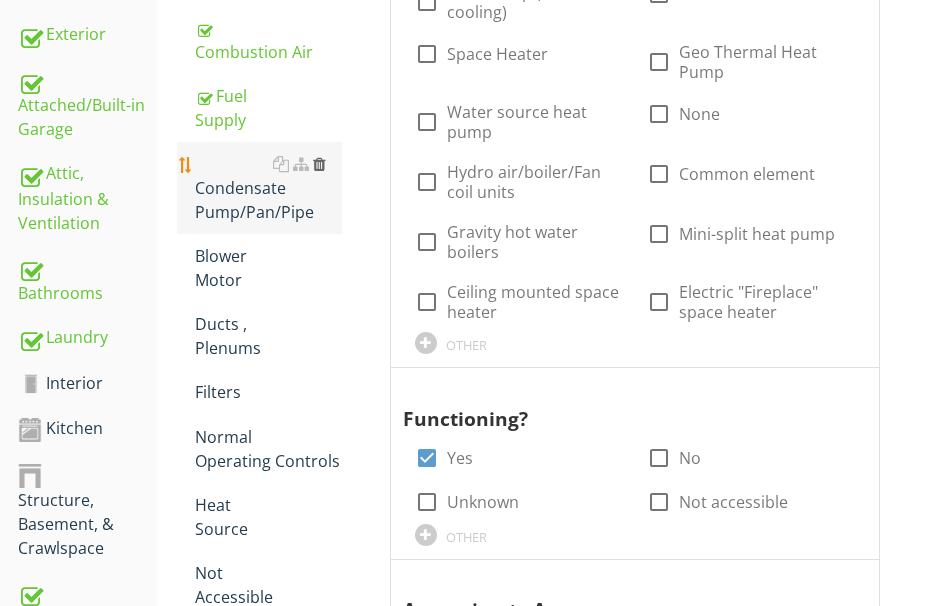 click at bounding box center (319, 164) 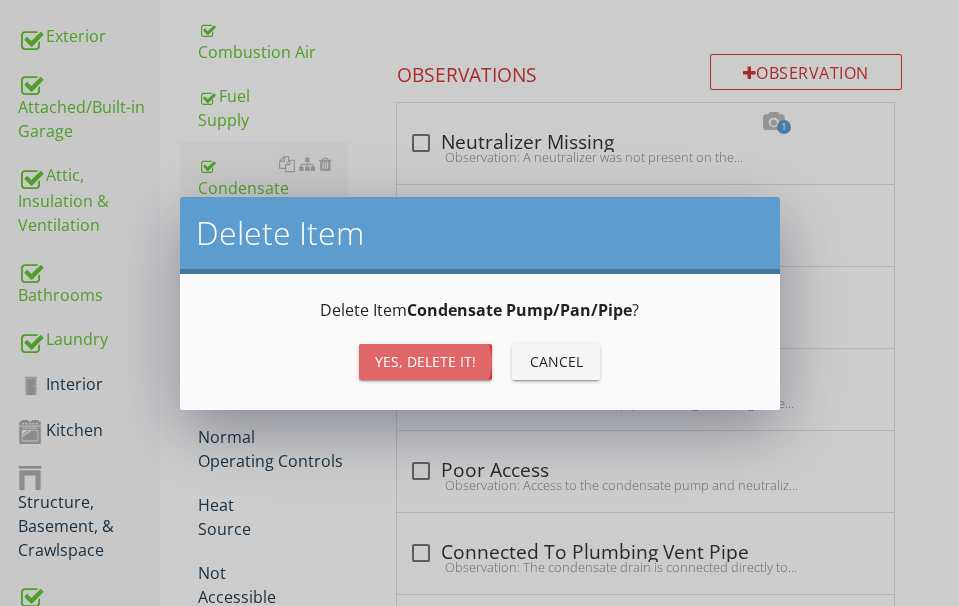 click on "Yes, Delete it!" at bounding box center [425, 361] 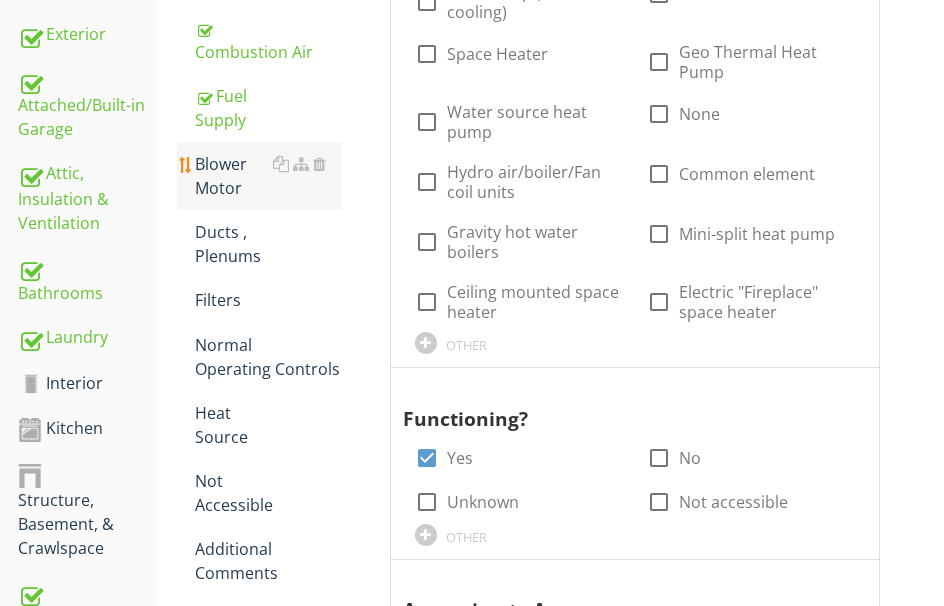 click on "Blower Motor" at bounding box center [268, 176] 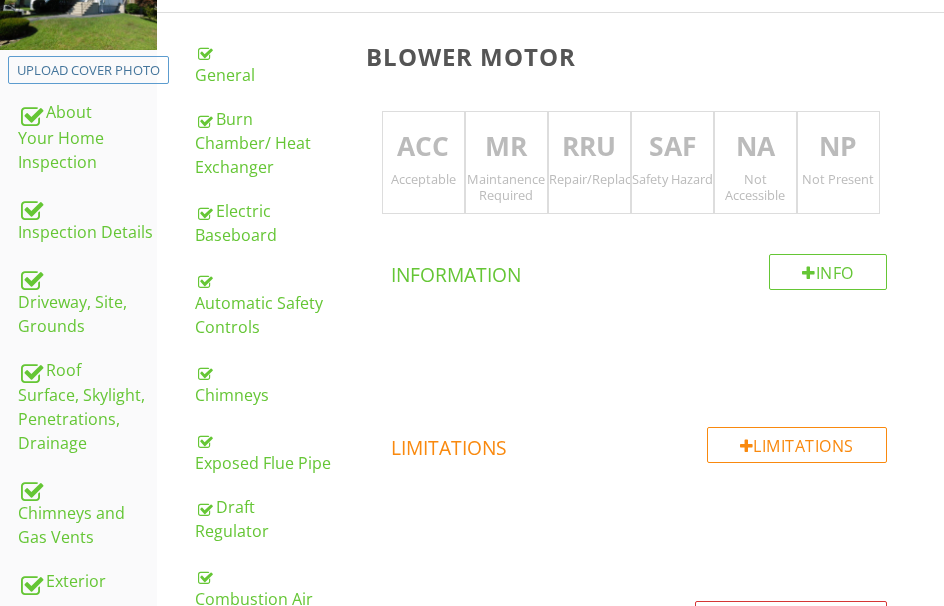scroll, scrollTop: 215, scrollLeft: 0, axis: vertical 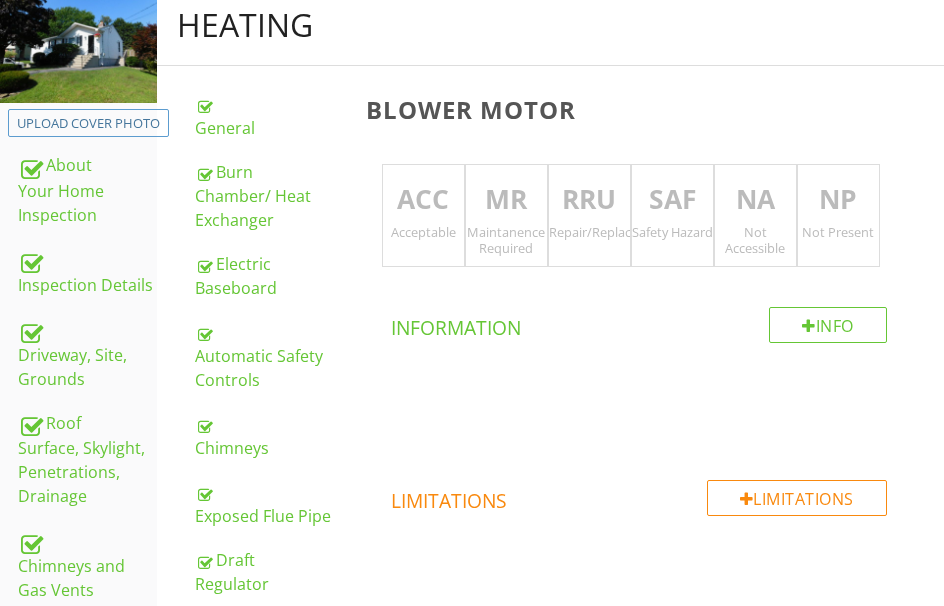 click on "ACC" at bounding box center (423, 200) 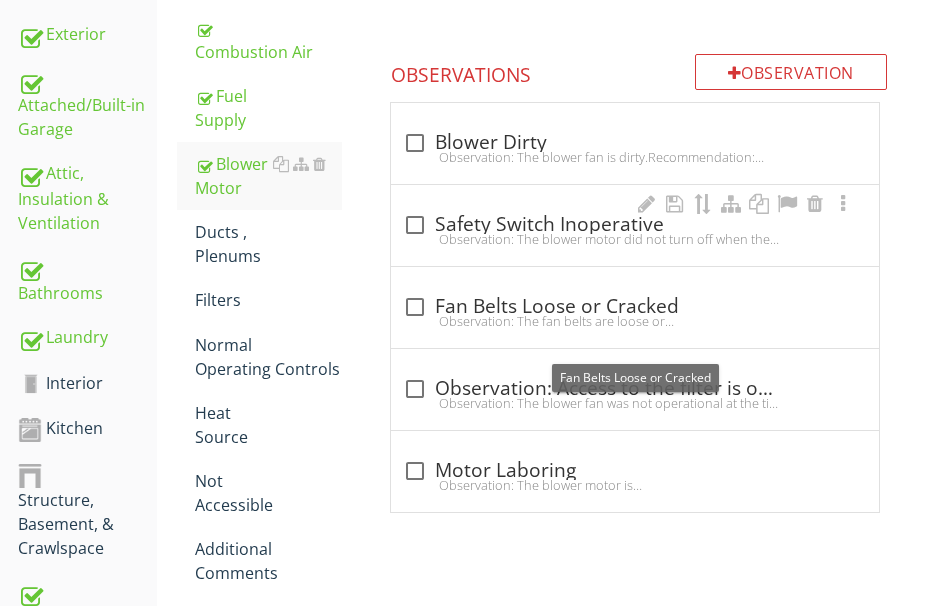 scroll, scrollTop: 715, scrollLeft: 0, axis: vertical 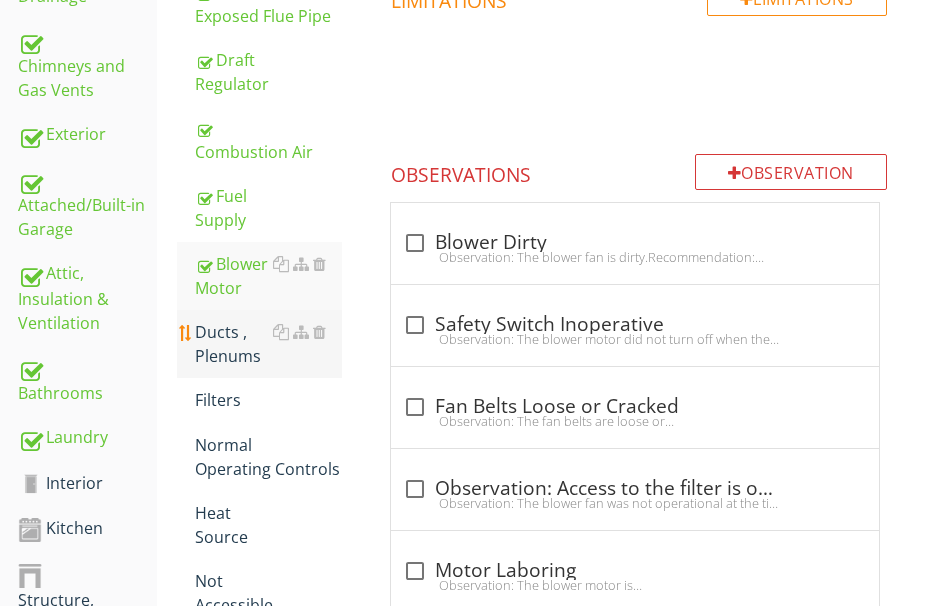 click on "Ducts , Plenums" at bounding box center [268, 344] 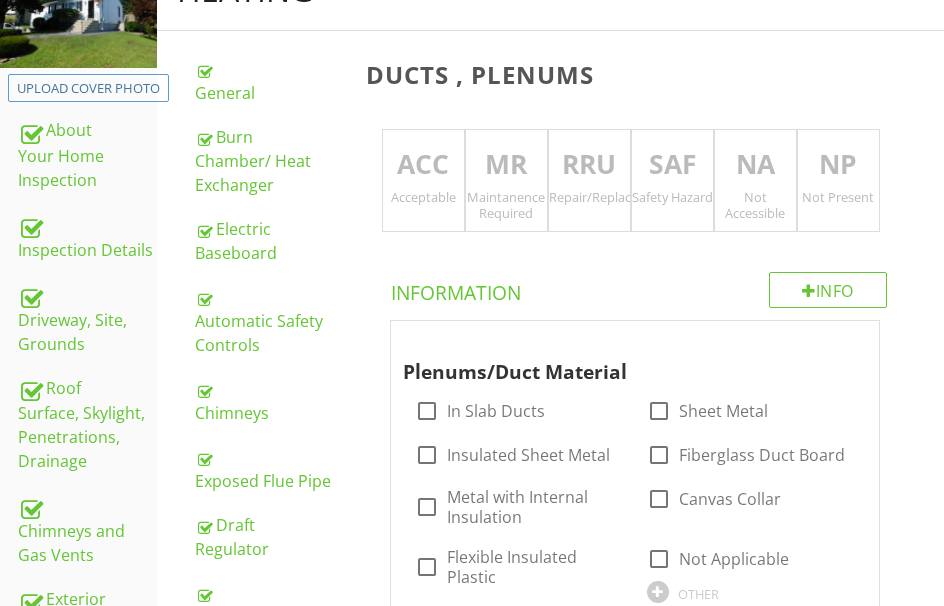 scroll, scrollTop: 215, scrollLeft: 0, axis: vertical 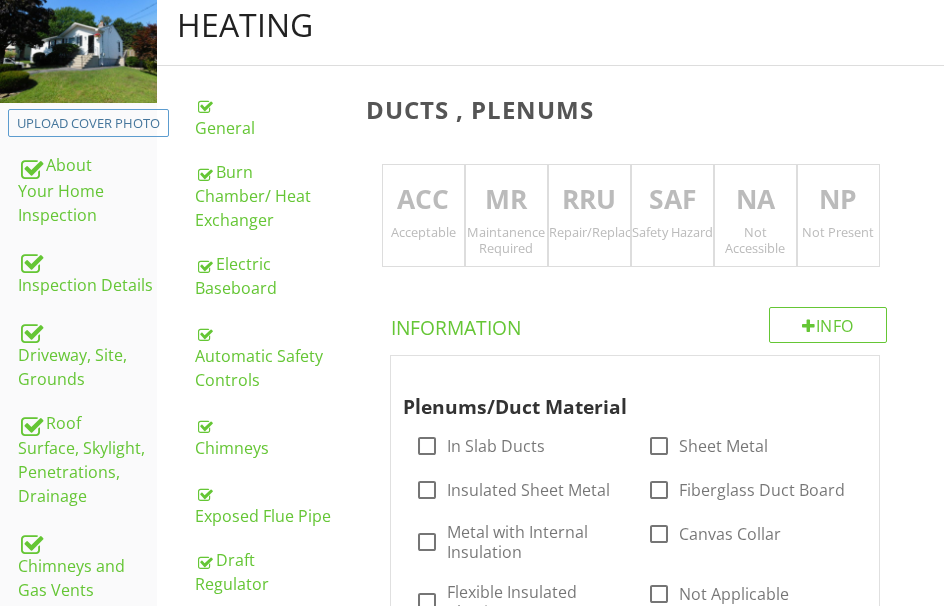 click on "RRU" at bounding box center (589, 200) 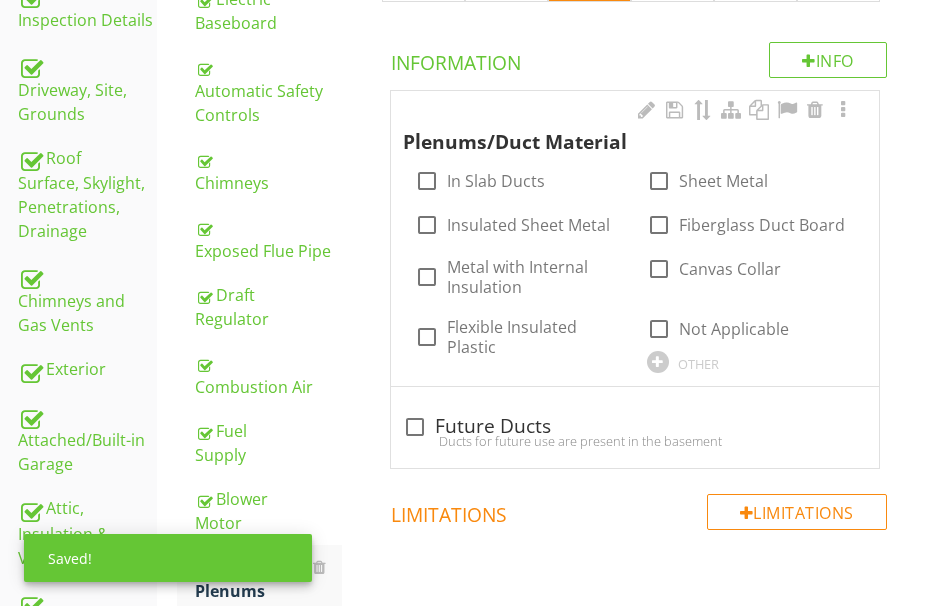 scroll, scrollTop: 515, scrollLeft: 0, axis: vertical 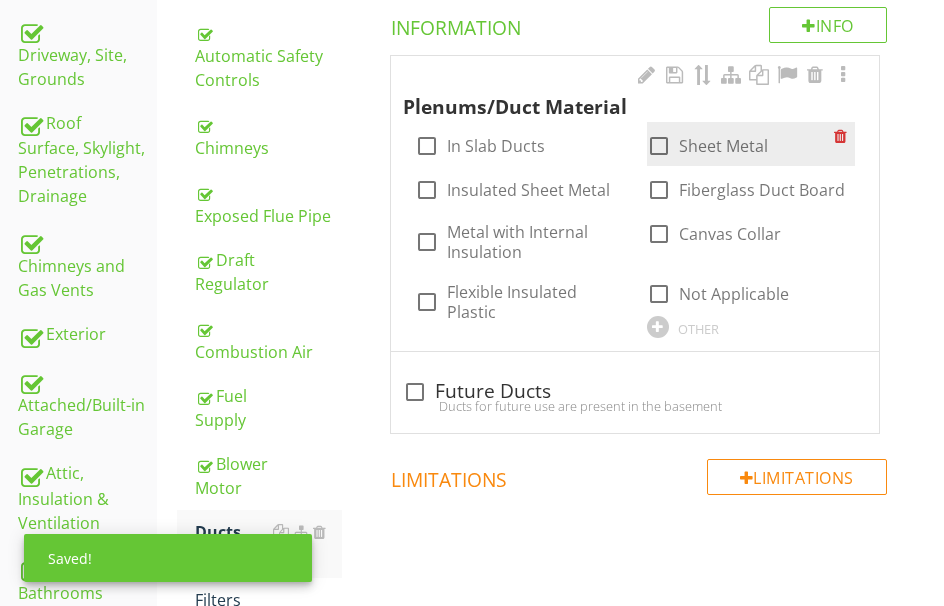 click at bounding box center (659, 146) 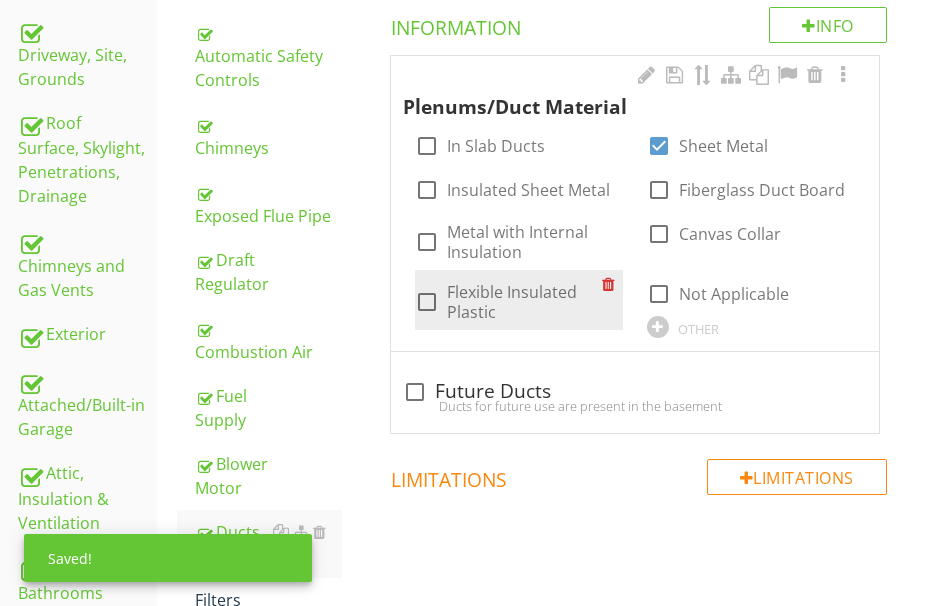 click at bounding box center (427, 302) 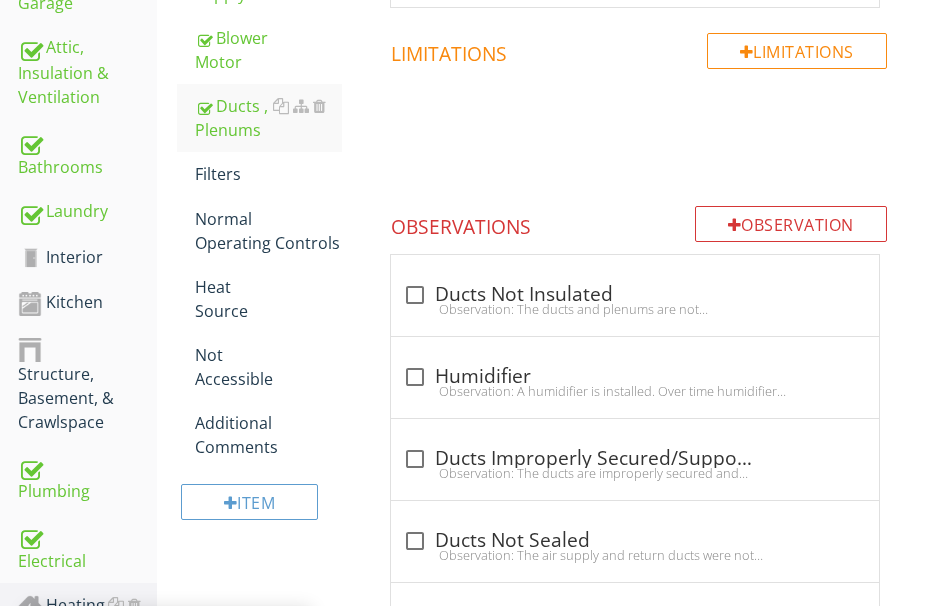 scroll, scrollTop: 1015, scrollLeft: 0, axis: vertical 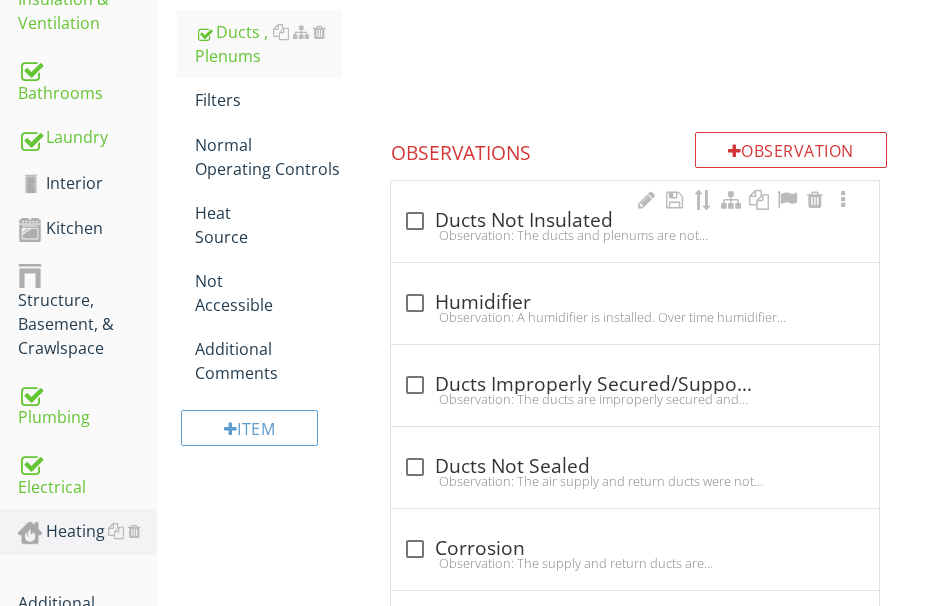 click on "Observation: The ducts and plenums are not insulated.Recommendation: Insulate the ducts to minimize energy loss." at bounding box center [635, 235] 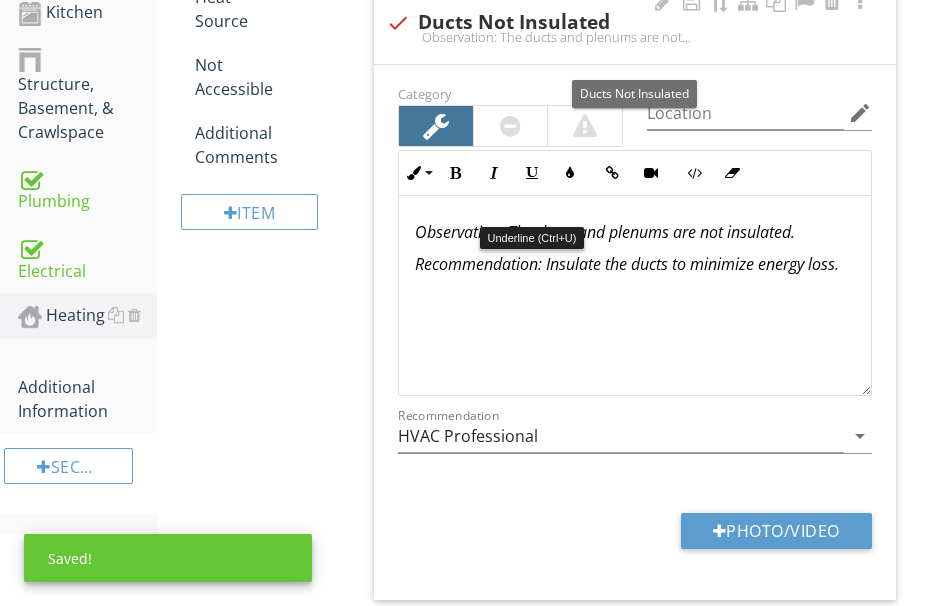 scroll, scrollTop: 1315, scrollLeft: 0, axis: vertical 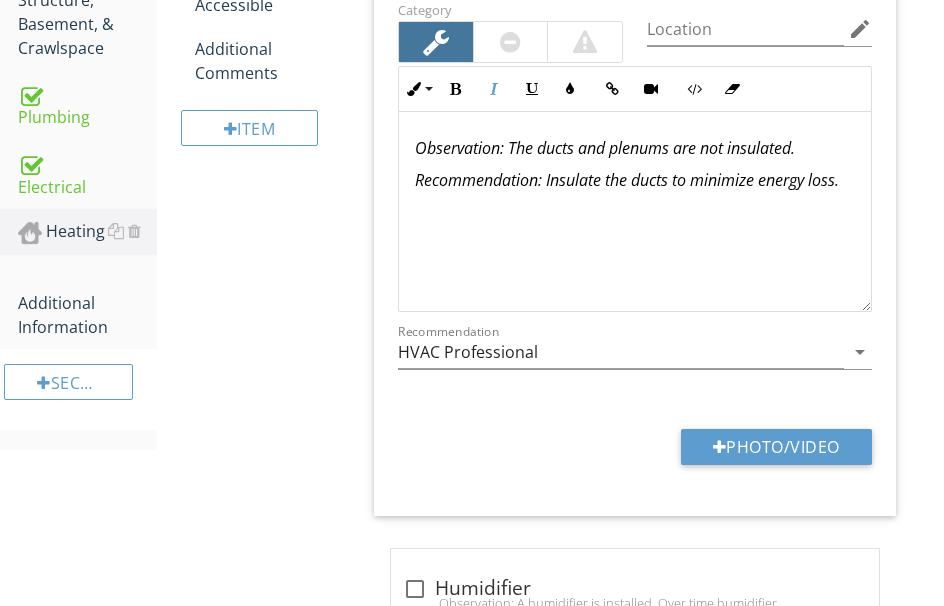 click on "Observation: The ducts and plenums are not insulated." at bounding box center [605, 148] 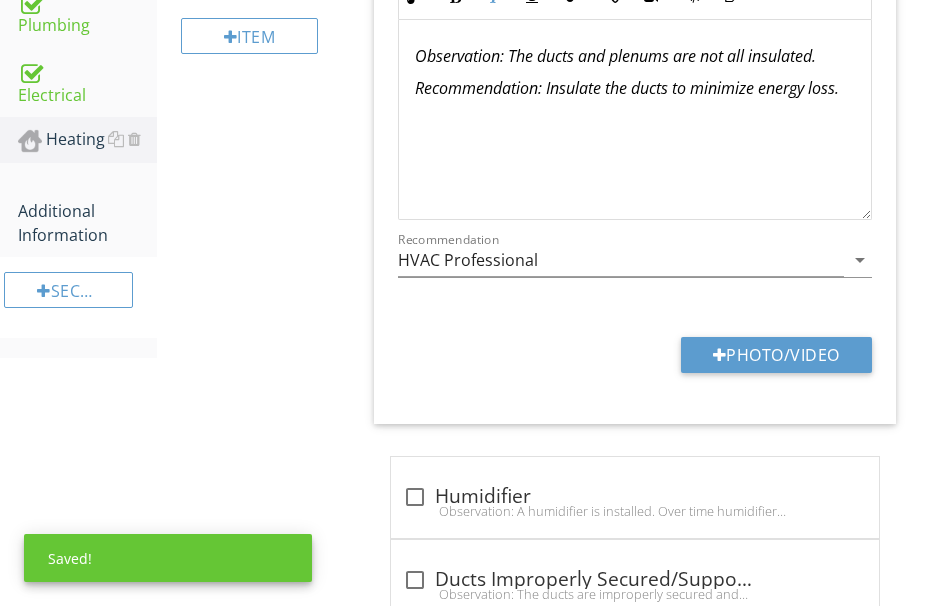 scroll, scrollTop: 1415, scrollLeft: 0, axis: vertical 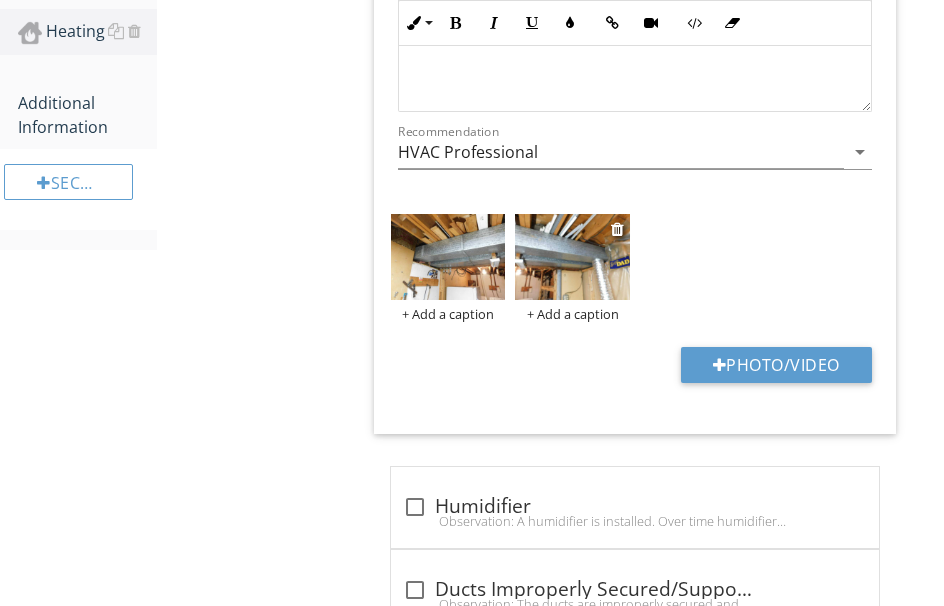 click at bounding box center (572, 257) 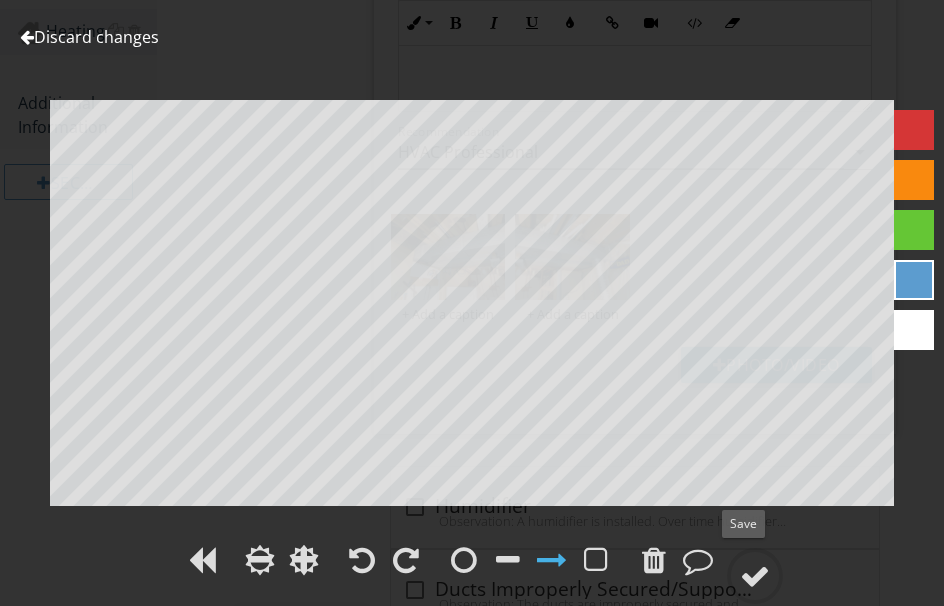 drag, startPoint x: 758, startPoint y: 568, endPoint x: 773, endPoint y: 537, distance: 34.43835 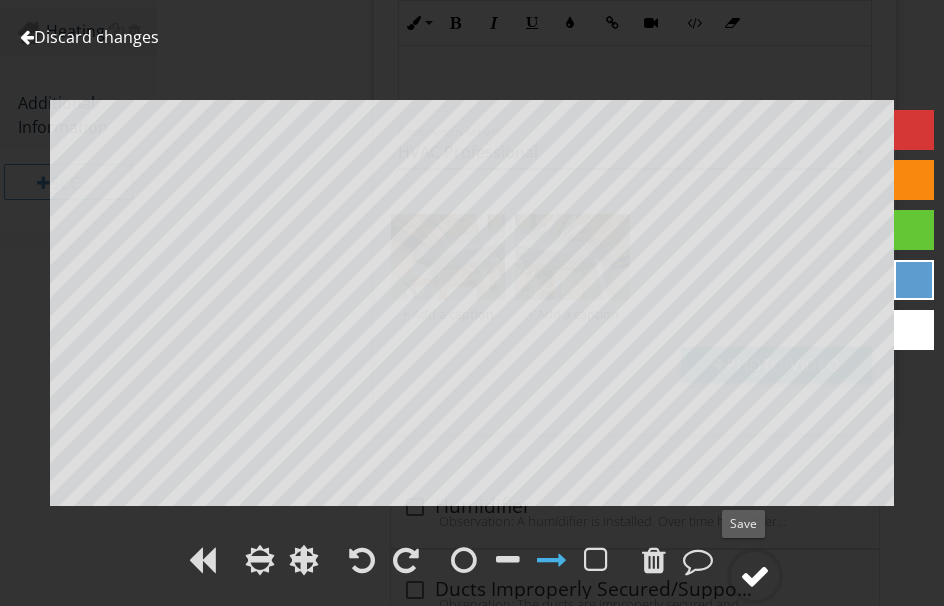 click at bounding box center [755, 576] 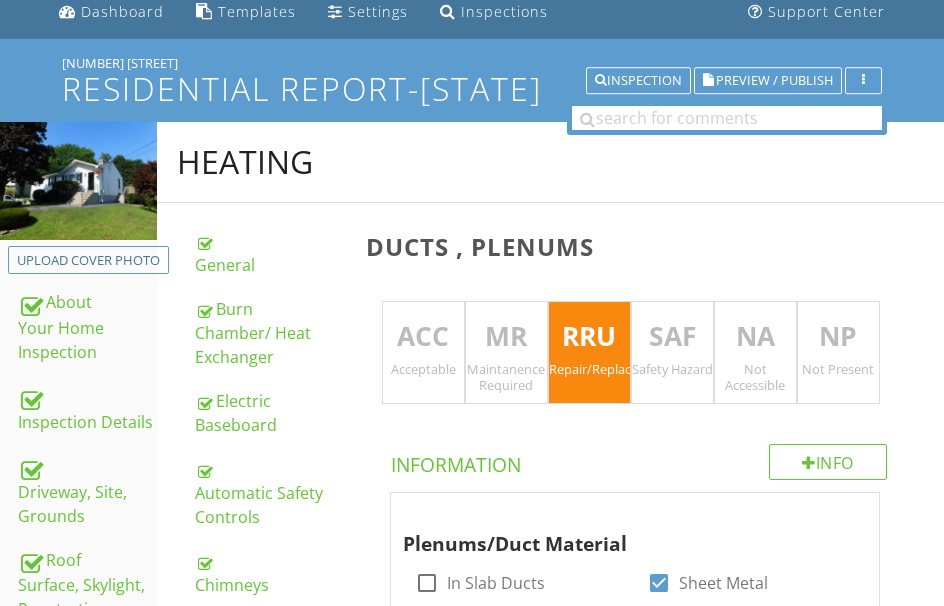 scroll, scrollTop: 39, scrollLeft: 0, axis: vertical 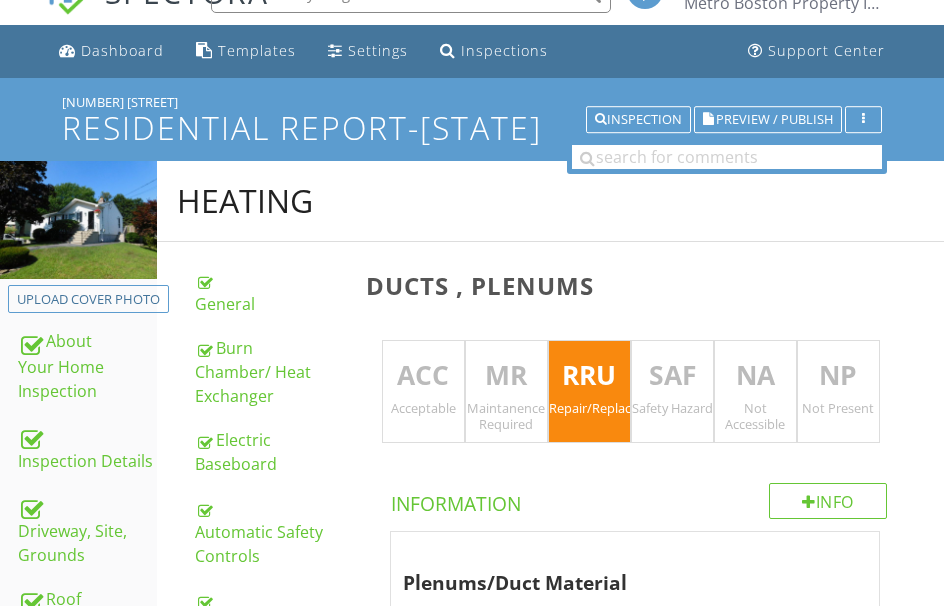 click on "MR" at bounding box center [506, 376] 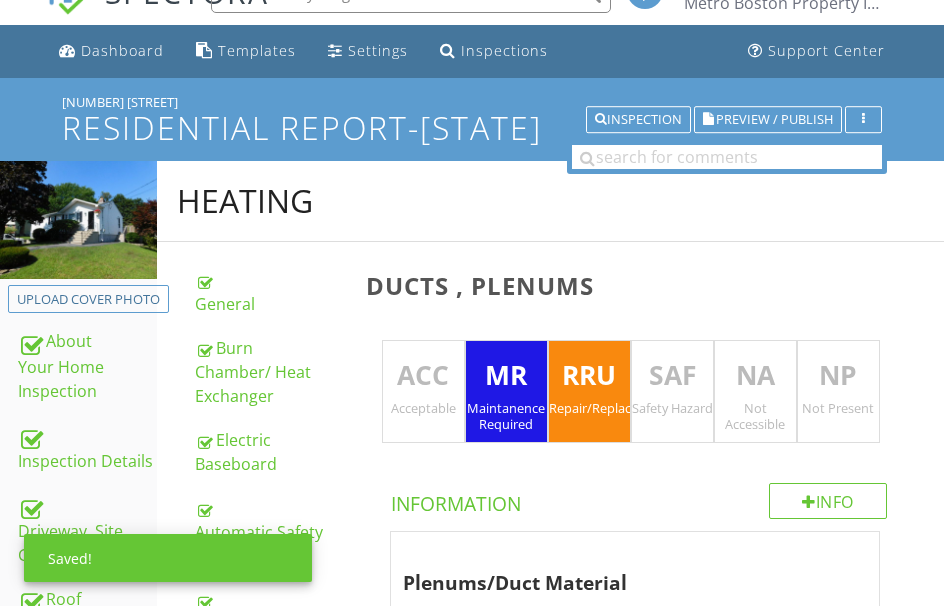 click on "RRU" at bounding box center [589, 376] 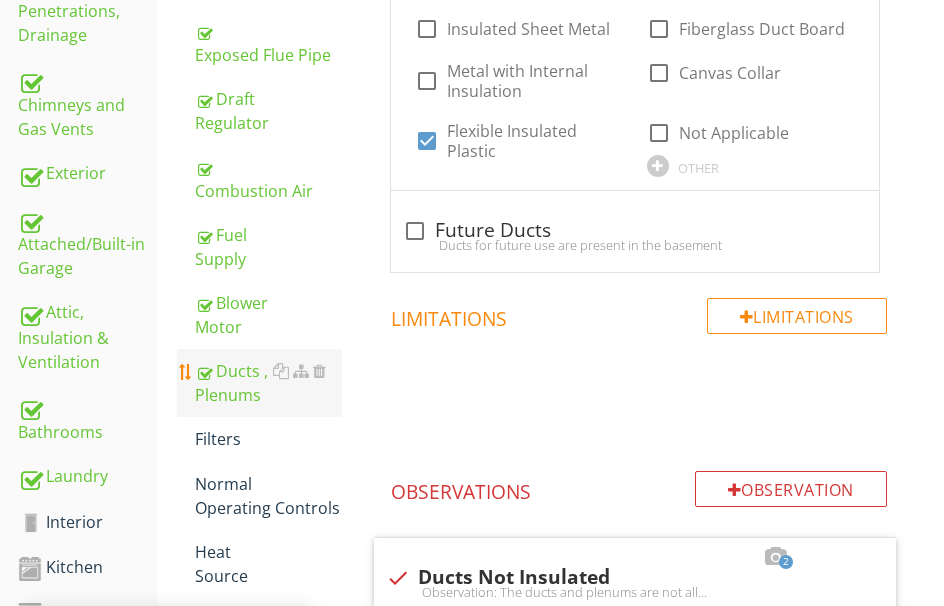 scroll, scrollTop: 739, scrollLeft: 0, axis: vertical 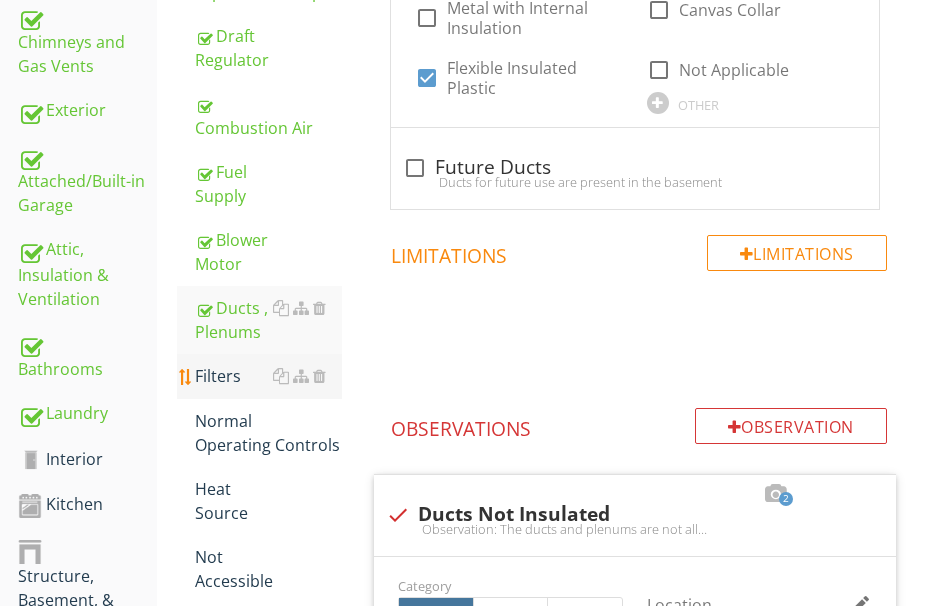 click on "Filters" at bounding box center [268, 376] 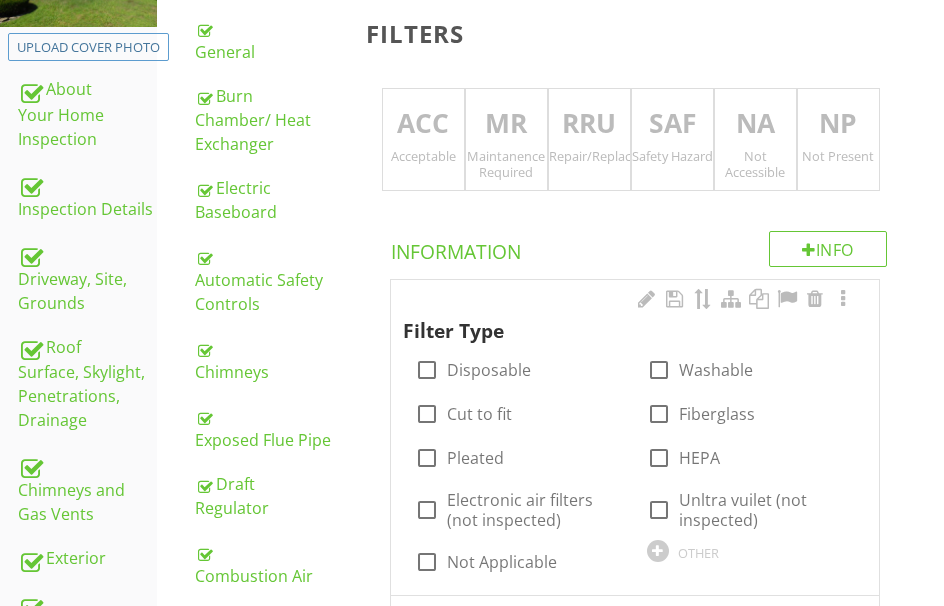 scroll, scrollTop: 339, scrollLeft: 0, axis: vertical 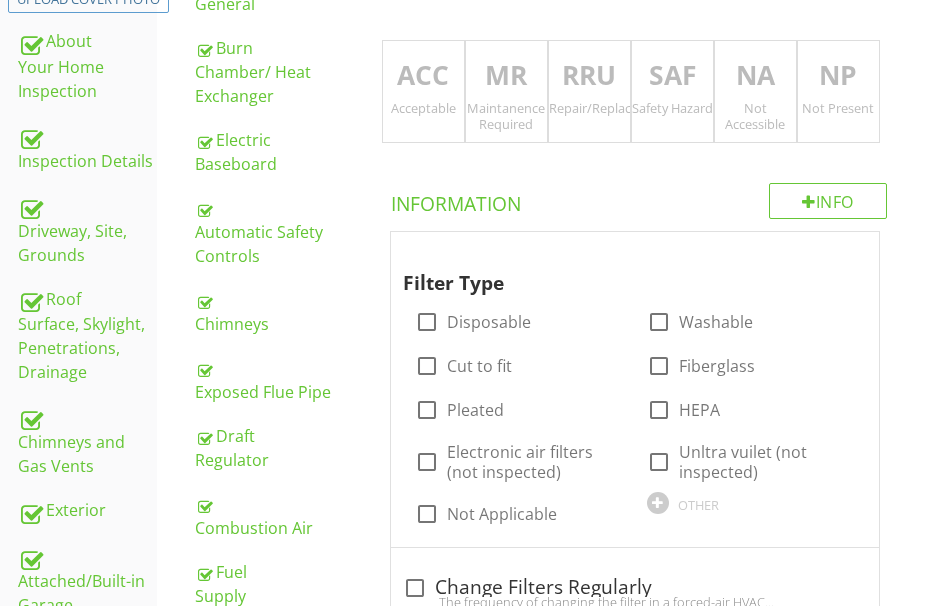 click on "ACC" at bounding box center (423, 76) 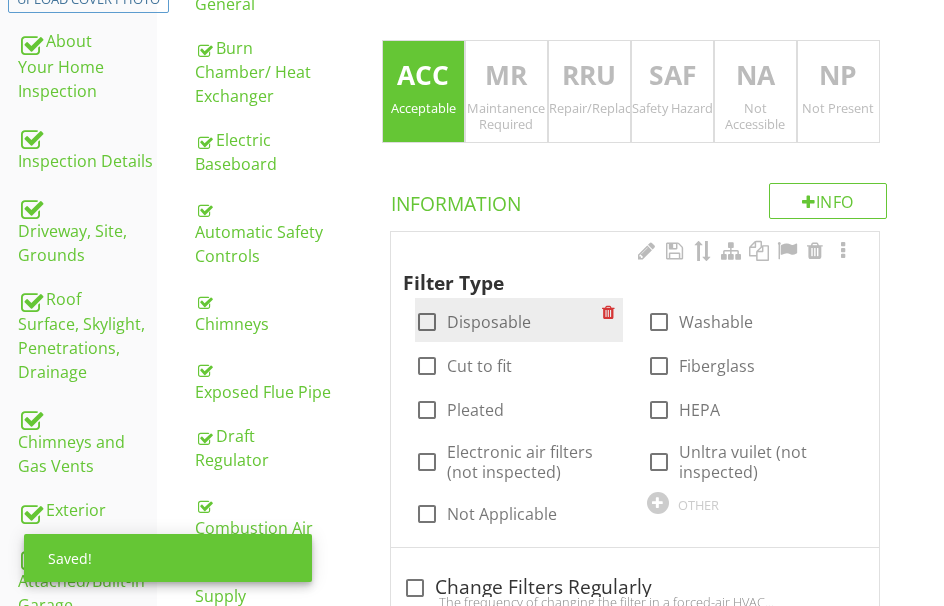 click at bounding box center [427, 322] 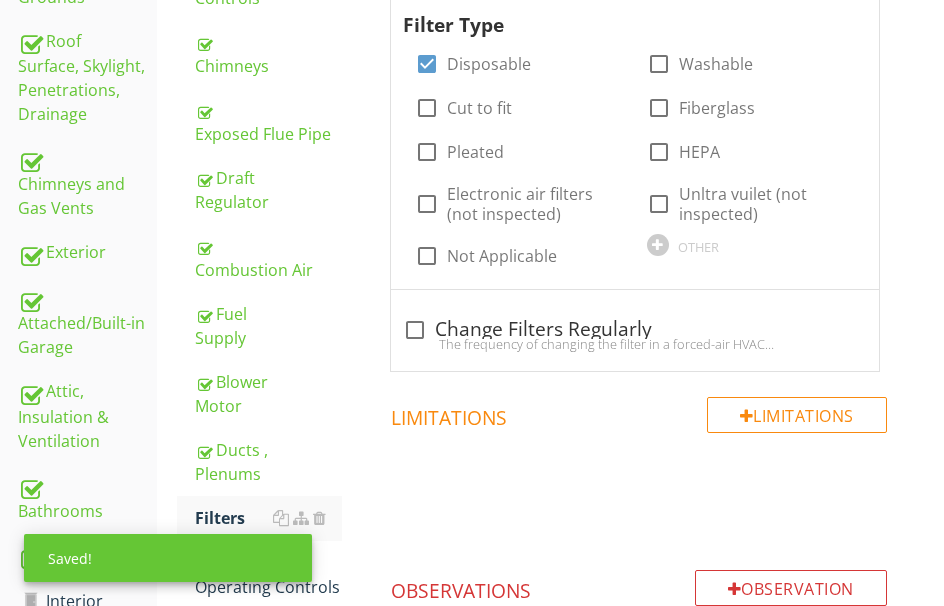 scroll, scrollTop: 639, scrollLeft: 0, axis: vertical 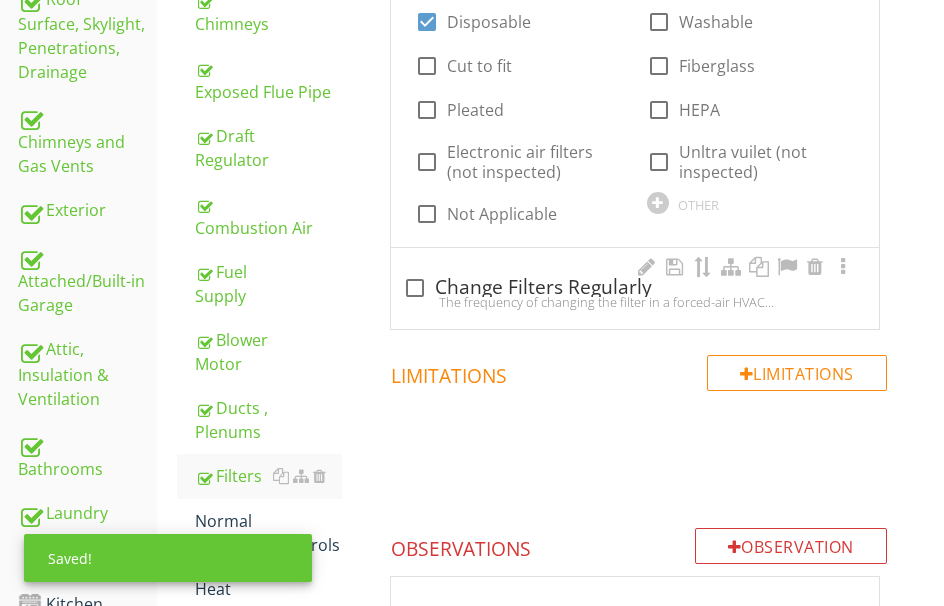 click at bounding box center [415, 288] 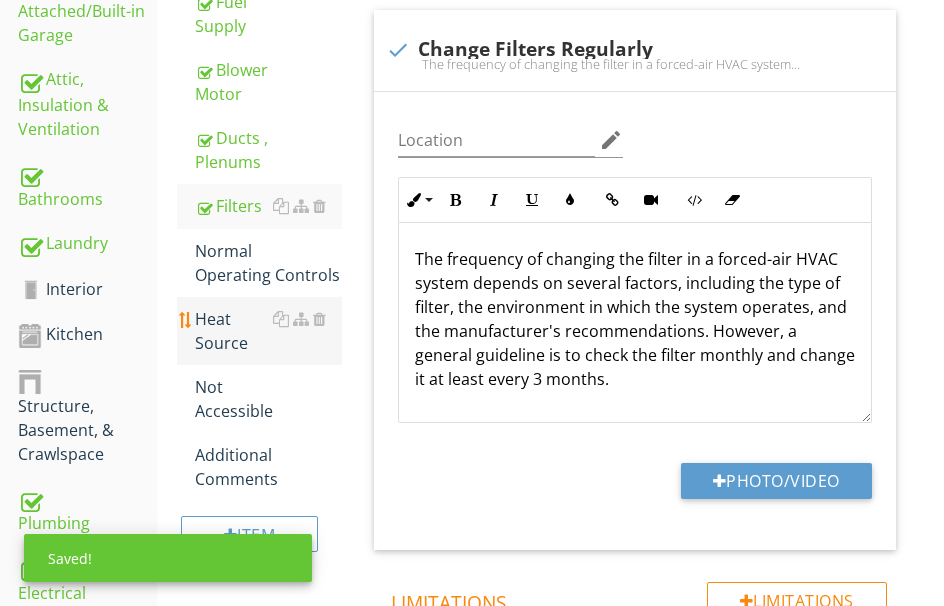scroll, scrollTop: 939, scrollLeft: 0, axis: vertical 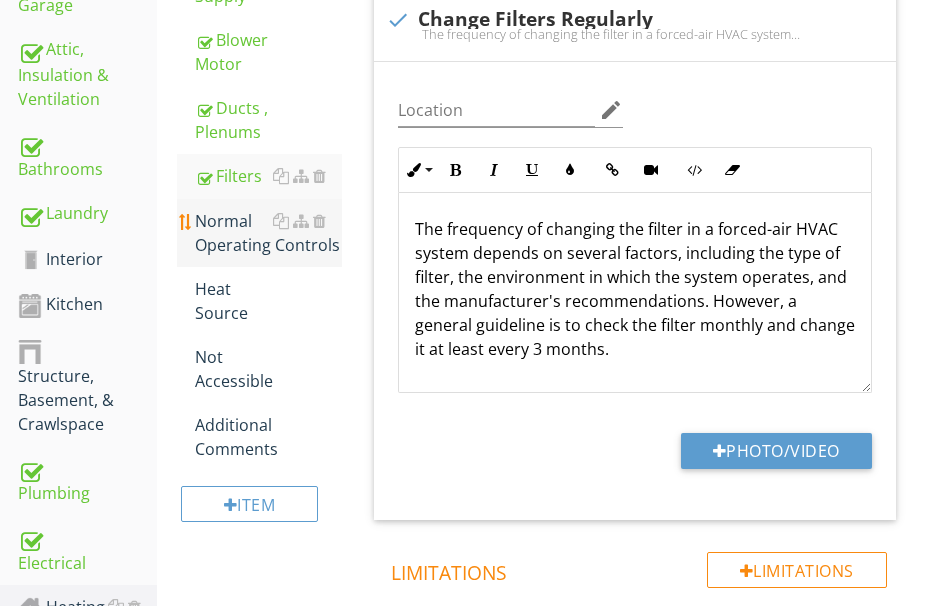 click on "Normal Operating Controls" at bounding box center (268, 233) 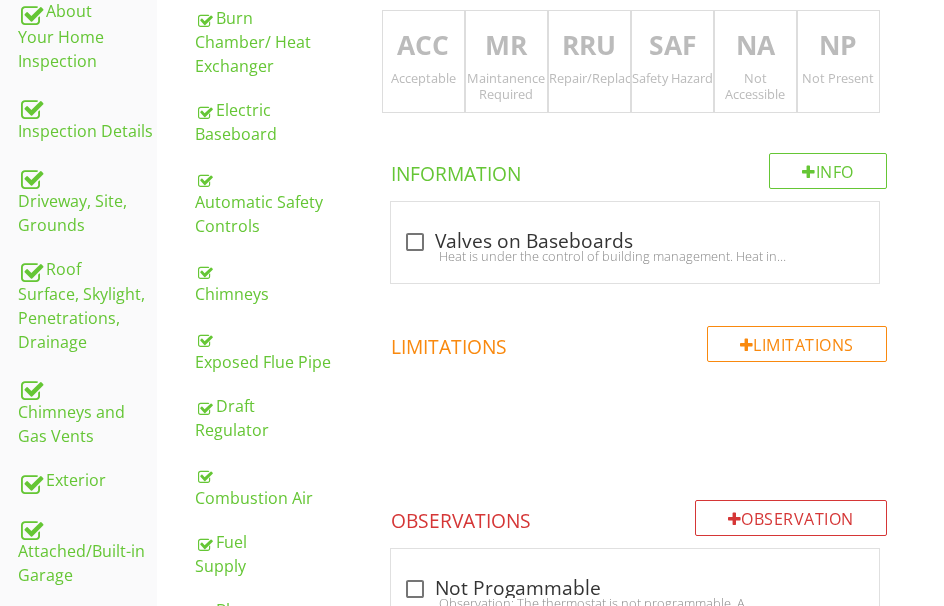 scroll, scrollTop: 339, scrollLeft: 0, axis: vertical 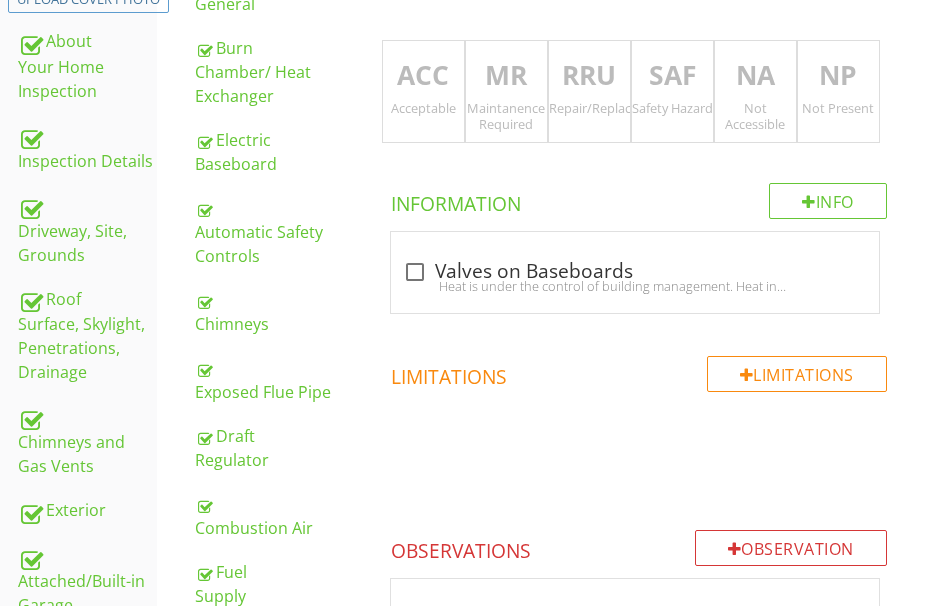 click on "ACC" at bounding box center (423, 76) 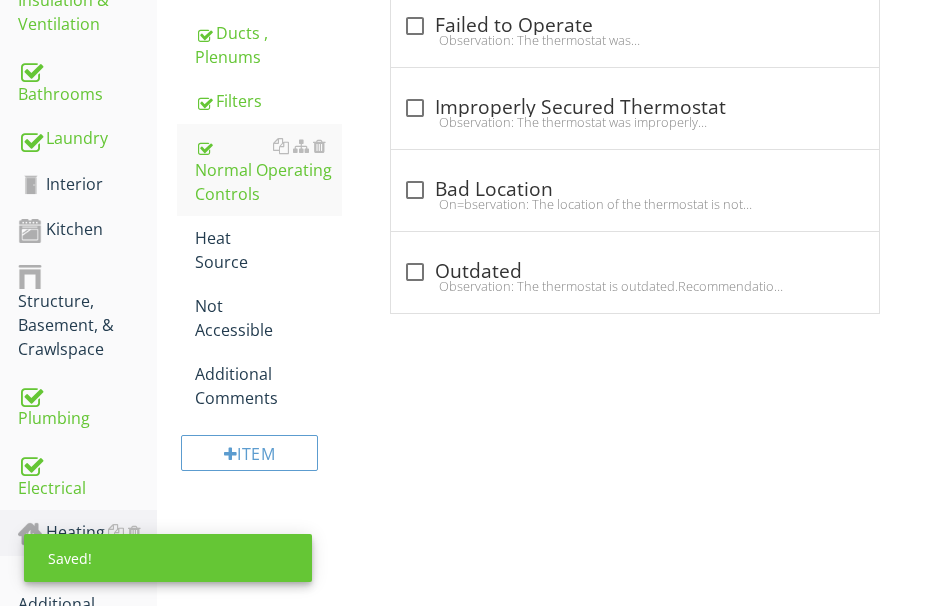 scroll, scrollTop: 1039, scrollLeft: 0, axis: vertical 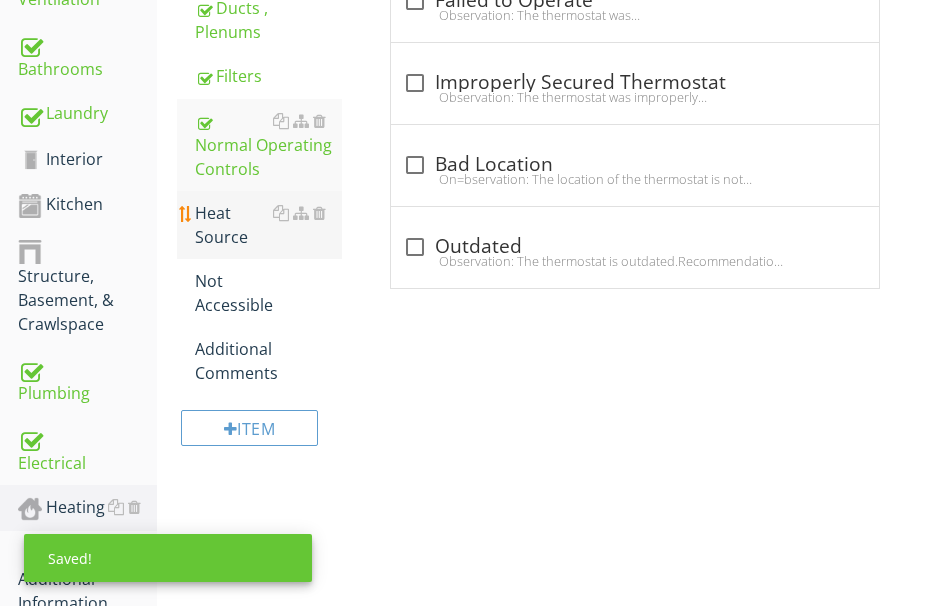 click on "Heat Source" at bounding box center (268, 225) 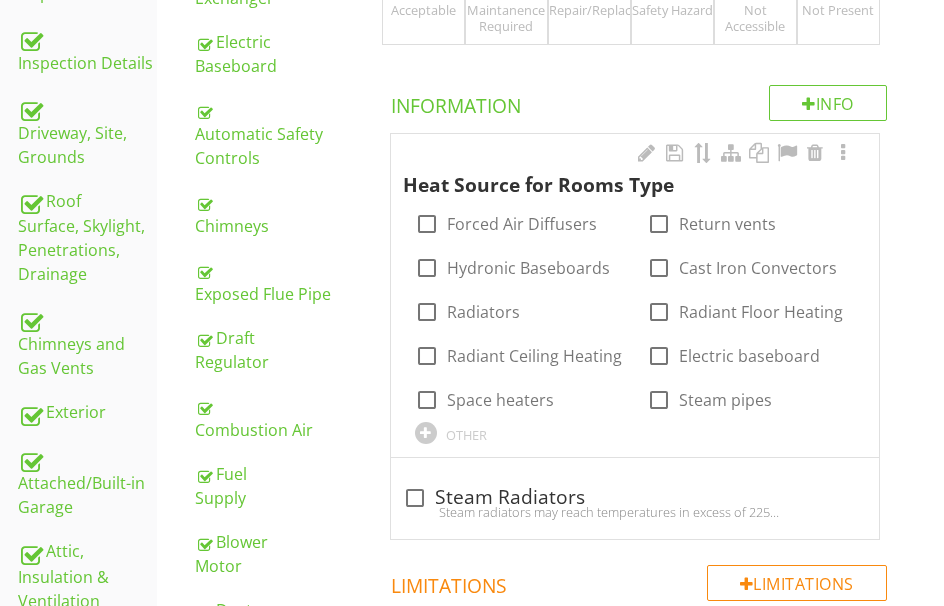 scroll, scrollTop: 339, scrollLeft: 0, axis: vertical 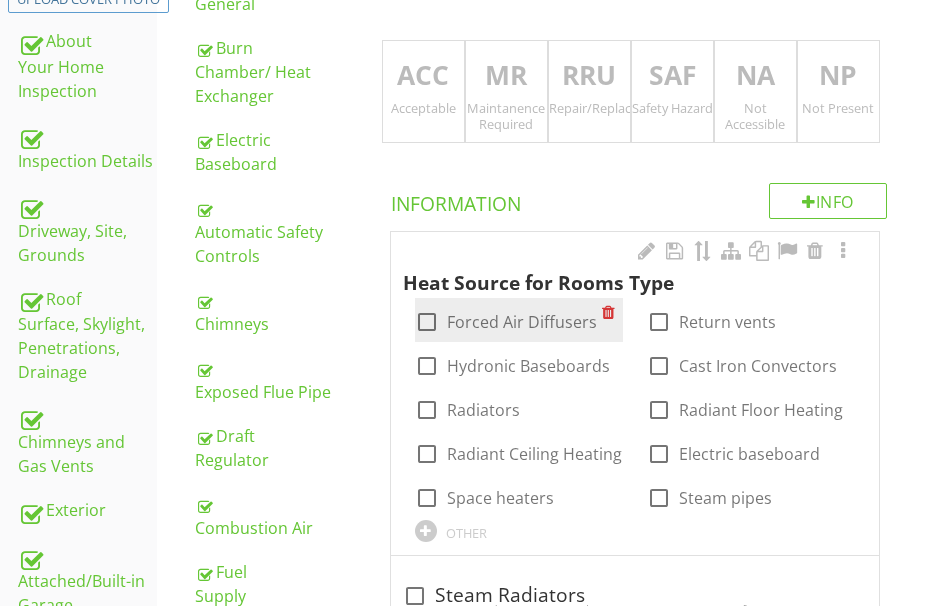 click at bounding box center [427, 322] 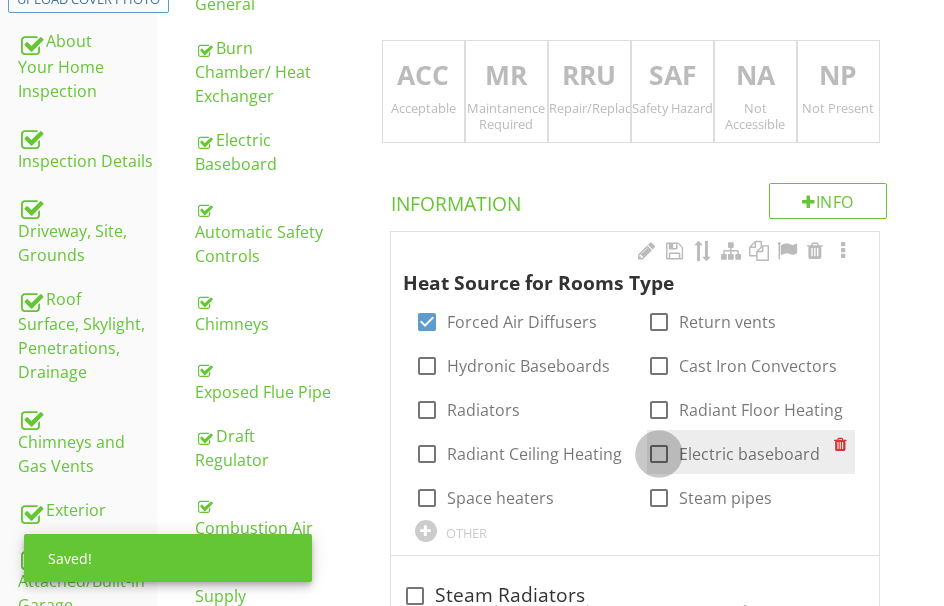 click at bounding box center [659, 454] 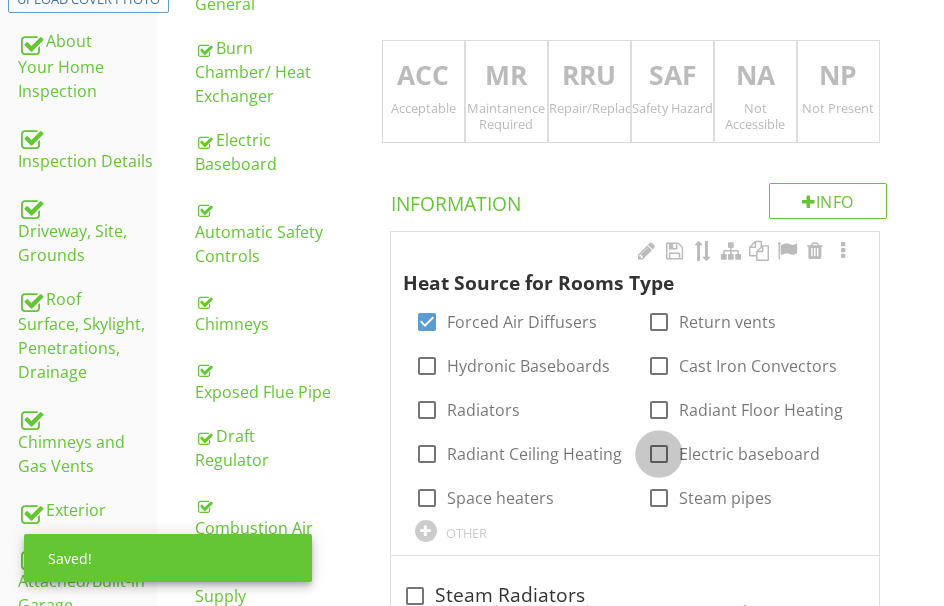 checkbox on "true" 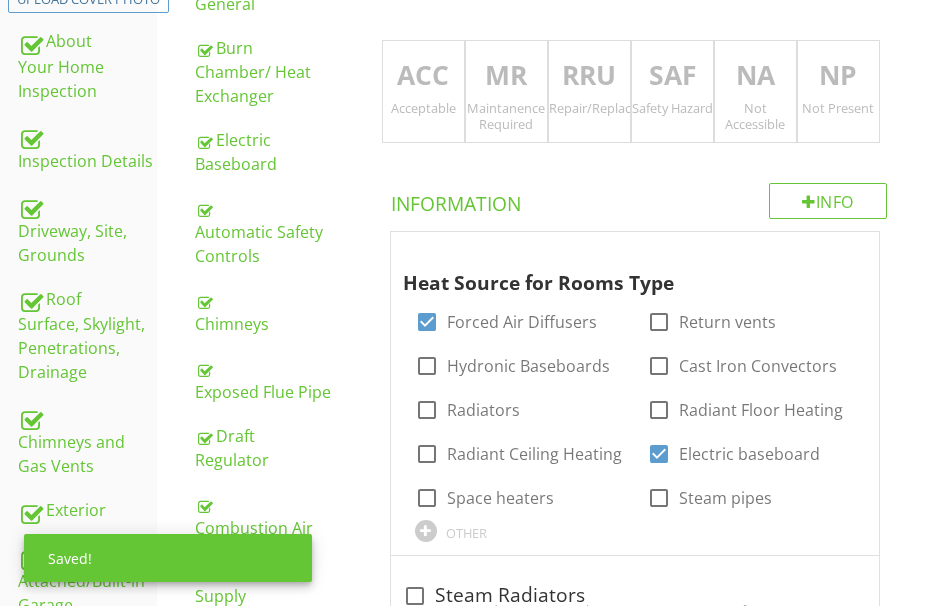 click on "ACC" at bounding box center (423, 76) 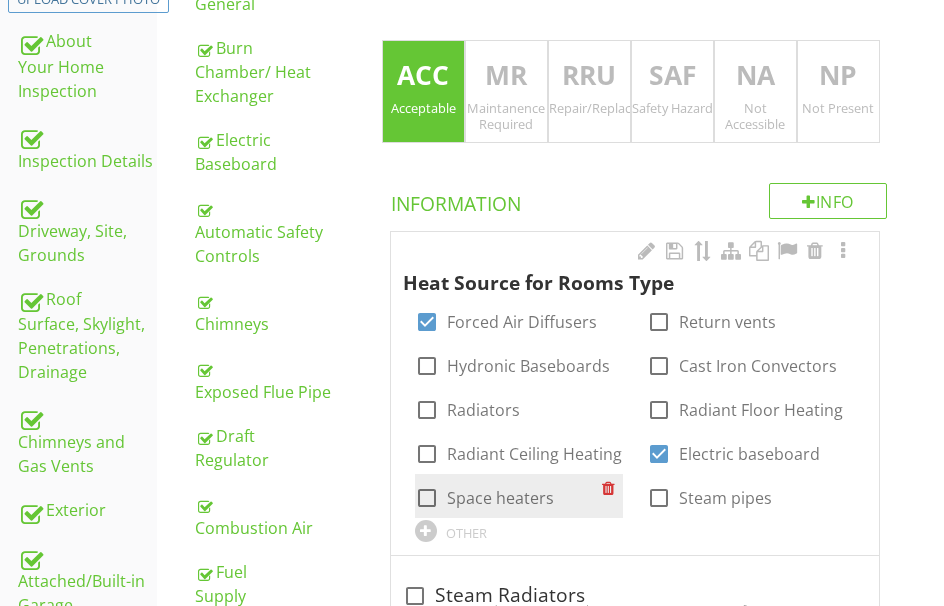 click at bounding box center [427, 498] 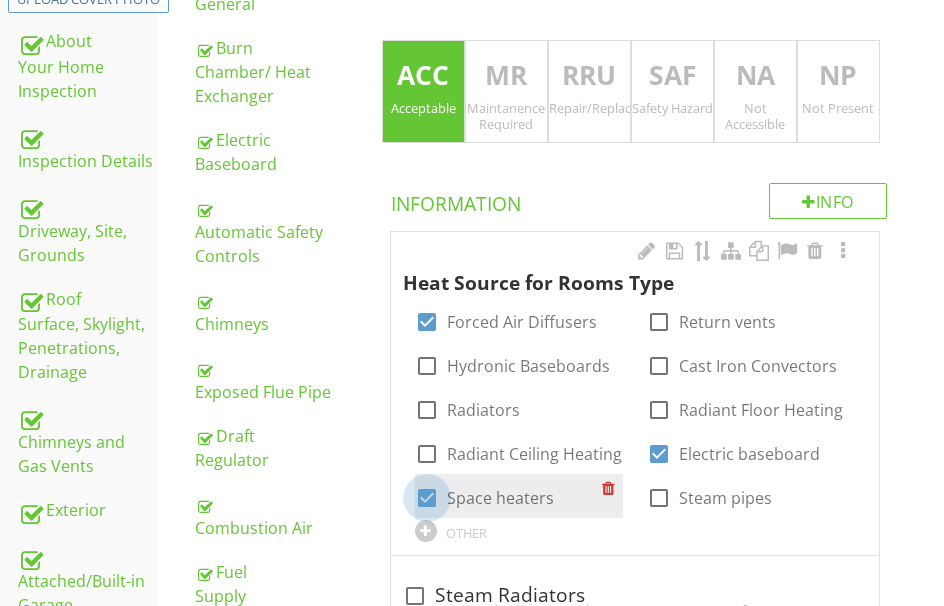 checkbox on "true" 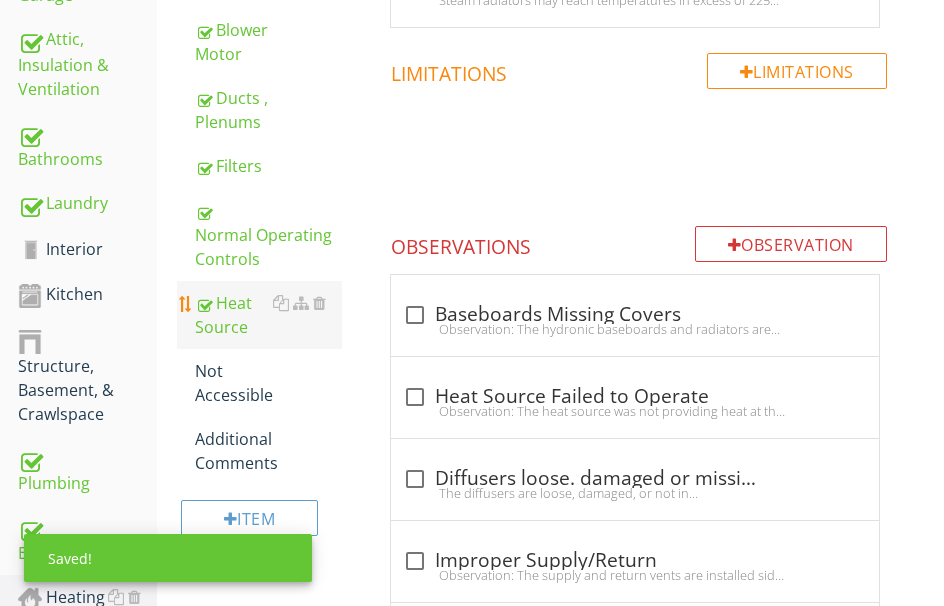 scroll, scrollTop: 939, scrollLeft: 0, axis: vertical 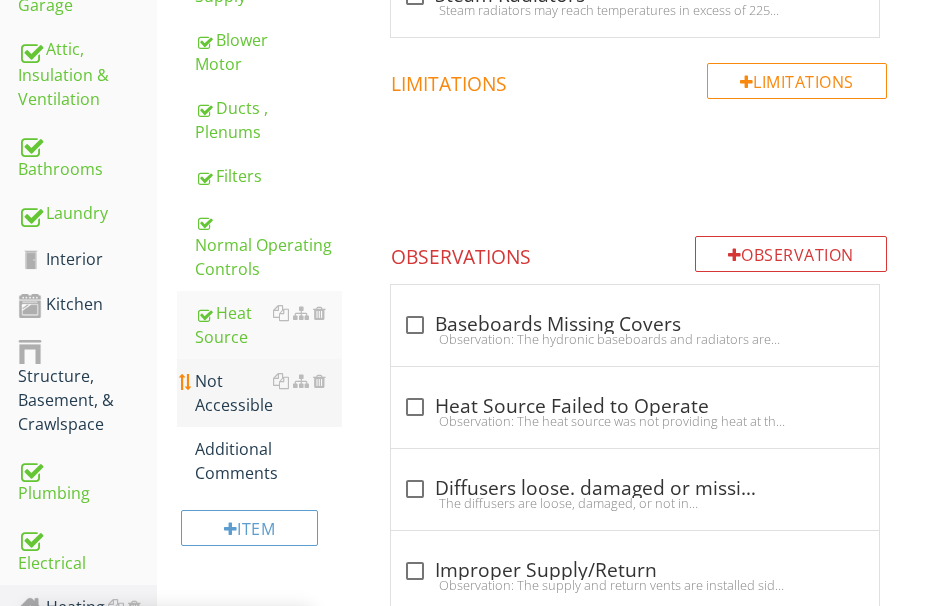click on "Not Accessible" at bounding box center [268, 393] 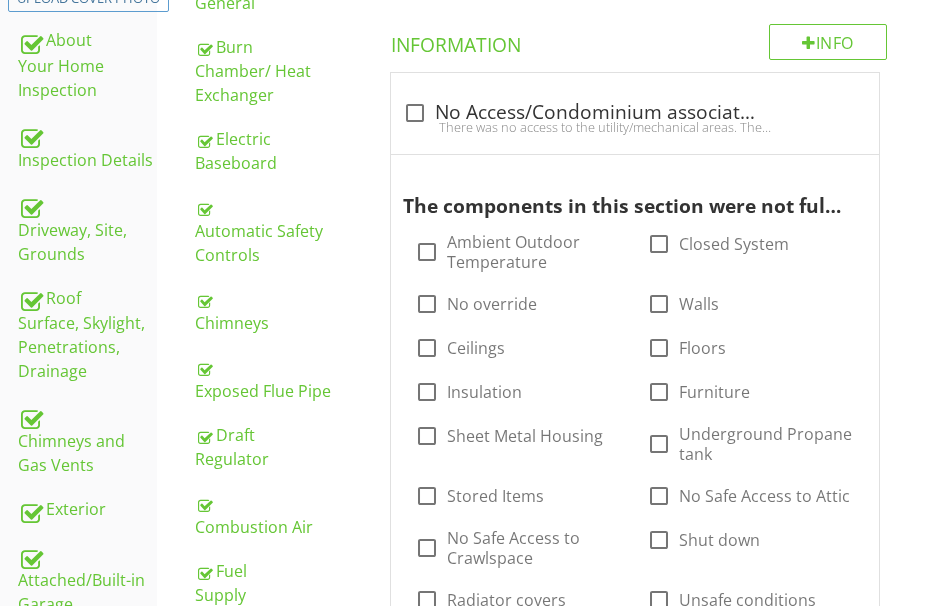 scroll, scrollTop: 339, scrollLeft: 0, axis: vertical 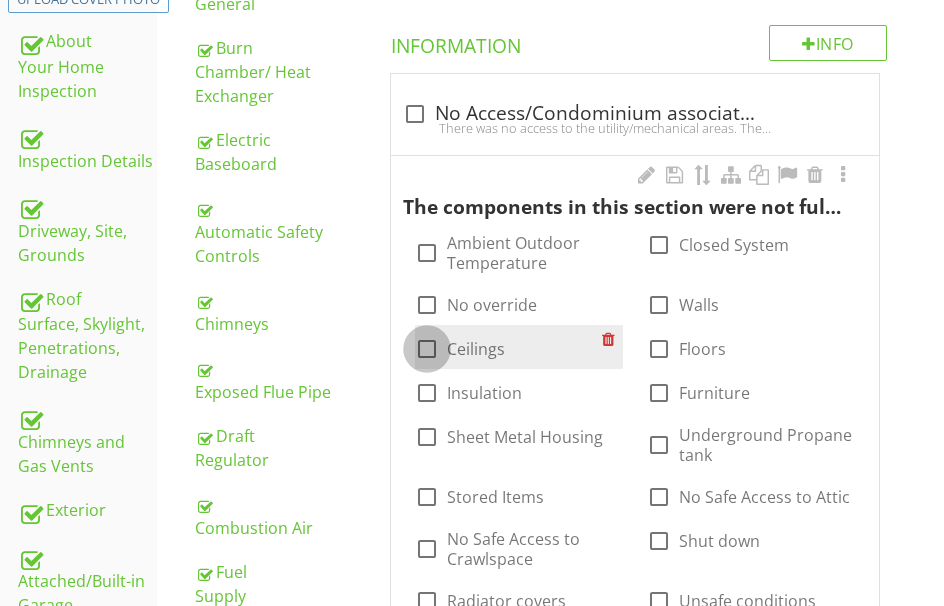 click at bounding box center (427, 349) 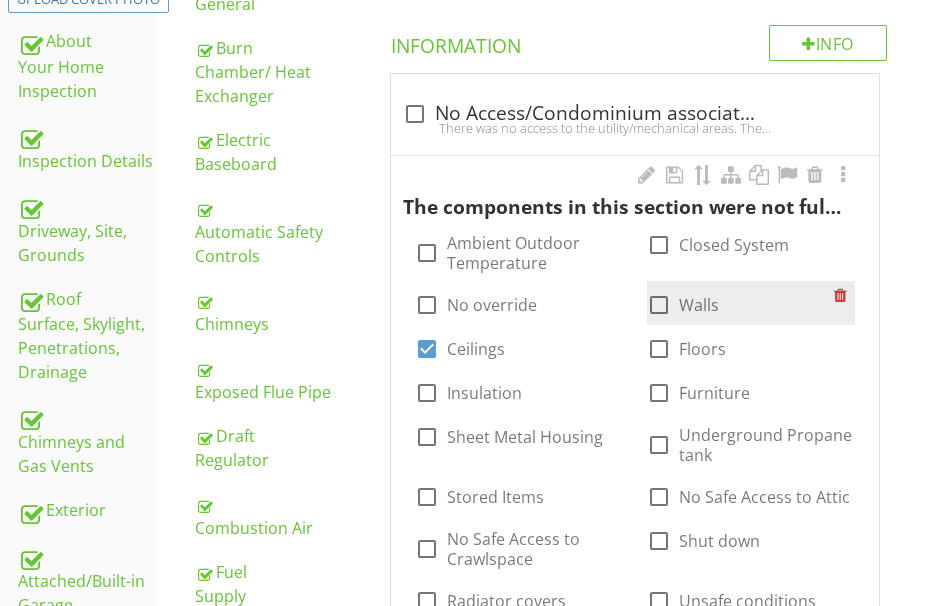 click at bounding box center (659, 305) 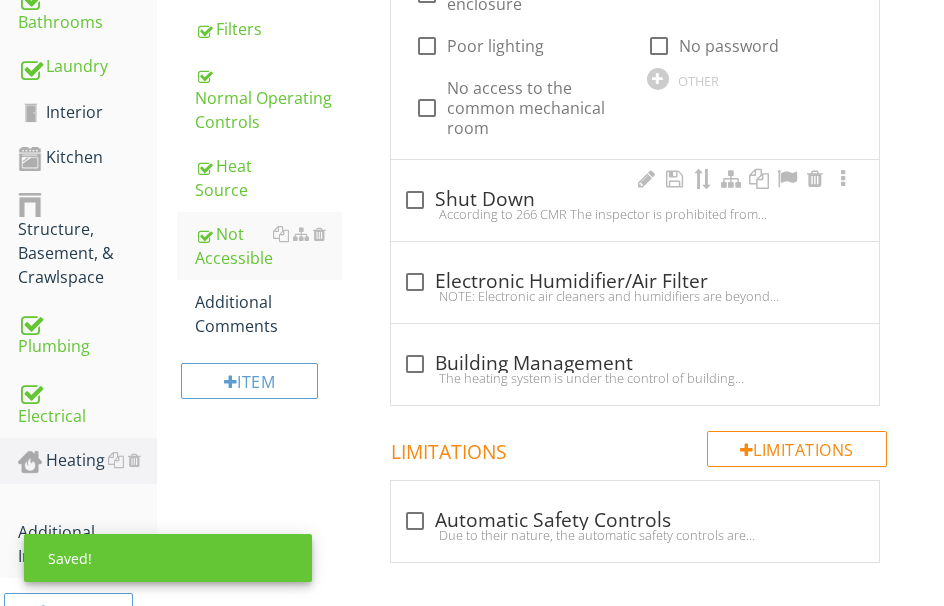 scroll, scrollTop: 1194, scrollLeft: 0, axis: vertical 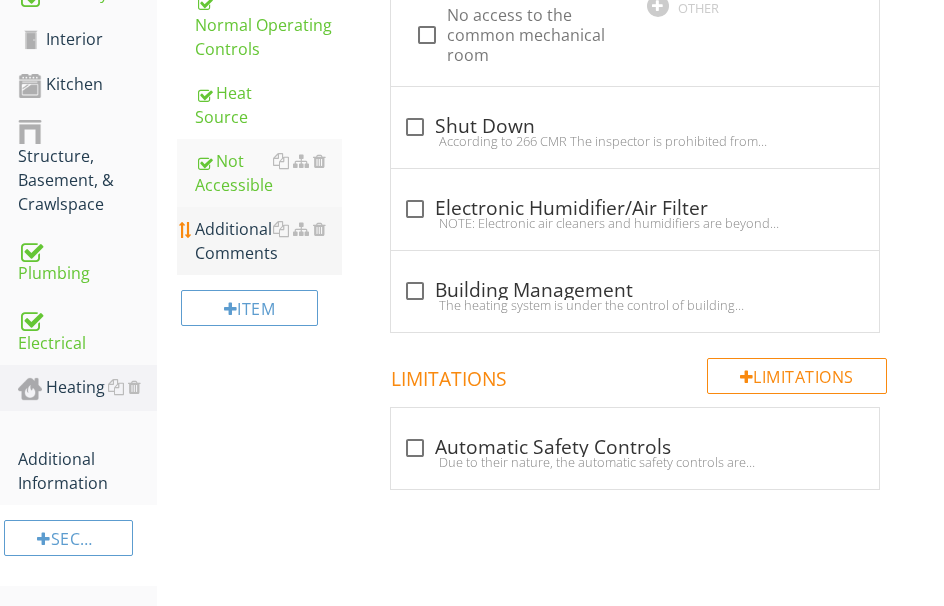 click on "Additional Comments" at bounding box center [268, 241] 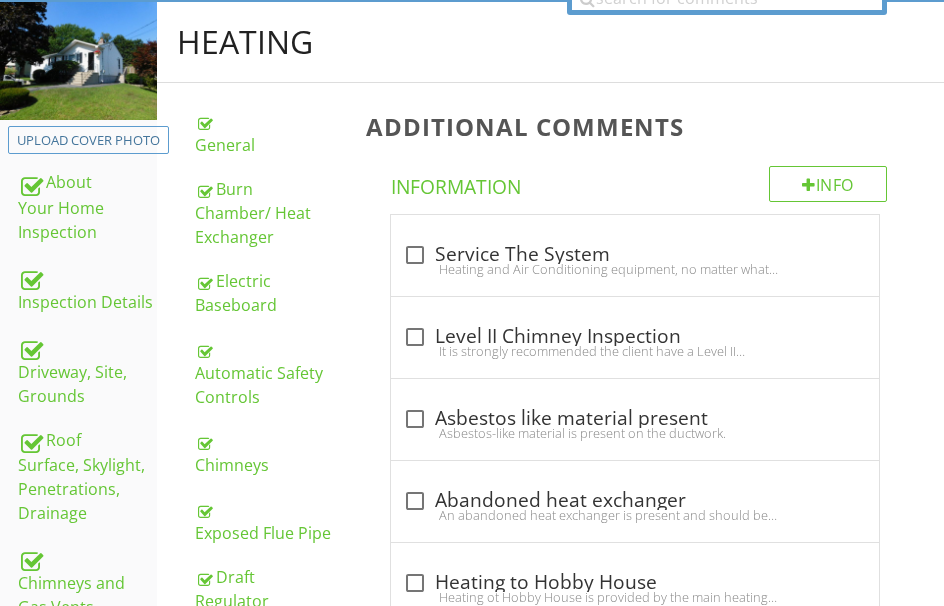 scroll, scrollTop: 194, scrollLeft: 0, axis: vertical 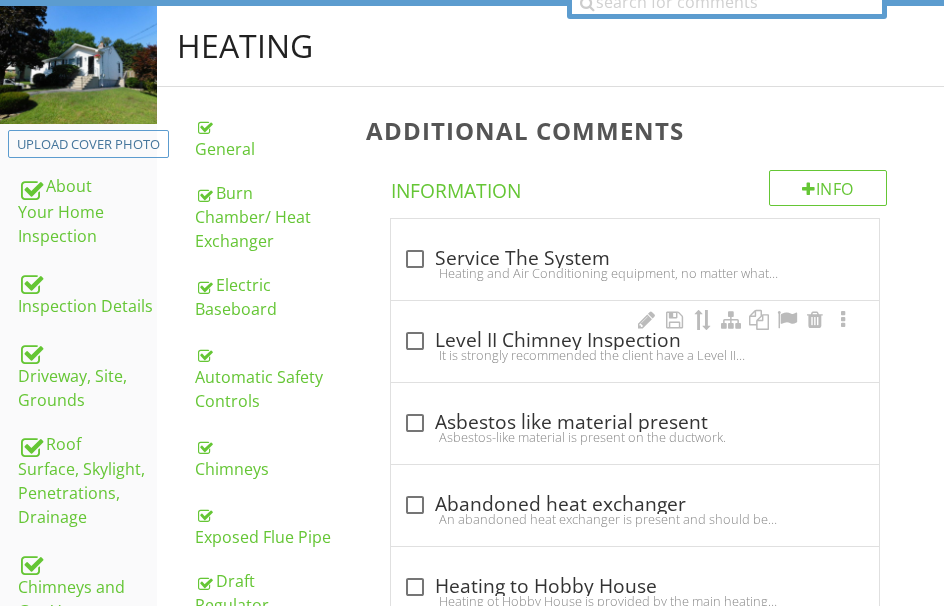 click on "It is strongly recommended the client have a Level II chimney inspection performed by a qualified chimney sweep." at bounding box center (635, 355) 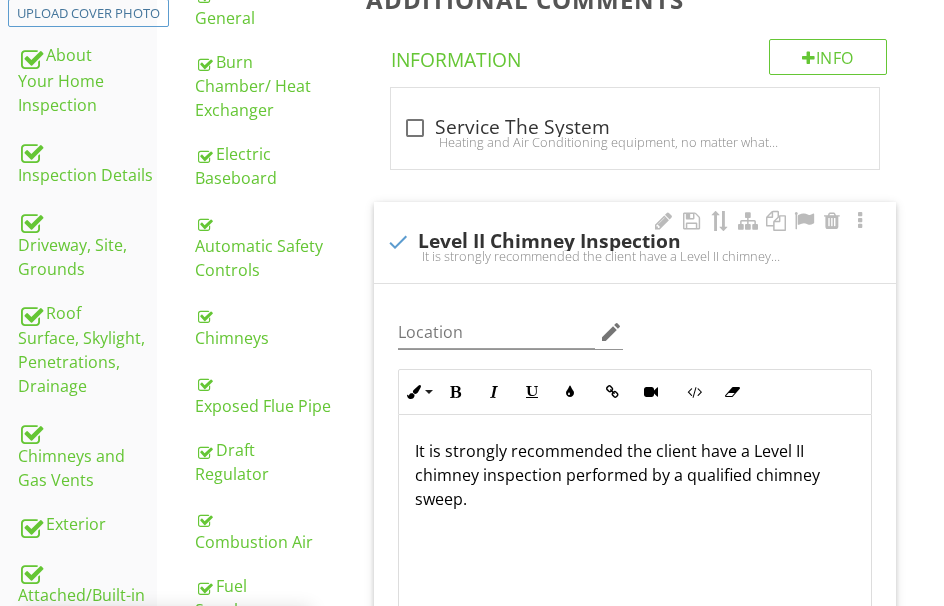 scroll, scrollTop: 294, scrollLeft: 0, axis: vertical 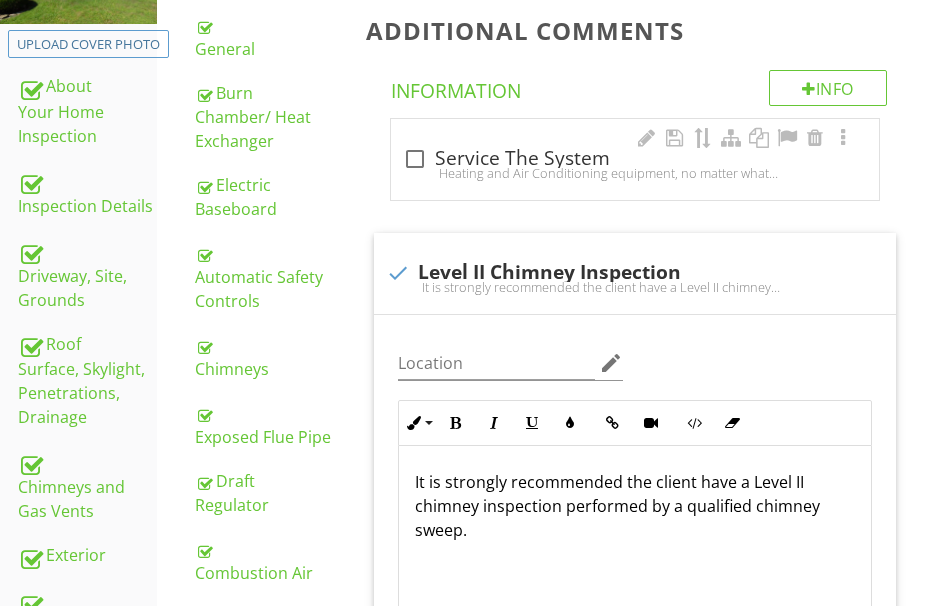 click on "Heating and Air Conditioning equipment, no matter what kind you have, should be inspected, cleaned, and serviced at least once a year. The best scenario is to have the heating system checked in the Fall and the air conditioning checked in the Spring." at bounding box center [635, 173] 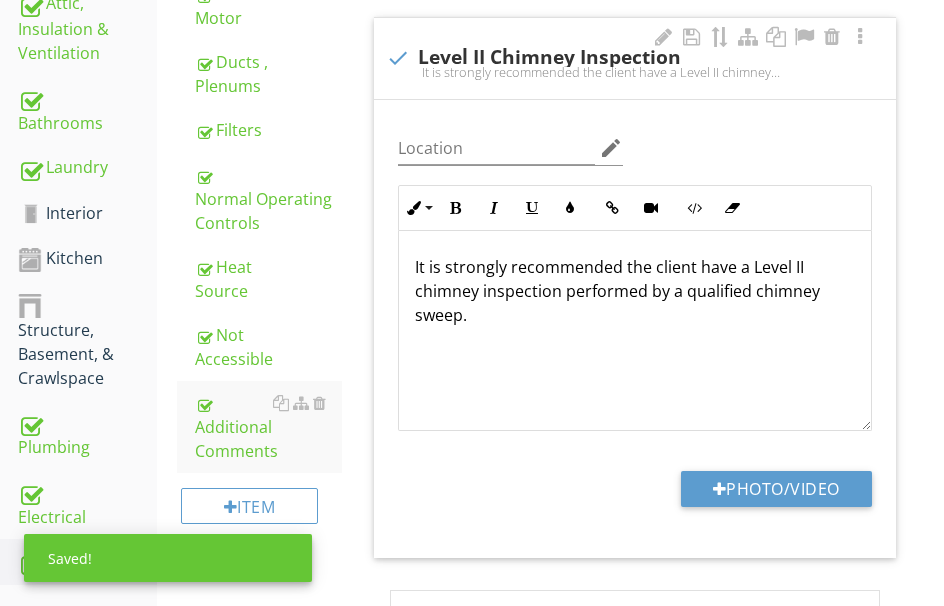 scroll, scrollTop: 1094, scrollLeft: 0, axis: vertical 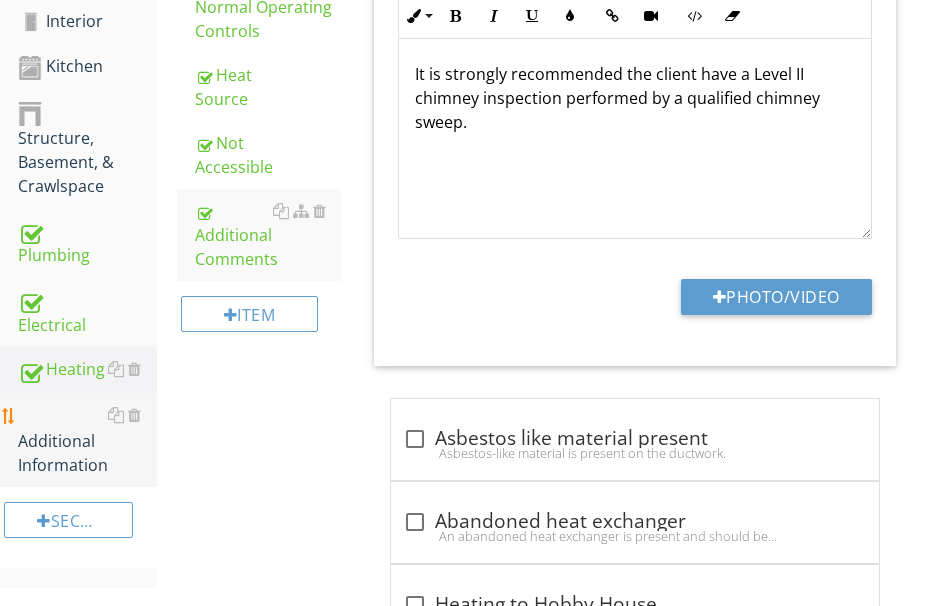 click on "Additional Information" at bounding box center (87, 440) 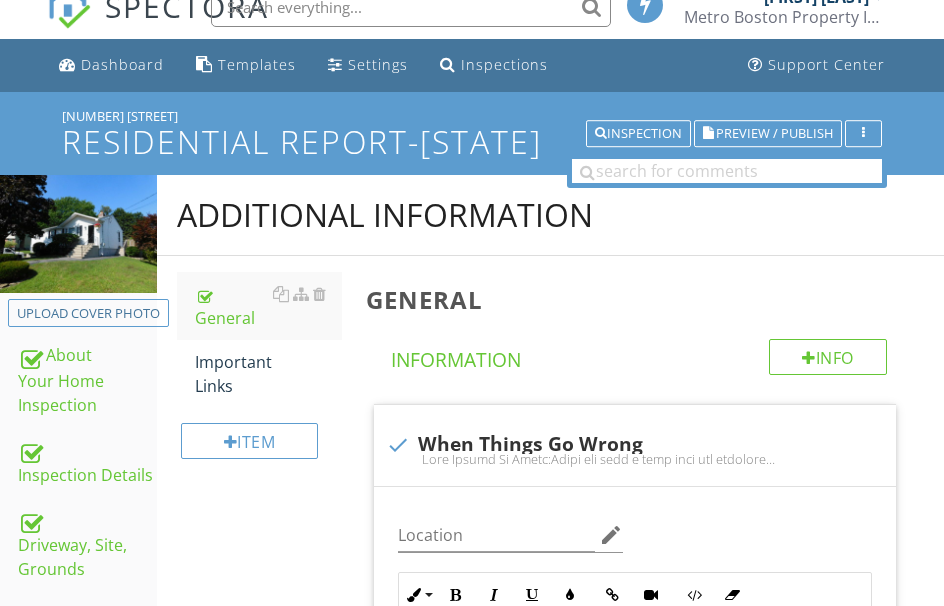 scroll, scrollTop: 0, scrollLeft: 0, axis: both 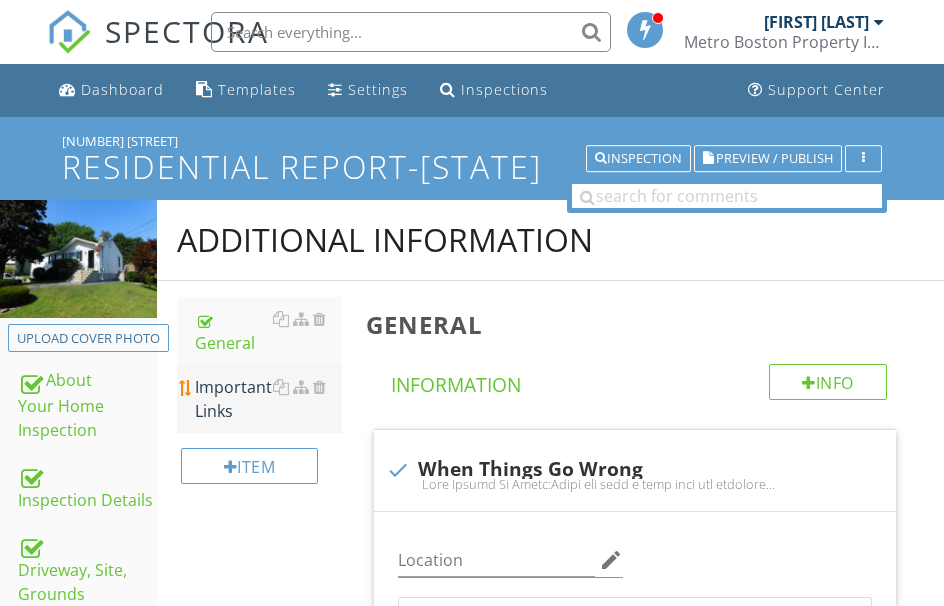 click on "Important Links" at bounding box center (268, 399) 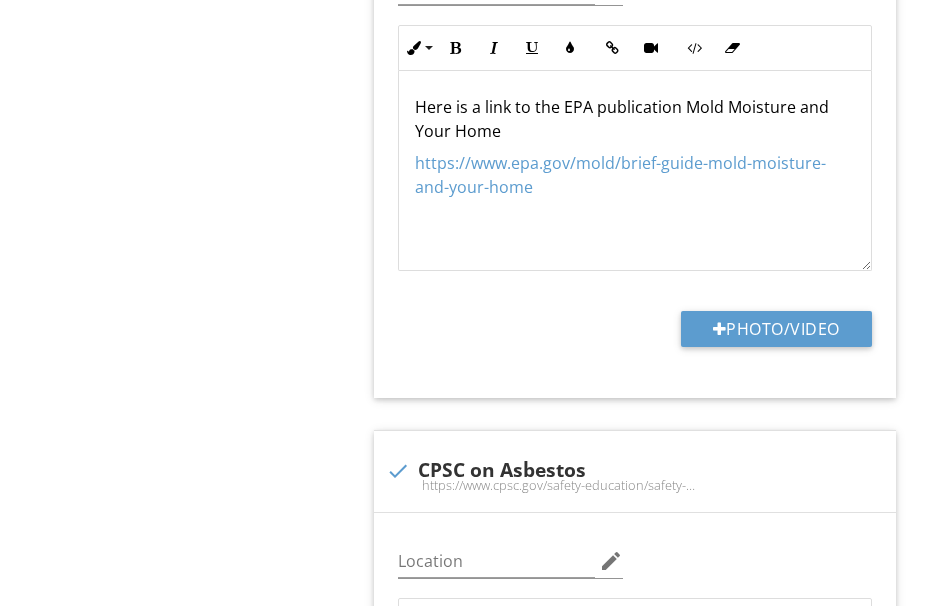 scroll, scrollTop: 3500, scrollLeft: 0, axis: vertical 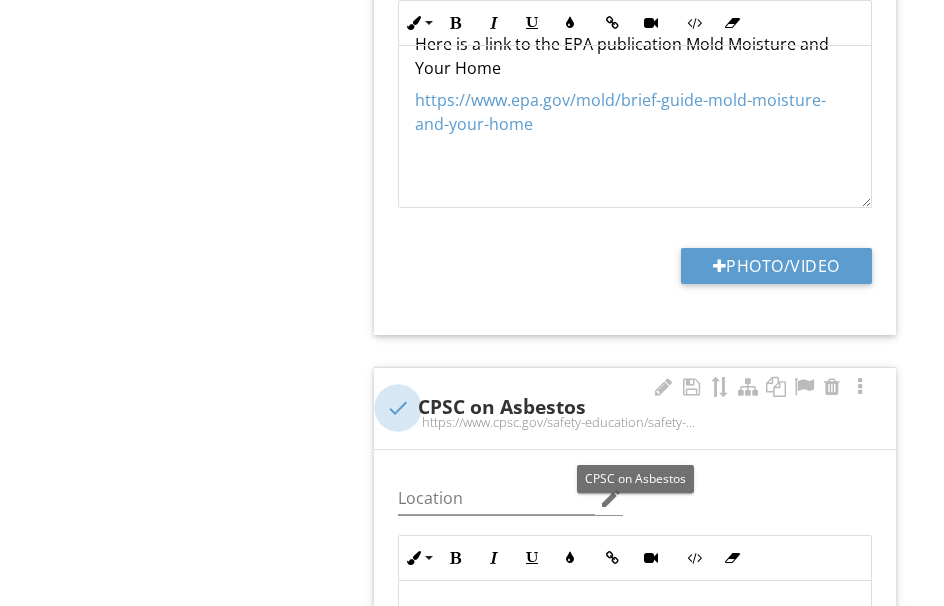 click at bounding box center [398, 408] 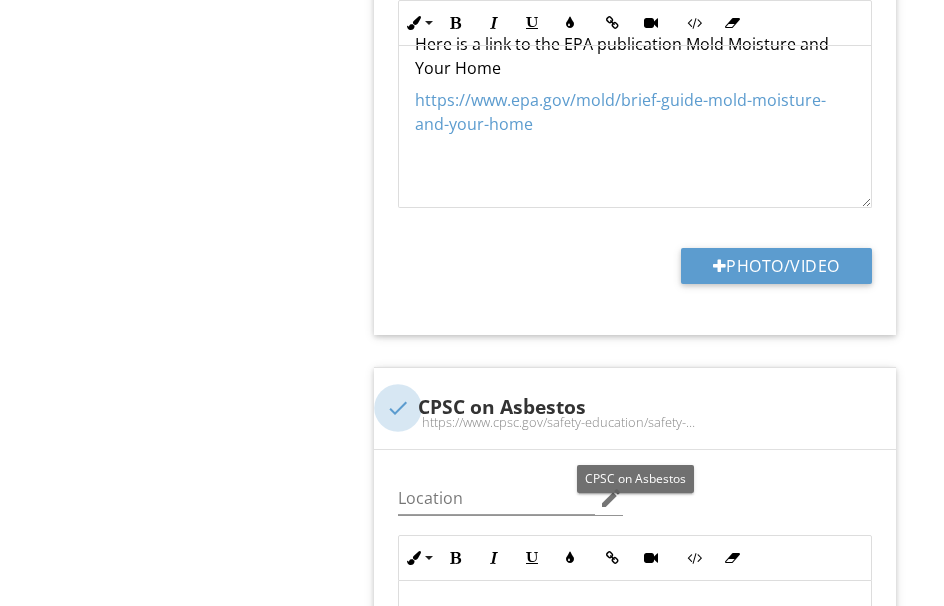 checkbox on "true" 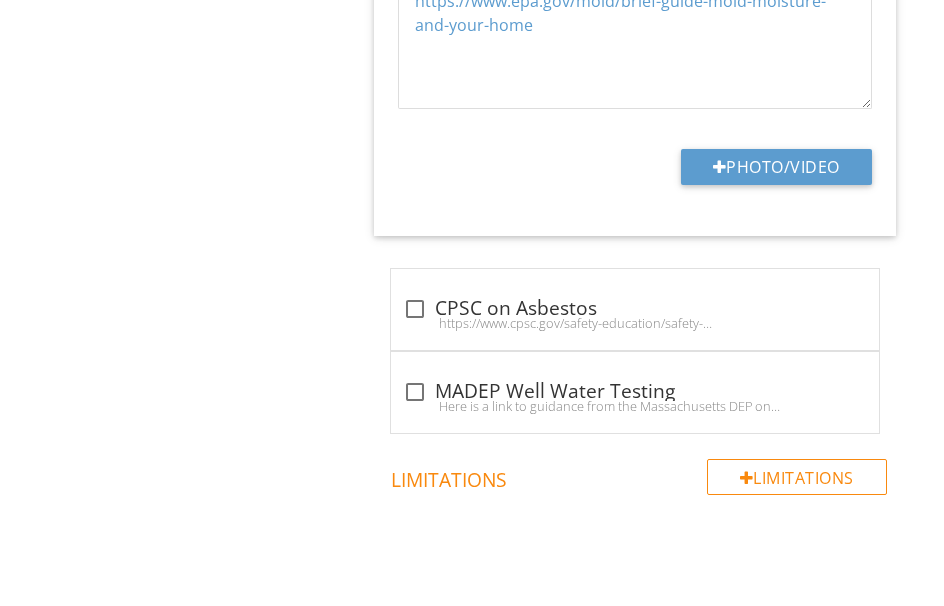 scroll, scrollTop: 3686, scrollLeft: 0, axis: vertical 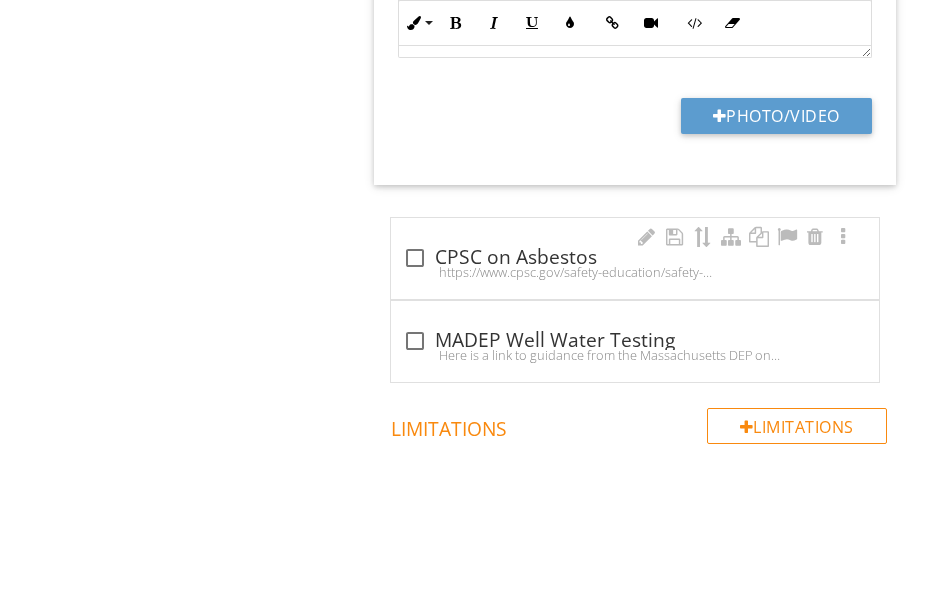 click at bounding box center (415, 258) 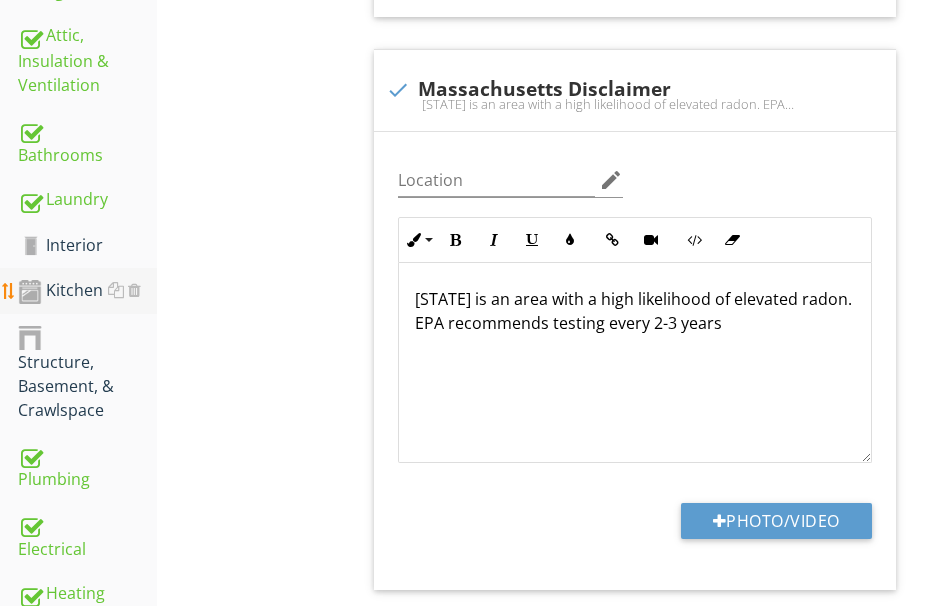 scroll, scrollTop: 986, scrollLeft: 0, axis: vertical 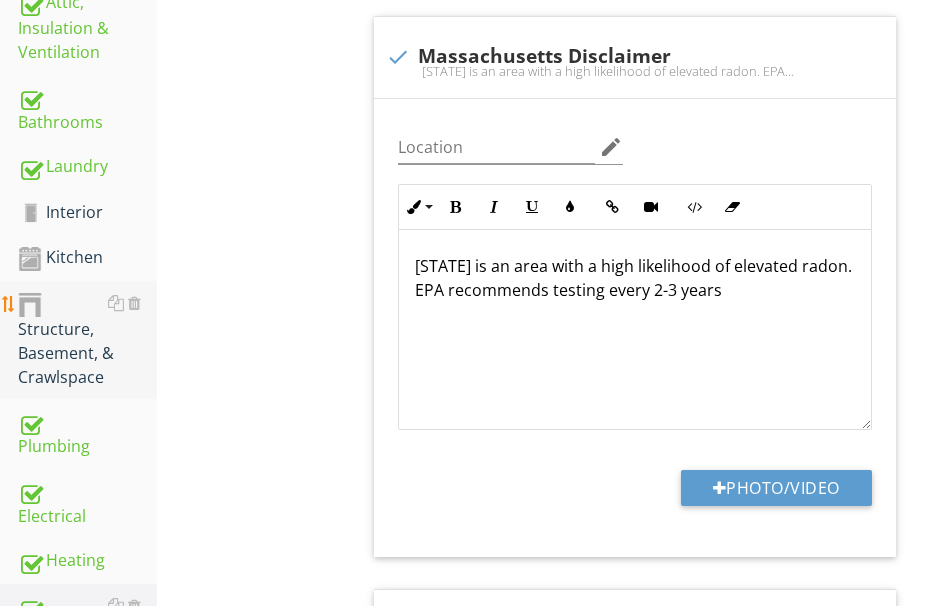 click on "Structure, Basement, & Crawlspace" at bounding box center (87, 340) 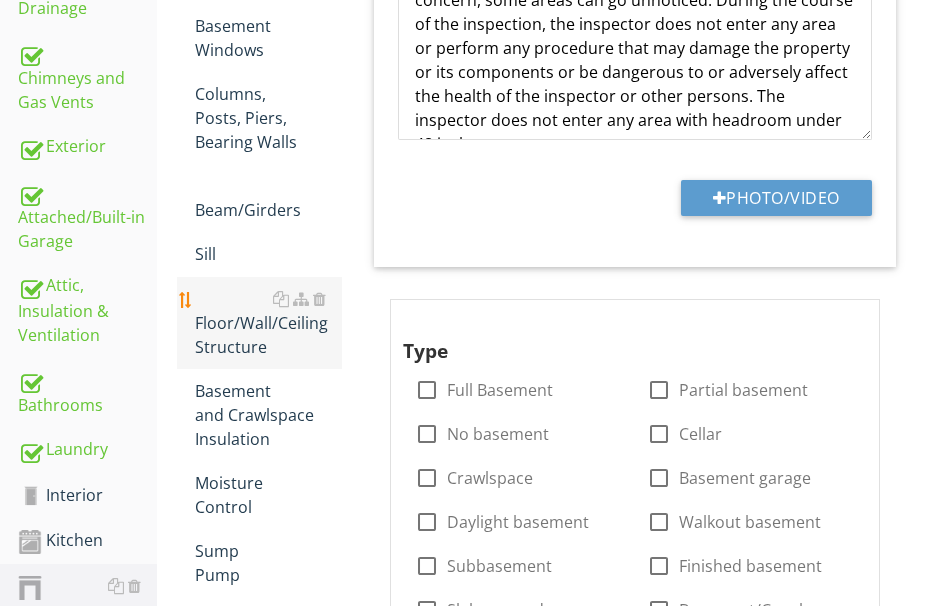 scroll, scrollTop: 686, scrollLeft: 0, axis: vertical 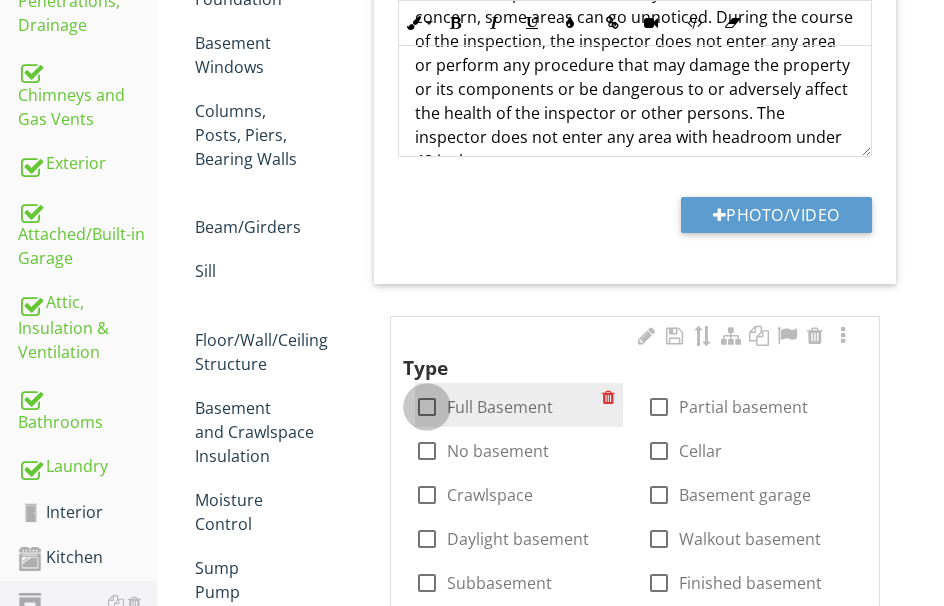 click at bounding box center [427, 407] 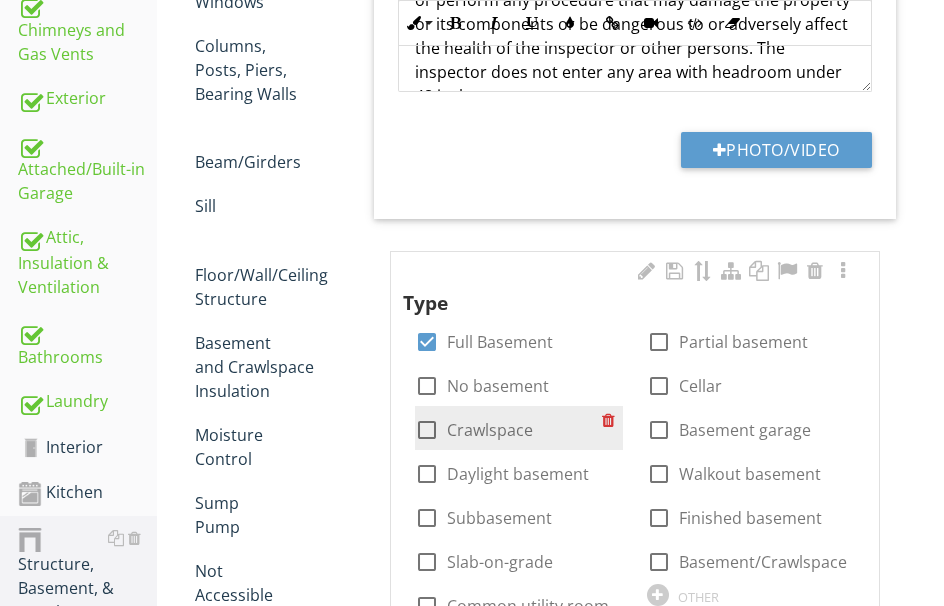 scroll, scrollTop: 786, scrollLeft: 0, axis: vertical 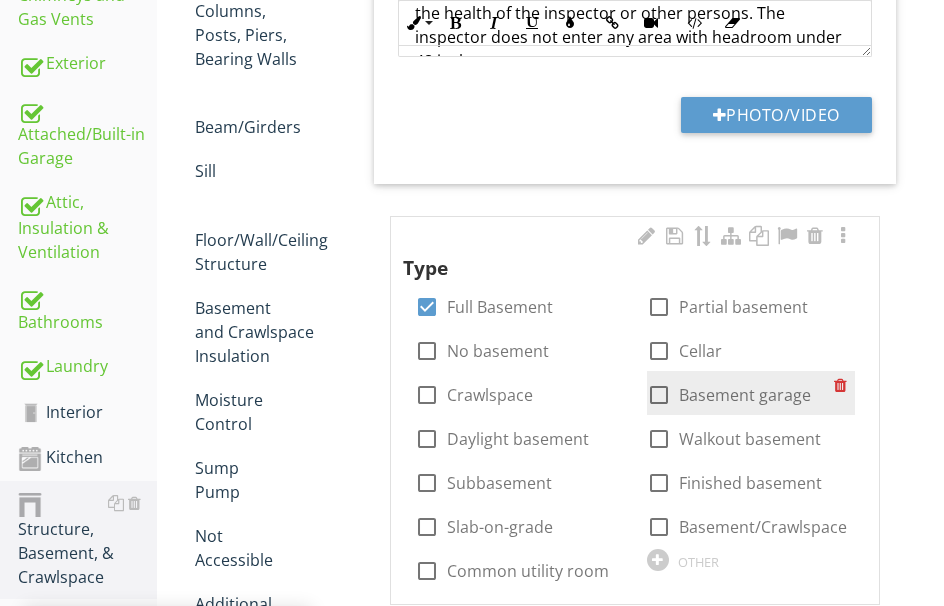 click at bounding box center (659, 395) 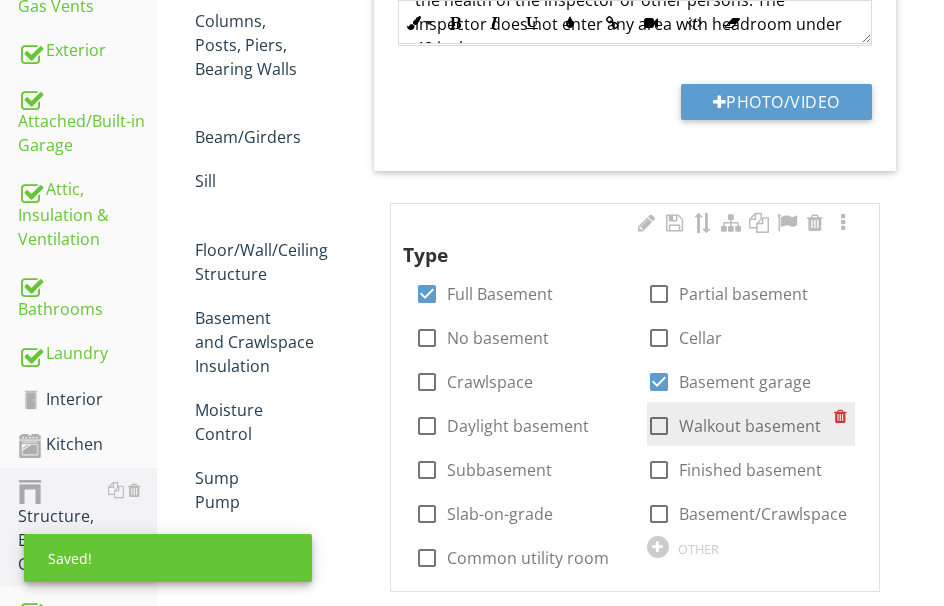 scroll, scrollTop: 886, scrollLeft: 0, axis: vertical 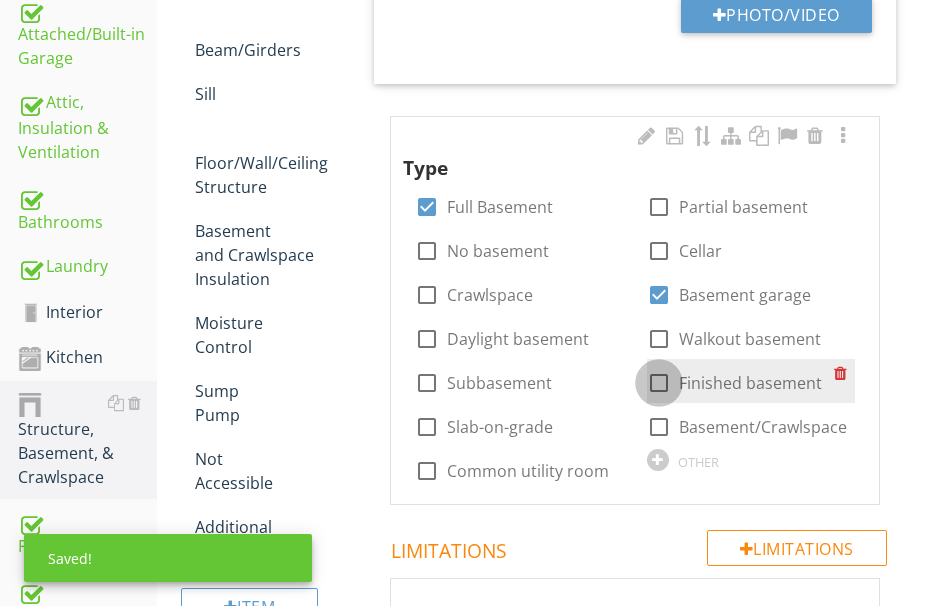 click at bounding box center (659, 383) 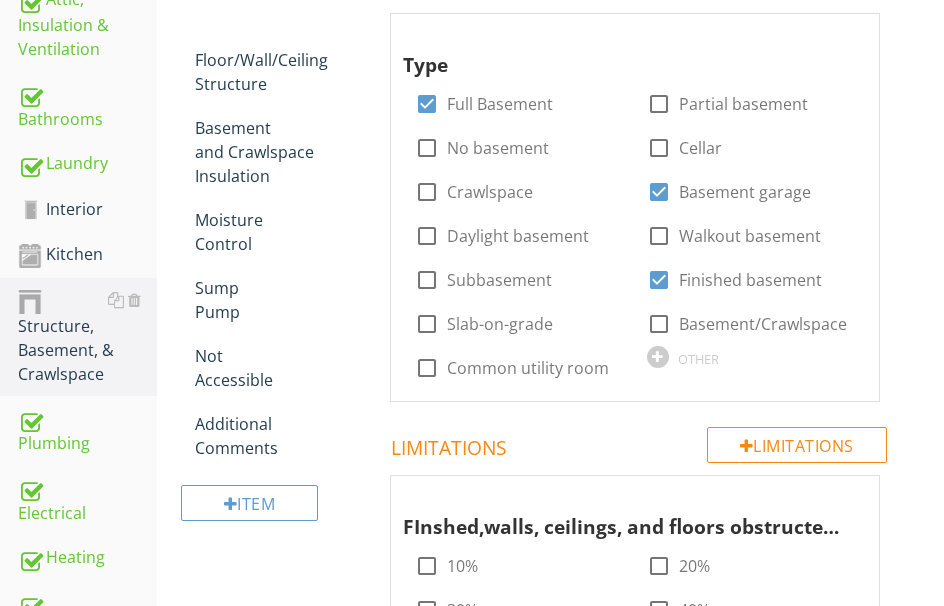 scroll, scrollTop: 1350, scrollLeft: 0, axis: vertical 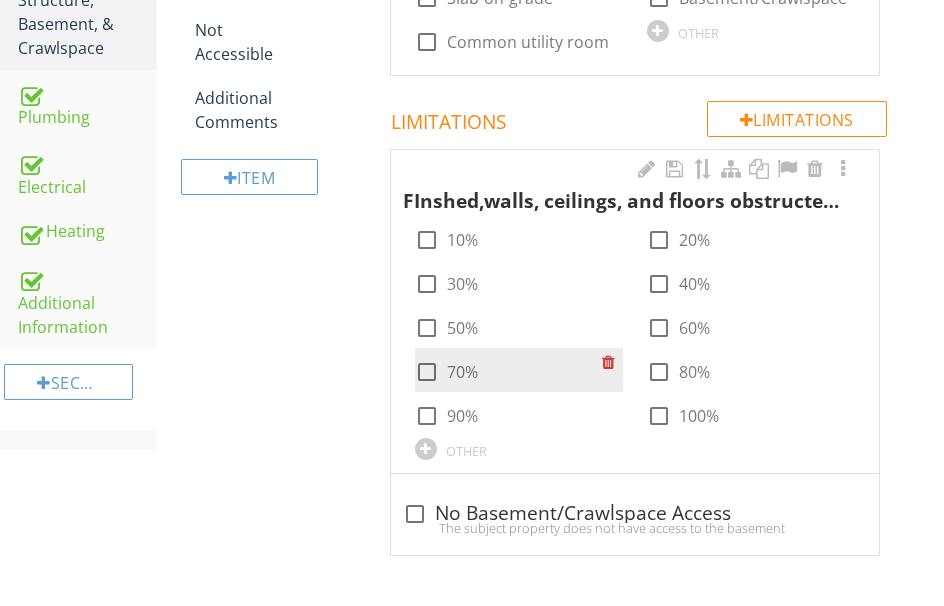 click at bounding box center [427, 372] 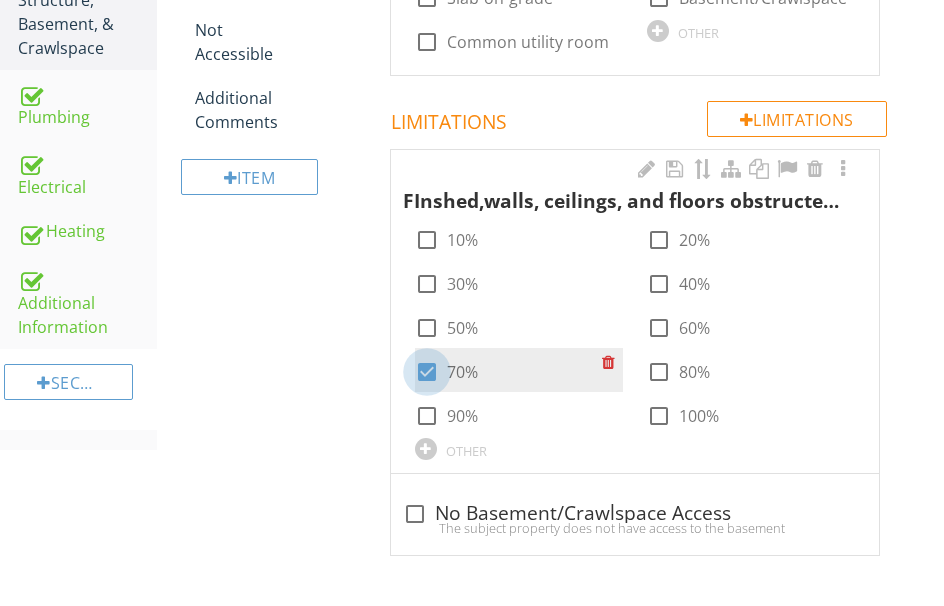 checkbox on "true" 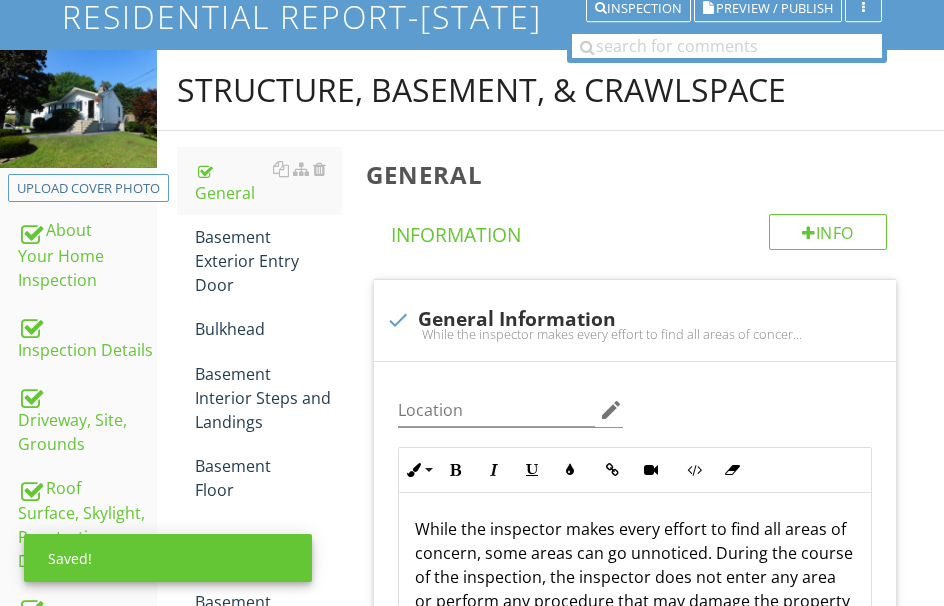 scroll, scrollTop: 50, scrollLeft: 0, axis: vertical 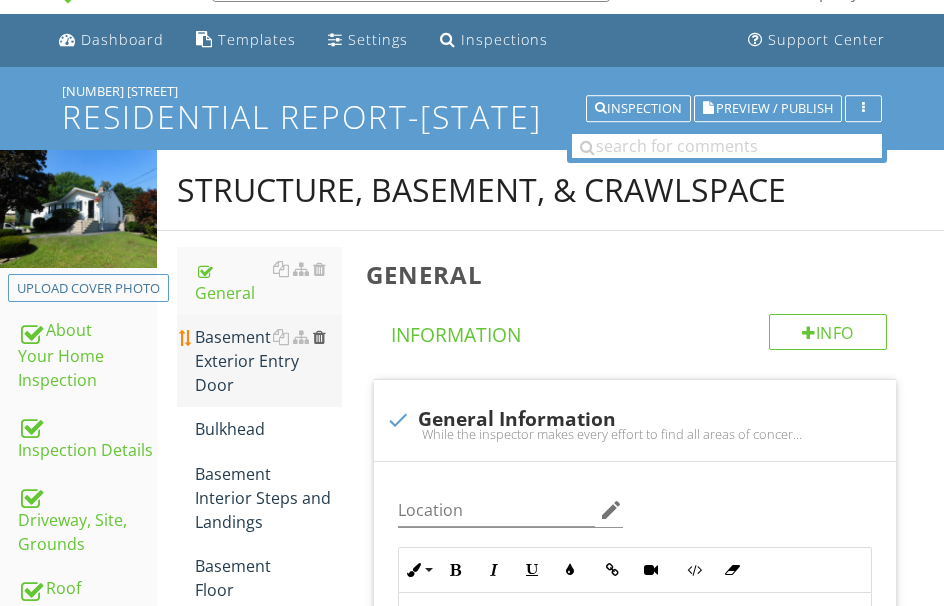 click at bounding box center (319, 337) 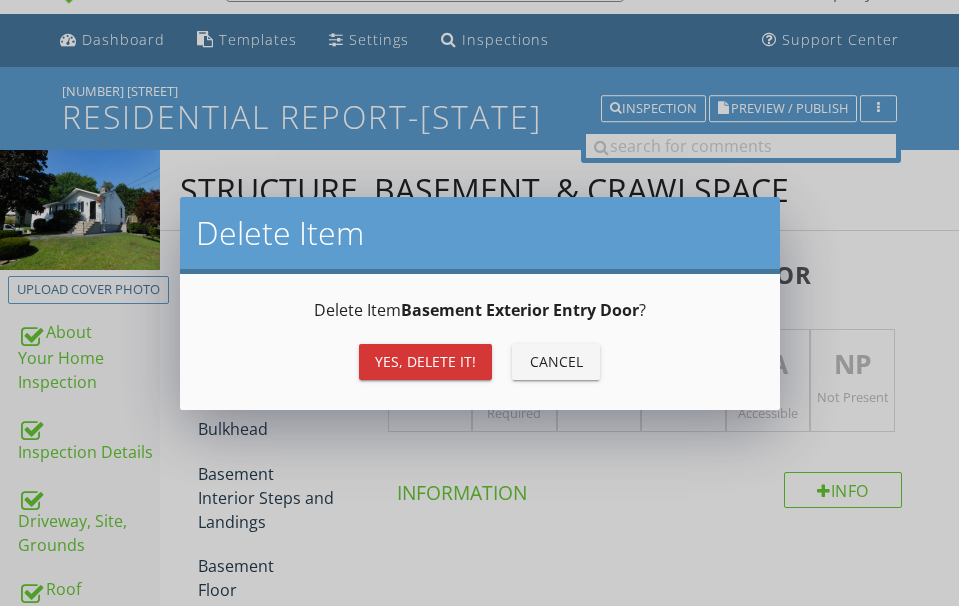 click on "Yes, Delete it!" at bounding box center (425, 361) 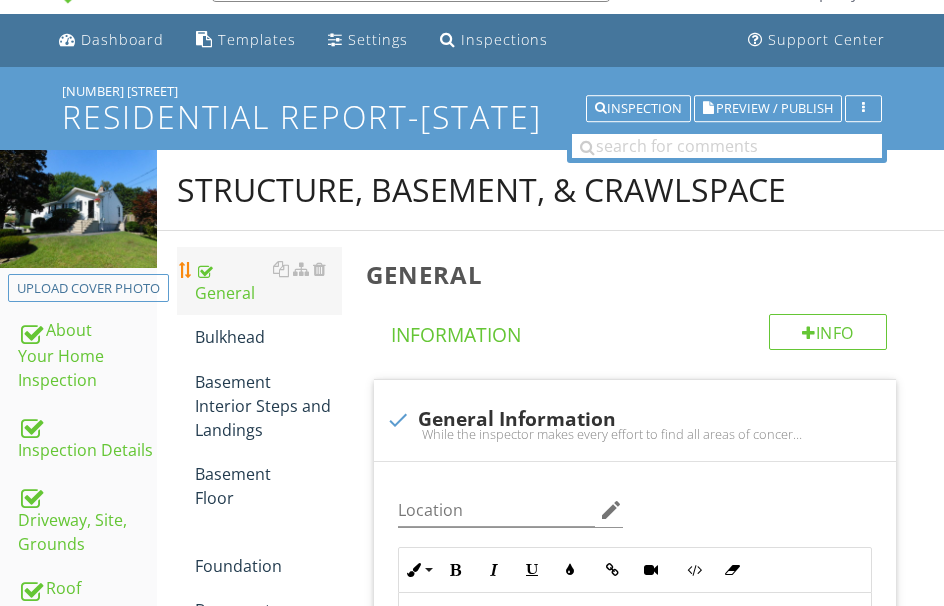 click on "General" at bounding box center (268, 281) 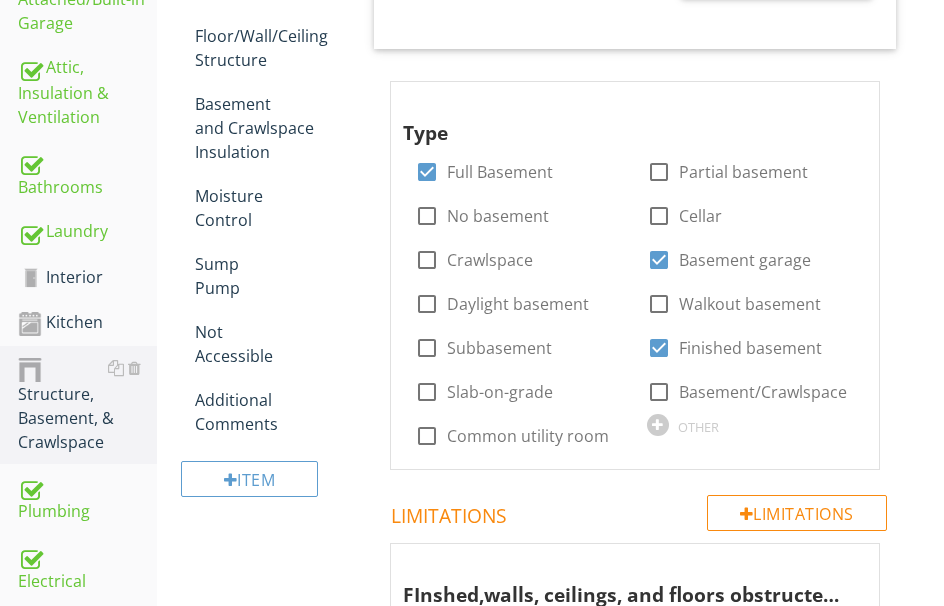 scroll, scrollTop: 950, scrollLeft: 0, axis: vertical 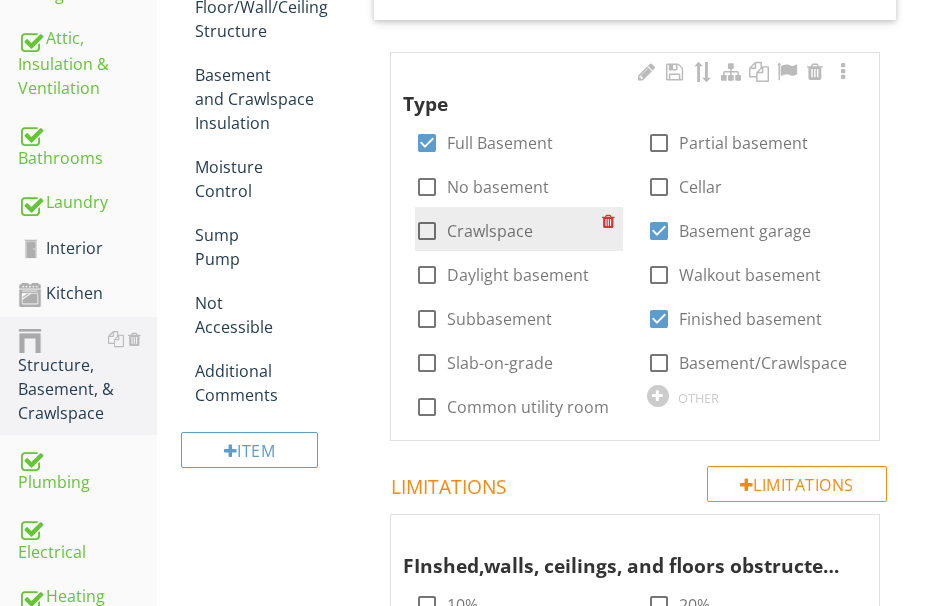 click at bounding box center (427, 231) 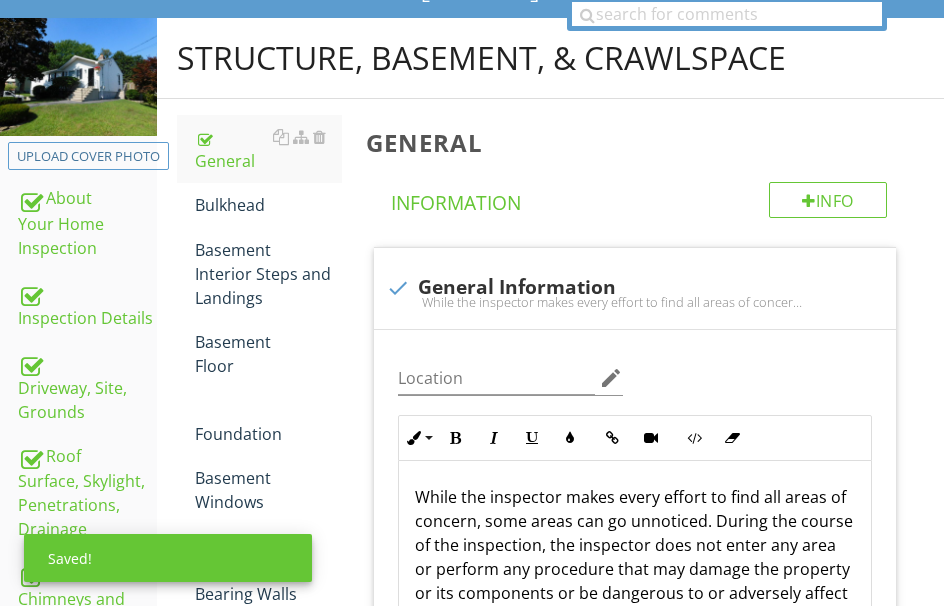 scroll, scrollTop: 50, scrollLeft: 0, axis: vertical 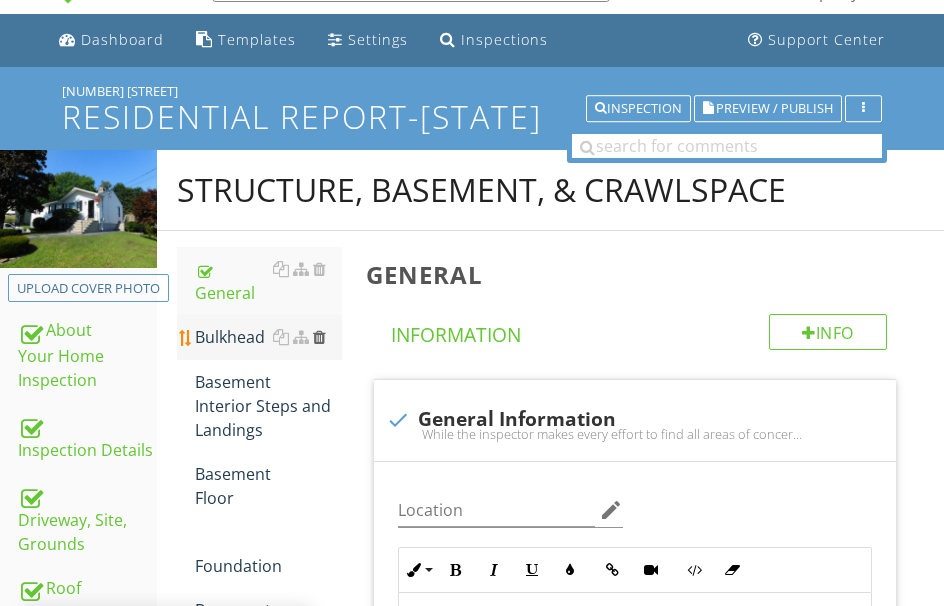 click at bounding box center (319, 337) 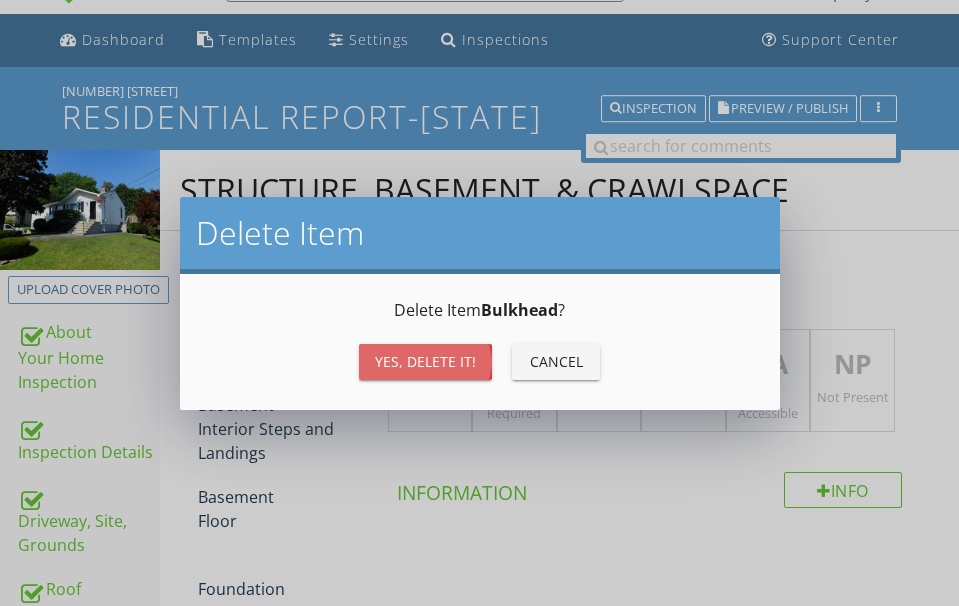 click on "Yes, Delete it!" at bounding box center [425, 361] 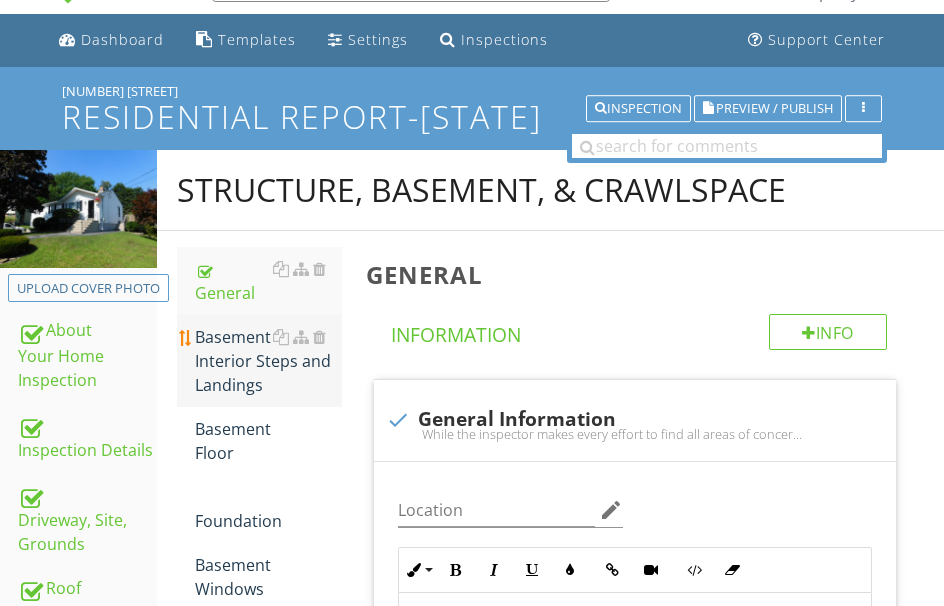 click on "Basement Interior Steps and Landings" at bounding box center (268, 361) 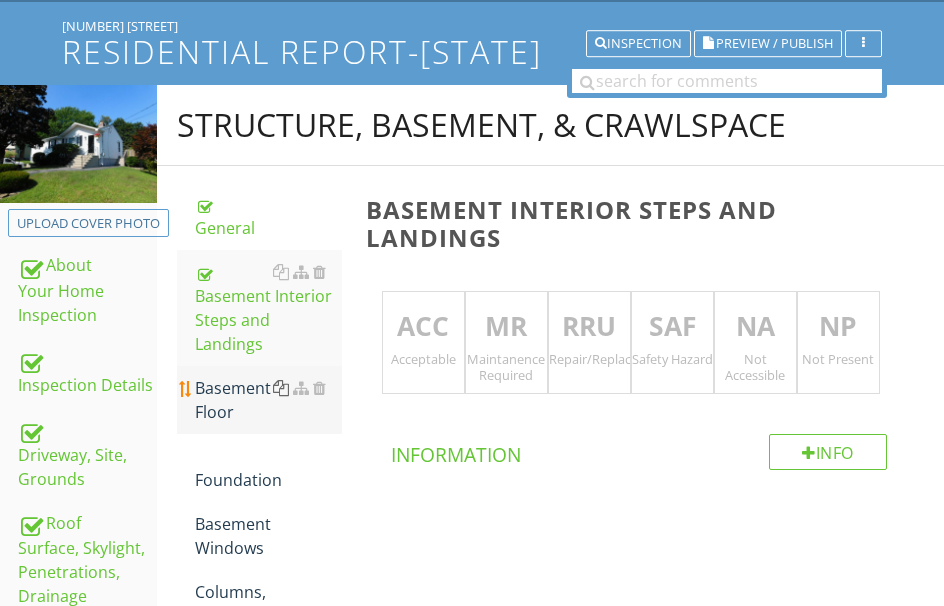 scroll, scrollTop: 150, scrollLeft: 0, axis: vertical 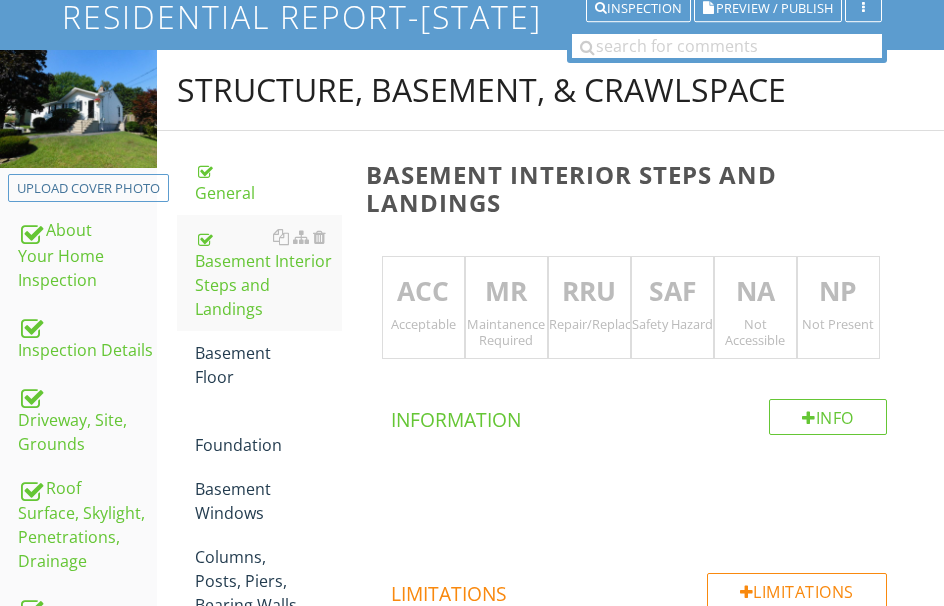 click on "ACC" at bounding box center (423, 292) 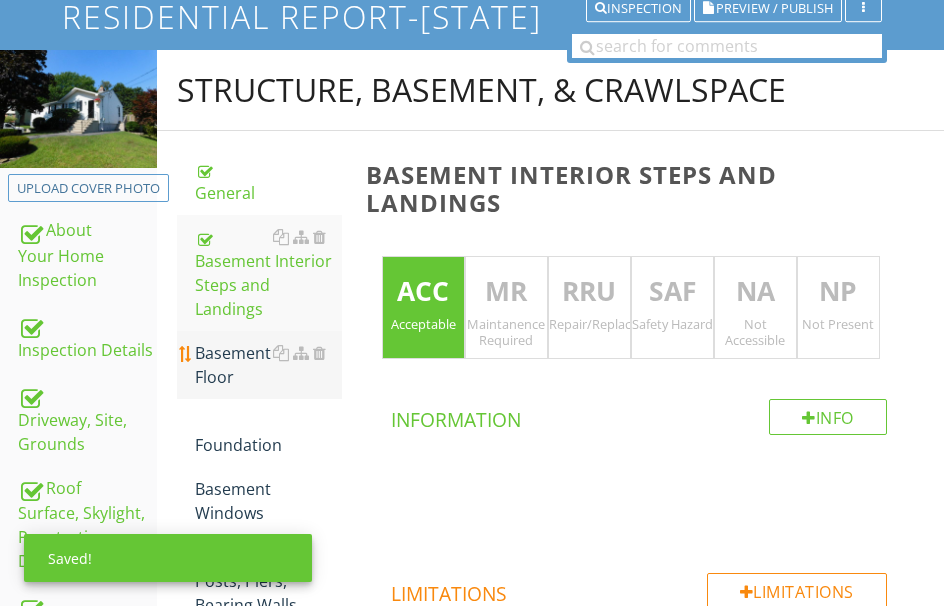 click on "Basement Floor" at bounding box center (268, 365) 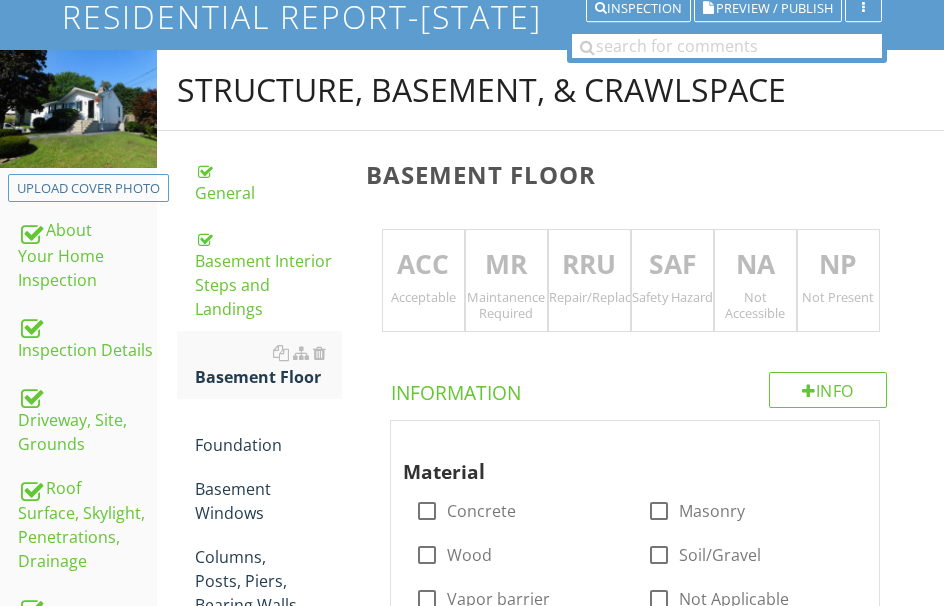 click on "ACC" at bounding box center [423, 265] 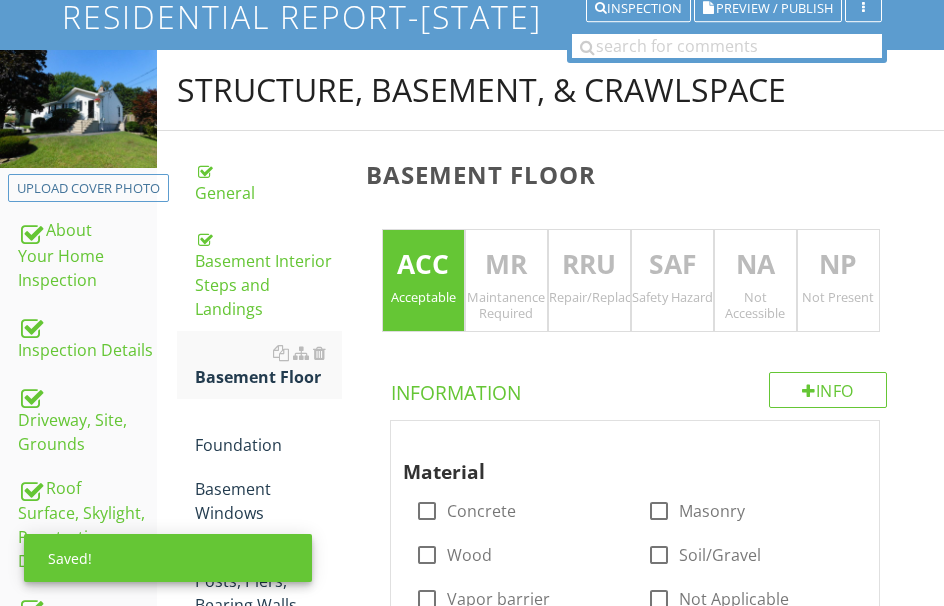 click on "NA" at bounding box center (755, 265) 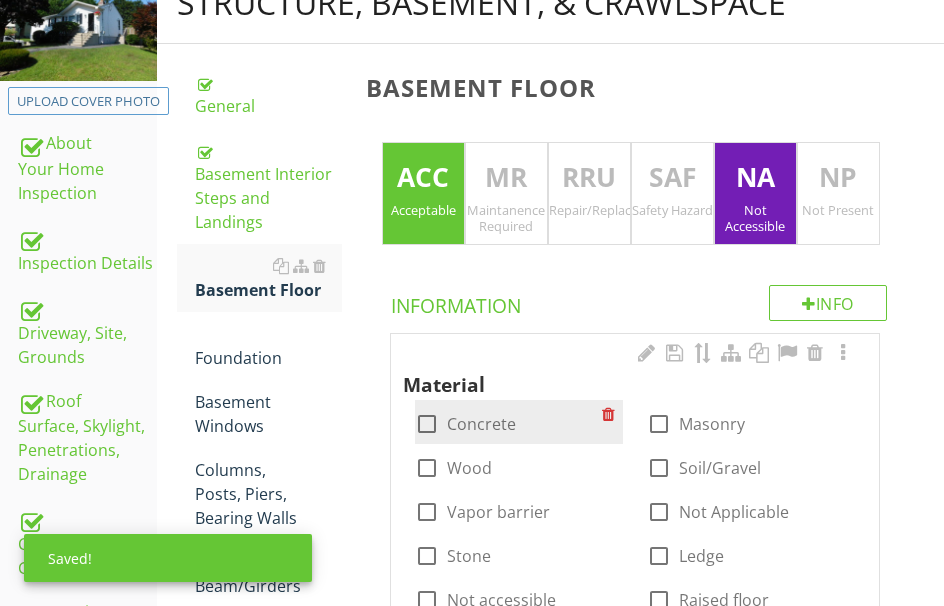 scroll, scrollTop: 350, scrollLeft: 0, axis: vertical 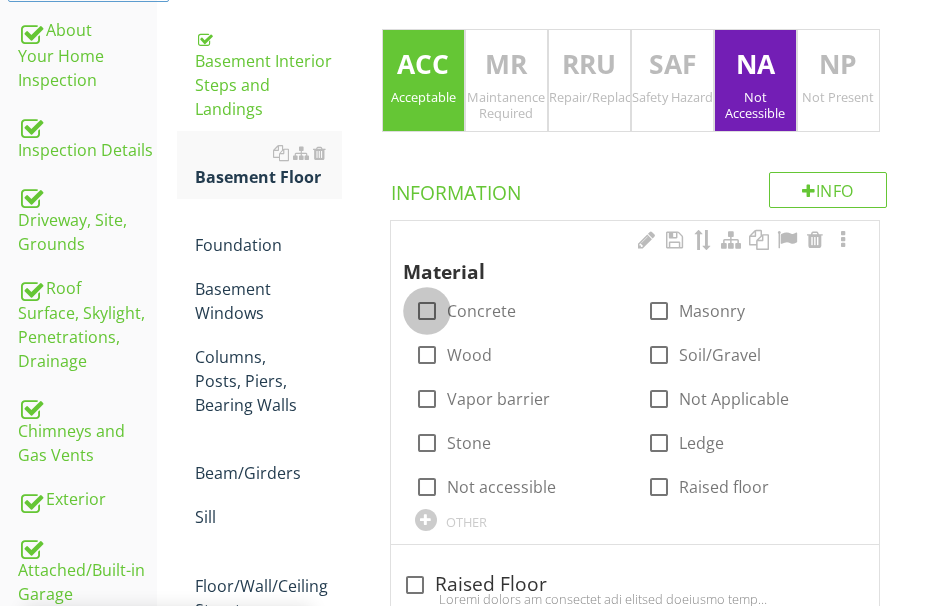drag, startPoint x: 424, startPoint y: 337, endPoint x: 688, endPoint y: 321, distance: 264.4844 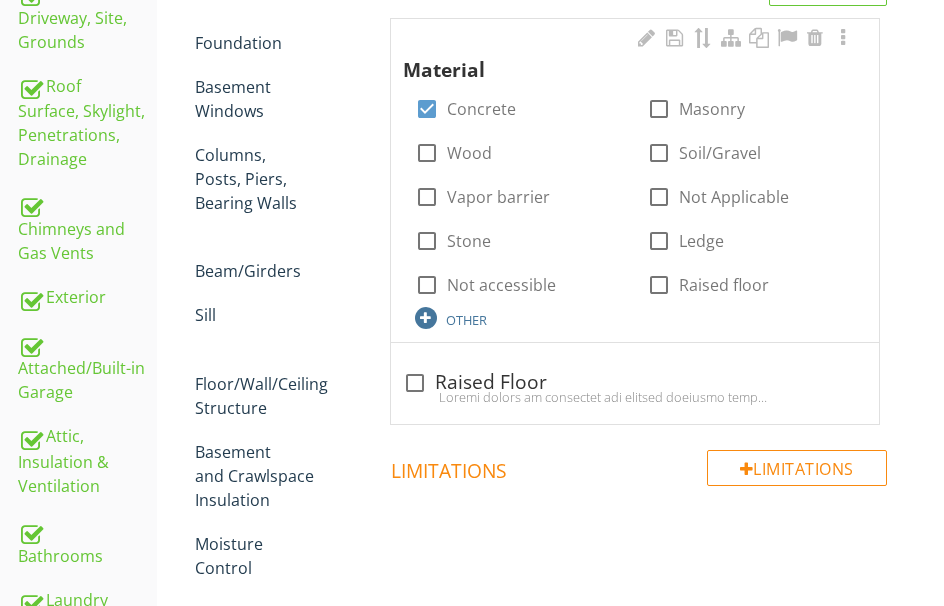 scroll, scrollTop: 550, scrollLeft: 0, axis: vertical 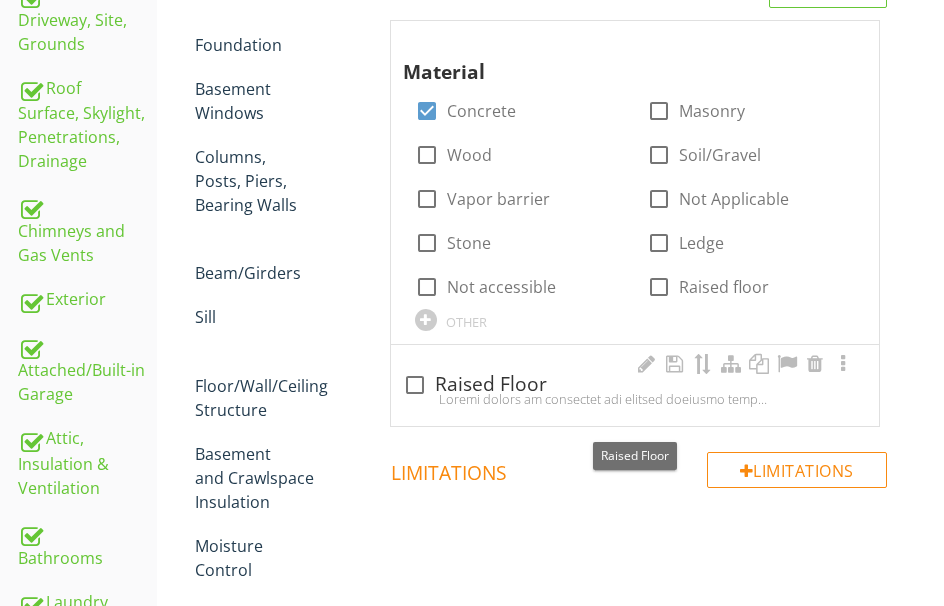 click on "Raised Floor" at bounding box center [635, 385] 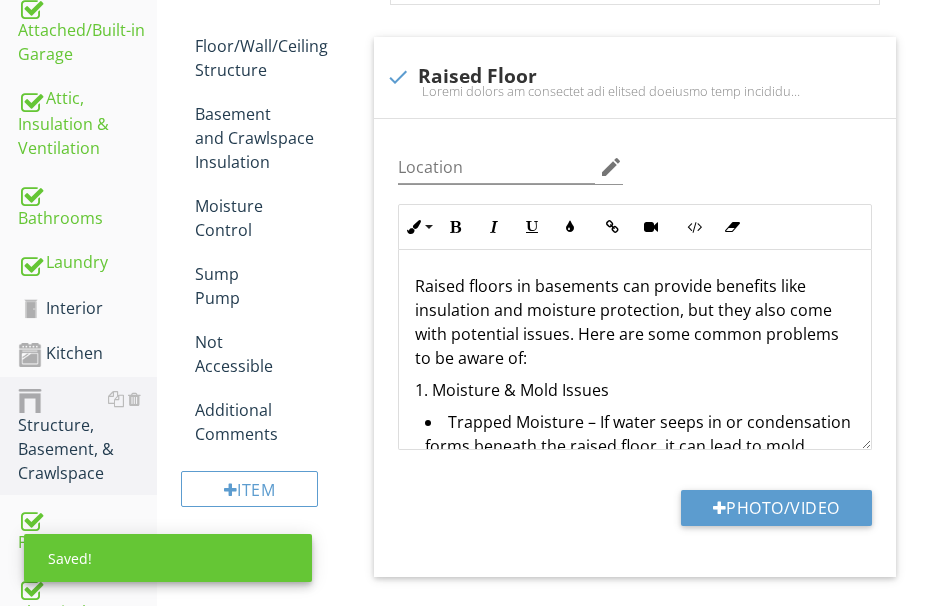 scroll, scrollTop: 950, scrollLeft: 0, axis: vertical 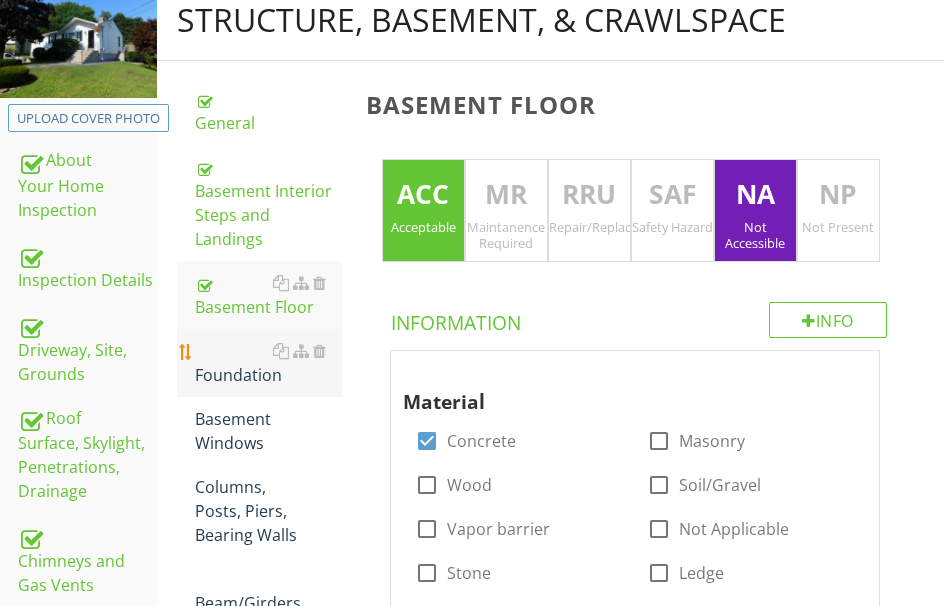 click on "Foundation" at bounding box center [268, 363] 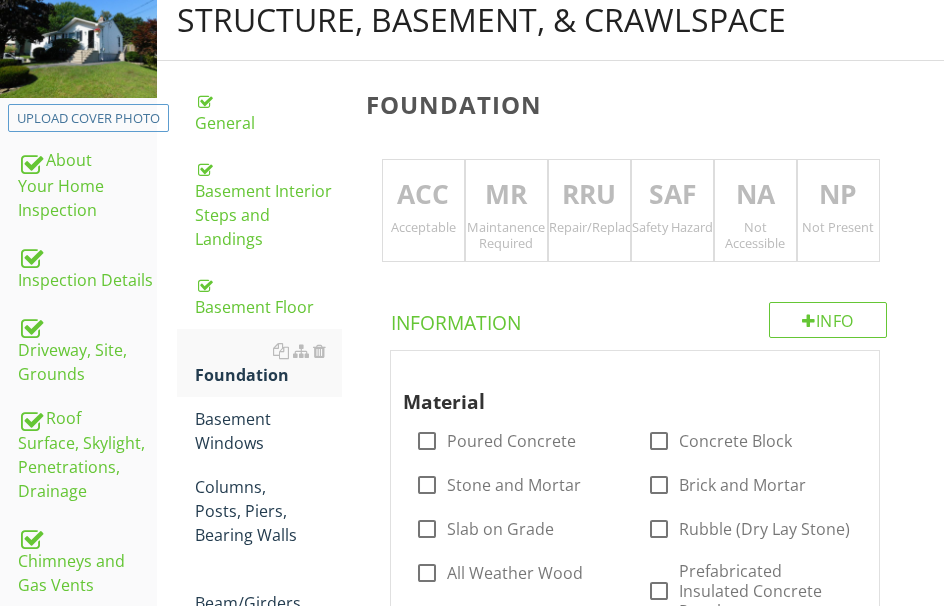 click on "RRU" at bounding box center [589, 195] 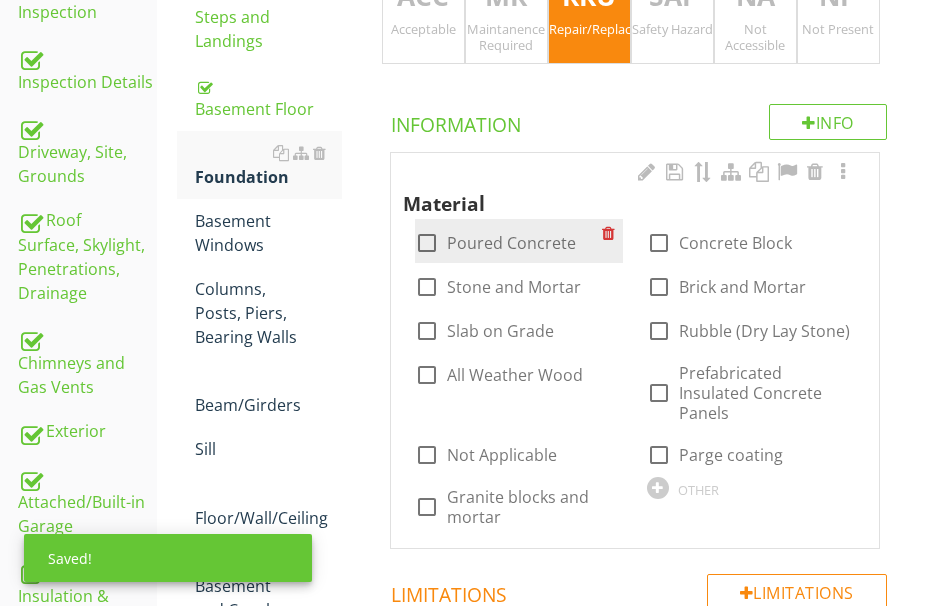 scroll, scrollTop: 420, scrollLeft: 0, axis: vertical 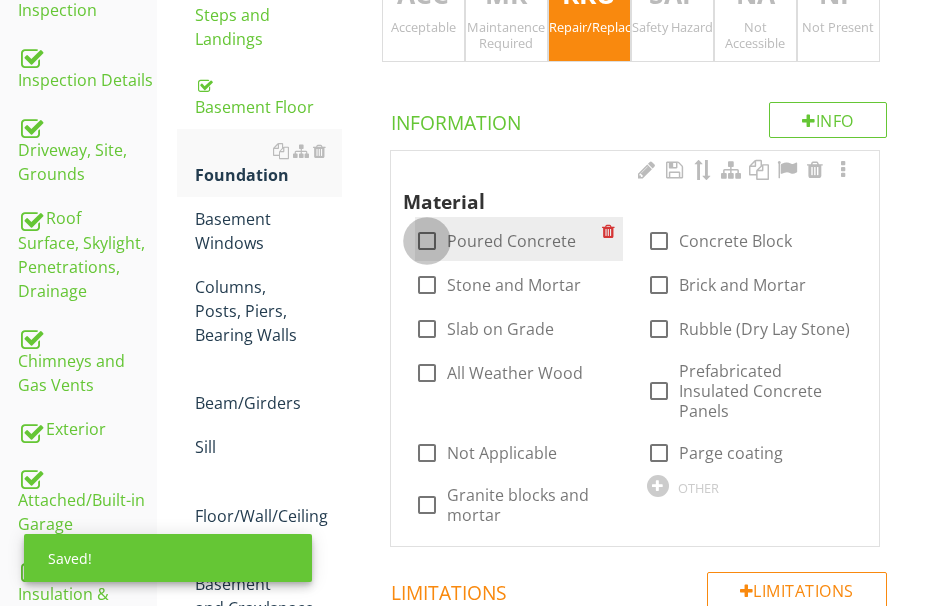 click at bounding box center (427, 241) 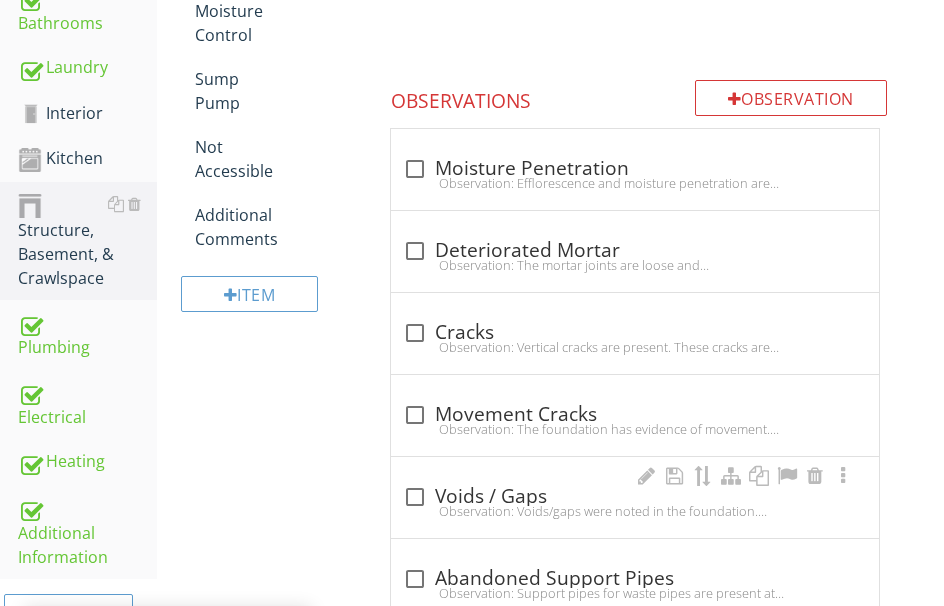scroll, scrollTop: 1220, scrollLeft: 0, axis: vertical 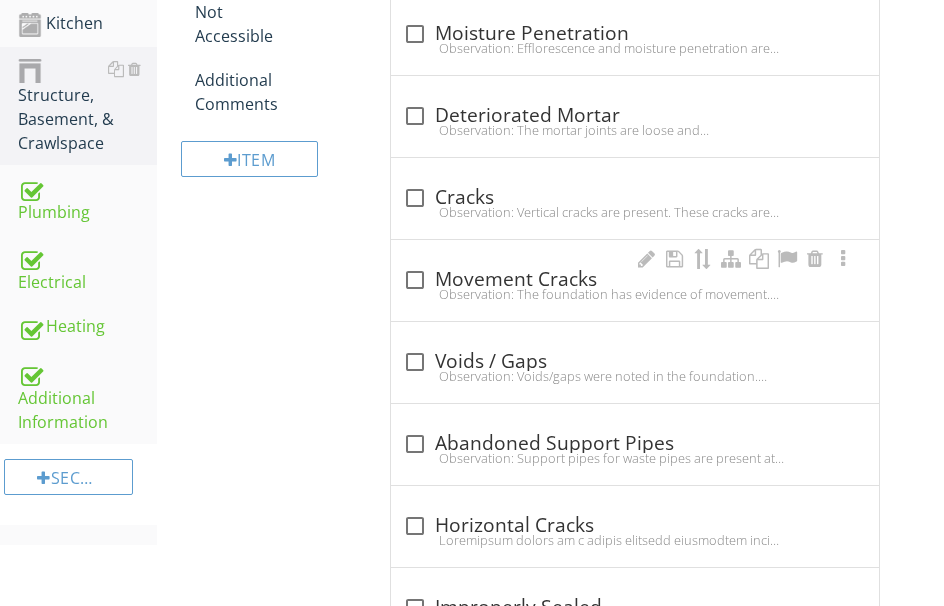 click on "Observation: The foundation has evidence of movement. This was noted by either clean sharp edges at the crack or chips noted lying on the floor or ground below the cracks.Recommendation: A qualified professional is recommended for further evaluation and to estimate repairs. Further investigation as to the cause and cure is needed." at bounding box center [635, 294] 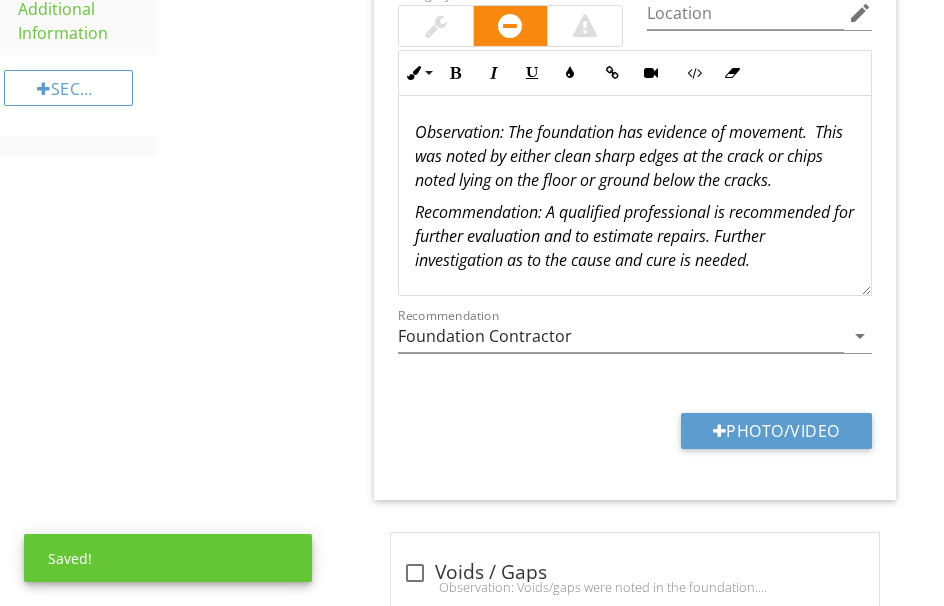scroll, scrollTop: 1620, scrollLeft: 0, axis: vertical 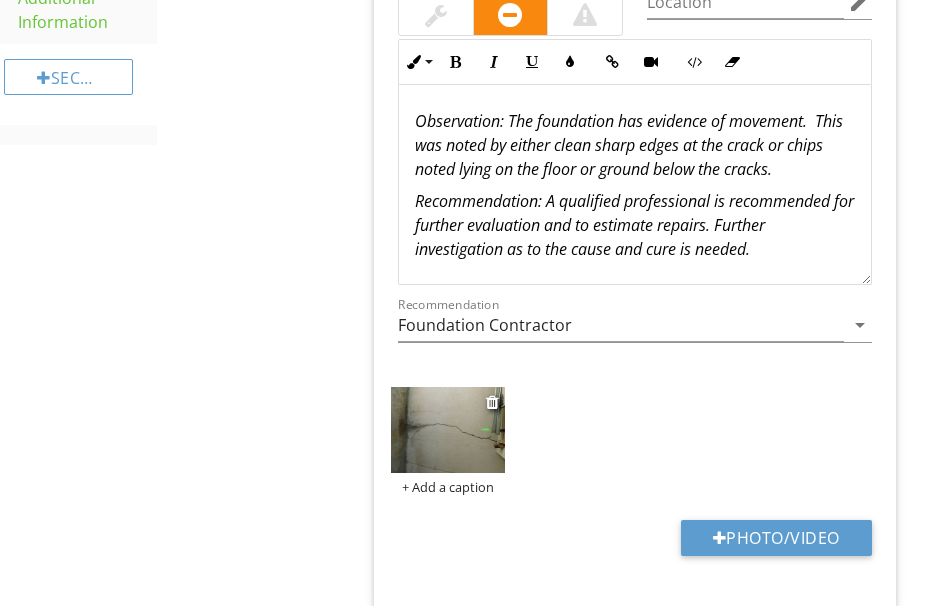 click at bounding box center (448, 430) 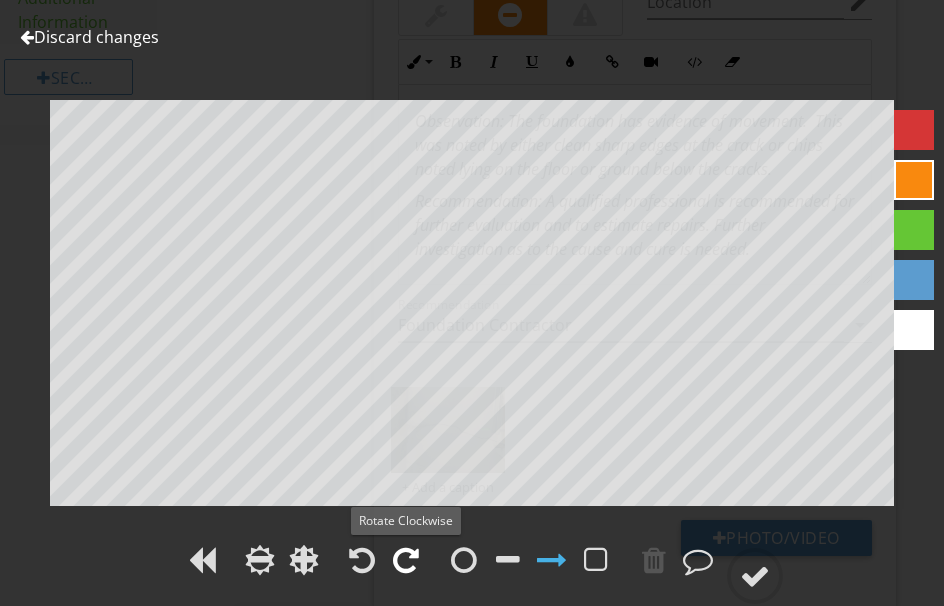click at bounding box center (406, 560) 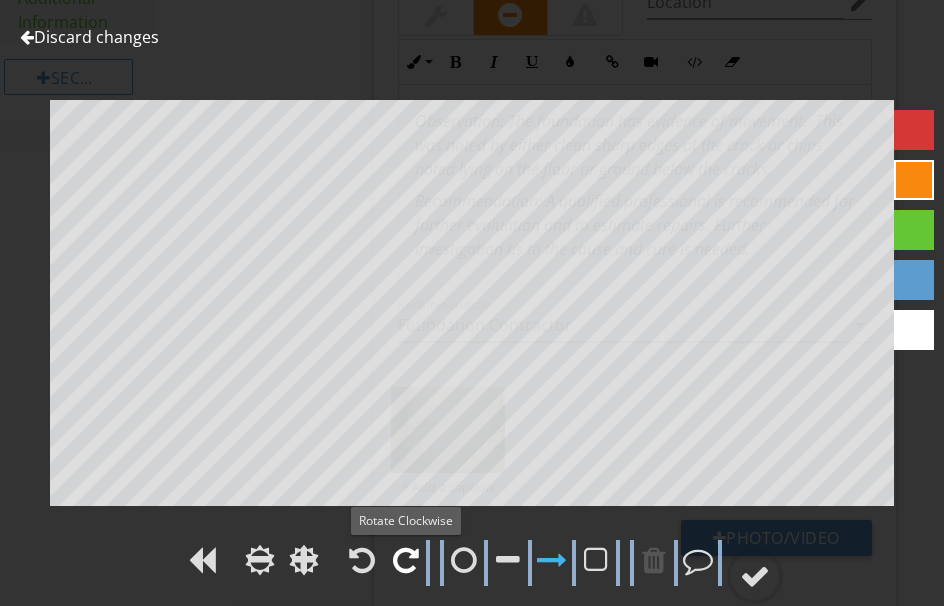 click at bounding box center [406, 560] 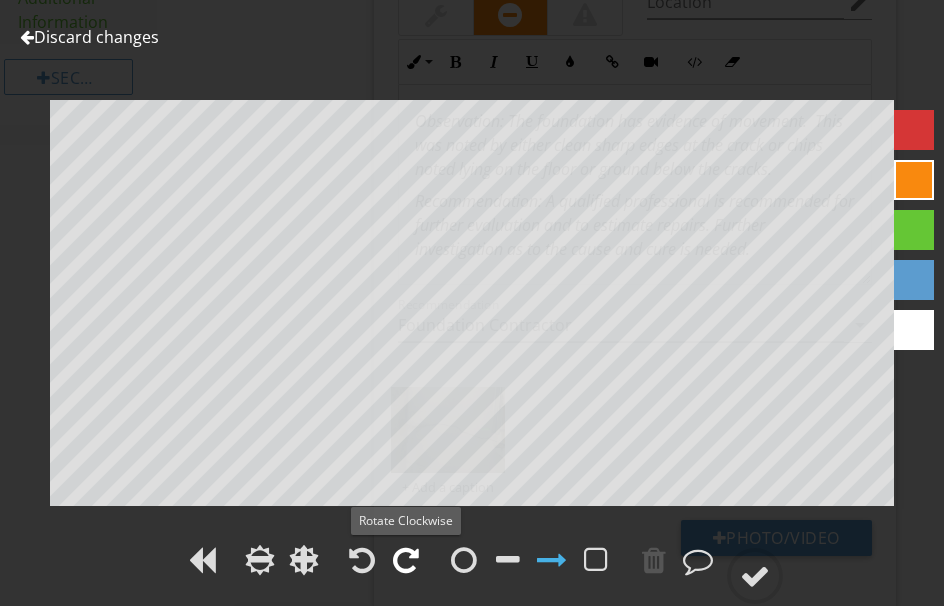 click at bounding box center [406, 560] 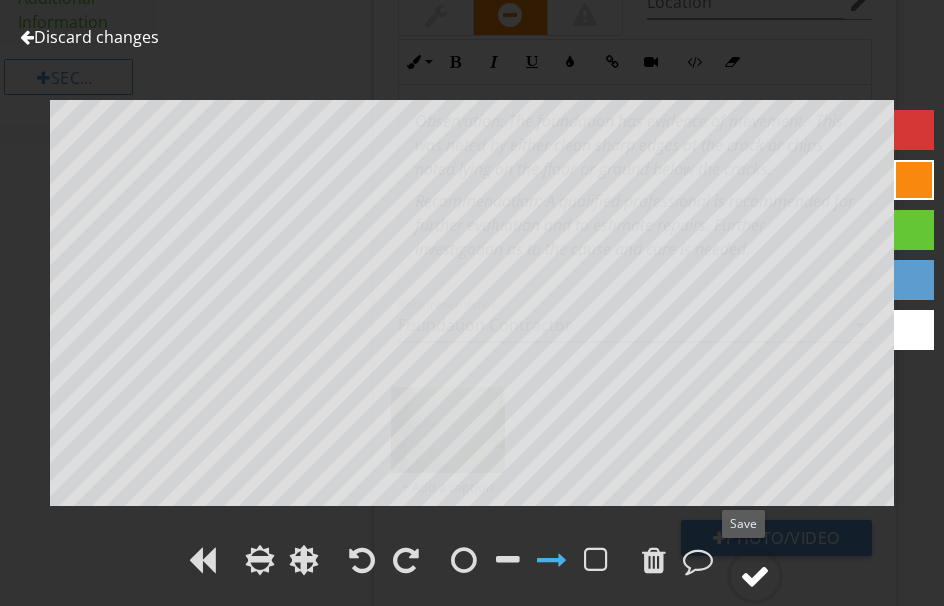 click at bounding box center [755, 576] 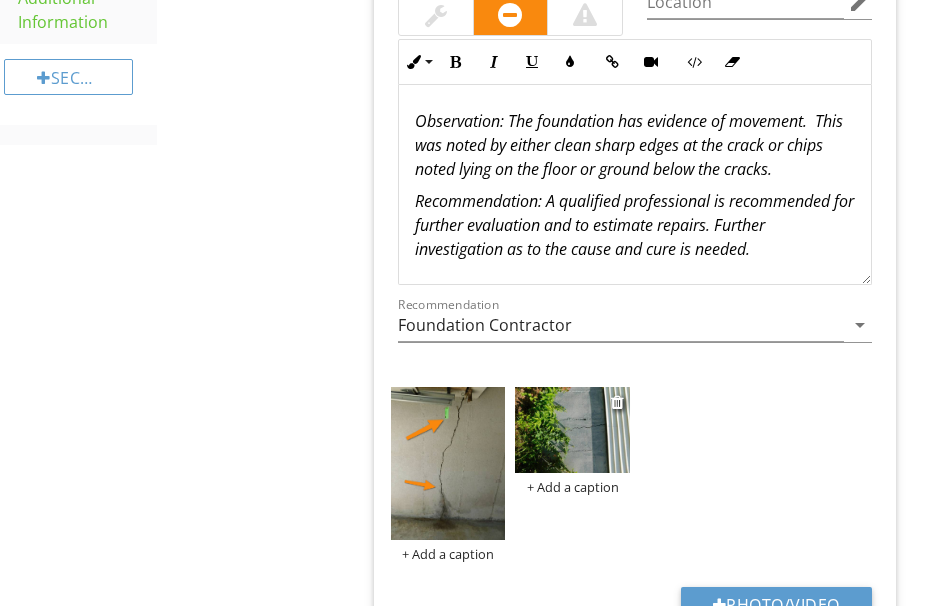 click at bounding box center [572, 430] 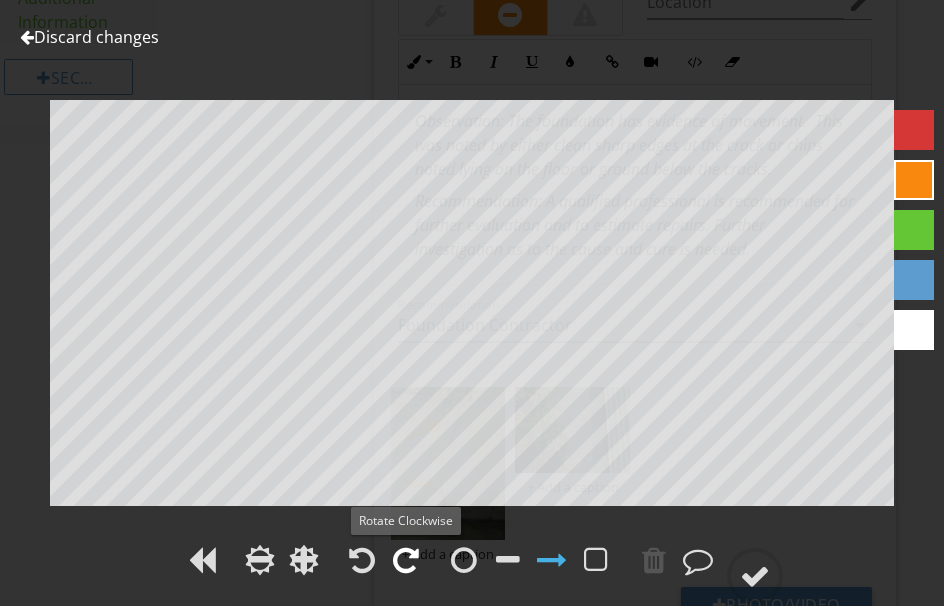 click at bounding box center (406, 560) 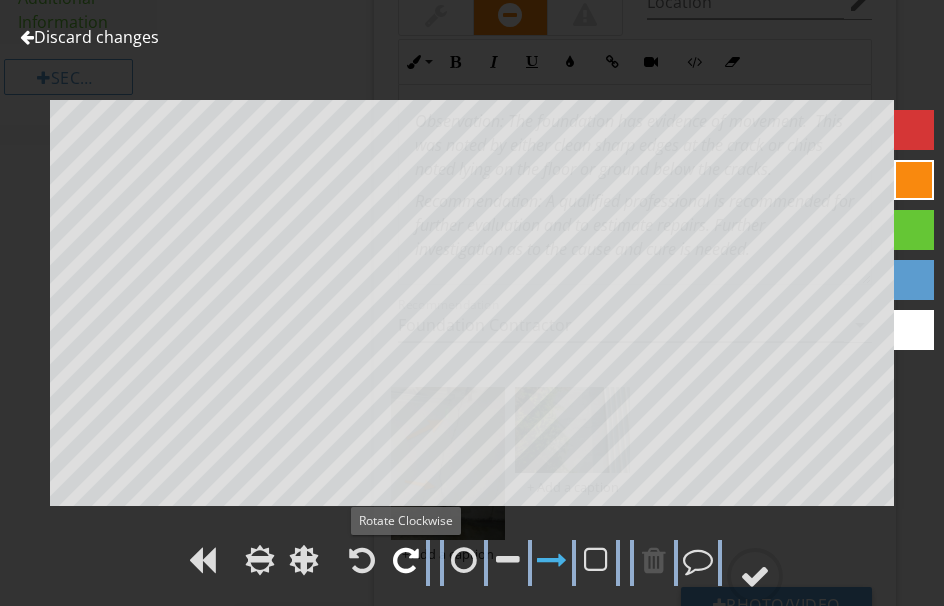 click at bounding box center [406, 560] 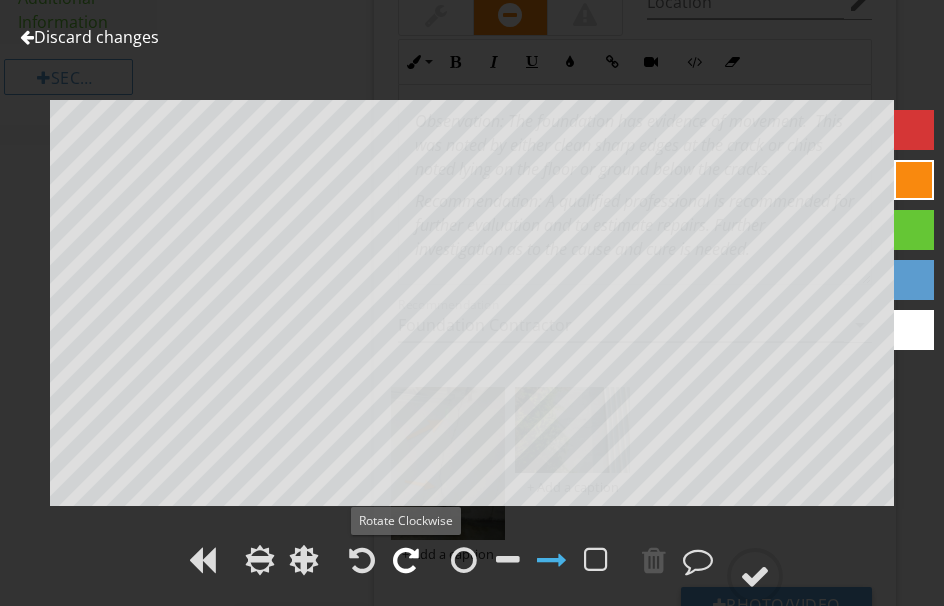 click at bounding box center (406, 560) 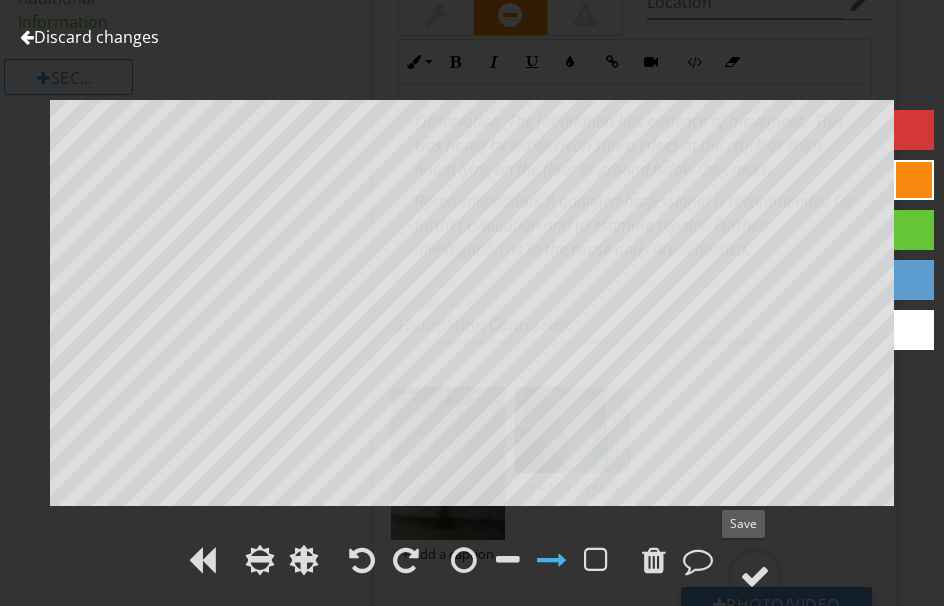 drag, startPoint x: 754, startPoint y: 567, endPoint x: 796, endPoint y: 531, distance: 55.31727 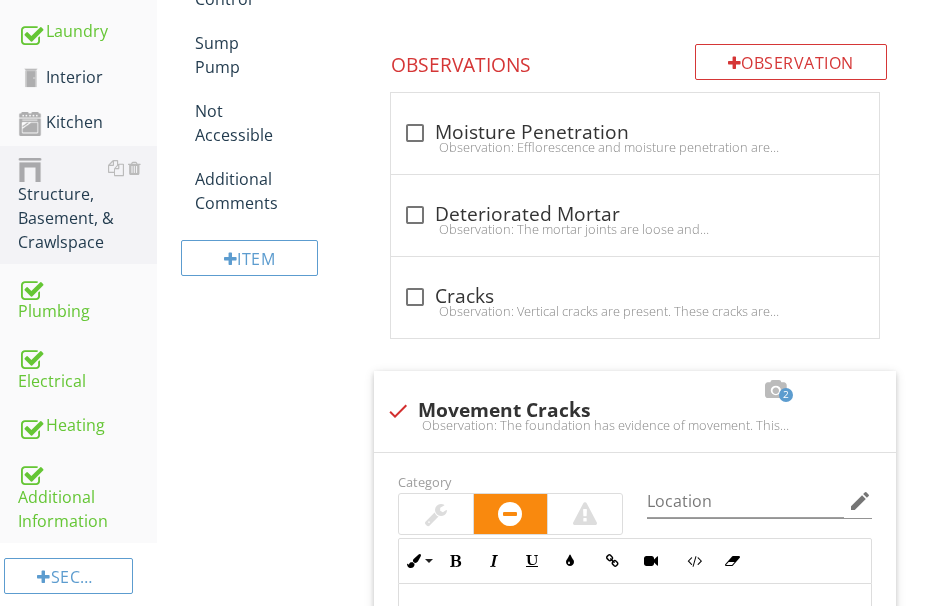 scroll, scrollTop: 1120, scrollLeft: 0, axis: vertical 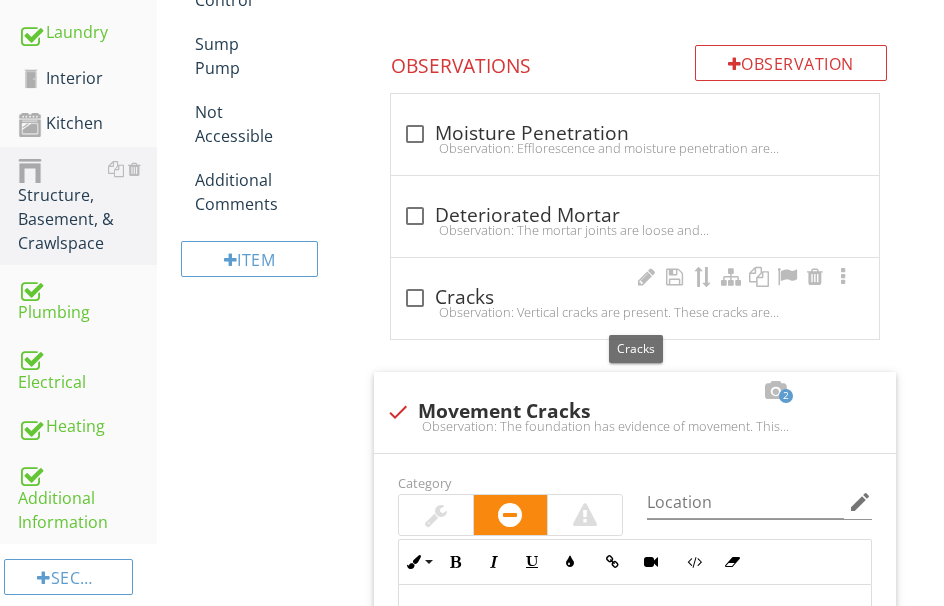 click on "check_box_outline_blank
Cracks" at bounding box center (635, 298) 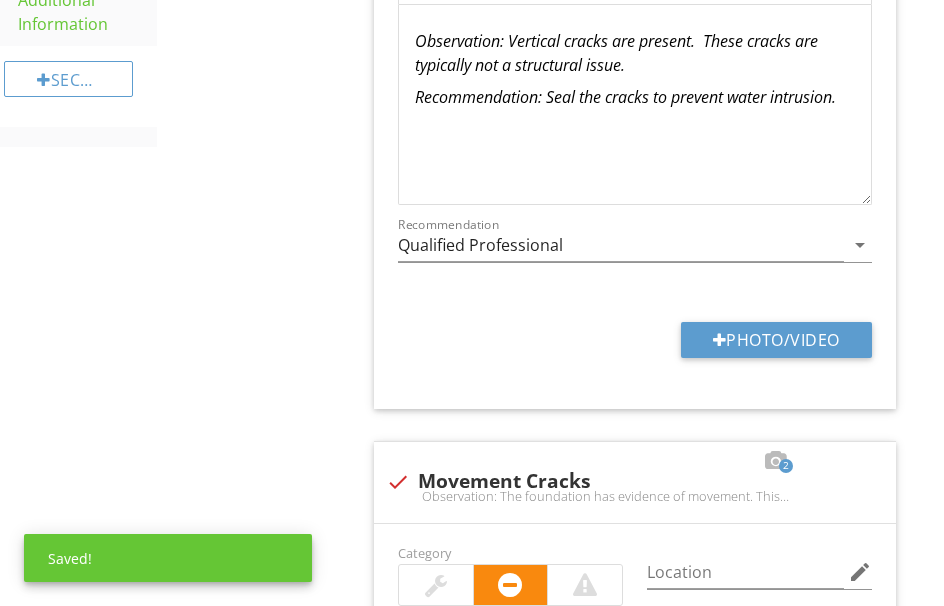 scroll, scrollTop: 1620, scrollLeft: 0, axis: vertical 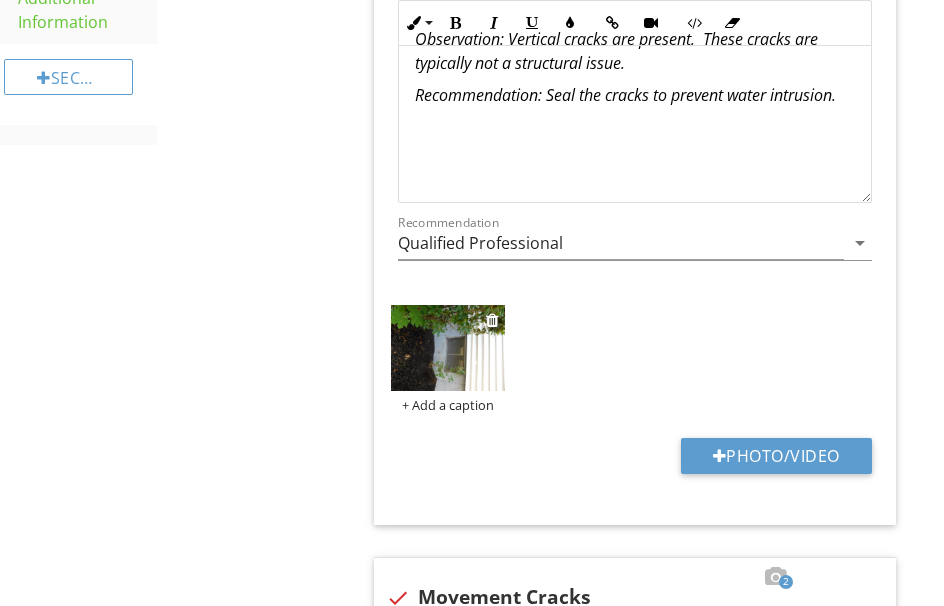 click at bounding box center [448, 348] 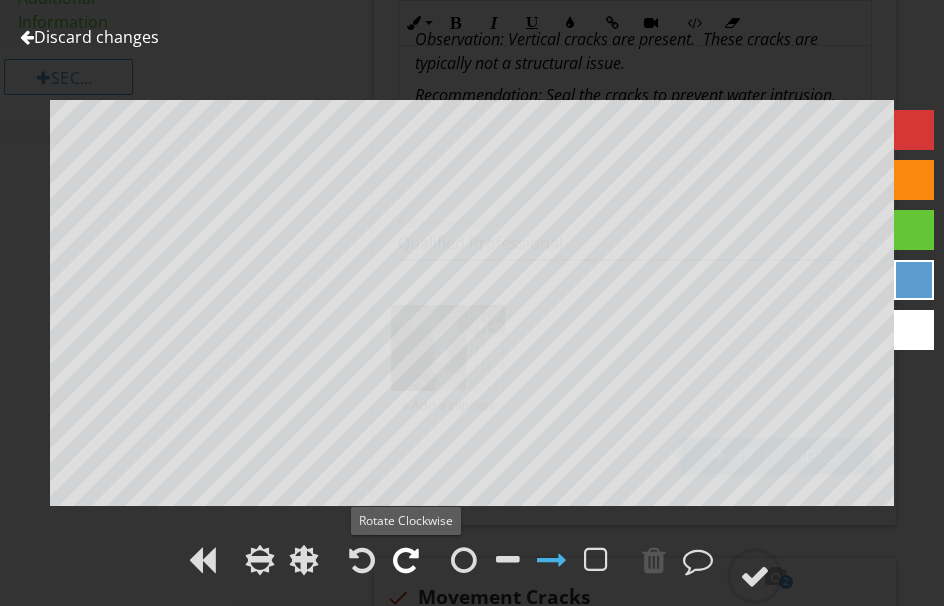 click at bounding box center [406, 560] 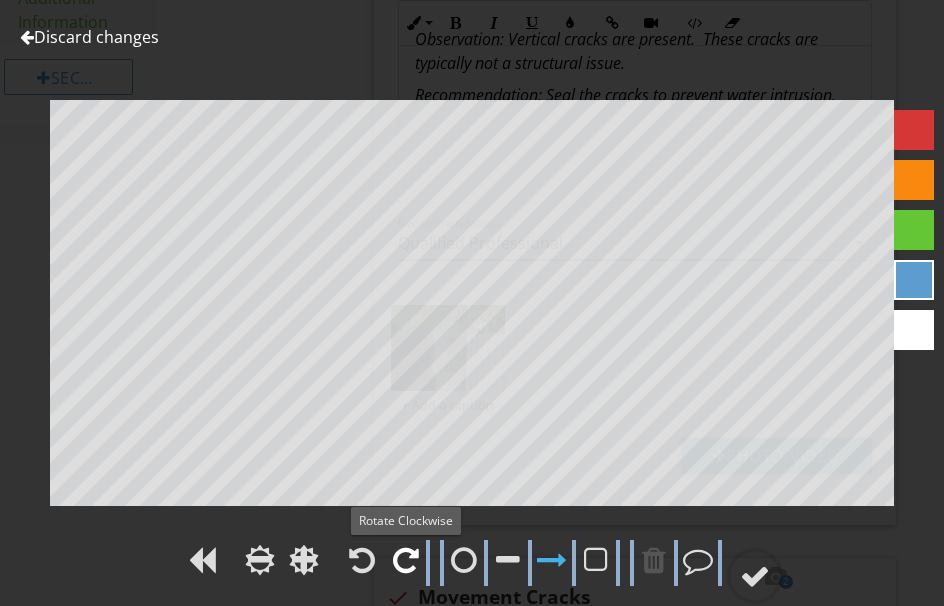 click at bounding box center [406, 560] 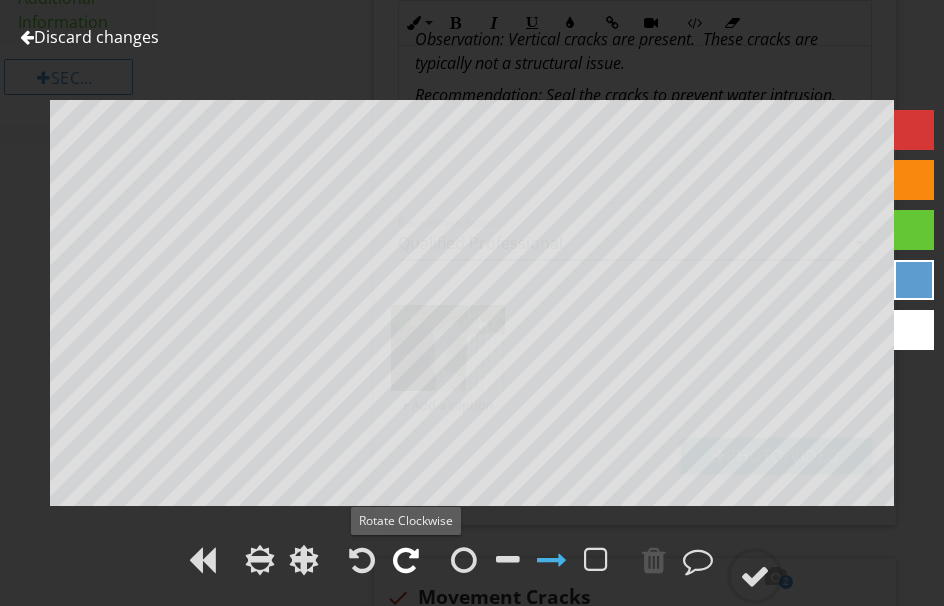 click at bounding box center (406, 560) 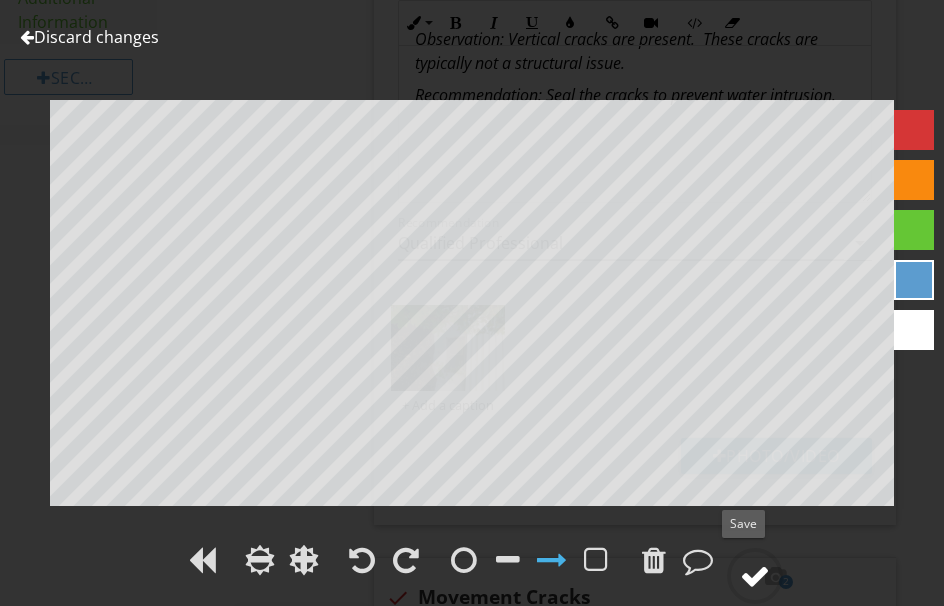 click at bounding box center [755, 576] 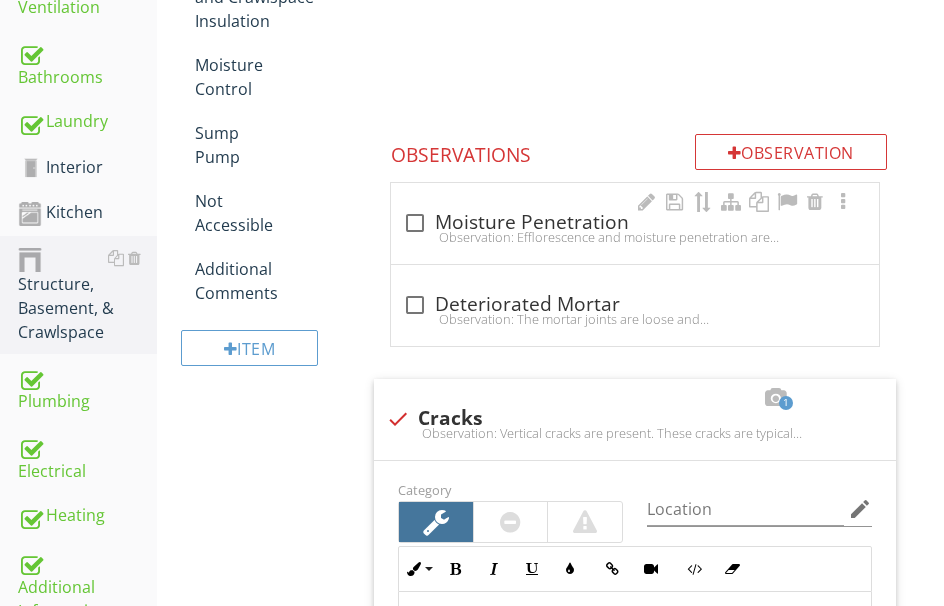 scroll, scrollTop: 1000, scrollLeft: 0, axis: vertical 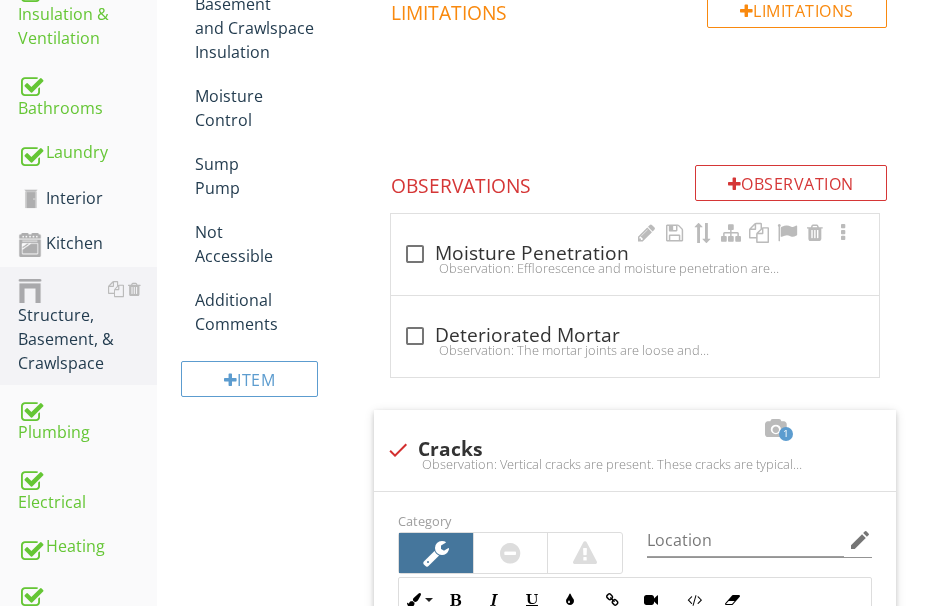 click on "Observation: Efflorescence and moisture penetration are present on the foundation walls. Recommendation: Take corrective measures to prevent water penetration. The client should consult with a qualified contractor to determine the full extent and cost of repairs.." at bounding box center (635, 268) 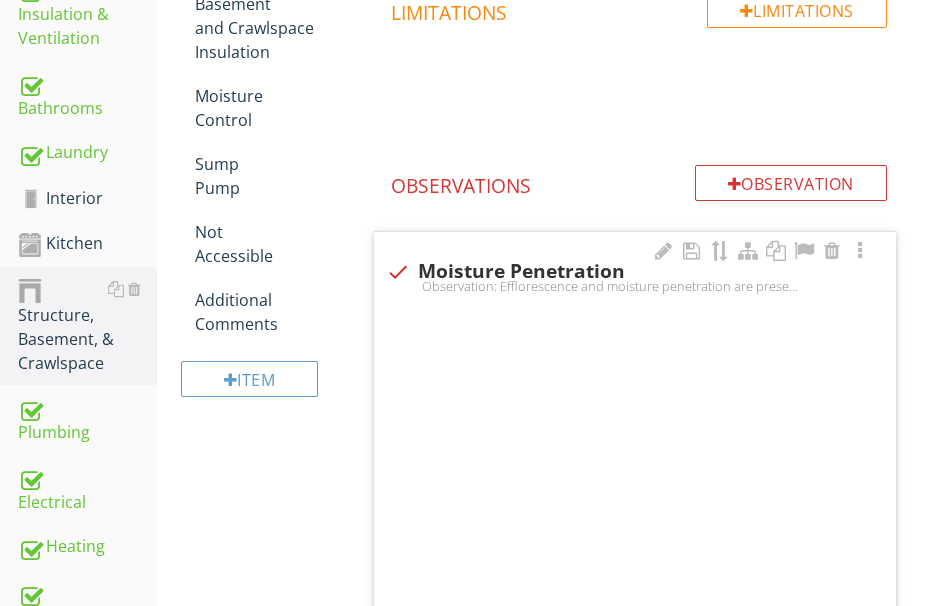 checkbox on "true" 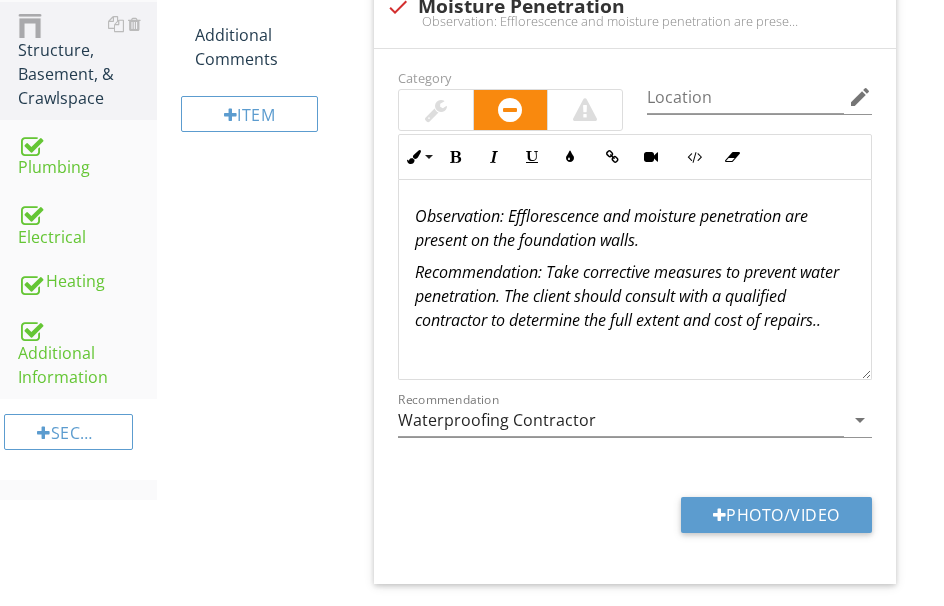 scroll, scrollTop: 1300, scrollLeft: 0, axis: vertical 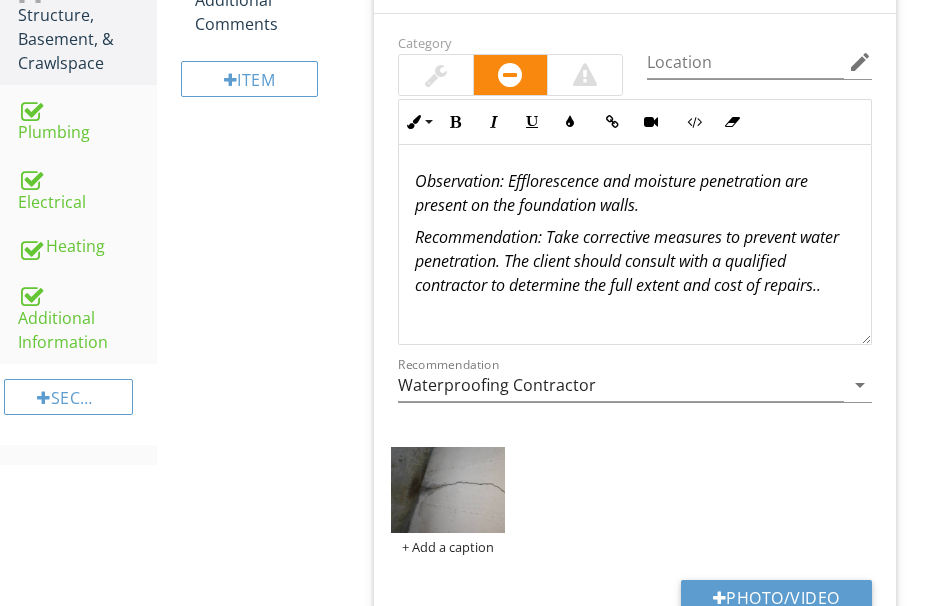 click at bounding box center (448, 490) 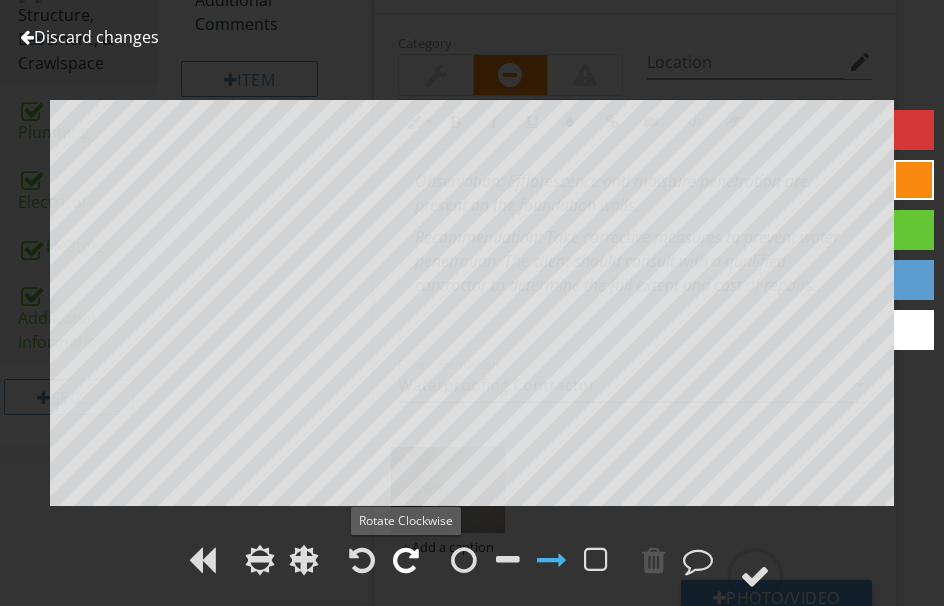 click at bounding box center [406, 560] 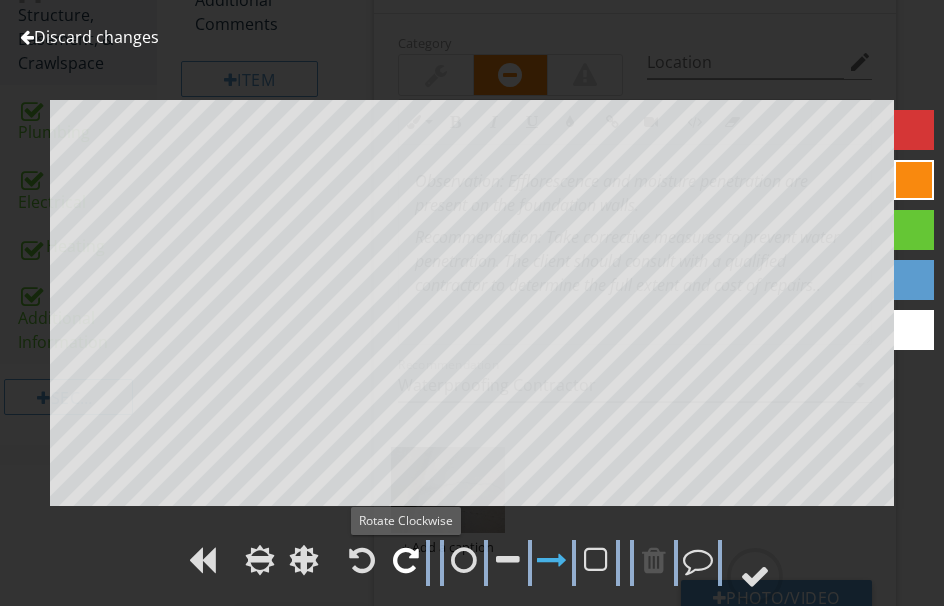click at bounding box center (406, 560) 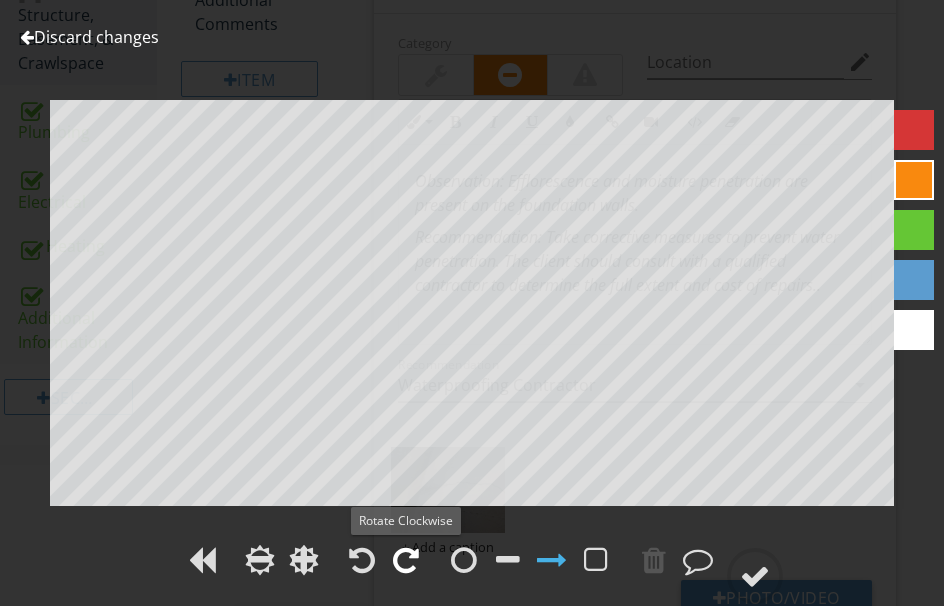 click at bounding box center [406, 560] 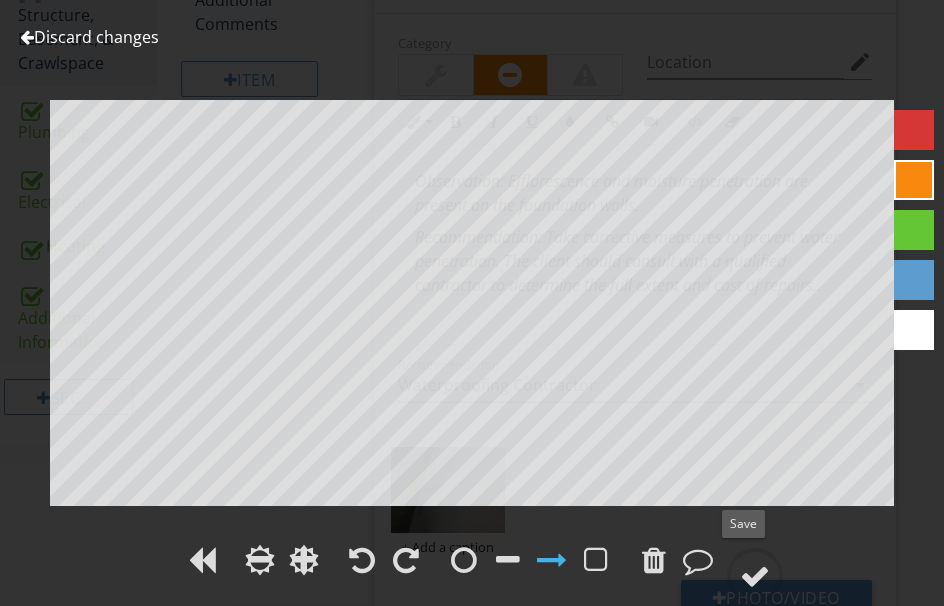 drag, startPoint x: 754, startPoint y: 571, endPoint x: 669, endPoint y: 507, distance: 106.400185 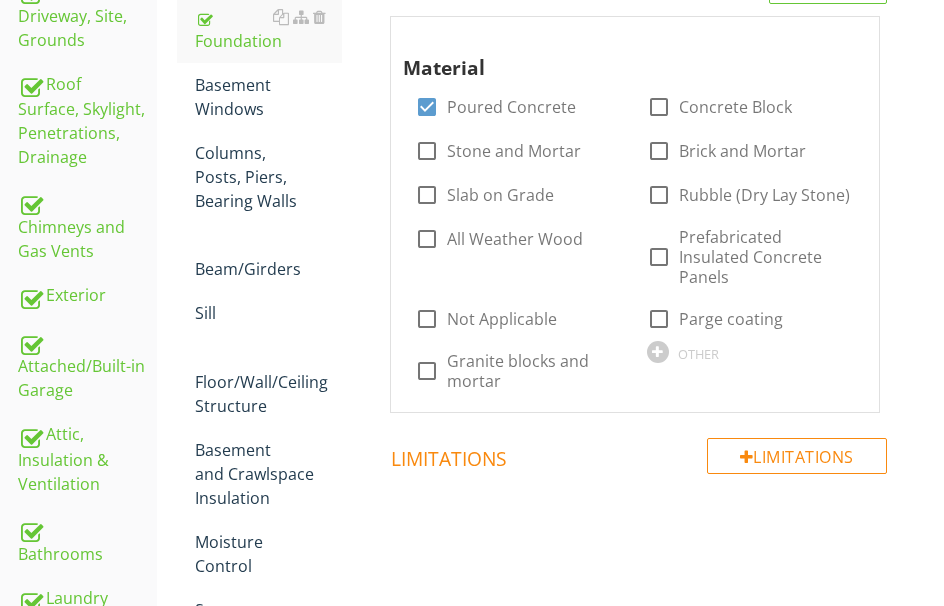 scroll, scrollTop: 300, scrollLeft: 0, axis: vertical 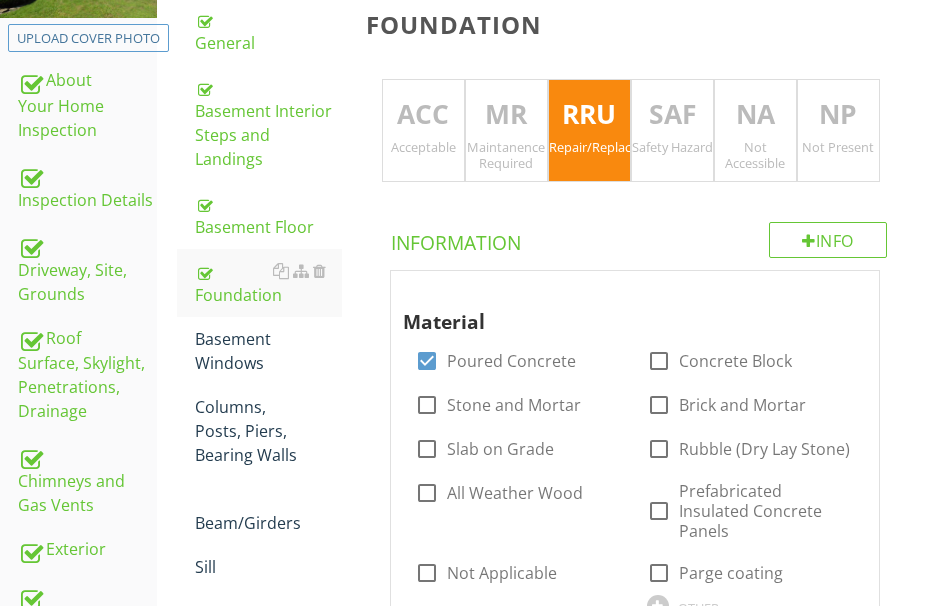 click on "NA   Not Accessible" at bounding box center (755, 131) 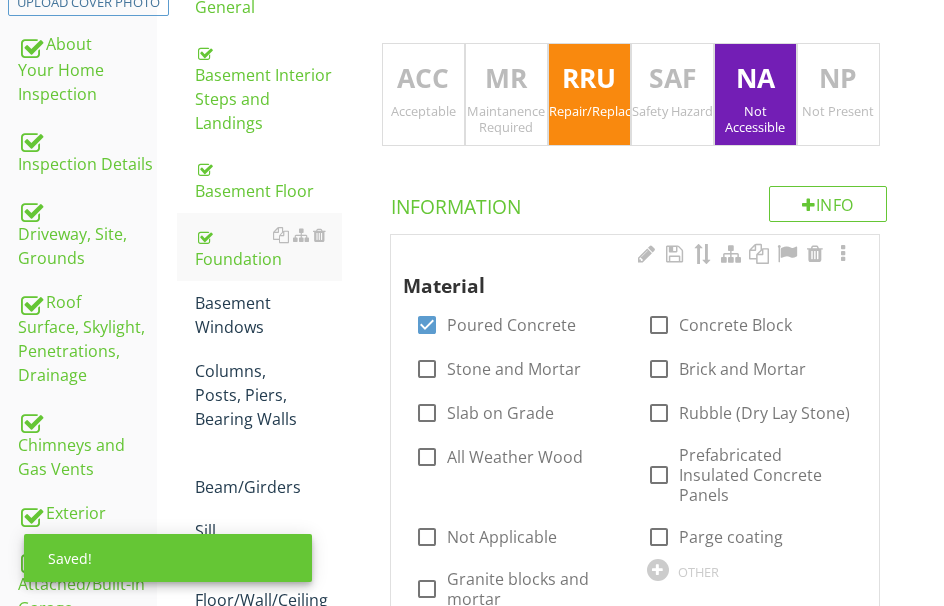 scroll, scrollTop: 400, scrollLeft: 0, axis: vertical 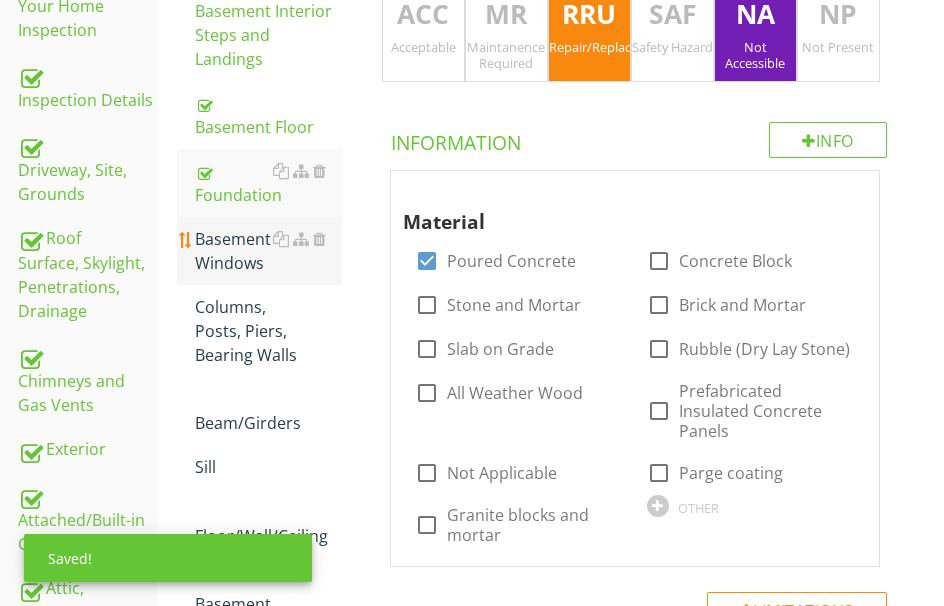 click on "Basement Windows" at bounding box center [268, 251] 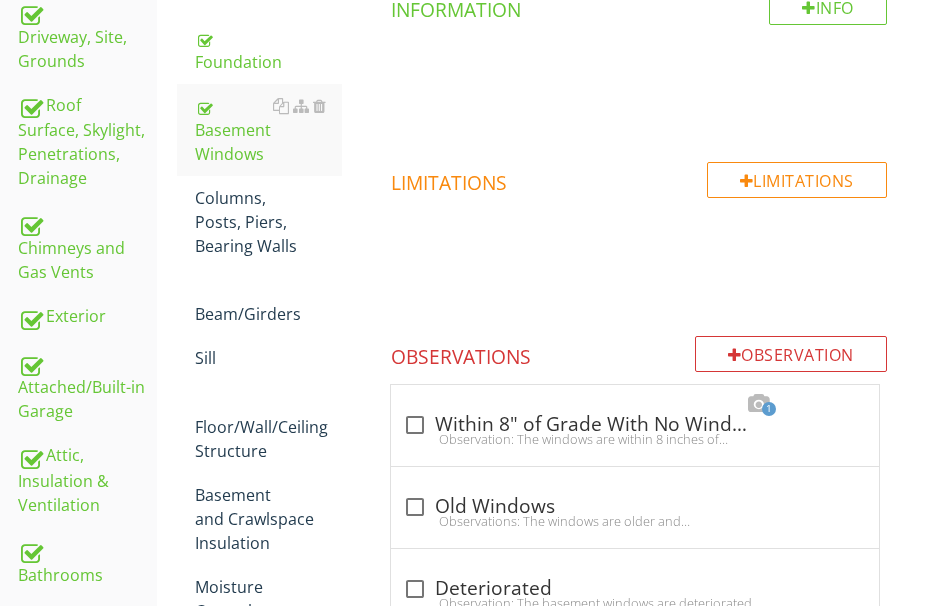 scroll, scrollTop: 300, scrollLeft: 0, axis: vertical 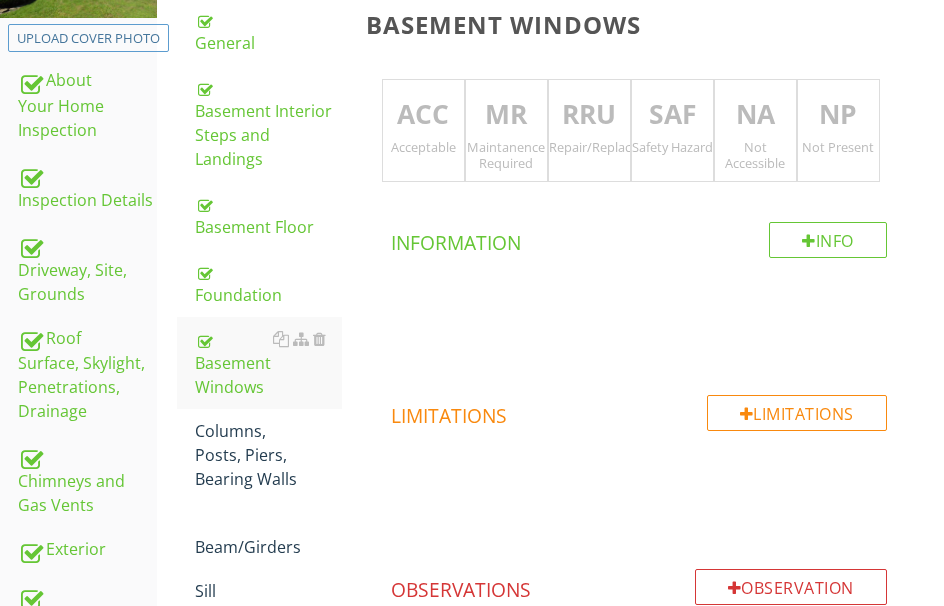 click on "RRU" at bounding box center (589, 115) 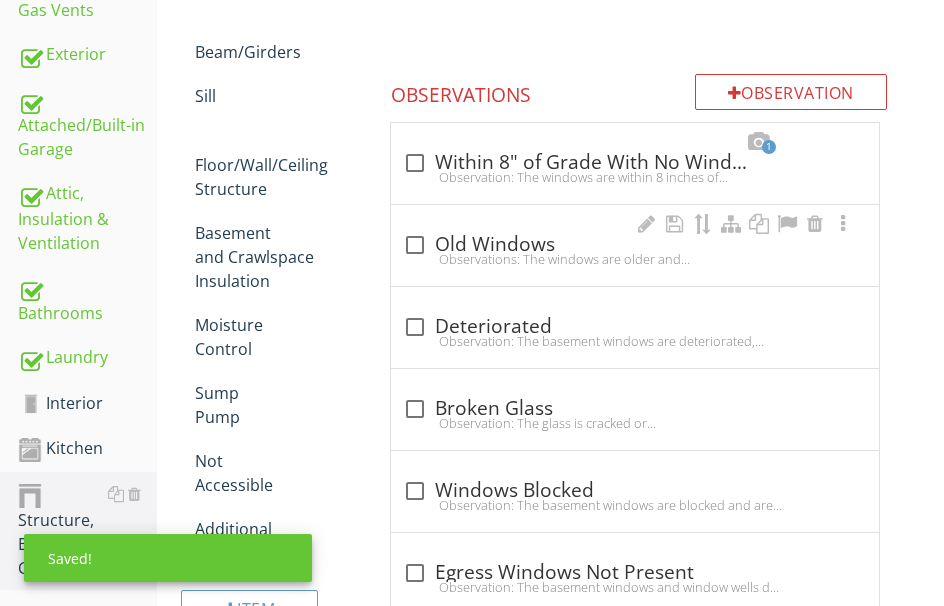 scroll, scrollTop: 800, scrollLeft: 0, axis: vertical 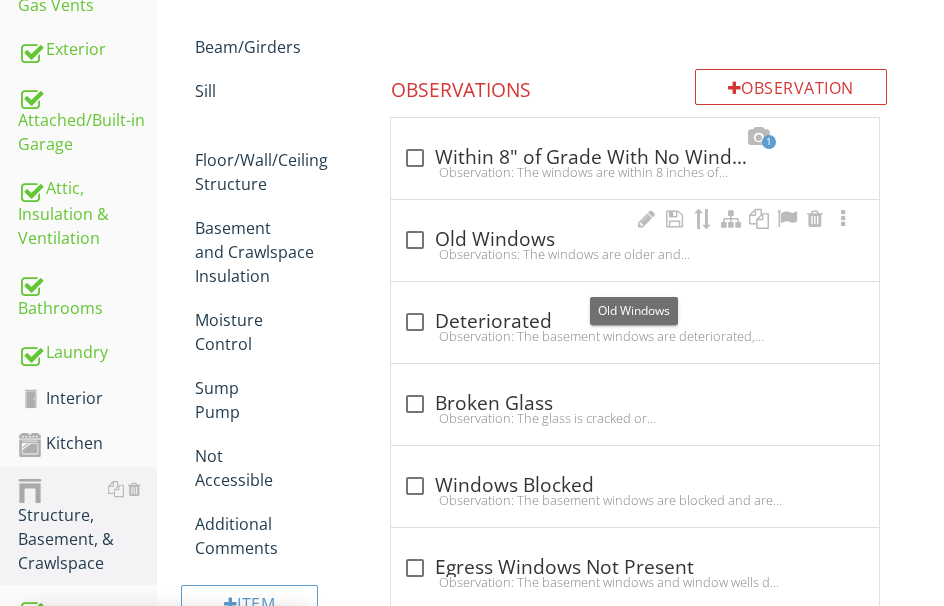 click on "check_box_outline_blank
Old Windows" at bounding box center [635, 240] 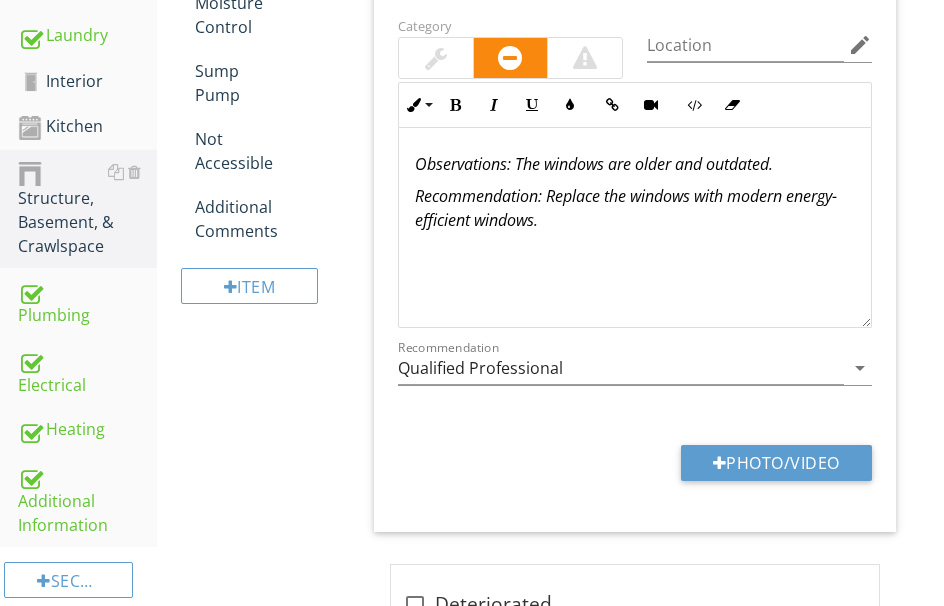 scroll, scrollTop: 1100, scrollLeft: 0, axis: vertical 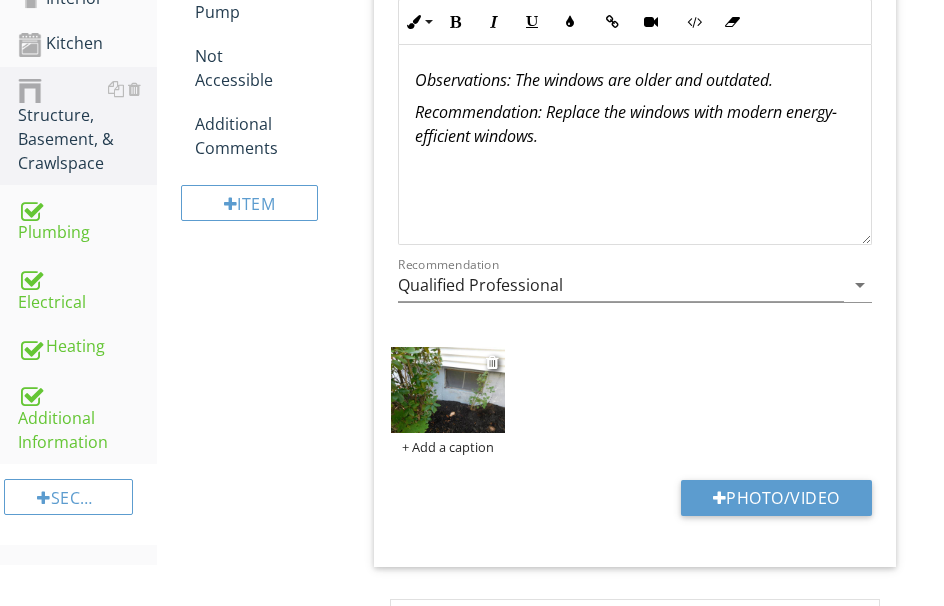 click at bounding box center (448, 390) 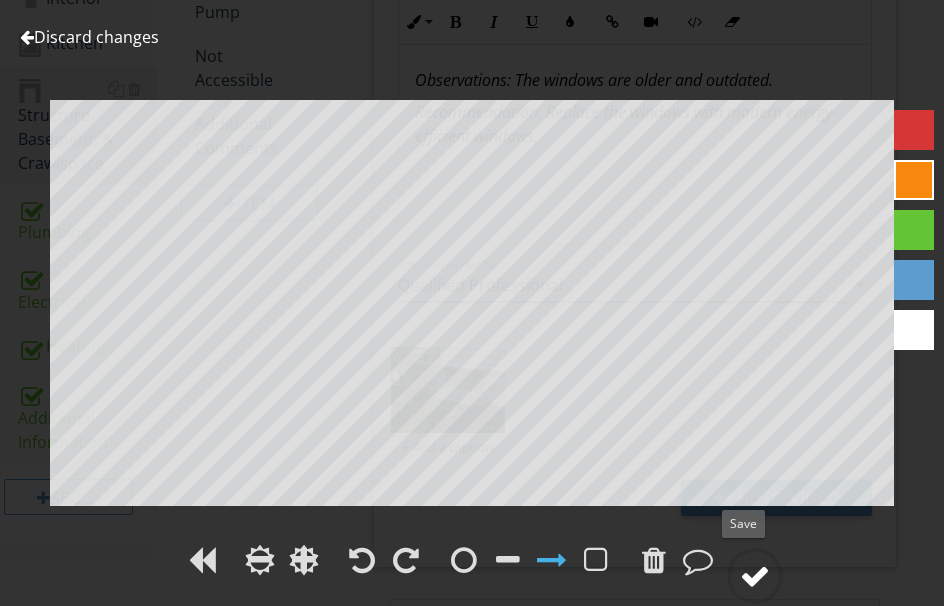 click at bounding box center (755, 576) 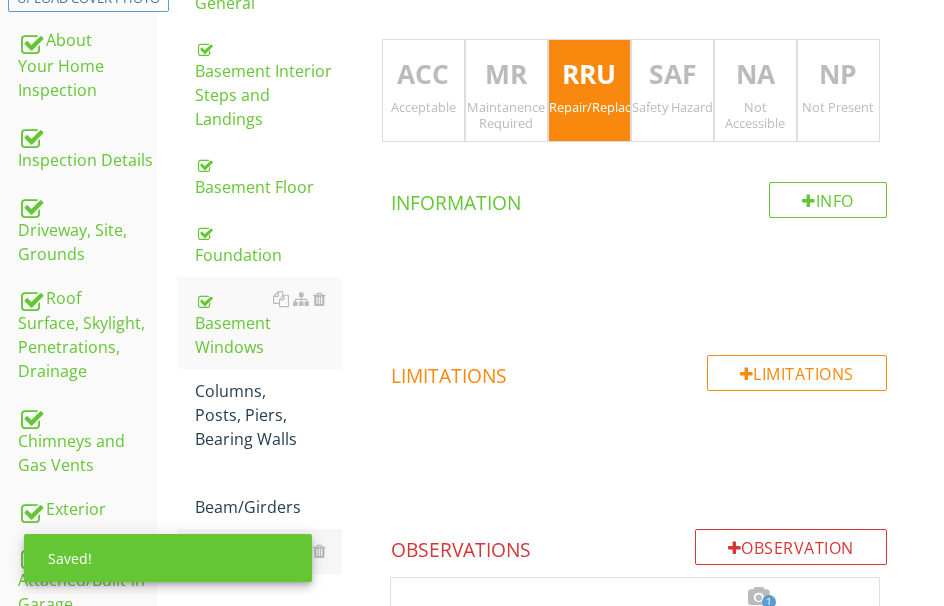 scroll, scrollTop: 300, scrollLeft: 0, axis: vertical 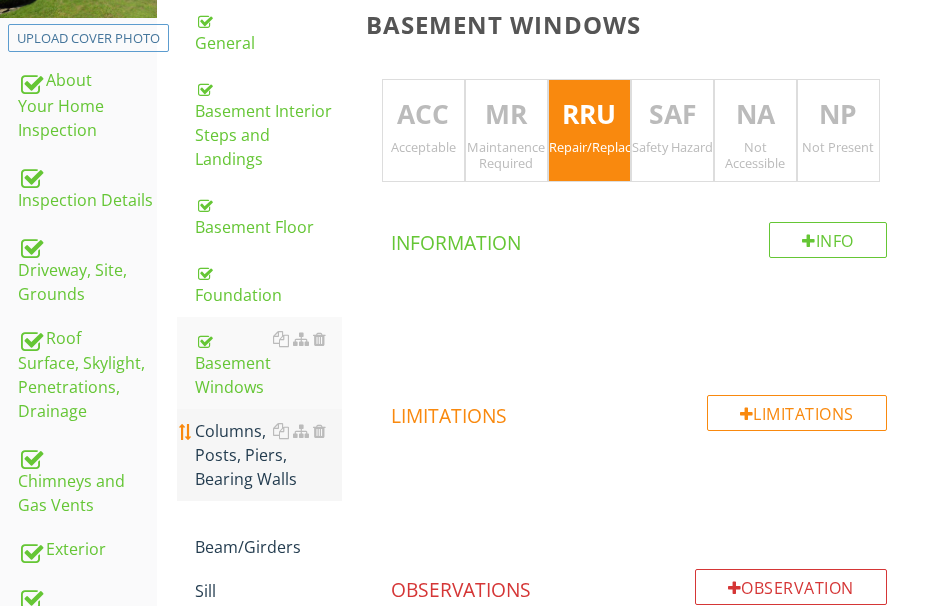 click on "Columns, Posts, Piers, Bearing Walls" at bounding box center [268, 455] 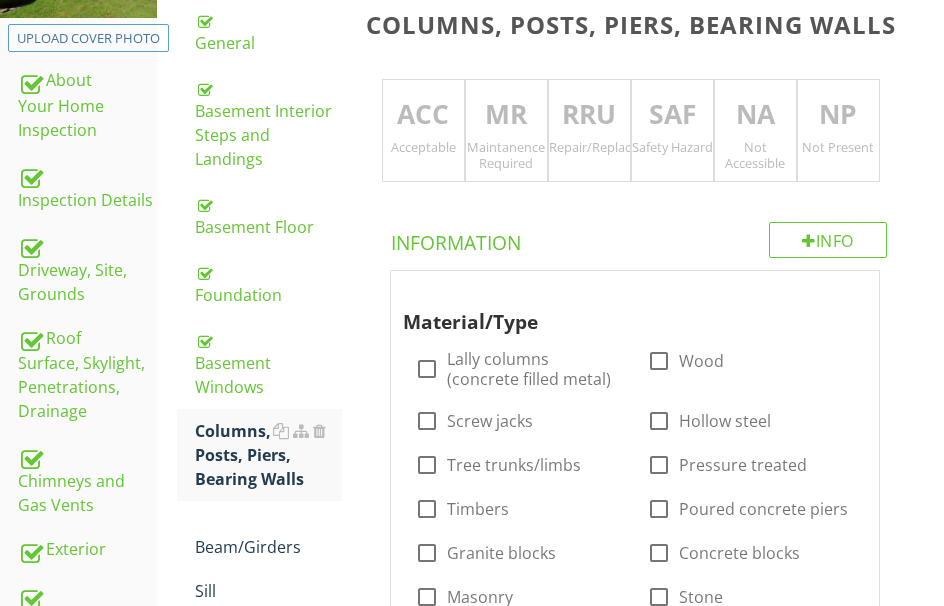 click on "ACC" at bounding box center [423, 115] 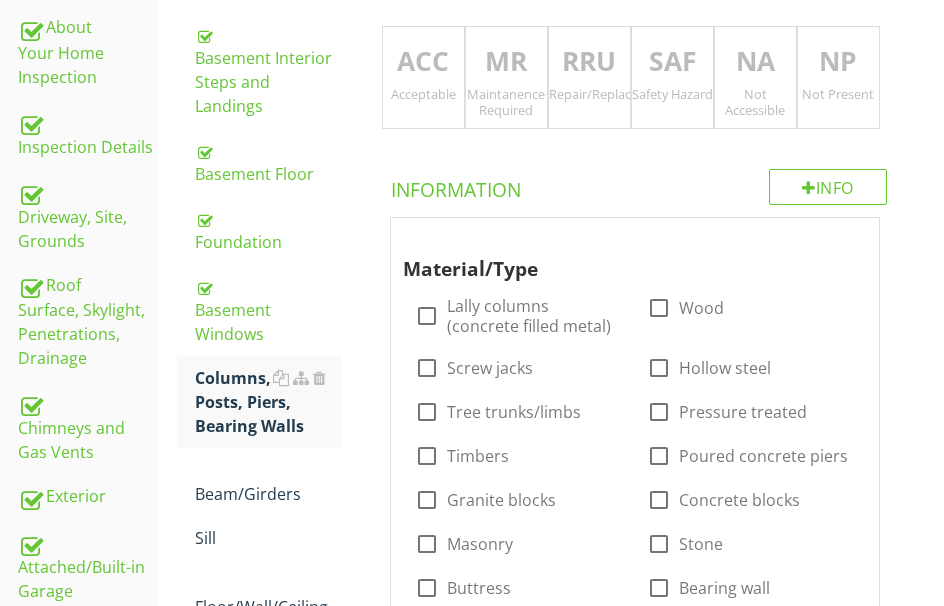 scroll, scrollTop: 400, scrollLeft: 0, axis: vertical 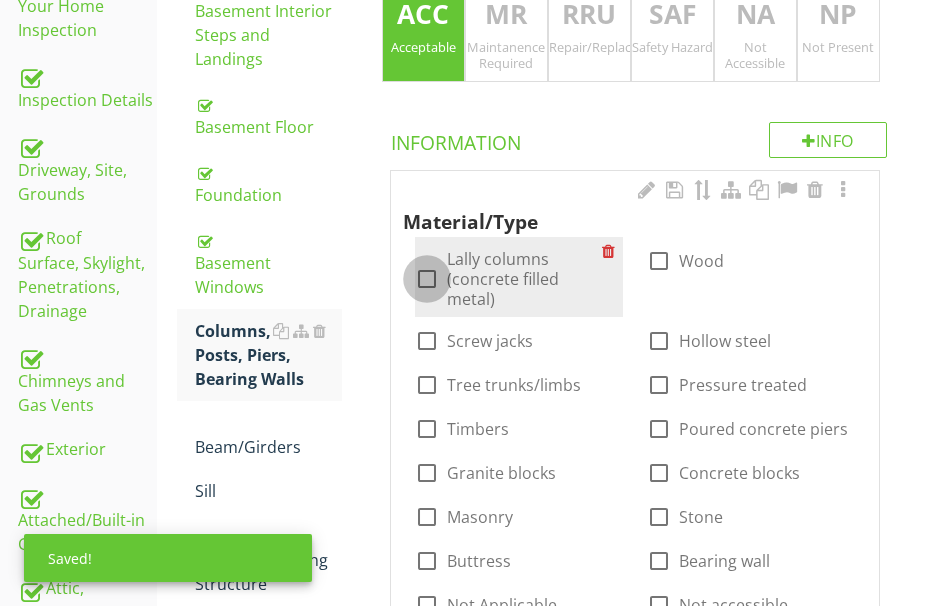 click at bounding box center (427, 279) 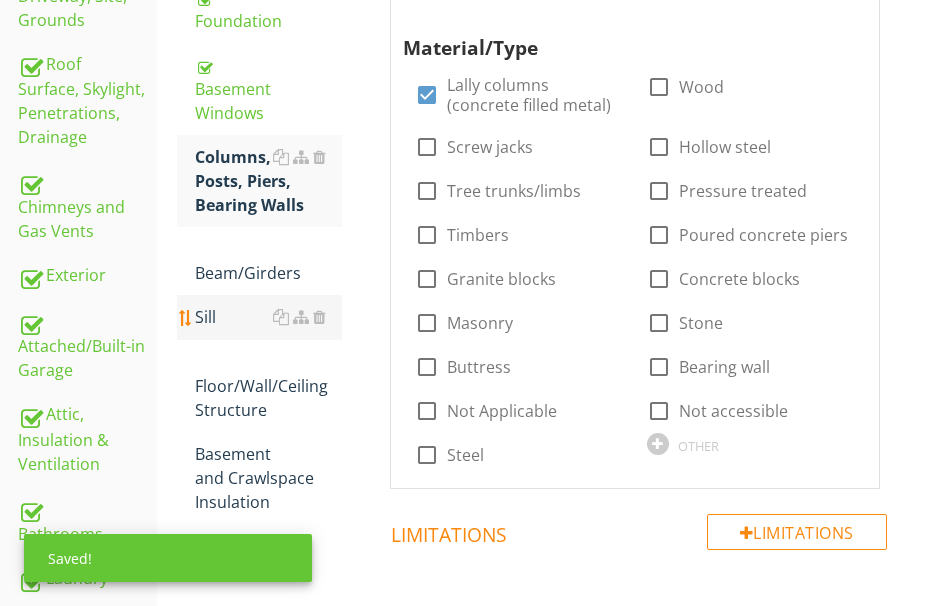 scroll, scrollTop: 600, scrollLeft: 0, axis: vertical 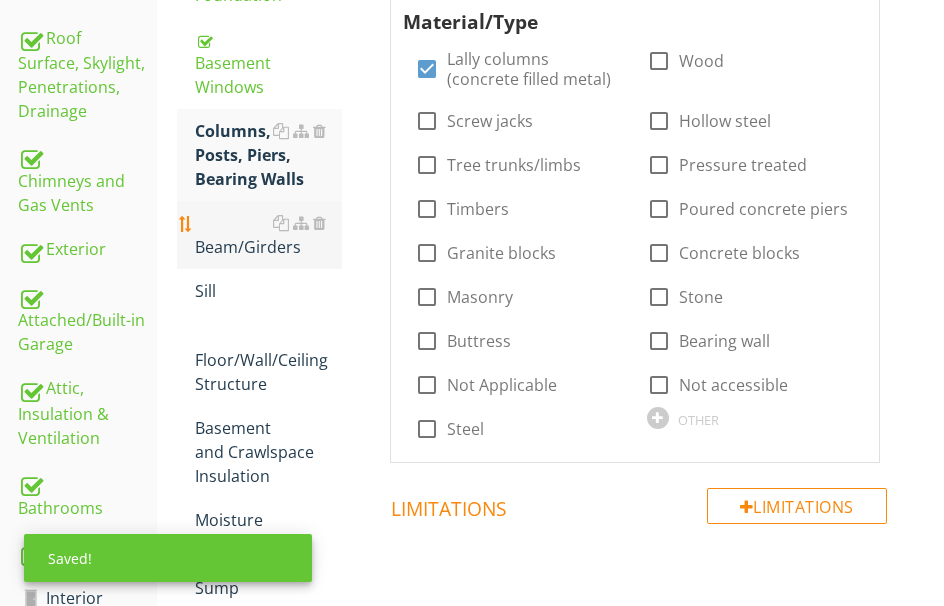 click on "Beam/Girders" at bounding box center (268, 235) 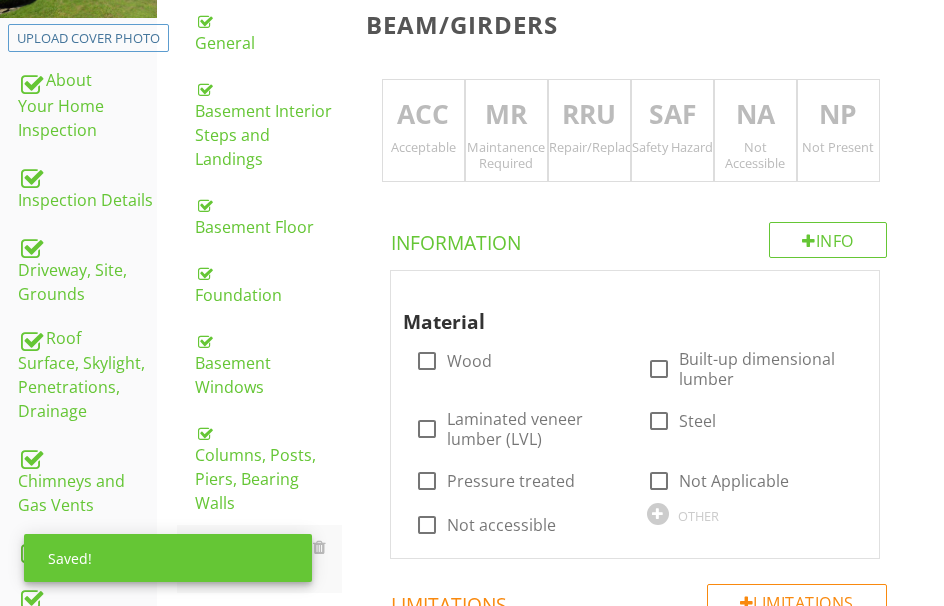 click on "ACC" at bounding box center (423, 115) 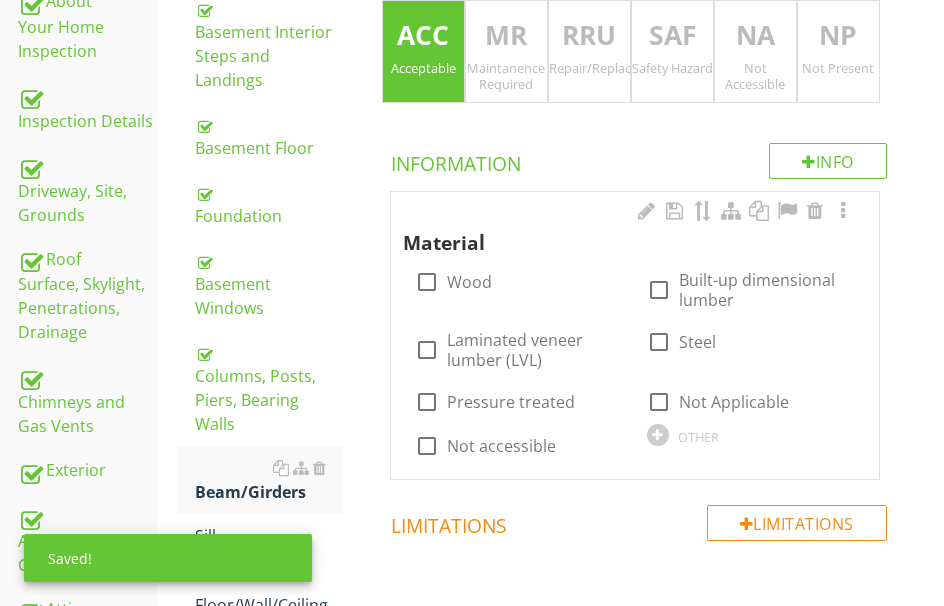 scroll, scrollTop: 400, scrollLeft: 0, axis: vertical 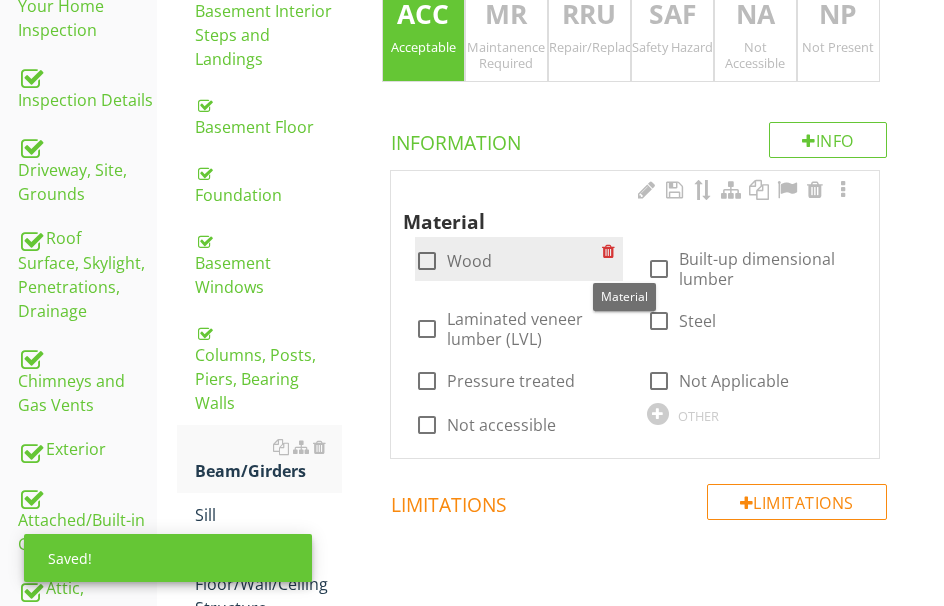 click at bounding box center [427, 261] 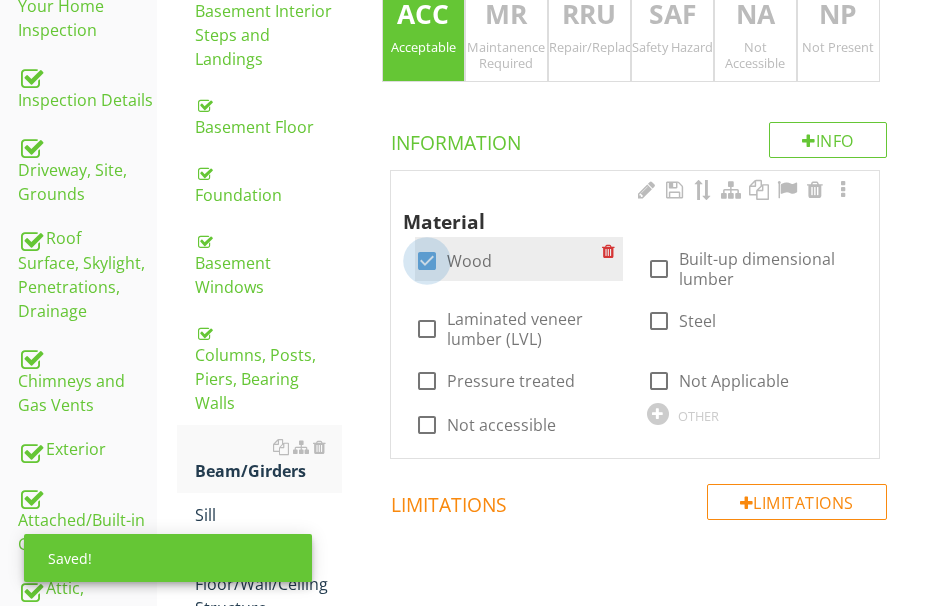 checkbox on "true" 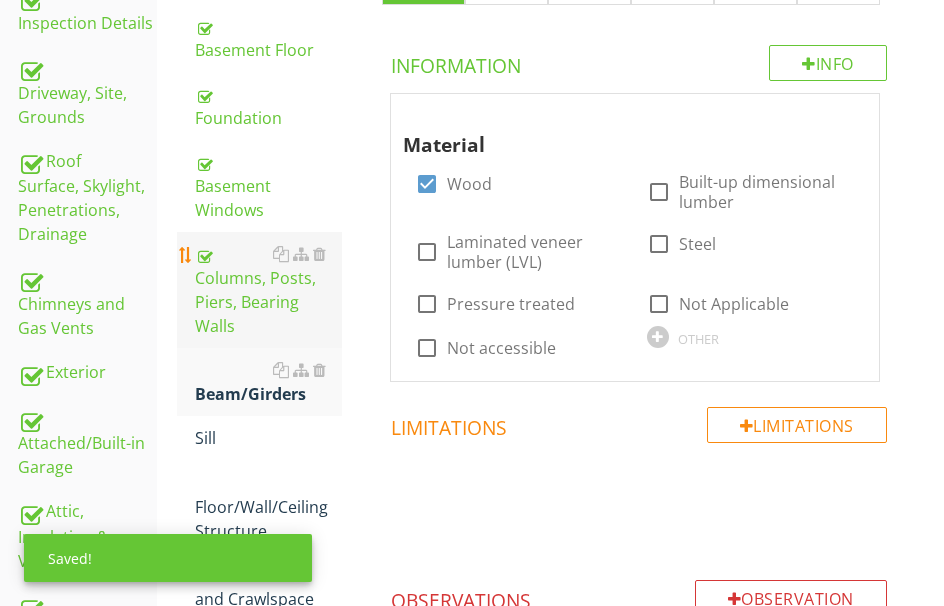 scroll, scrollTop: 500, scrollLeft: 0, axis: vertical 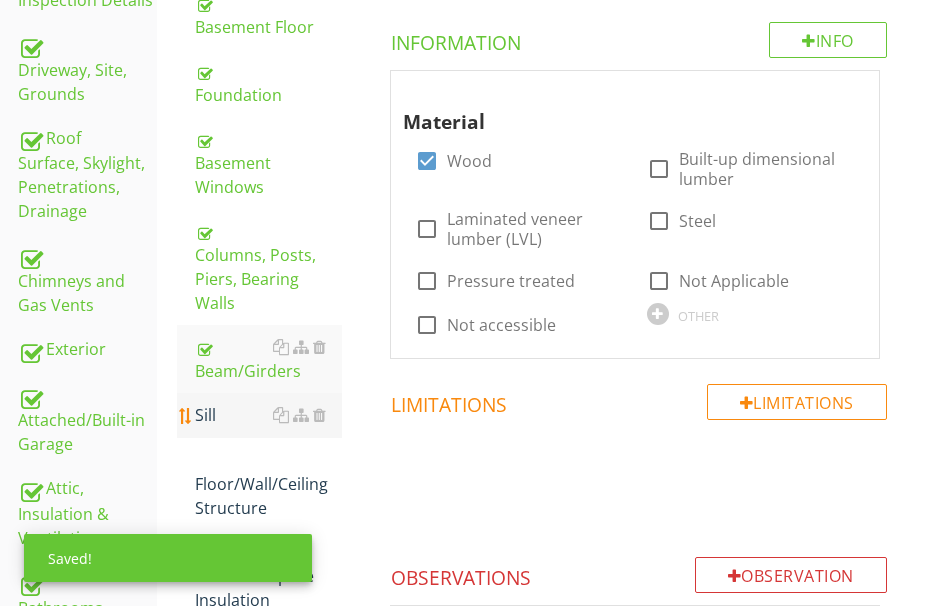 click on "Sill" at bounding box center [268, 415] 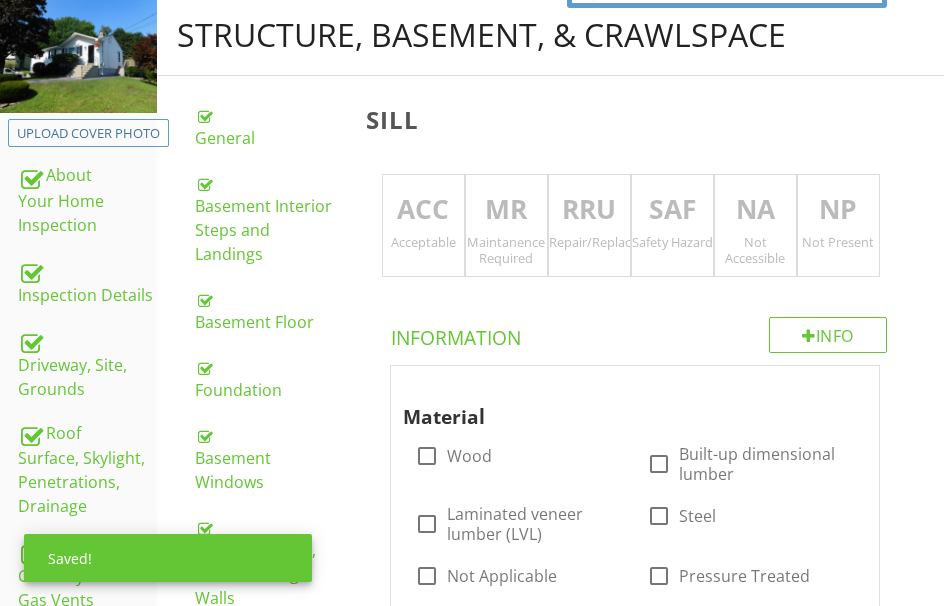 scroll, scrollTop: 200, scrollLeft: 0, axis: vertical 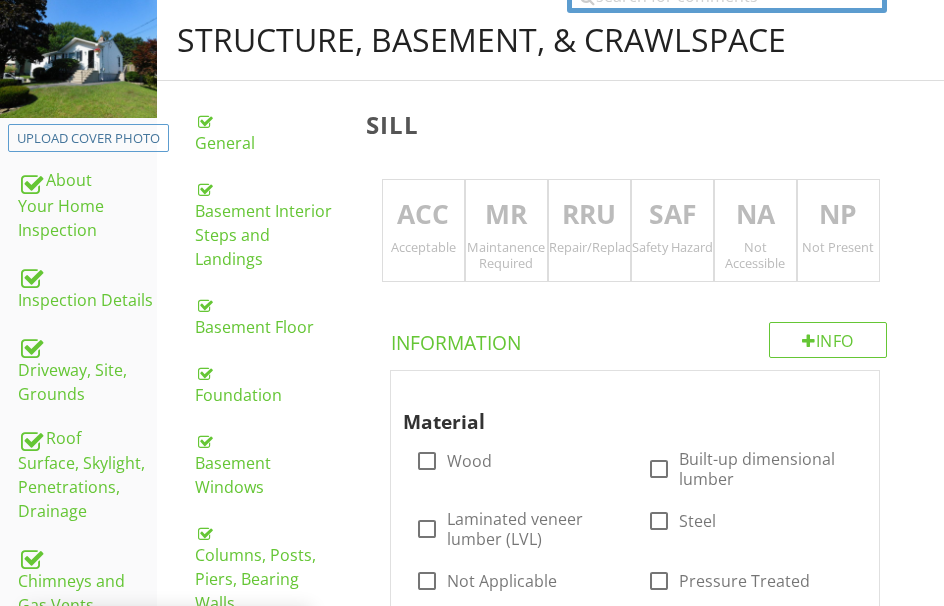 click on "Acceptable" at bounding box center [423, 247] 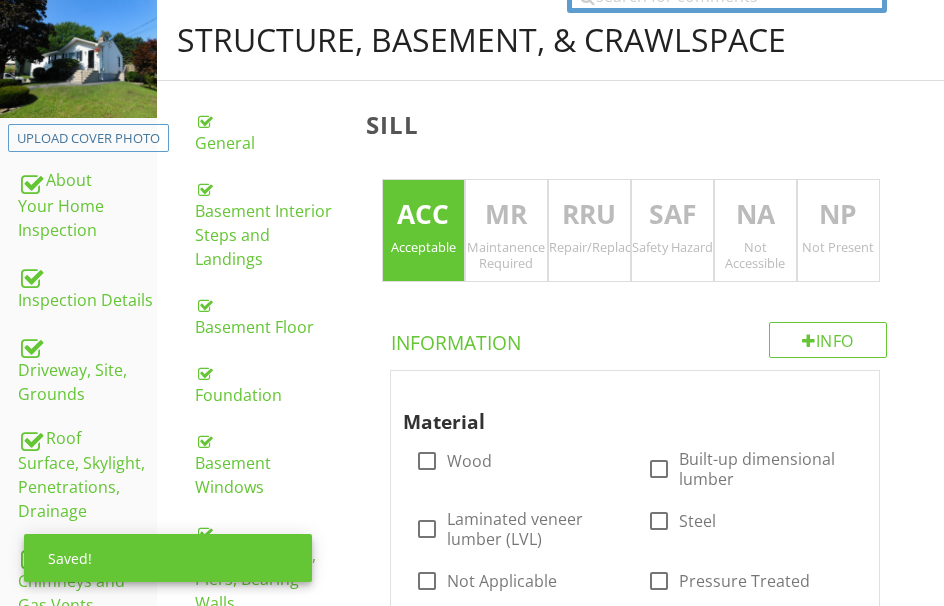 click on "NA" at bounding box center [755, 215] 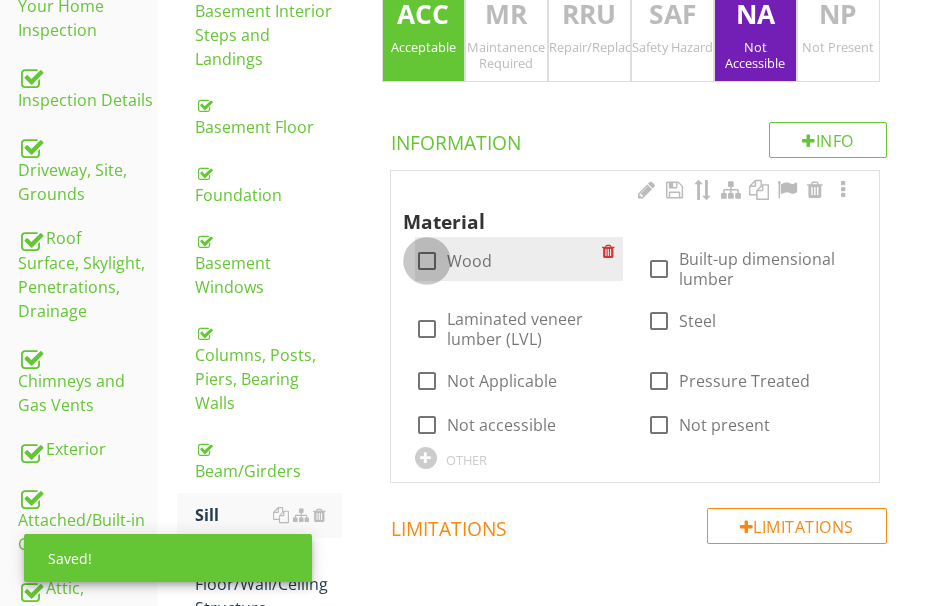 click at bounding box center [427, 261] 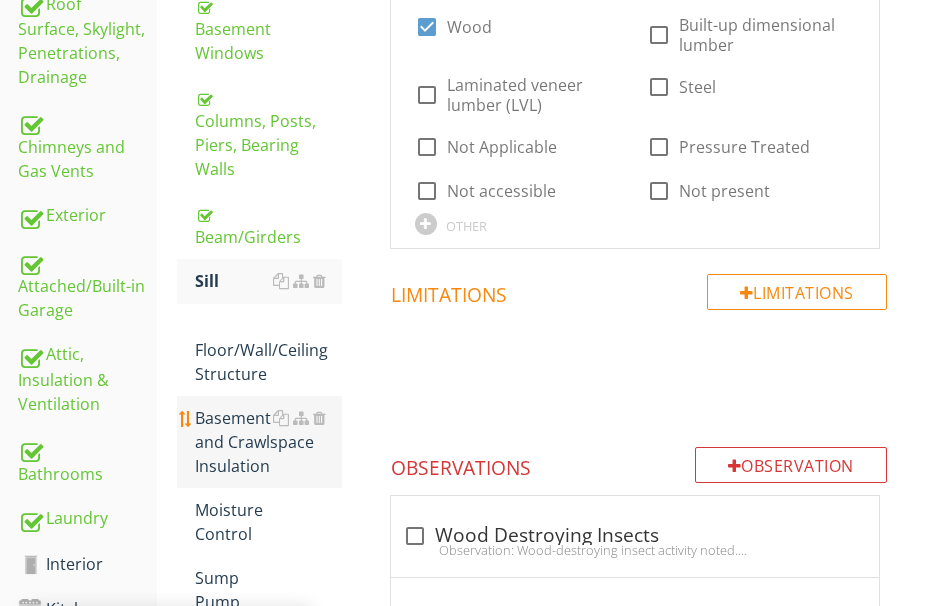 scroll, scrollTop: 700, scrollLeft: 0, axis: vertical 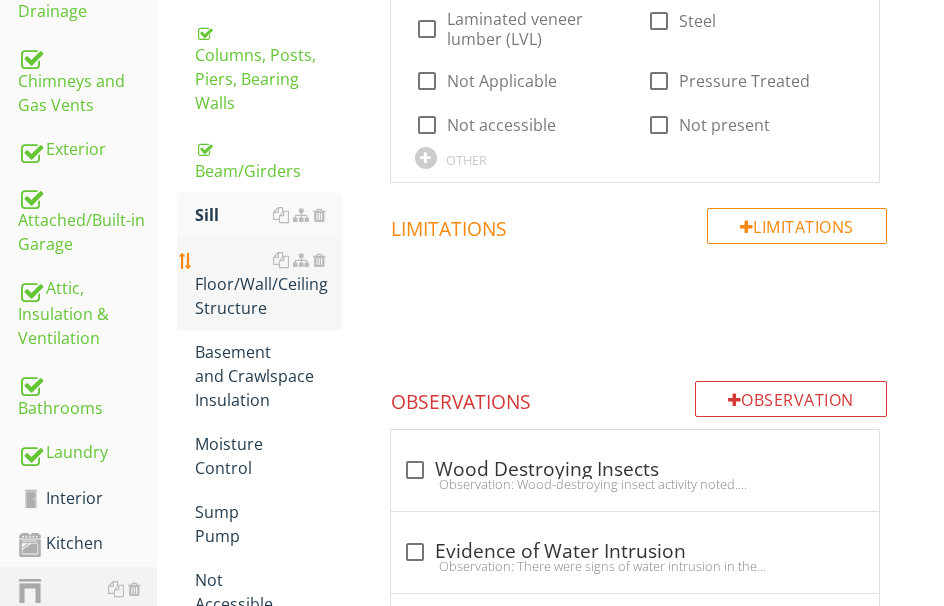 click on "Floor/Wall/Ceiling Structure" at bounding box center [268, 284] 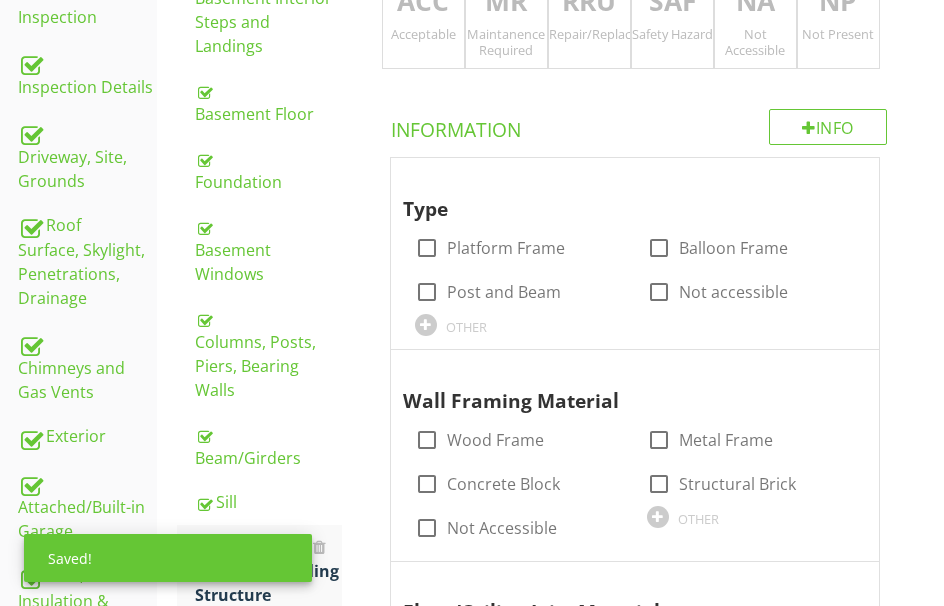 scroll, scrollTop: 300, scrollLeft: 0, axis: vertical 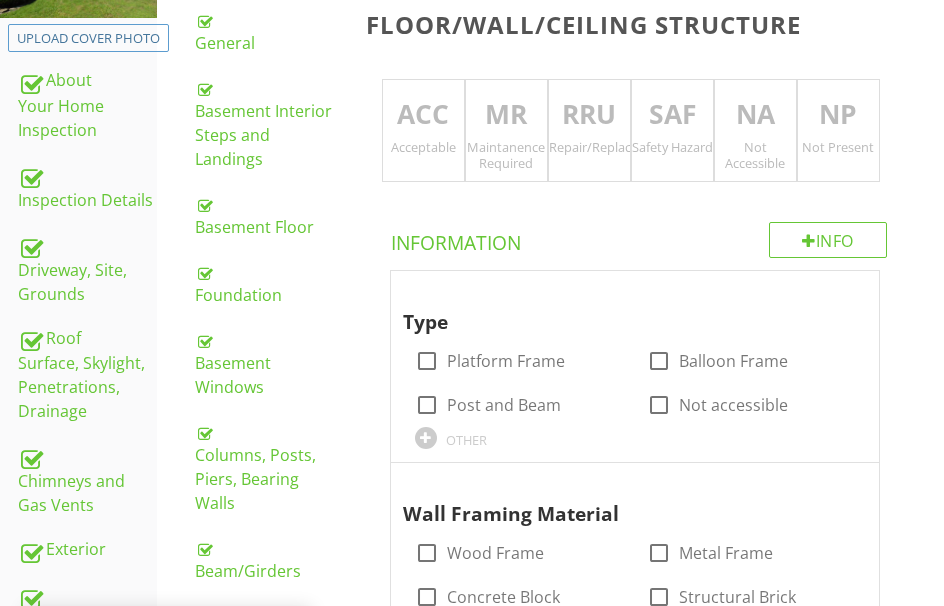click on "ACC" at bounding box center (423, 115) 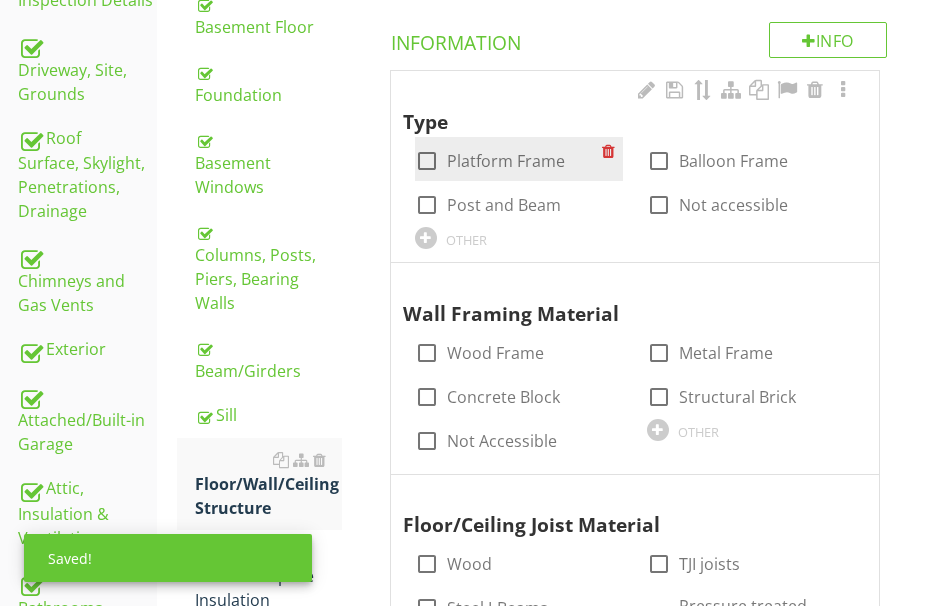 click at bounding box center [427, 161] 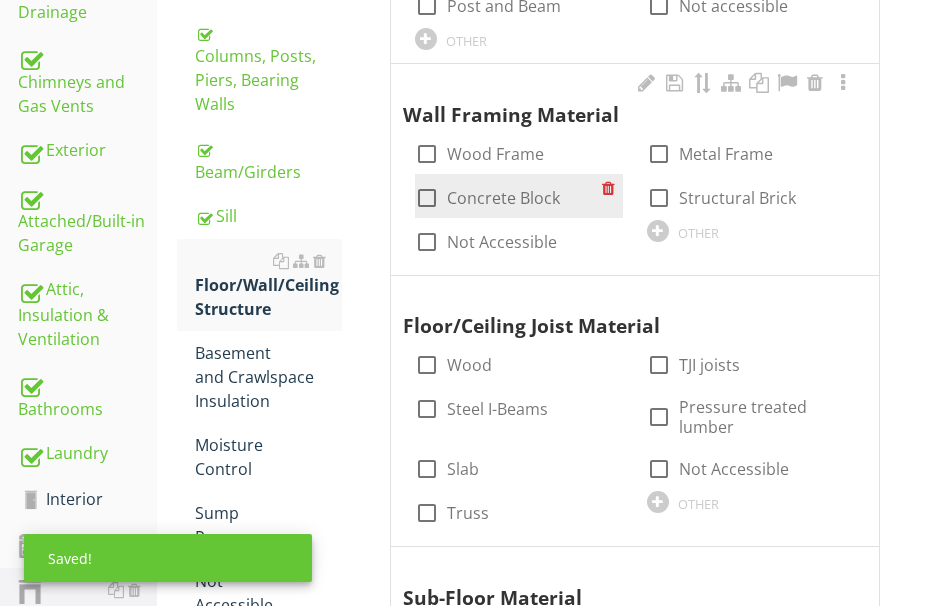 scroll, scrollTop: 700, scrollLeft: 0, axis: vertical 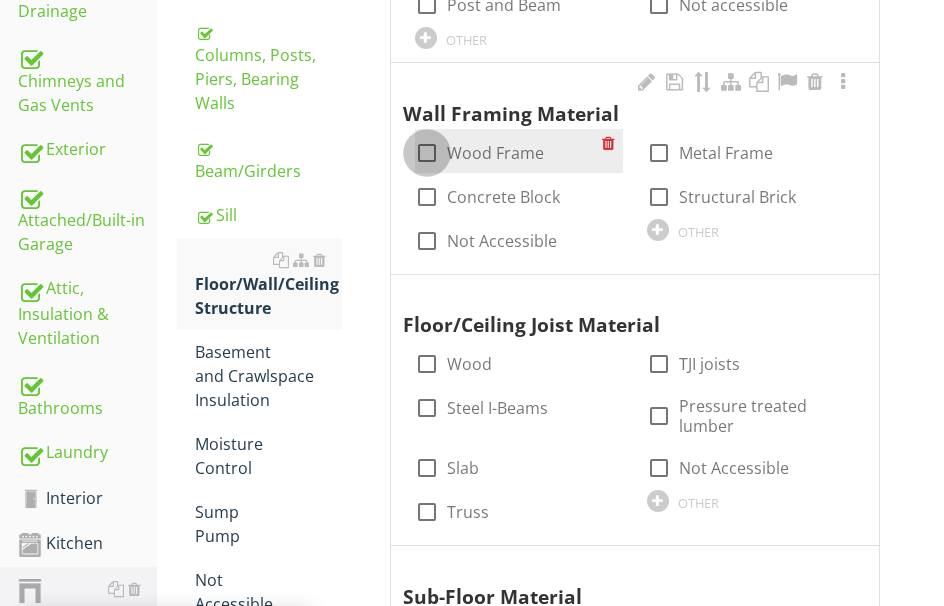 click at bounding box center [427, 153] 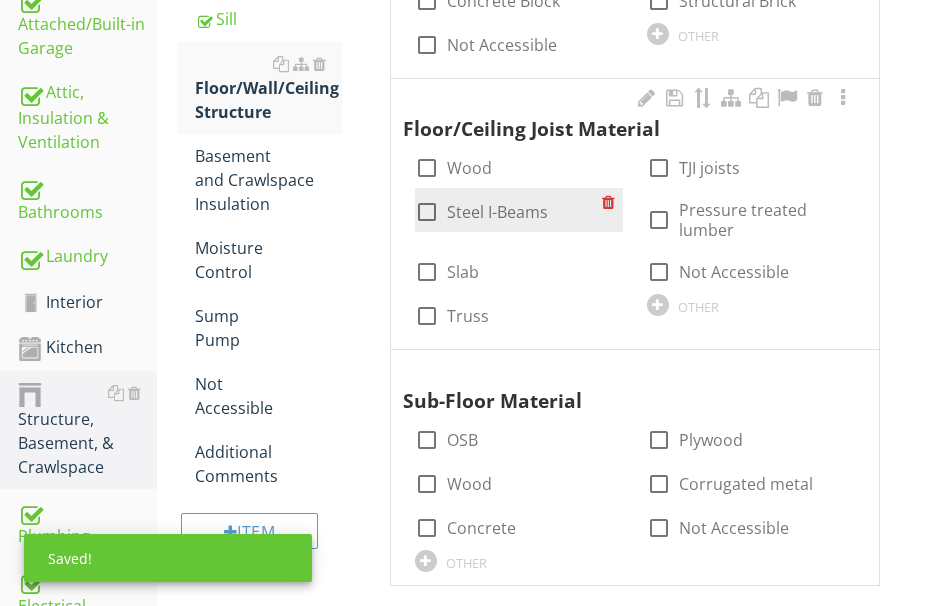 scroll, scrollTop: 900, scrollLeft: 0, axis: vertical 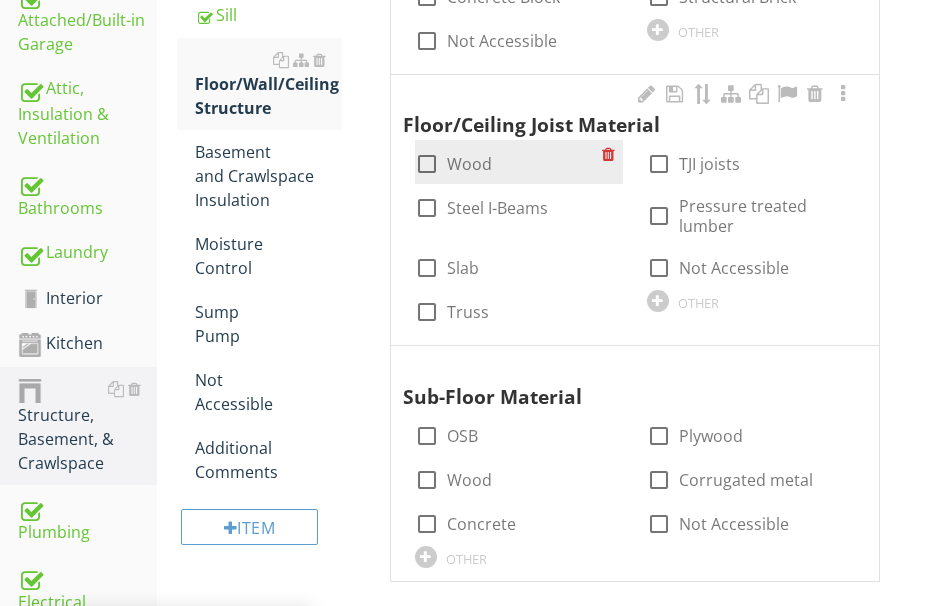click at bounding box center (427, 164) 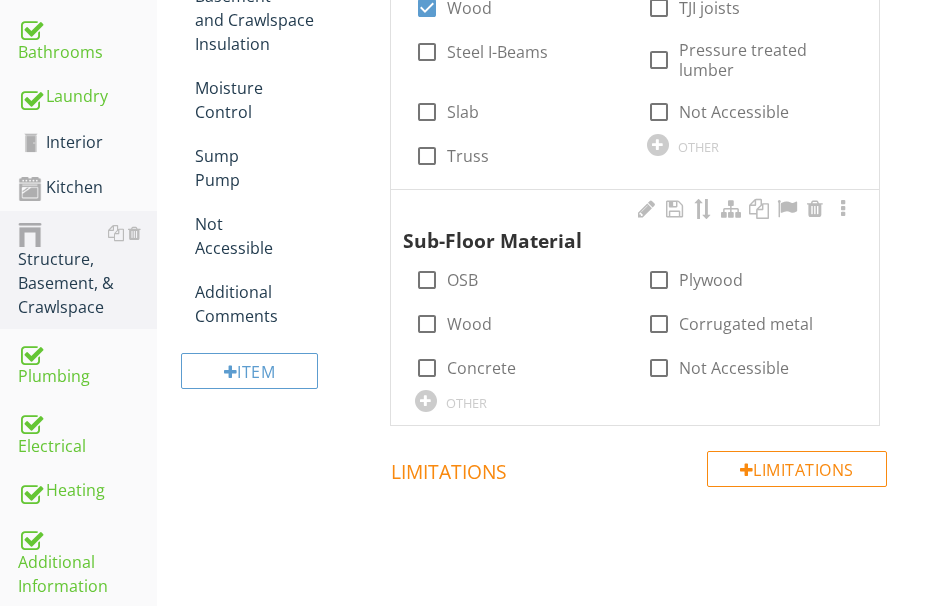 scroll, scrollTop: 1100, scrollLeft: 0, axis: vertical 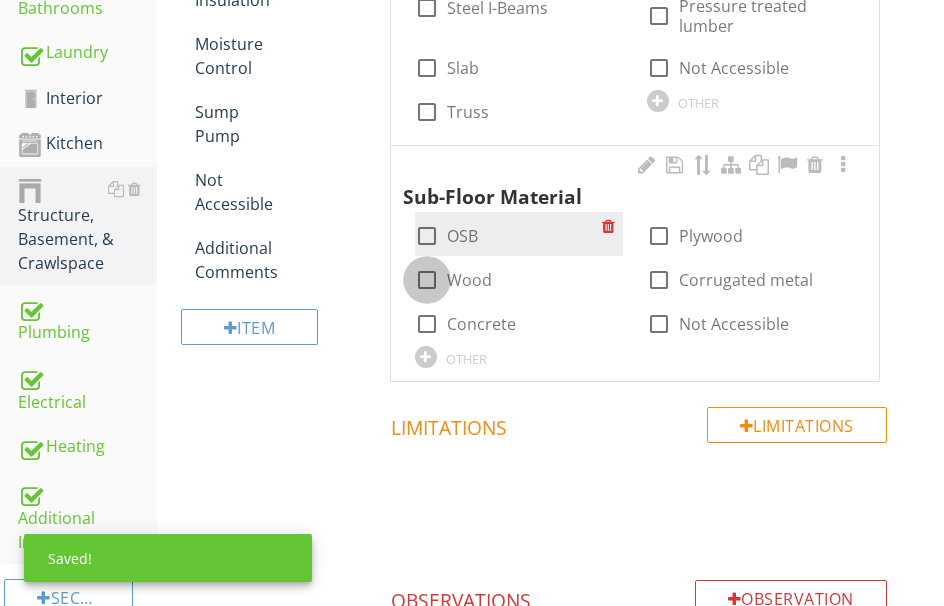 drag, startPoint x: 433, startPoint y: 310, endPoint x: 508, endPoint y: 282, distance: 80.05623 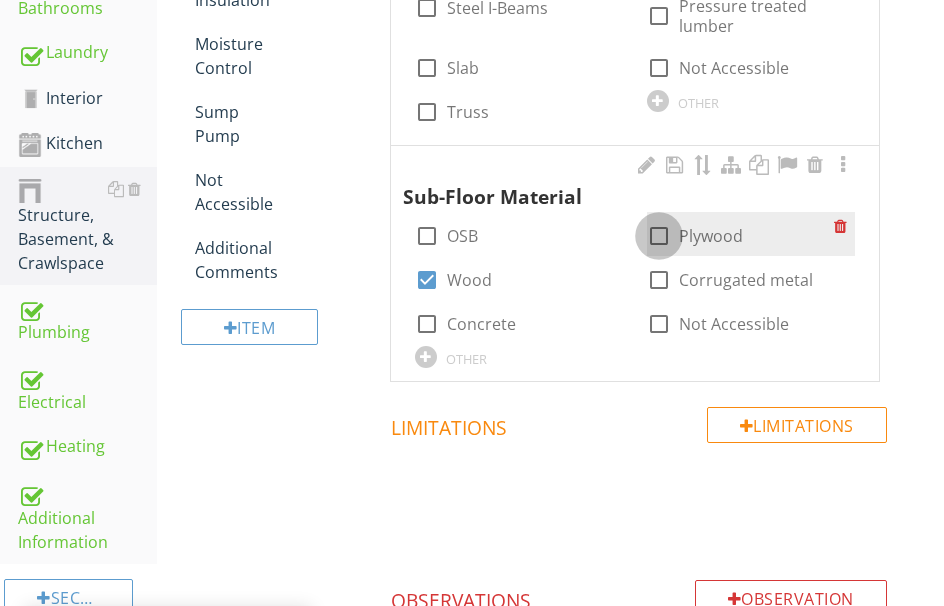 click at bounding box center [659, 236] 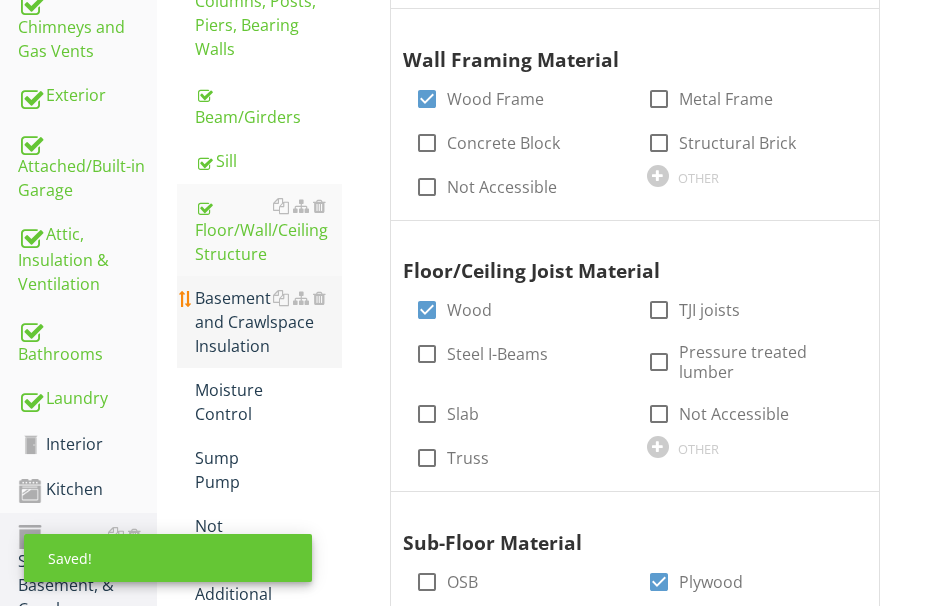 scroll, scrollTop: 800, scrollLeft: 0, axis: vertical 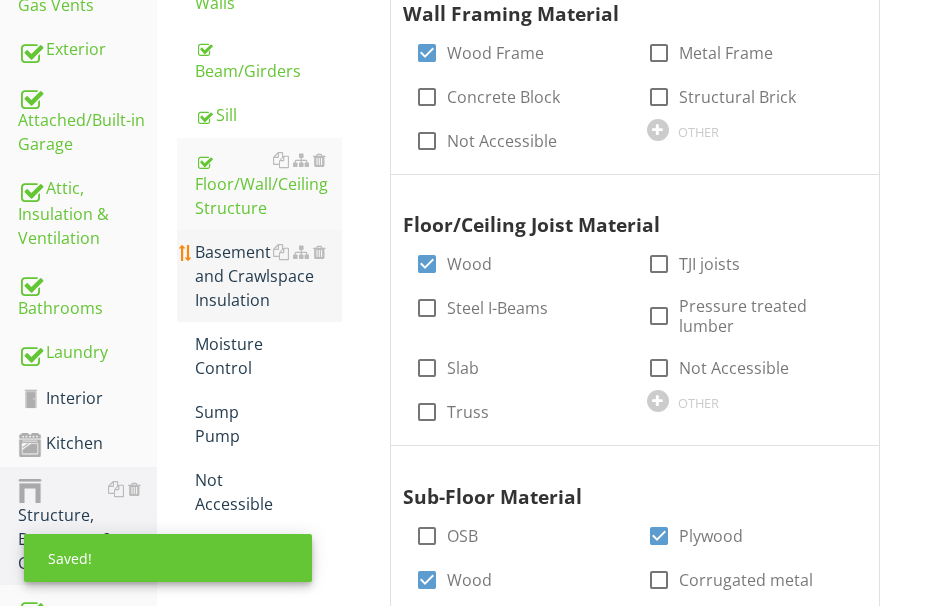 click on "Basement and Crawlspace Insulation" at bounding box center (268, 276) 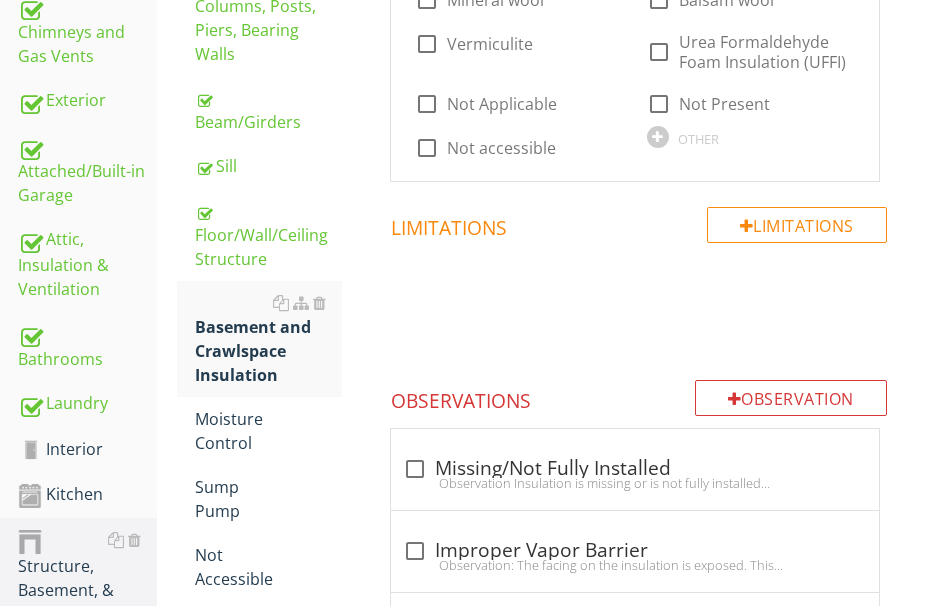 scroll, scrollTop: 700, scrollLeft: 0, axis: vertical 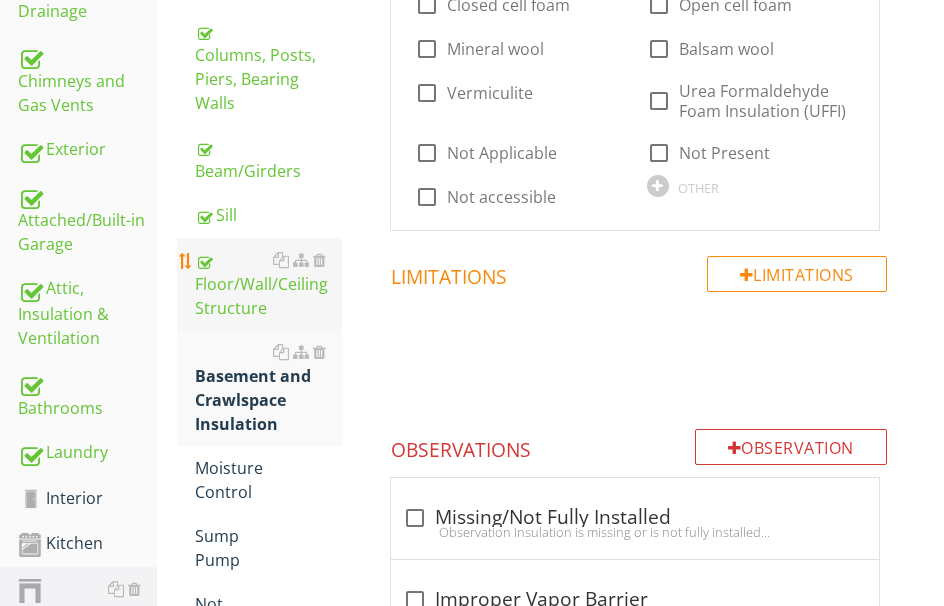 click on "Floor/Wall/Ceiling Structure" at bounding box center (268, 284) 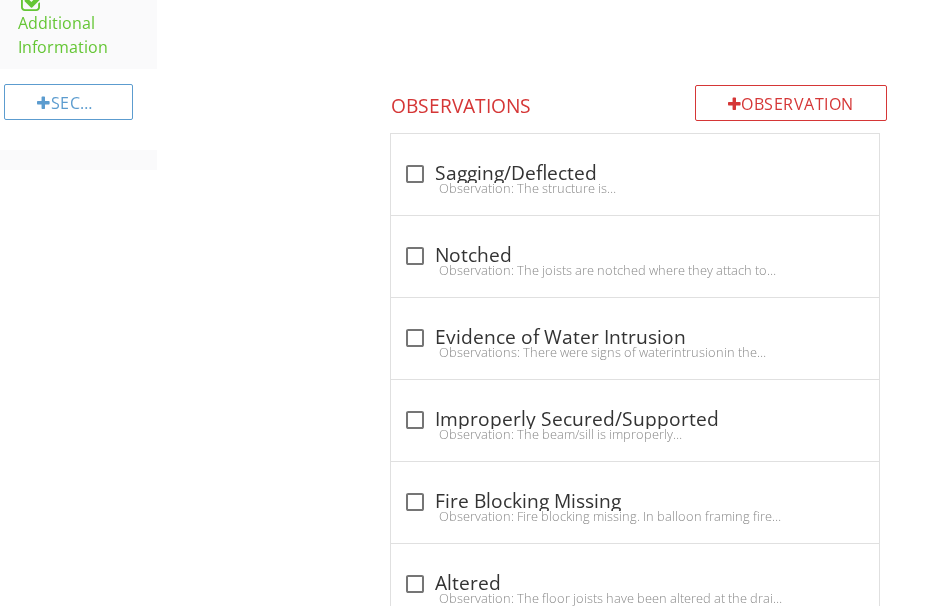 scroll, scrollTop: 1600, scrollLeft: 0, axis: vertical 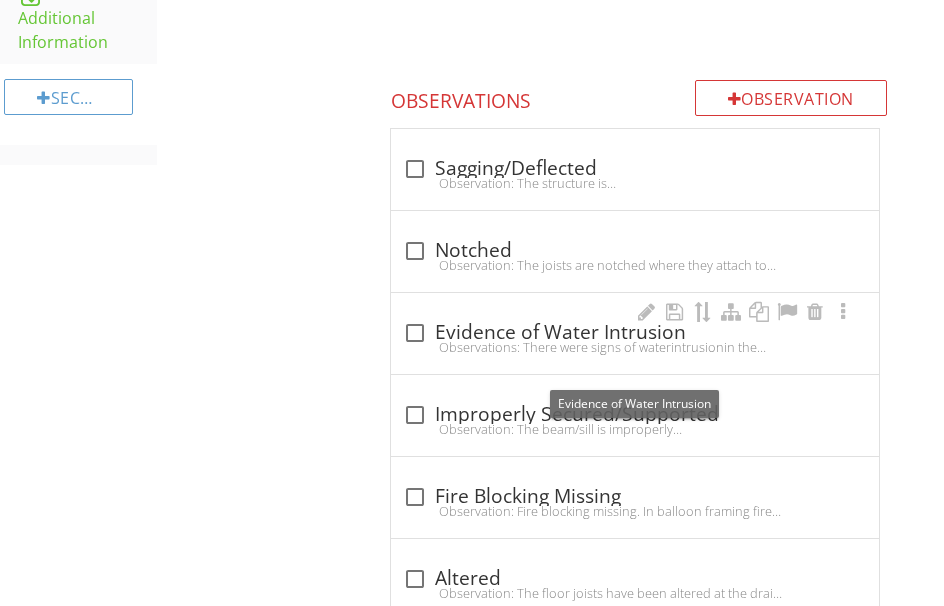 click on "check_box_outline_blank
Evidence of Water Intrusion" at bounding box center [635, 333] 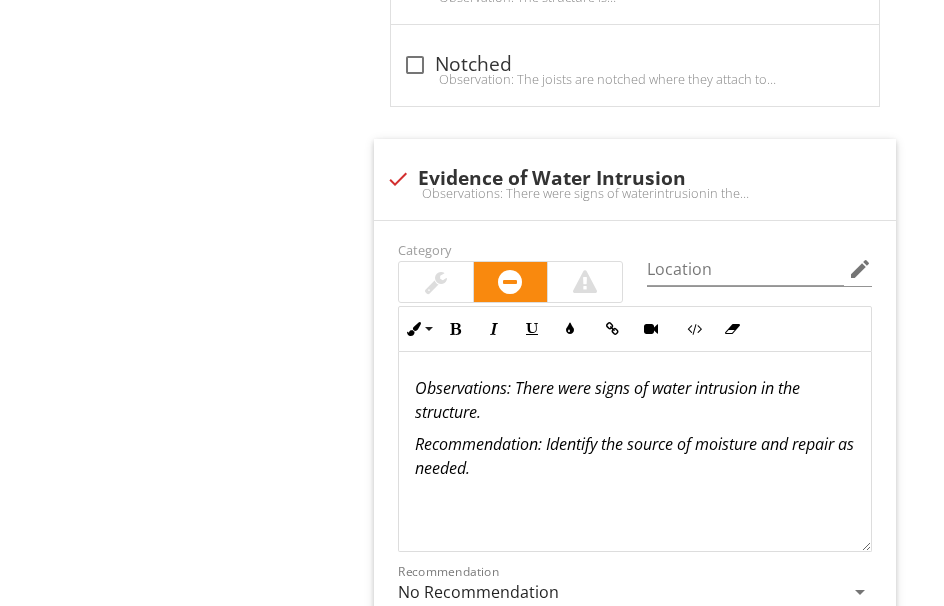 scroll, scrollTop: 1900, scrollLeft: 0, axis: vertical 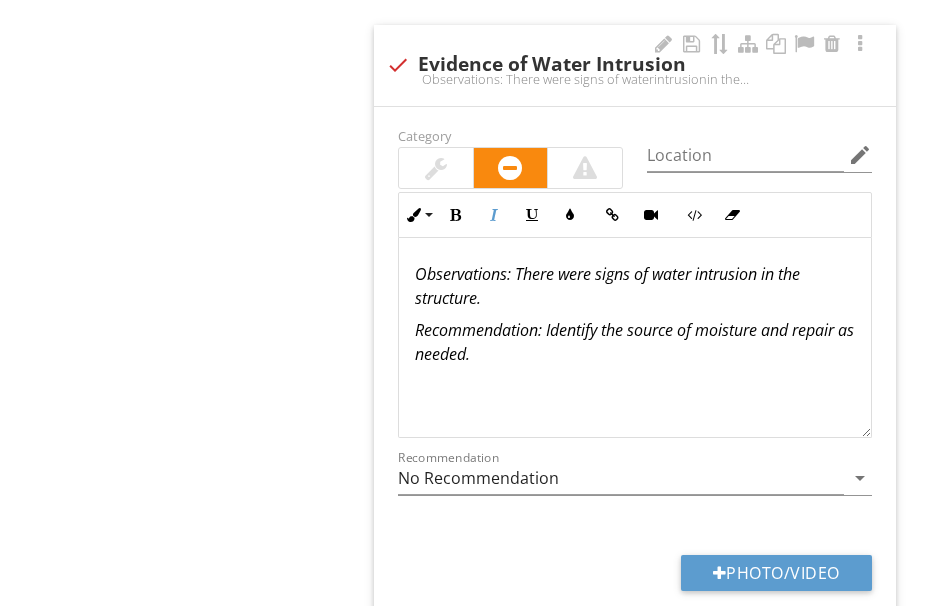 click on "Observations: There were signs of water intrusion in the structure." at bounding box center (635, 286) 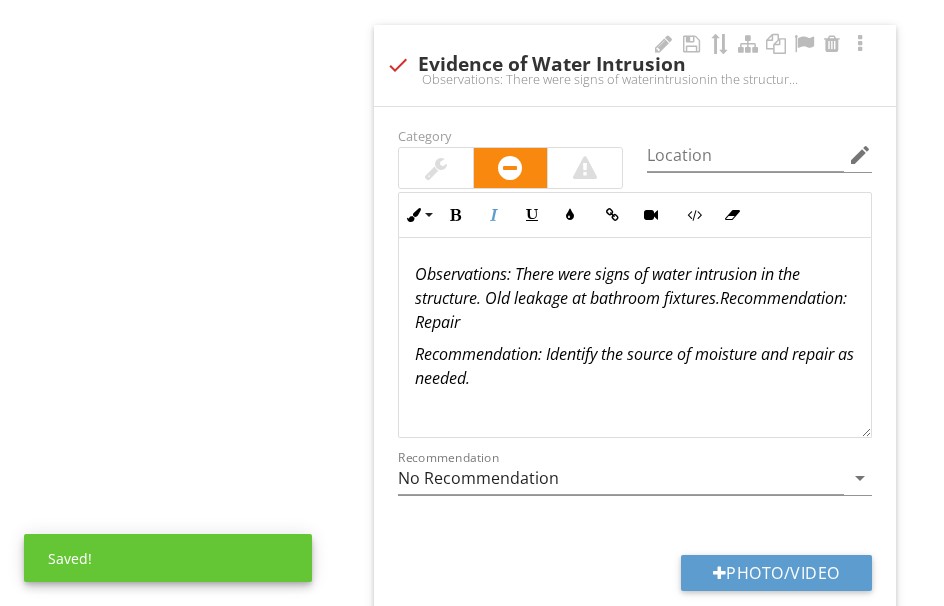 click at bounding box center (436, 168) 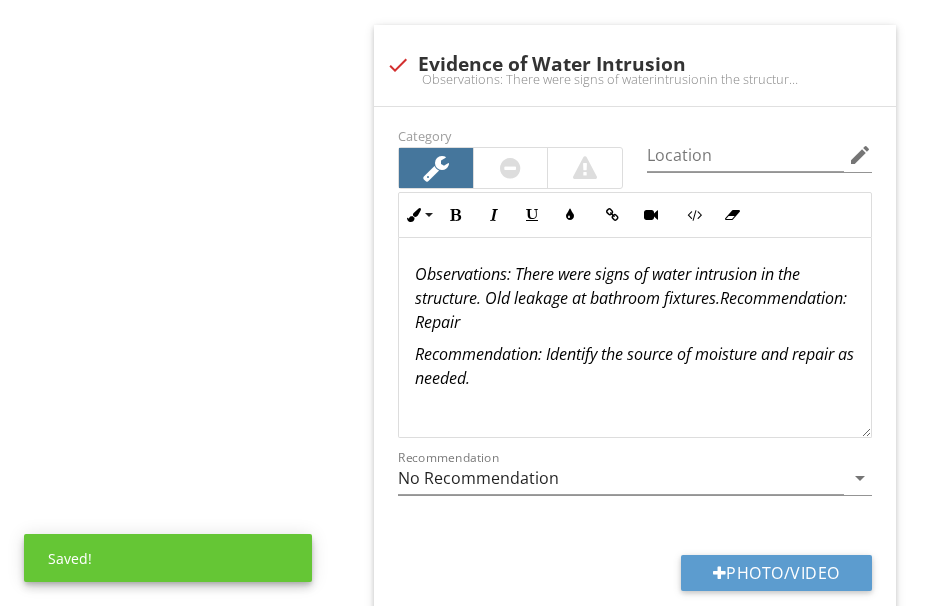 scroll, scrollTop: 2000, scrollLeft: 0, axis: vertical 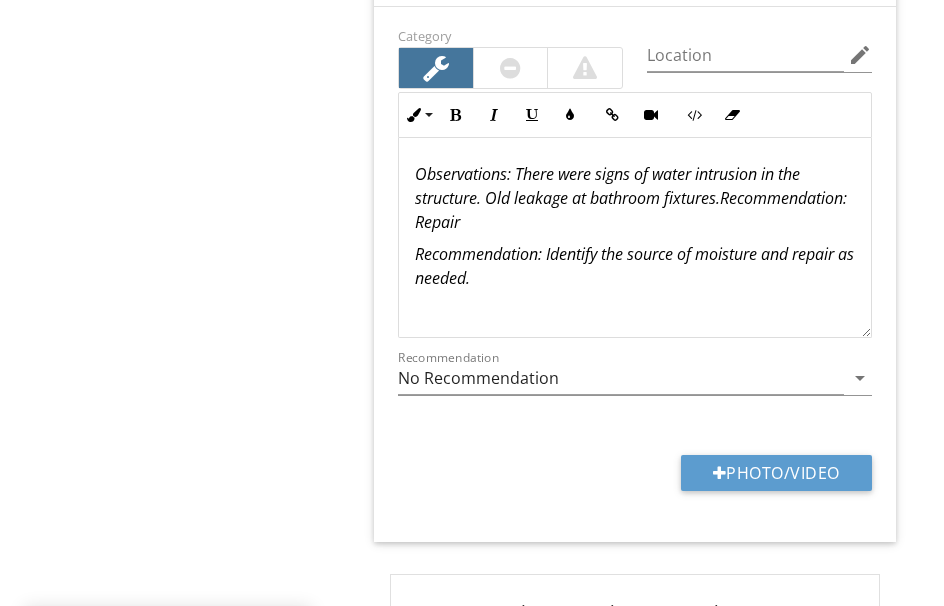 click on "Recommendation: Identify the source of moisture and repair as needed." at bounding box center [635, 266] 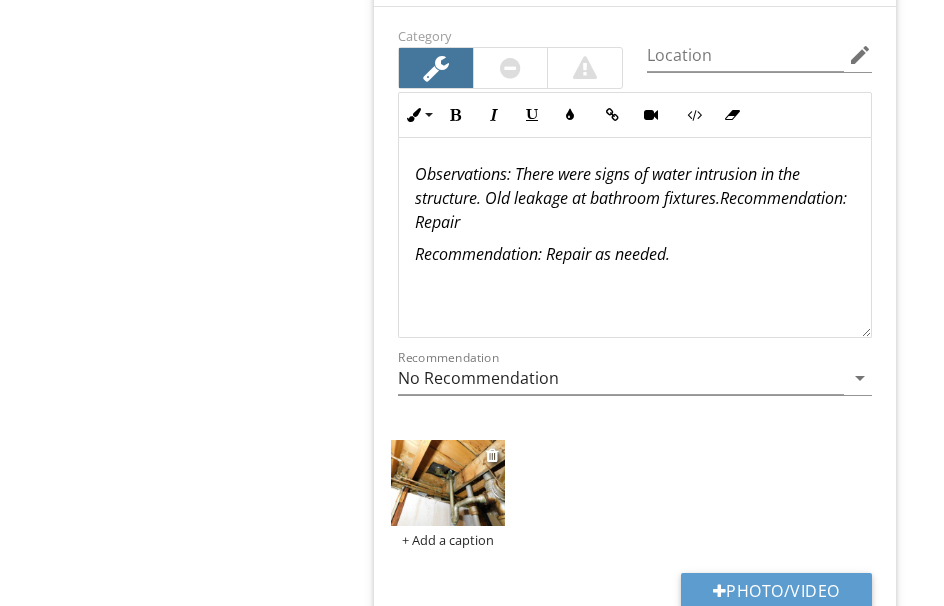 click at bounding box center (448, 483) 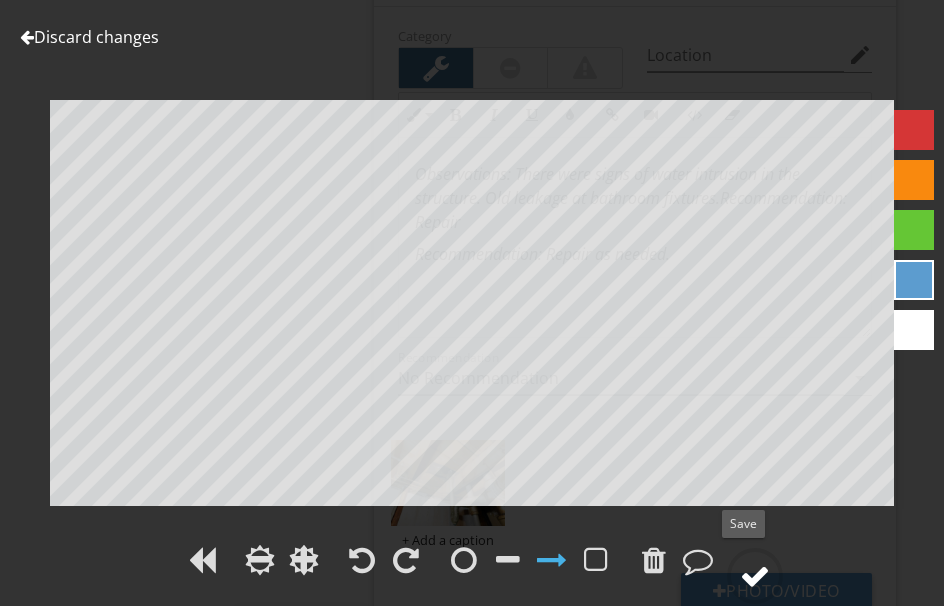 click at bounding box center [755, 576] 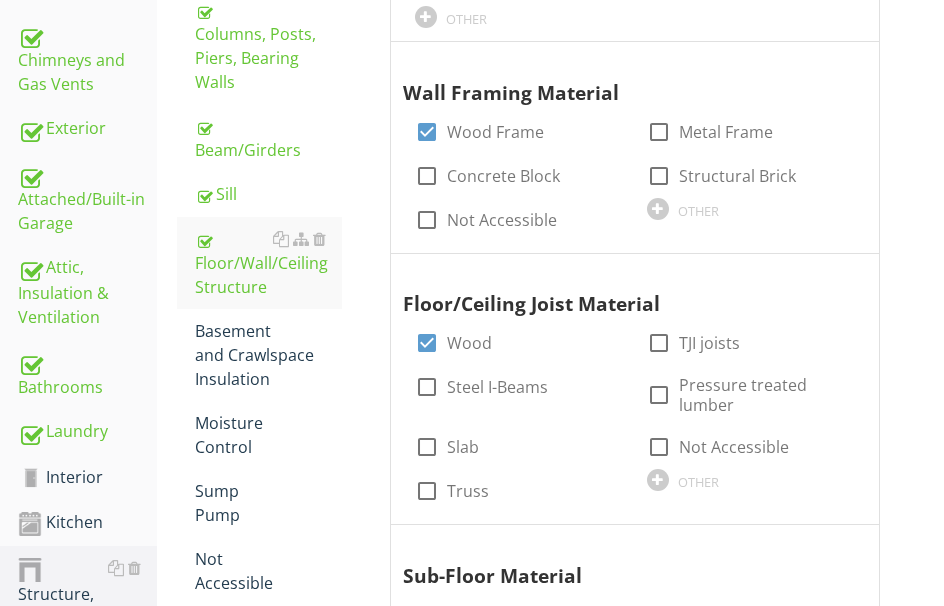 scroll, scrollTop: 700, scrollLeft: 0, axis: vertical 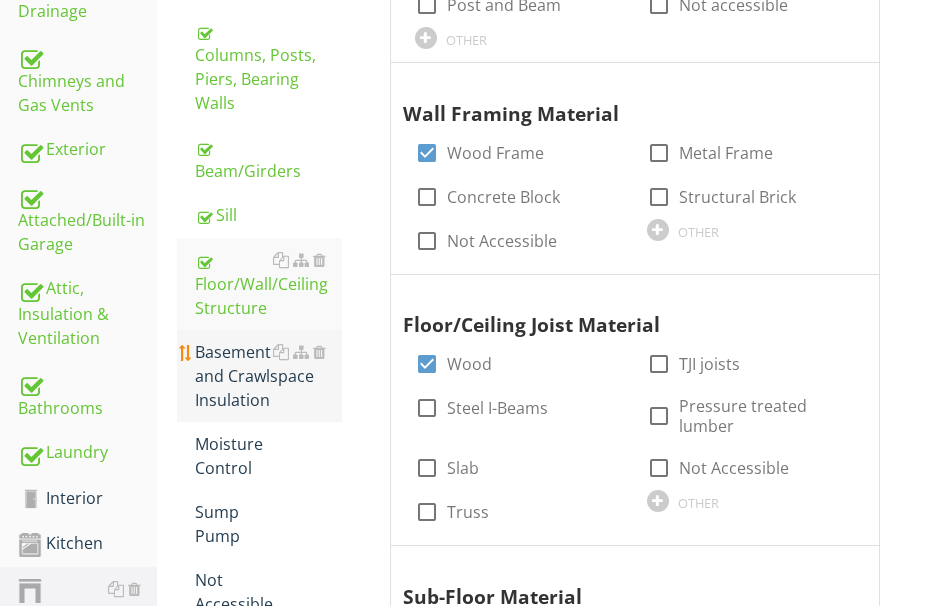 click on "Basement and Crawlspace Insulation" at bounding box center (268, 376) 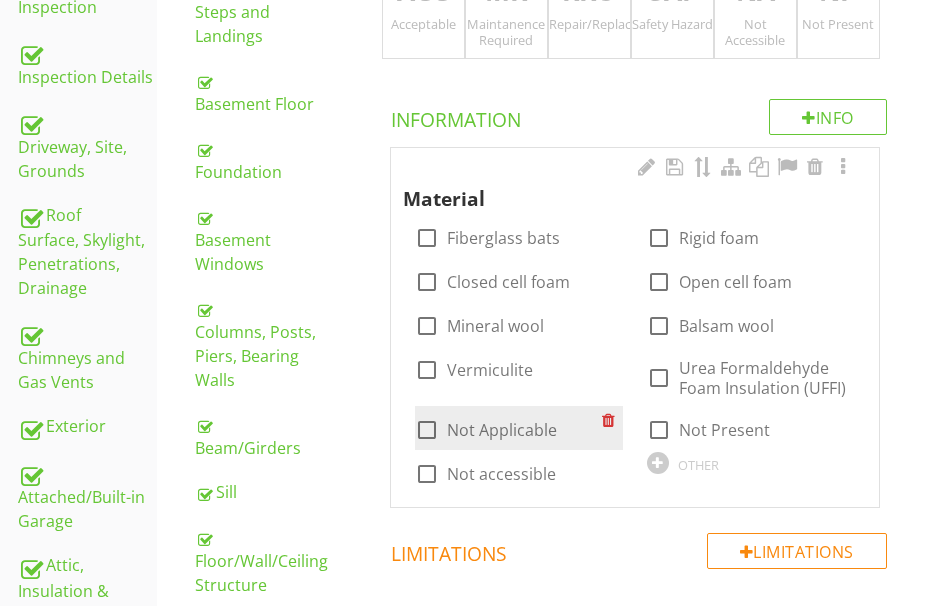 scroll, scrollTop: 200, scrollLeft: 0, axis: vertical 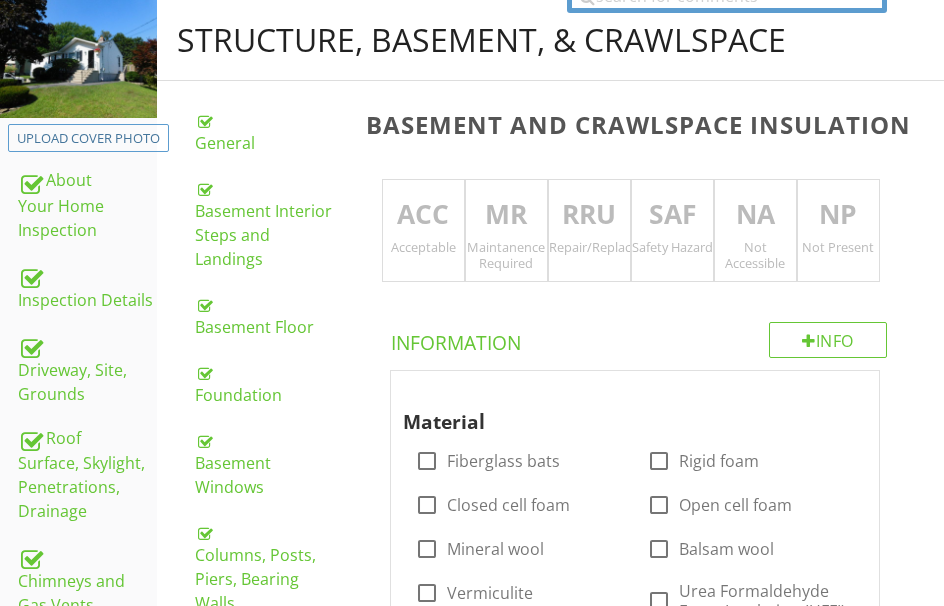 click on "ACC" at bounding box center [423, 215] 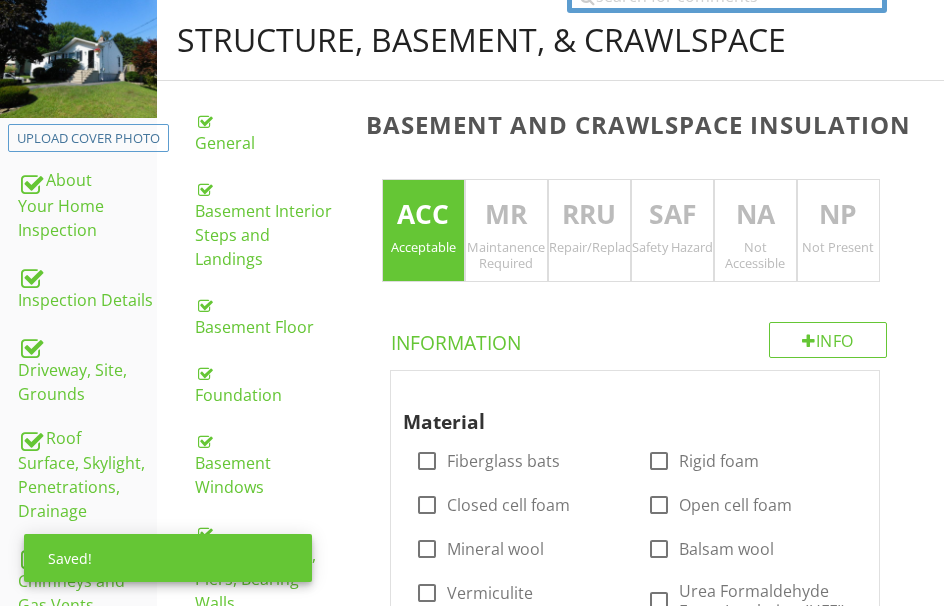click on "NA" at bounding box center [755, 215] 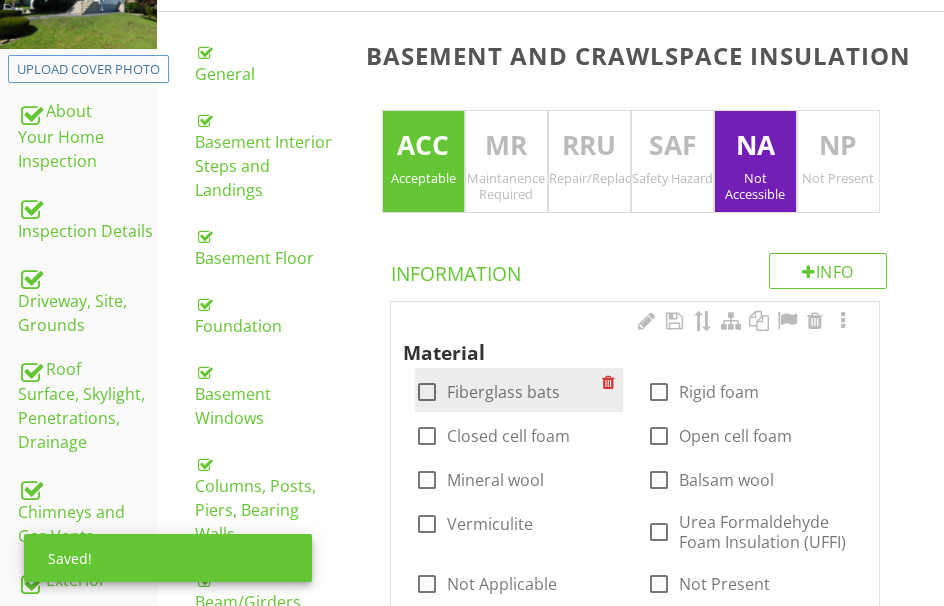 scroll, scrollTop: 400, scrollLeft: 0, axis: vertical 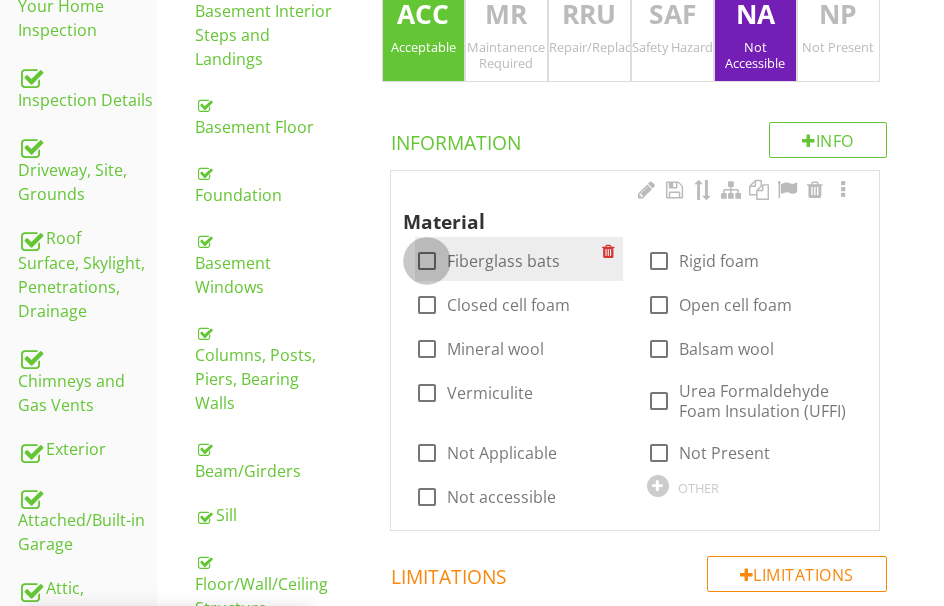 click at bounding box center [427, 261] 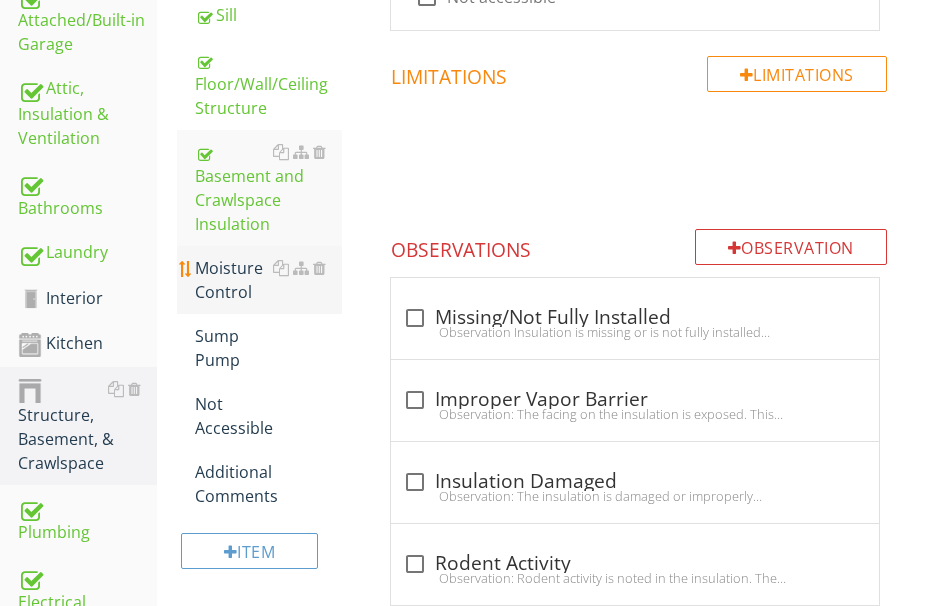 scroll, scrollTop: 800, scrollLeft: 0, axis: vertical 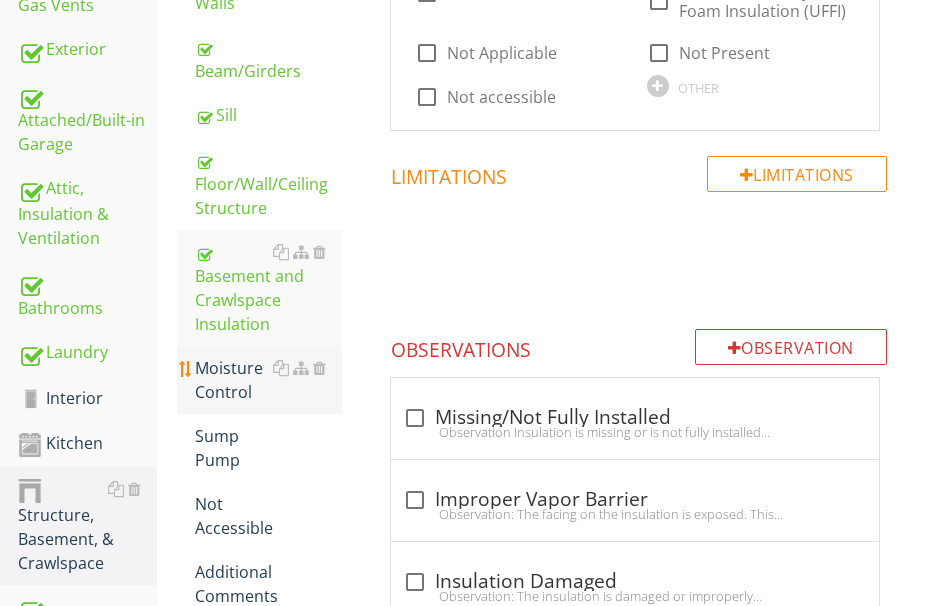 click on "Moisture Control" at bounding box center [268, 380] 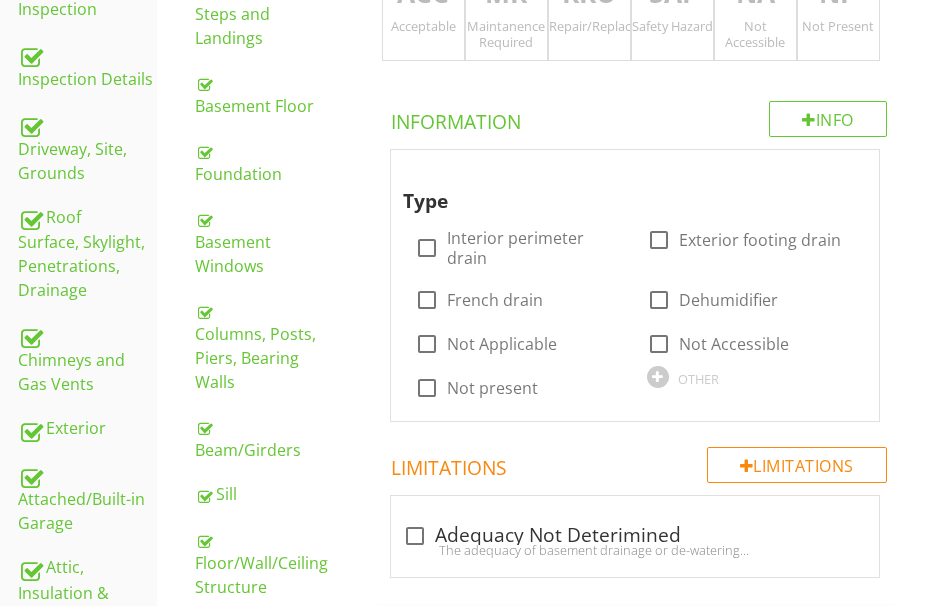 scroll, scrollTop: 300, scrollLeft: 0, axis: vertical 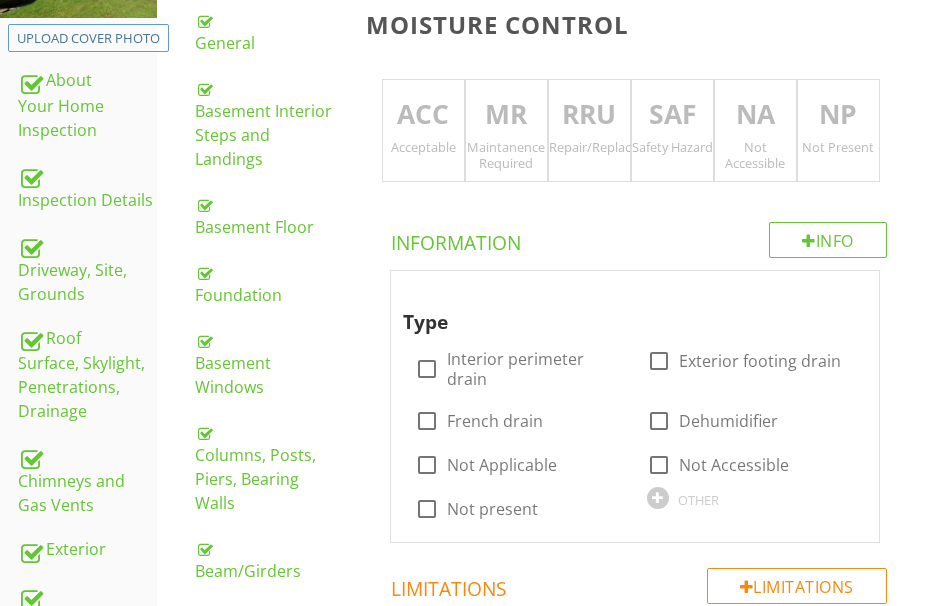 click on "NP" at bounding box center (838, 115) 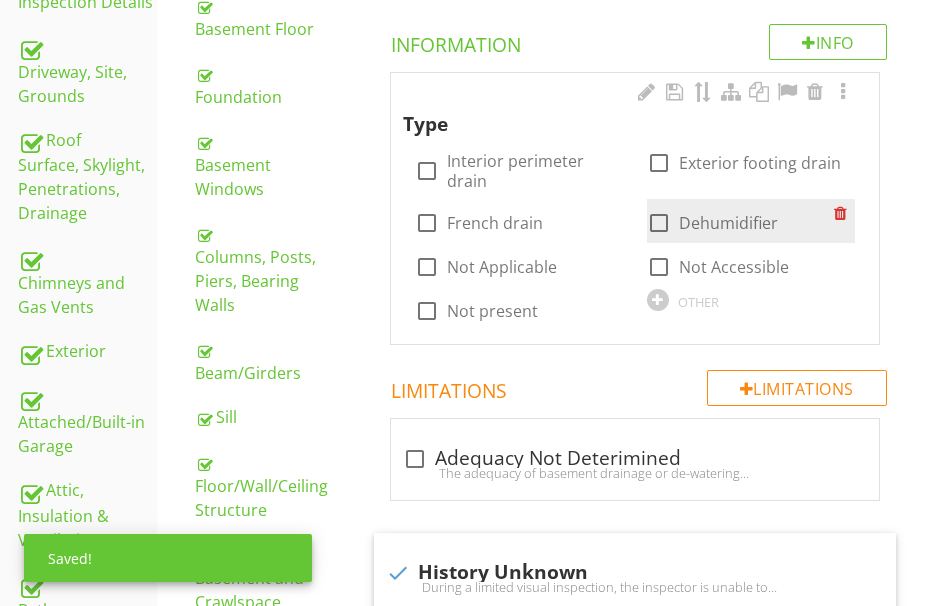 scroll, scrollTop: 500, scrollLeft: 0, axis: vertical 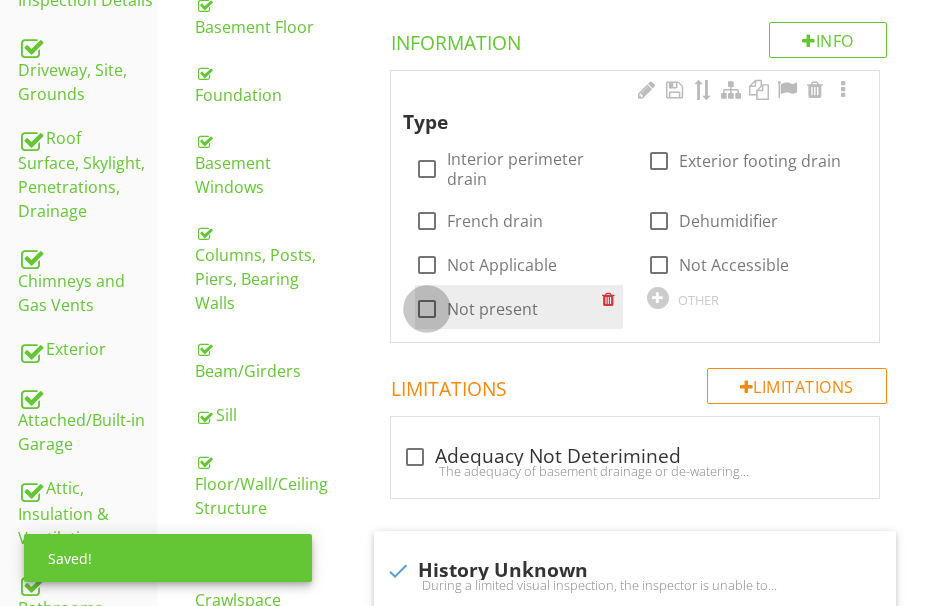 click at bounding box center (427, 309) 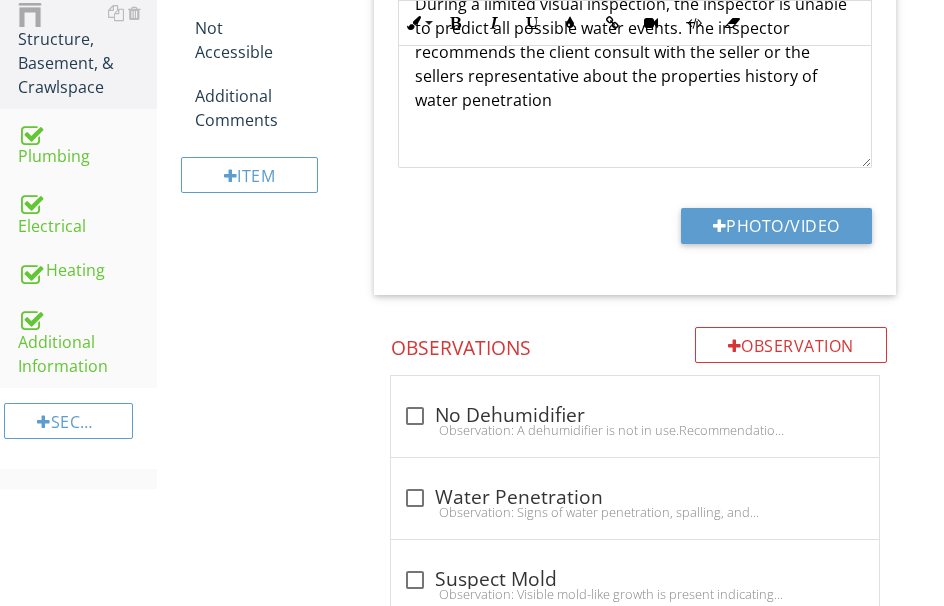 scroll, scrollTop: 1300, scrollLeft: 0, axis: vertical 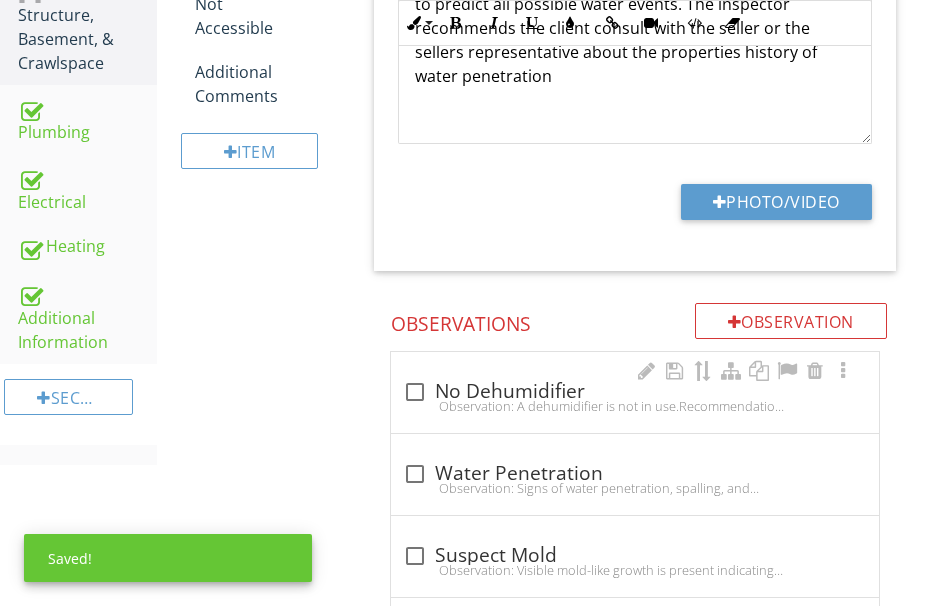 click on "Observation: A dehumidifier is not in use.Recommendation: Install a properly sized dehumidifier." at bounding box center (635, 406) 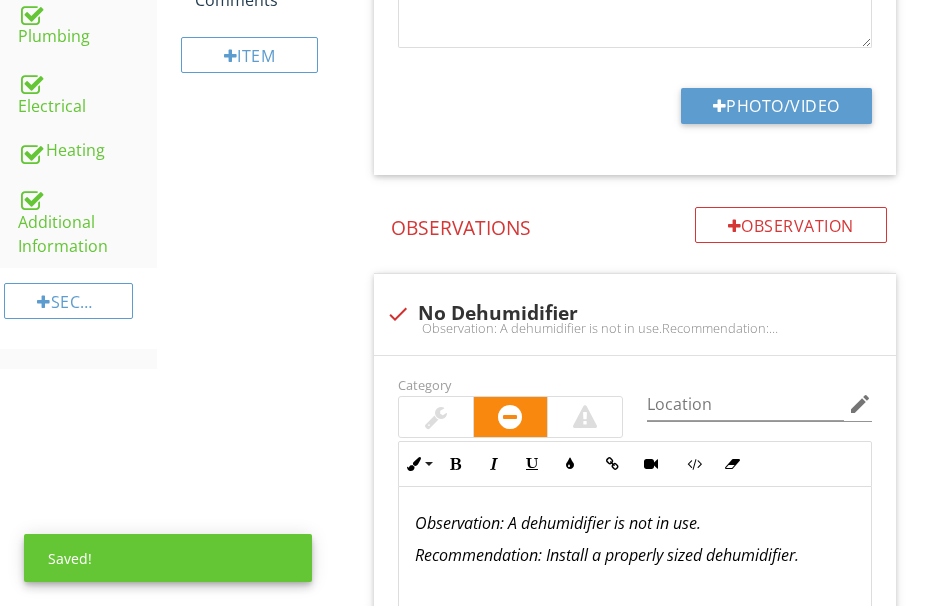 scroll, scrollTop: 1500, scrollLeft: 0, axis: vertical 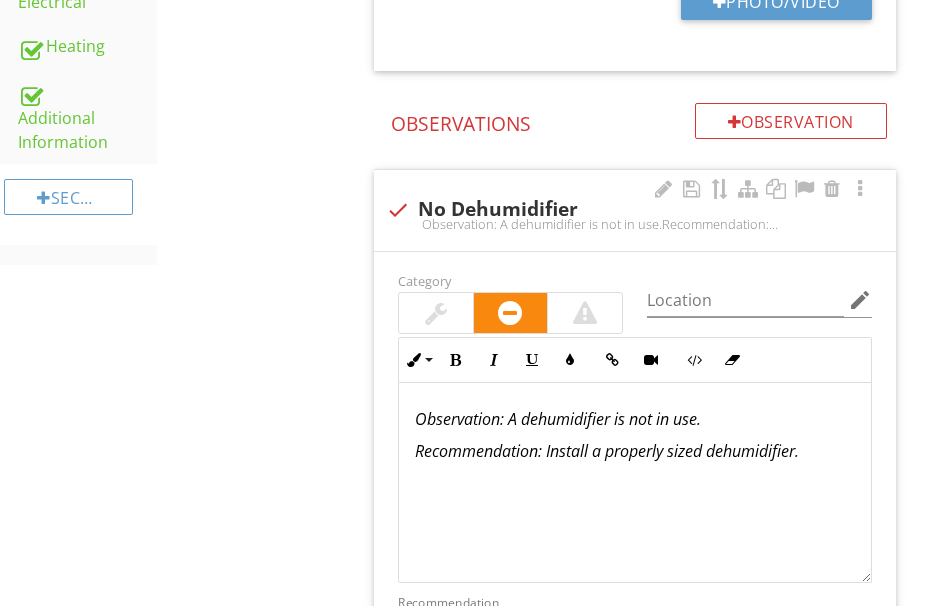 click at bounding box center [436, 313] 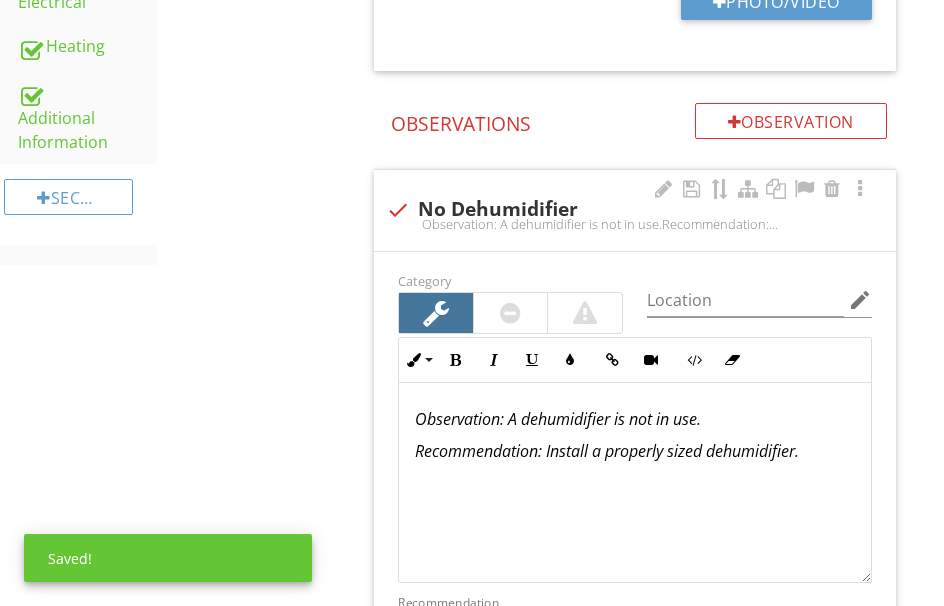 click at bounding box center [510, 313] 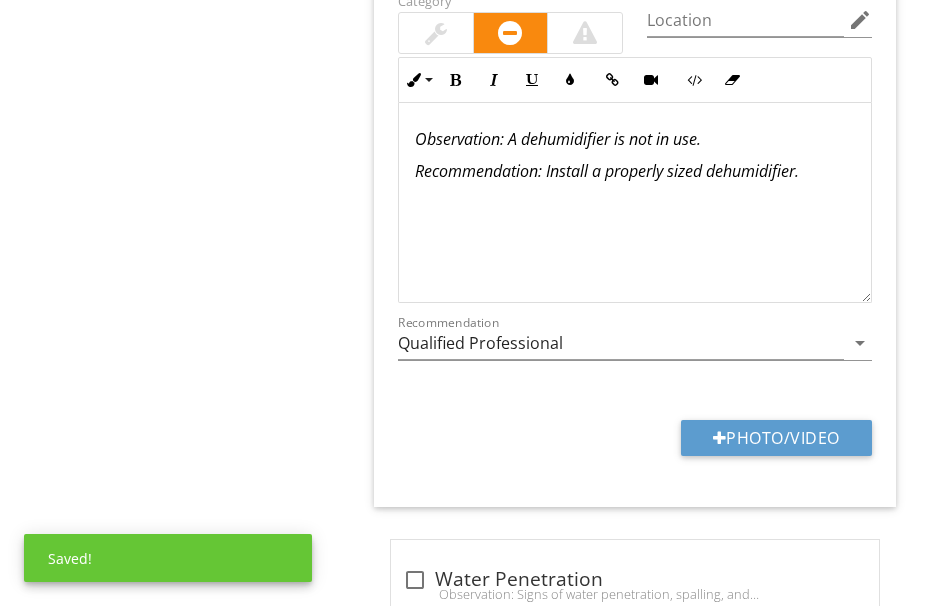 scroll, scrollTop: 1800, scrollLeft: 0, axis: vertical 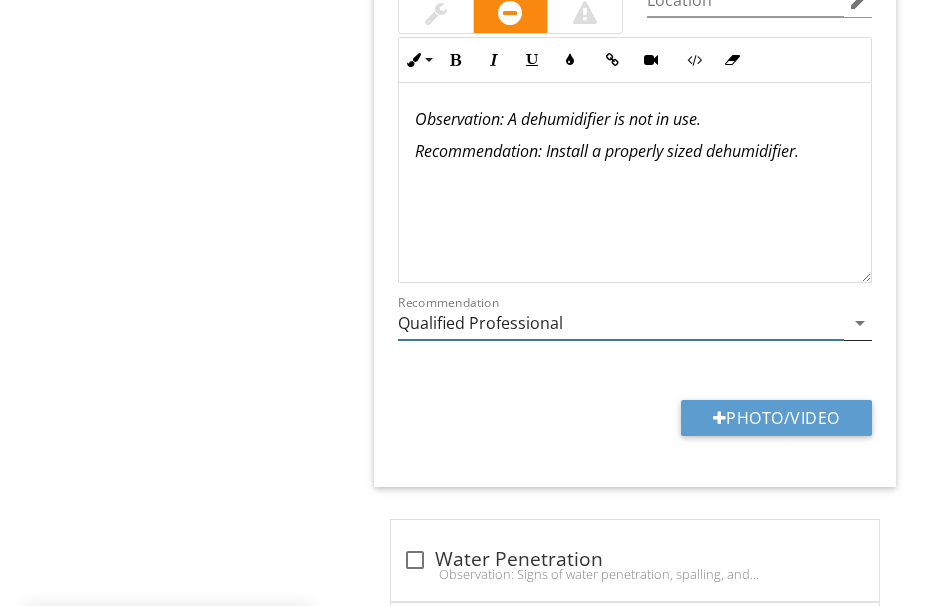 click on "Qualified Professional" at bounding box center [621, 323] 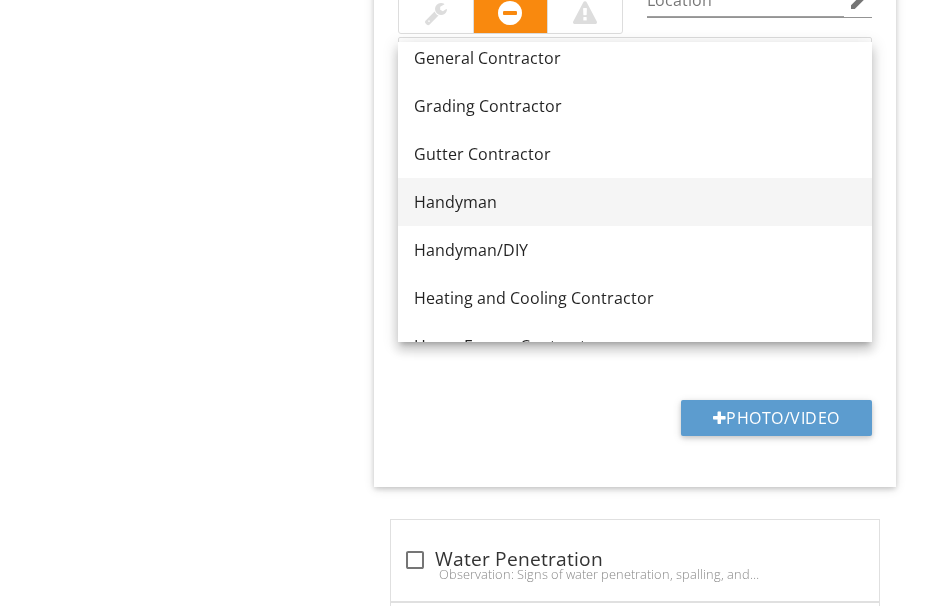 scroll, scrollTop: 1176, scrollLeft: 0, axis: vertical 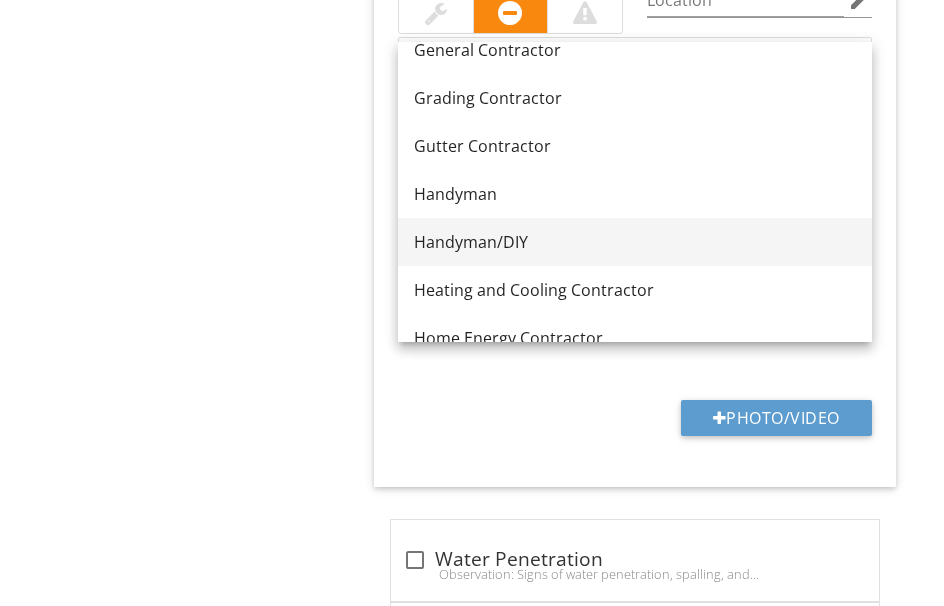 click on "Handyman/DIY" at bounding box center (635, 242) 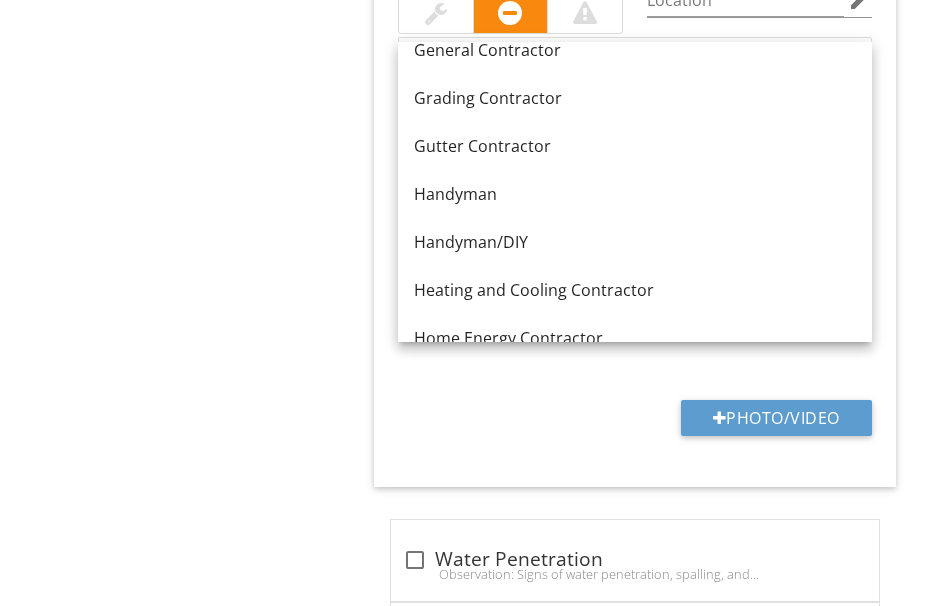 type on "Handyman/DIY" 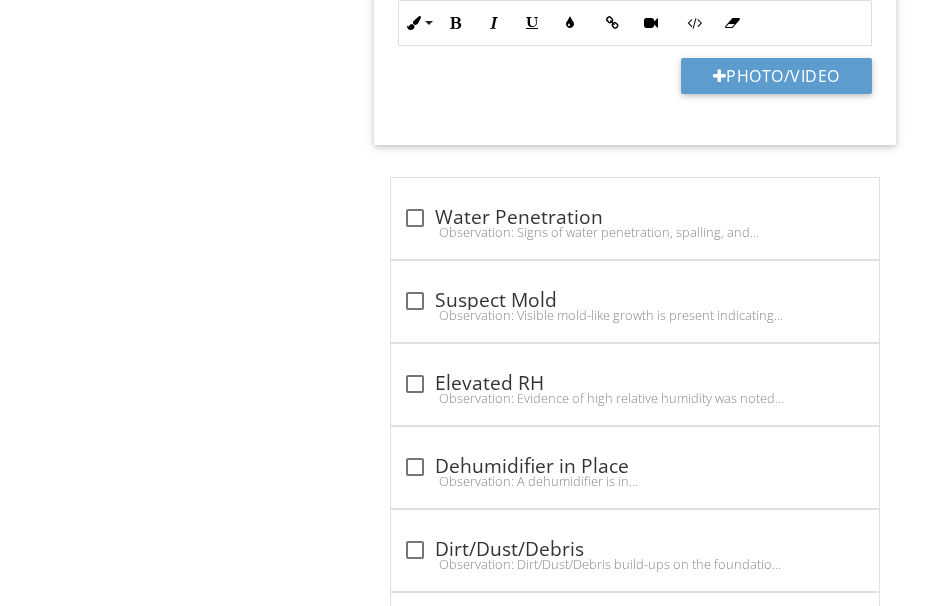 scroll, scrollTop: 2200, scrollLeft: 0, axis: vertical 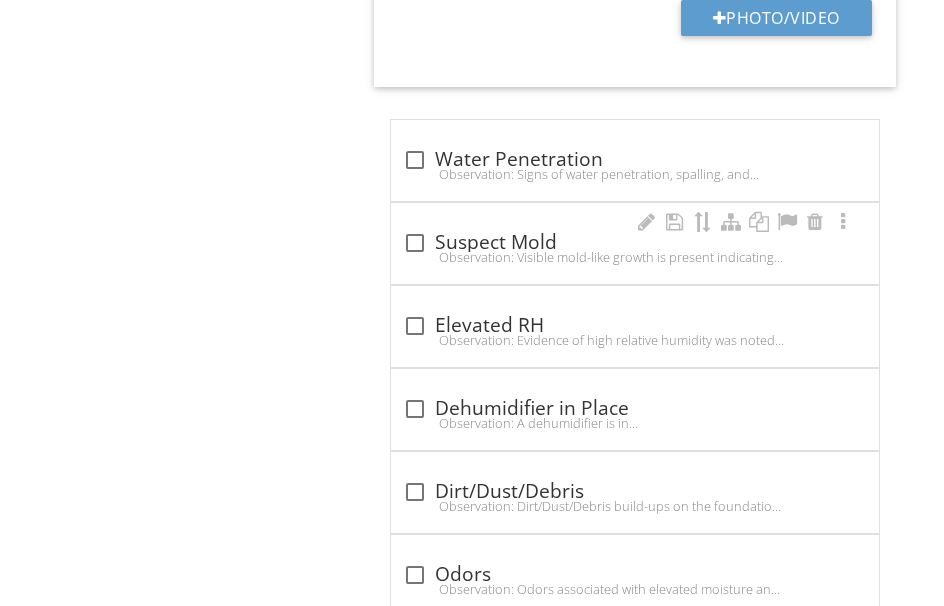 click on "Observation: Visible mold-like growth is present indicating elevated moisture.Recommendation: Mold testing and/or remediation. A qualified contractor is recommended to determine the full extent and estimated cost, of repairs." at bounding box center (635, 257) 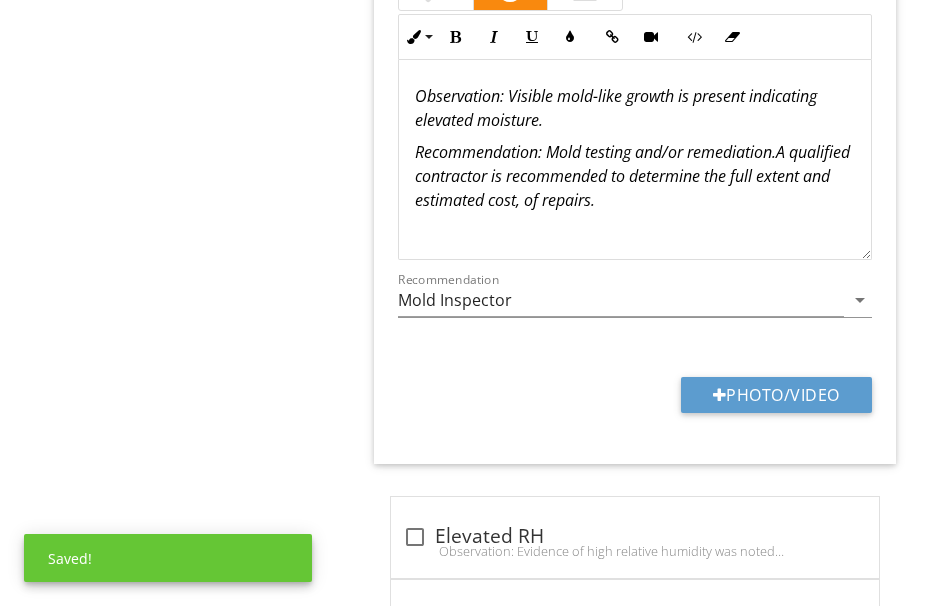 scroll, scrollTop: 2600, scrollLeft: 0, axis: vertical 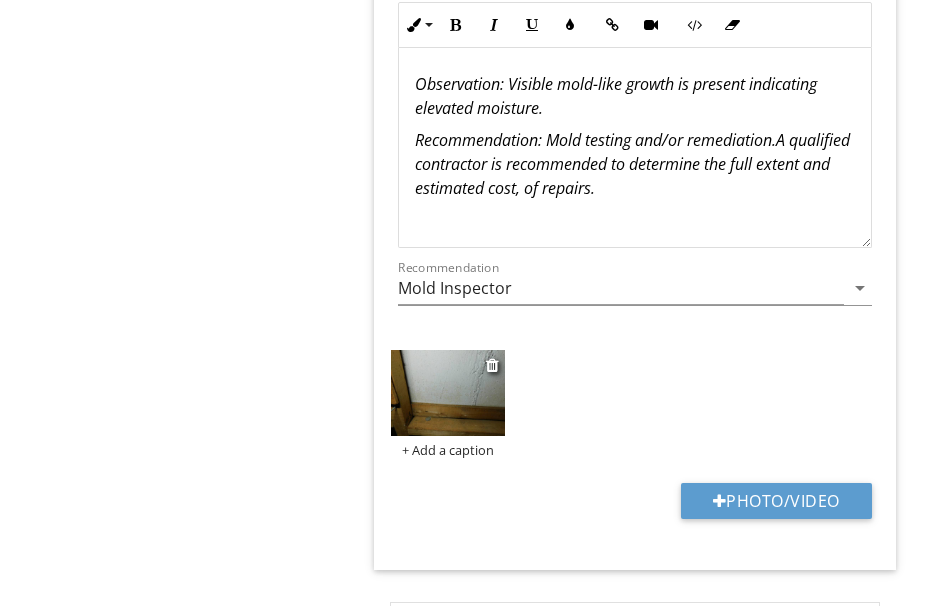 click at bounding box center (448, 393) 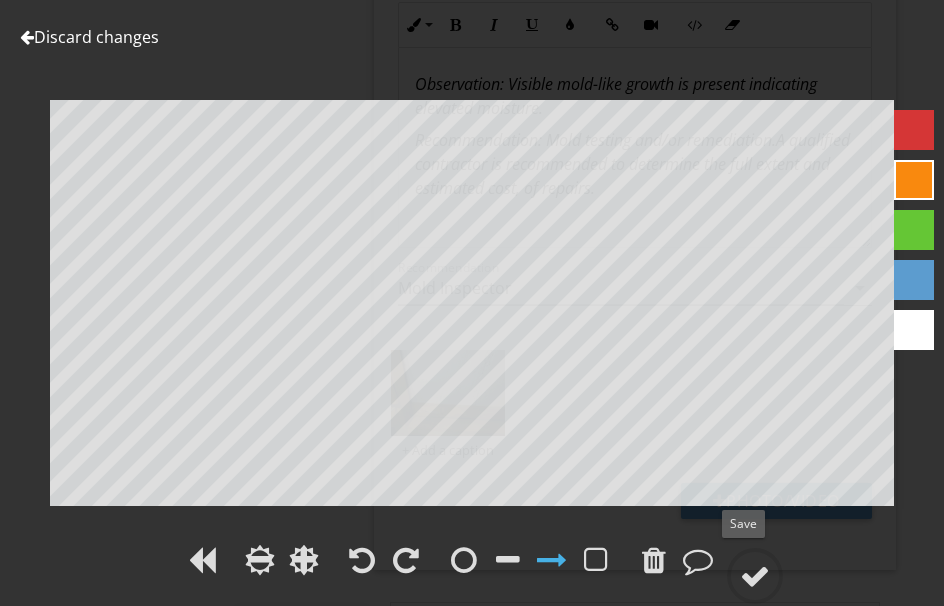 drag, startPoint x: 752, startPoint y: 565, endPoint x: 952, endPoint y: 448, distance: 231.70886 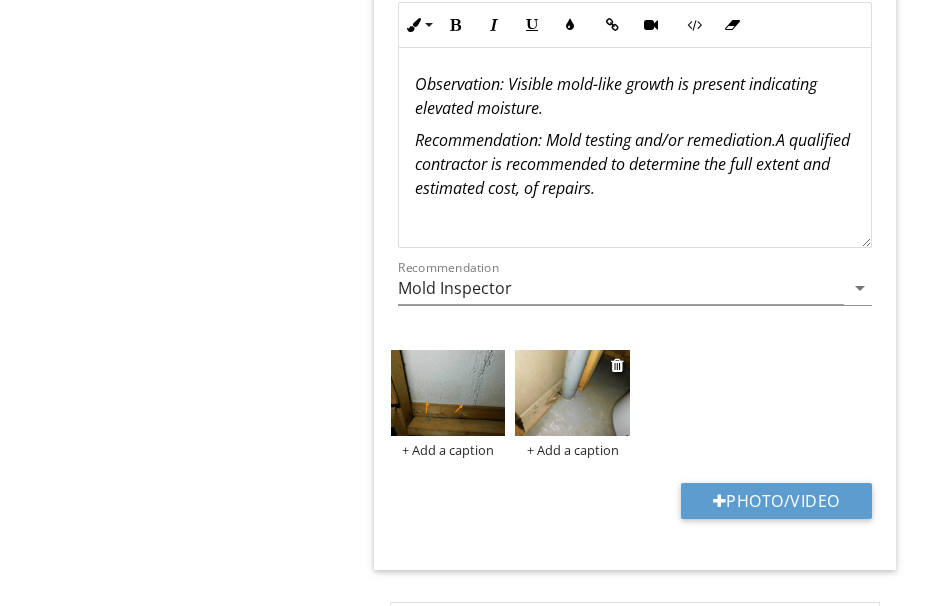 click at bounding box center [572, 393] 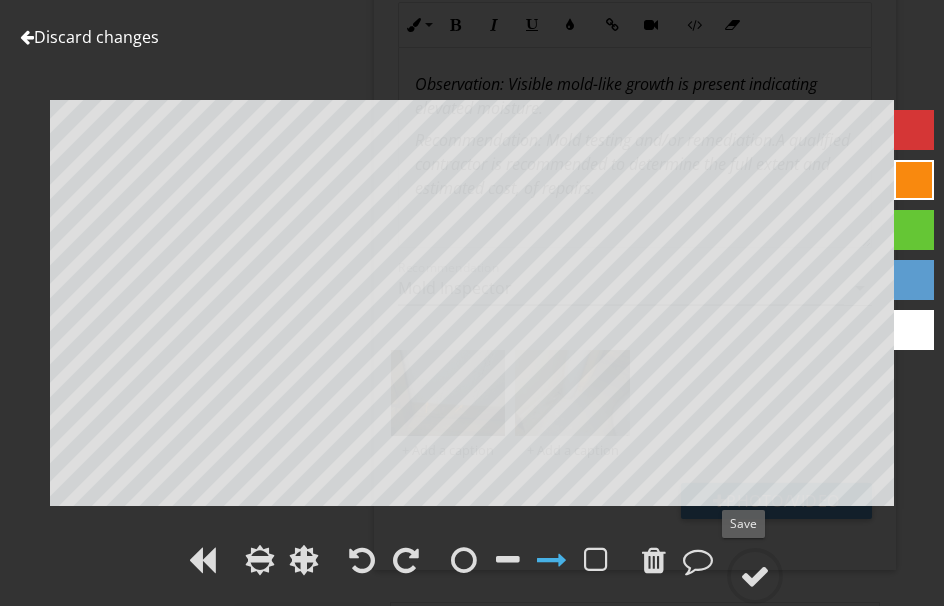 drag, startPoint x: 763, startPoint y: 564, endPoint x: 957, endPoint y: 457, distance: 221.55135 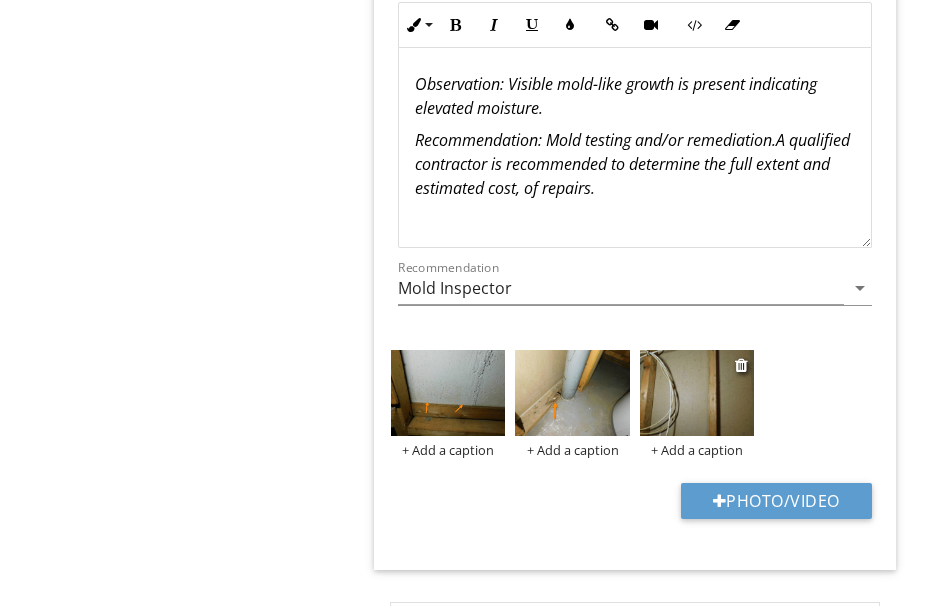 click at bounding box center [697, 393] 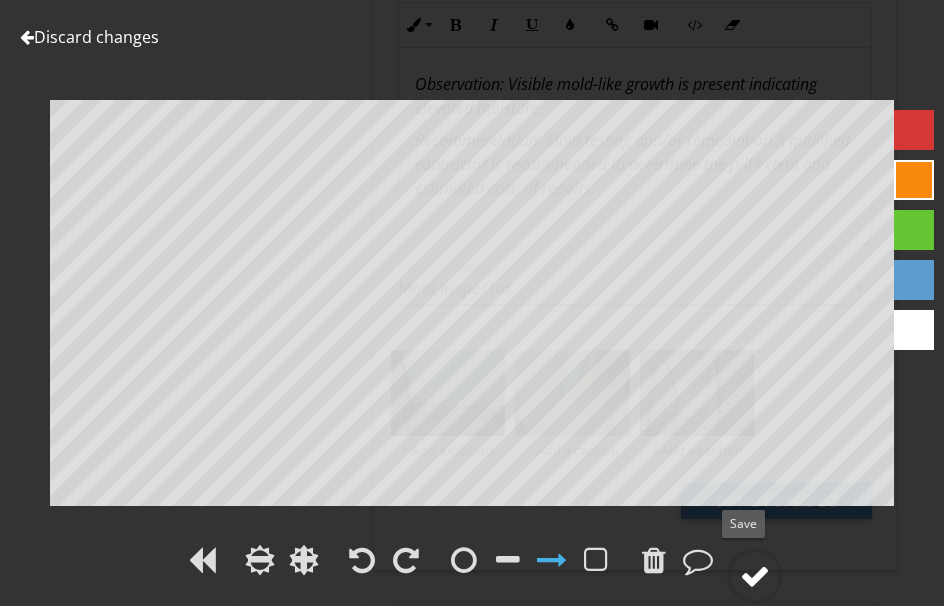 click at bounding box center [755, 576] 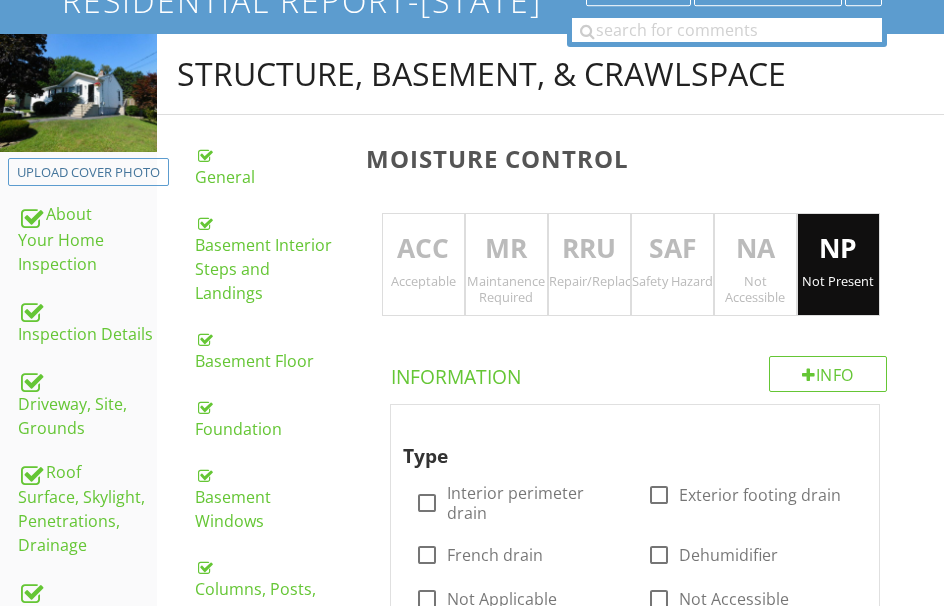 scroll, scrollTop: 162, scrollLeft: 0, axis: vertical 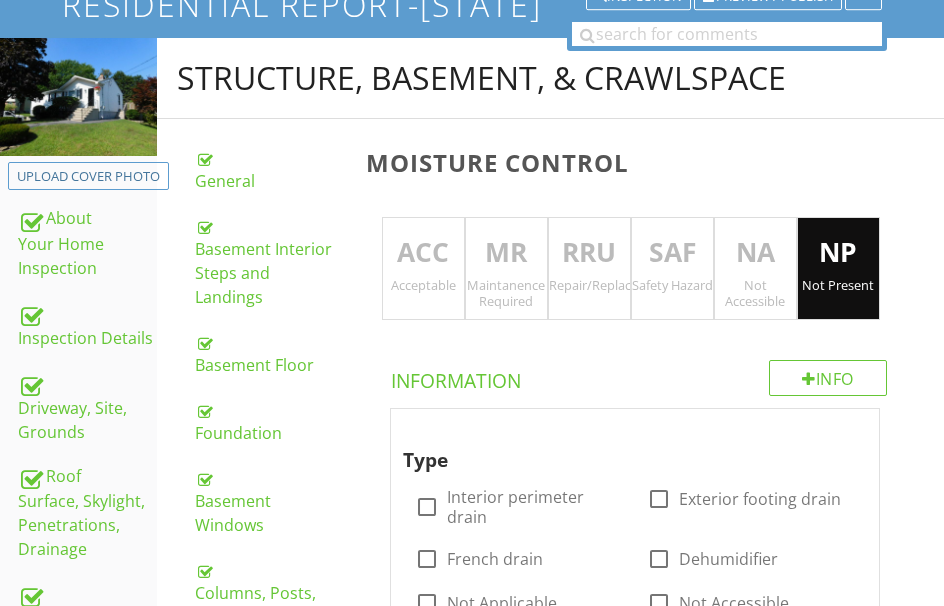 click on "RRU" at bounding box center (589, 253) 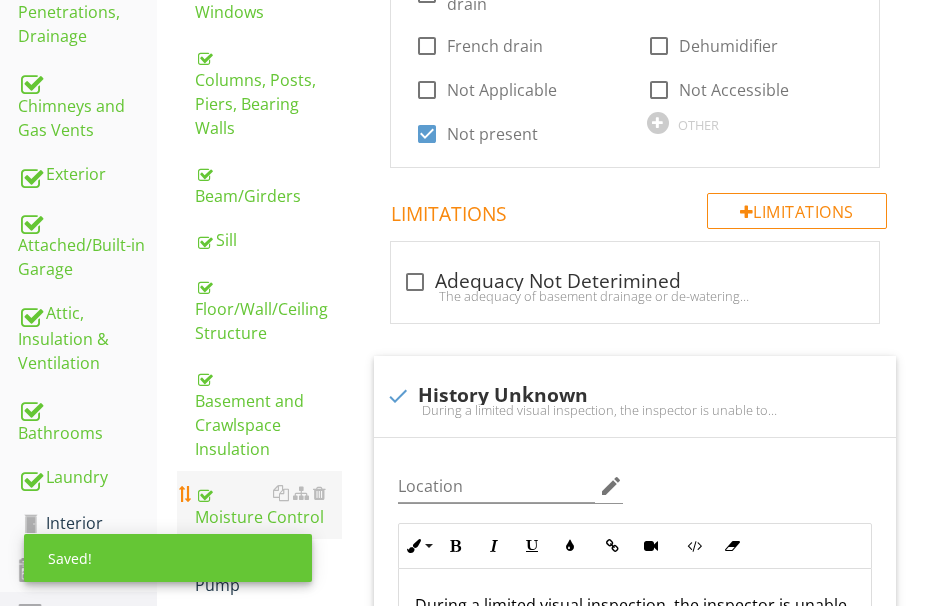 scroll, scrollTop: 862, scrollLeft: 0, axis: vertical 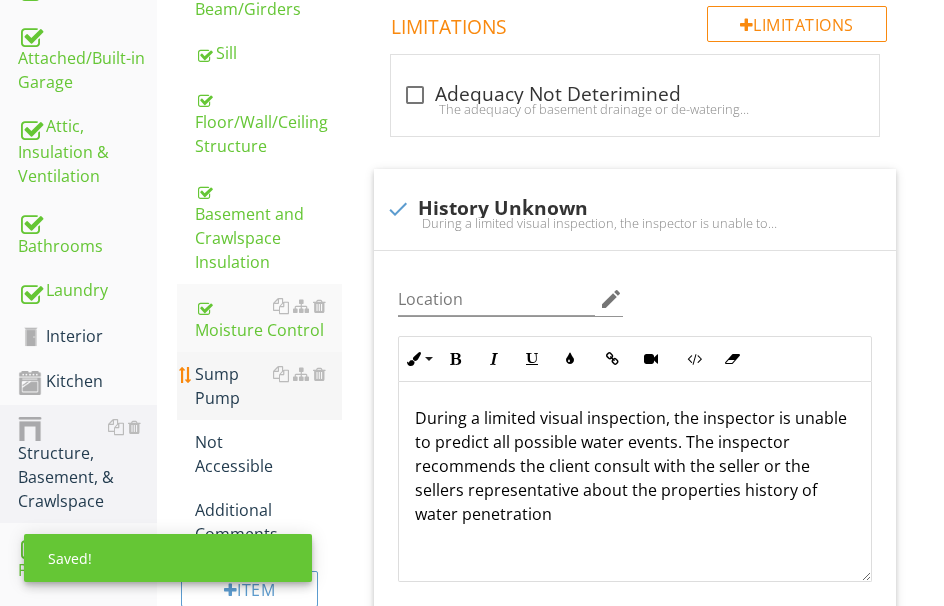 click on "Sump Pump" at bounding box center (268, 386) 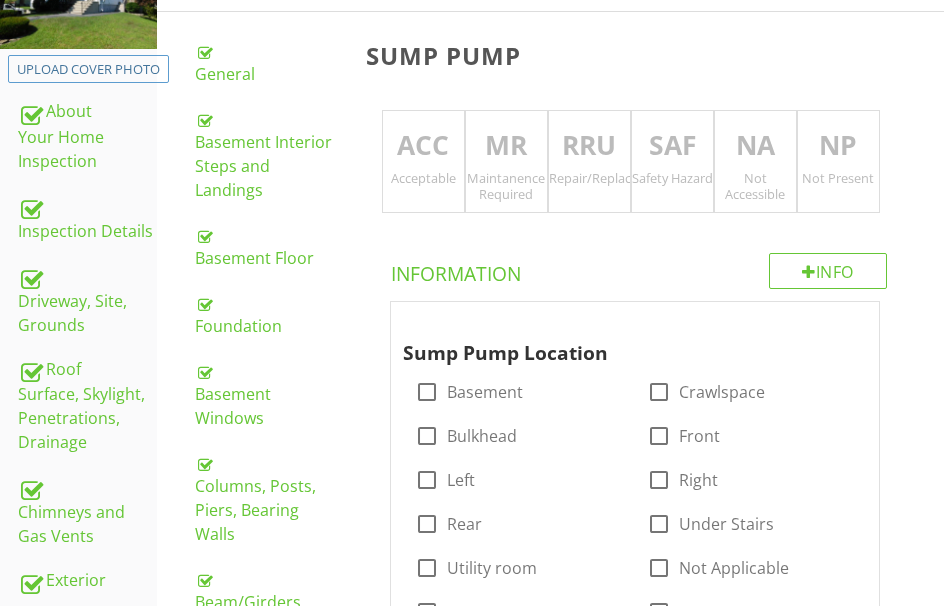 scroll, scrollTop: 262, scrollLeft: 0, axis: vertical 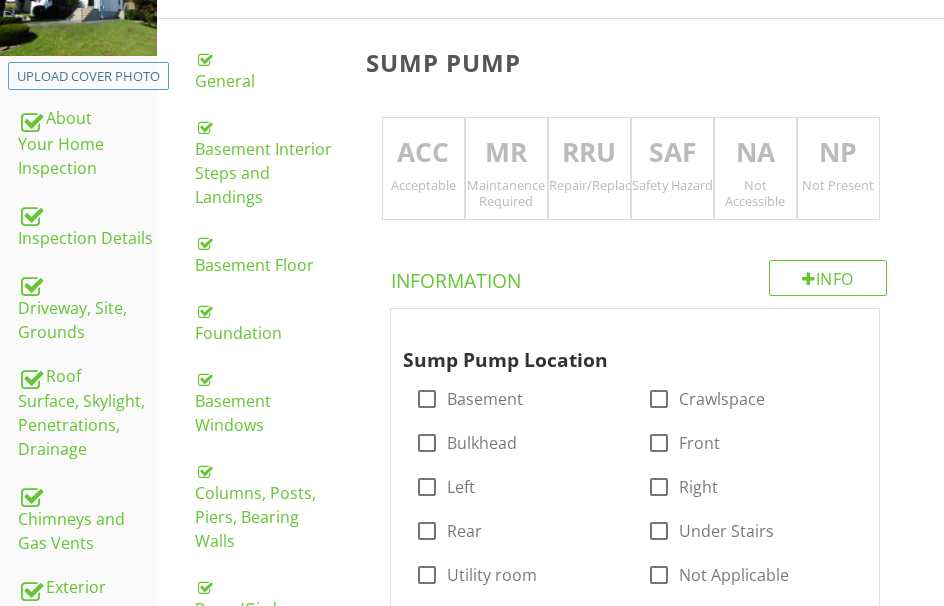 click on "NP" at bounding box center [838, 153] 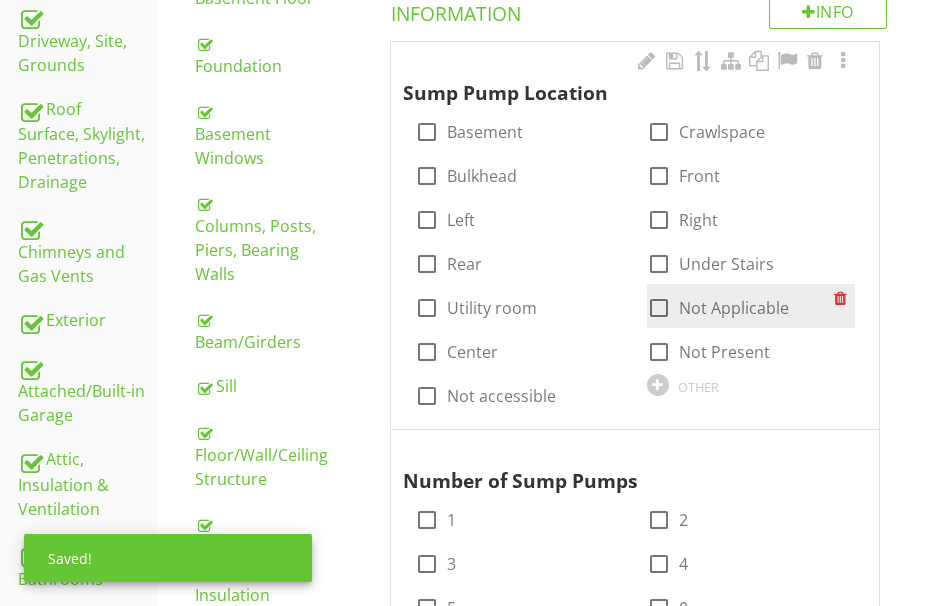 scroll, scrollTop: 562, scrollLeft: 0, axis: vertical 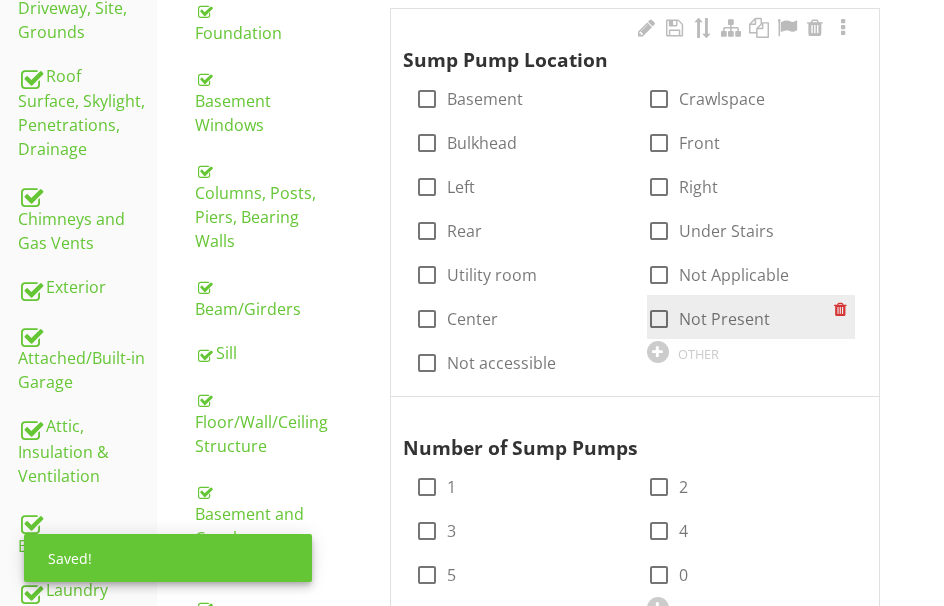 click at bounding box center [659, 319] 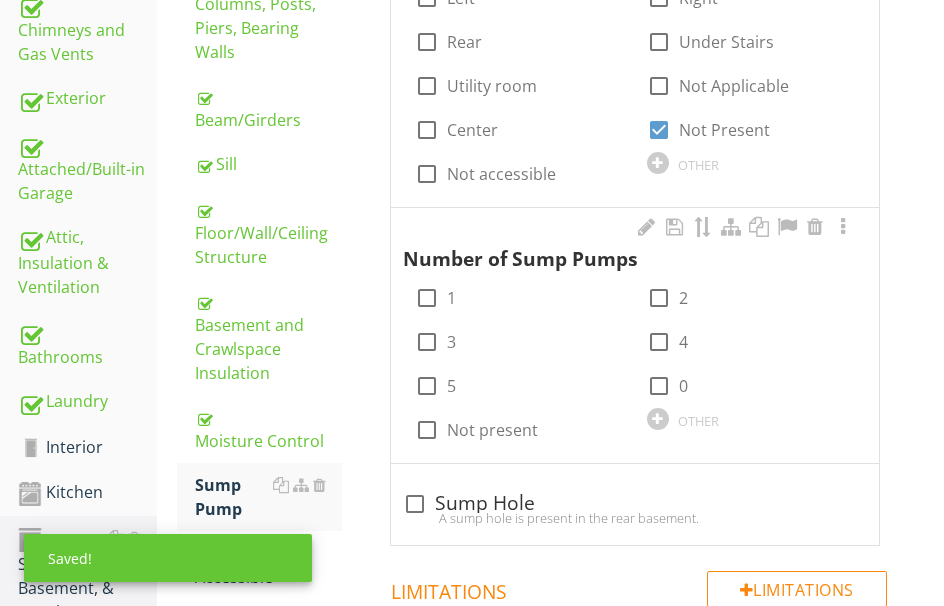 scroll, scrollTop: 762, scrollLeft: 0, axis: vertical 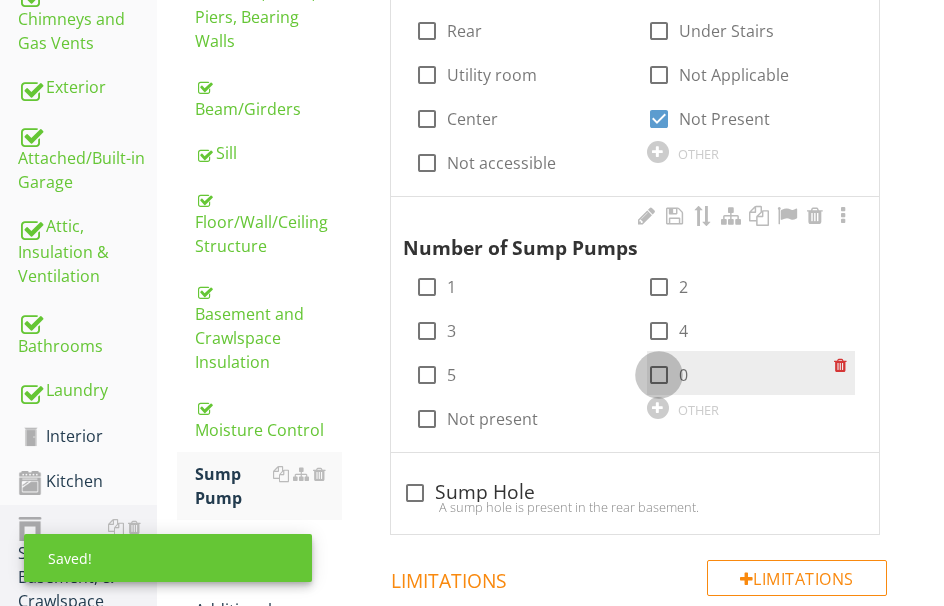 click at bounding box center (659, 375) 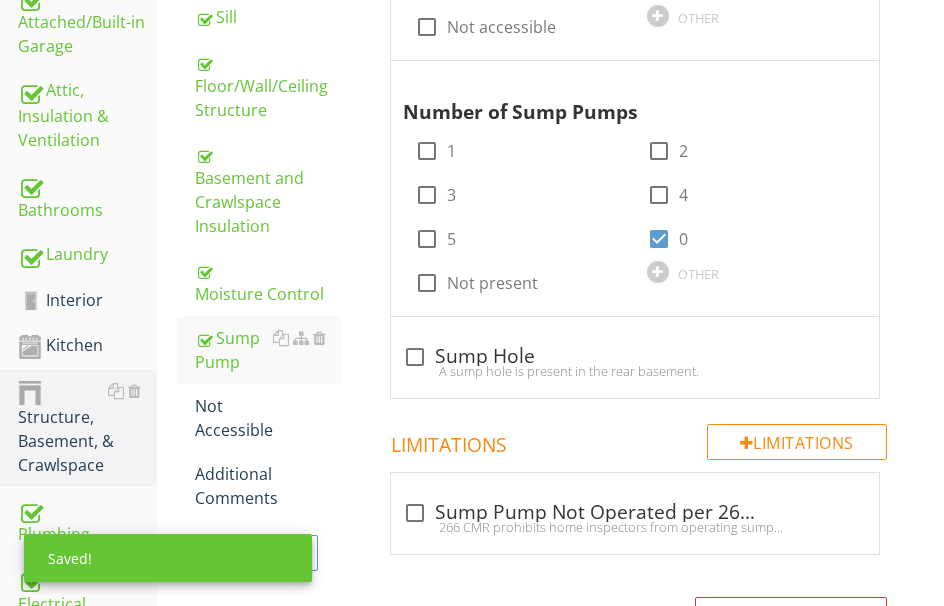 scroll, scrollTop: 862, scrollLeft: 0, axis: vertical 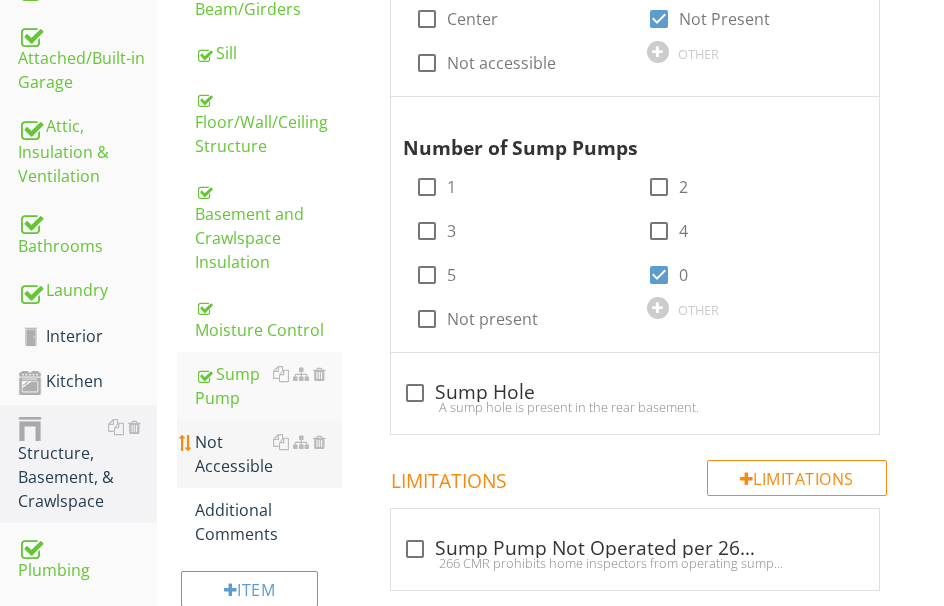 click on "Not Accessible" at bounding box center [268, 454] 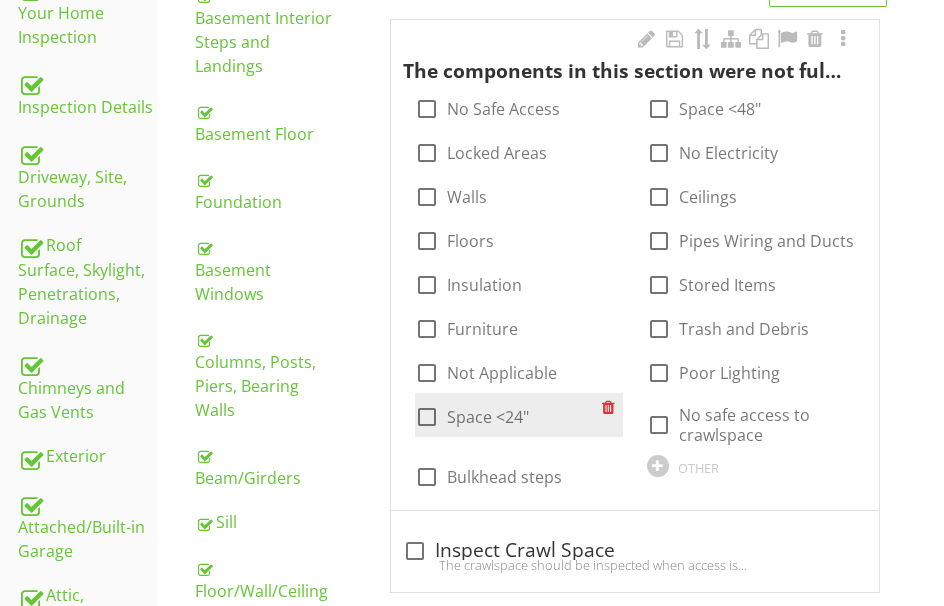scroll, scrollTop: 262, scrollLeft: 0, axis: vertical 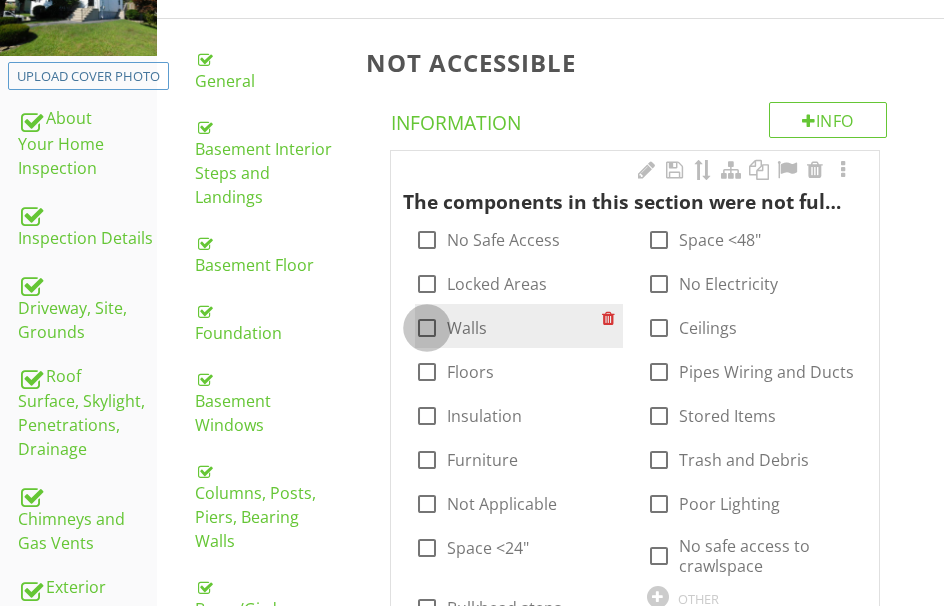 click at bounding box center [427, 328] 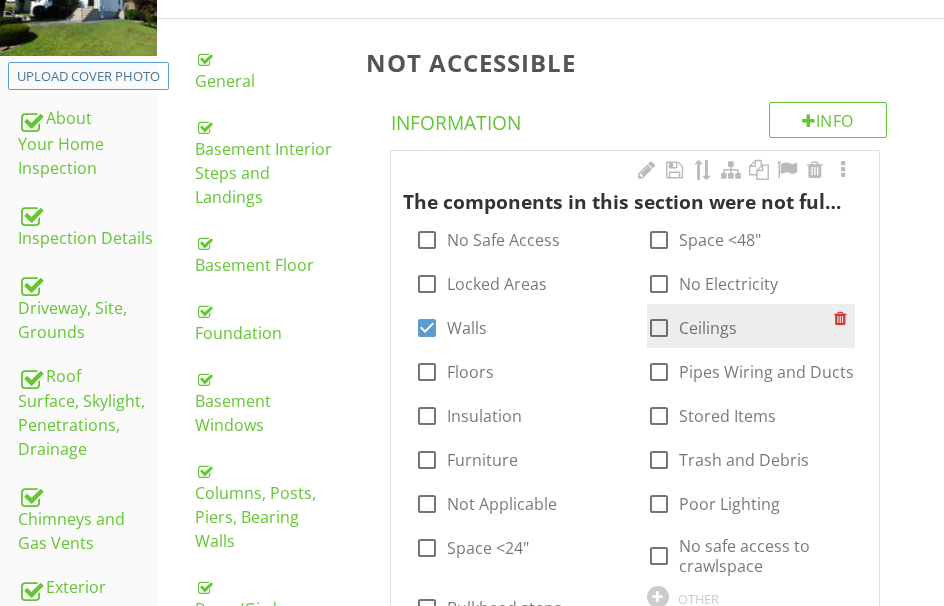 click at bounding box center [659, 328] 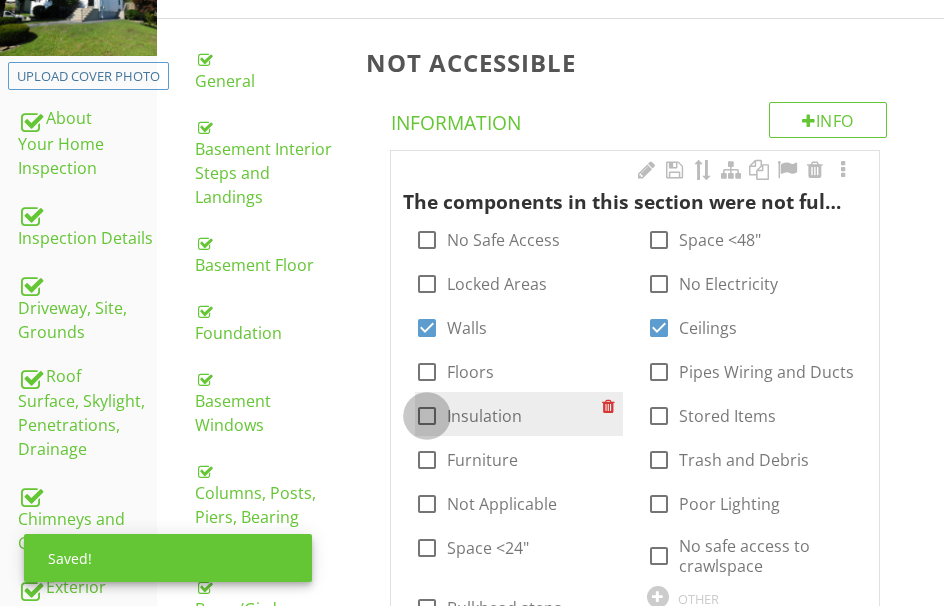 click at bounding box center [427, 416] 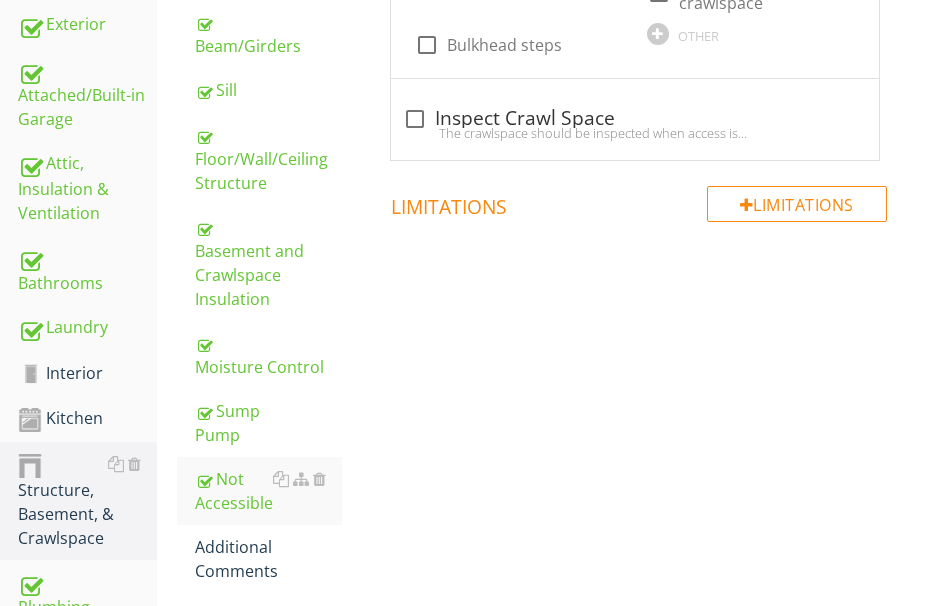 scroll, scrollTop: 962, scrollLeft: 0, axis: vertical 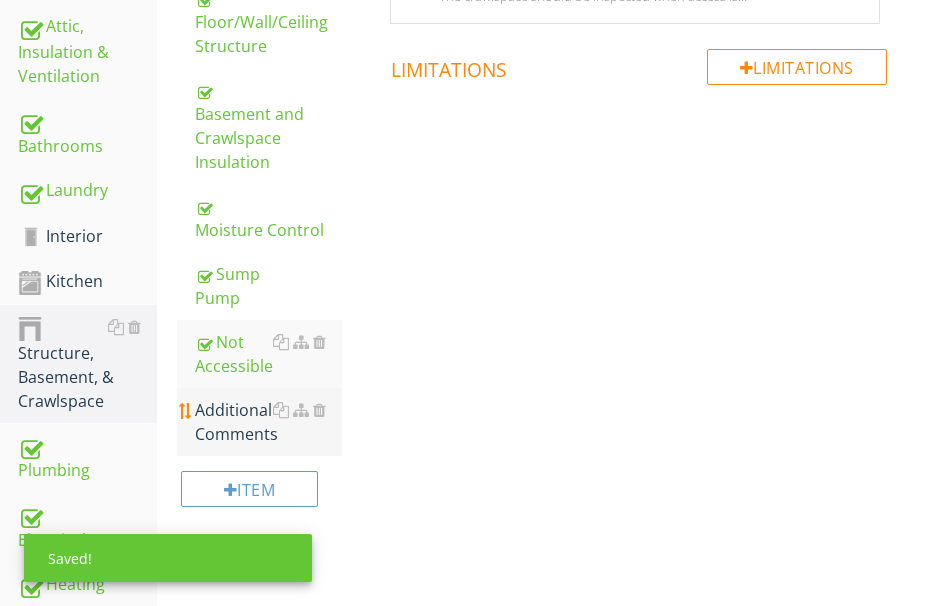 click on "Additional Comments" at bounding box center [268, 422] 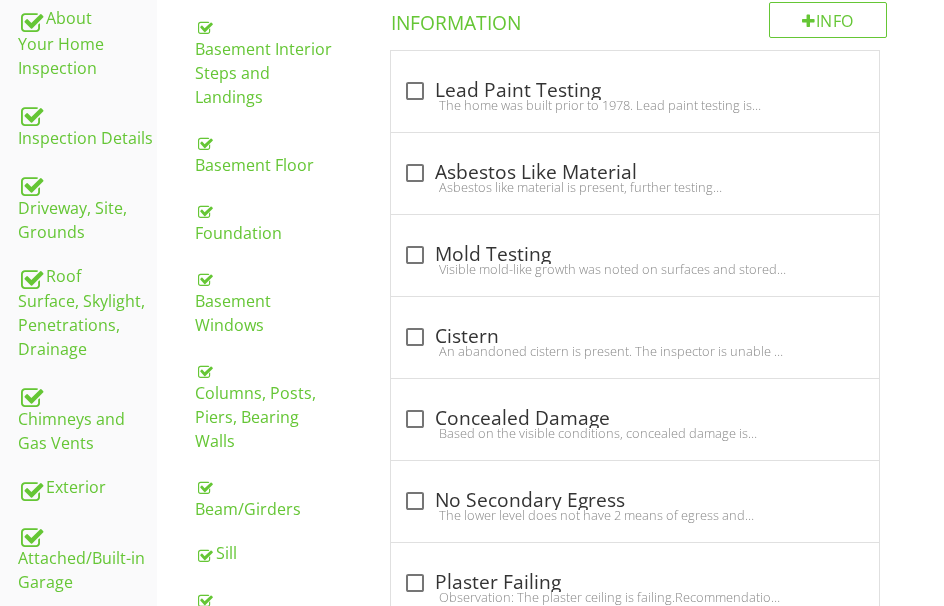 scroll, scrollTop: 262, scrollLeft: 0, axis: vertical 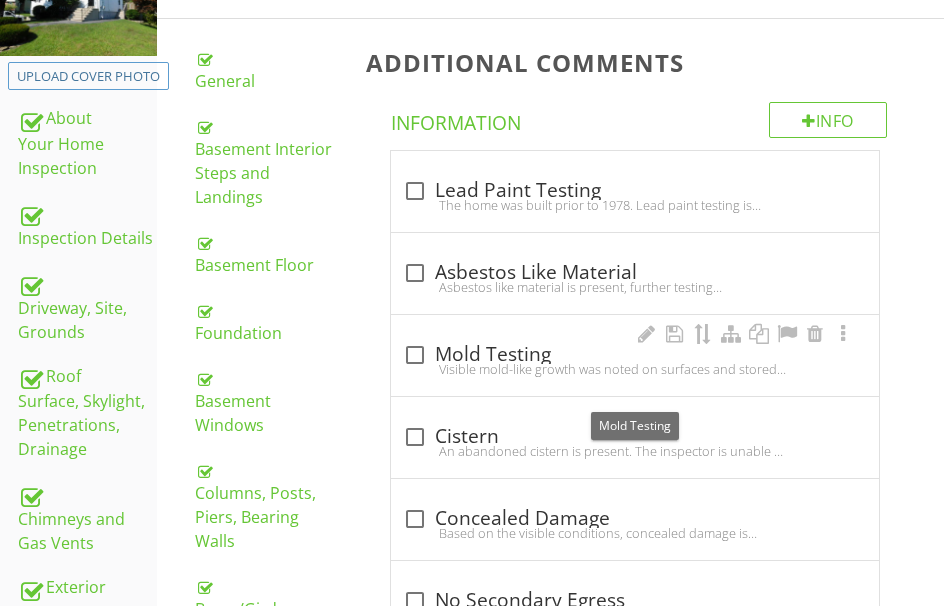click on "check_box_outline_blank
Mold Testing" at bounding box center [635, 355] 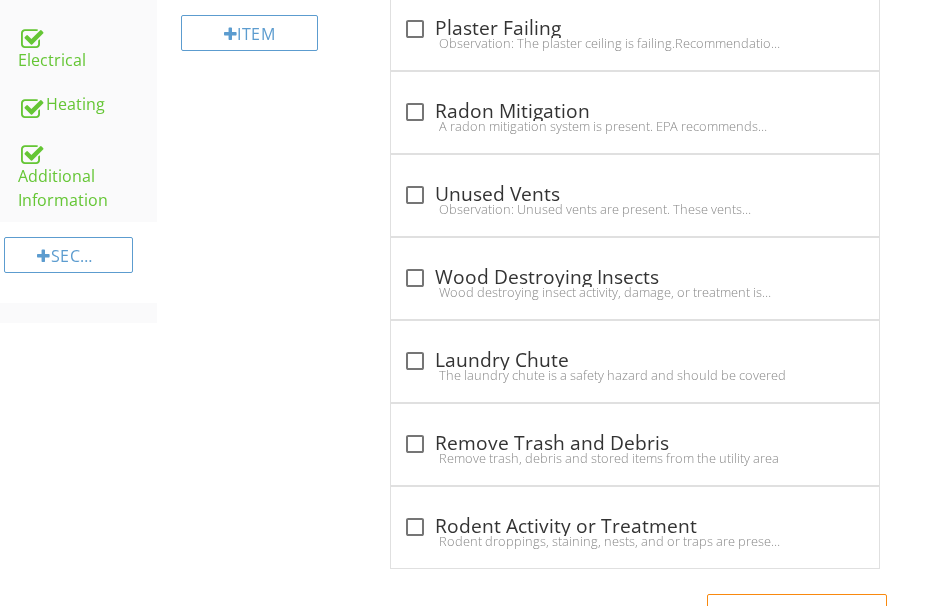 scroll, scrollTop: 1562, scrollLeft: 0, axis: vertical 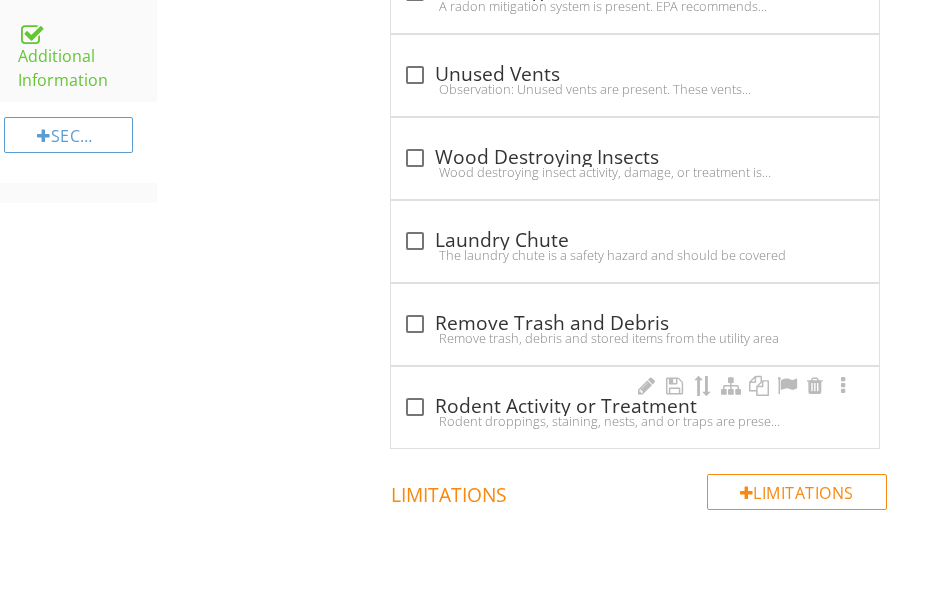 click on "Rodent droppings, staining, nests, and or traps are present in the basement. Treatment is recommended." at bounding box center (635, 421) 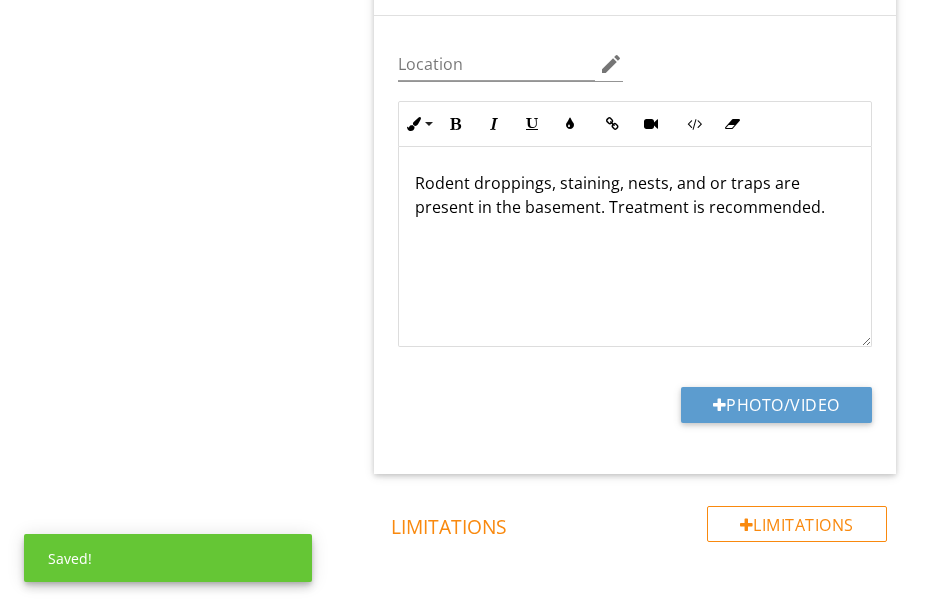 scroll, scrollTop: 2062, scrollLeft: 0, axis: vertical 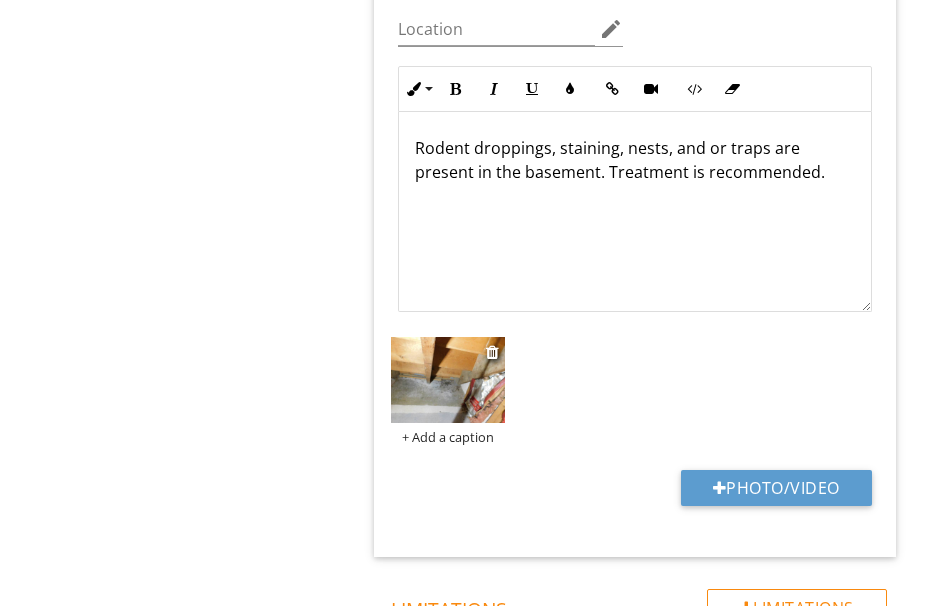 click at bounding box center [448, 380] 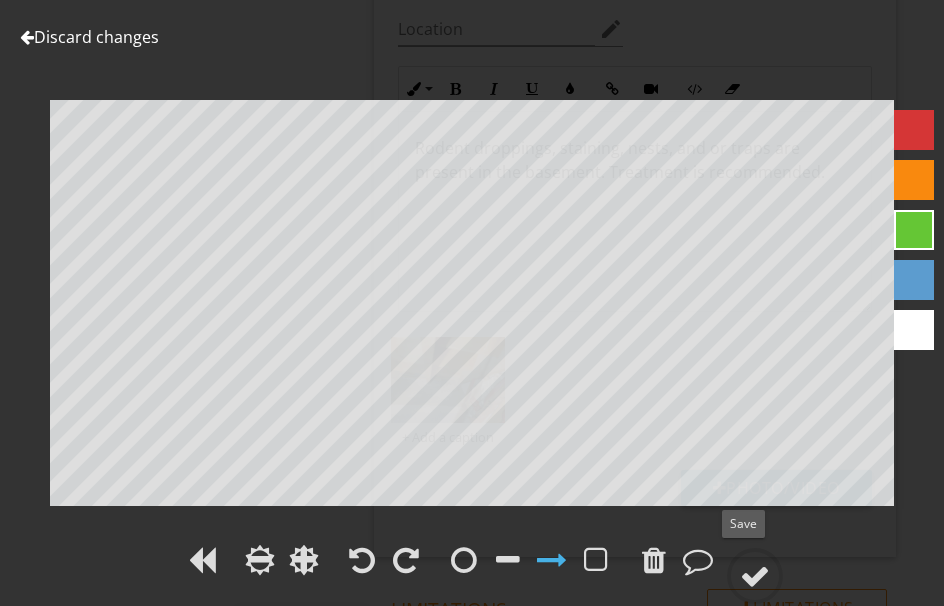 drag, startPoint x: 745, startPoint y: 562, endPoint x: 679, endPoint y: 515, distance: 81.02469 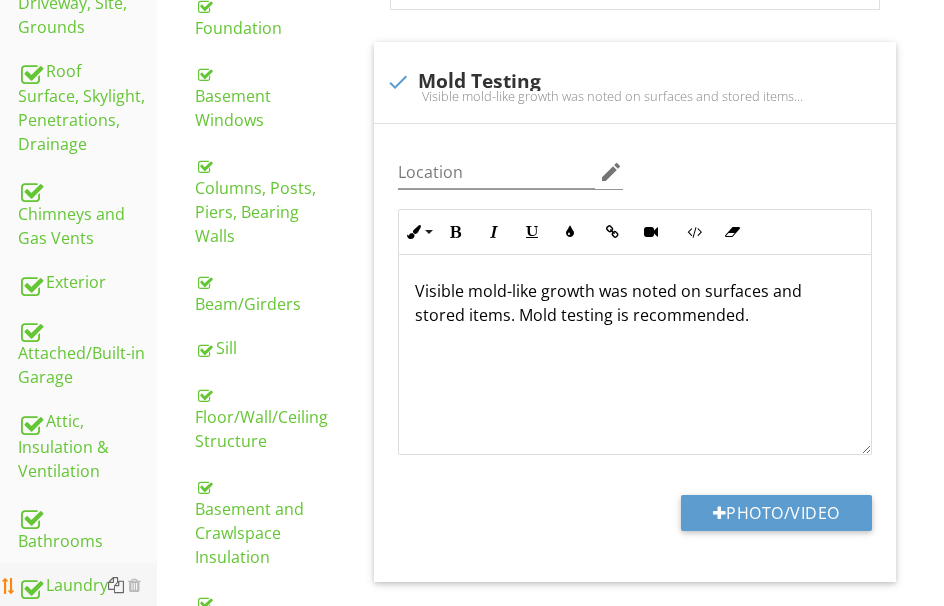 scroll, scrollTop: 562, scrollLeft: 0, axis: vertical 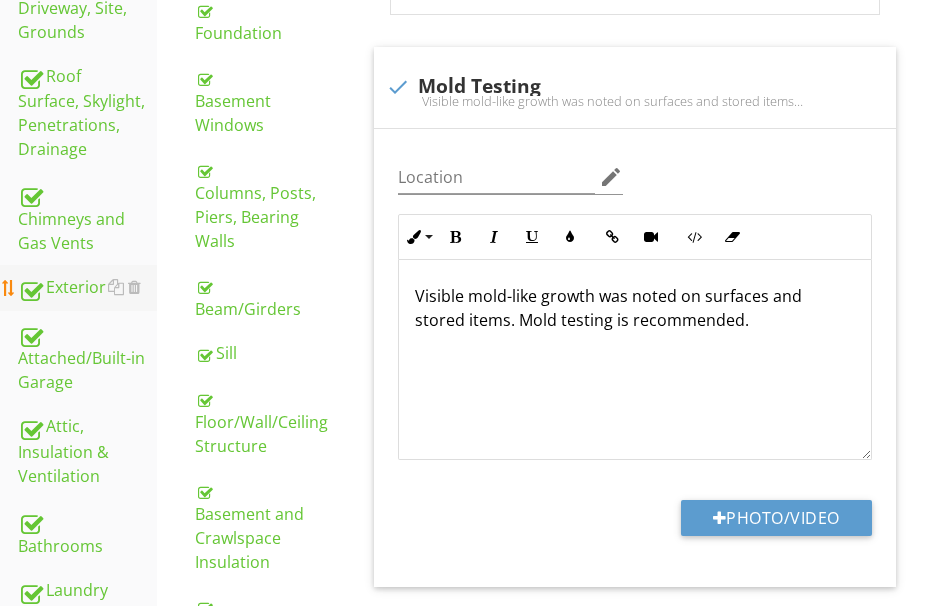 click on "Exterior" at bounding box center [87, 288] 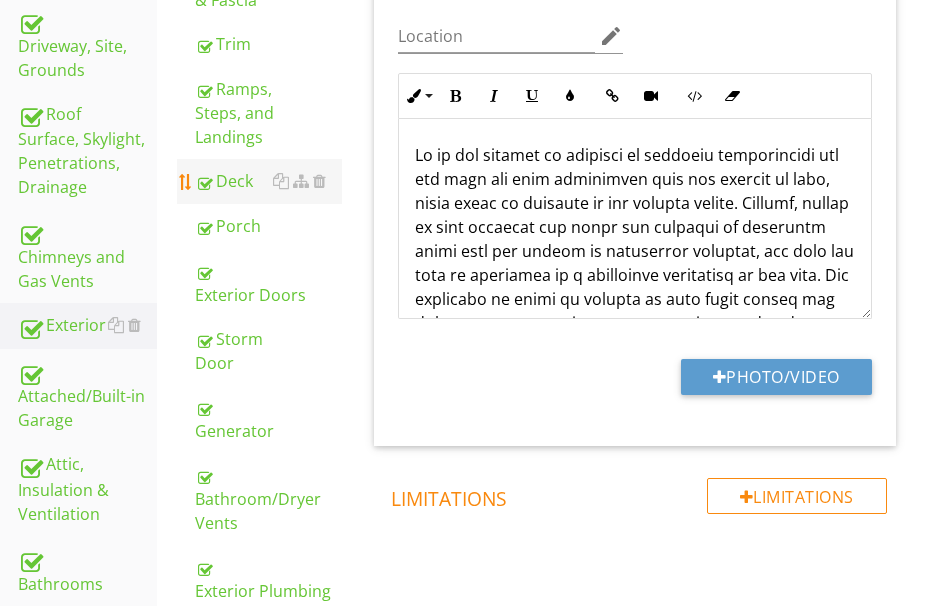 scroll, scrollTop: 462, scrollLeft: 0, axis: vertical 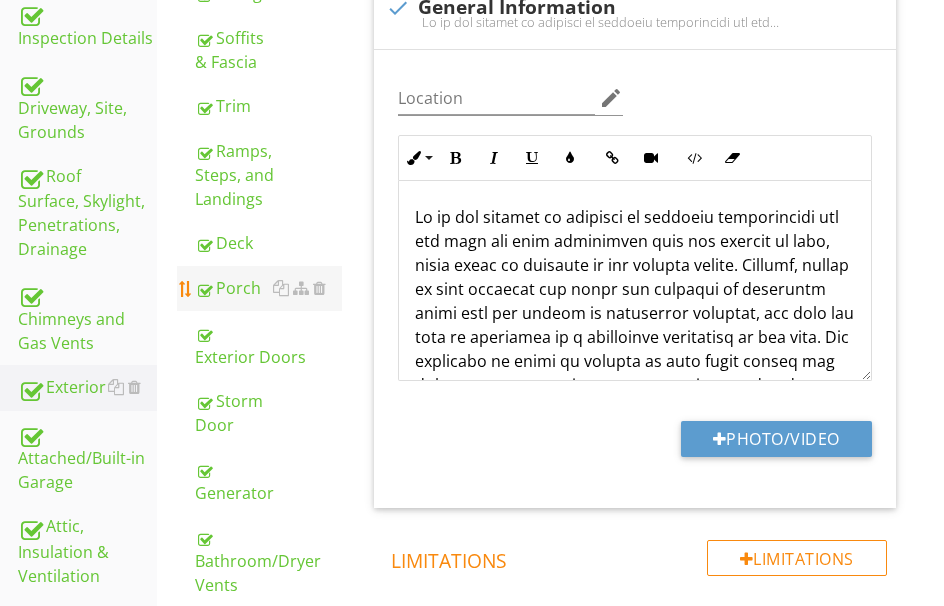 click on "Porch" at bounding box center (268, 288) 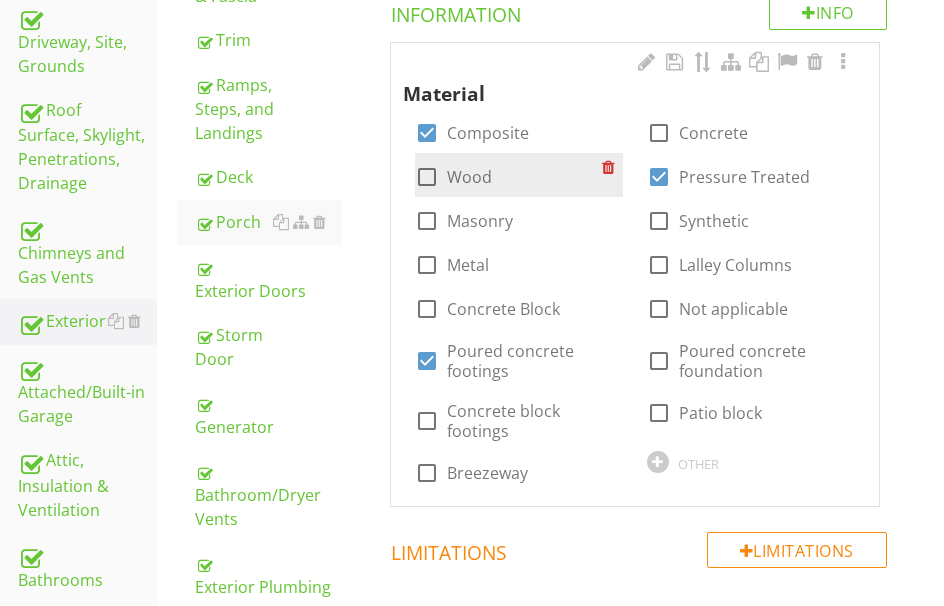 scroll, scrollTop: 362, scrollLeft: 0, axis: vertical 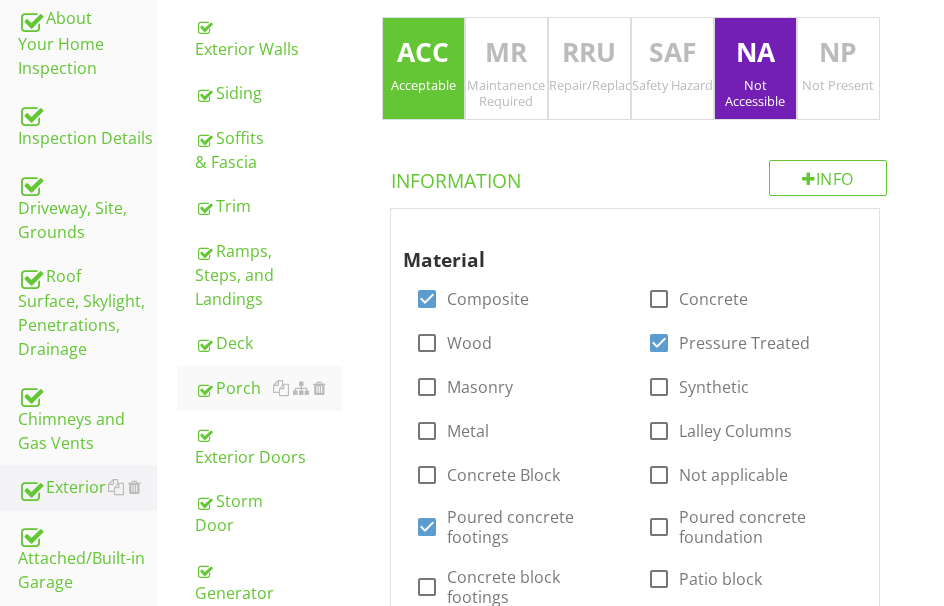 click on "RRU" at bounding box center (589, 53) 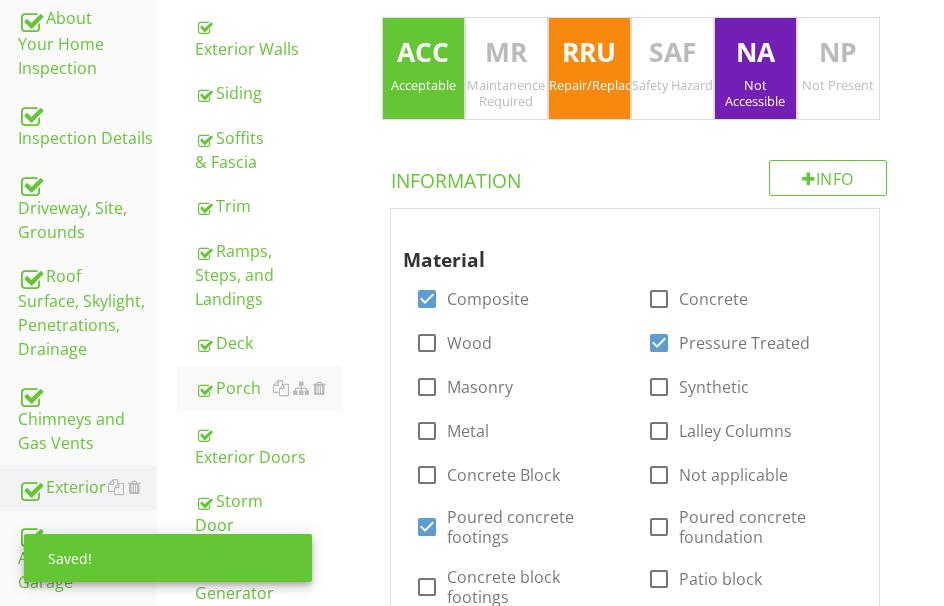 click on "Acceptable" at bounding box center [423, 85] 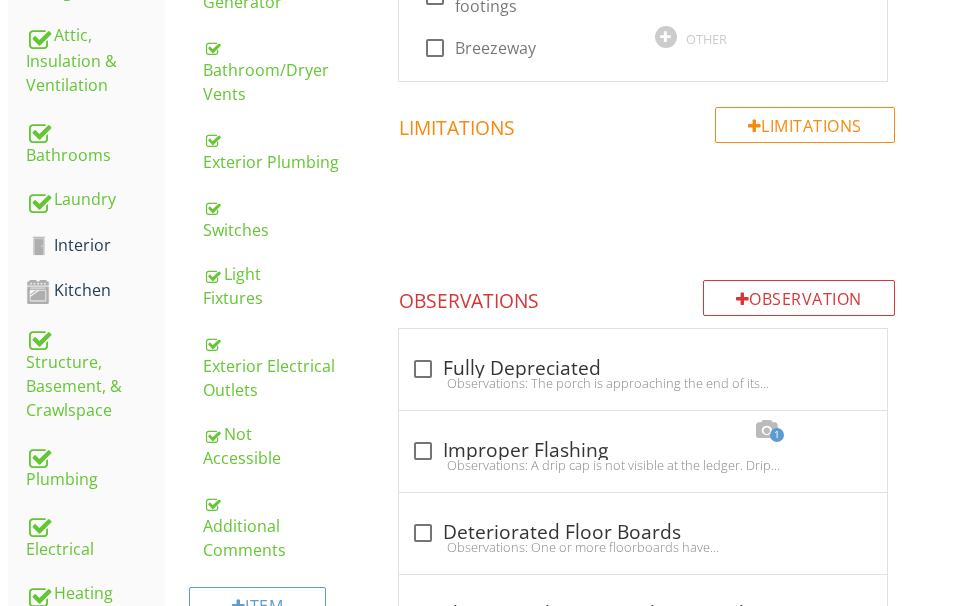 scroll, scrollTop: 1062, scrollLeft: 0, axis: vertical 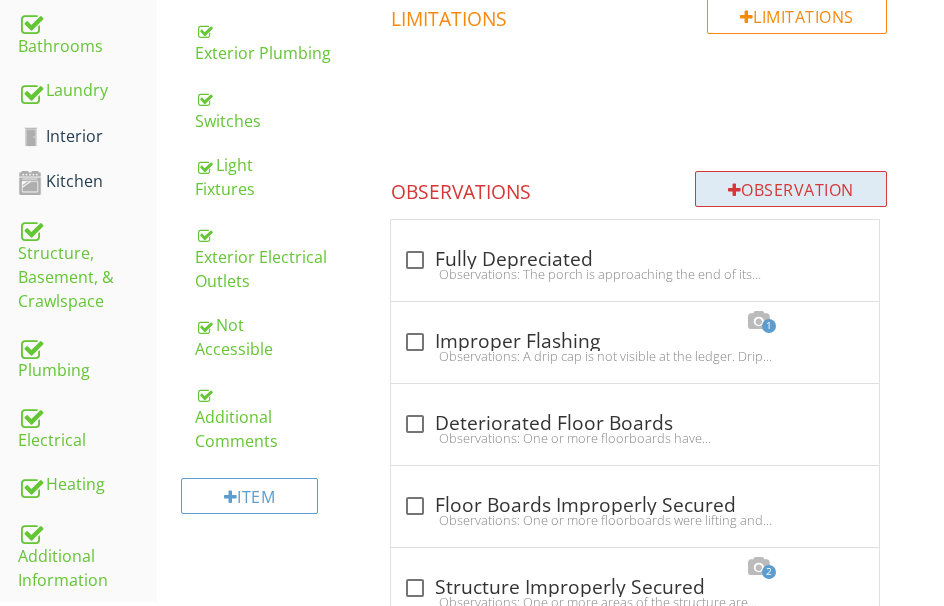 click at bounding box center [735, 190] 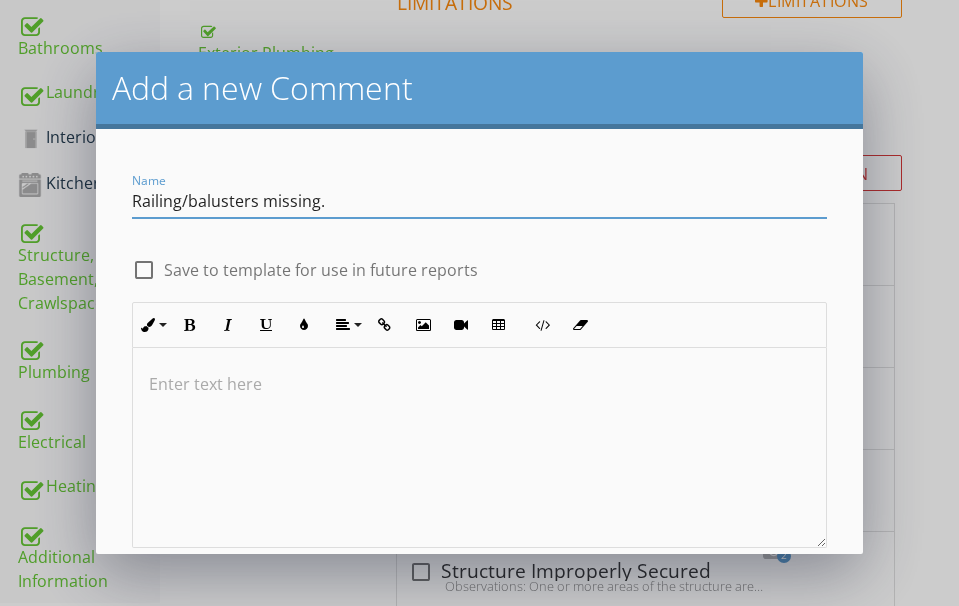 type on "Railing/balusters missing." 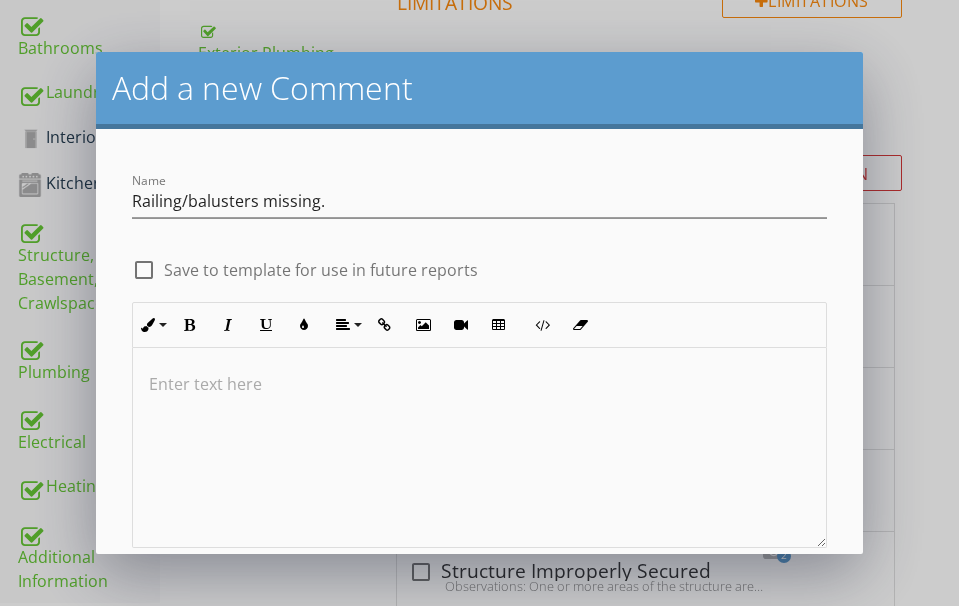 click at bounding box center (479, 448) 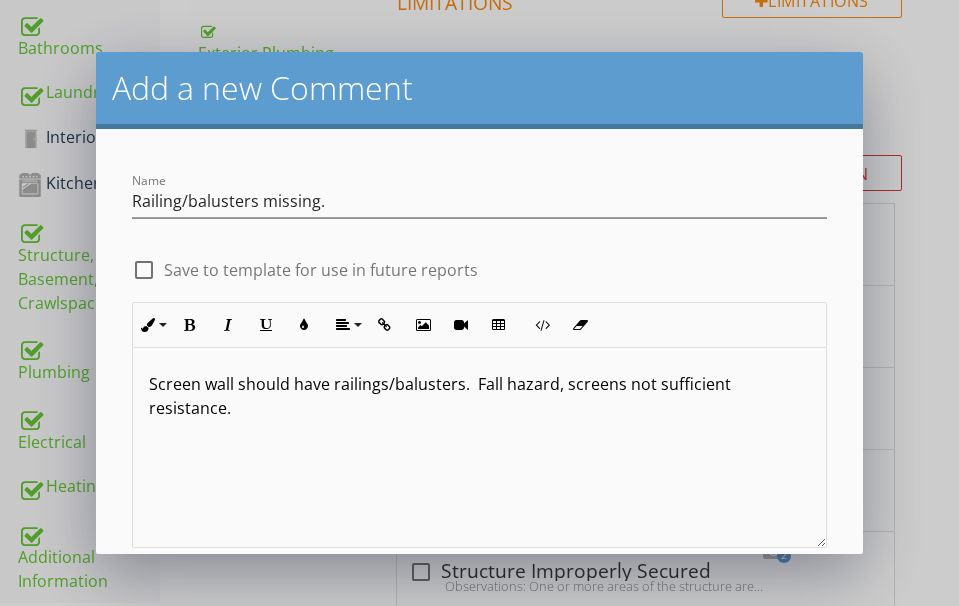 scroll, scrollTop: 1, scrollLeft: 0, axis: vertical 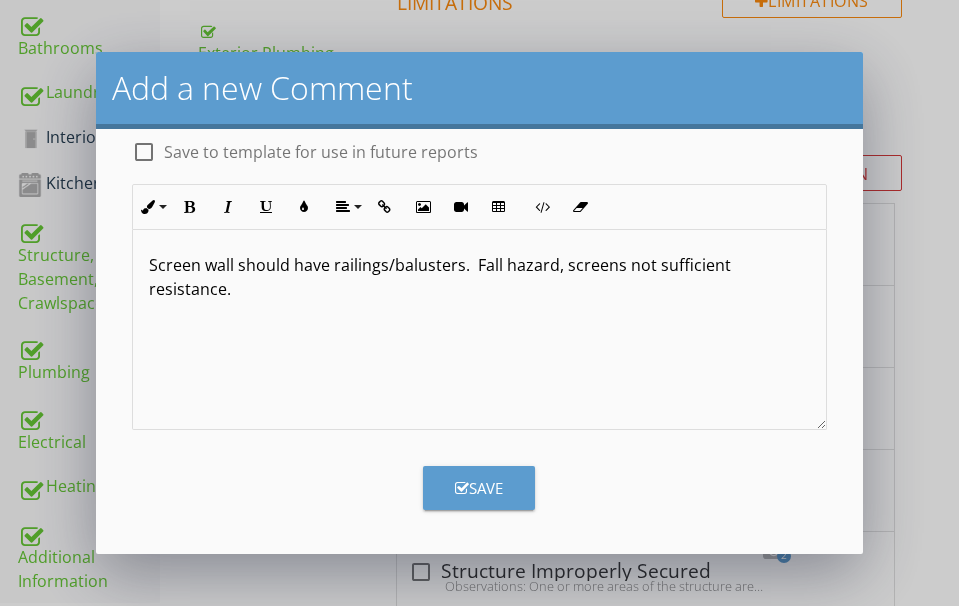 click on "Save" at bounding box center (479, 488) 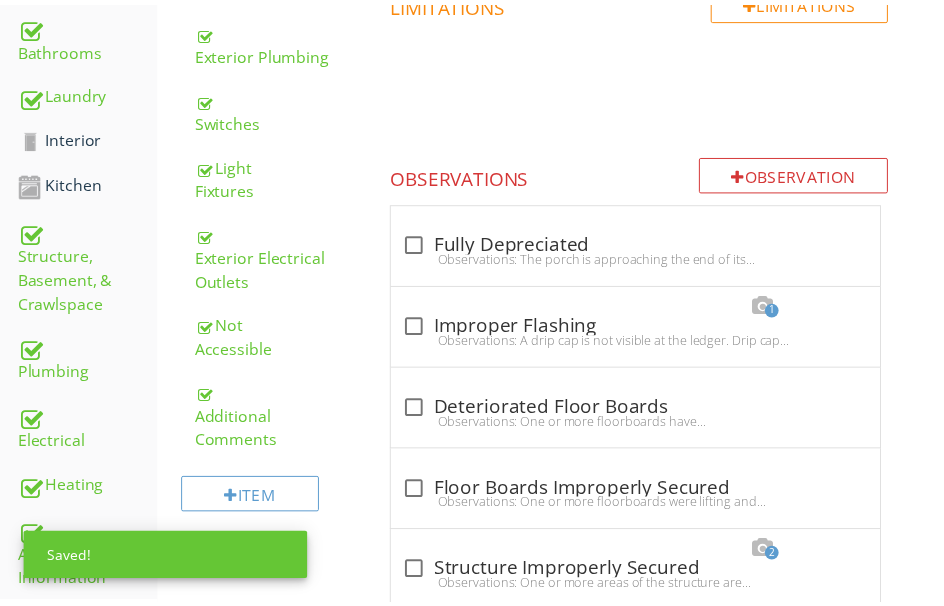 scroll, scrollTop: 22, scrollLeft: 0, axis: vertical 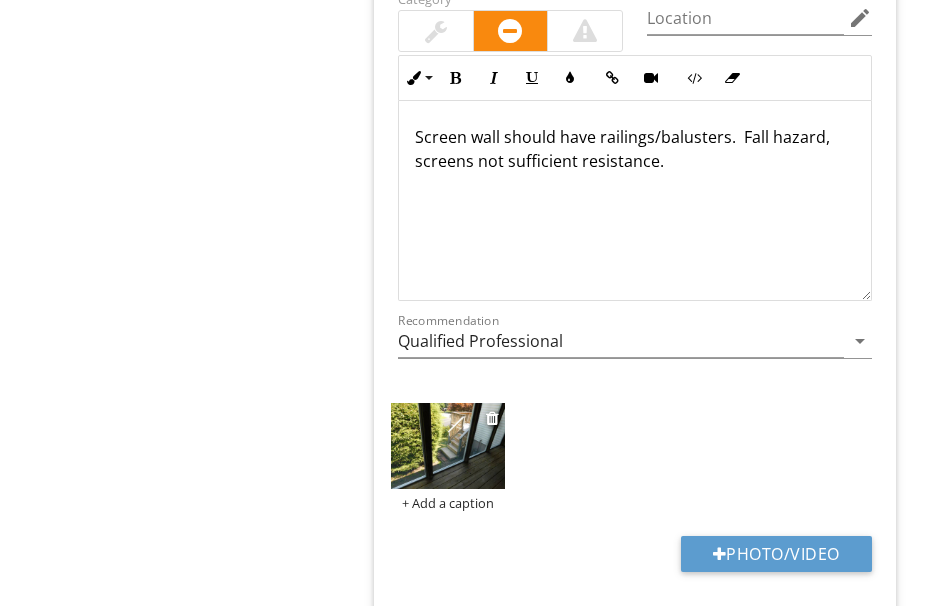click at bounding box center [448, 446] 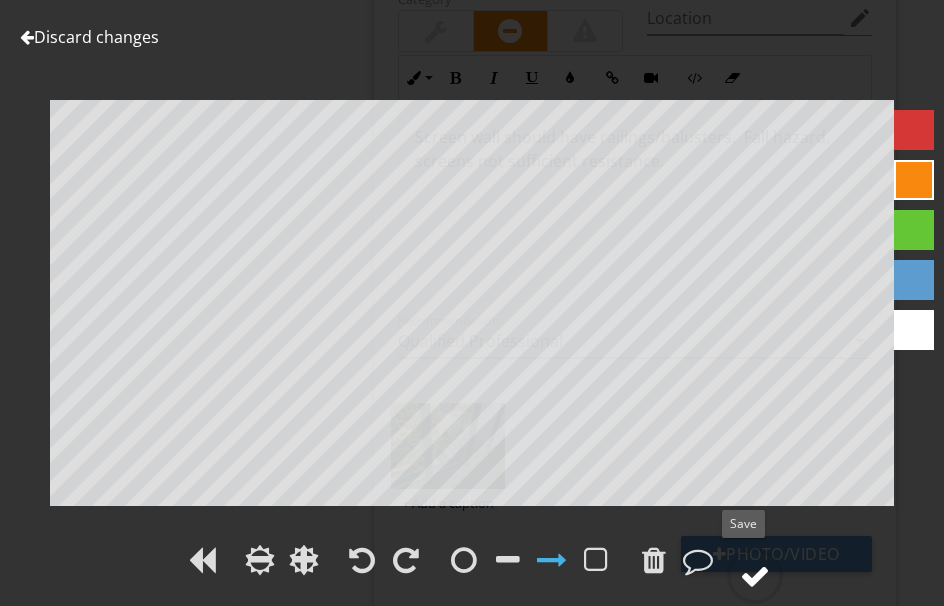 click at bounding box center [755, 576] 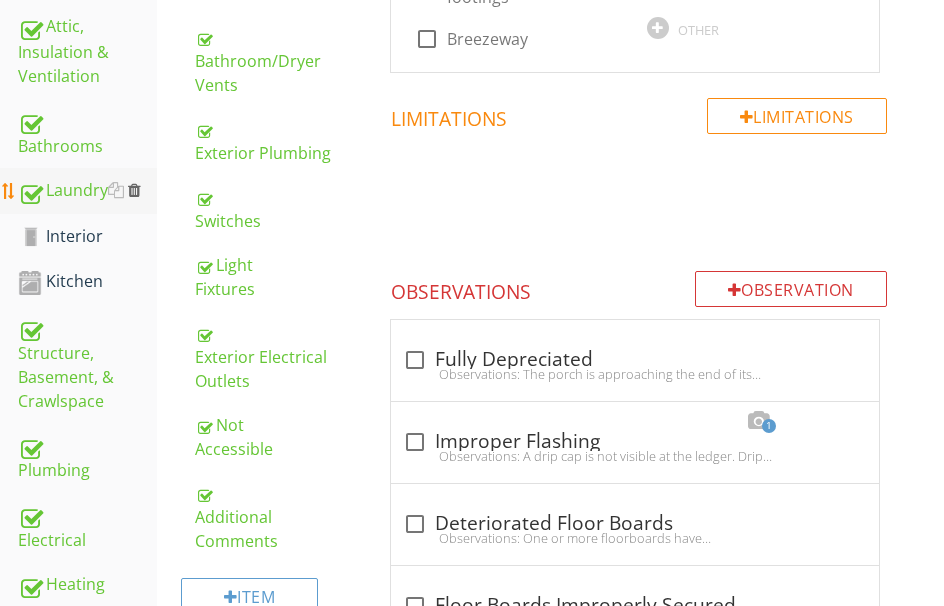 scroll, scrollTop: 984, scrollLeft: 0, axis: vertical 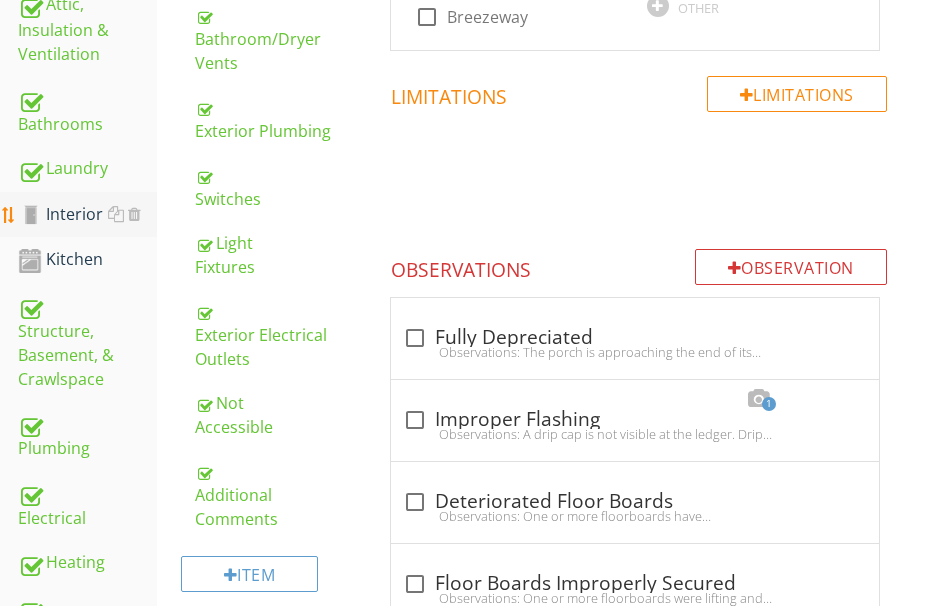 click on "Interior" at bounding box center (87, 215) 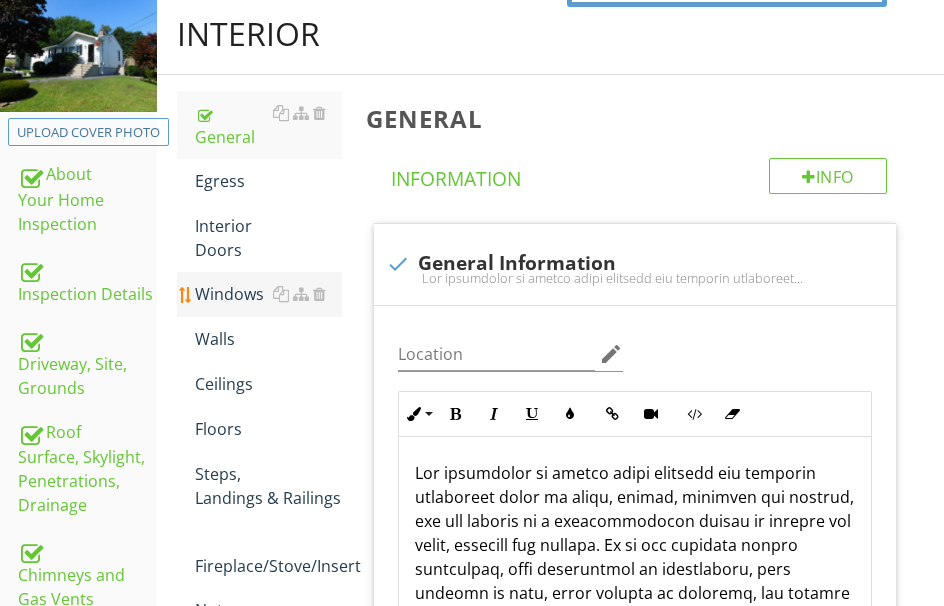 scroll, scrollTop: 184, scrollLeft: 0, axis: vertical 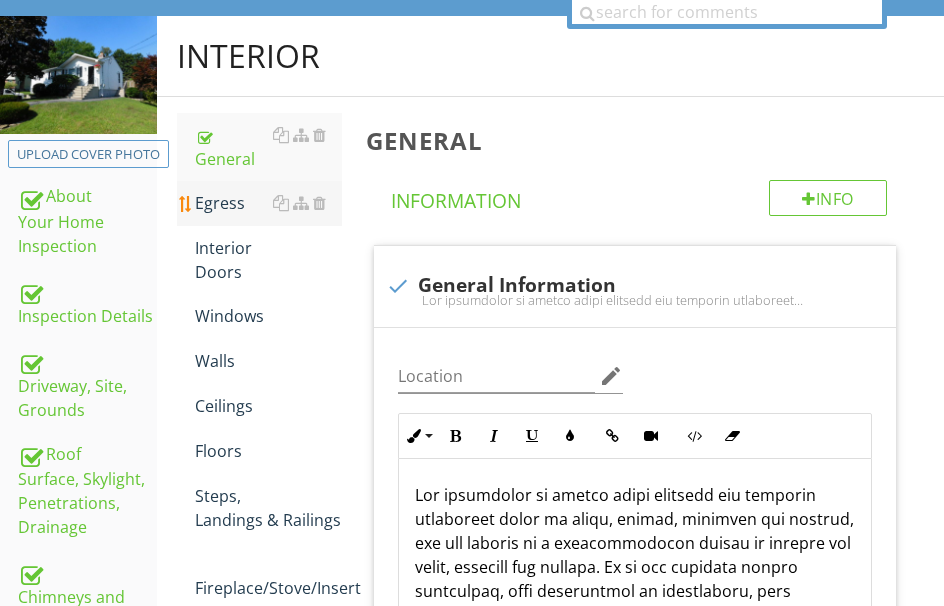 click on "Egress" at bounding box center [268, 203] 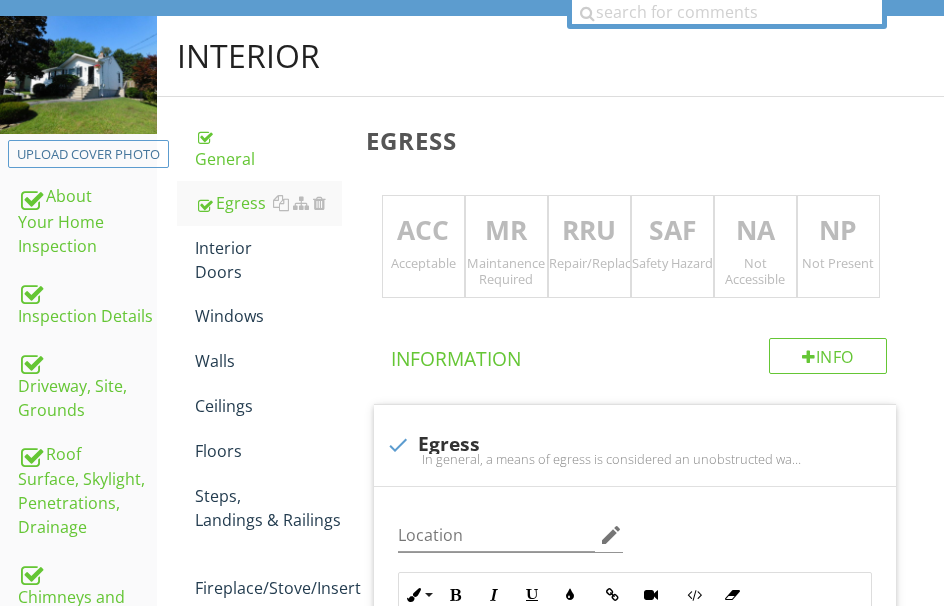 click on "ACC" at bounding box center (423, 231) 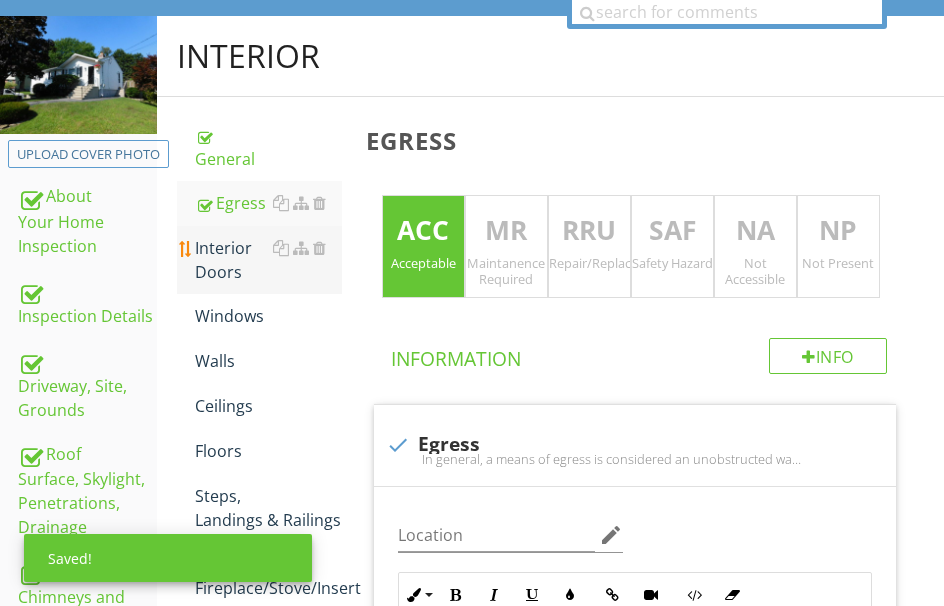 click on "Interior Doors" at bounding box center [268, 260] 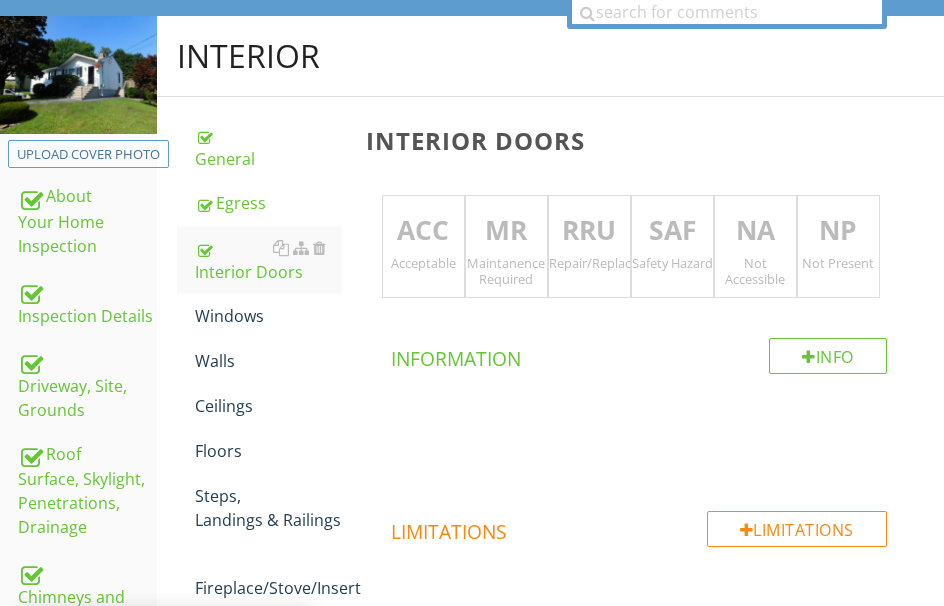 click on "MR" at bounding box center [506, 231] 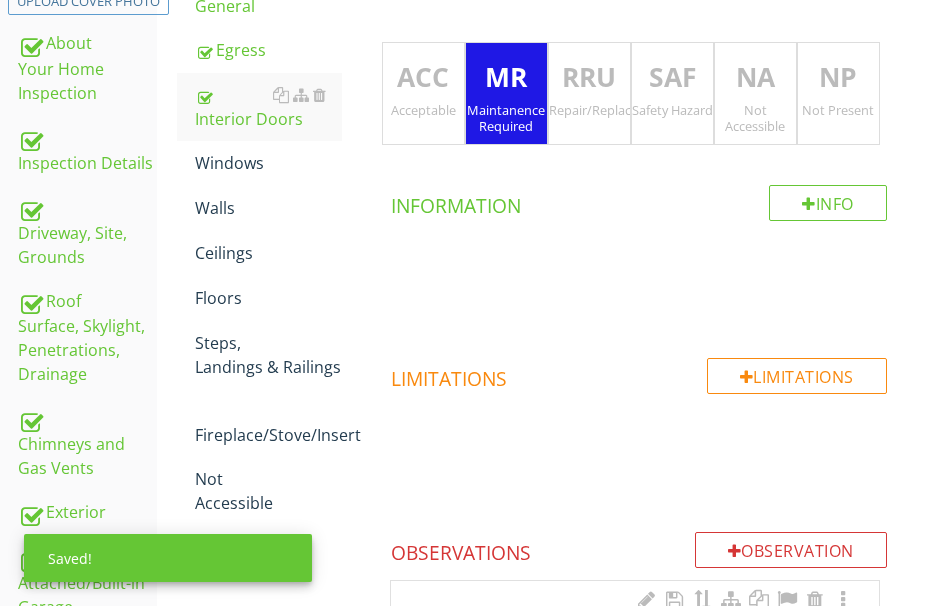 scroll, scrollTop: 684, scrollLeft: 0, axis: vertical 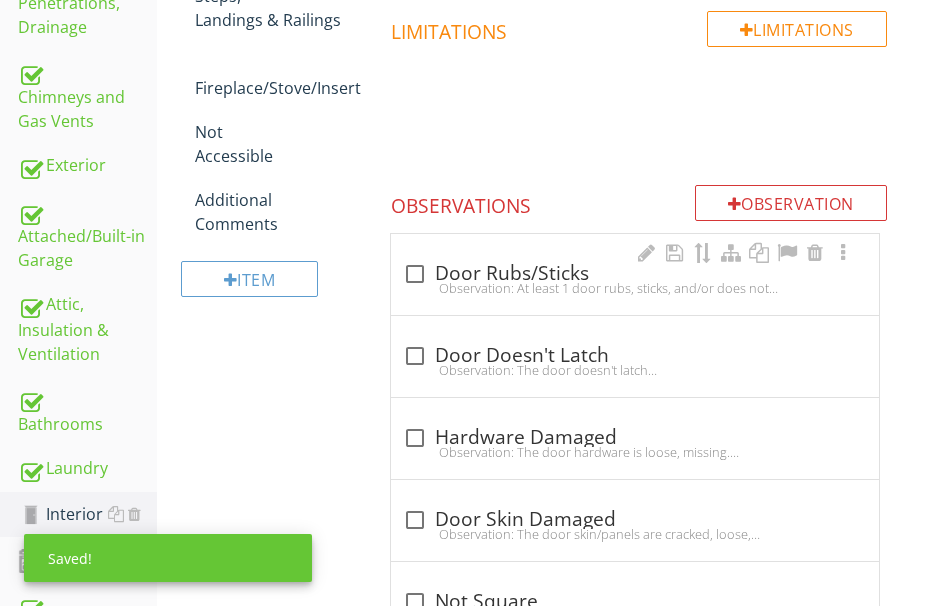 click on "check_box_outline_blank
Door Rubs/Sticks" at bounding box center [635, 274] 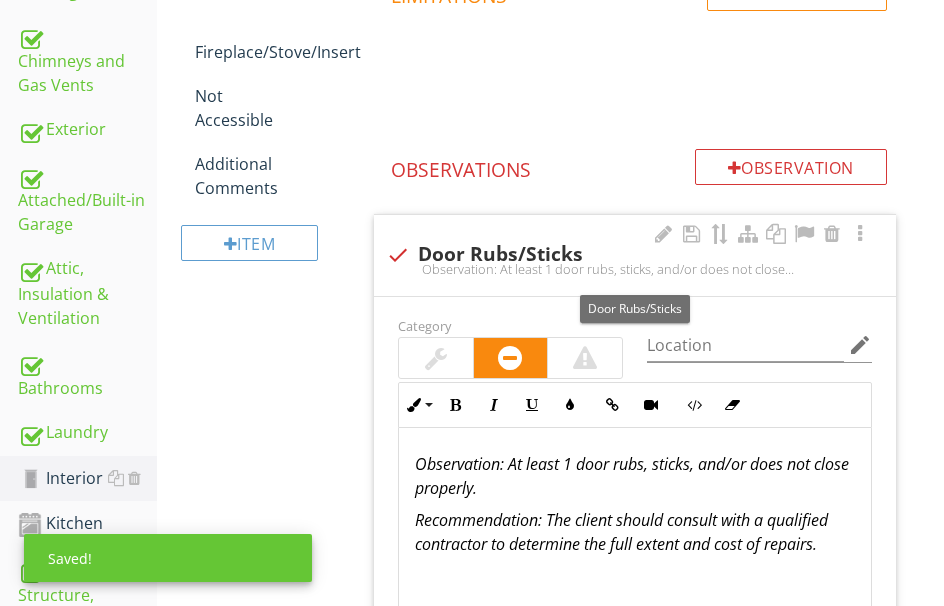 scroll, scrollTop: 884, scrollLeft: 0, axis: vertical 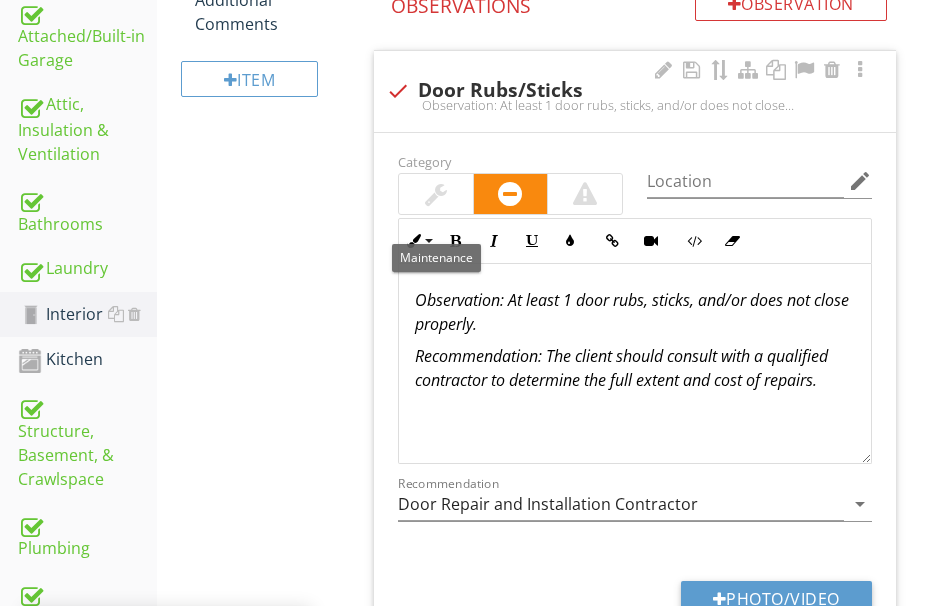 click at bounding box center [436, 194] 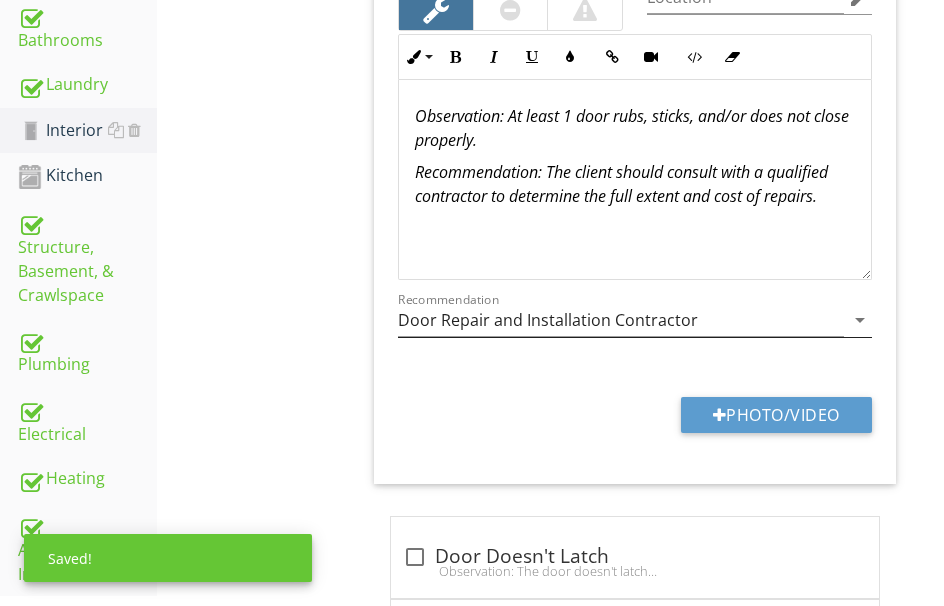 scroll, scrollTop: 1084, scrollLeft: 0, axis: vertical 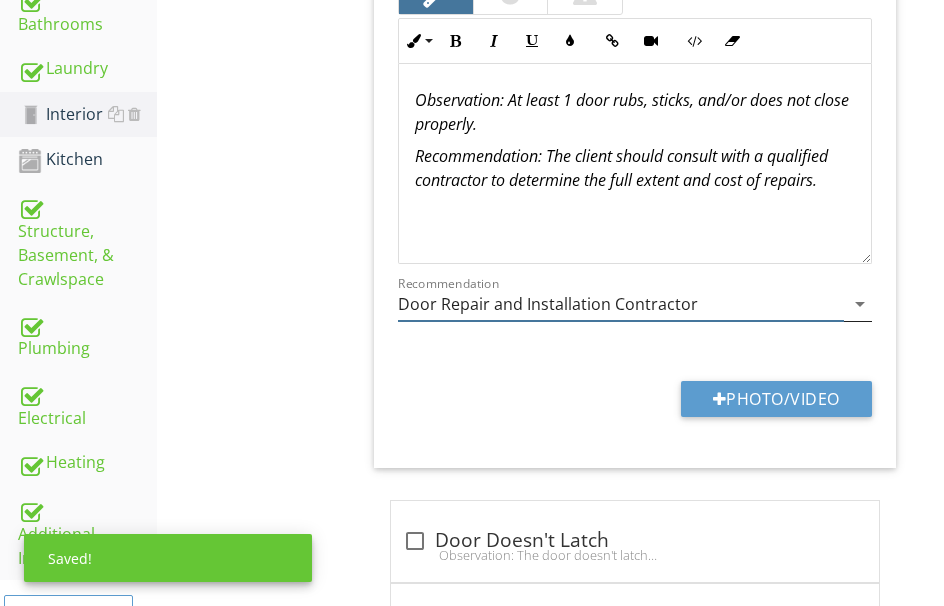 click on "Door Repair and Installation Contractor" at bounding box center [621, 304] 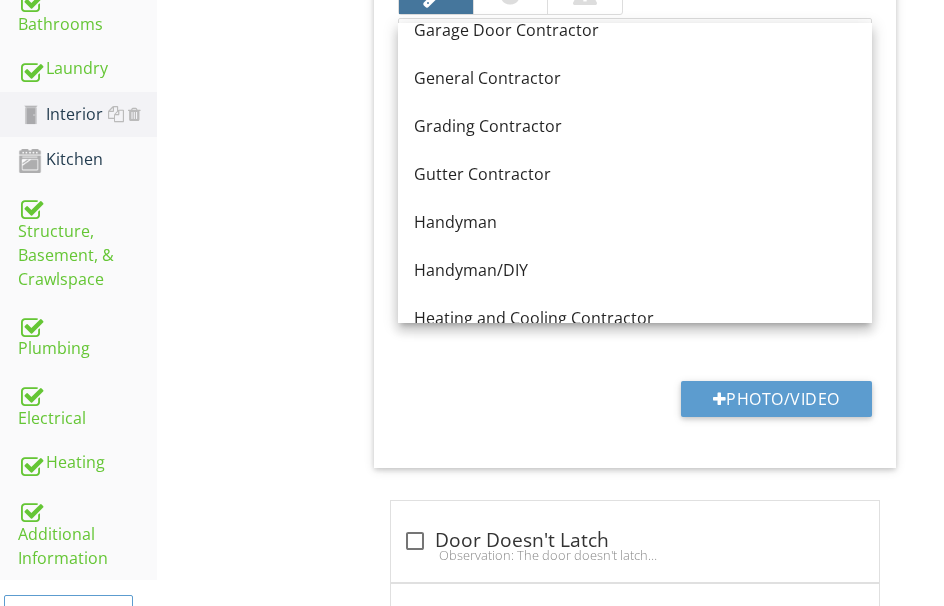 scroll, scrollTop: 1176, scrollLeft: 0, axis: vertical 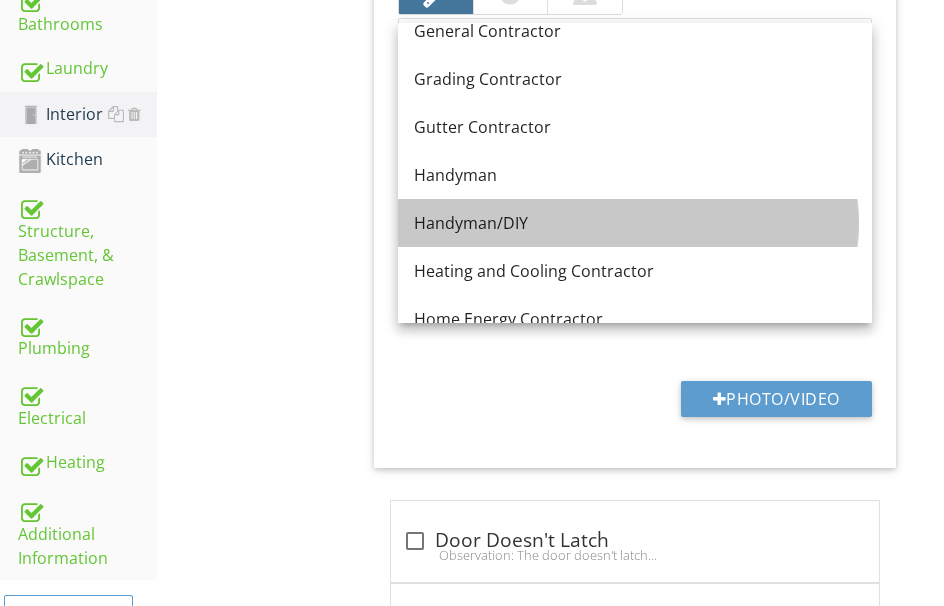click on "Handyman/DIY" at bounding box center [635, 223] 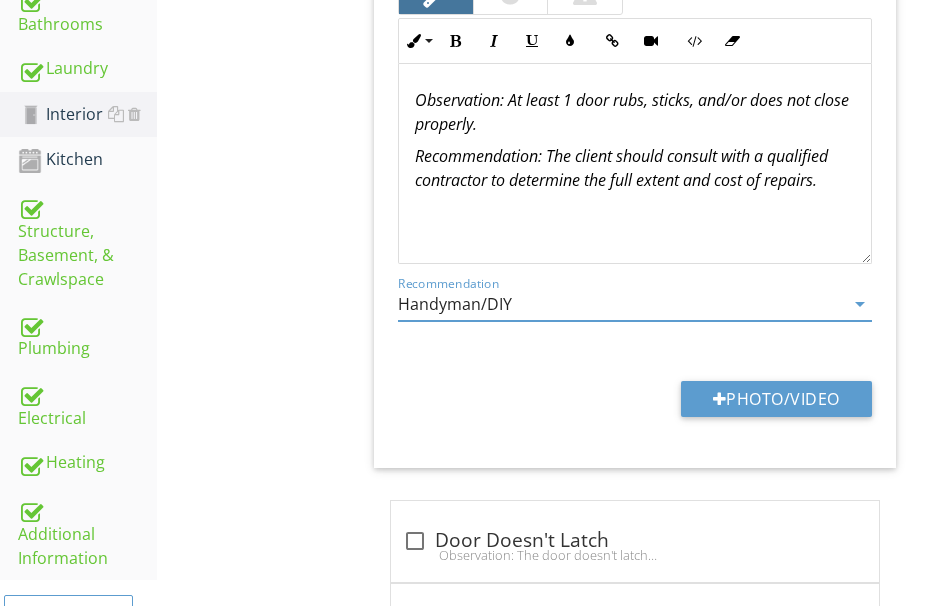 scroll, scrollTop: 1184, scrollLeft: 0, axis: vertical 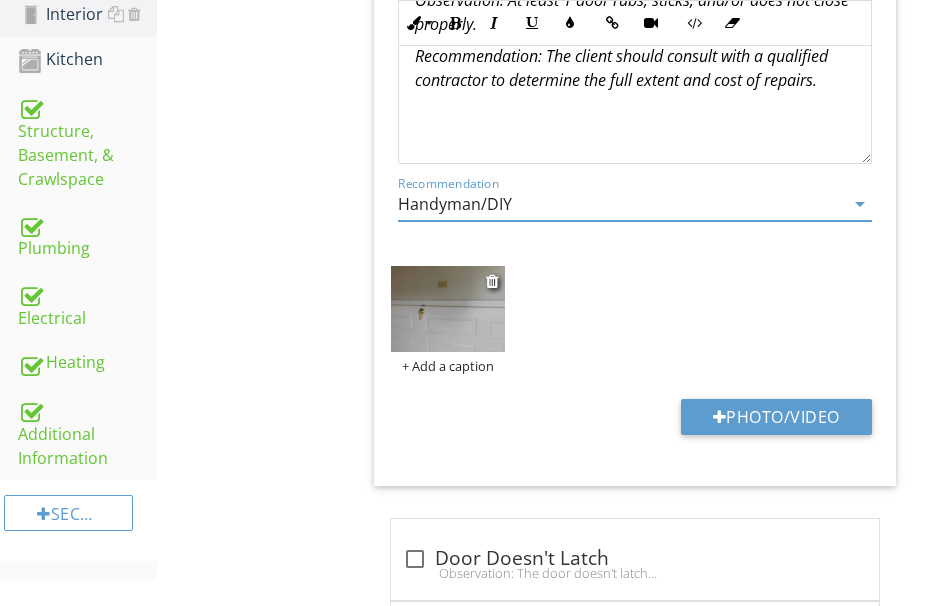 click at bounding box center (448, 309) 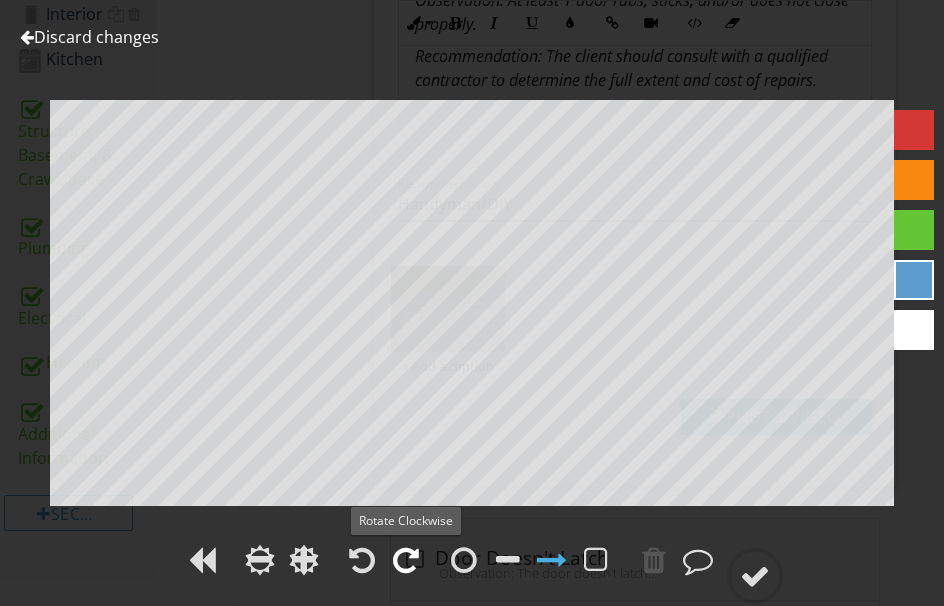 click at bounding box center [406, 560] 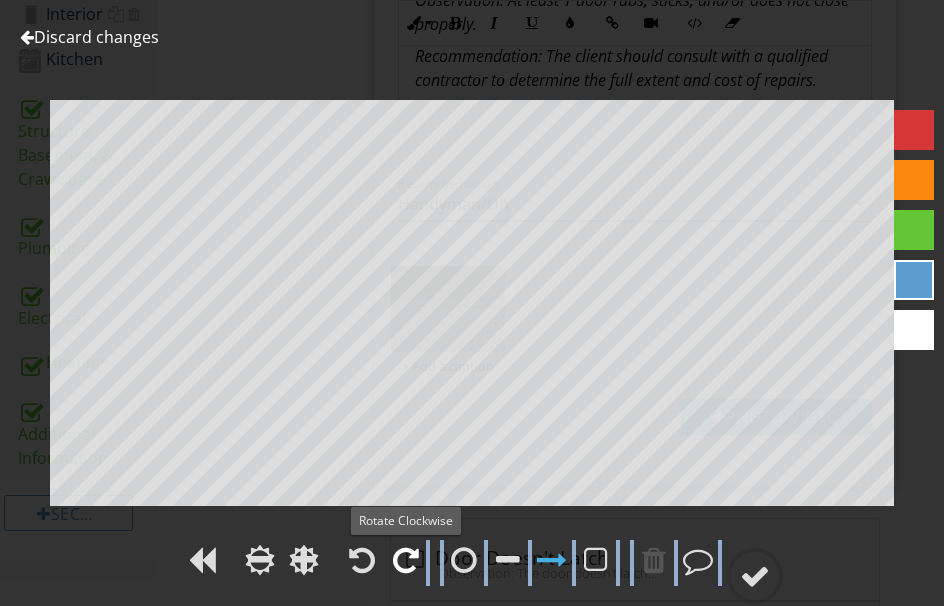 click at bounding box center [406, 560] 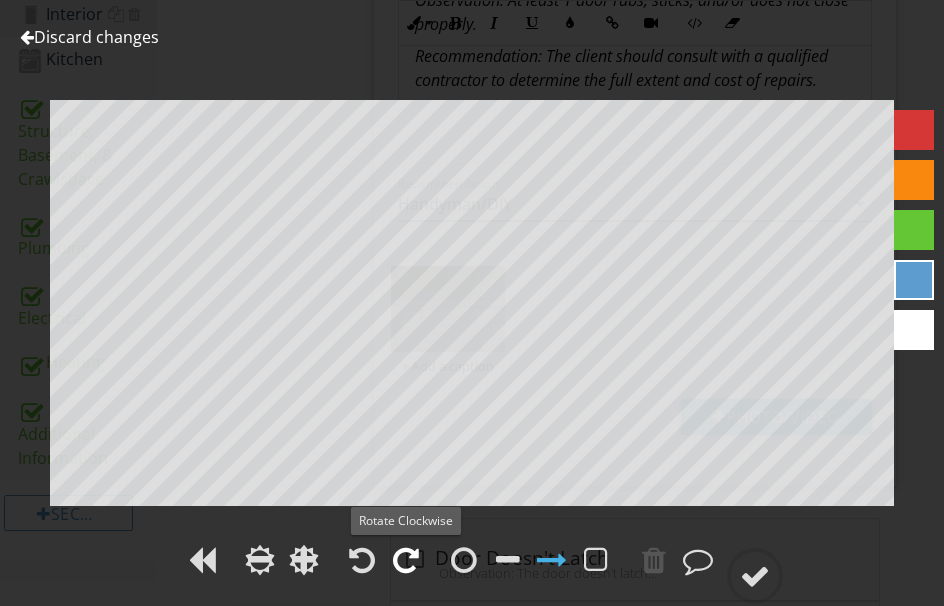 click at bounding box center (406, 560) 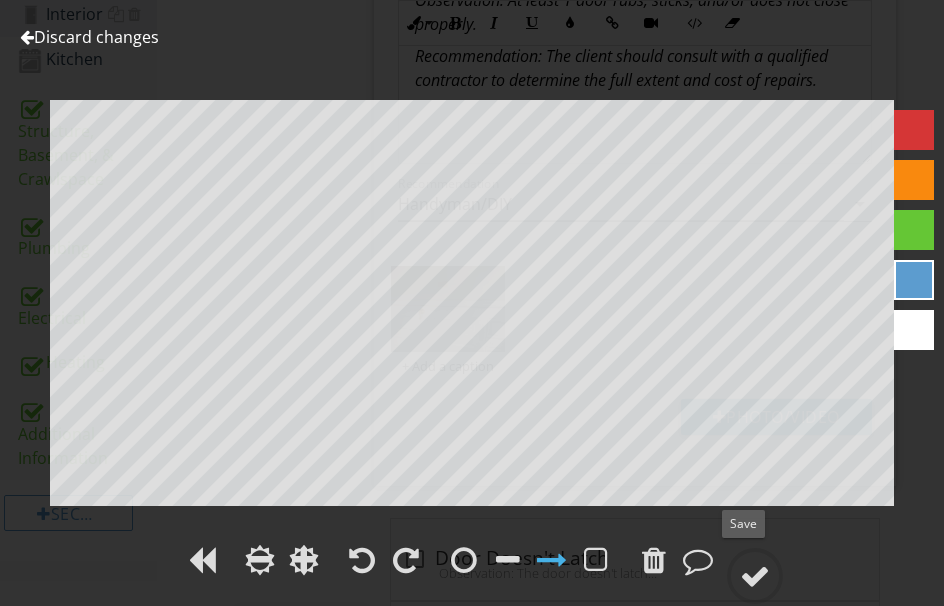 drag, startPoint x: 765, startPoint y: 568, endPoint x: 884, endPoint y: 507, distance: 133.7236 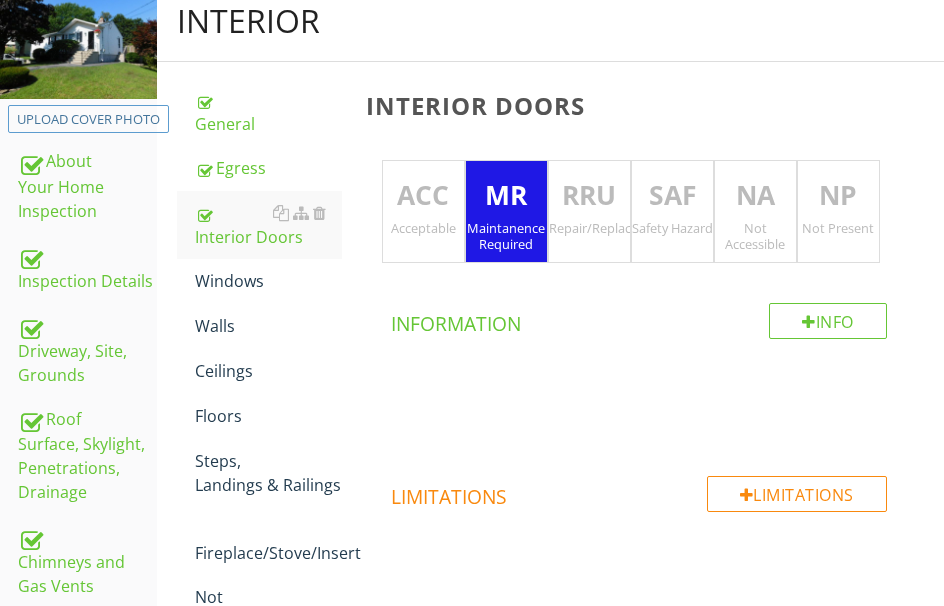 scroll, scrollTop: 184, scrollLeft: 0, axis: vertical 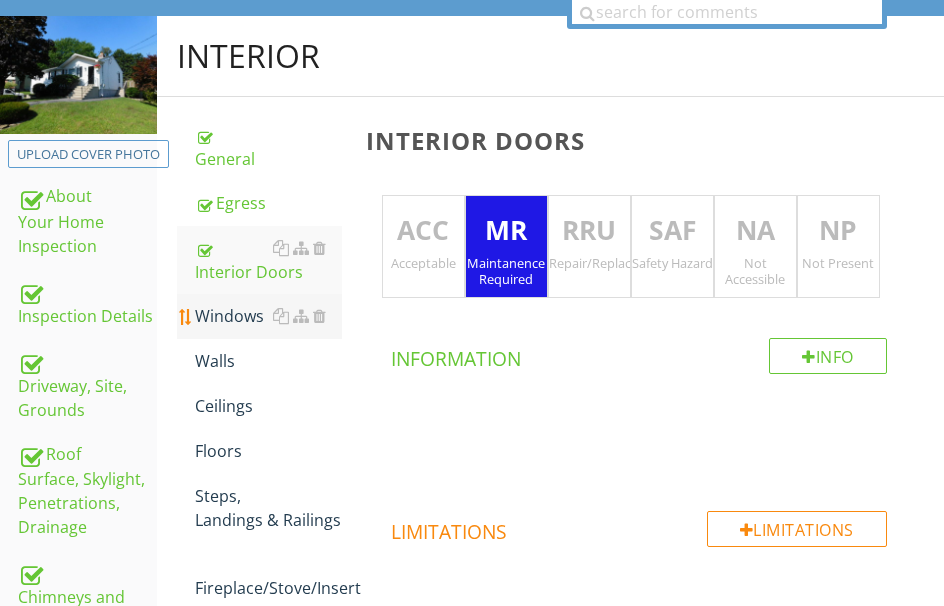 click on "Windows" at bounding box center (268, 316) 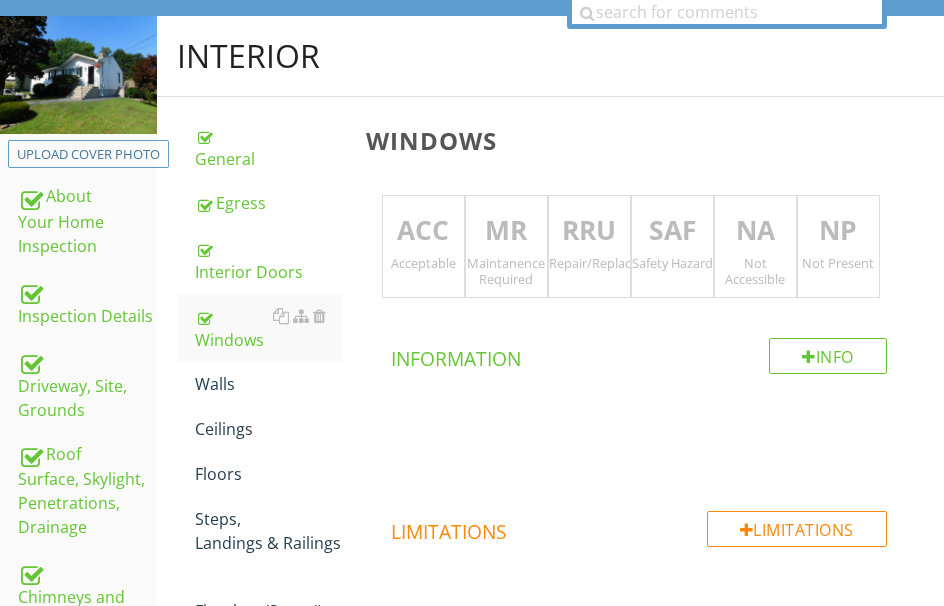 click on "RRU" at bounding box center (589, 231) 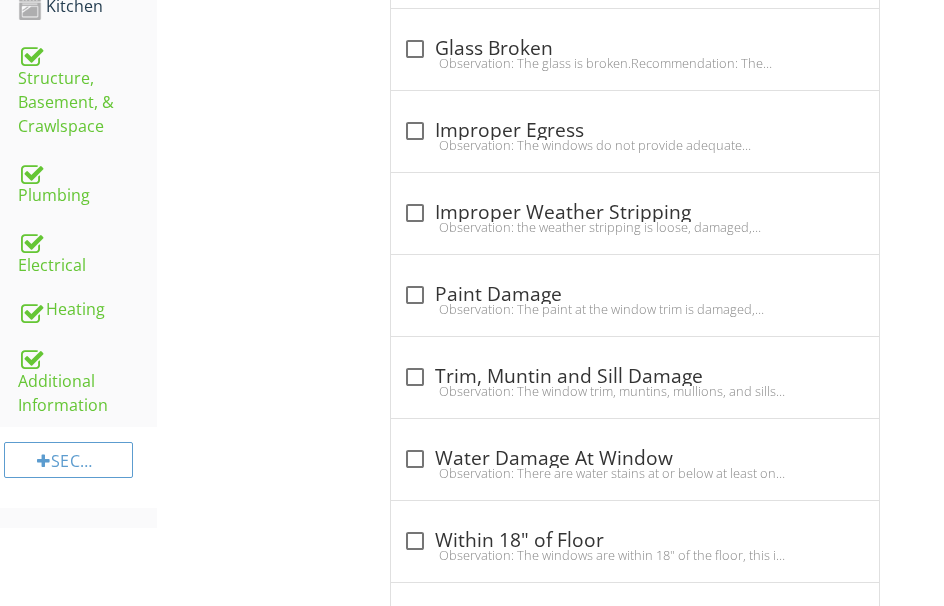 scroll, scrollTop: 1284, scrollLeft: 0, axis: vertical 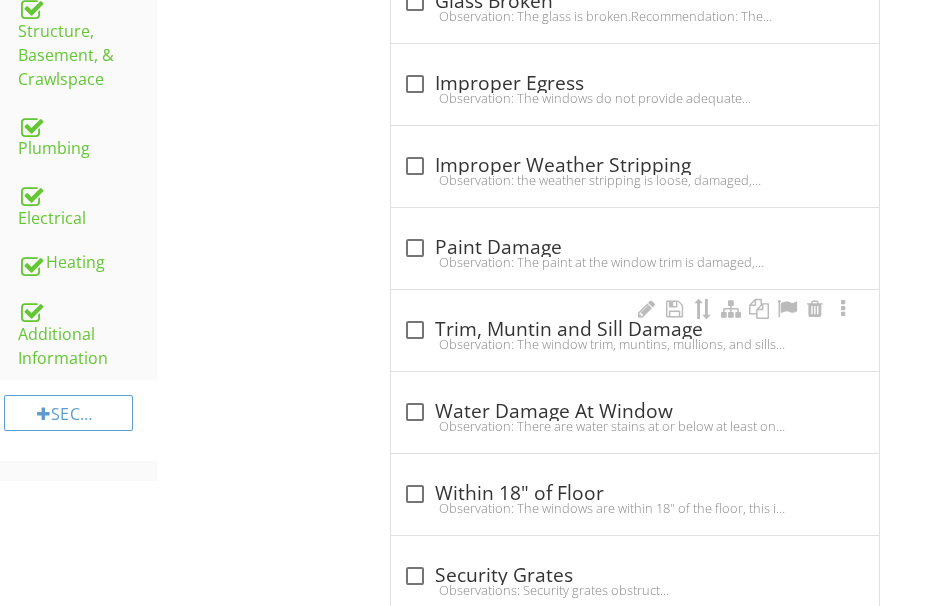 click on "Observation: The window trim, muntins, mullions, and sills are damaged.Recommendation: The client should consult with a qualified contractor to determine the full extent and cost of repairs." at bounding box center (635, 344) 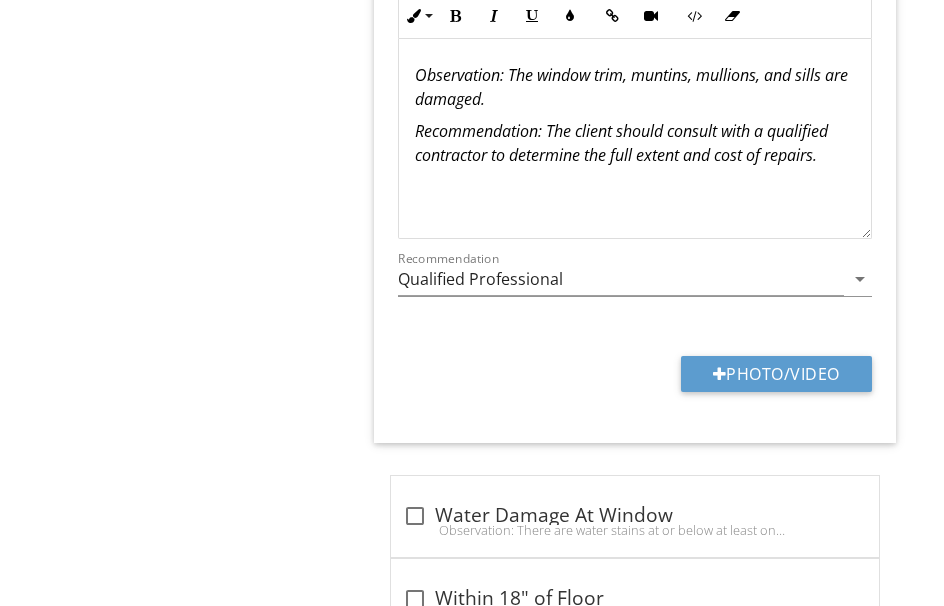 scroll, scrollTop: 1784, scrollLeft: 0, axis: vertical 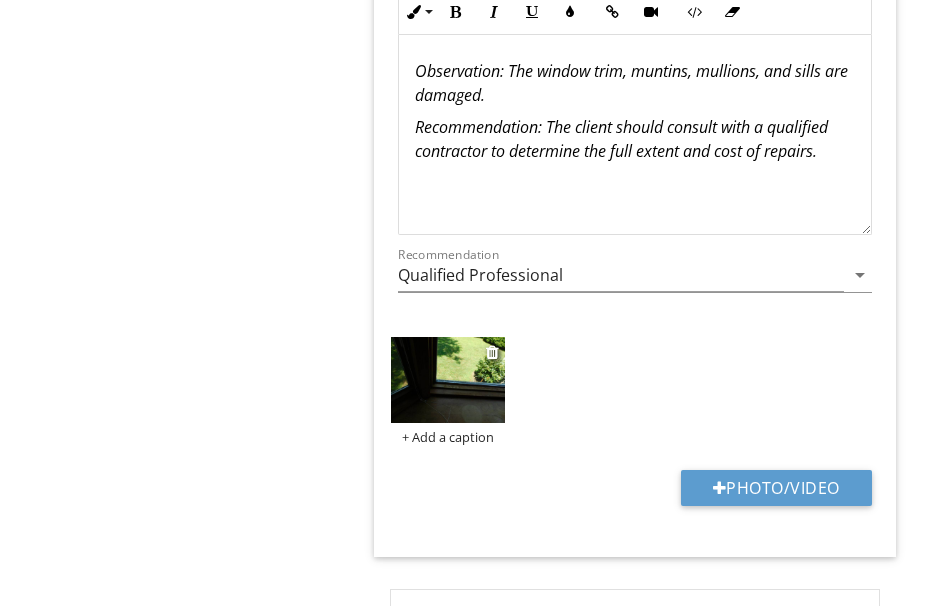 click at bounding box center [448, 380] 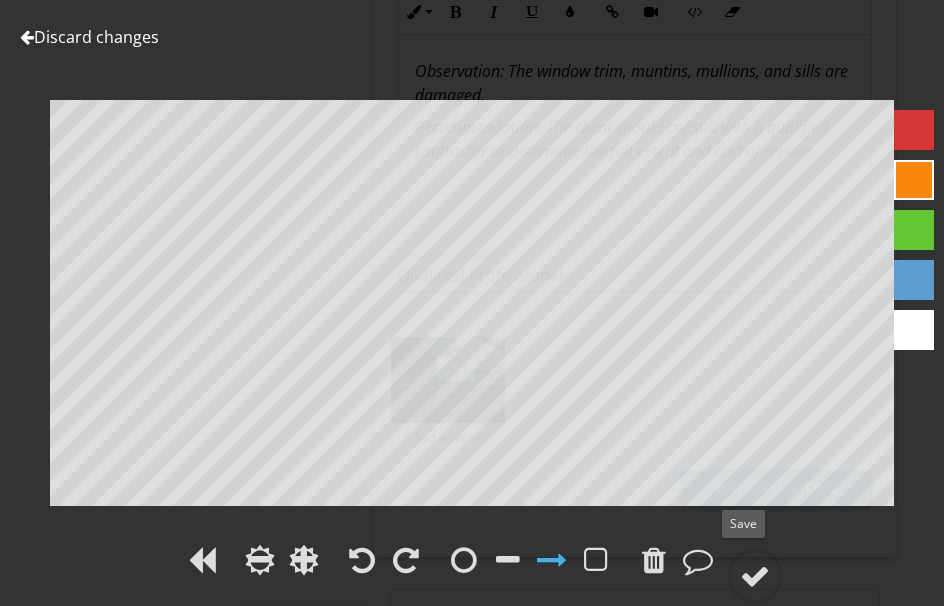 drag, startPoint x: 747, startPoint y: 566, endPoint x: 817, endPoint y: 510, distance: 89.64374 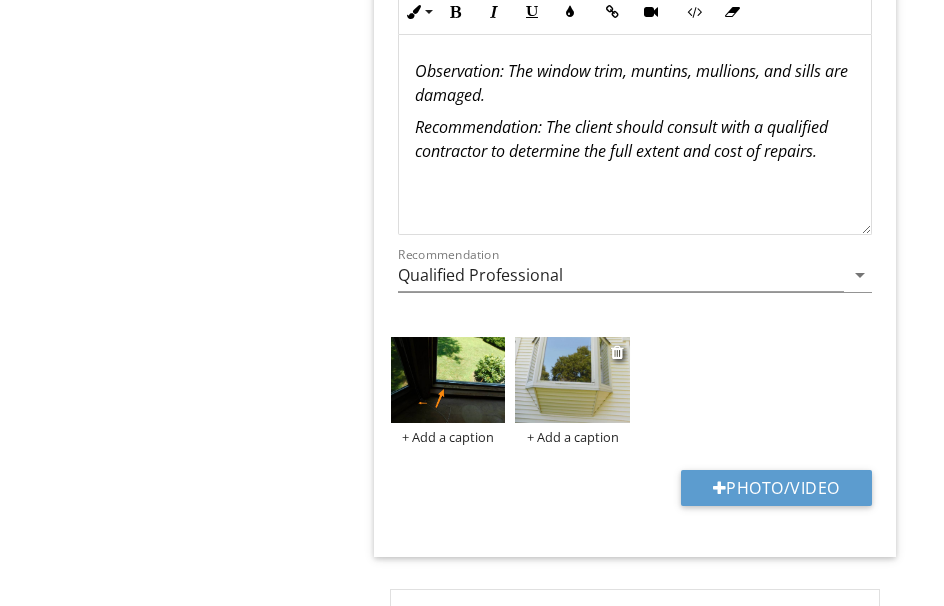 click at bounding box center [572, 380] 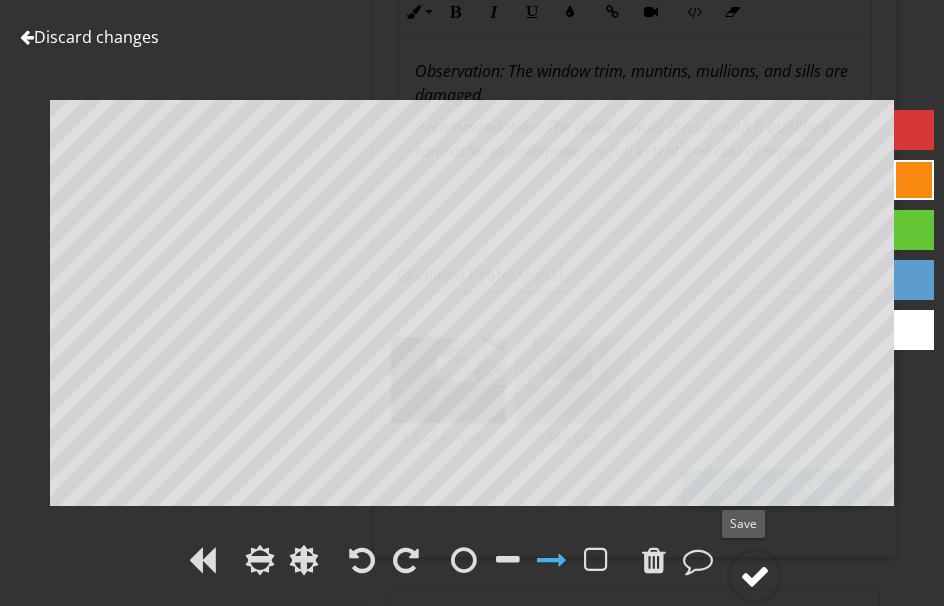 click at bounding box center [755, 576] 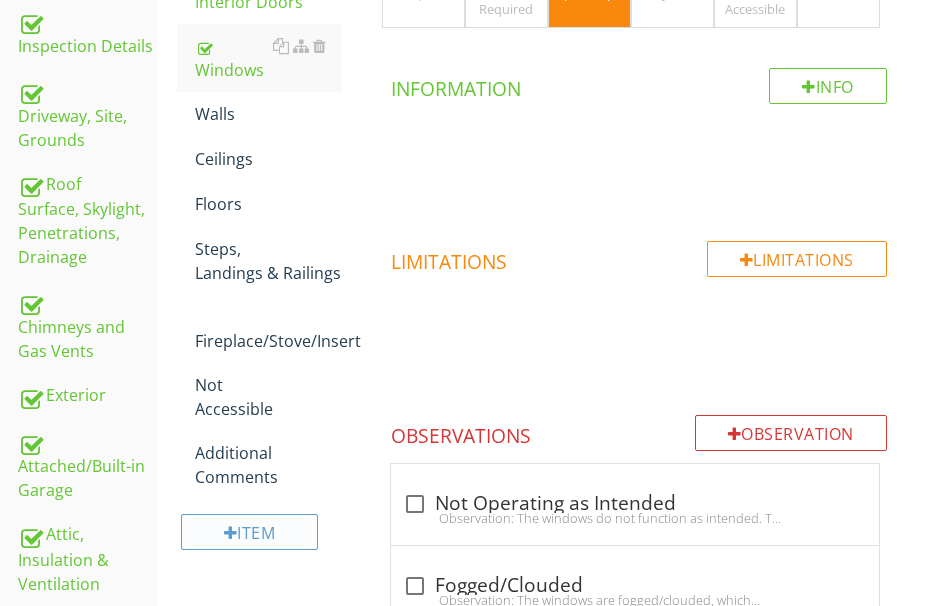 scroll, scrollTop: 384, scrollLeft: 0, axis: vertical 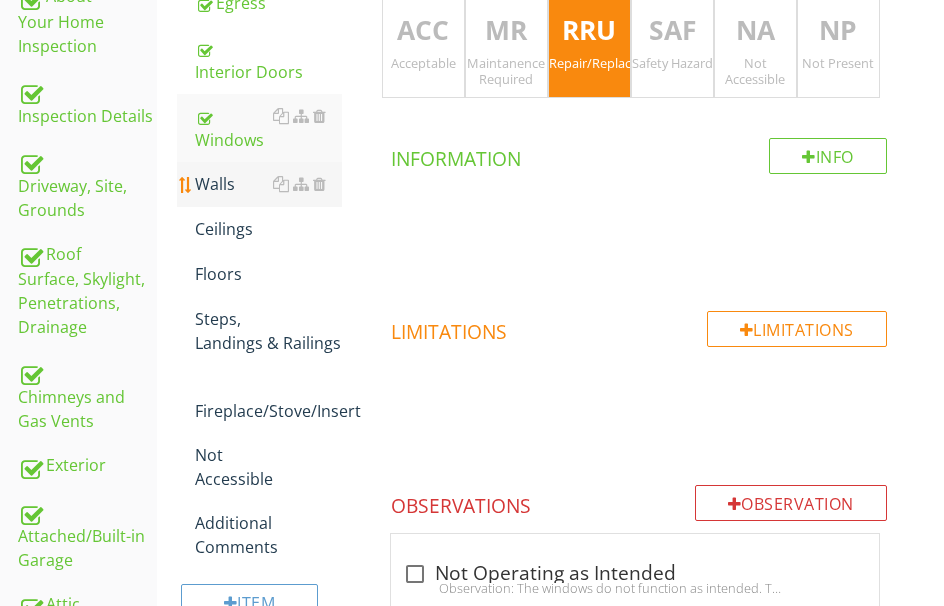 click on "Walls" at bounding box center [268, 184] 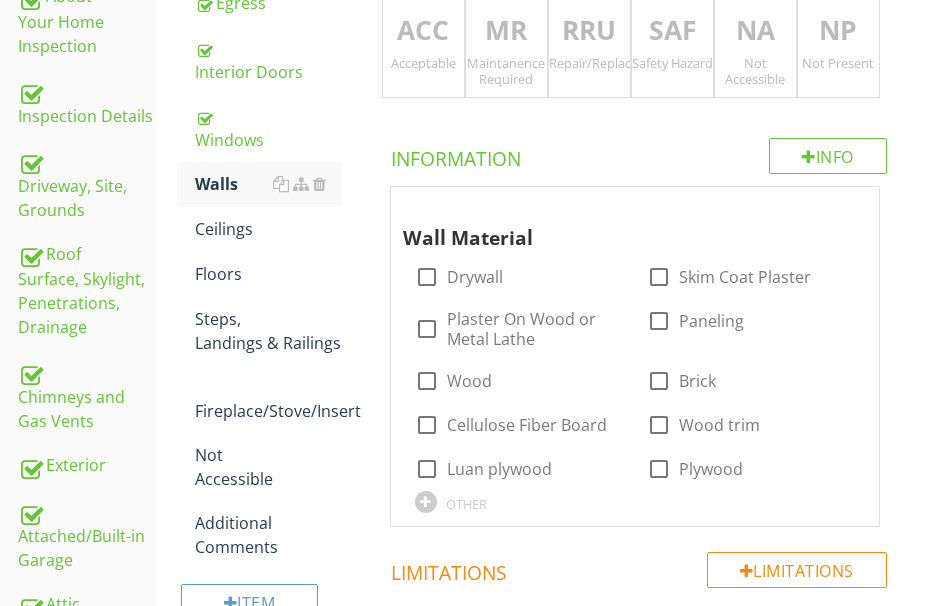 click on "MR" at bounding box center [506, 31] 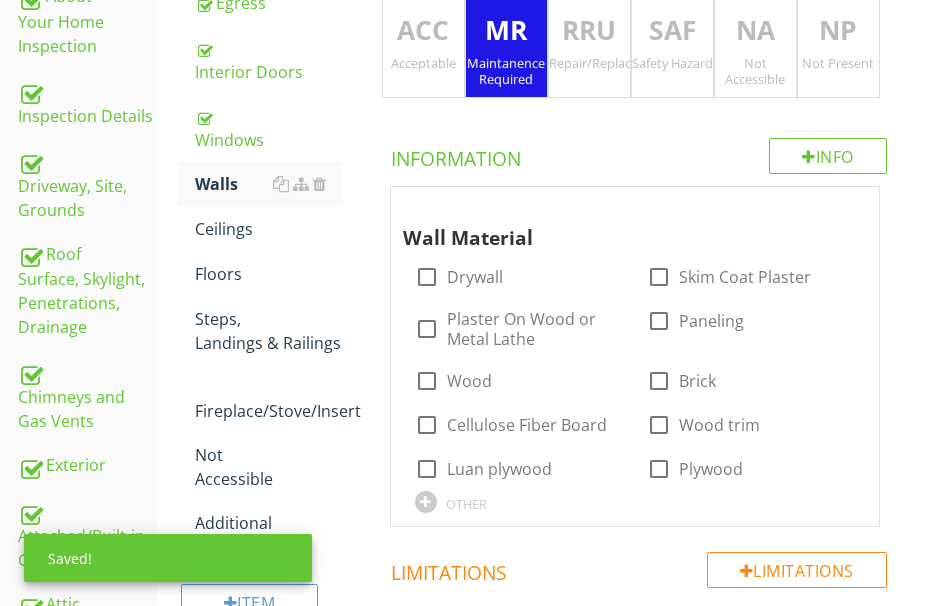 scroll, scrollTop: 434, scrollLeft: 0, axis: vertical 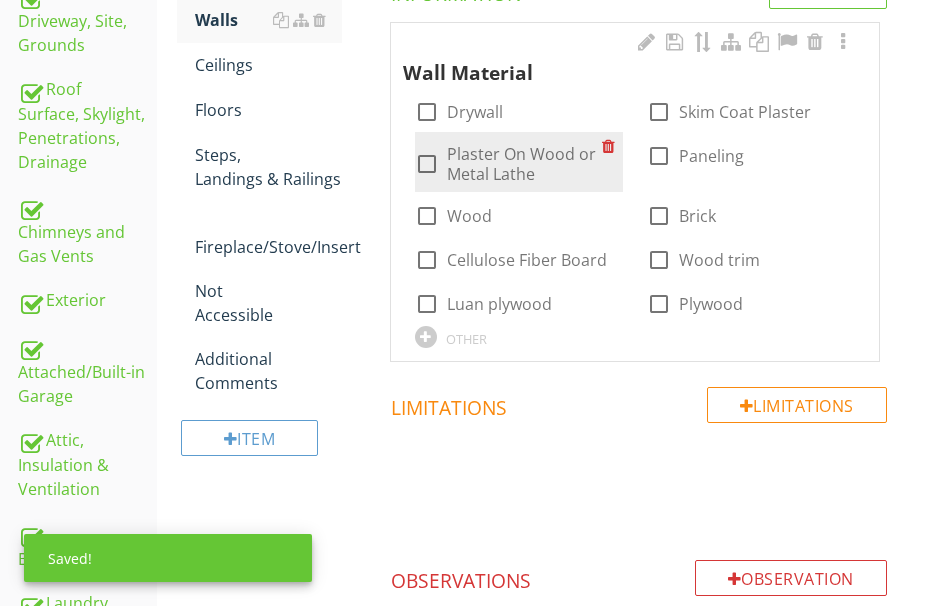 click at bounding box center [427, 164] 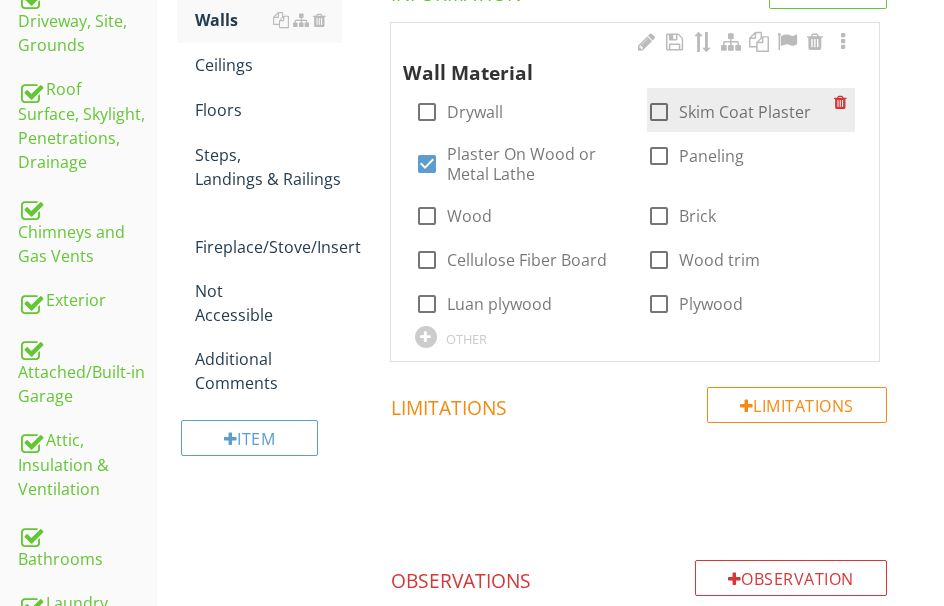 click at bounding box center [659, 112] 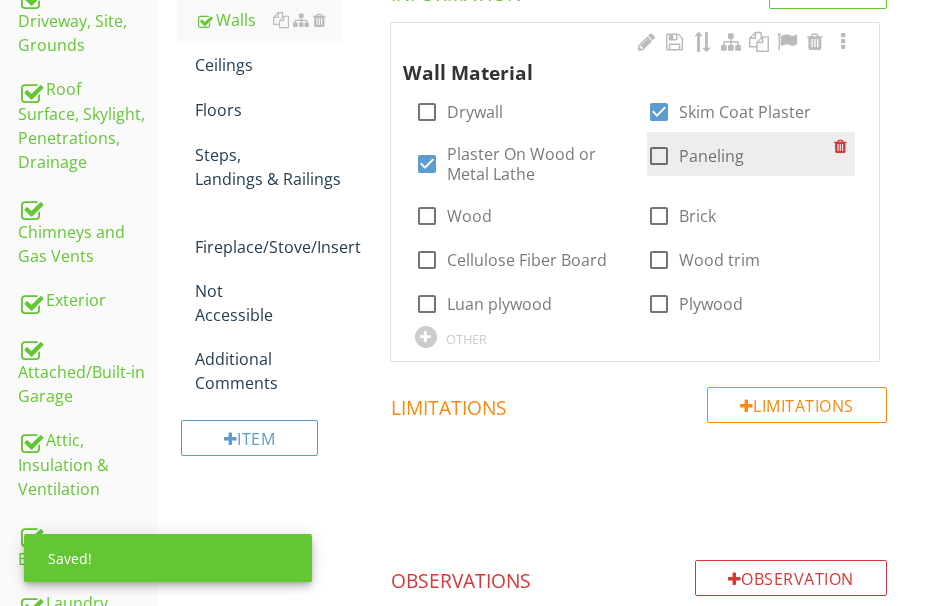 click at bounding box center [659, 156] 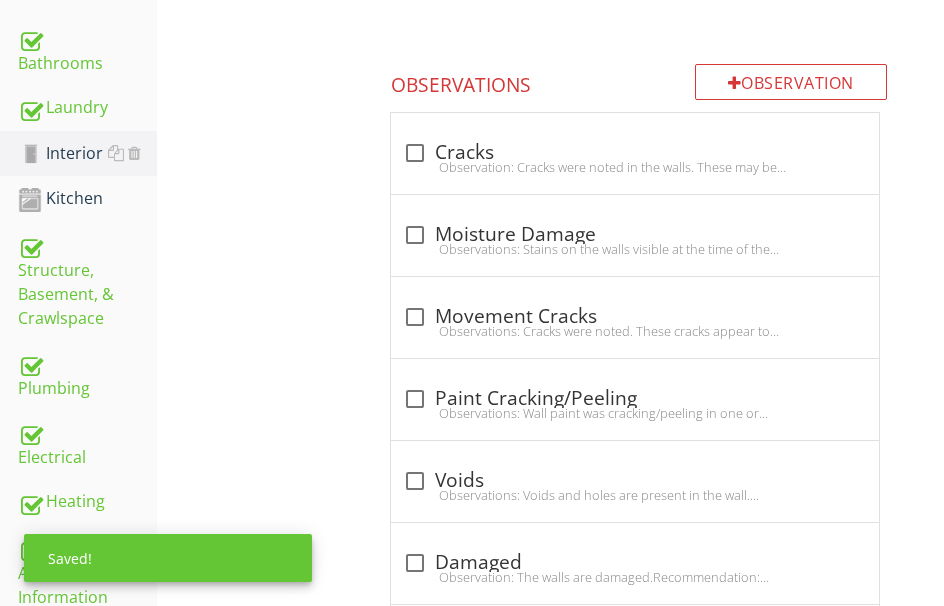 scroll, scrollTop: 1084, scrollLeft: 0, axis: vertical 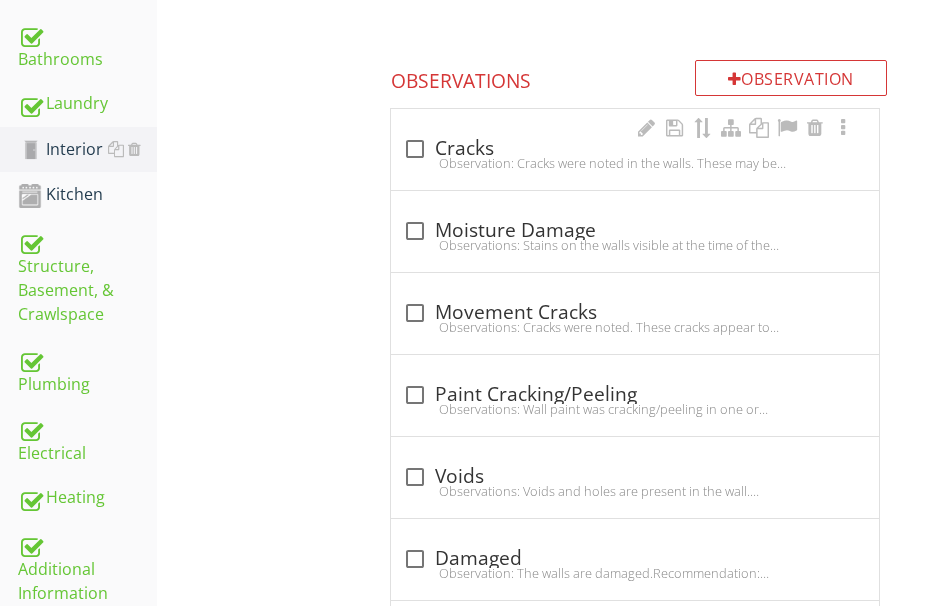 click on "Observation: Cracks were noted in the walls. These may be the result of shrinkage or long-term settling. Some settling is not unusual in a home of this age and these cracks are typically not a structural concern.Recommendation: The client should consult with a qualified contractor to determine the full extent and cost of repairs." at bounding box center [635, 163] 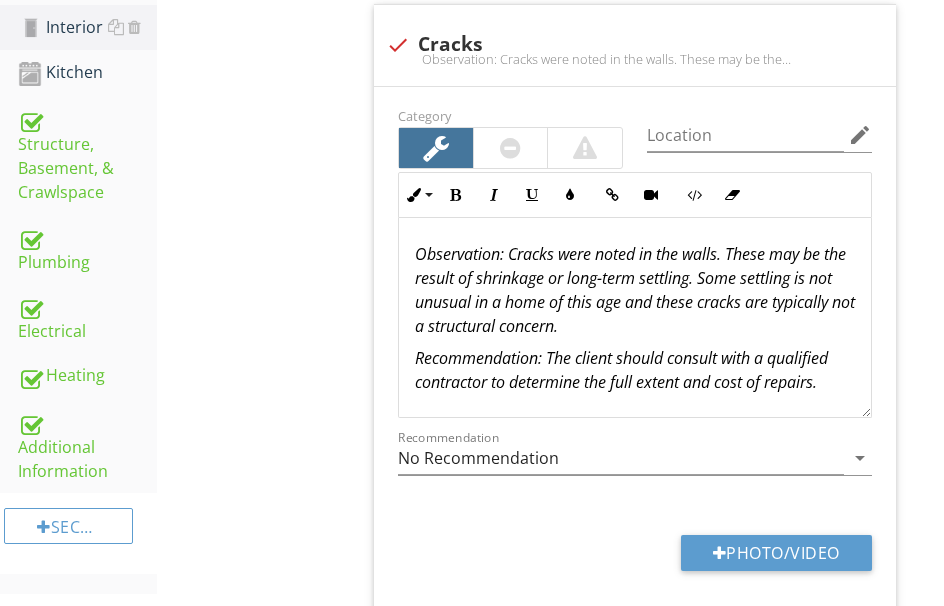 scroll, scrollTop: 1184, scrollLeft: 0, axis: vertical 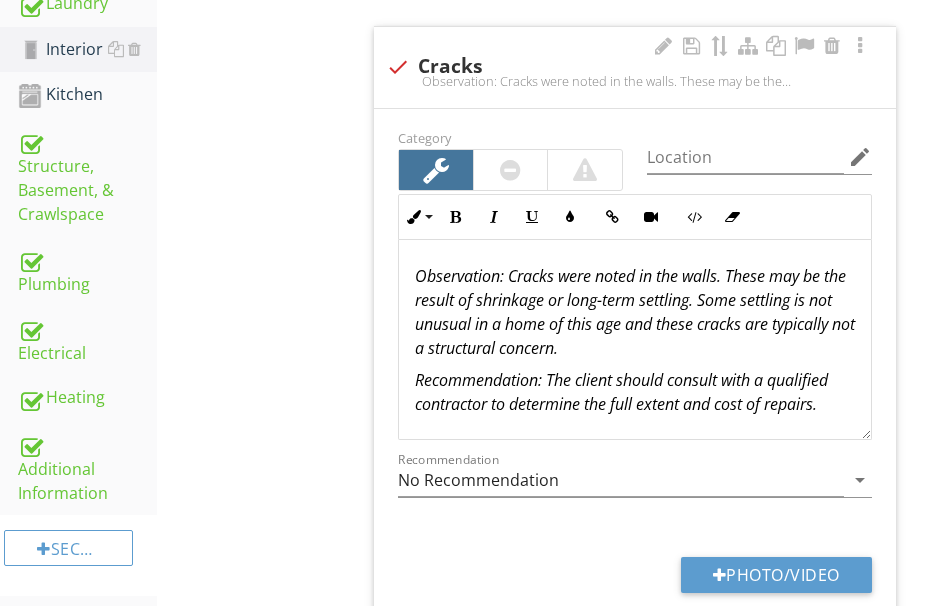 click on "Observation: Cracks were noted in the walls. These may be the result of shrinkage or long-term settling. Some settling is not unusual in a home of this age and these cracks are typically not a structural concern." at bounding box center (635, 312) 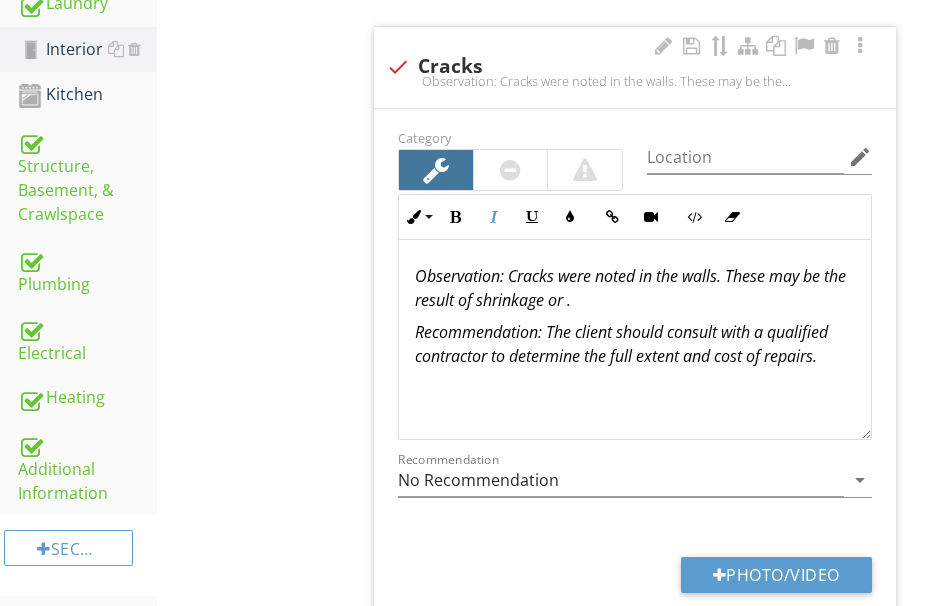 type 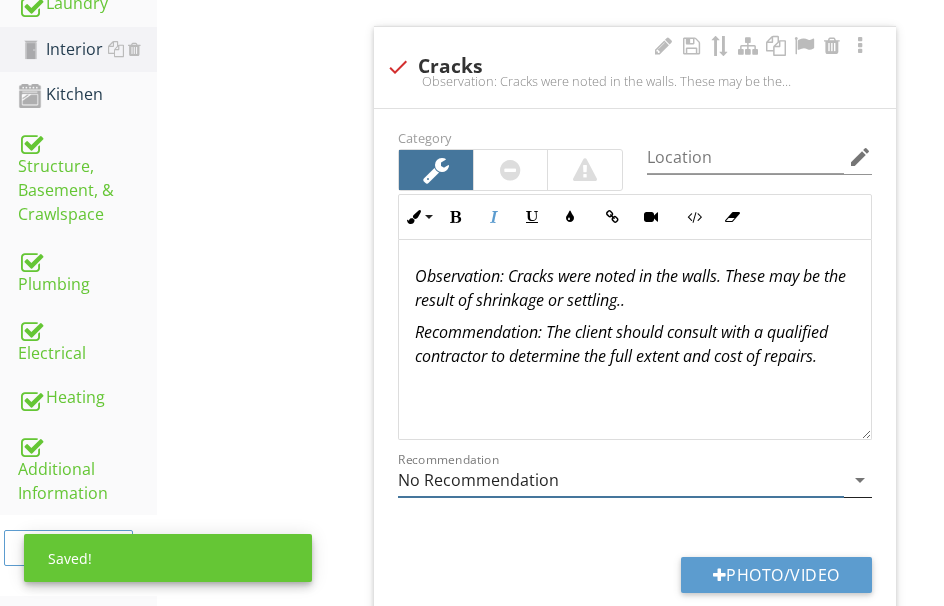 click on "No Recommendation" at bounding box center [621, 480] 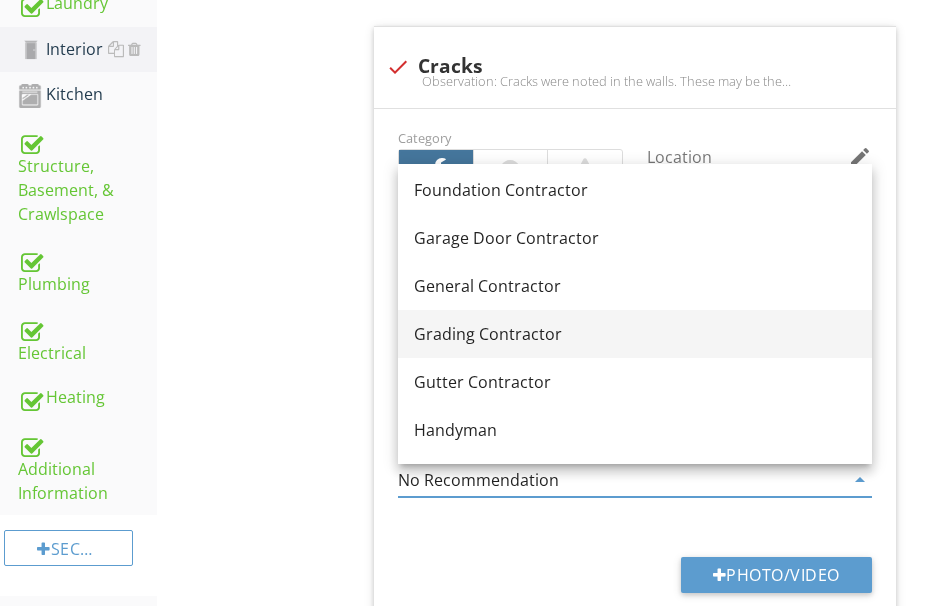 scroll, scrollTop: 1276, scrollLeft: 0, axis: vertical 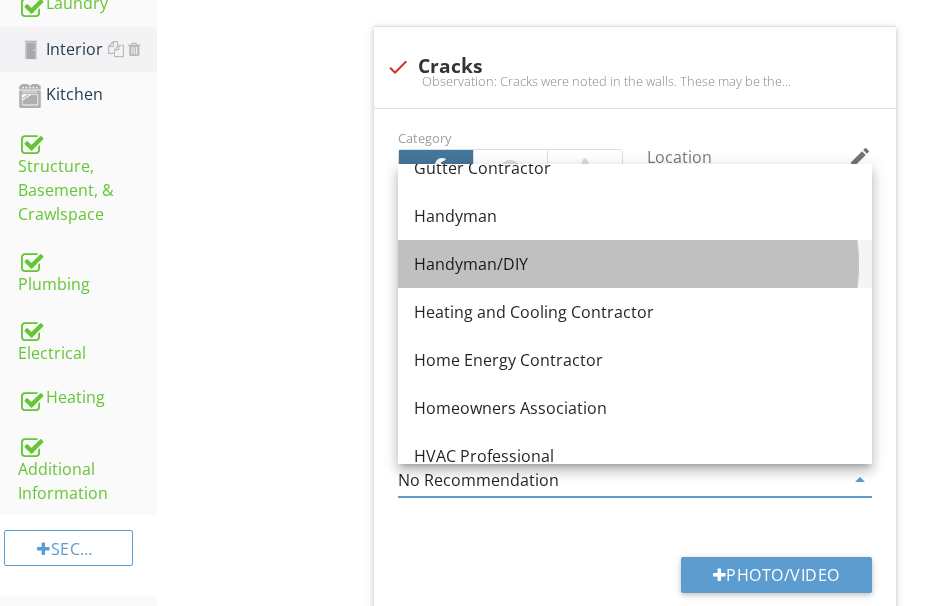 click on "Handyman/DIY" at bounding box center (635, 264) 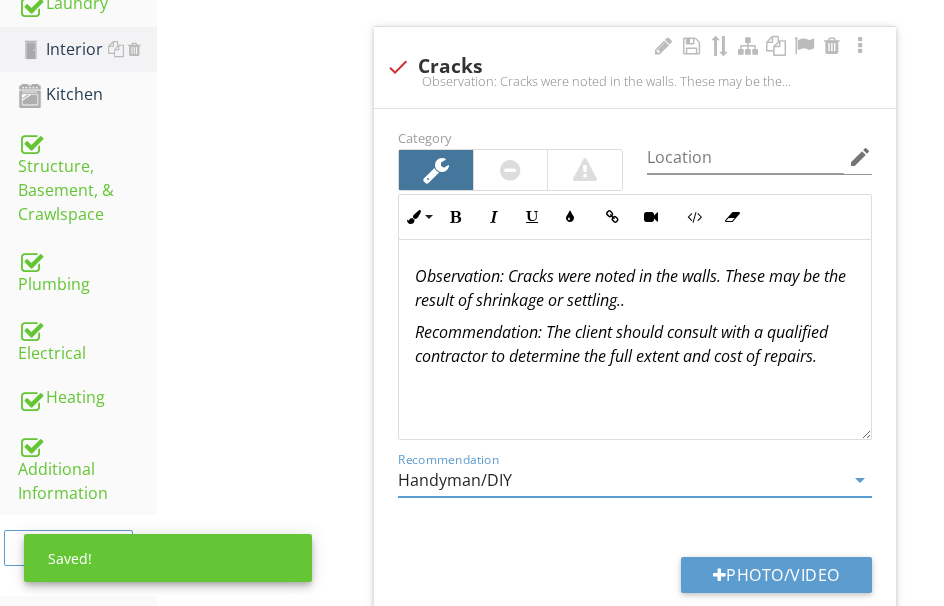 click on "Recommendation: The client should consult with a qualified contractor to determine the full extent and cost of repairs." at bounding box center (621, 344) 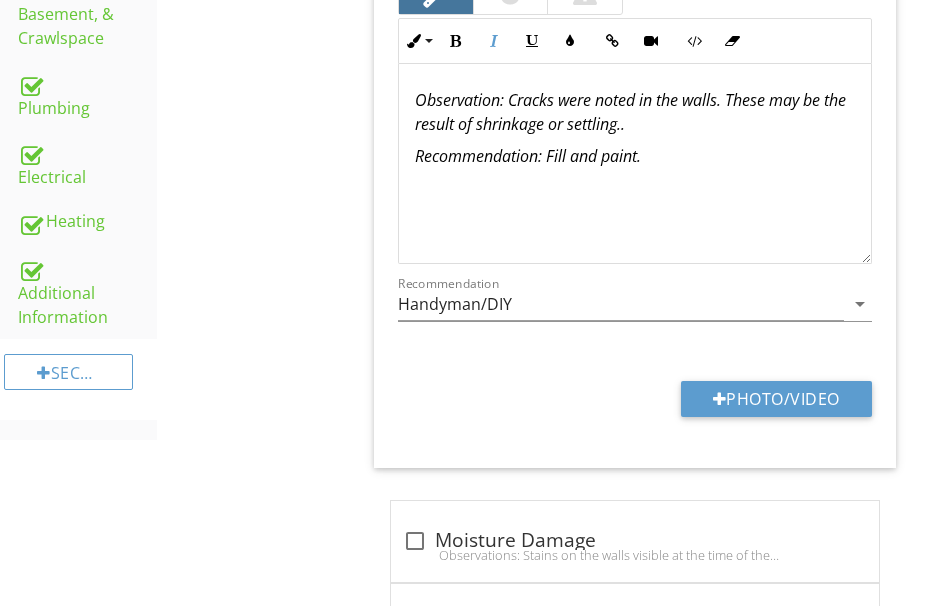 scroll, scrollTop: 1384, scrollLeft: 0, axis: vertical 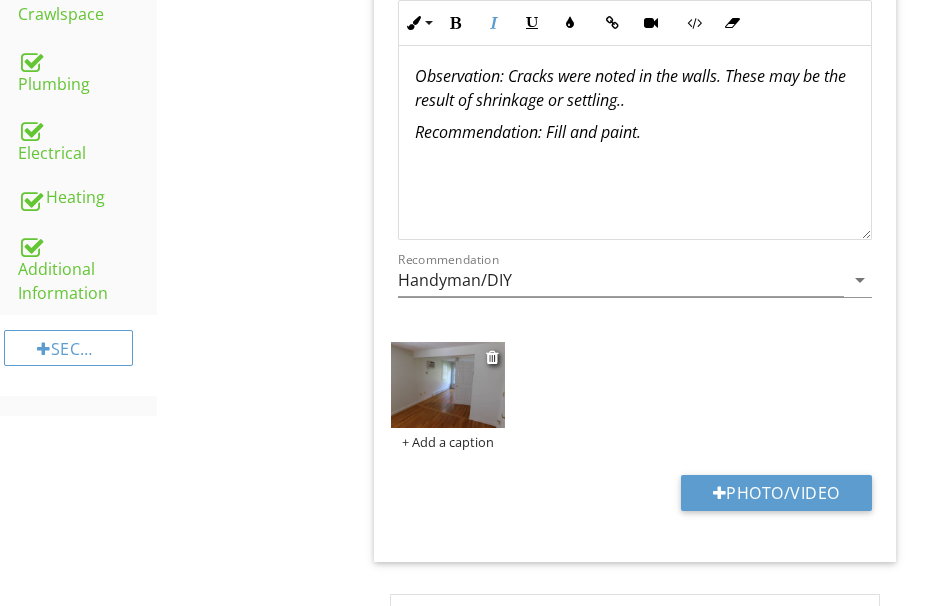 click at bounding box center [448, 385] 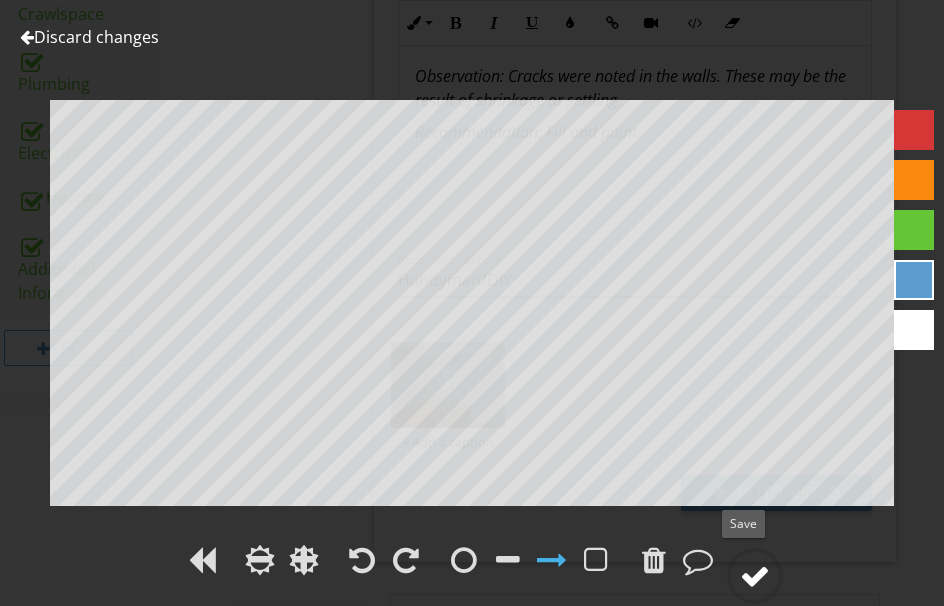 click at bounding box center [755, 576] 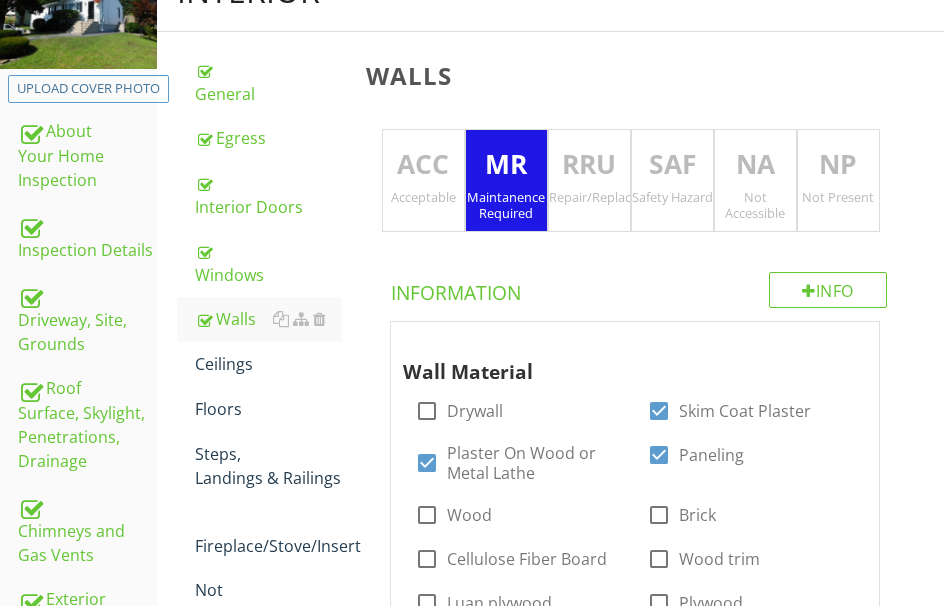 scroll, scrollTop: 284, scrollLeft: 0, axis: vertical 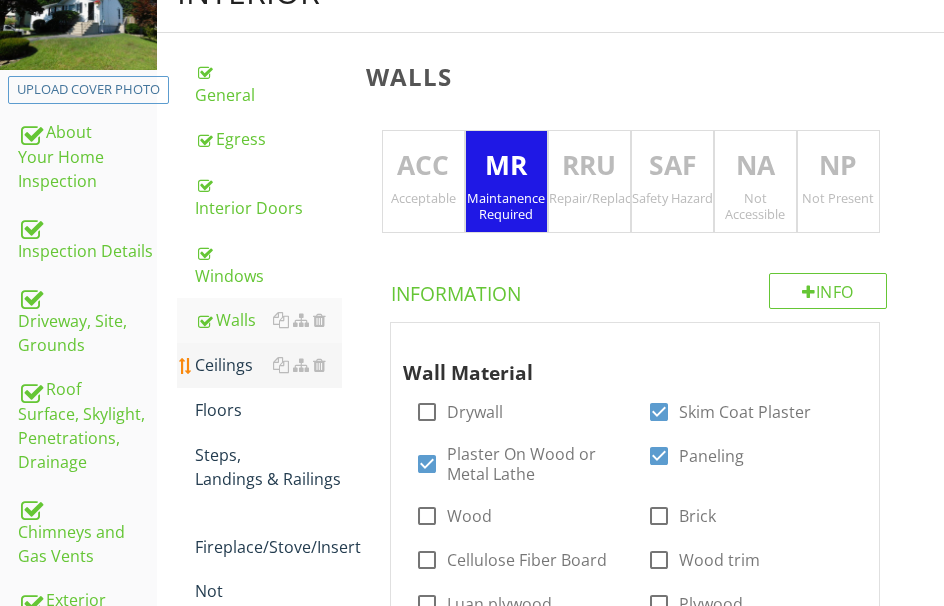 click on "Ceilings" at bounding box center (268, 365) 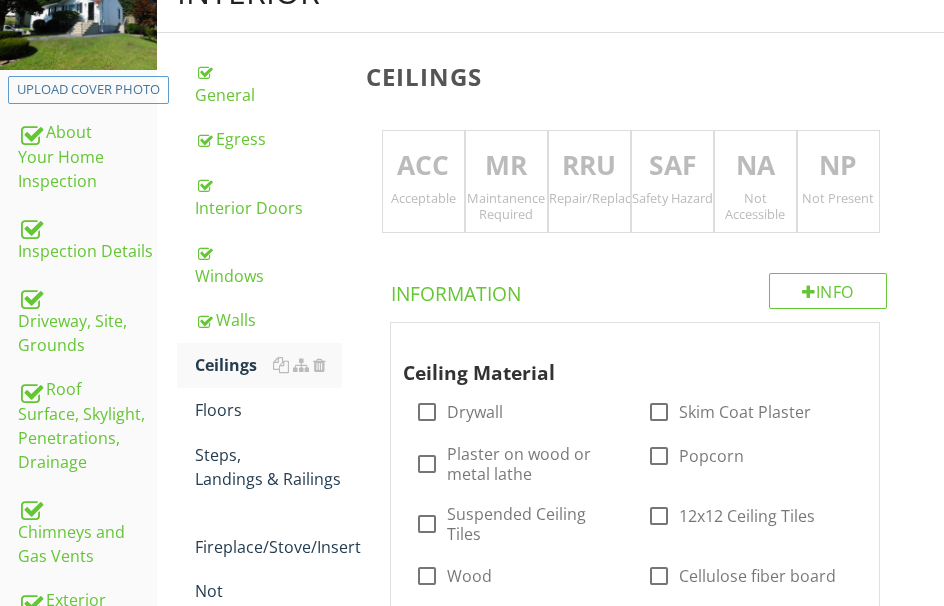 click on "RRU" at bounding box center (589, 166) 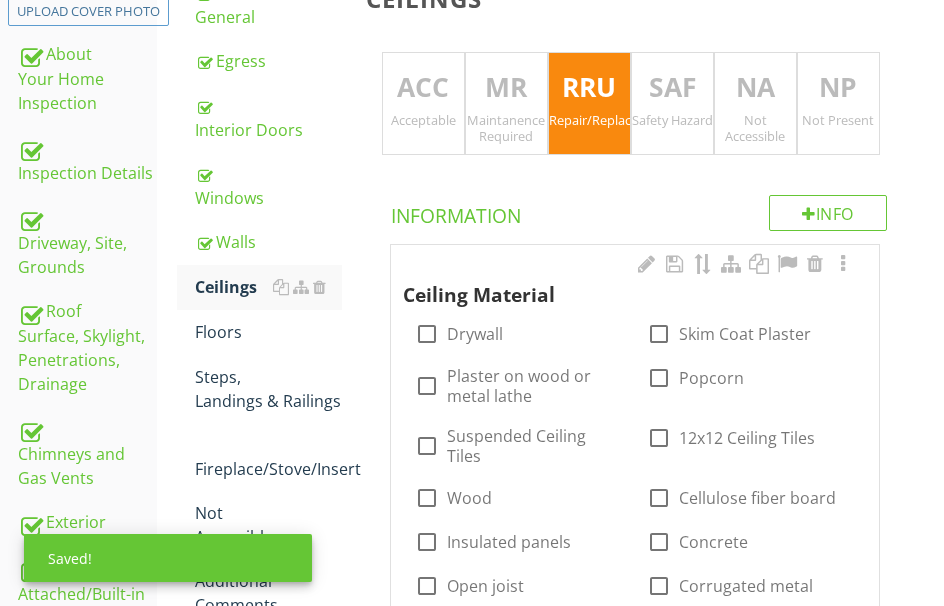 scroll, scrollTop: 384, scrollLeft: 0, axis: vertical 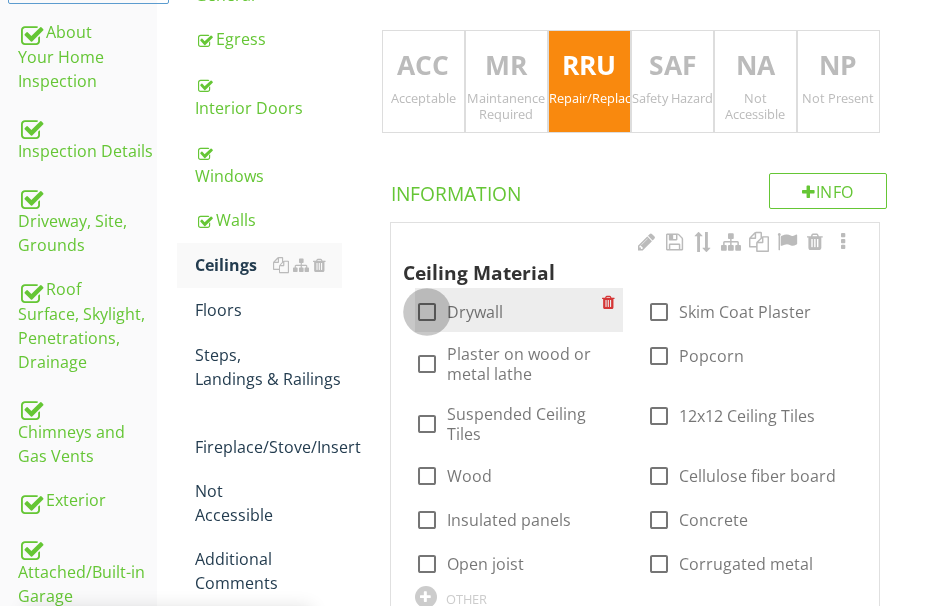 click at bounding box center (427, 312) 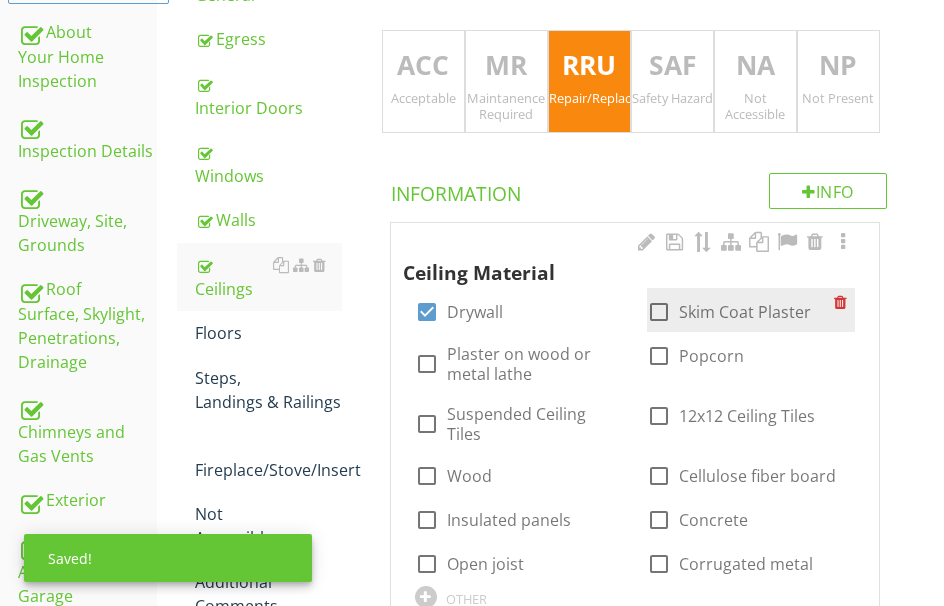 click at bounding box center [659, 312] 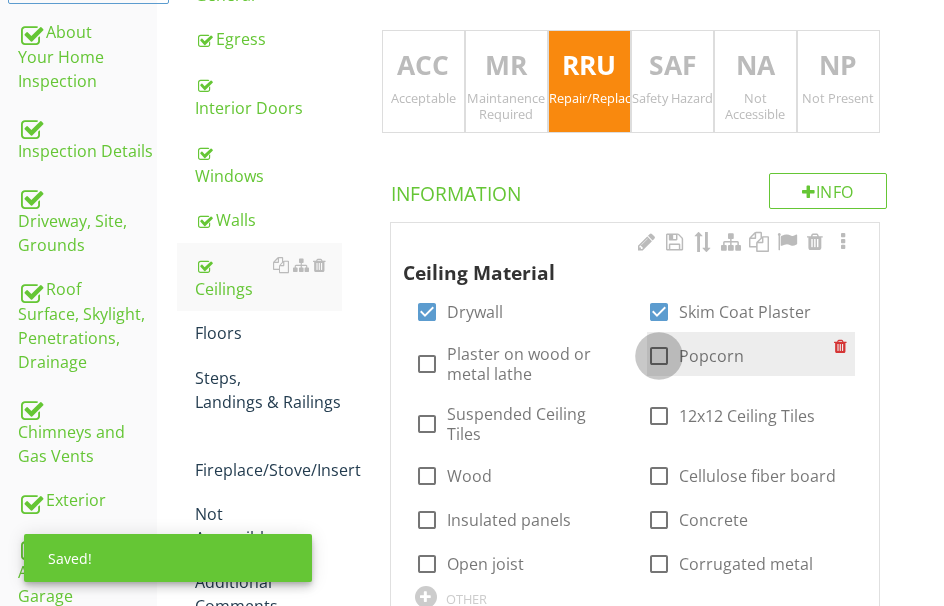 click at bounding box center [659, 356] 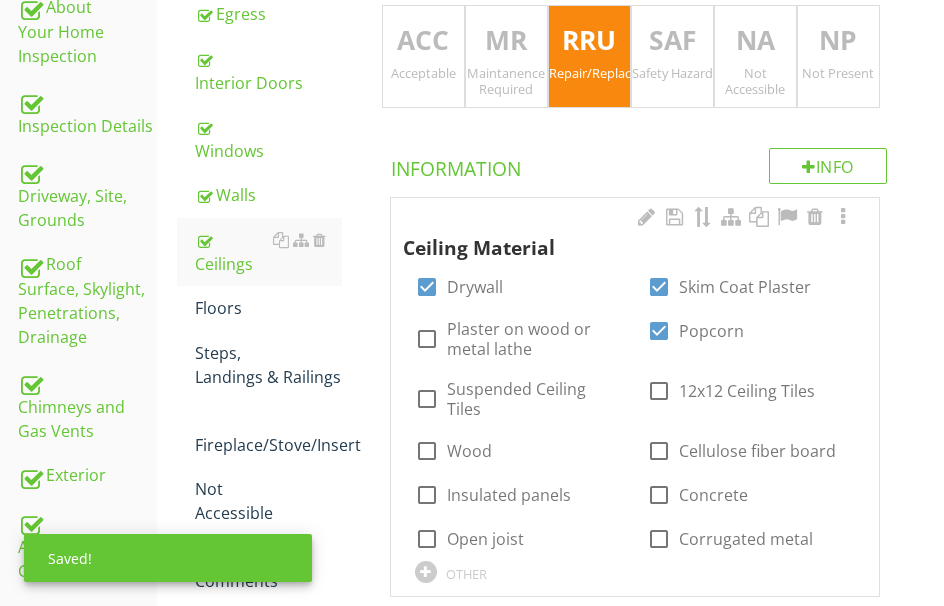 scroll, scrollTop: 484, scrollLeft: 0, axis: vertical 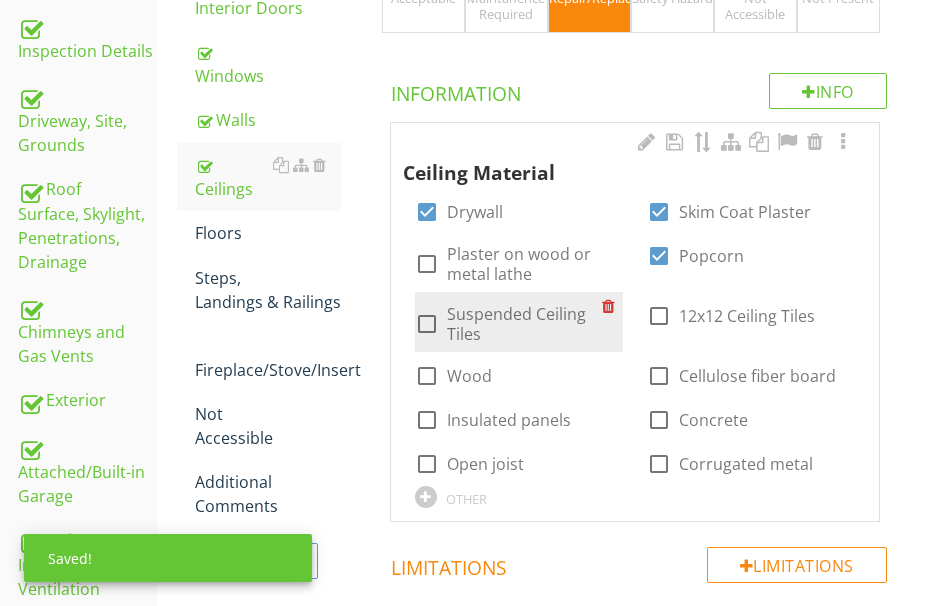 click at bounding box center [427, 324] 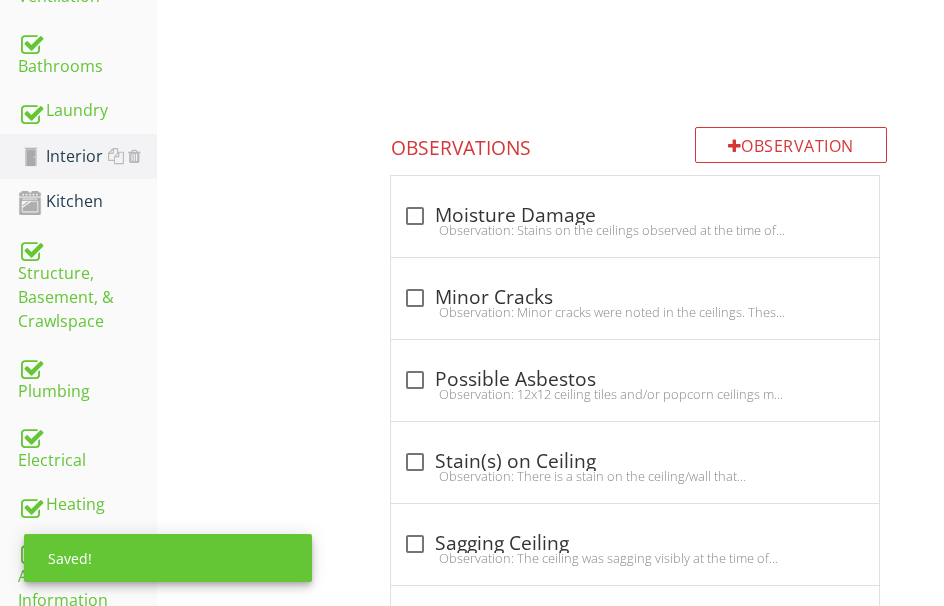 scroll, scrollTop: 1084, scrollLeft: 0, axis: vertical 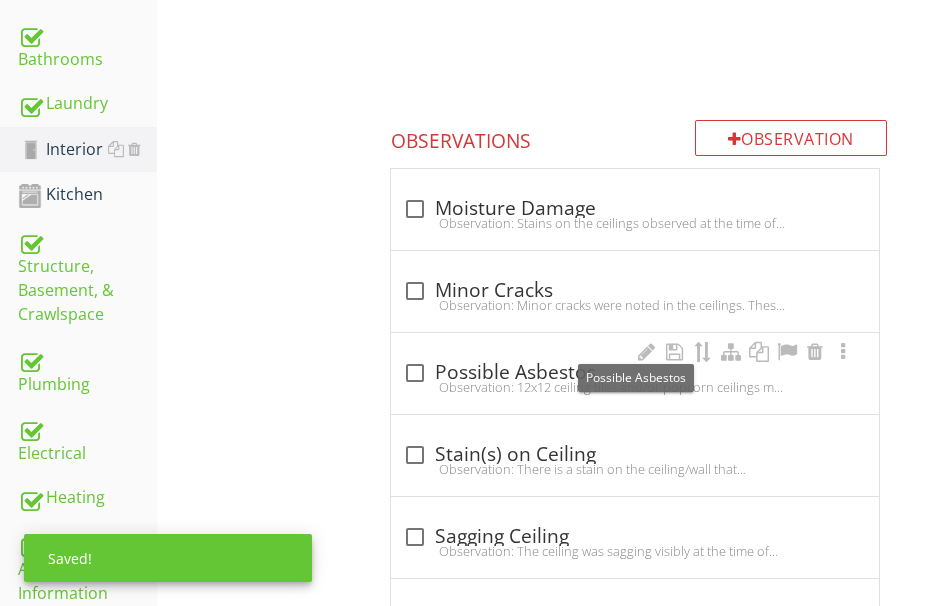 click on "check_box_outline_blank
Possible Asbestos" at bounding box center (635, 373) 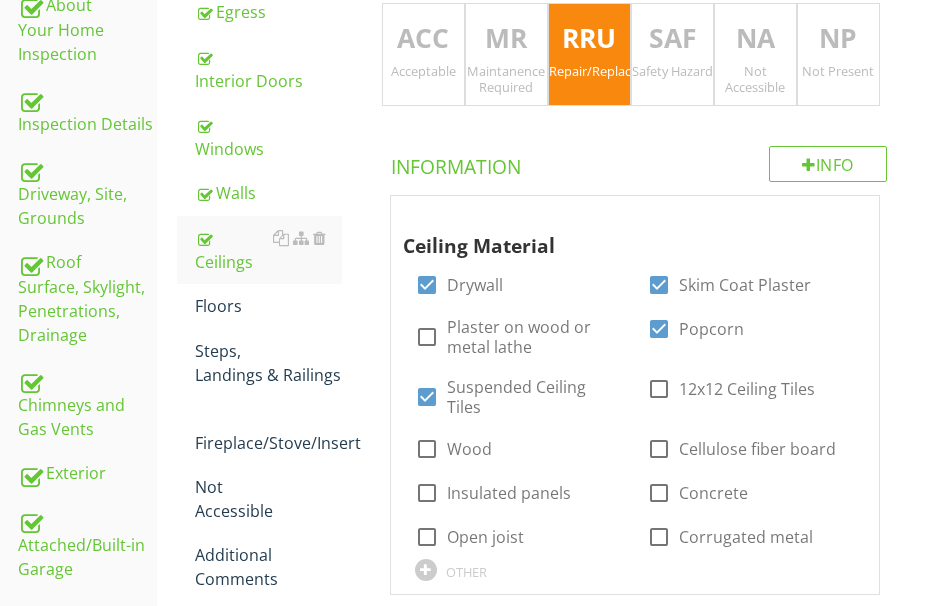 scroll, scrollTop: 384, scrollLeft: 0, axis: vertical 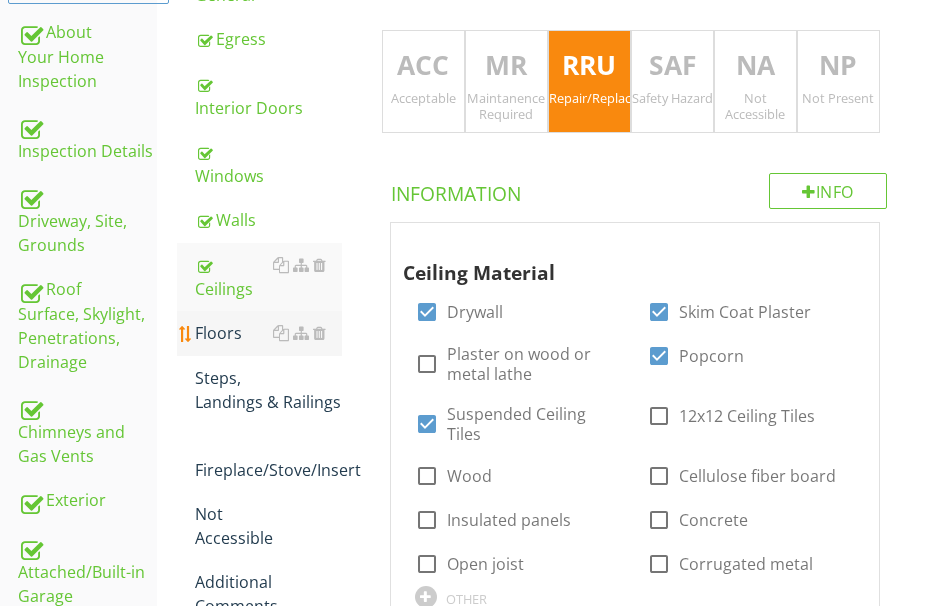 click on "Floors" at bounding box center [268, 333] 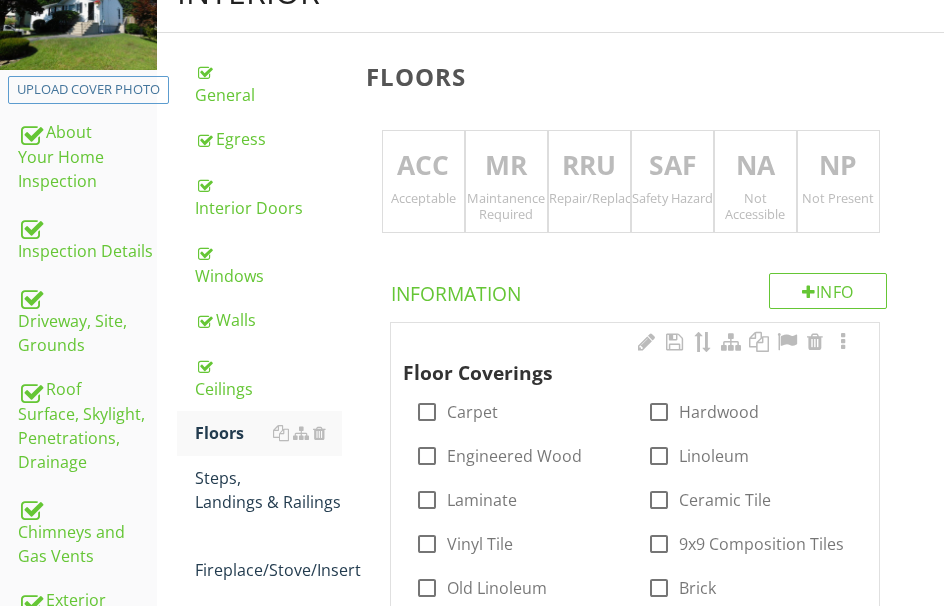 scroll, scrollTop: 184, scrollLeft: 0, axis: vertical 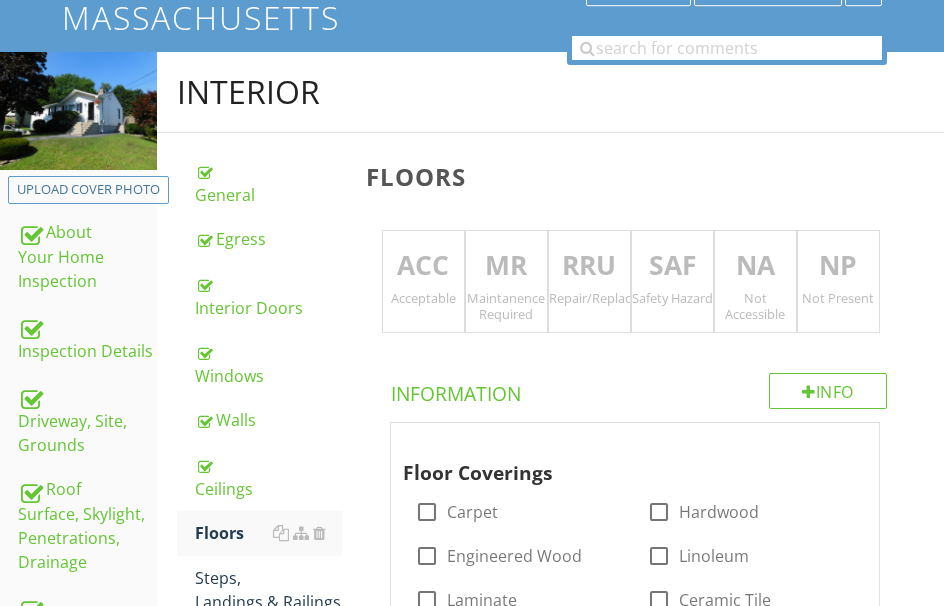 click on "RRU" at bounding box center (589, 266) 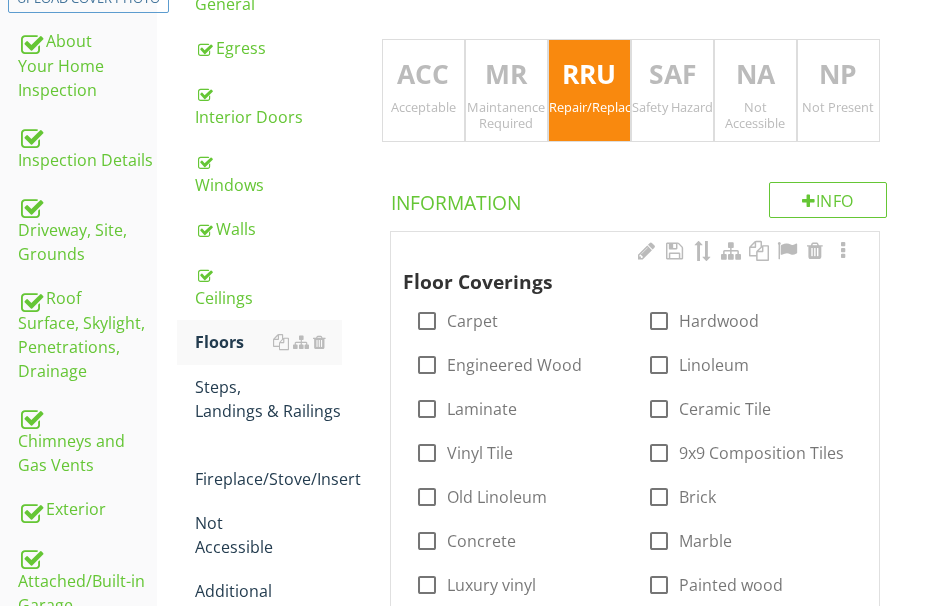 scroll, scrollTop: 384, scrollLeft: 0, axis: vertical 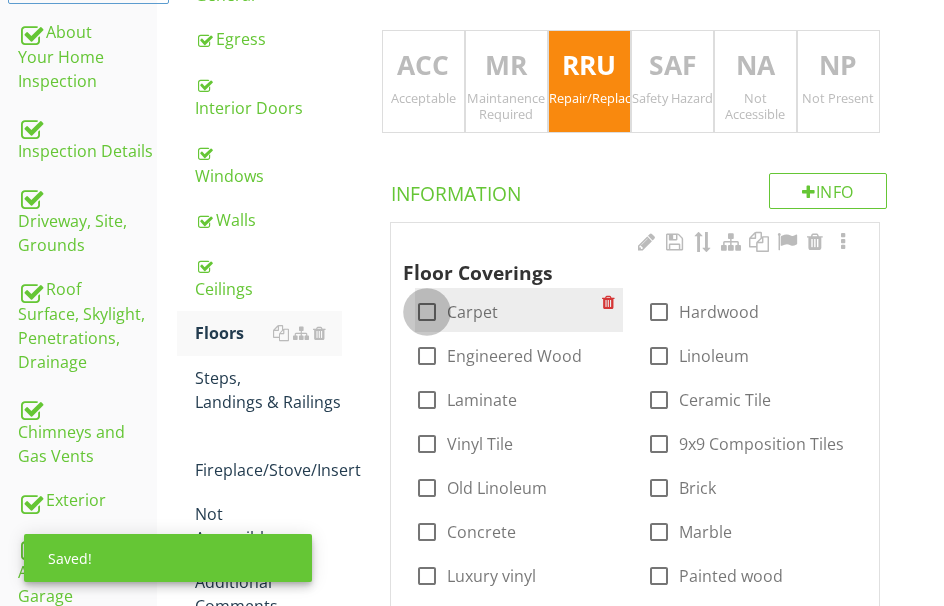 click at bounding box center (427, 312) 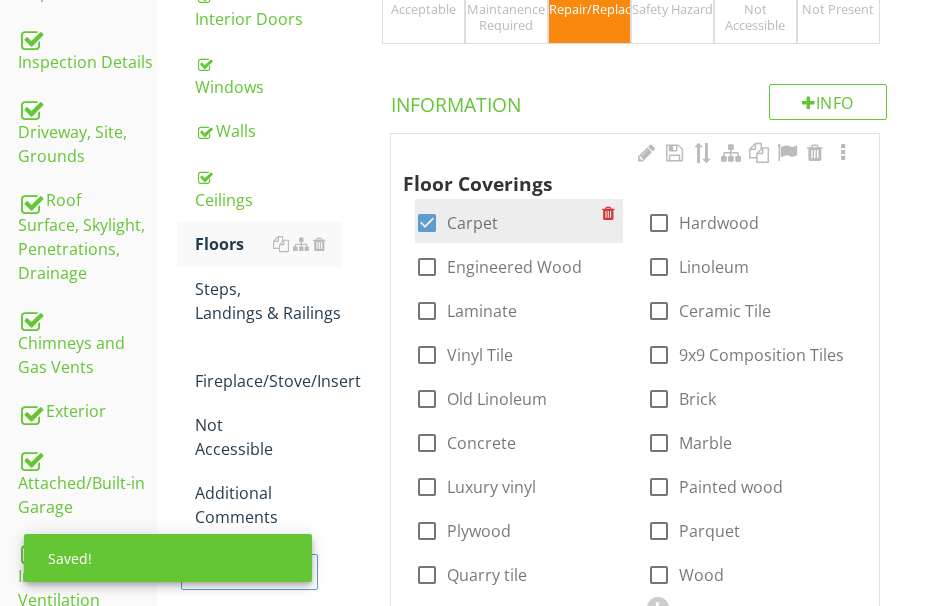 scroll, scrollTop: 484, scrollLeft: 0, axis: vertical 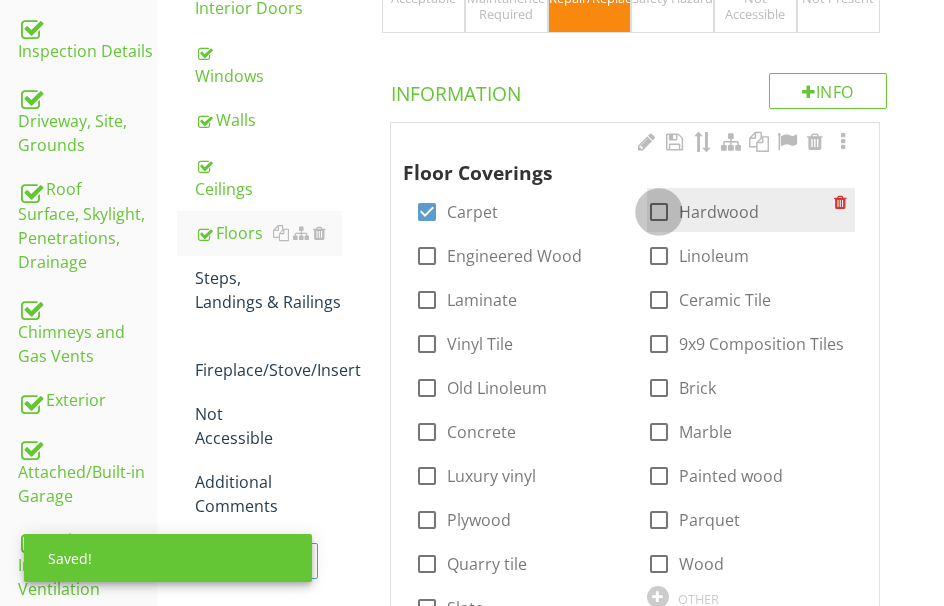 click at bounding box center [659, 212] 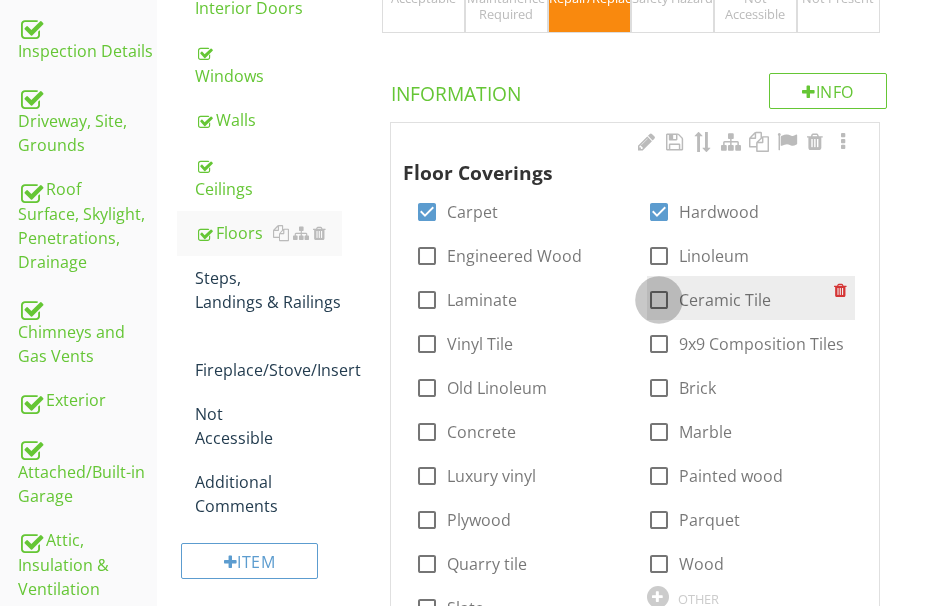 click at bounding box center (659, 300) 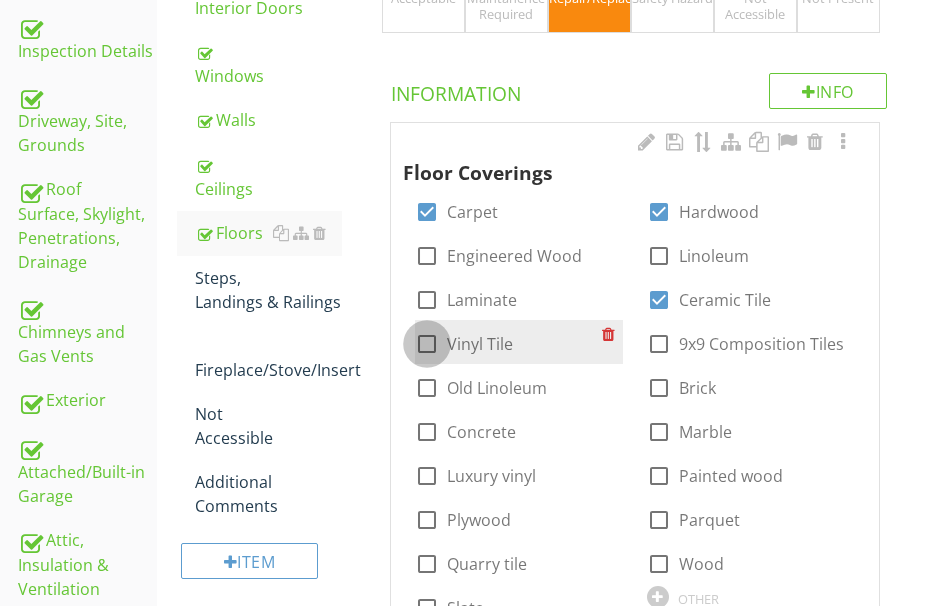 click at bounding box center (427, 344) 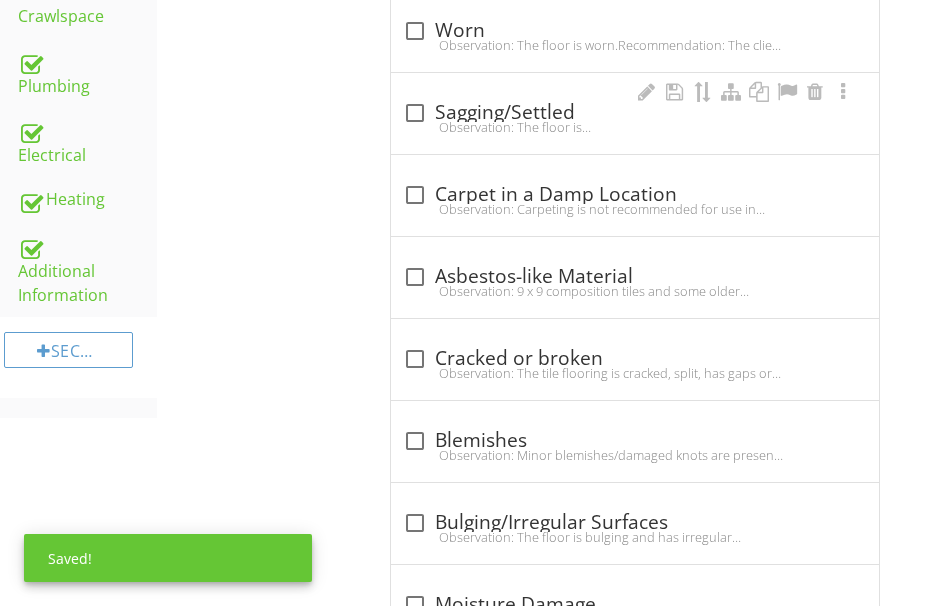 scroll, scrollTop: 1384, scrollLeft: 0, axis: vertical 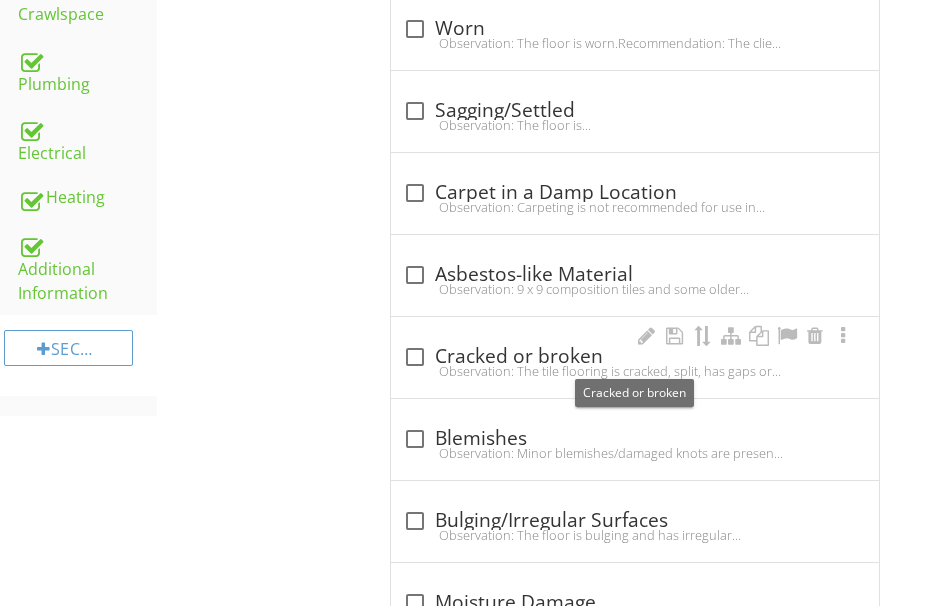click on "check_box_outline_blank
Cracked or broken" at bounding box center (635, 357) 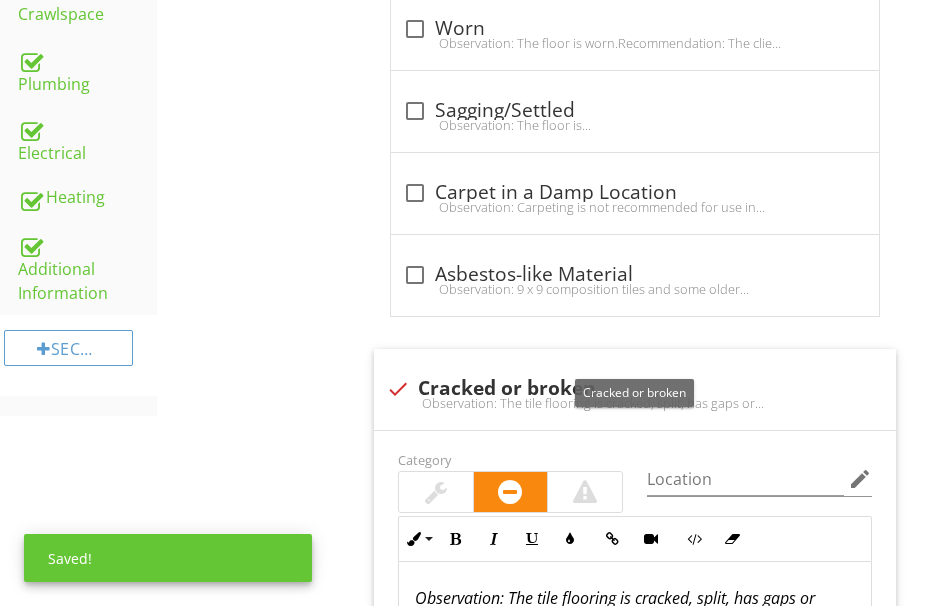 scroll, scrollTop: 1684, scrollLeft: 0, axis: vertical 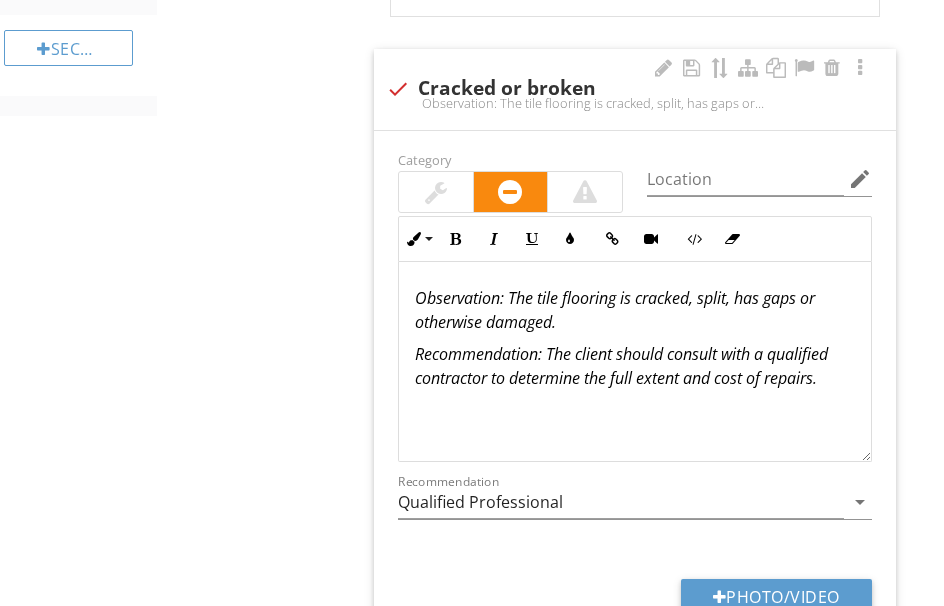 click on "Observation: The tile flooring is cracked, split, has gaps or otherwise damaged." at bounding box center [615, 310] 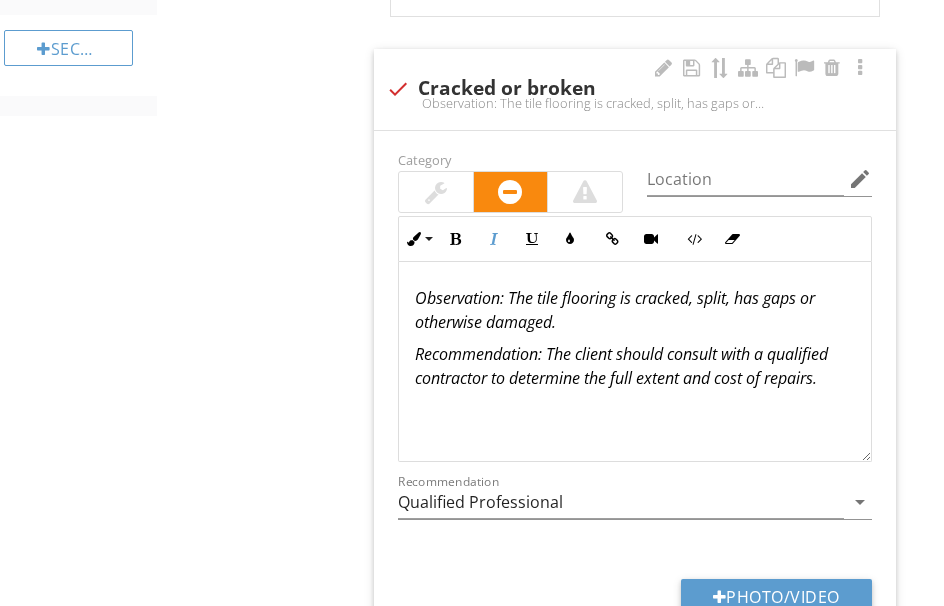 type 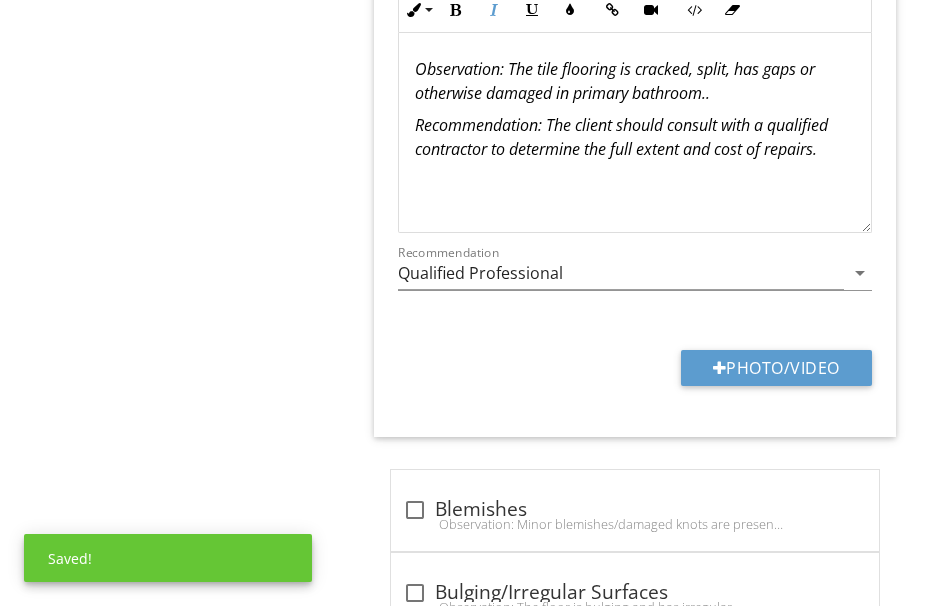 scroll, scrollTop: 1984, scrollLeft: 0, axis: vertical 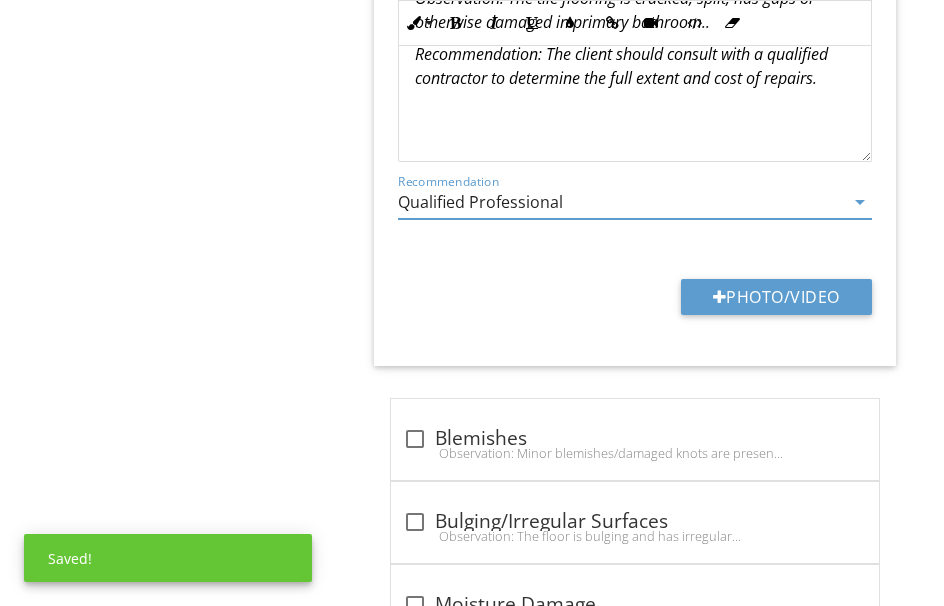 click on "Qualified Professional" at bounding box center (621, 202) 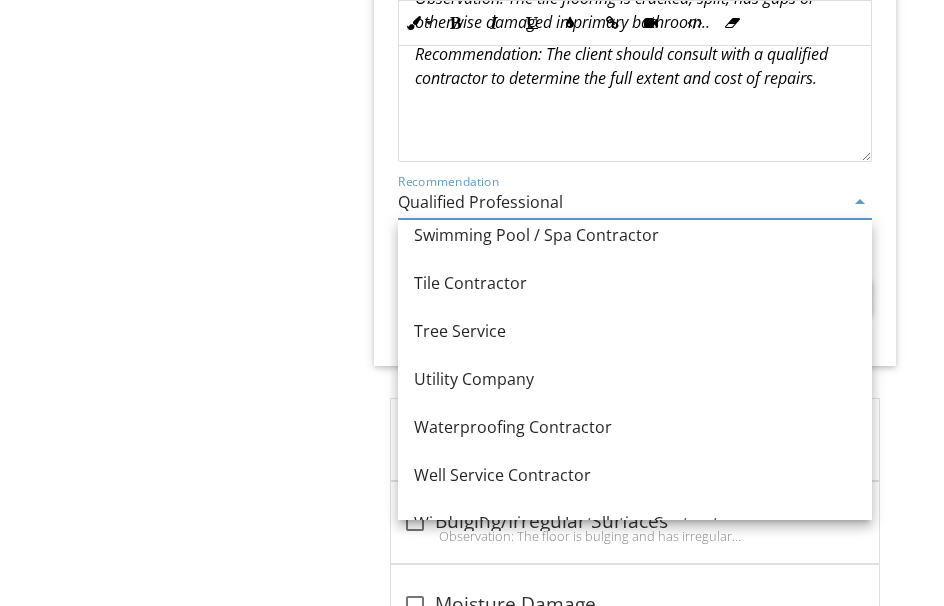 scroll, scrollTop: 2688, scrollLeft: 0, axis: vertical 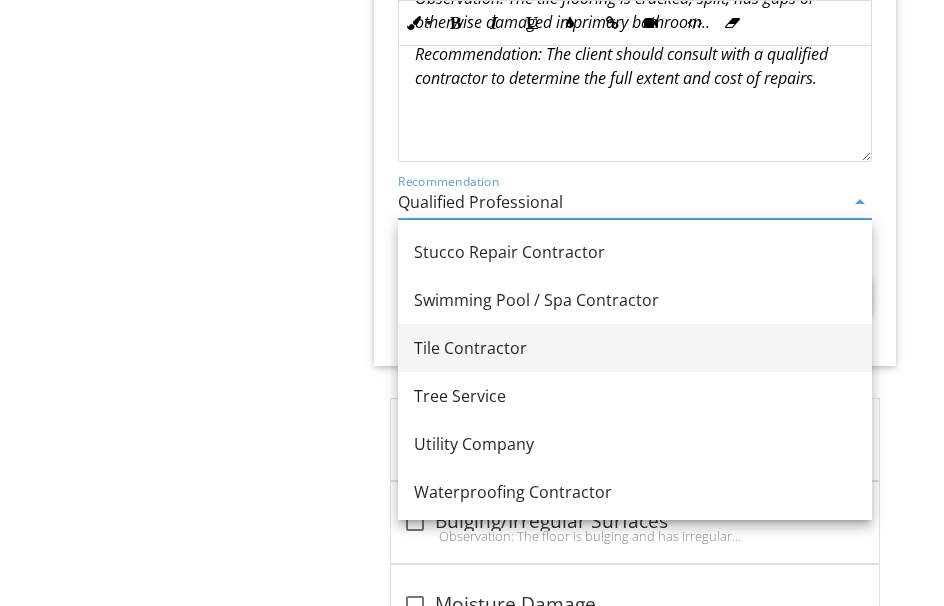 click on "Tile Contractor" at bounding box center (635, 348) 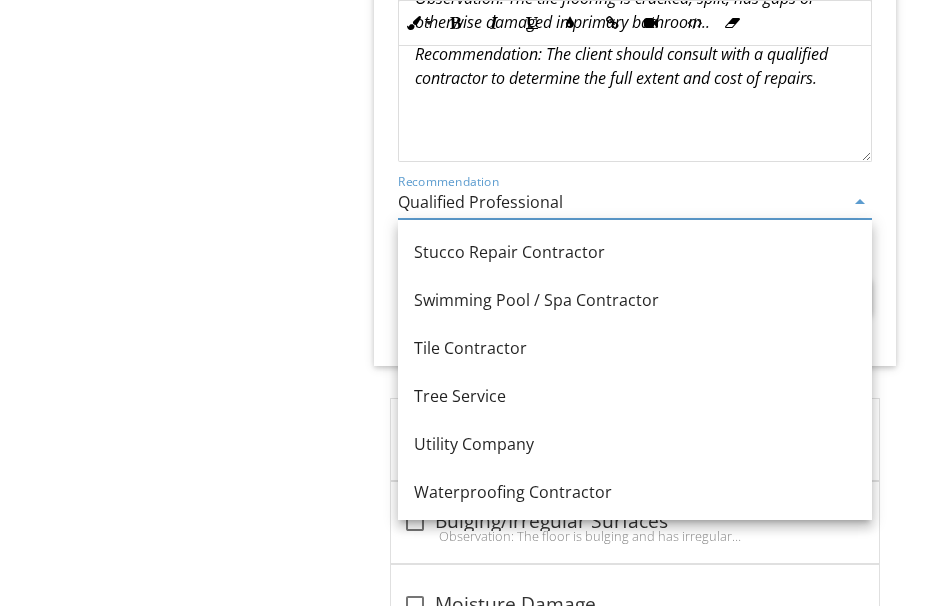 type on "Tile Contractor" 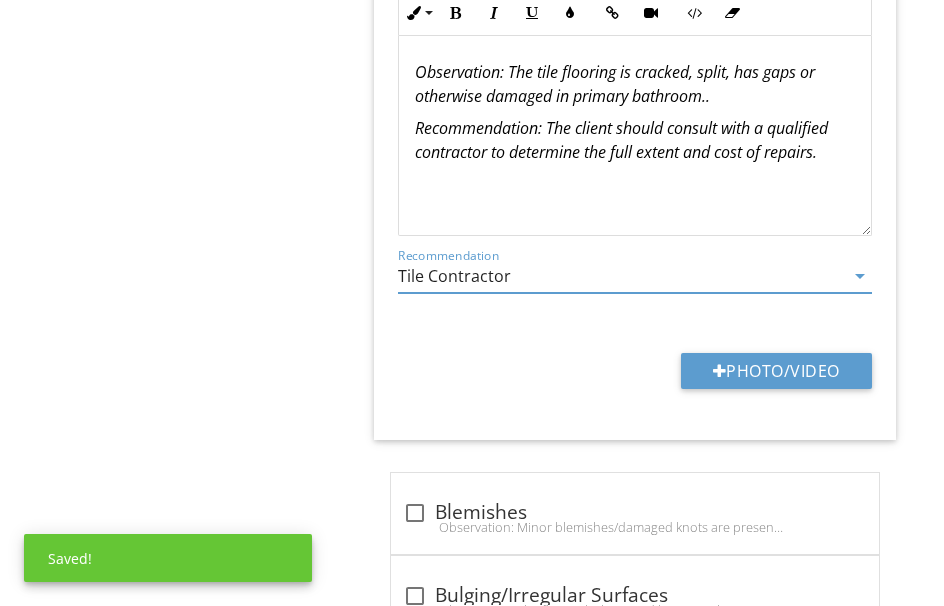 scroll, scrollTop: 1884, scrollLeft: 0, axis: vertical 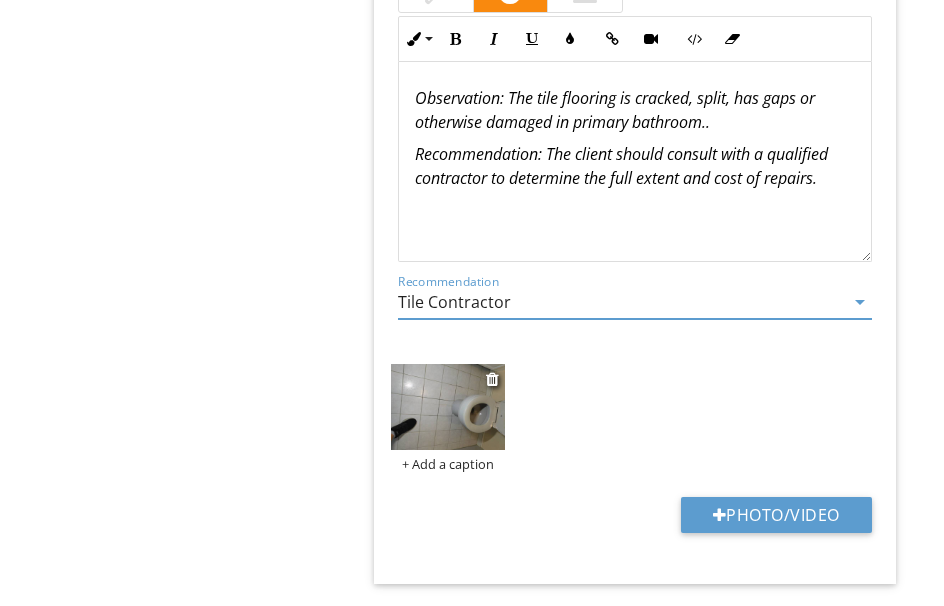 click at bounding box center [448, 407] 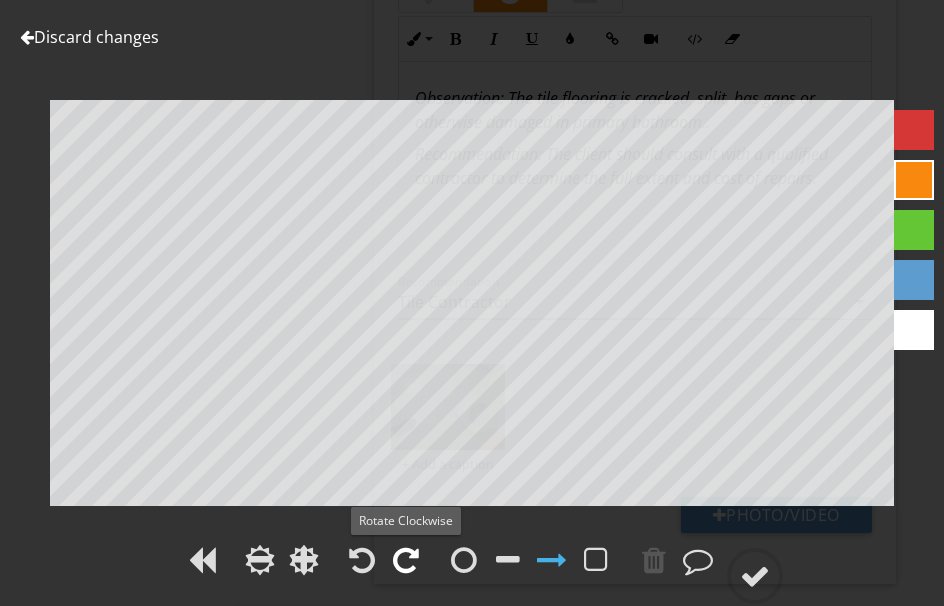 click at bounding box center (406, 560) 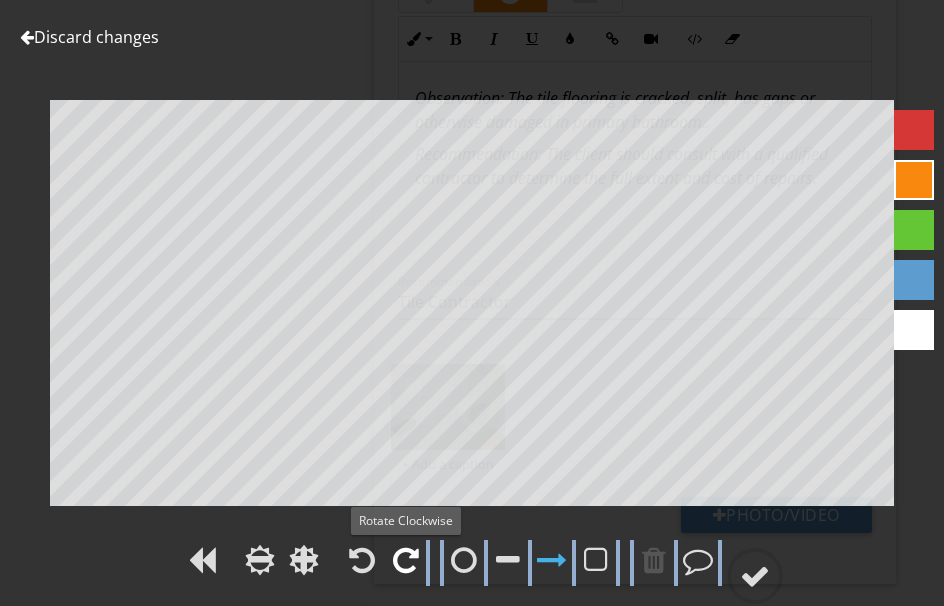 click at bounding box center [406, 560] 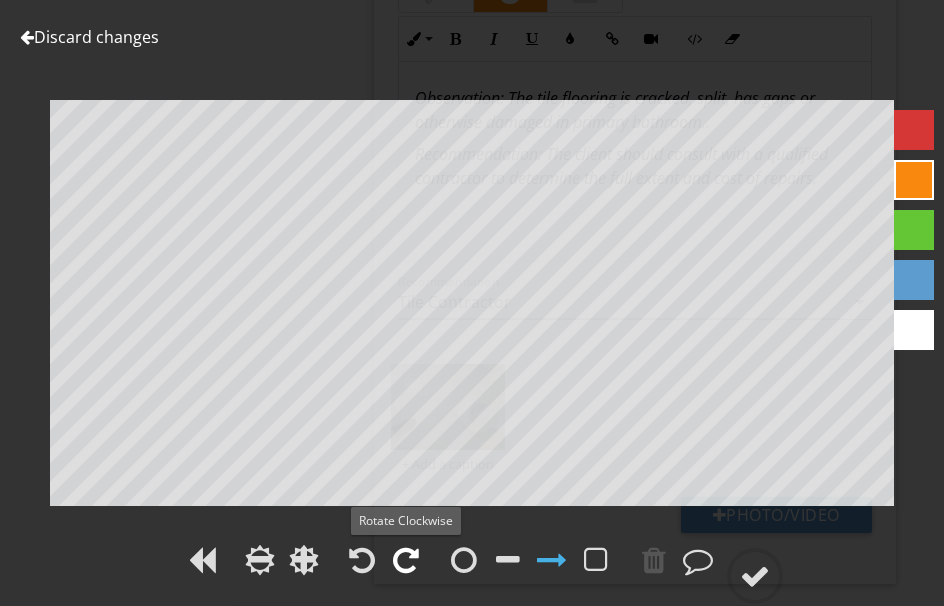 click at bounding box center [406, 560] 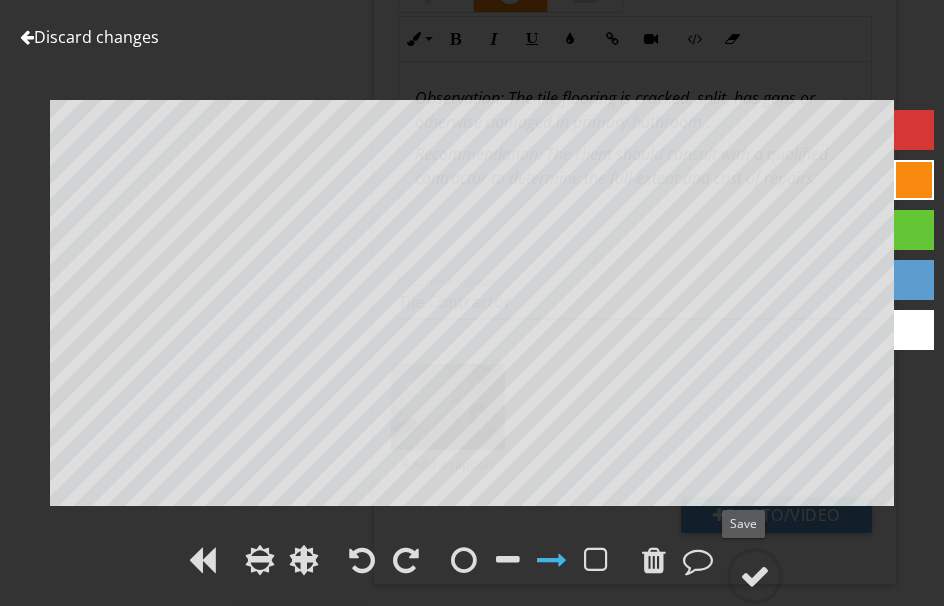 drag, startPoint x: 752, startPoint y: 565, endPoint x: 793, endPoint y: 511, distance: 67.80118 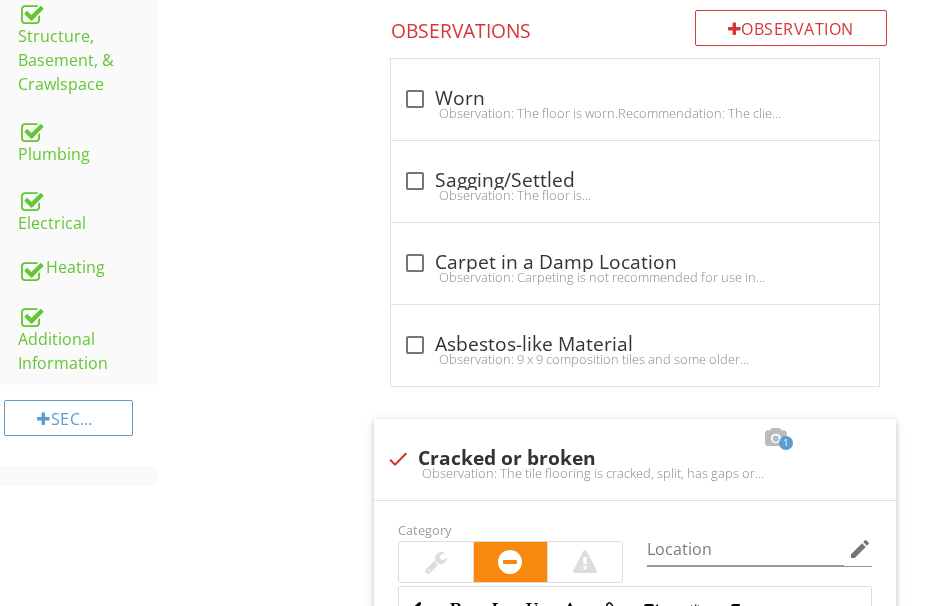 scroll, scrollTop: 1284, scrollLeft: 0, axis: vertical 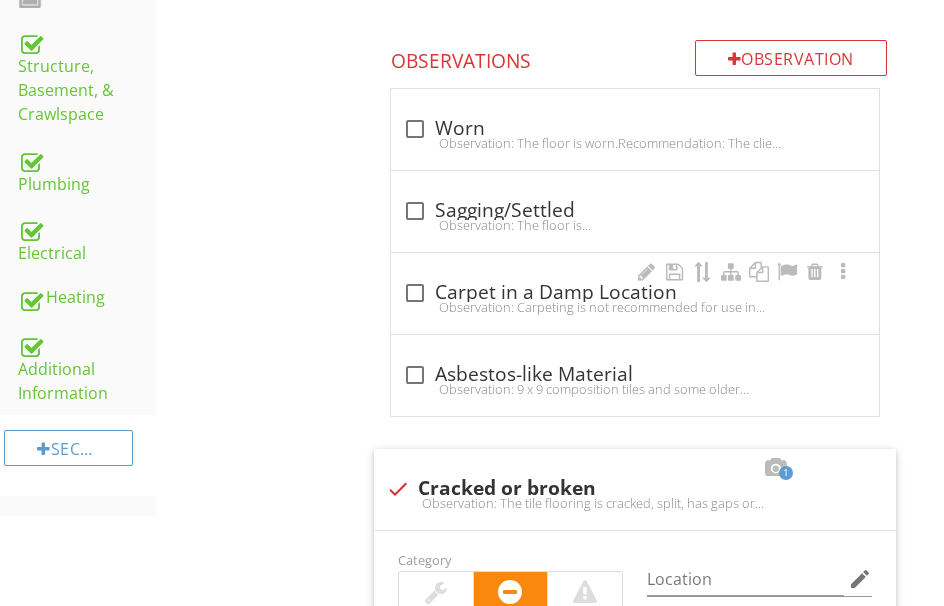 click on "Observation: Carpeting is not recommended for use in damp locations such as basements and bathrooms.Recommendation: The client should consult with a qualified contractor to determine the full extent and cost of repairs." at bounding box center (635, 307) 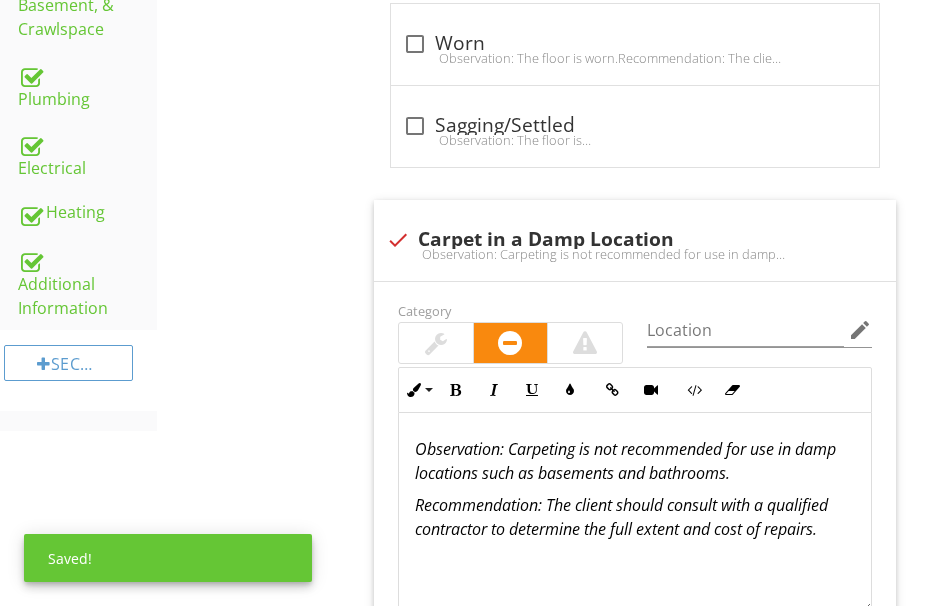 scroll, scrollTop: 1484, scrollLeft: 0, axis: vertical 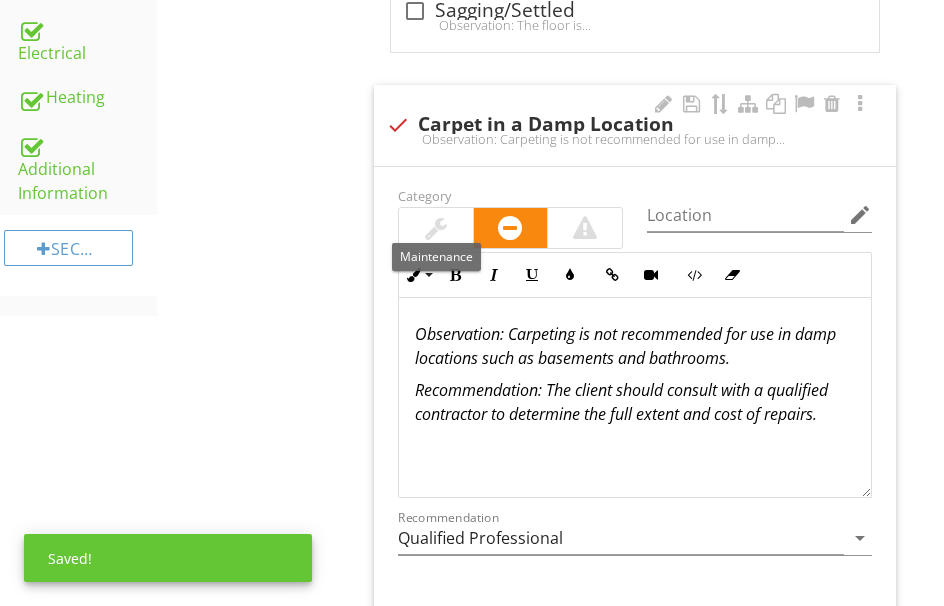 click at bounding box center [436, 228] 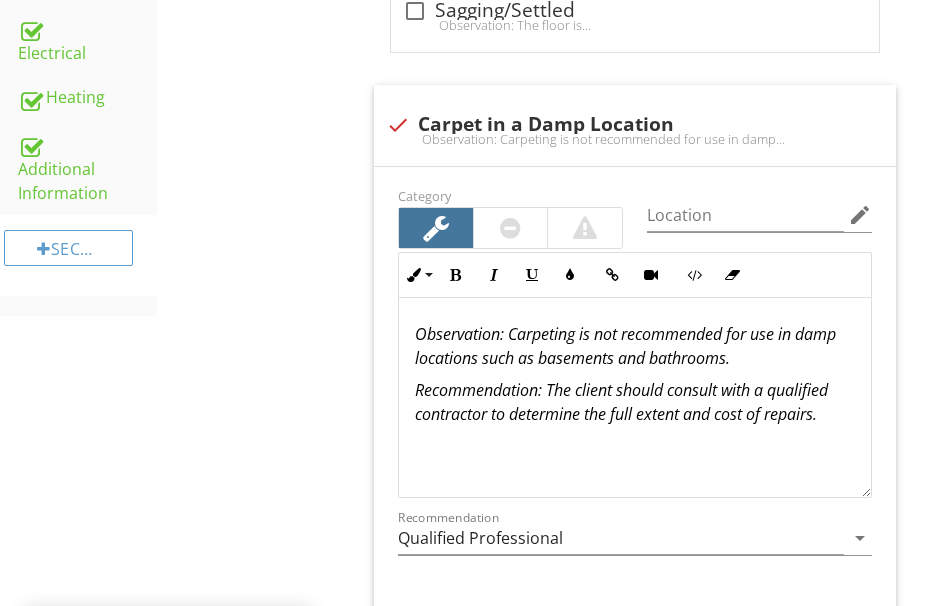 scroll, scrollTop: 1684, scrollLeft: 0, axis: vertical 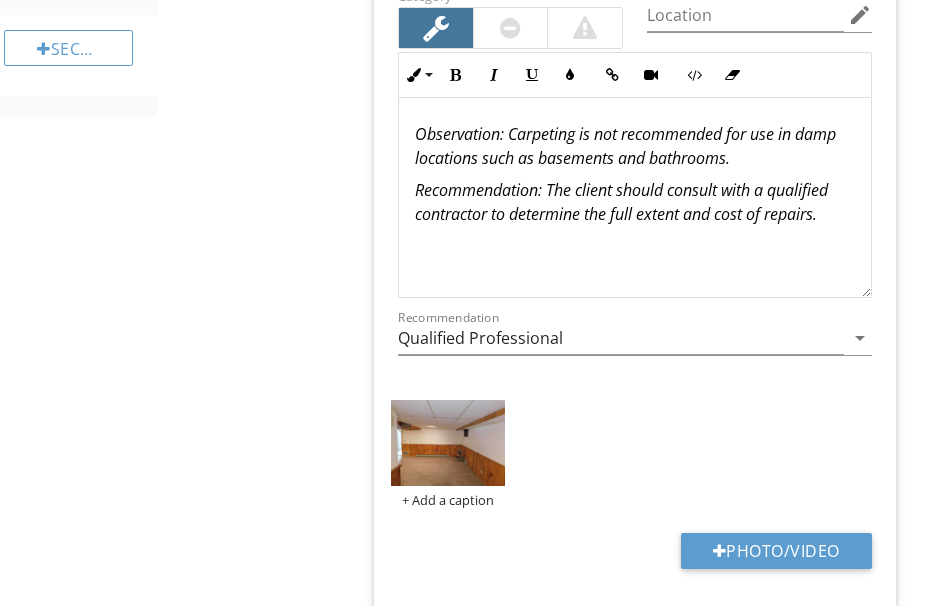 click on "Recommendation: The client should consult with a qualified contractor to determine the full extent and cost of repairs." at bounding box center (621, 202) 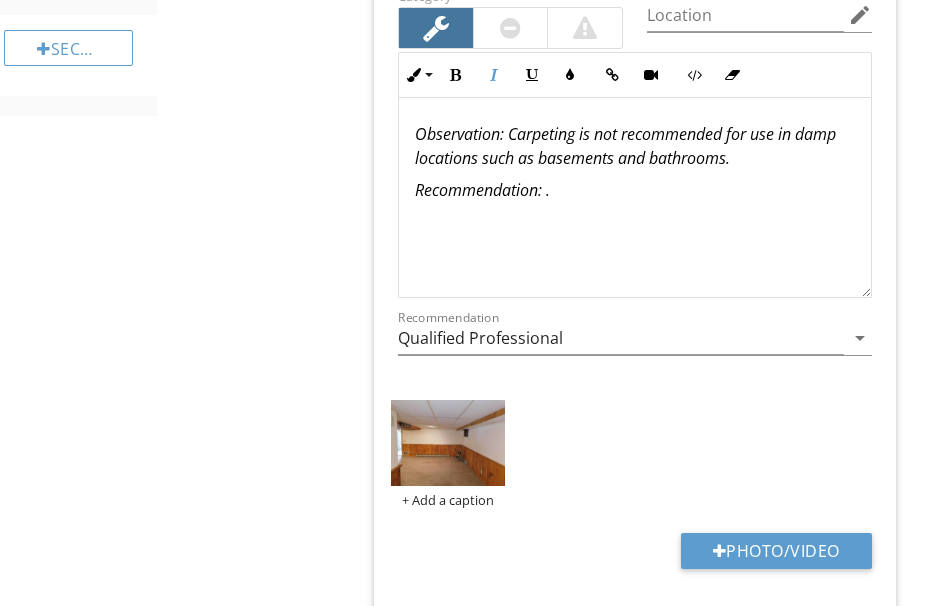 type 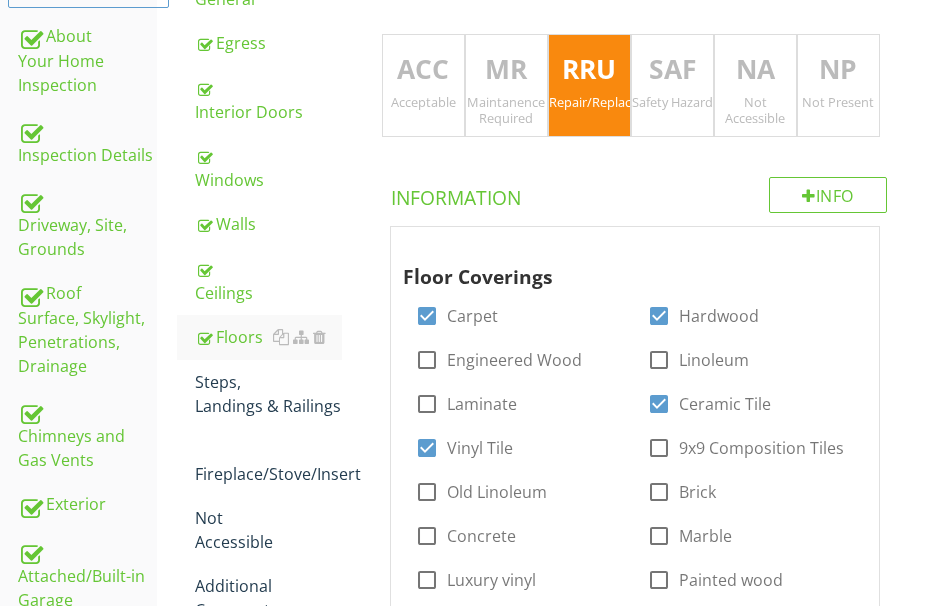 scroll, scrollTop: 384, scrollLeft: 0, axis: vertical 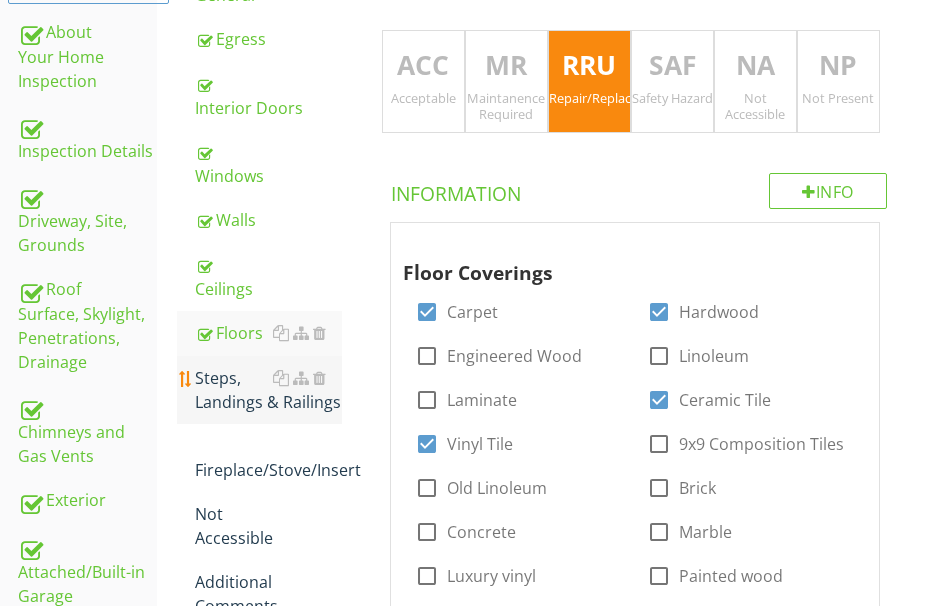 click on "Steps, Landings & Railings" at bounding box center (268, 390) 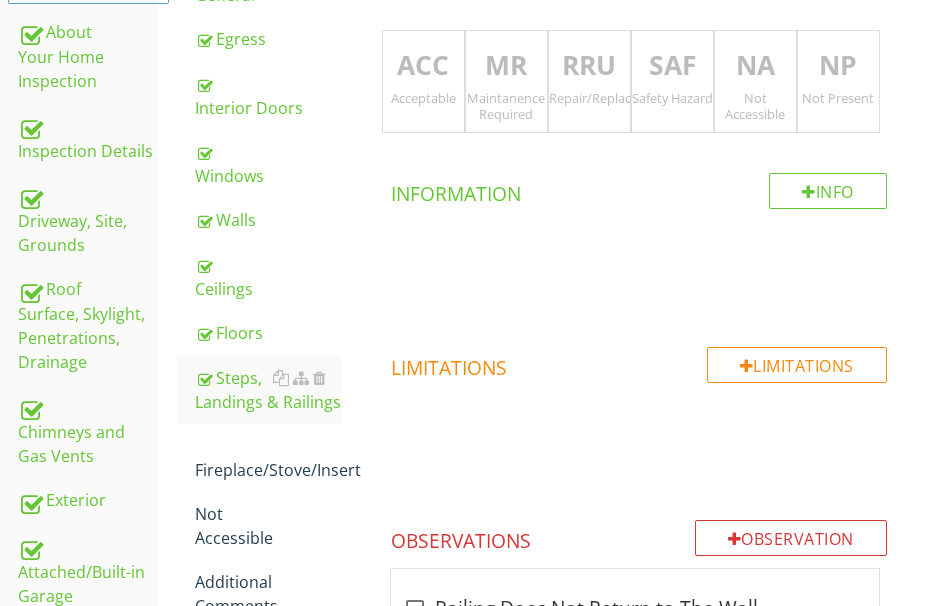 click on "RRU" at bounding box center [589, 66] 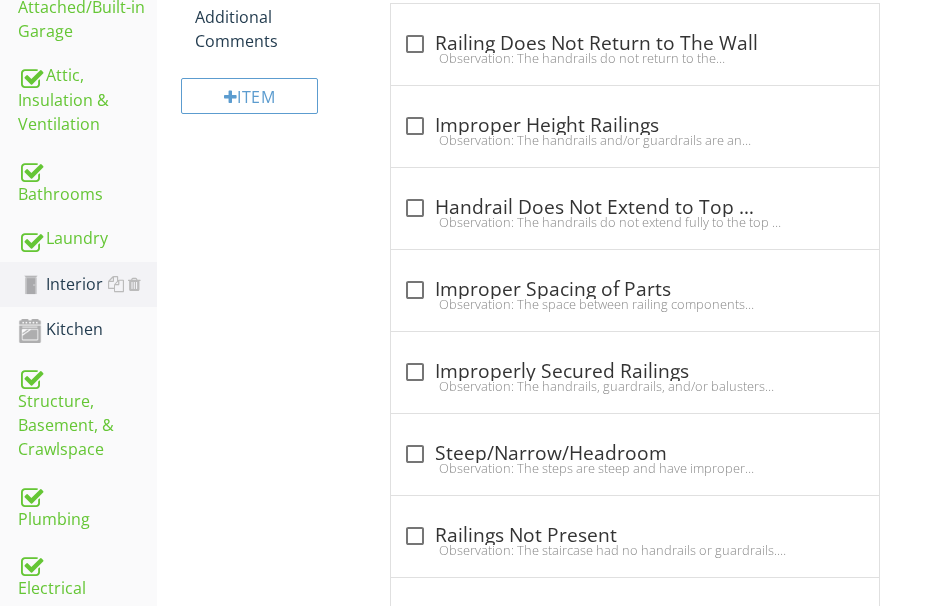 scroll, scrollTop: 984, scrollLeft: 0, axis: vertical 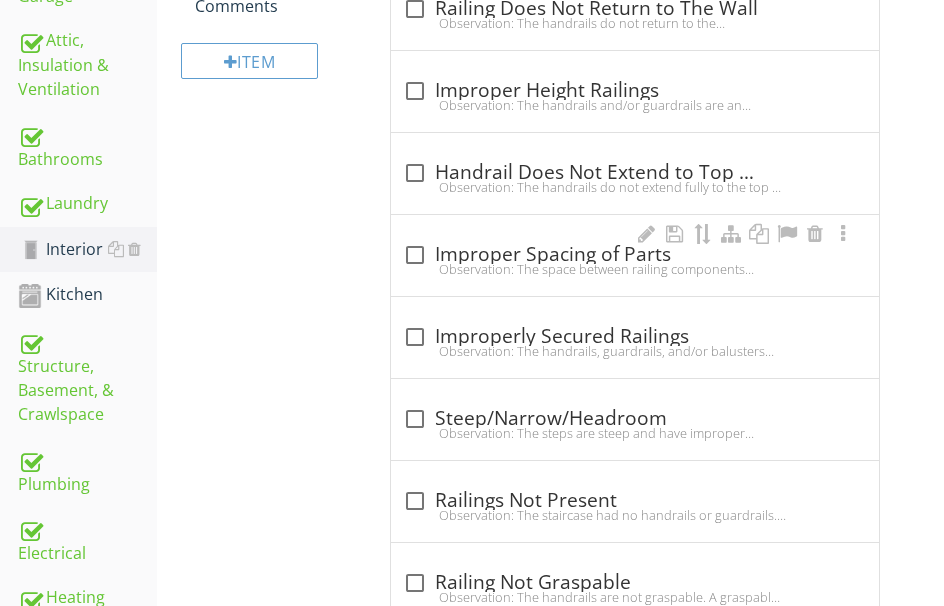 click on "Observation: The space between railing components exceeds modern safety standards. The space between balusters should not allow the passage of a 4-inch sphere for child safety.Recommendation: The client should consult with a qualified contractor to determine the full extent and cost of repairsand estimated cost of repairs" at bounding box center (635, 269) 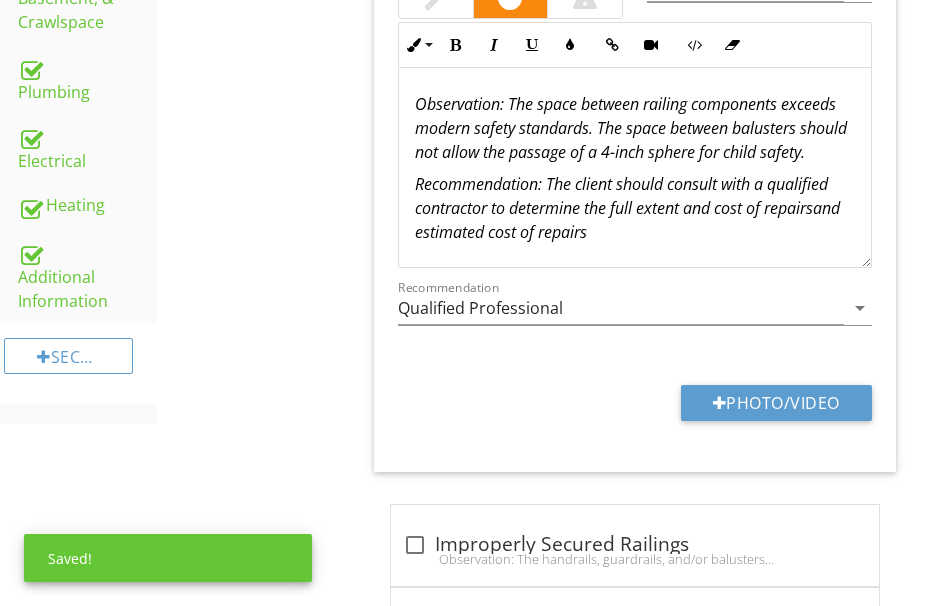 scroll, scrollTop: 1384, scrollLeft: 0, axis: vertical 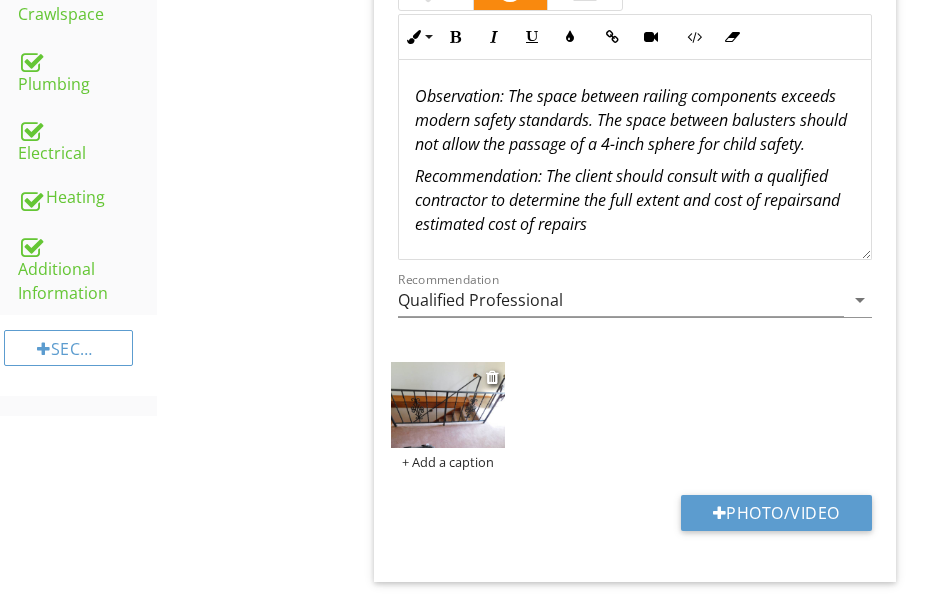 click at bounding box center (448, 405) 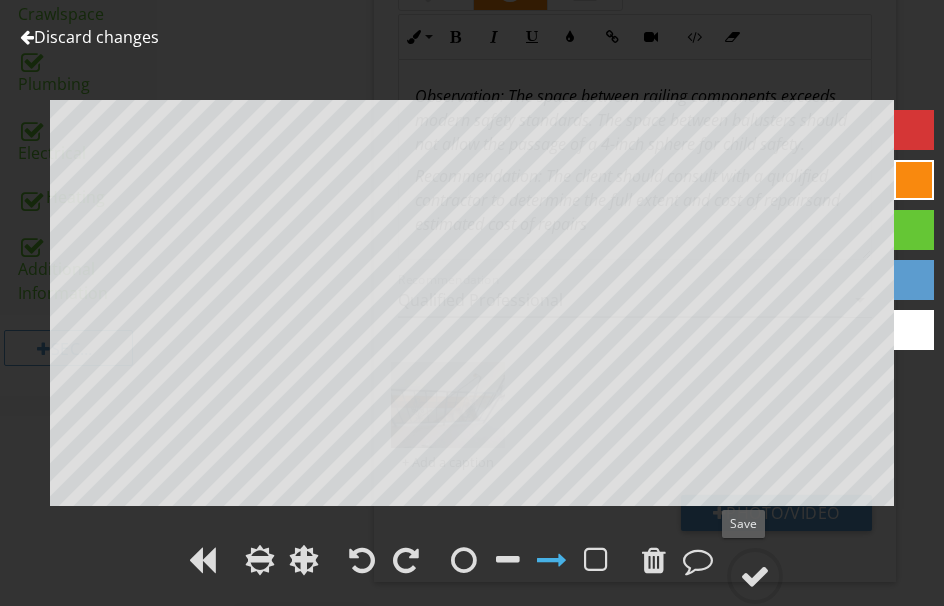 drag, startPoint x: 747, startPoint y: 562, endPoint x: 925, endPoint y: 511, distance: 185.1621 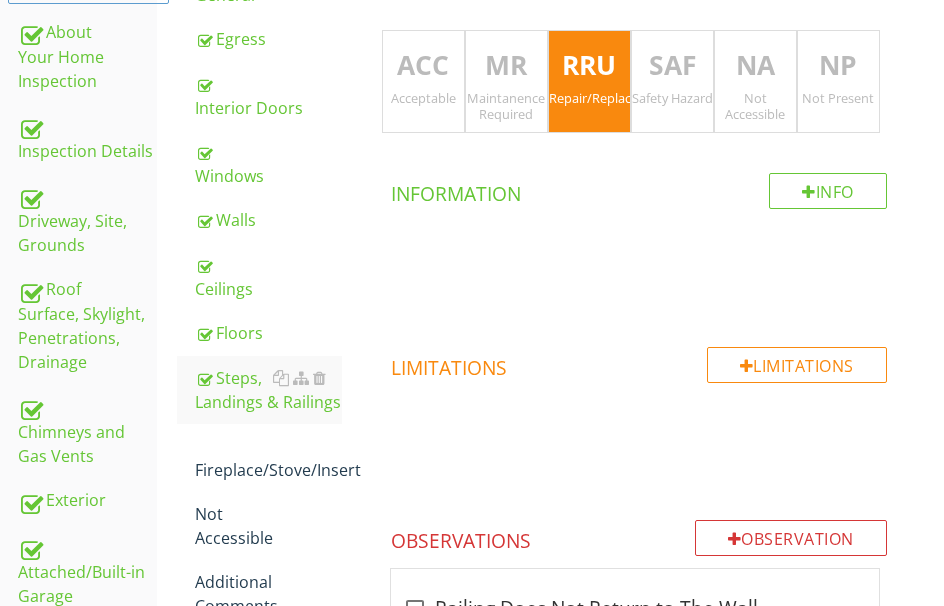 scroll, scrollTop: 484, scrollLeft: 0, axis: vertical 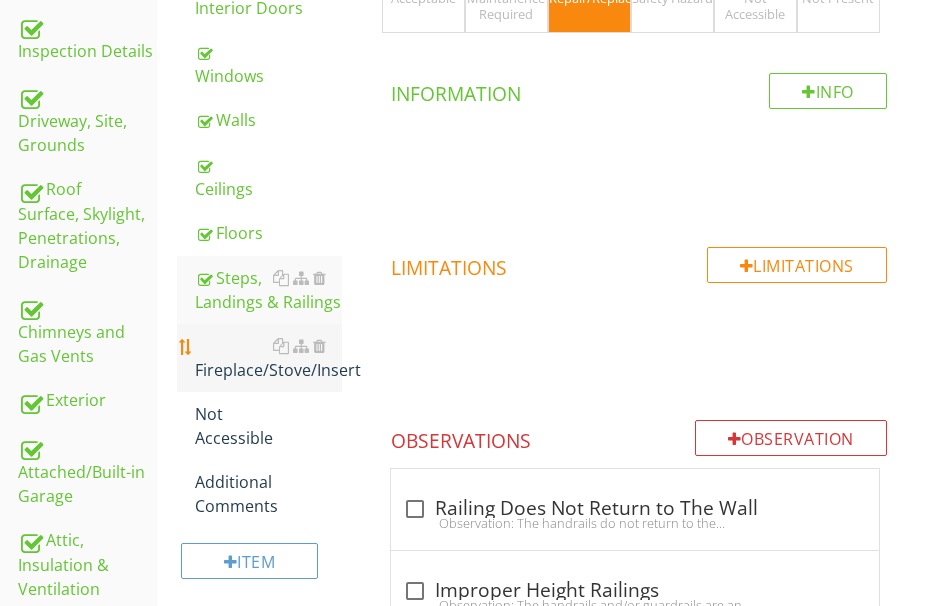 click on "Fireplace/Stove/Insert" at bounding box center [268, 358] 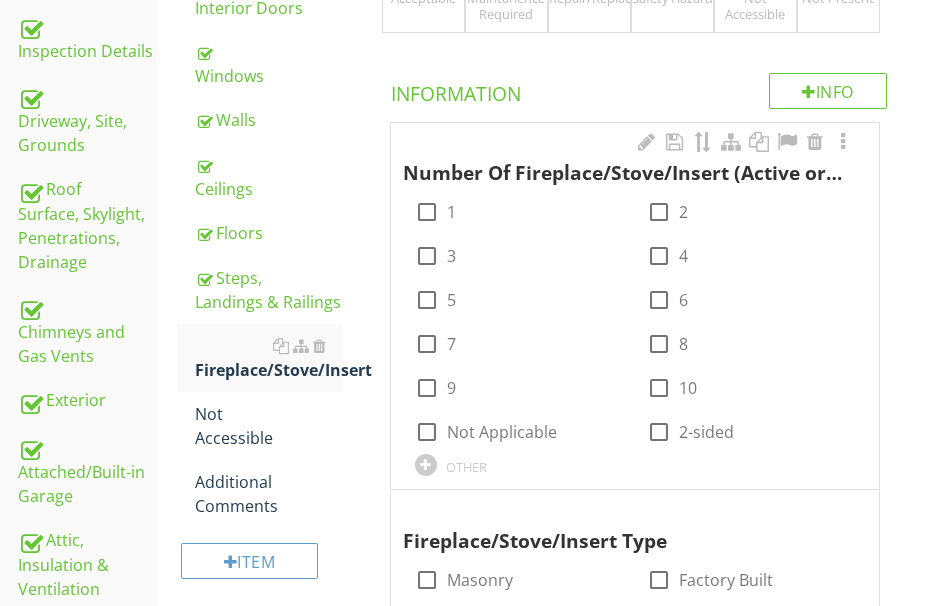 scroll, scrollTop: 184, scrollLeft: 0, axis: vertical 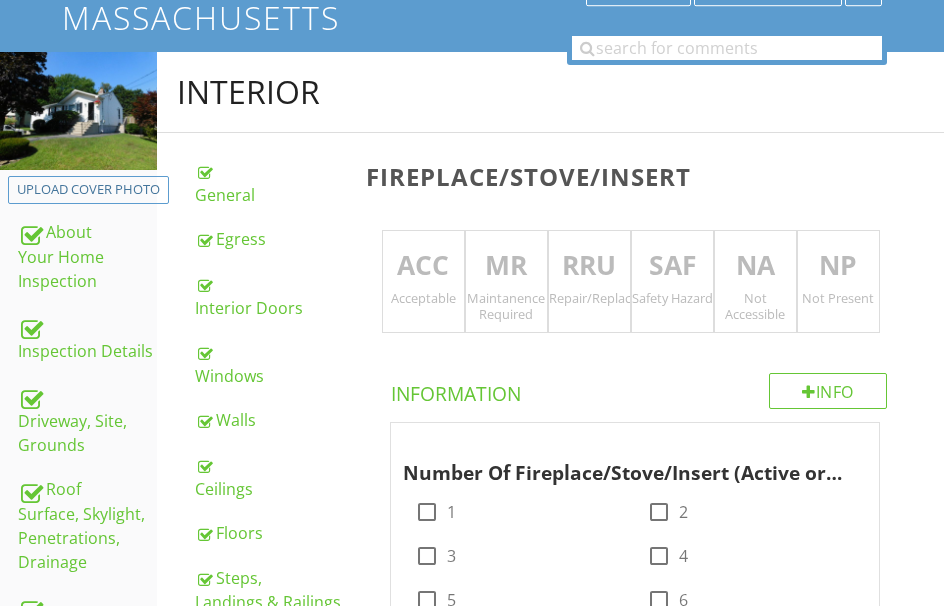 click on "ACC" at bounding box center (423, 266) 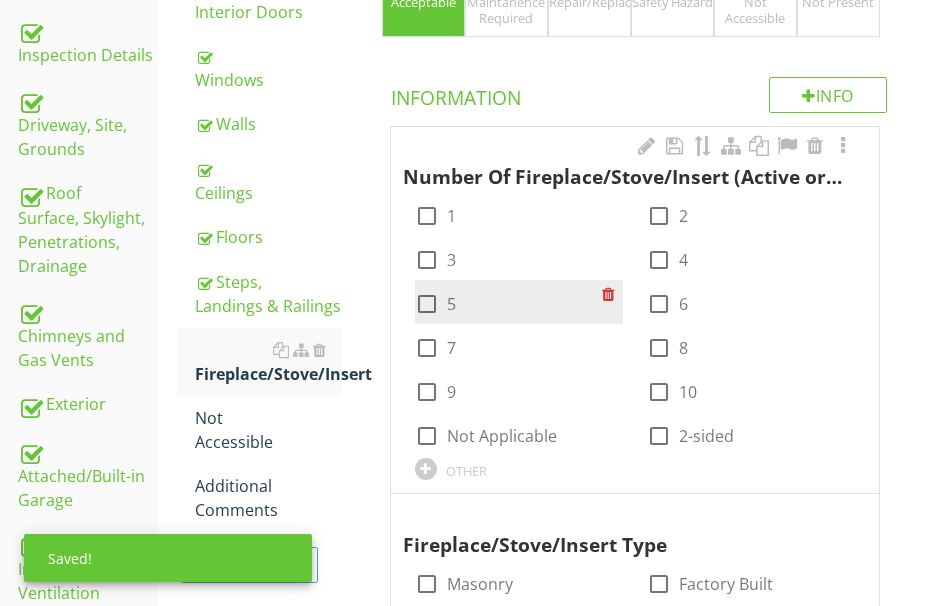 scroll, scrollTop: 484, scrollLeft: 0, axis: vertical 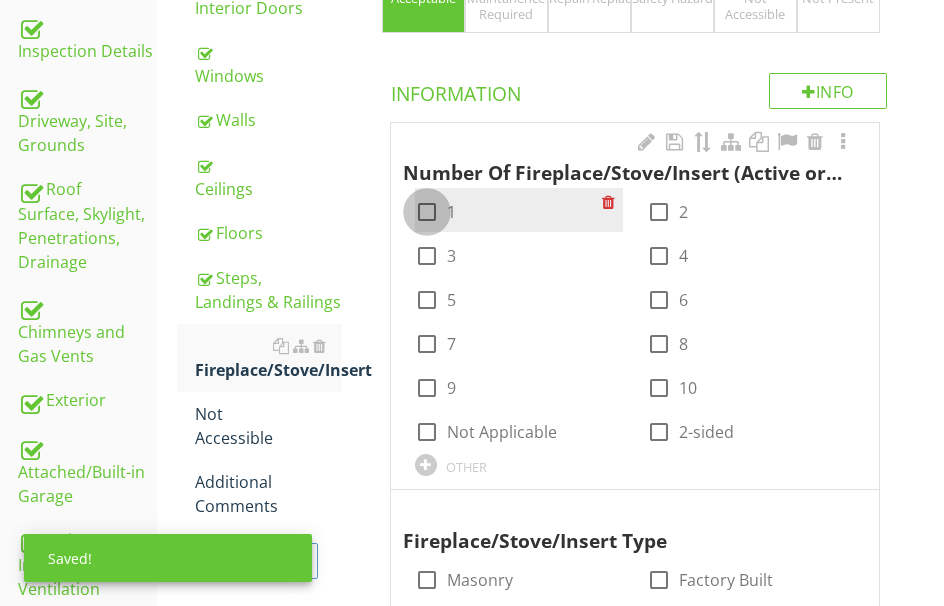 click at bounding box center [427, 212] 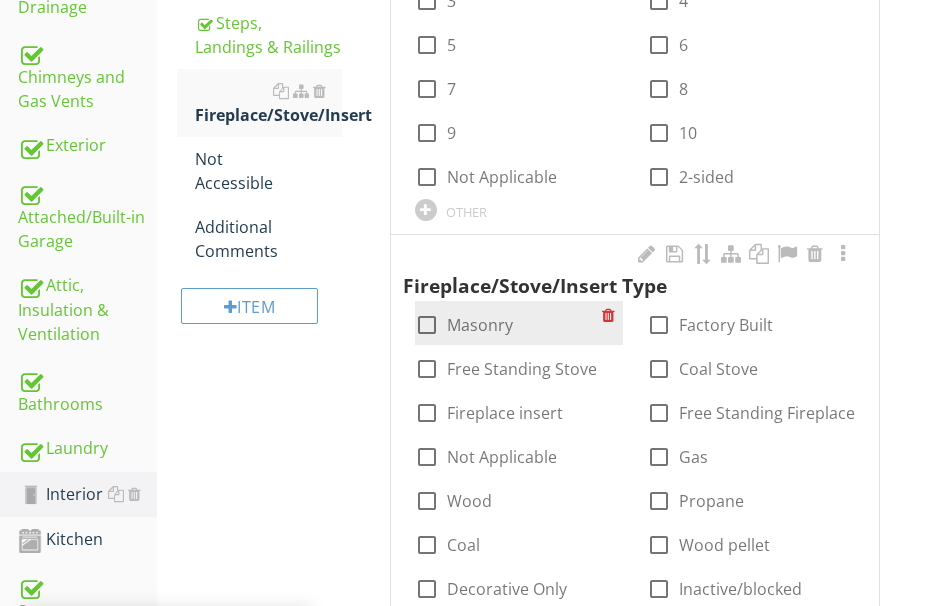 scroll, scrollTop: 784, scrollLeft: 0, axis: vertical 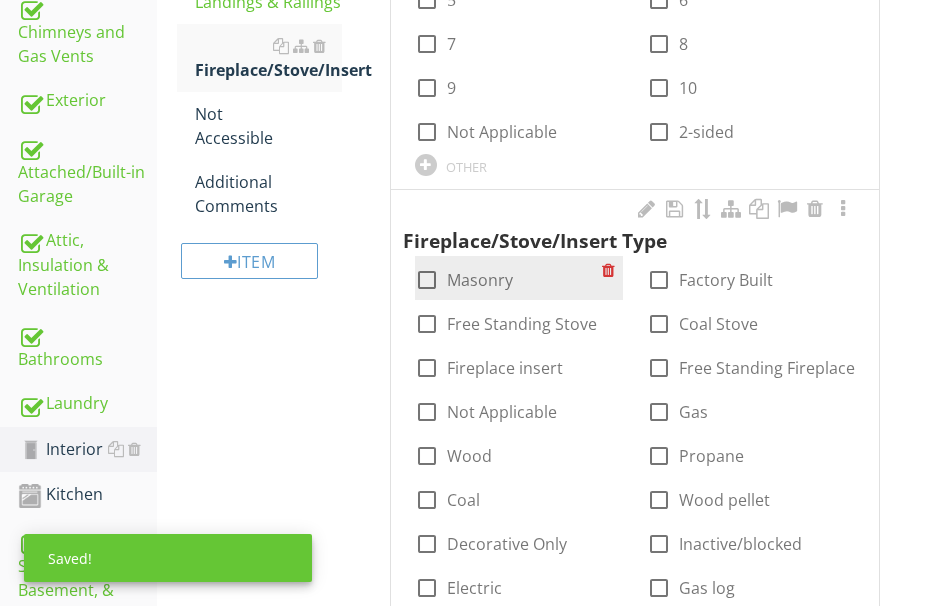click at bounding box center (427, 280) 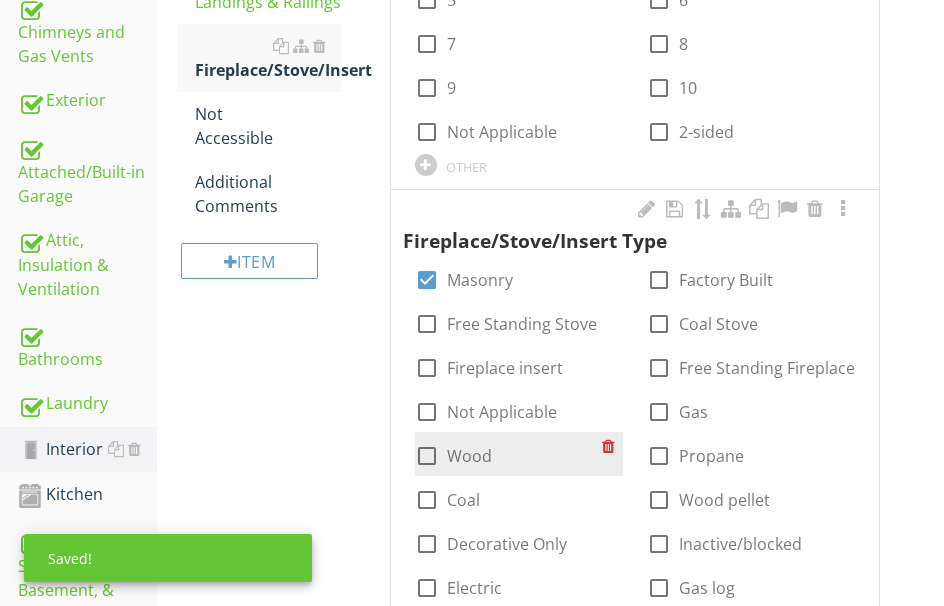 click at bounding box center (427, 456) 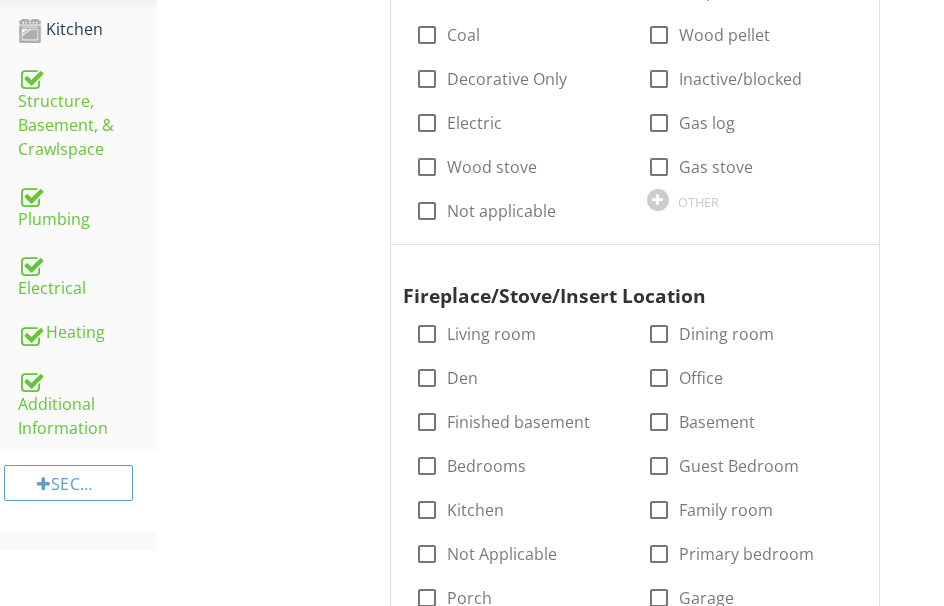 scroll, scrollTop: 1284, scrollLeft: 0, axis: vertical 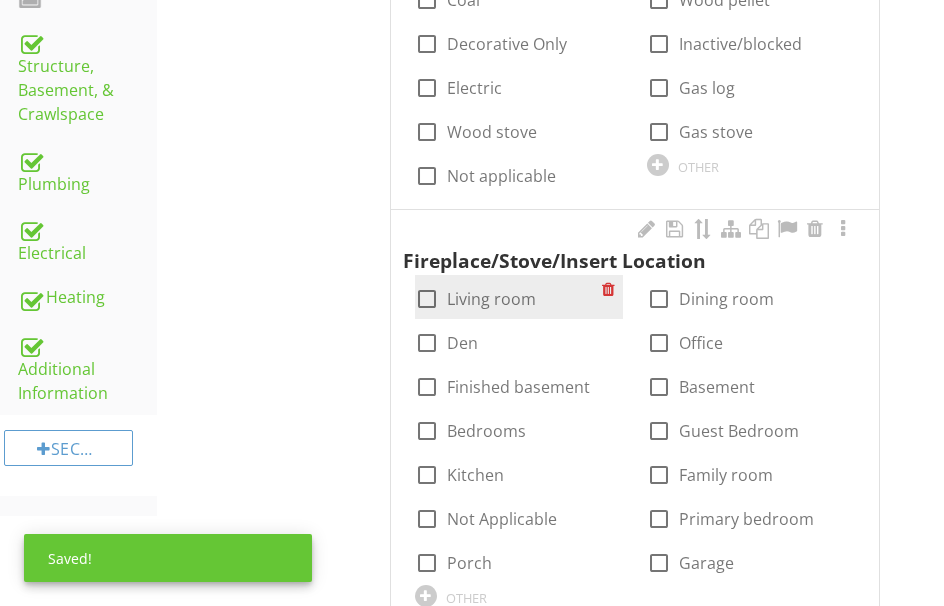 click at bounding box center [427, 299] 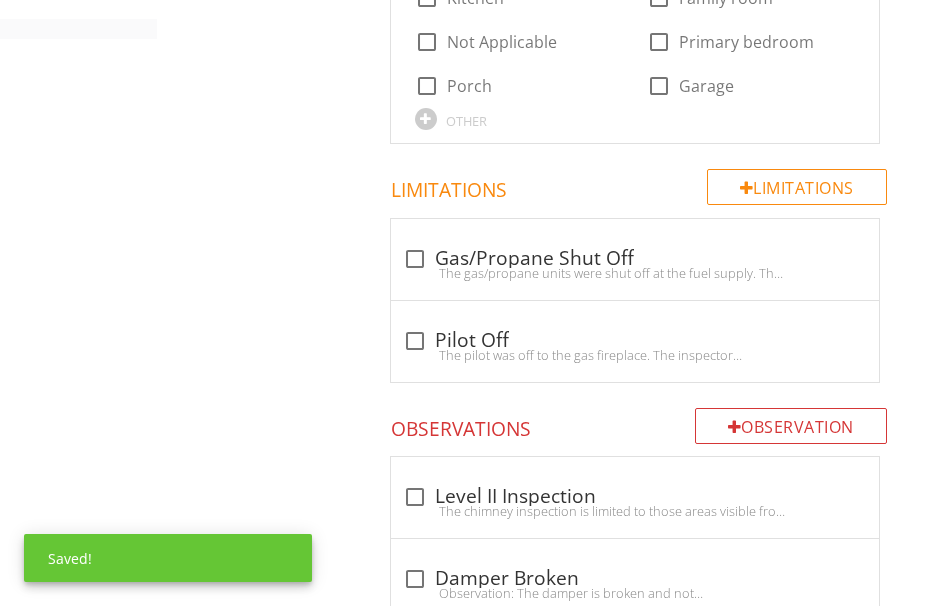 scroll, scrollTop: 1884, scrollLeft: 0, axis: vertical 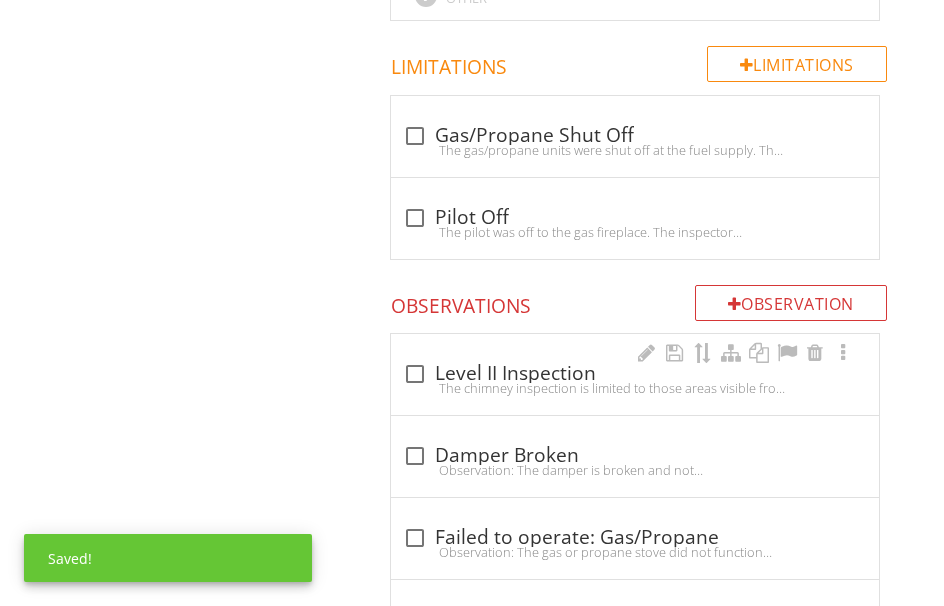 click on "The chimney inspection is limited to those areas visible from the exterior and the firebox and no representation is made as to the conditions of the chimney interior and flue. It is strongly recommended the client have a Level II chimney inspection performed by a qualified chimney sweep." at bounding box center (635, 388) 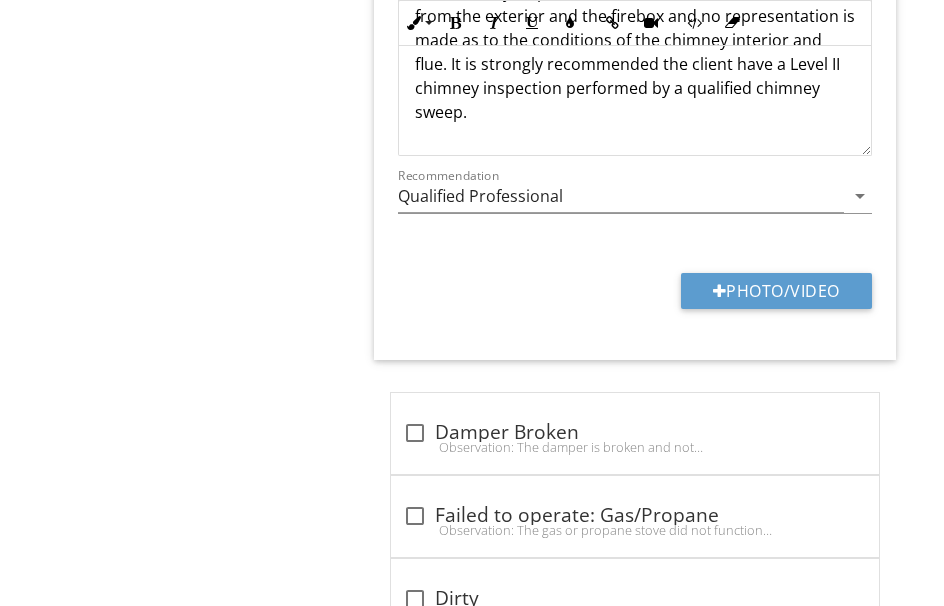 scroll, scrollTop: 2484, scrollLeft: 0, axis: vertical 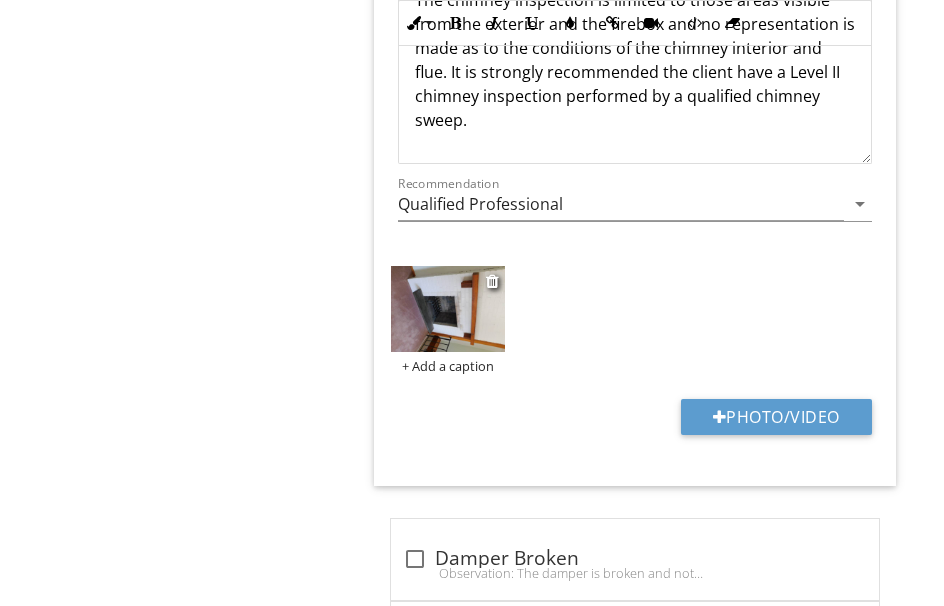 click at bounding box center (448, 309) 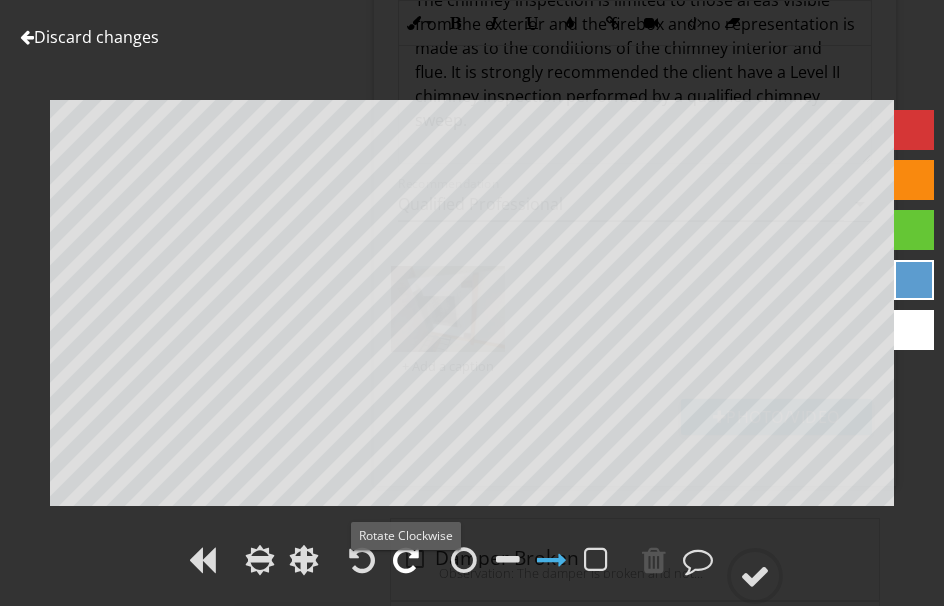 click at bounding box center [406, 560] 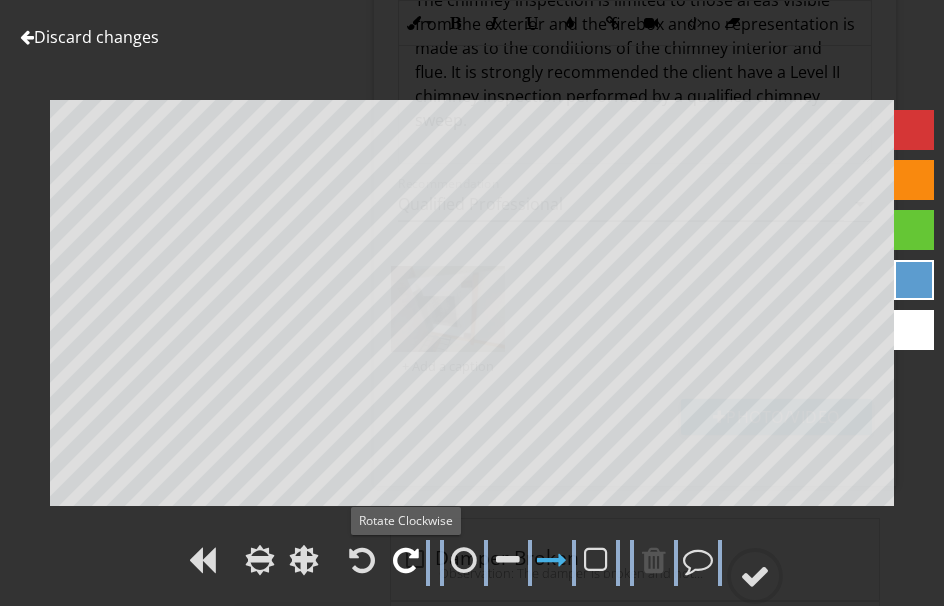 click at bounding box center (406, 560) 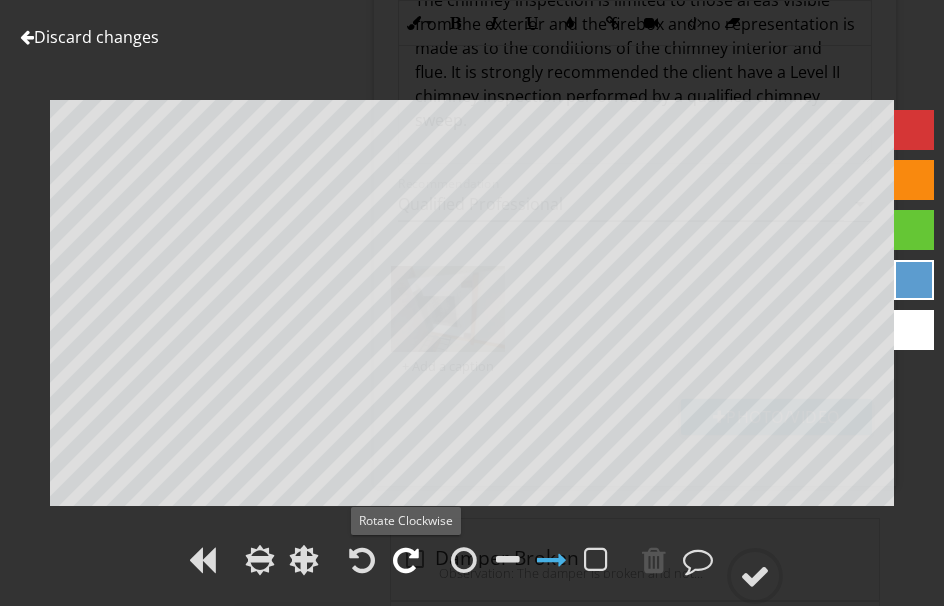 click at bounding box center [406, 560] 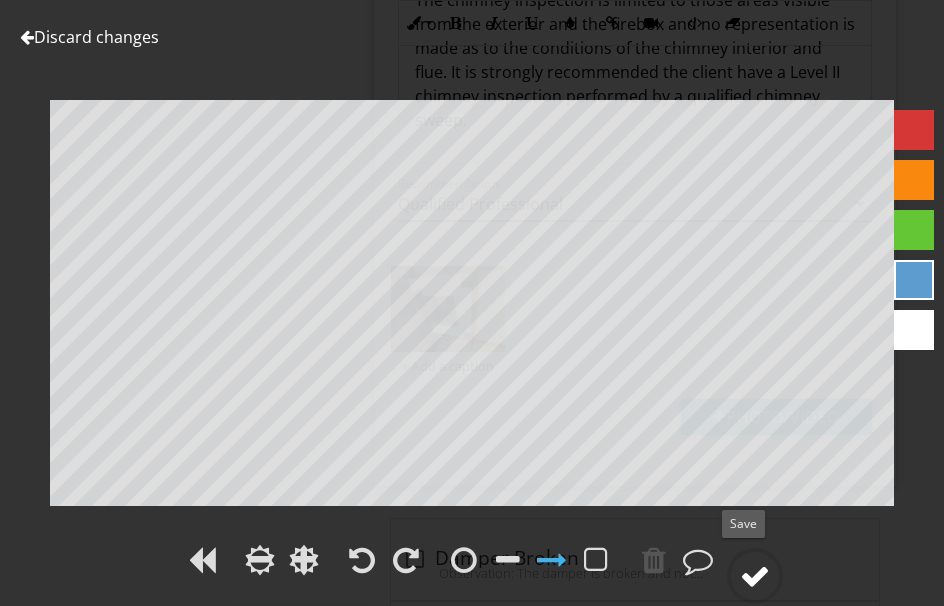 click at bounding box center (755, 576) 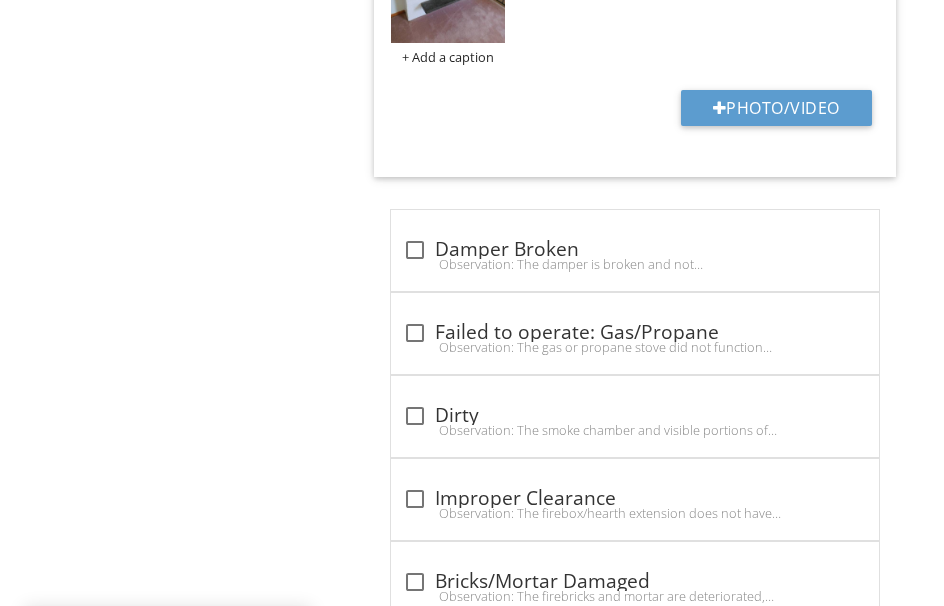 scroll, scrollTop: 2984, scrollLeft: 0, axis: vertical 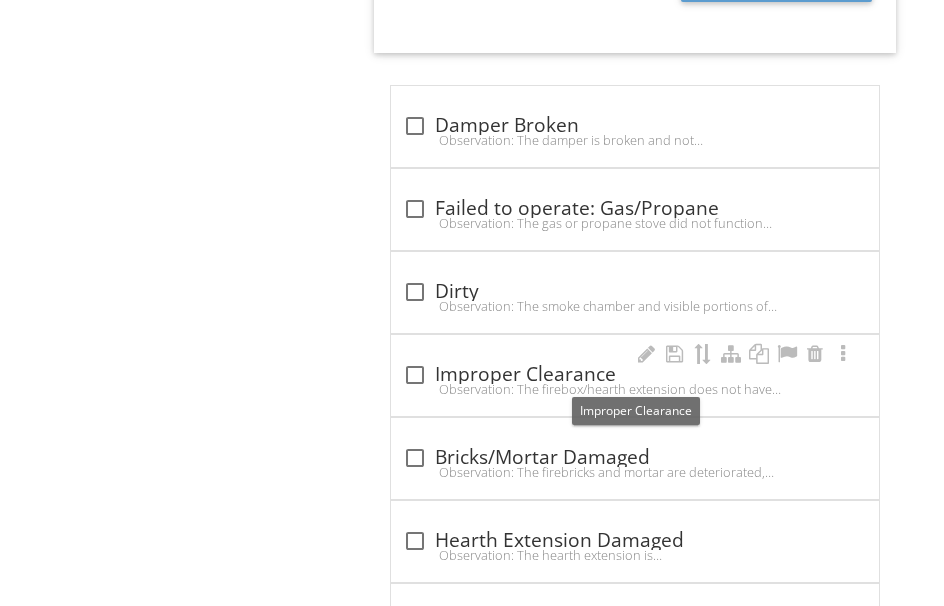 click on "check_box_outline_blank
Improper Clearance" at bounding box center (635, 375) 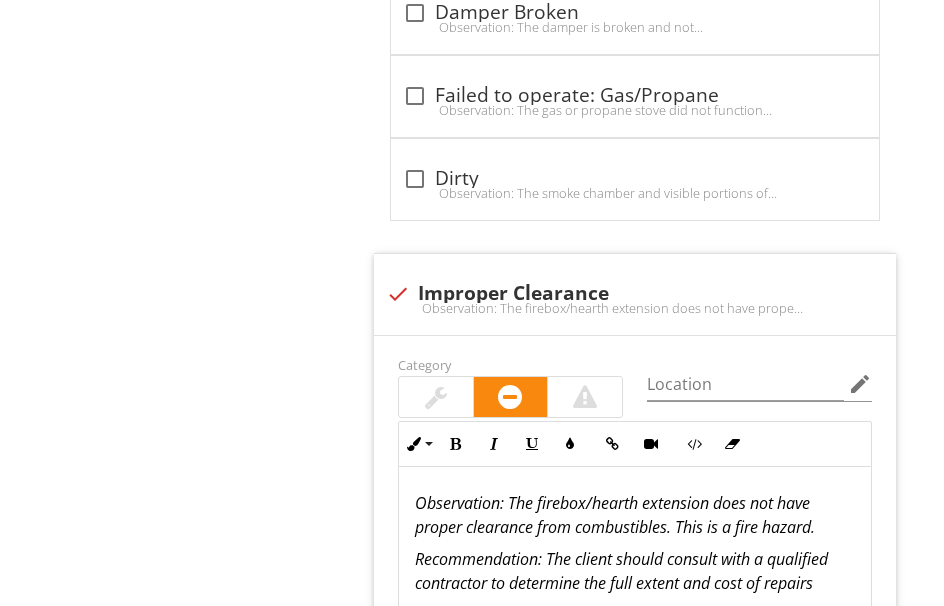 scroll, scrollTop: 3084, scrollLeft: 0, axis: vertical 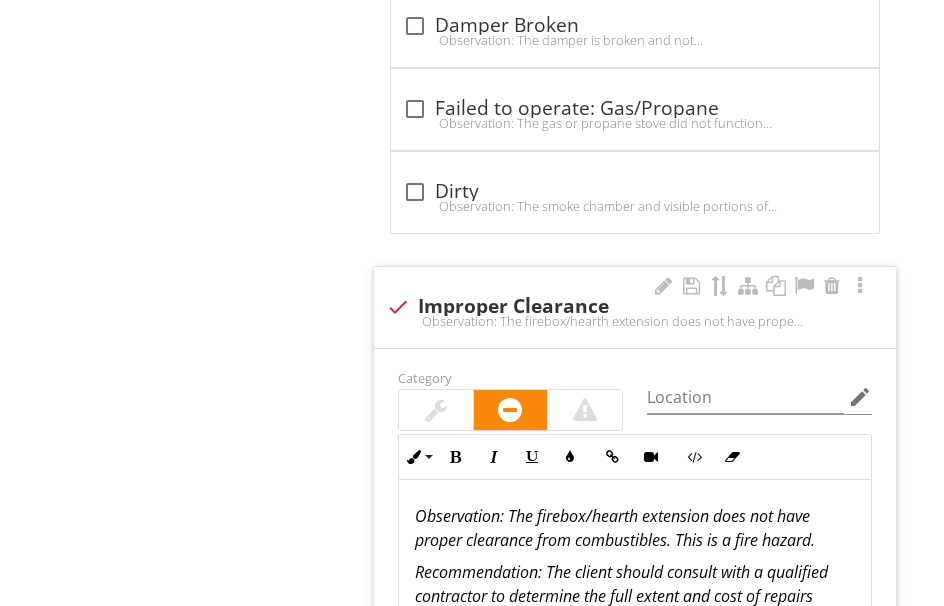 click at bounding box center [398, 307] 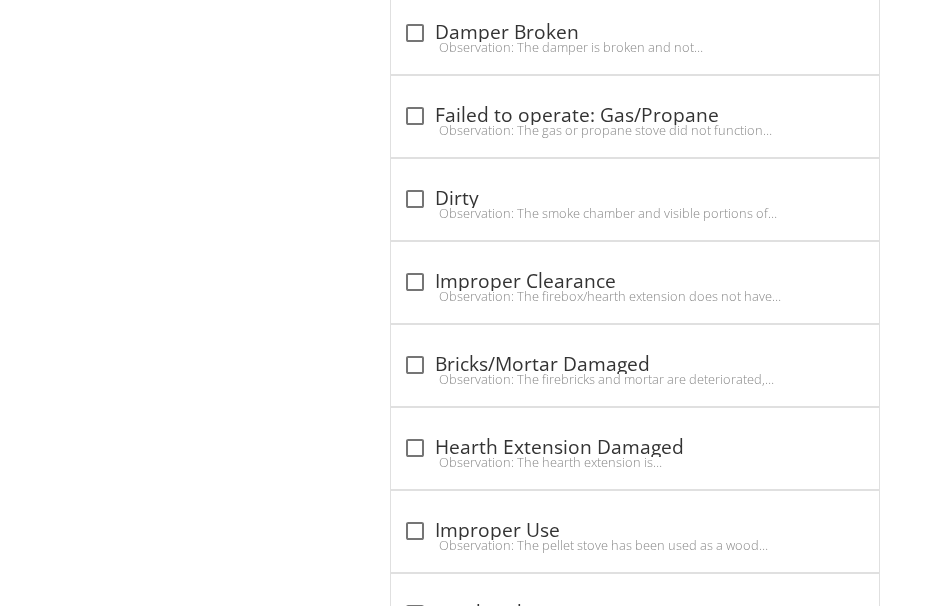 scroll, scrollTop: 3084, scrollLeft: 0, axis: vertical 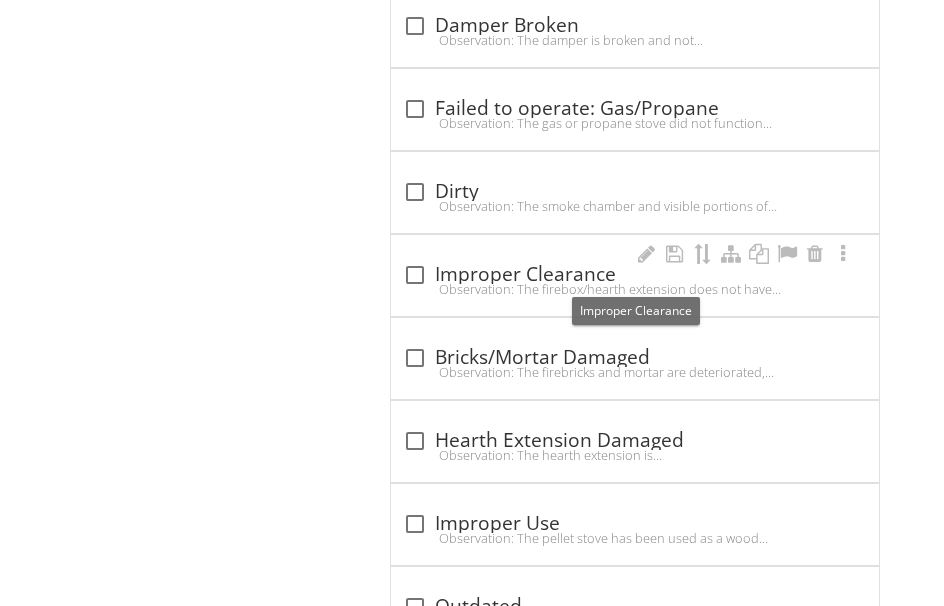 drag, startPoint x: 505, startPoint y: 276, endPoint x: 492, endPoint y: 283, distance: 14.764823 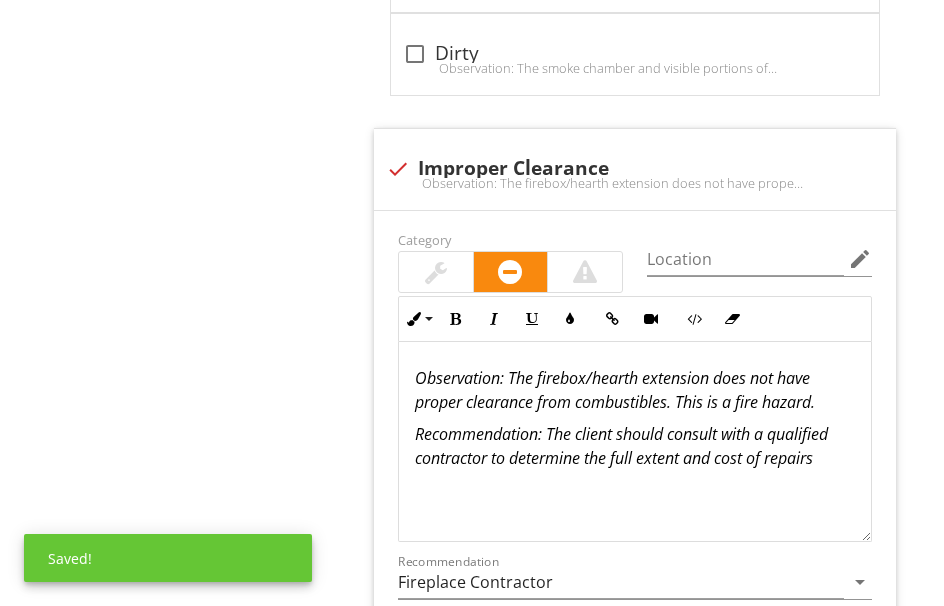 scroll, scrollTop: 3284, scrollLeft: 0, axis: vertical 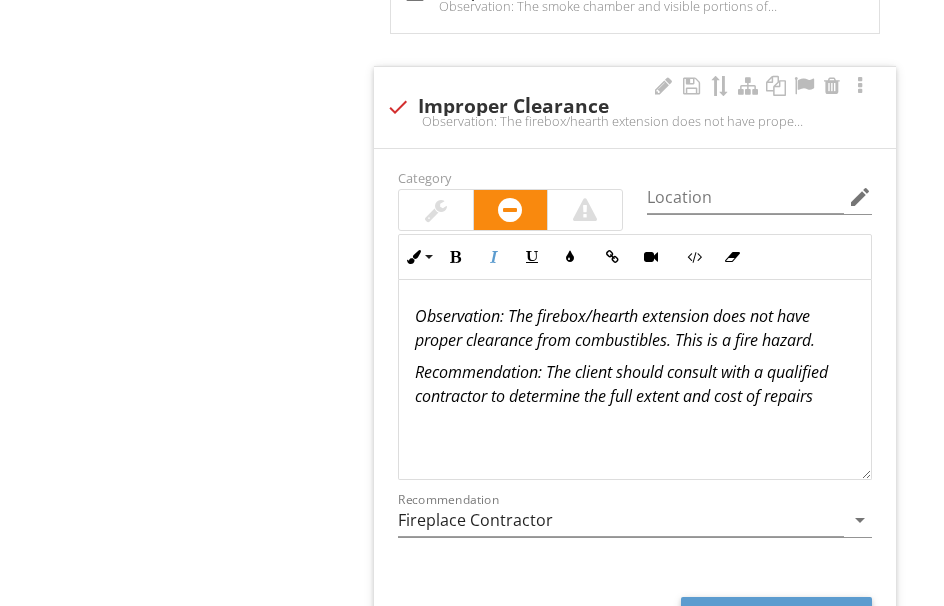 click on "Observation: The firebox/hearth extension does not have proper clearance from combustibles. This is a fire hazard." at bounding box center (615, 328) 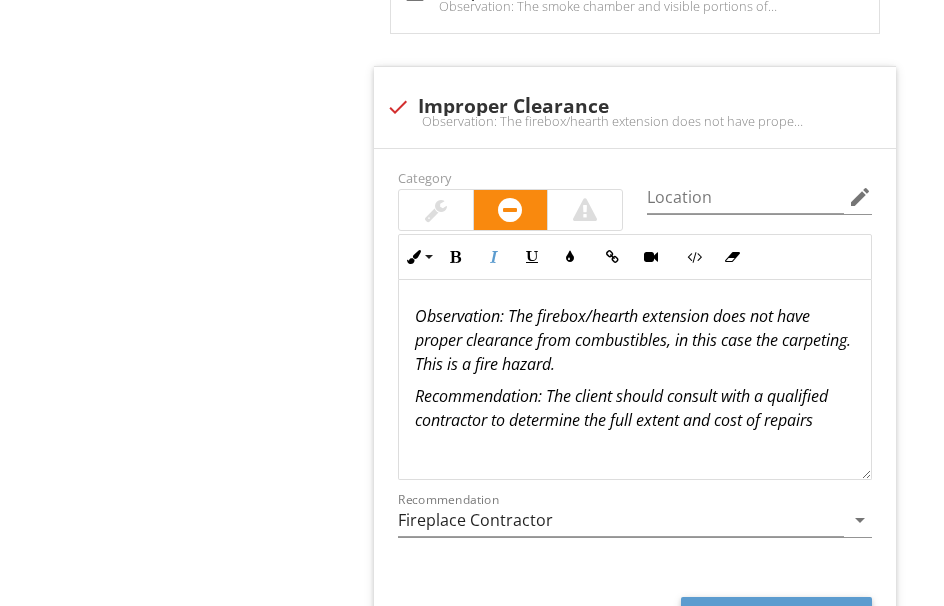click on "Interior
General
Egress
Interior Doors
Windows
Walls
Ceilings
Floors
Steps, Landings & Railings
Fireplace/Stove/Insert
Not Accessible
Additional Comments
Item
Fireplace/Stove/Insert
ACC   Acceptable MR   Maintanence Required RRU   Repair/Replace/Upgrade SAF   Safety Hazard NA   Not Accessible NP   Not Present
Info
Information
Number Of Fireplace/Stove/Insert (Active or Blocked)
check_box 1   check_box_outline_blank 2   check_box_outline_blank 3   check_box_outline_blank 4   check_box_outline_blank 5   check_box_outline_blank 6   7" at bounding box center (550, -187) 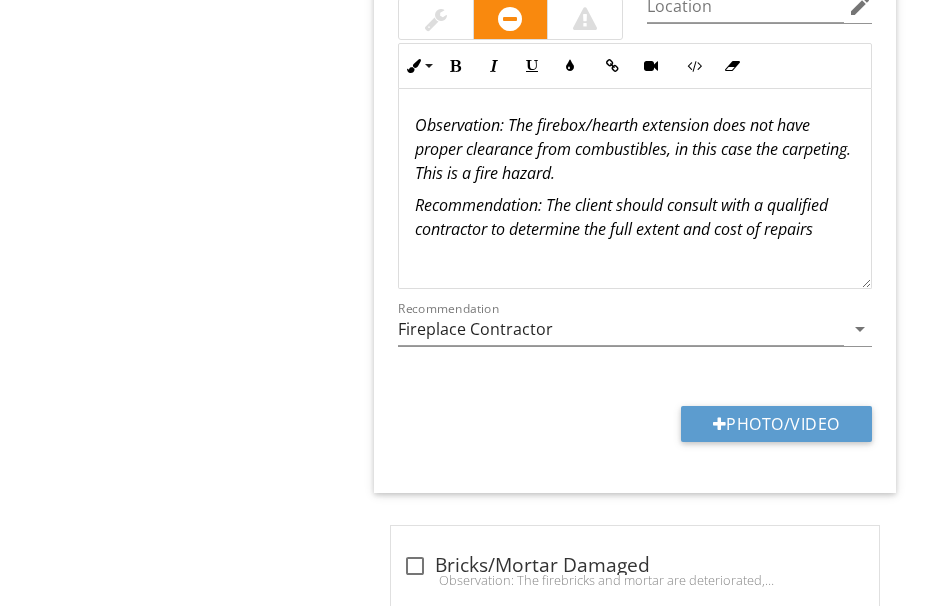 scroll, scrollTop: 3484, scrollLeft: 0, axis: vertical 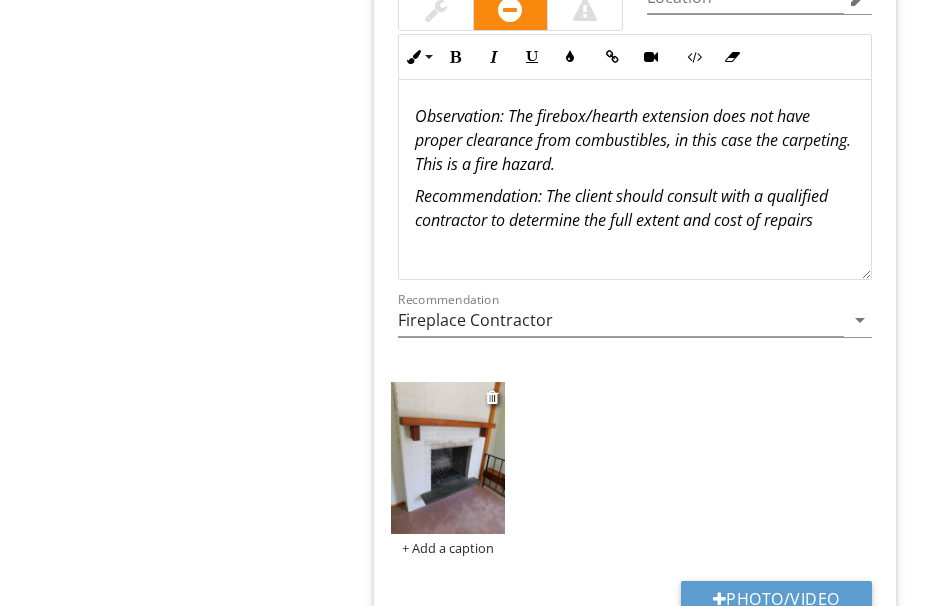 click at bounding box center (448, 458) 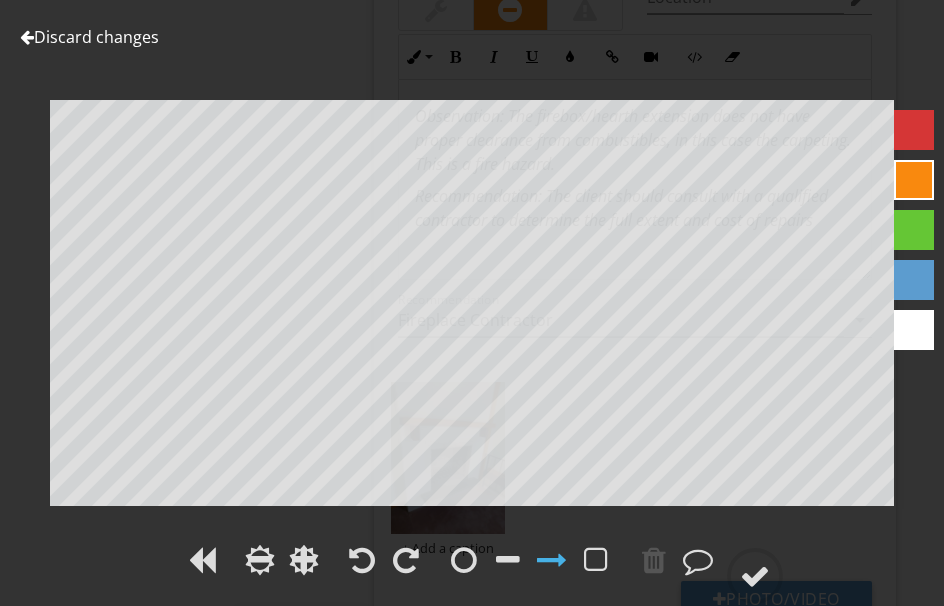 click on "Discard changes
Add Location" at bounding box center (472, 303) 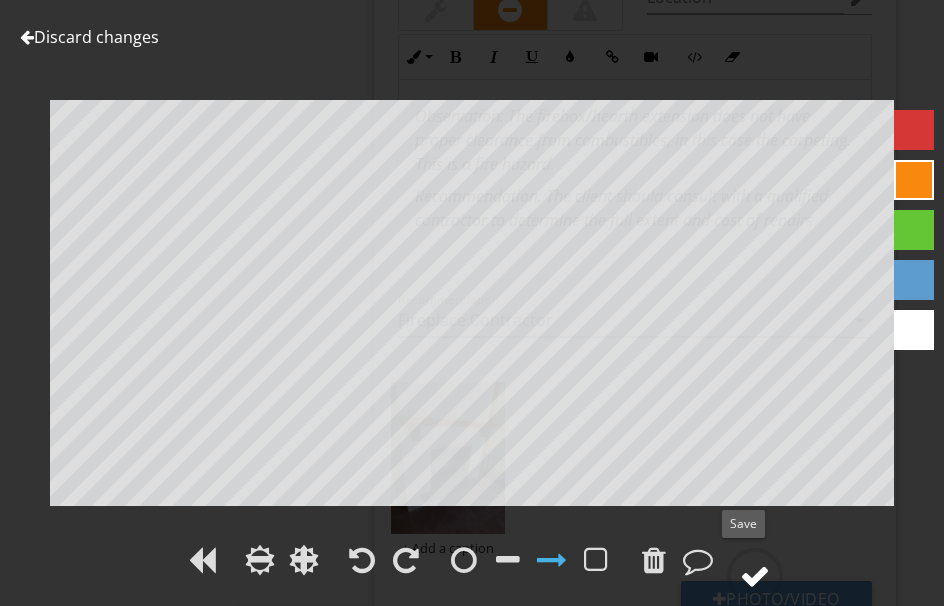 click at bounding box center (755, 576) 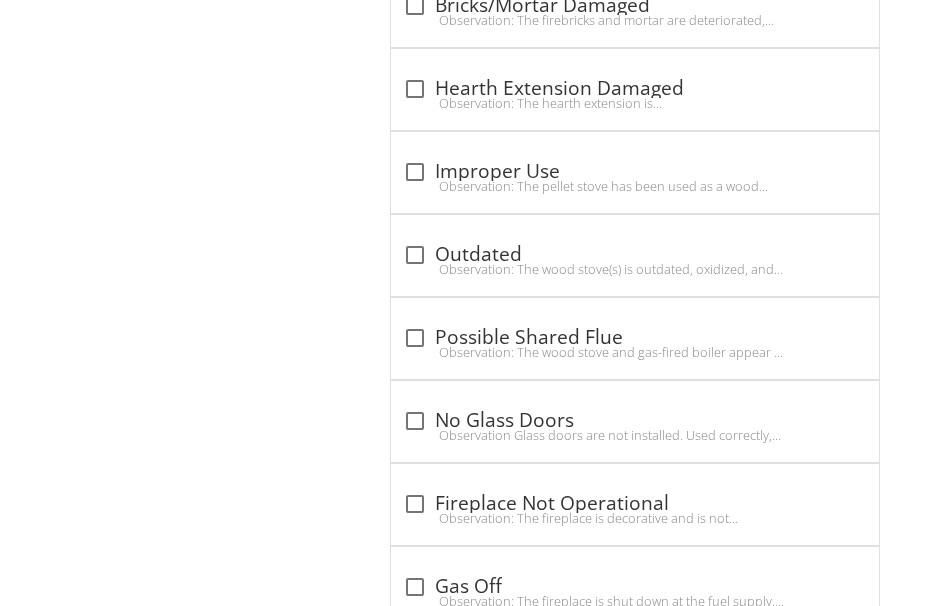 scroll, scrollTop: 4184, scrollLeft: 0, axis: vertical 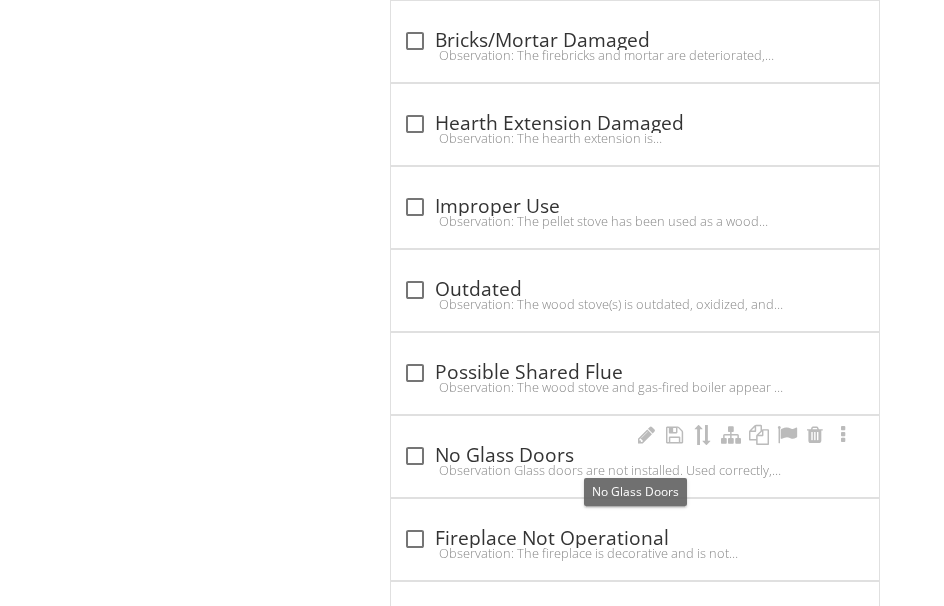 click on "check_box_outline_blank
No Glass Doors" at bounding box center [635, 456] 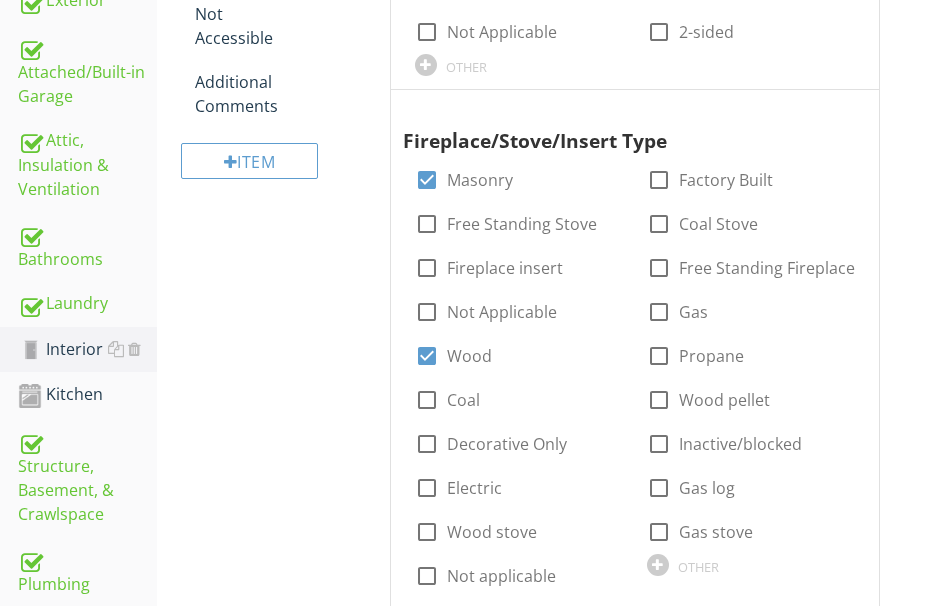 scroll, scrollTop: 384, scrollLeft: 0, axis: vertical 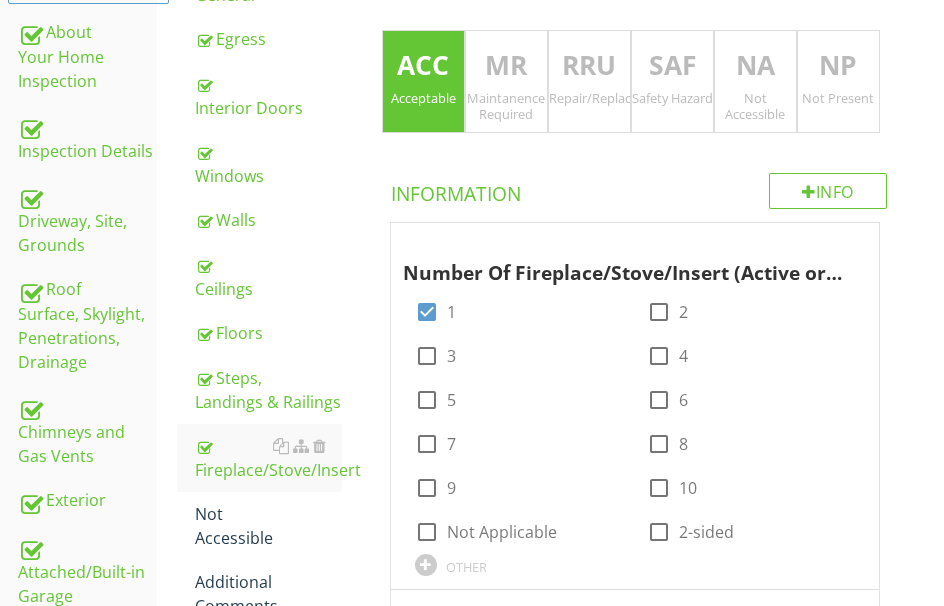 click on "RRU" at bounding box center [589, 66] 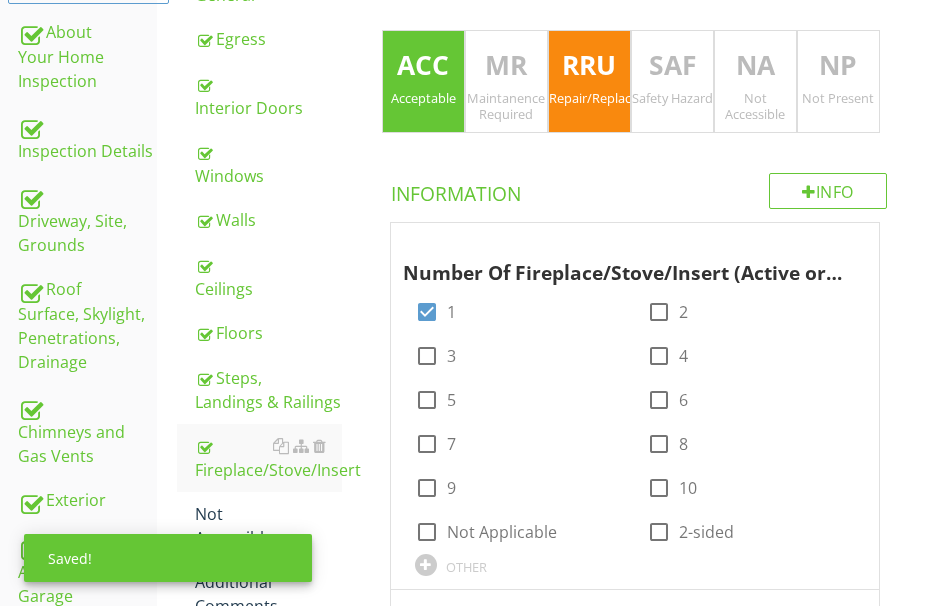 click on "ACC" at bounding box center [423, 66] 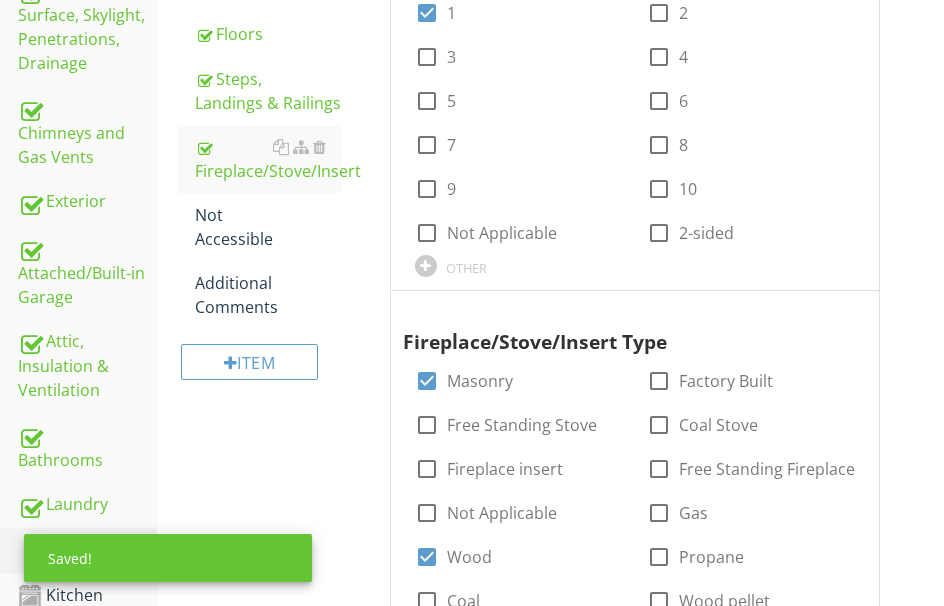 scroll, scrollTop: 684, scrollLeft: 0, axis: vertical 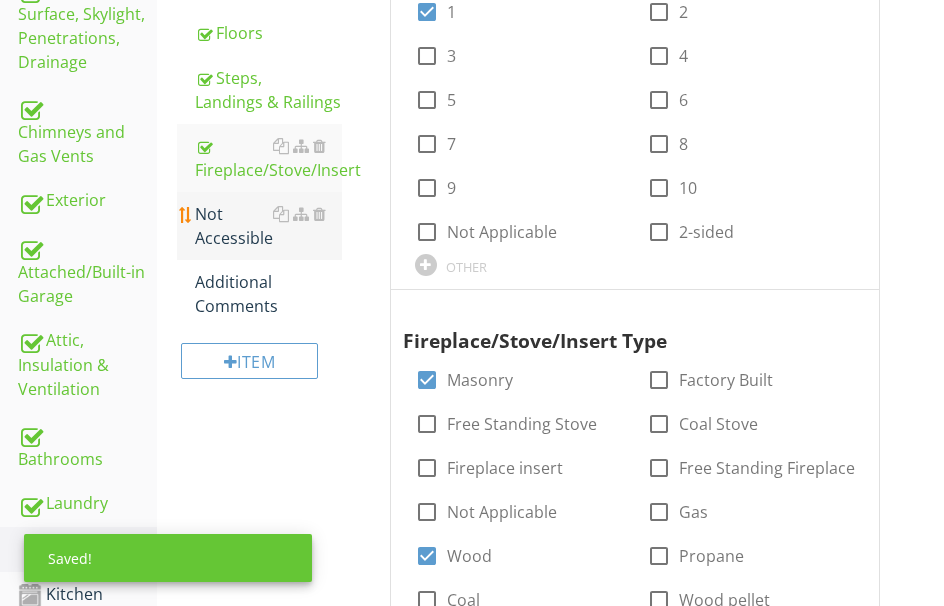 click on "Not Accessible" at bounding box center (268, 226) 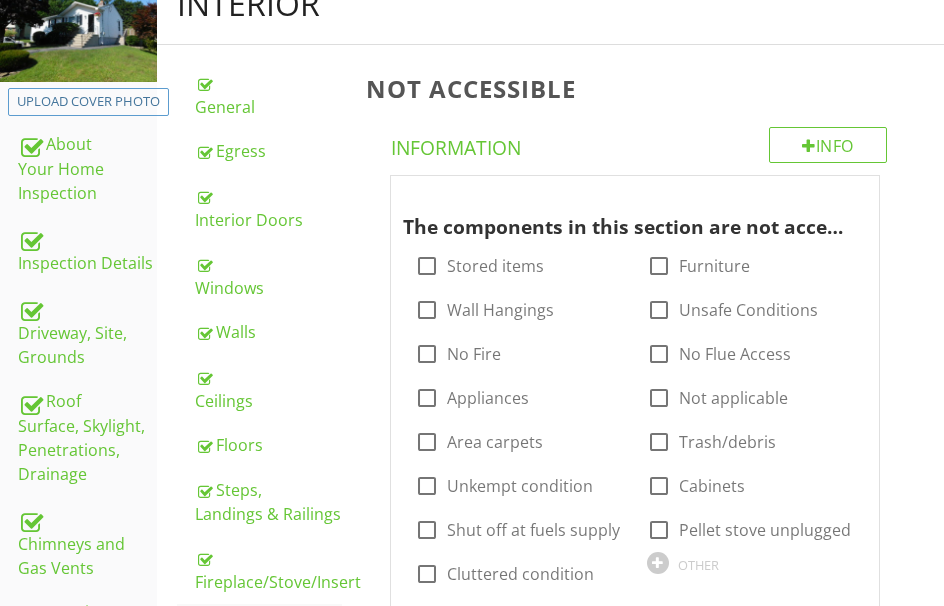 scroll, scrollTop: 184, scrollLeft: 0, axis: vertical 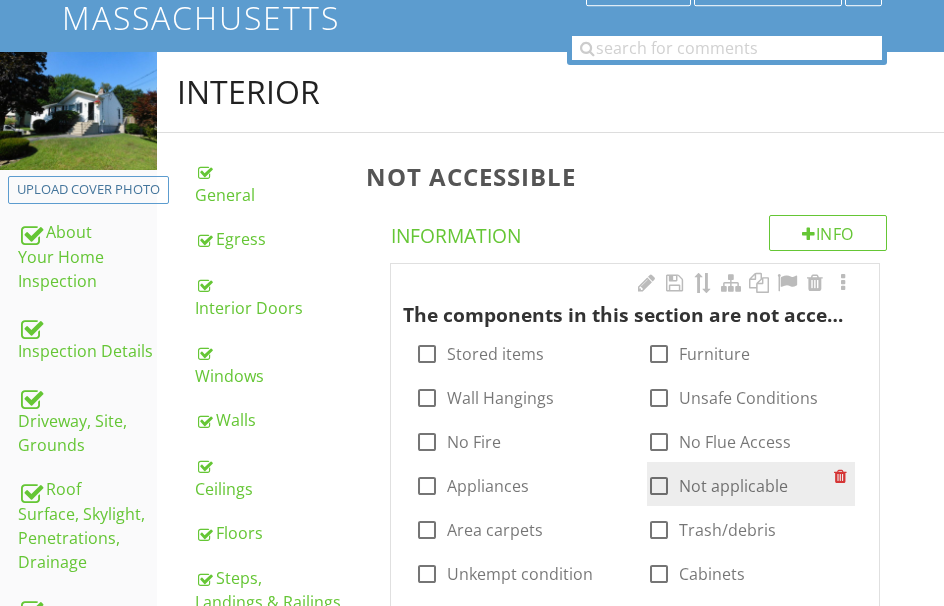 click at bounding box center [659, 486] 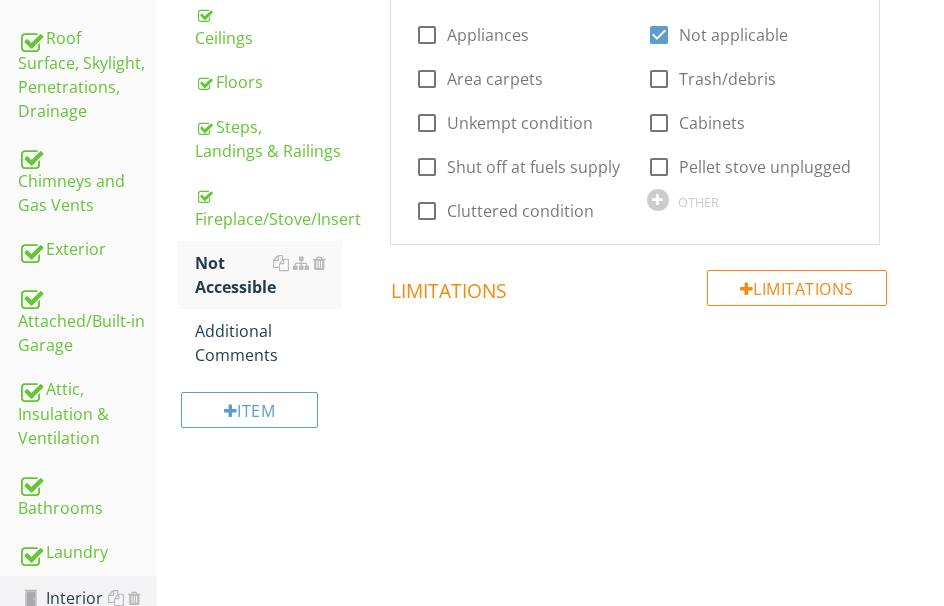 scroll, scrollTop: 684, scrollLeft: 0, axis: vertical 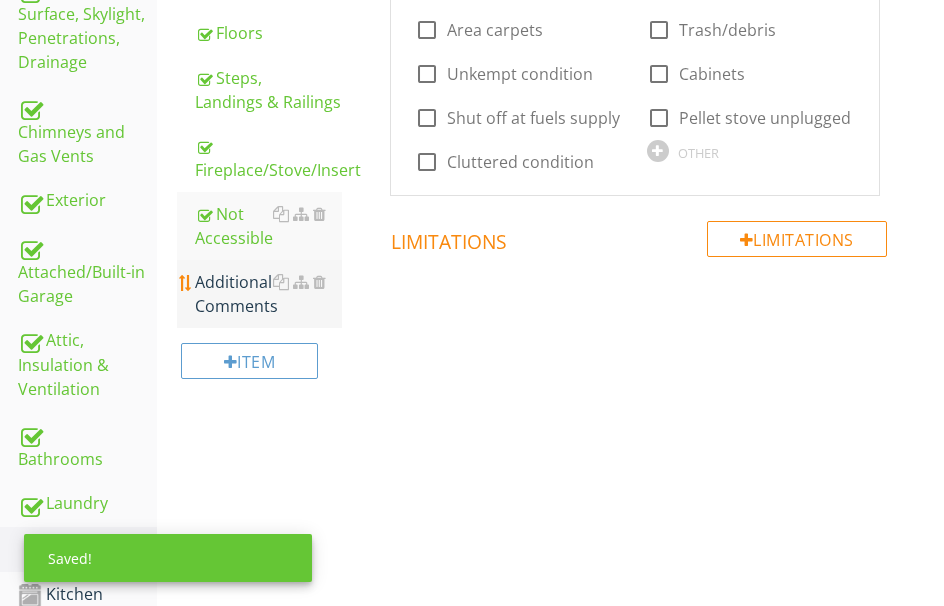 click on "Additional Comments" at bounding box center [268, 294] 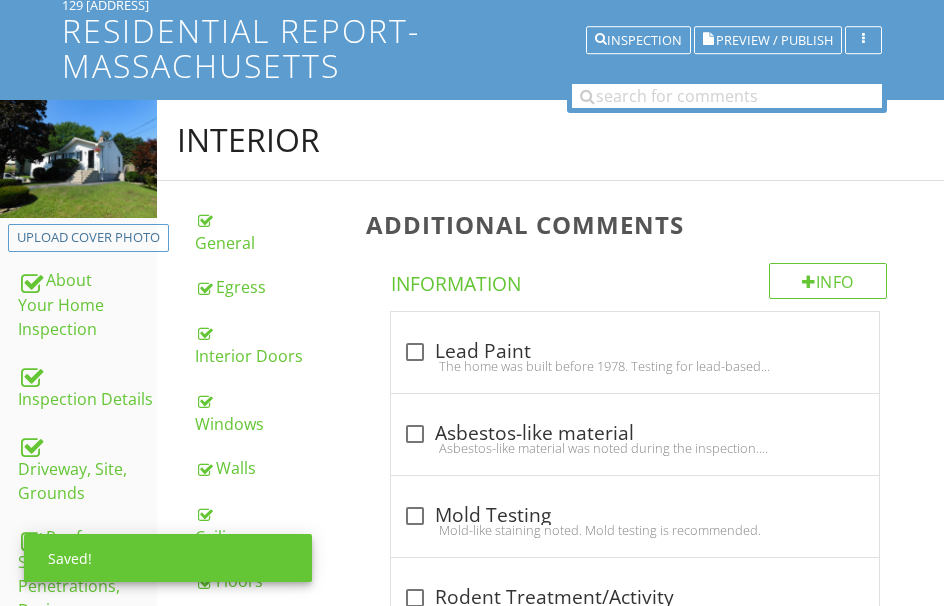 scroll, scrollTop: 84, scrollLeft: 0, axis: vertical 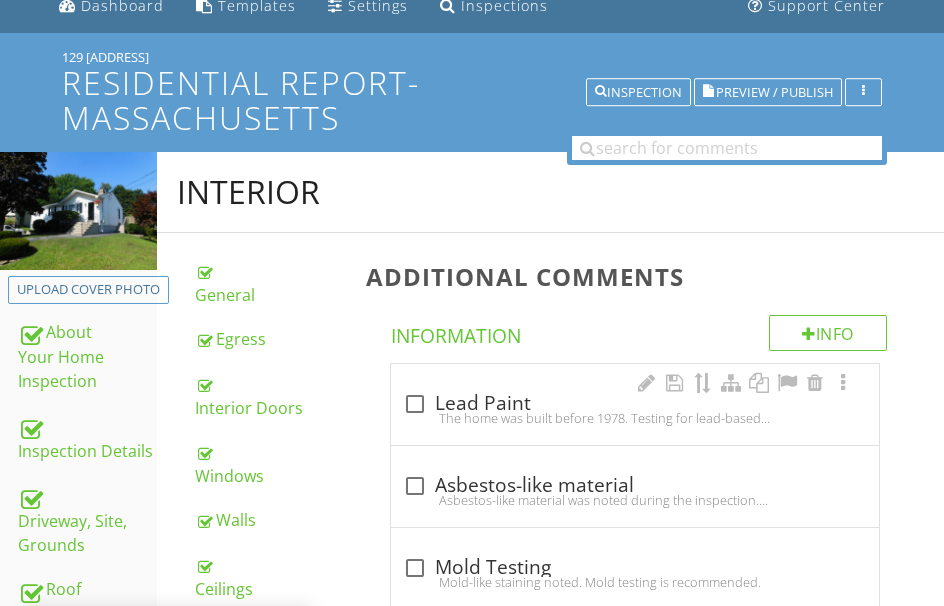 click on "check_box_outline_blank
Lead Paint" at bounding box center [635, 404] 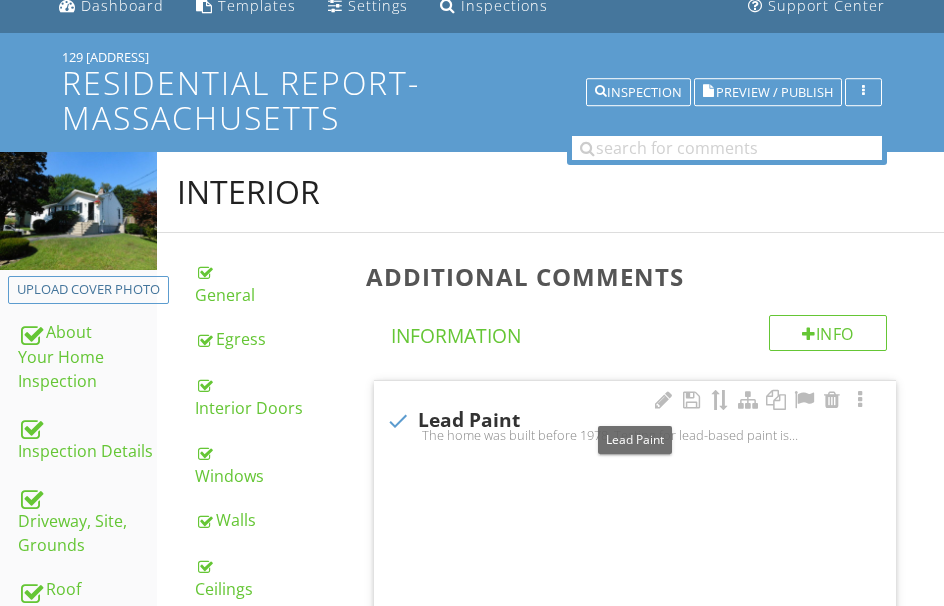 checkbox on "true" 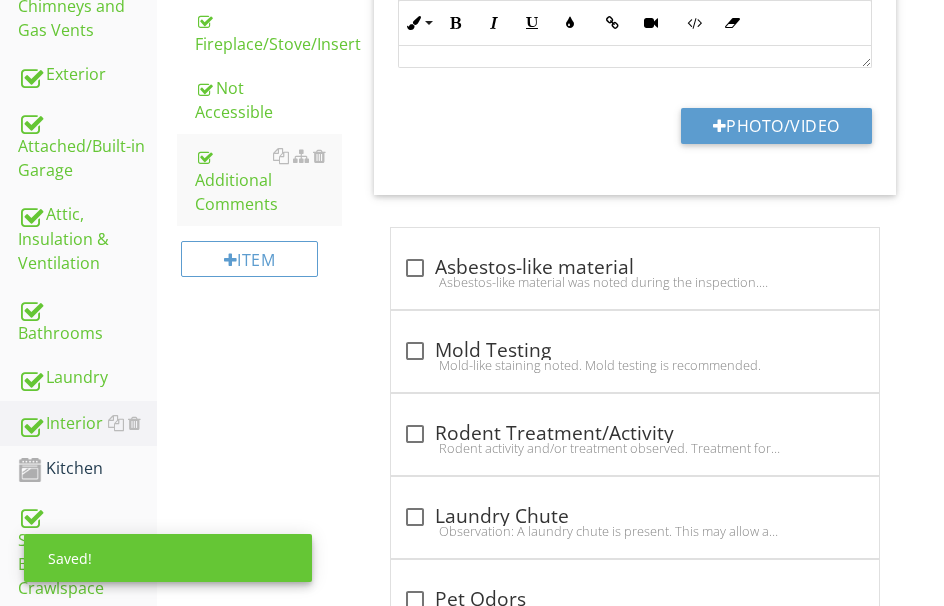 scroll, scrollTop: 884, scrollLeft: 0, axis: vertical 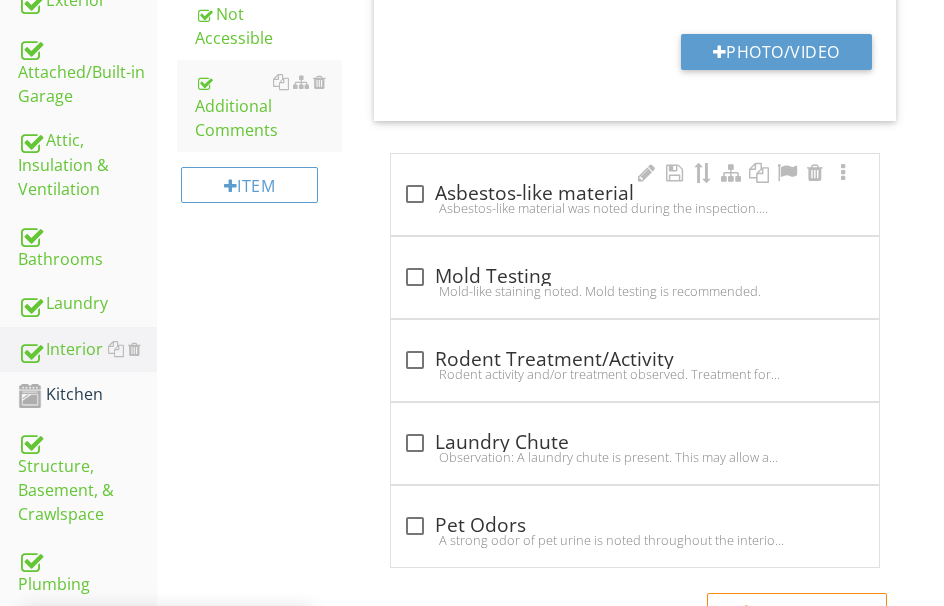 click on "check_box_outline_blank
Asbestos-like material" at bounding box center (635, 194) 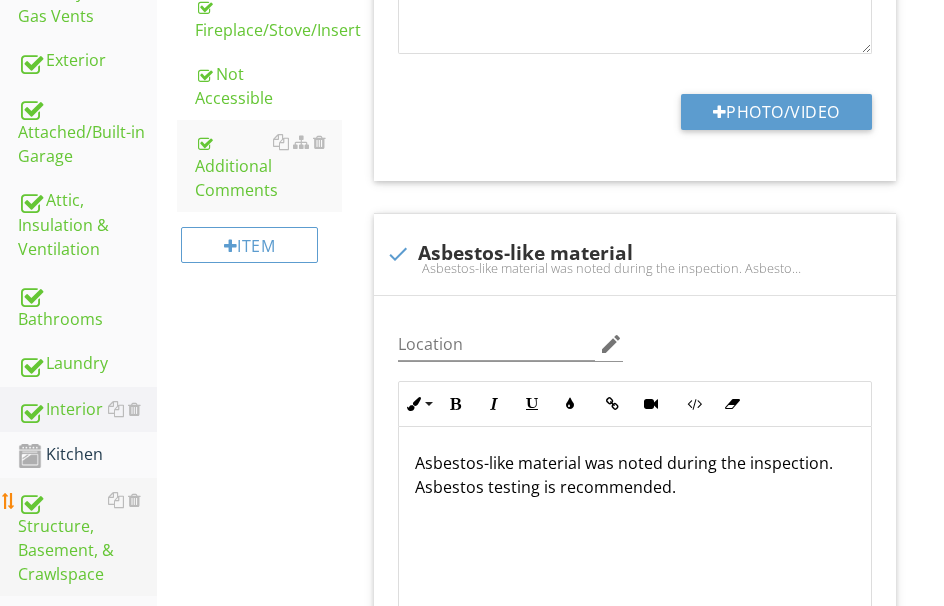 scroll, scrollTop: 860, scrollLeft: 0, axis: vertical 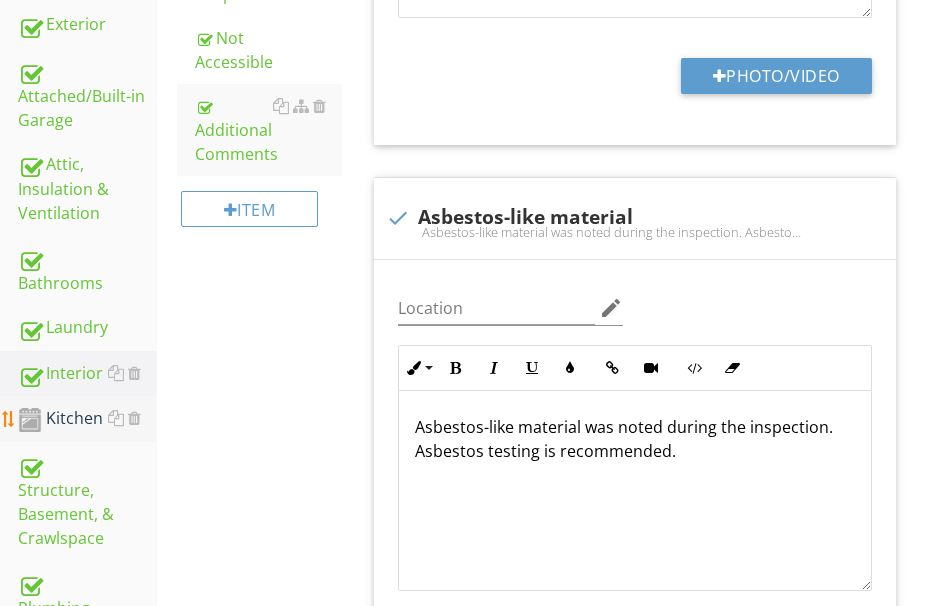 click on "Kitchen" at bounding box center (87, 419) 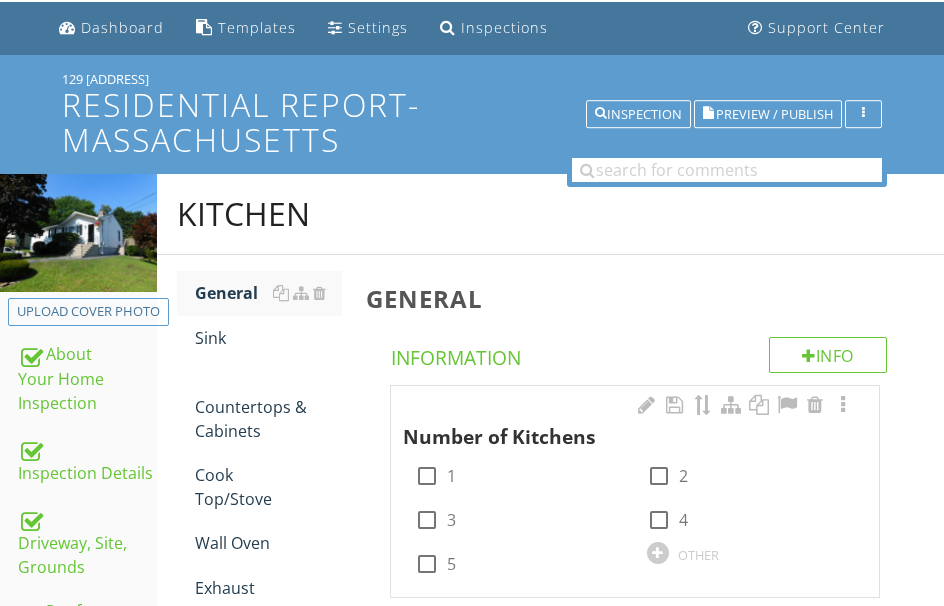 scroll, scrollTop: 60, scrollLeft: 0, axis: vertical 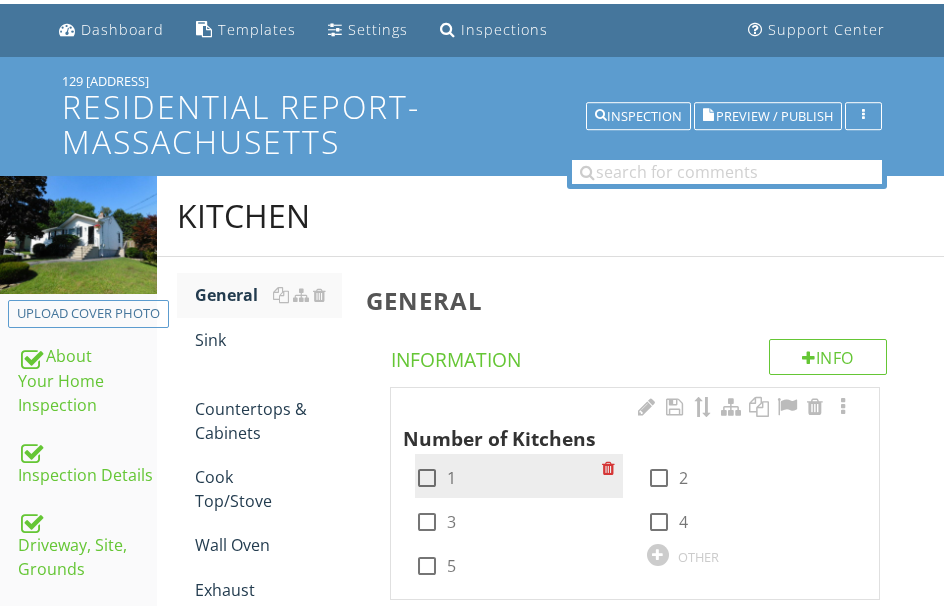 click at bounding box center [427, 478] 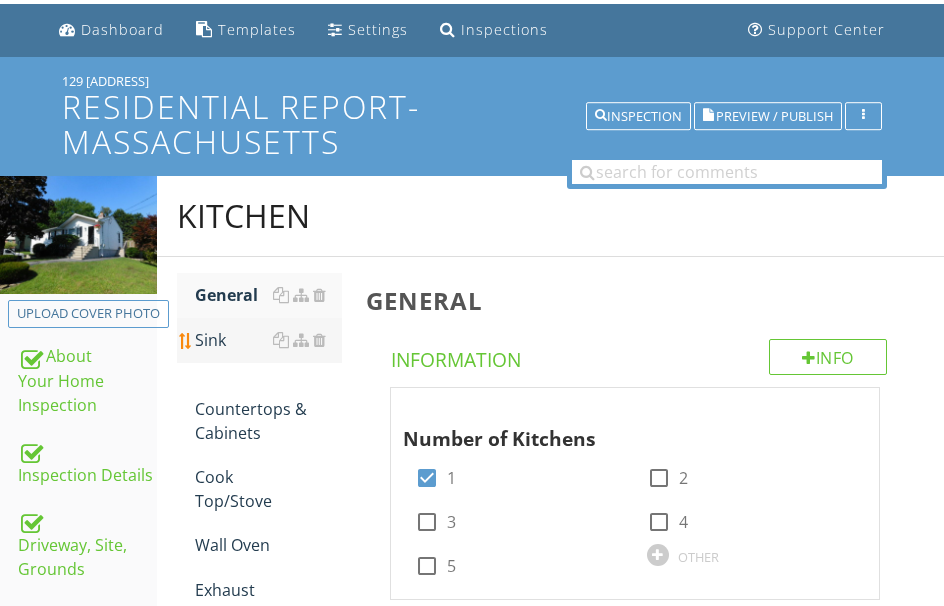 click on "Sink" at bounding box center [268, 340] 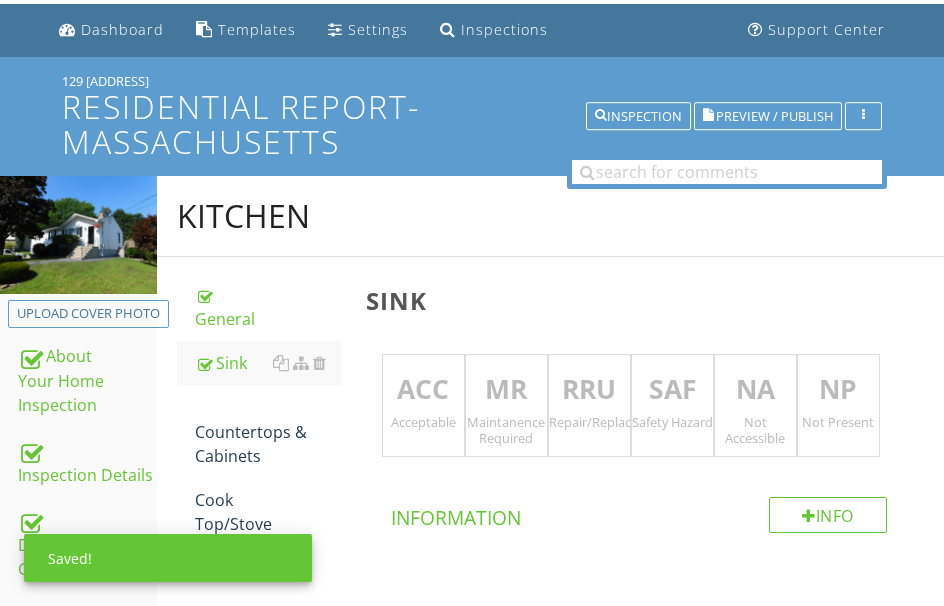 click on "RRU" at bounding box center (589, 390) 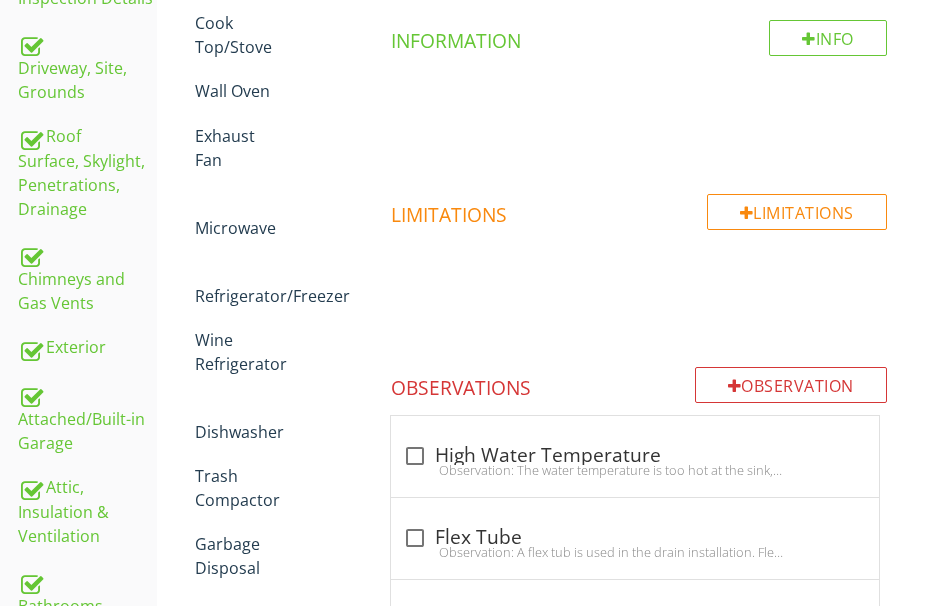 scroll, scrollTop: 760, scrollLeft: 0, axis: vertical 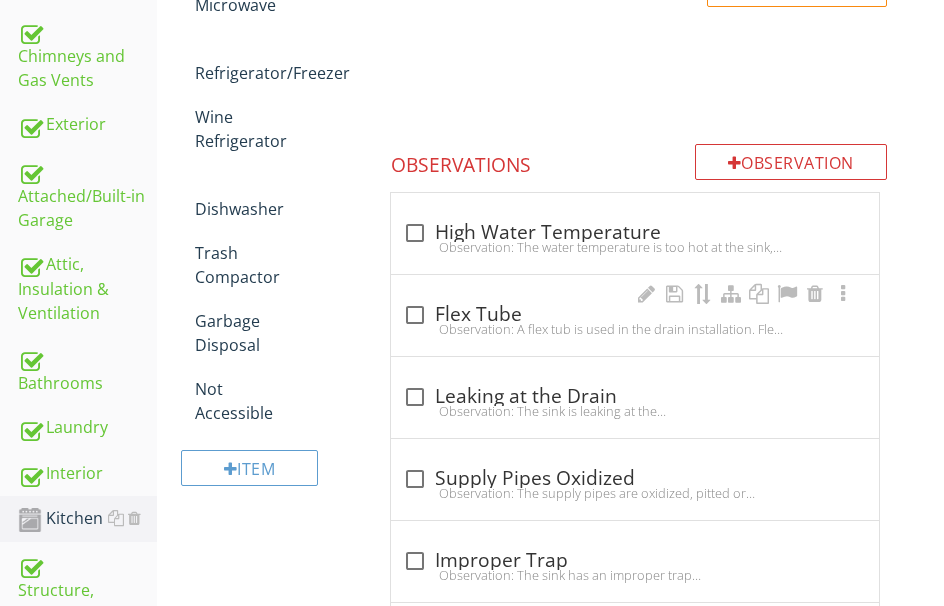 click on "Observation: A flex tub is used in the drain installation. Flex tubes clog easily.Recommendation: A qualified licensed plumber is recommended to determine the full extent and estimated cost of repairs.to estimate repairs." at bounding box center (635, 329) 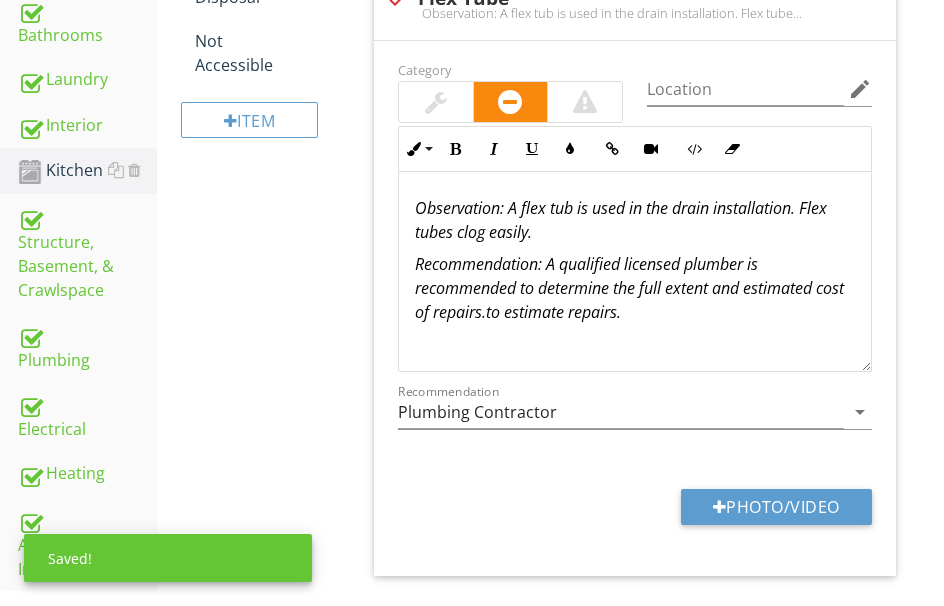 scroll, scrollTop: 1160, scrollLeft: 0, axis: vertical 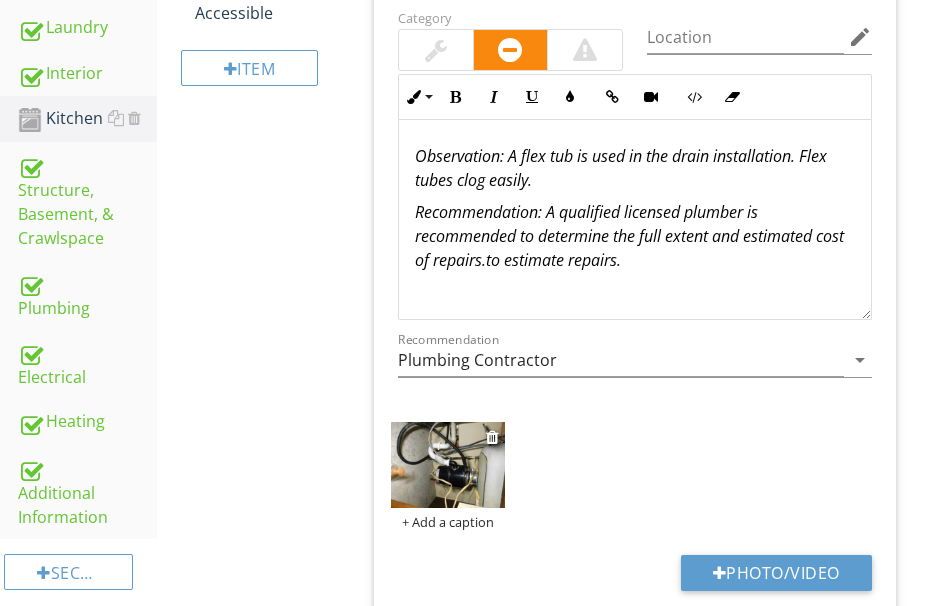 click at bounding box center (448, 465) 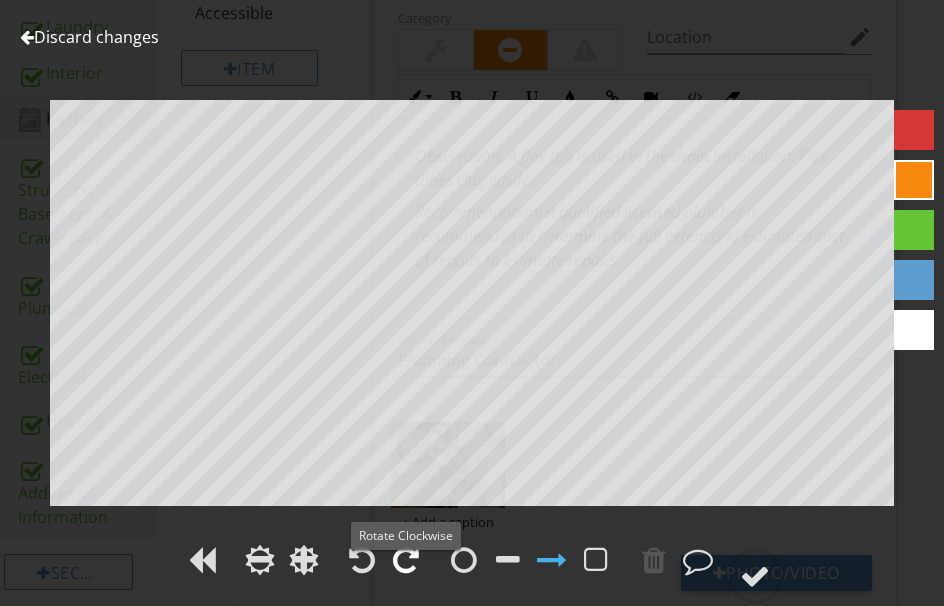 click at bounding box center [406, 560] 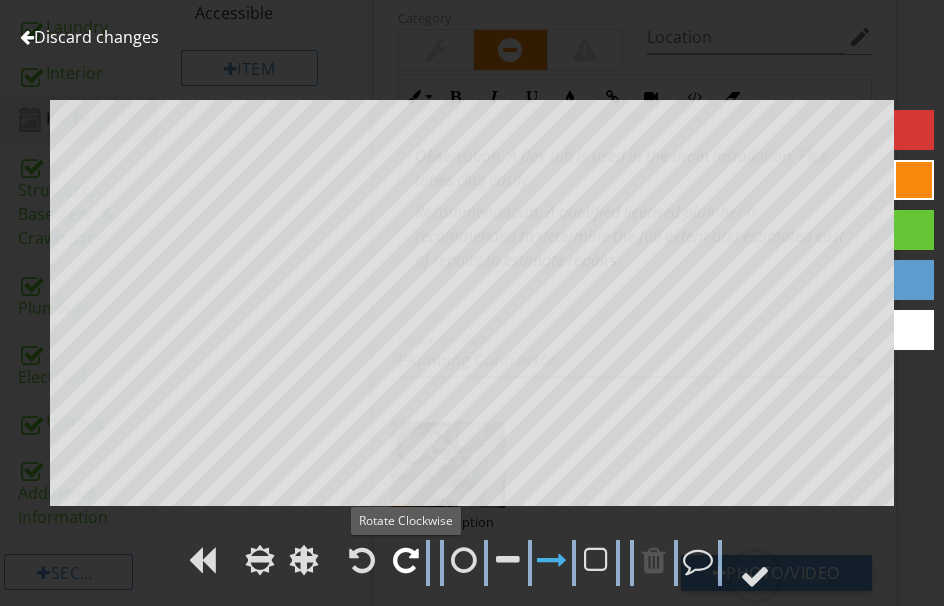 click at bounding box center (406, 560) 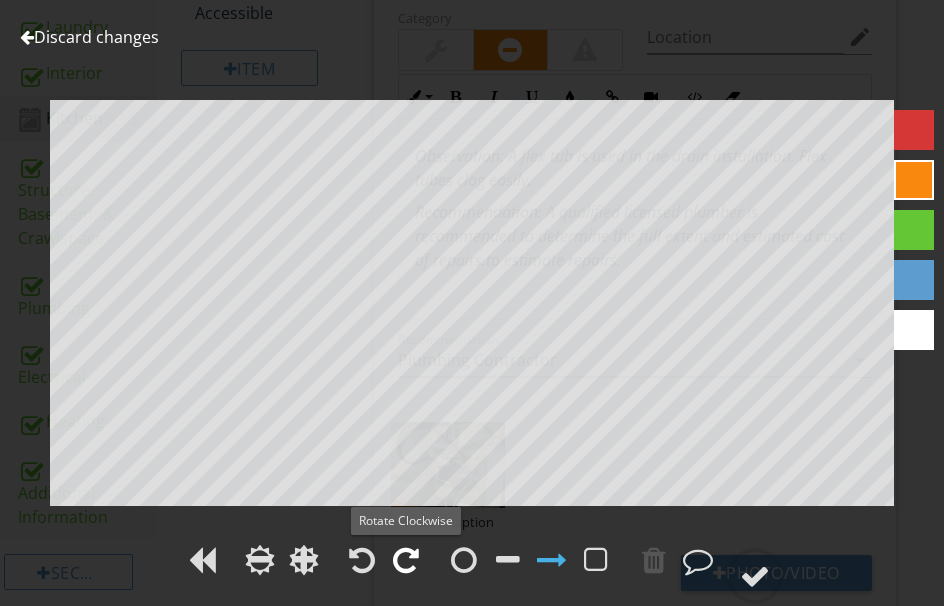 click at bounding box center (406, 560) 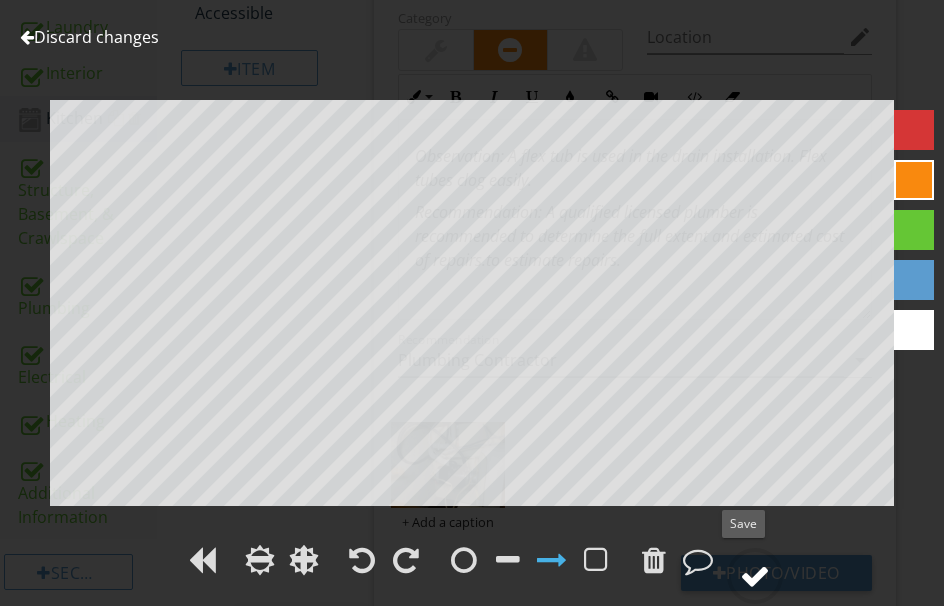 drag, startPoint x: 756, startPoint y: 565, endPoint x: 754, endPoint y: 553, distance: 12.165525 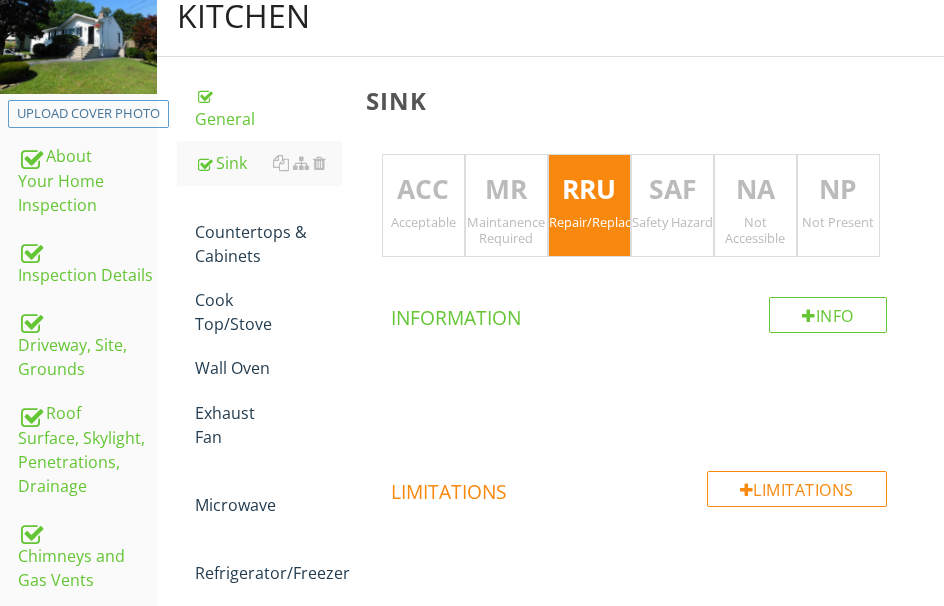 scroll, scrollTop: 160, scrollLeft: 0, axis: vertical 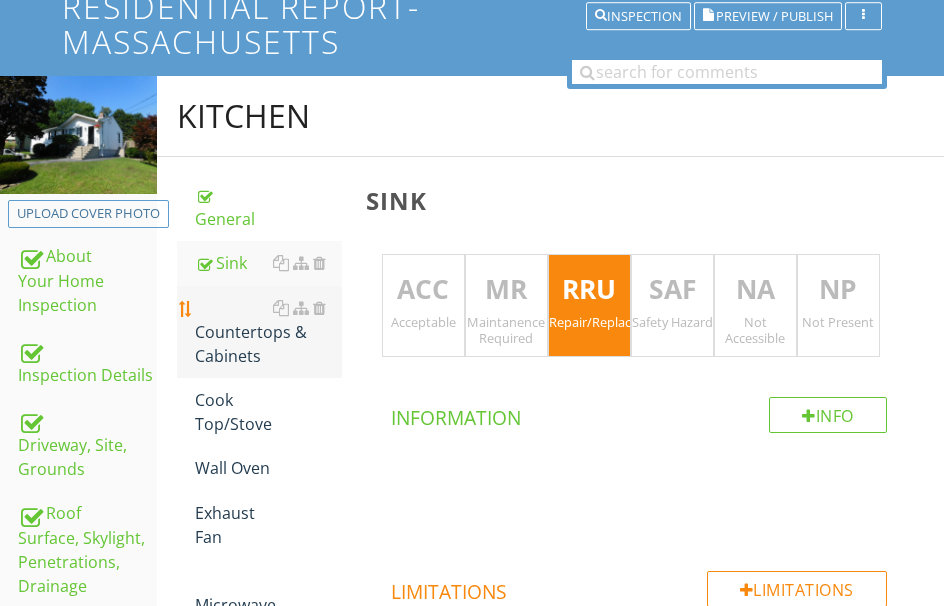 click on "Countertops & Cabinets" at bounding box center [268, 332] 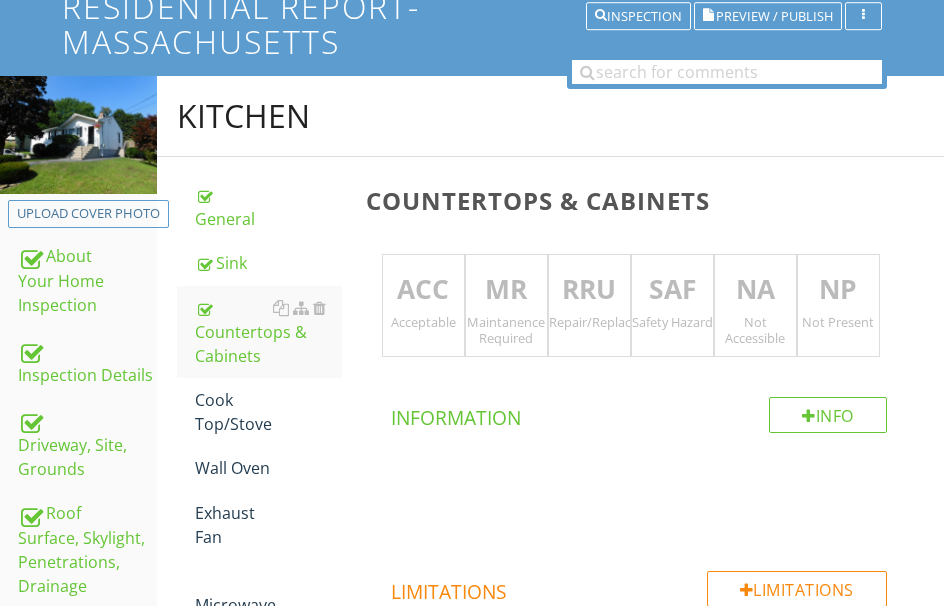 click on "ACC" at bounding box center [423, 290] 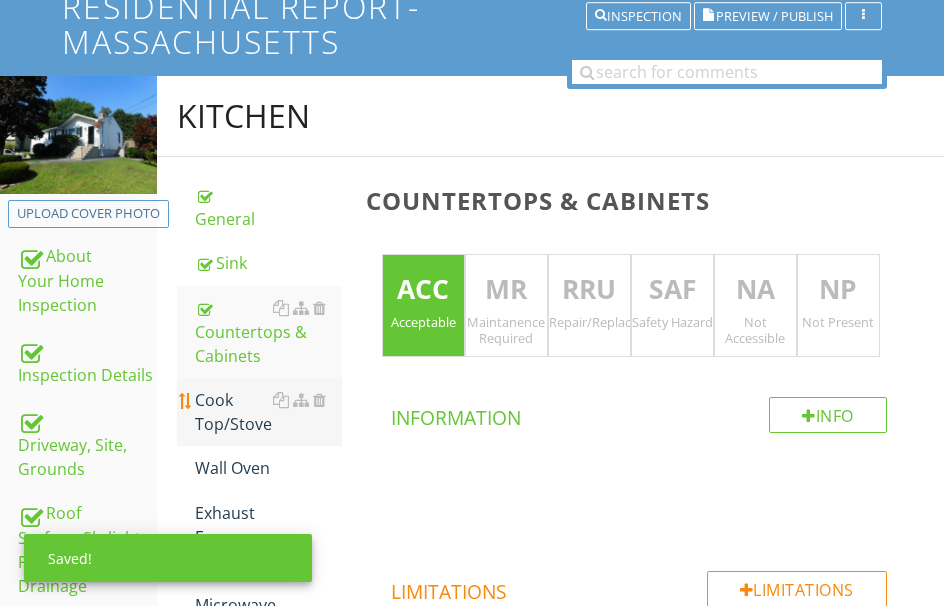 click on "Cook Top/Stove" at bounding box center [268, 412] 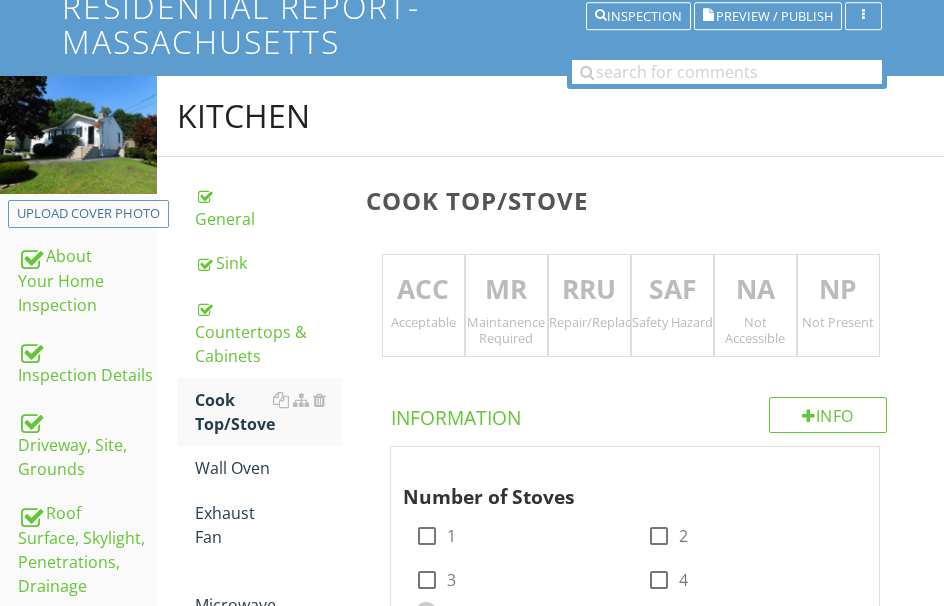 click on "ACC" at bounding box center [423, 290] 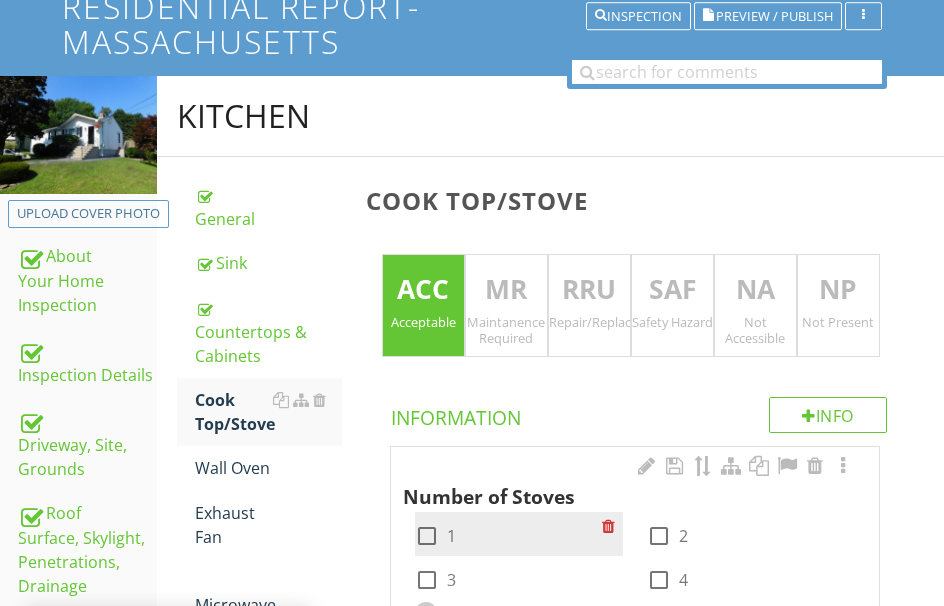 scroll, scrollTop: 360, scrollLeft: 0, axis: vertical 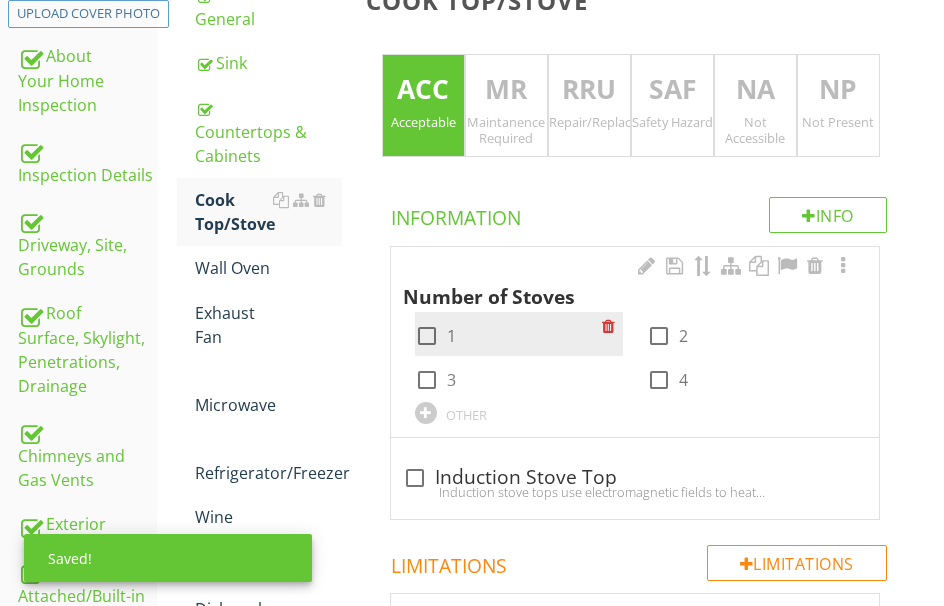 click at bounding box center [427, 336] 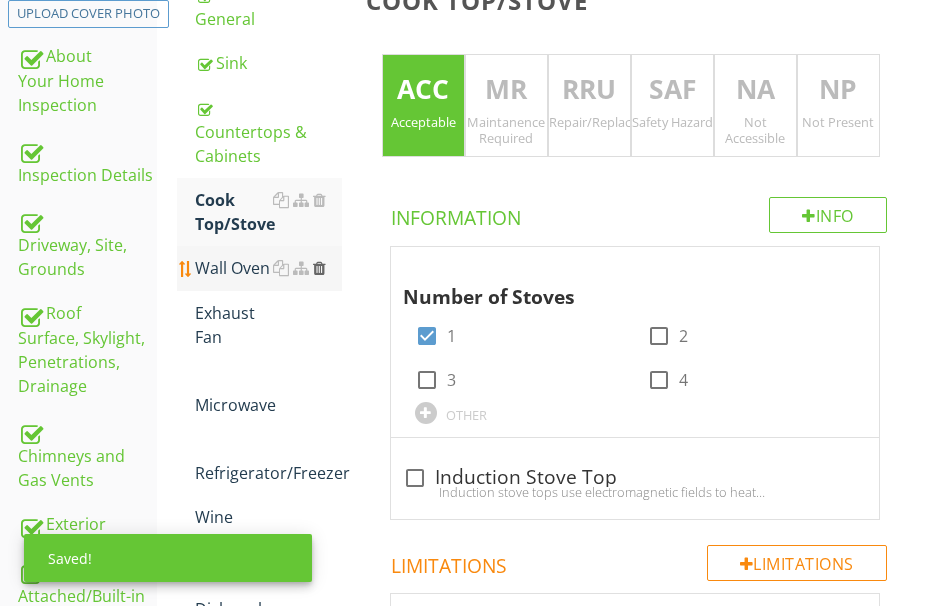 click at bounding box center [319, 268] 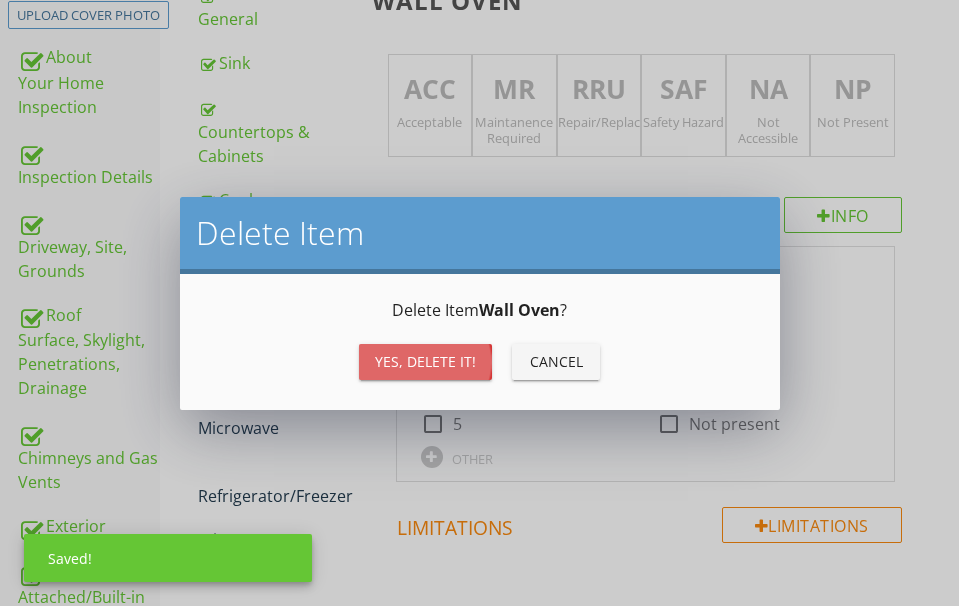 click on "Yes, Delete it!" at bounding box center [425, 362] 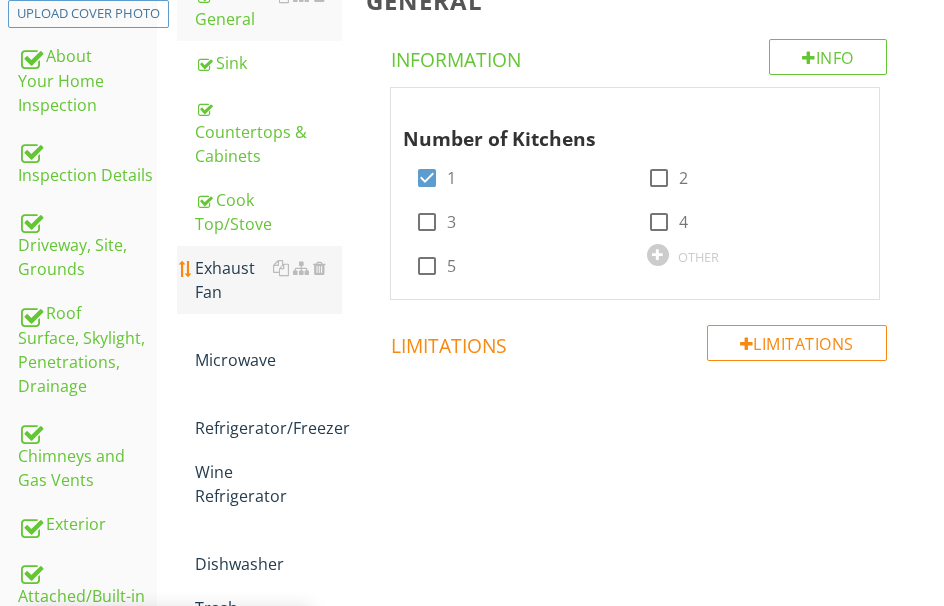 click on "Exhaust Fan" at bounding box center (268, 280) 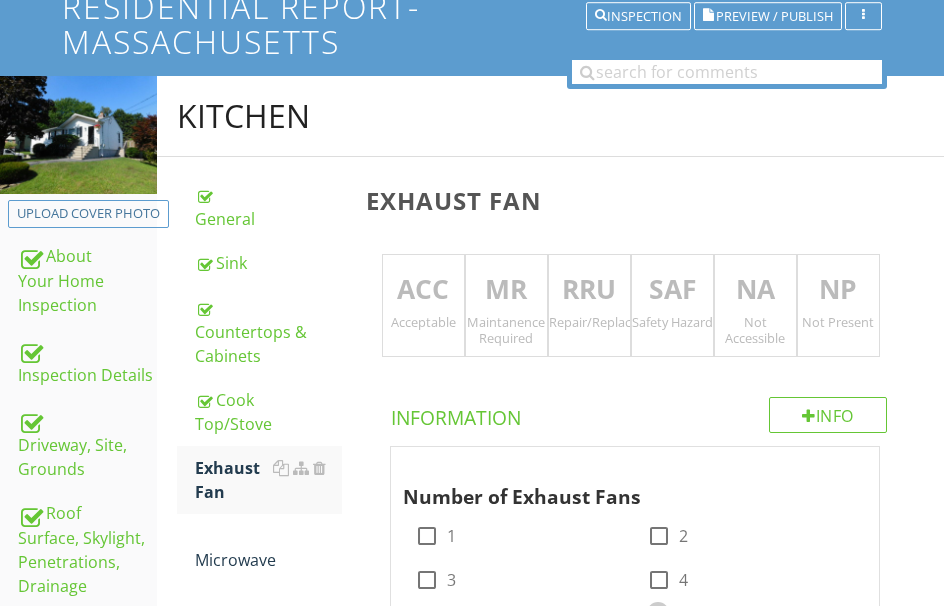 click on "ACC" at bounding box center [423, 290] 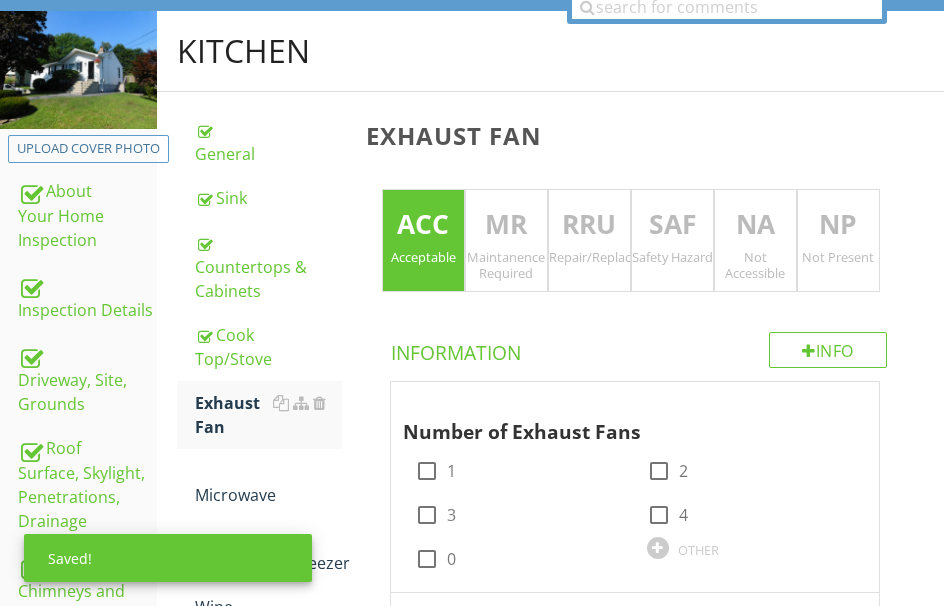 scroll, scrollTop: 260, scrollLeft: 0, axis: vertical 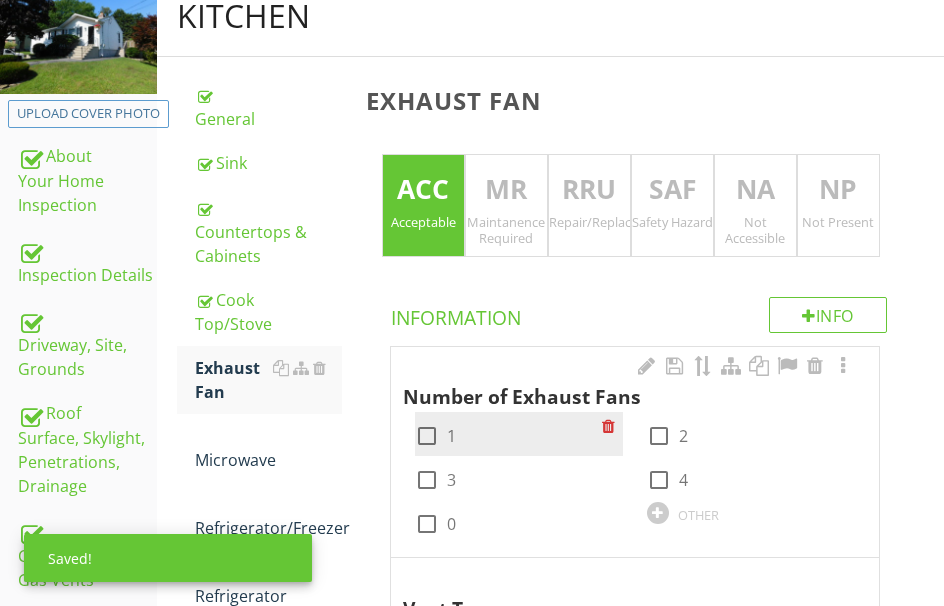 click at bounding box center (427, 436) 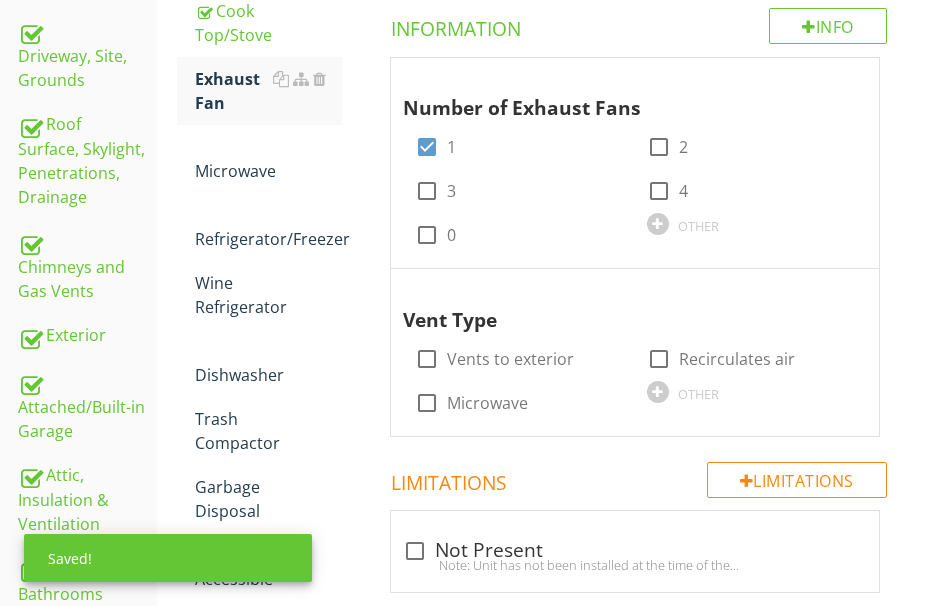 scroll, scrollTop: 560, scrollLeft: 0, axis: vertical 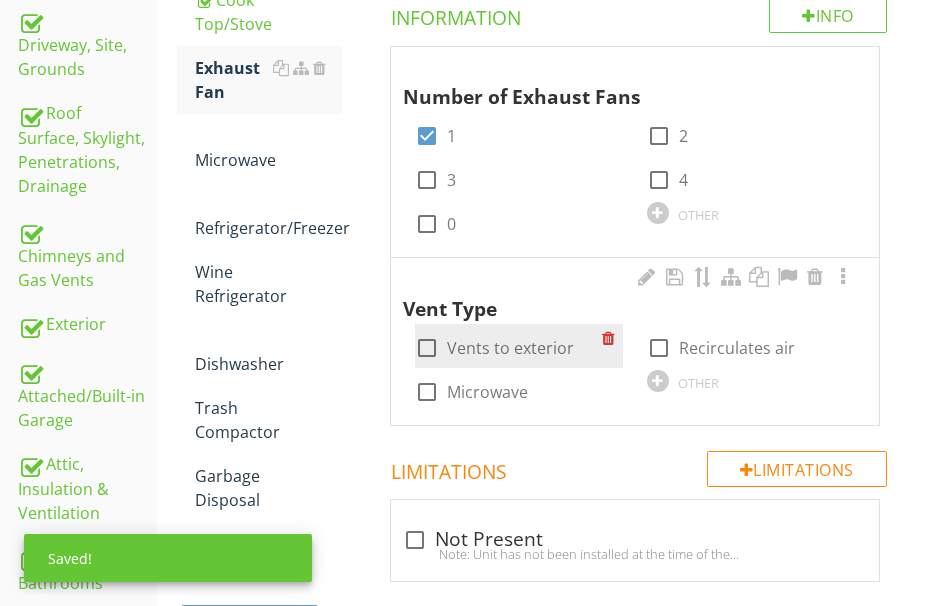 click at bounding box center [427, 348] 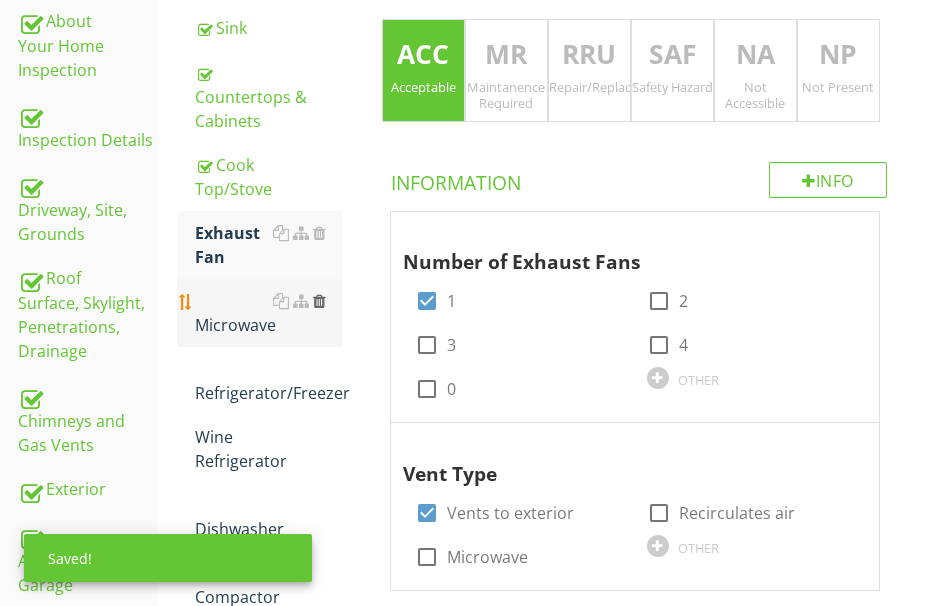 scroll, scrollTop: 360, scrollLeft: 0, axis: vertical 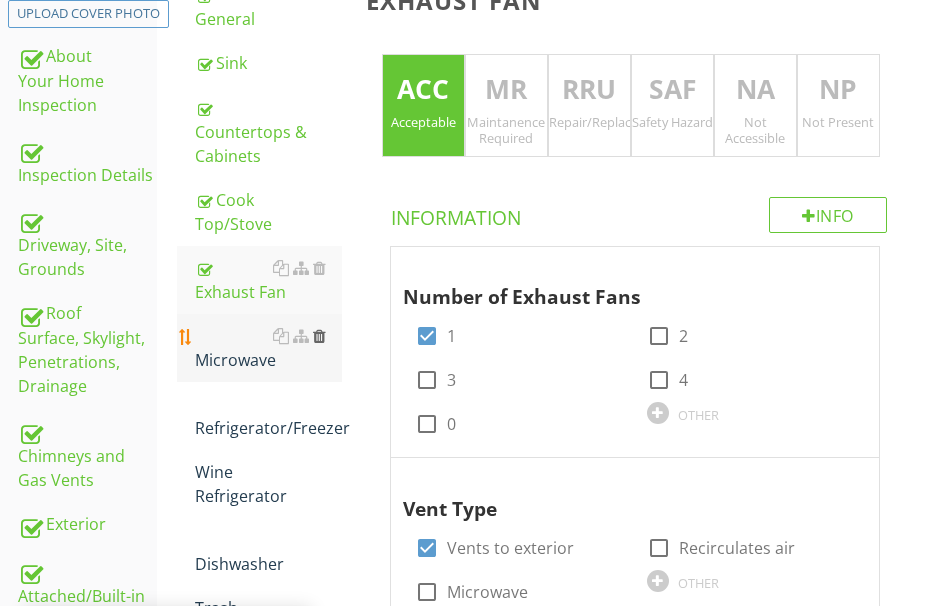 click at bounding box center (319, 336) 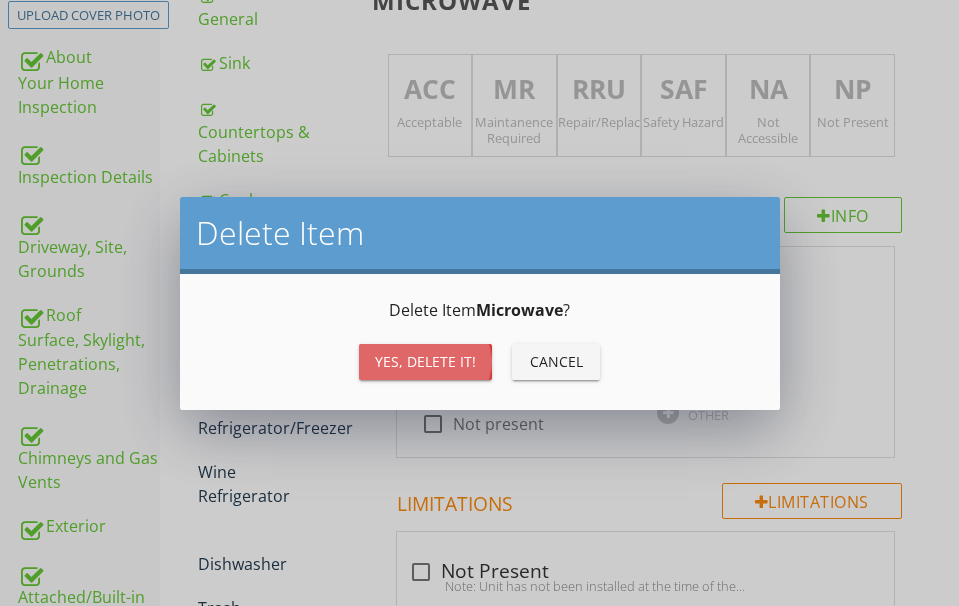 click on "Yes, Delete it!" at bounding box center (425, 361) 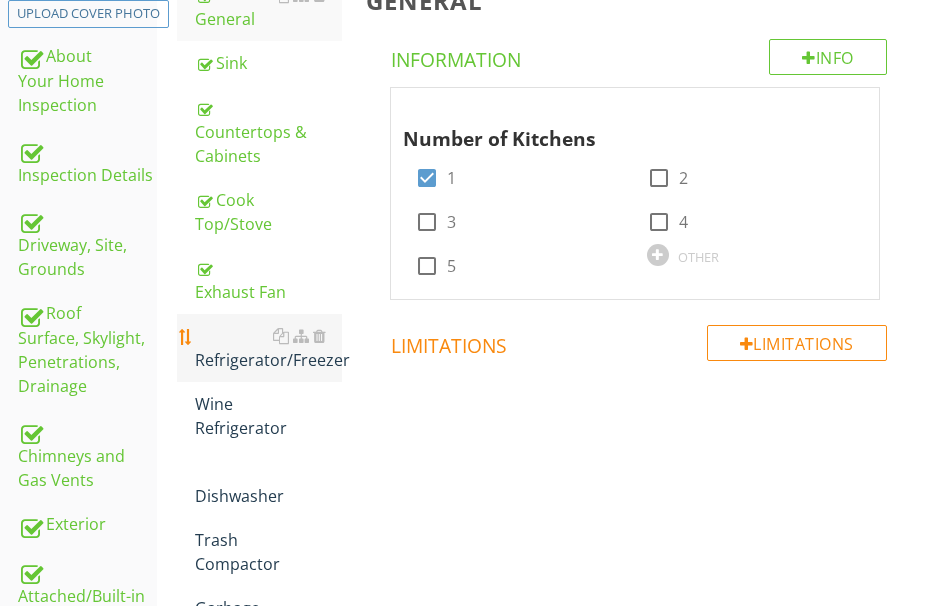 click on "Refrigerator/Freezer" at bounding box center (268, 348) 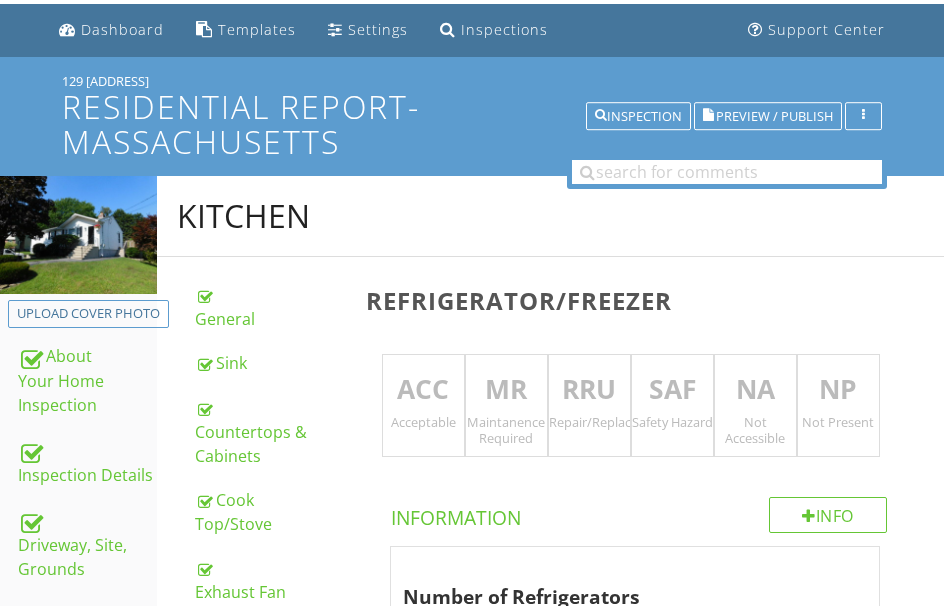 click on "ACC" at bounding box center [423, 390] 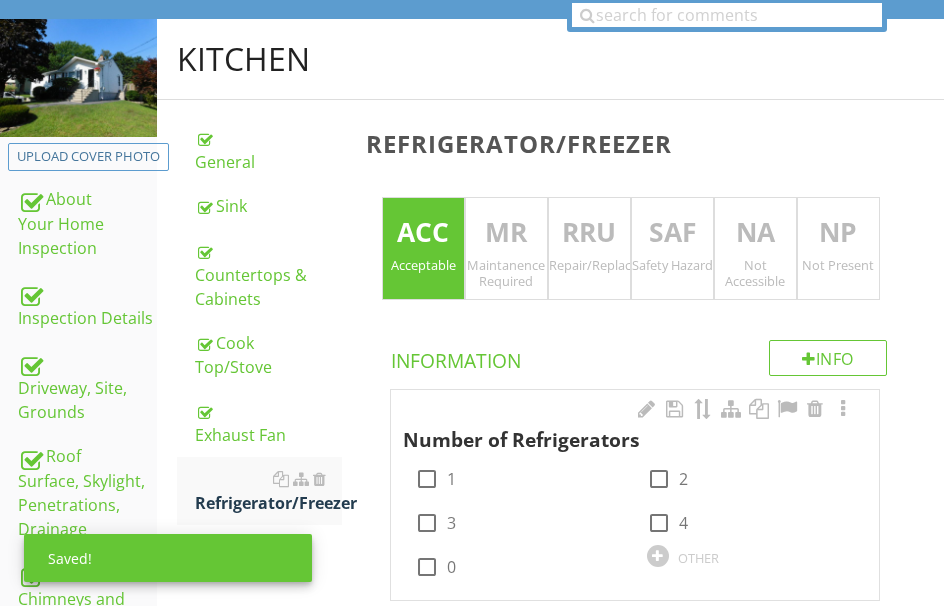 scroll, scrollTop: 360, scrollLeft: 0, axis: vertical 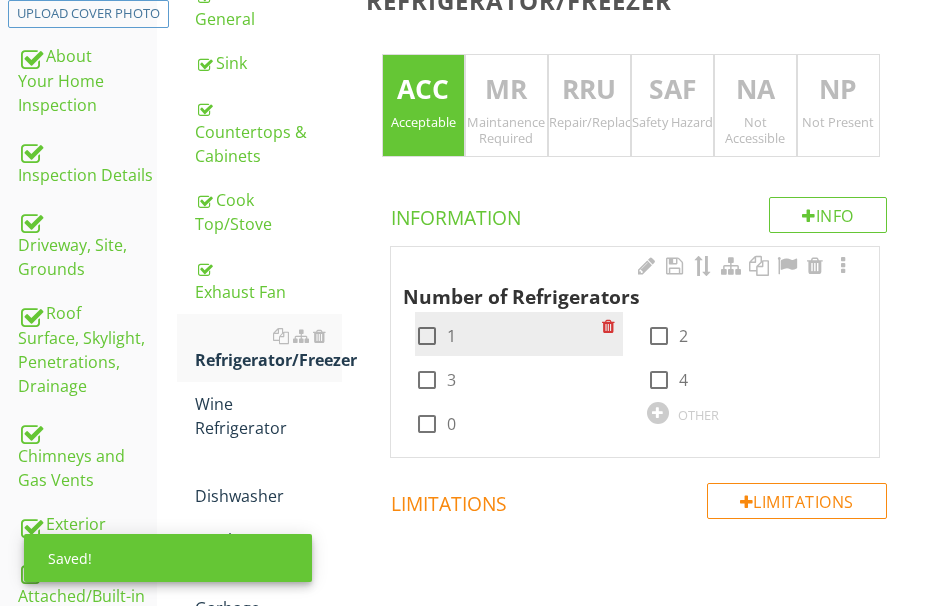 click at bounding box center (427, 336) 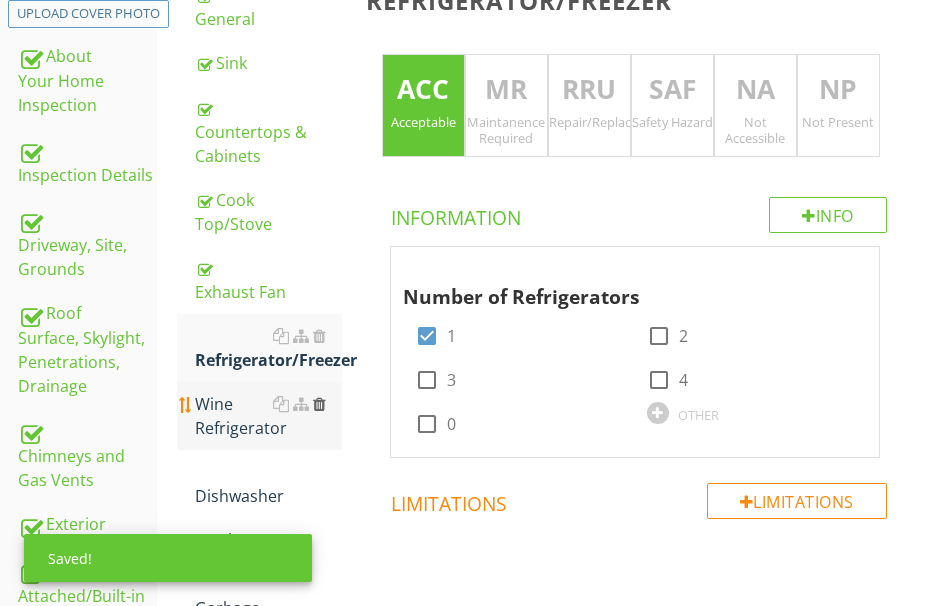 click at bounding box center [319, 404] 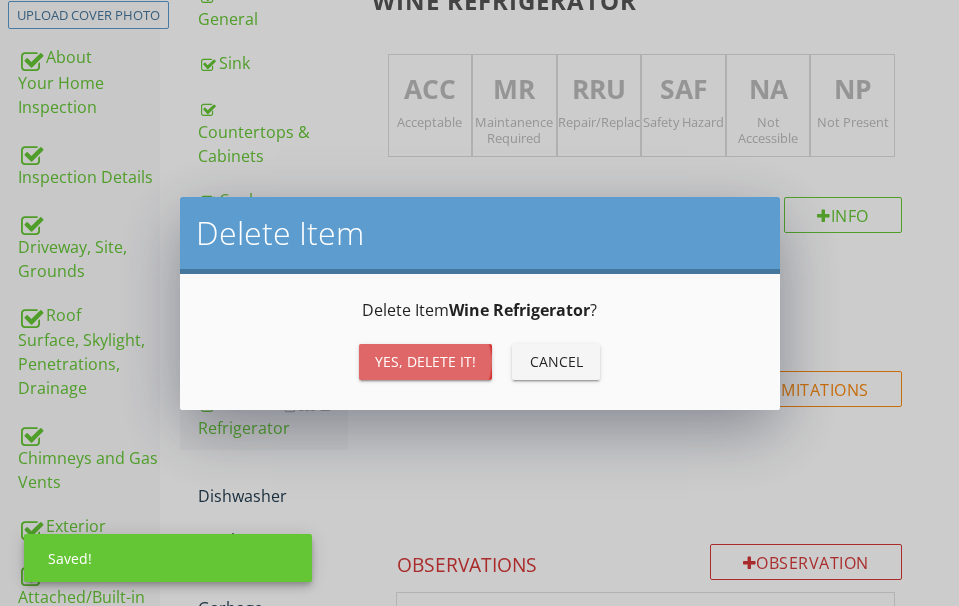 click on "Yes, Delete it!" at bounding box center (425, 361) 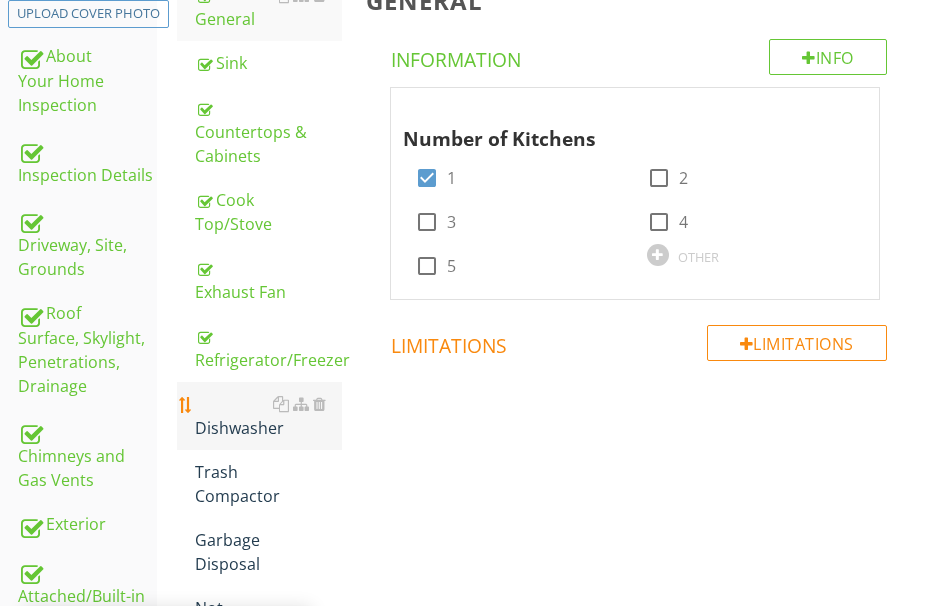 click on "Dishwasher" at bounding box center (268, 416) 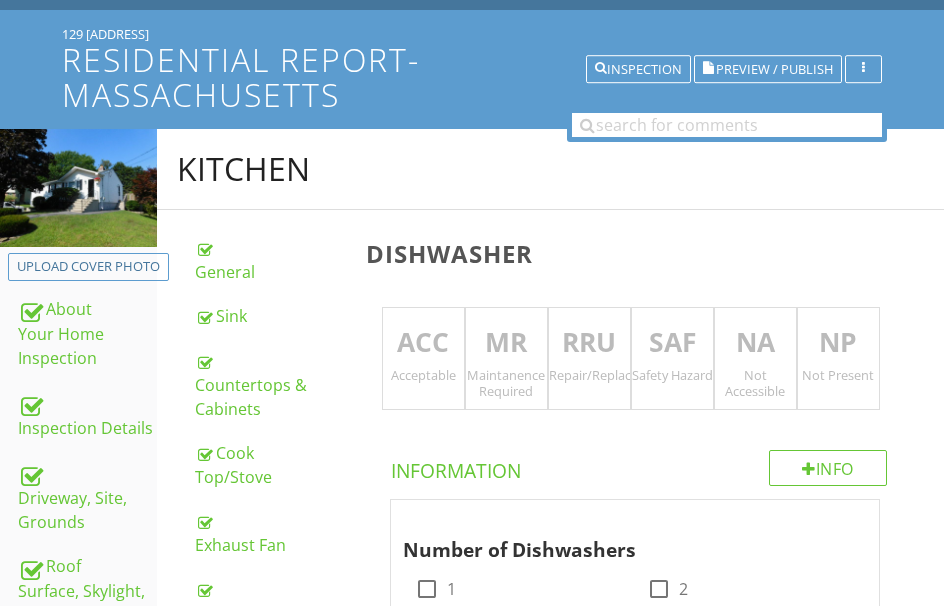scroll, scrollTop: 60, scrollLeft: 0, axis: vertical 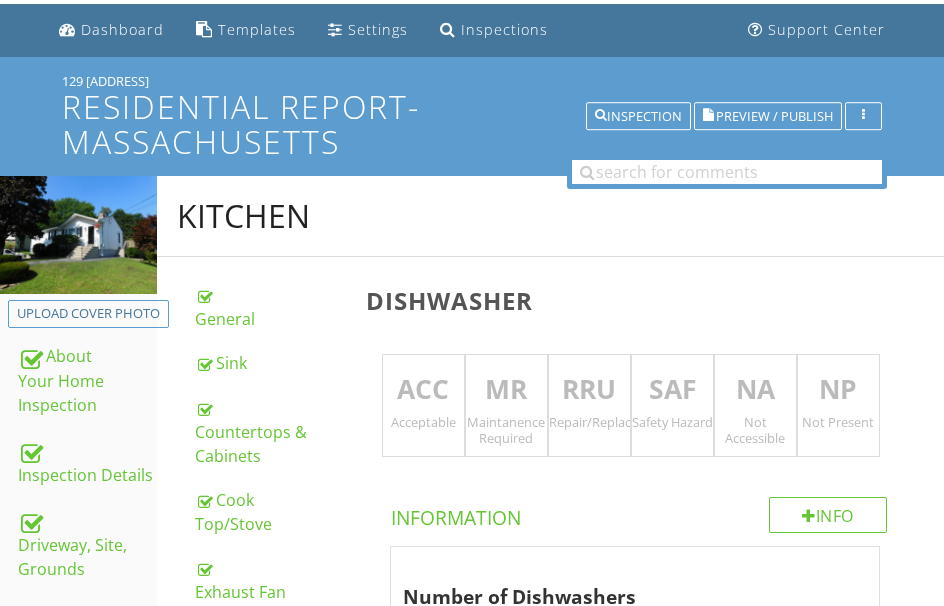 click on "MR" at bounding box center [506, 390] 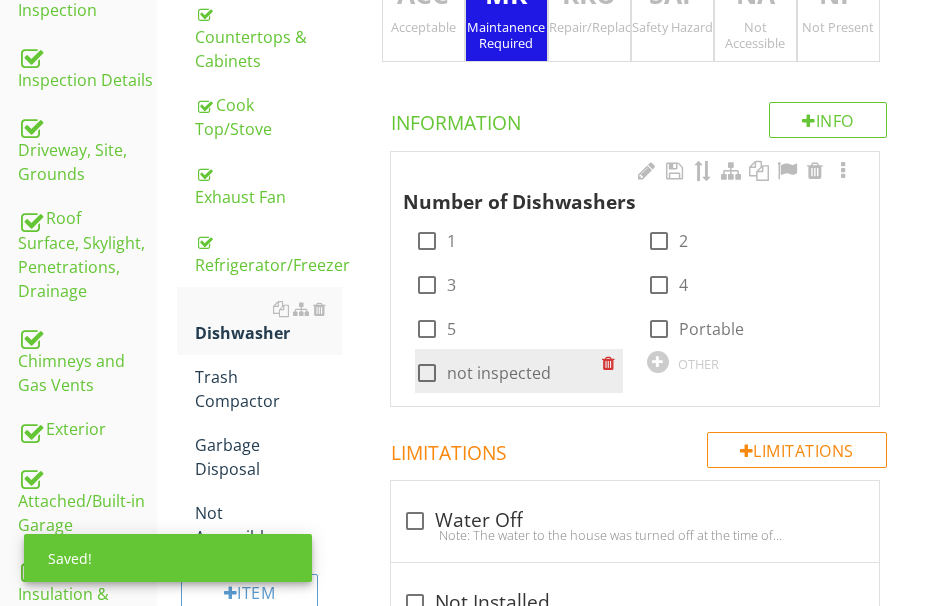 scroll, scrollTop: 460, scrollLeft: 0, axis: vertical 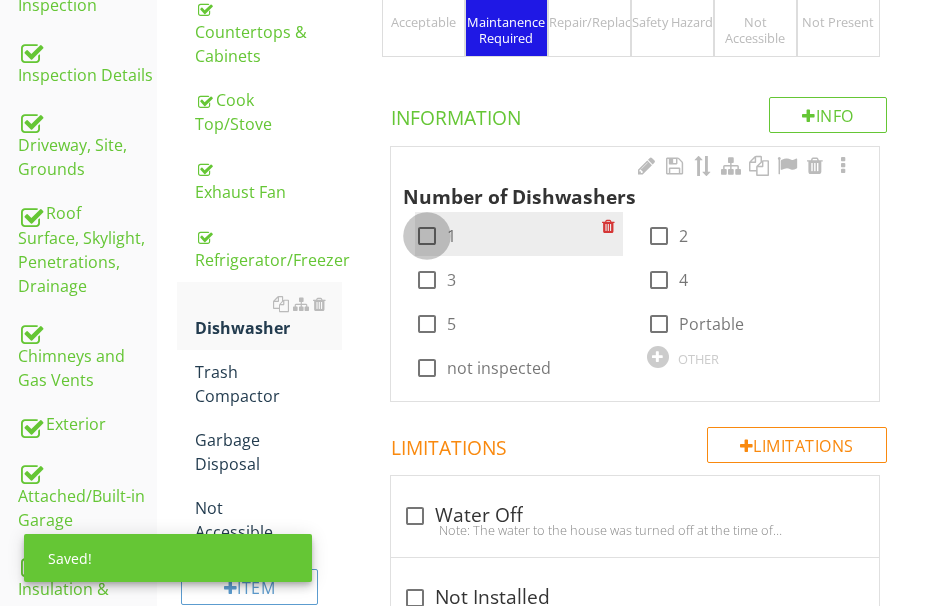 click at bounding box center (427, 236) 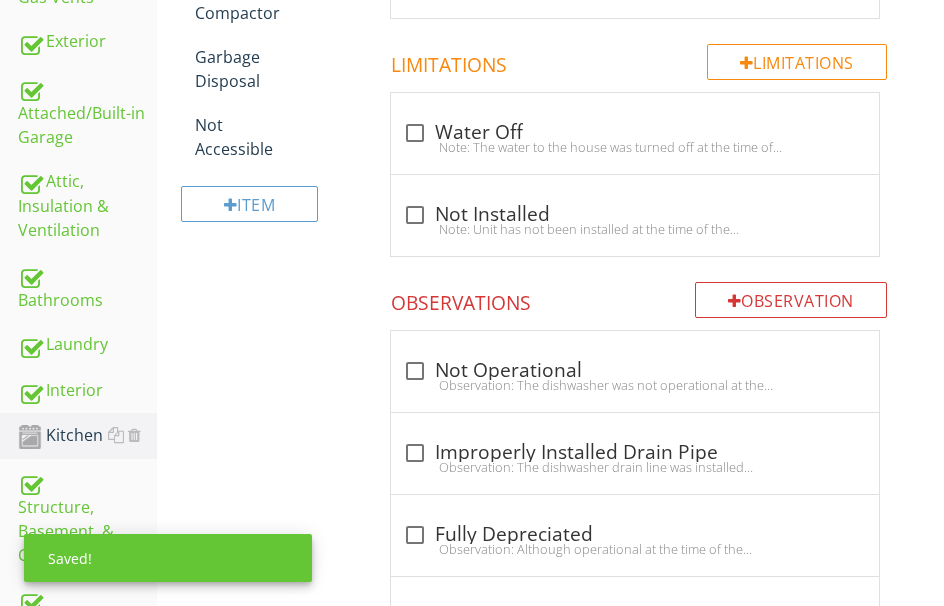 scroll, scrollTop: 860, scrollLeft: 0, axis: vertical 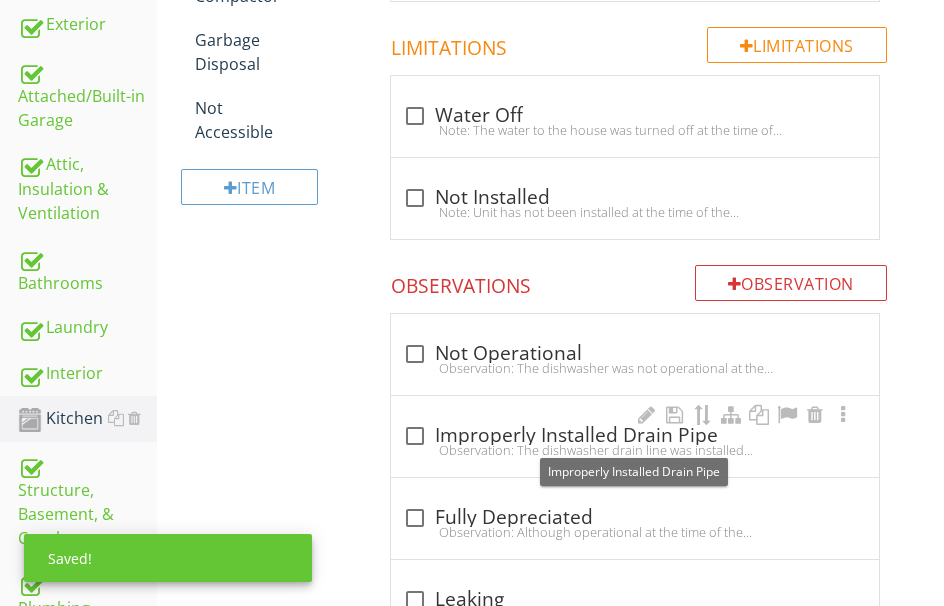 click on "check_box_outline_blank
Improperly Installed Drain Pipe" at bounding box center (635, 436) 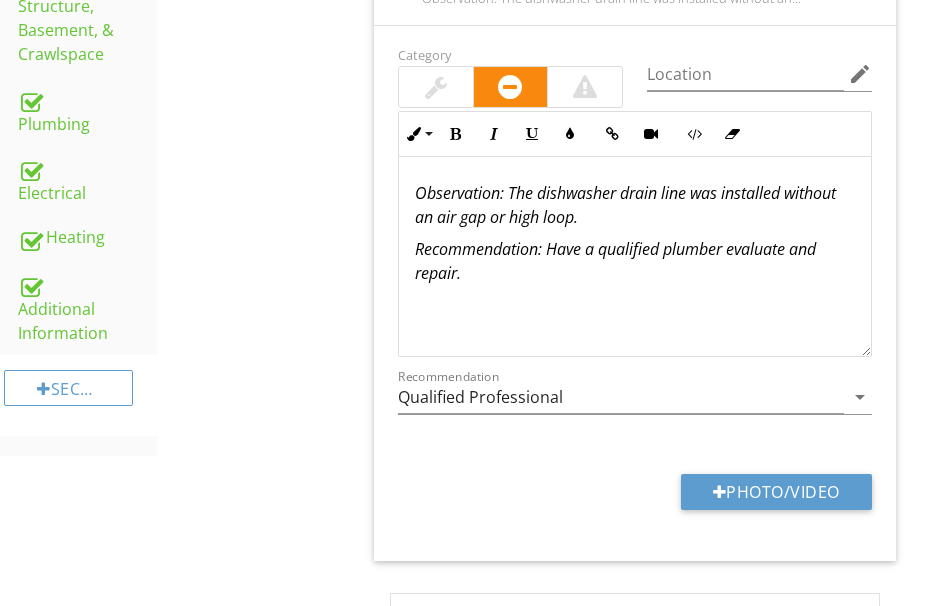 scroll, scrollTop: 1360, scrollLeft: 0, axis: vertical 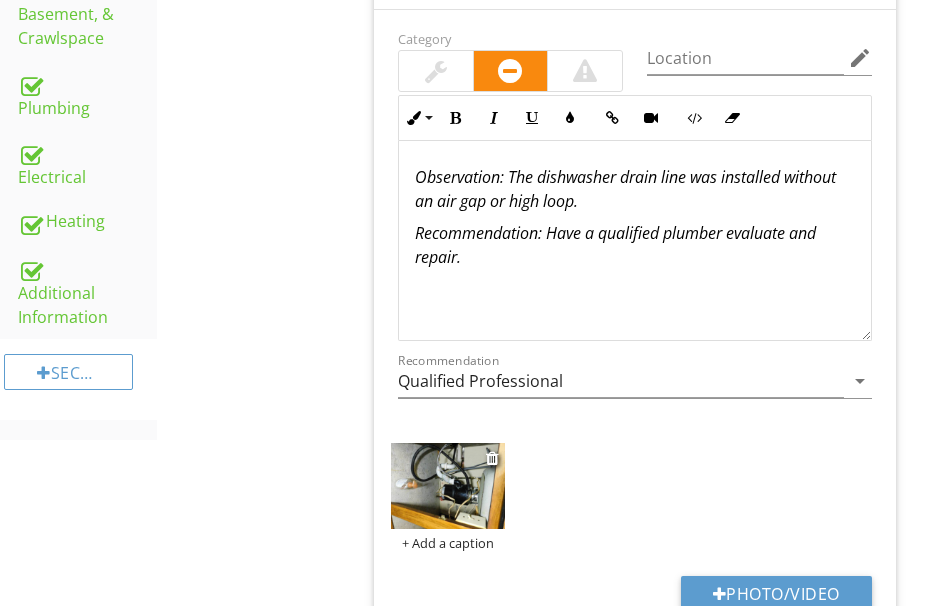click at bounding box center [448, 486] 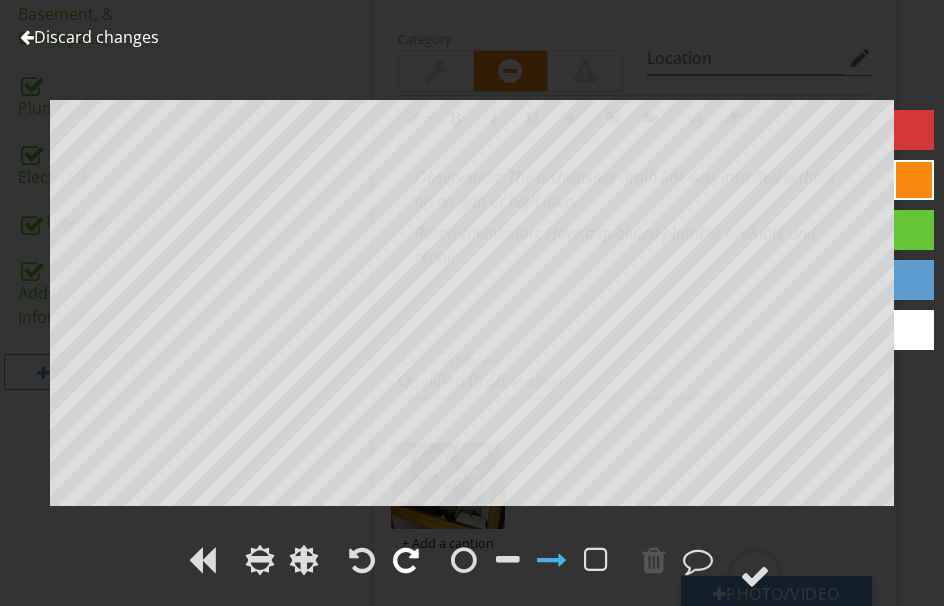 click at bounding box center [406, 560] 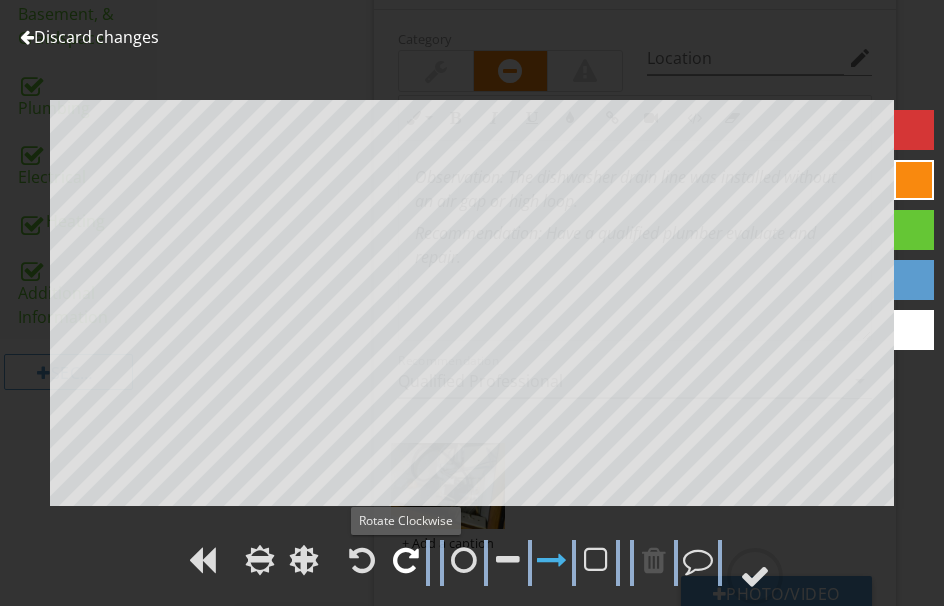 click at bounding box center (406, 560) 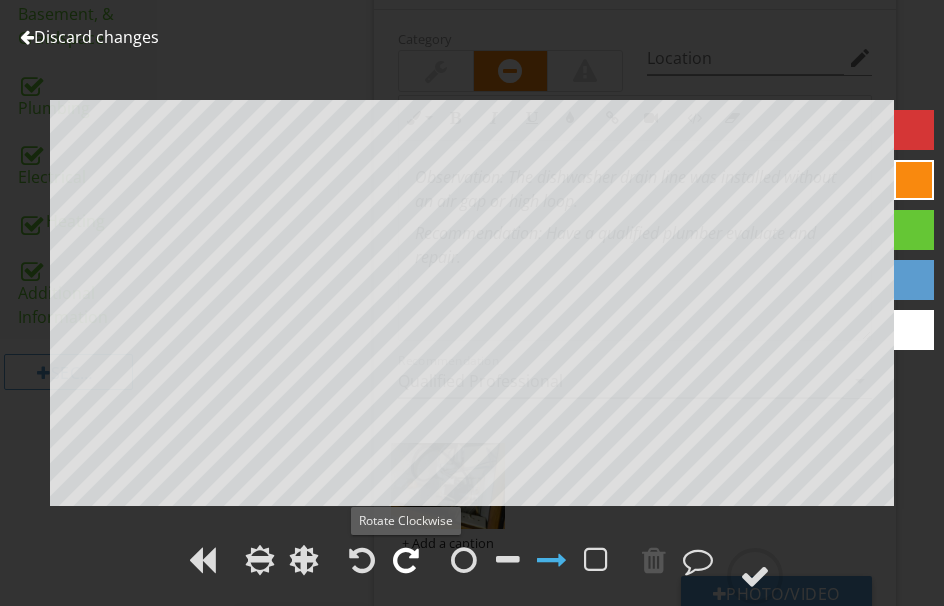click at bounding box center [406, 560] 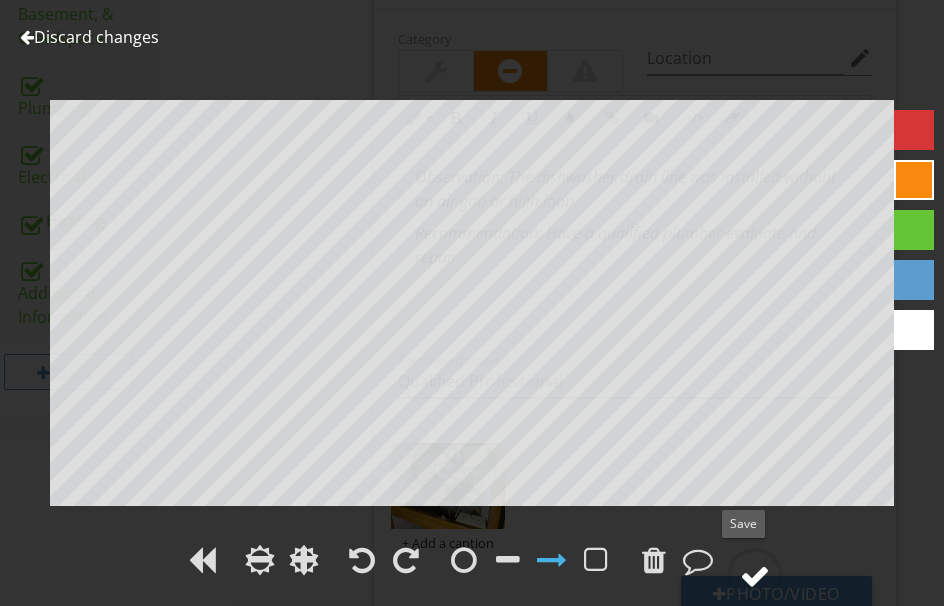 click at bounding box center [755, 576] 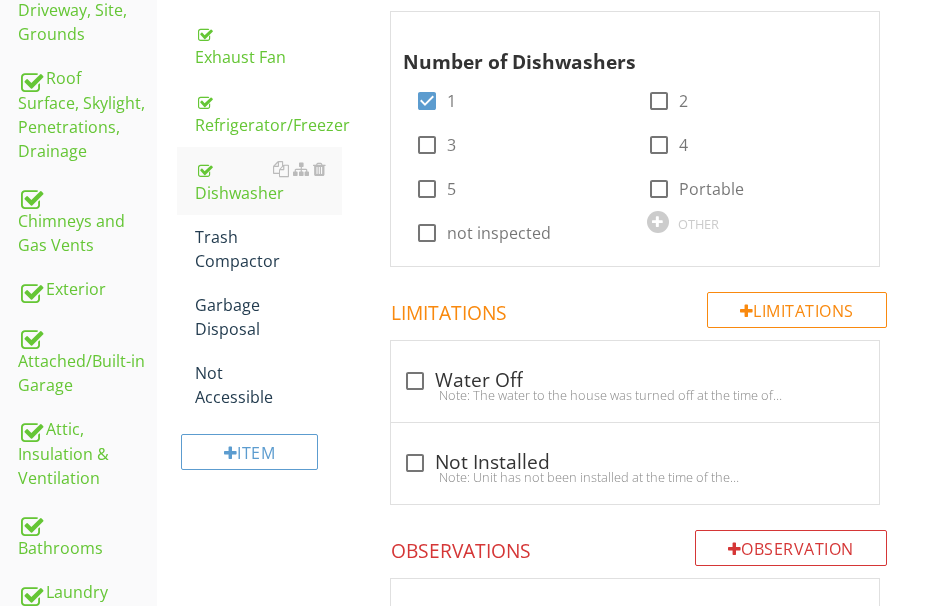 scroll, scrollTop: 560, scrollLeft: 0, axis: vertical 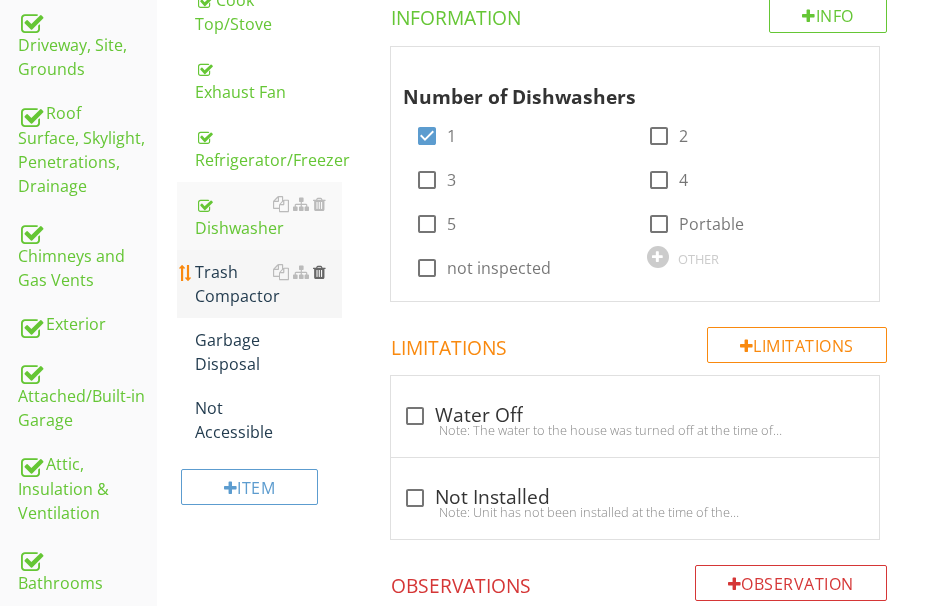 click at bounding box center [319, 272] 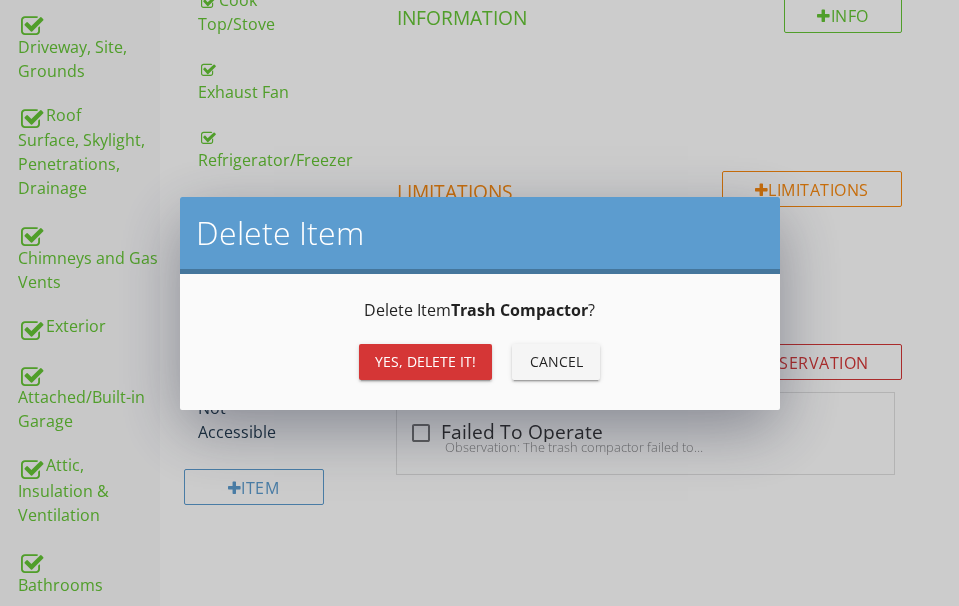 click on "Yes, Delete it!" at bounding box center [425, 361] 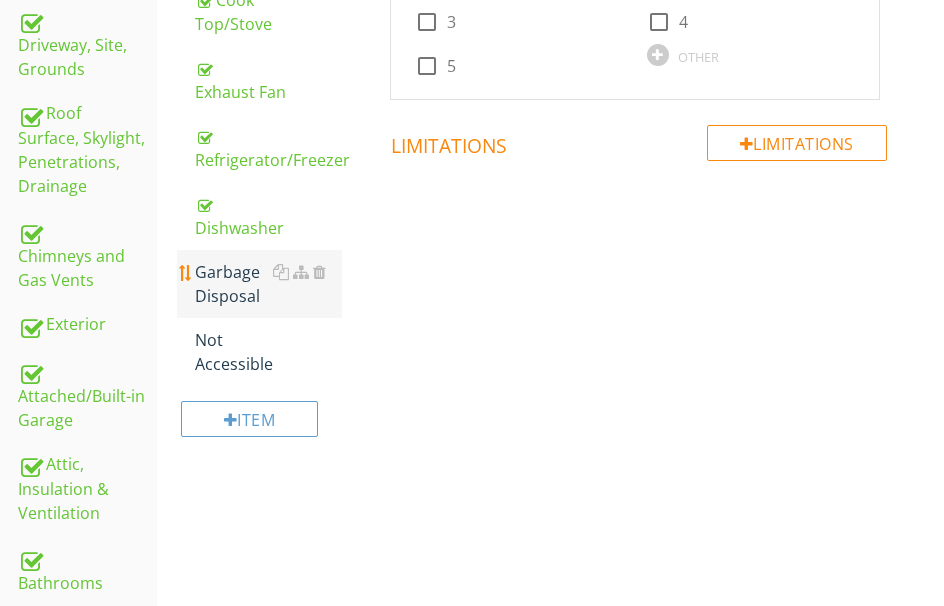 click on "Garbage Disposal" at bounding box center [268, 284] 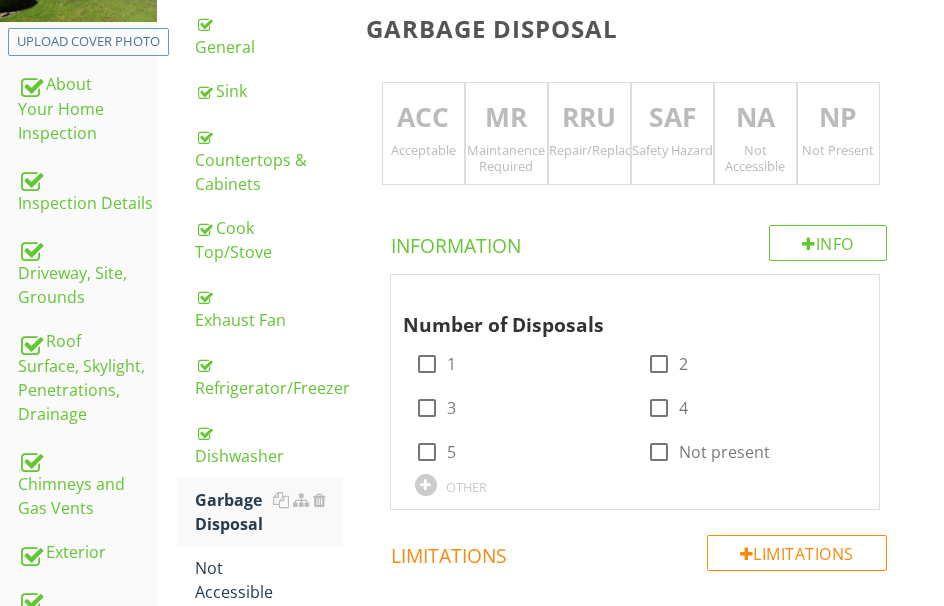 scroll, scrollTop: 260, scrollLeft: 0, axis: vertical 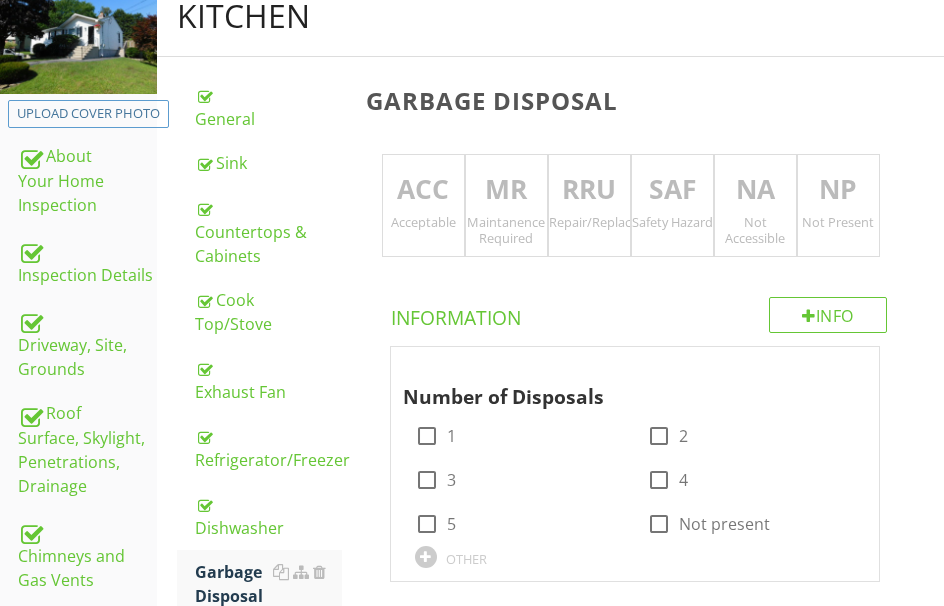 click on "ACC" at bounding box center [423, 190] 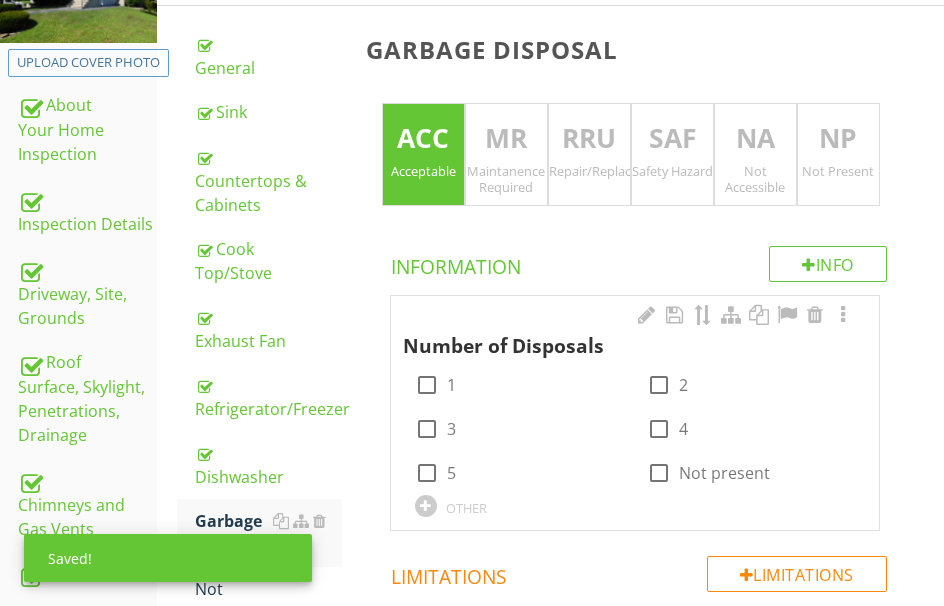 scroll, scrollTop: 360, scrollLeft: 0, axis: vertical 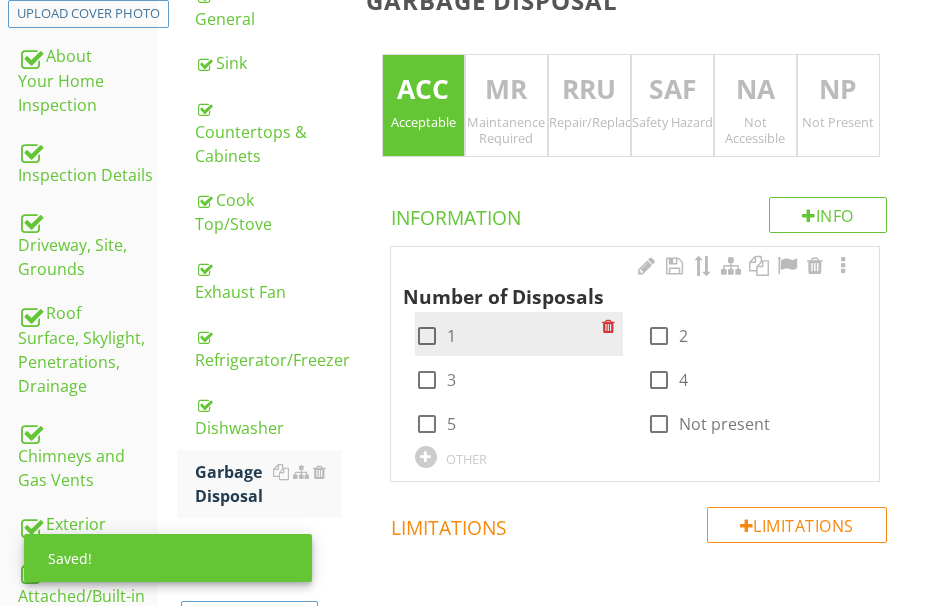 click at bounding box center [427, 336] 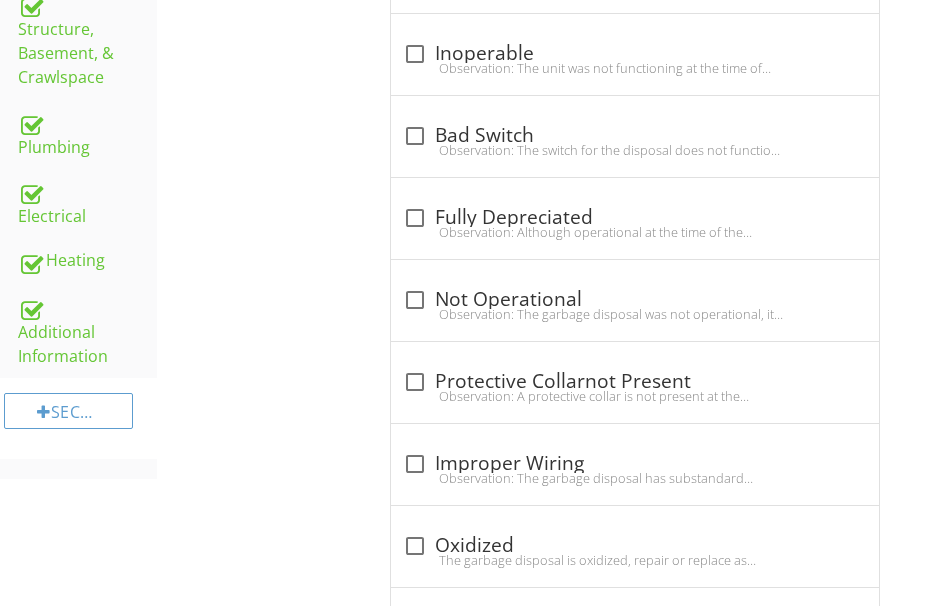 scroll, scrollTop: 1435, scrollLeft: 0, axis: vertical 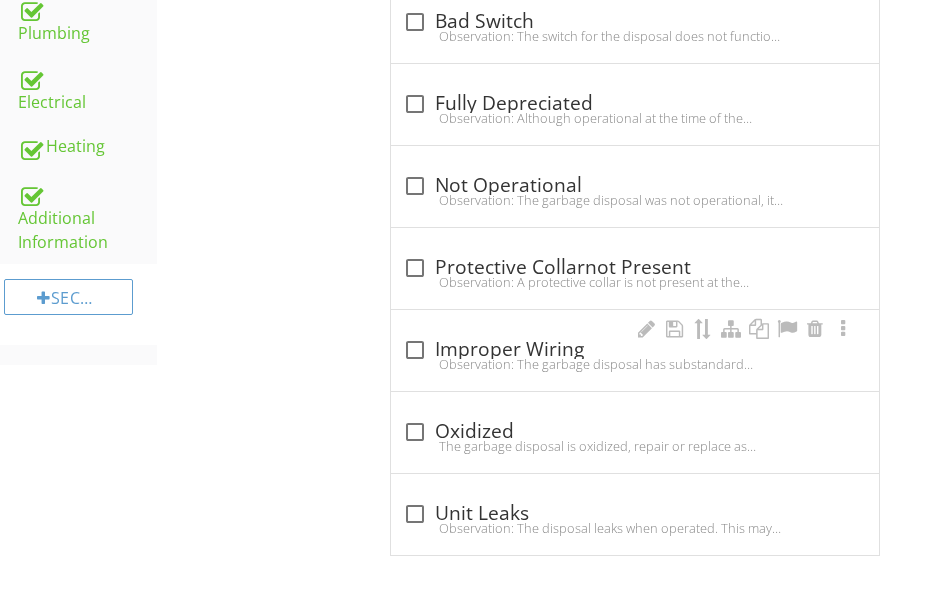 click on "Observation: The garbage disposal has substandard wiring.Recommendation: The client should consult with a qualified contractor to determine the full extent and cost of repairs" at bounding box center [635, 364] 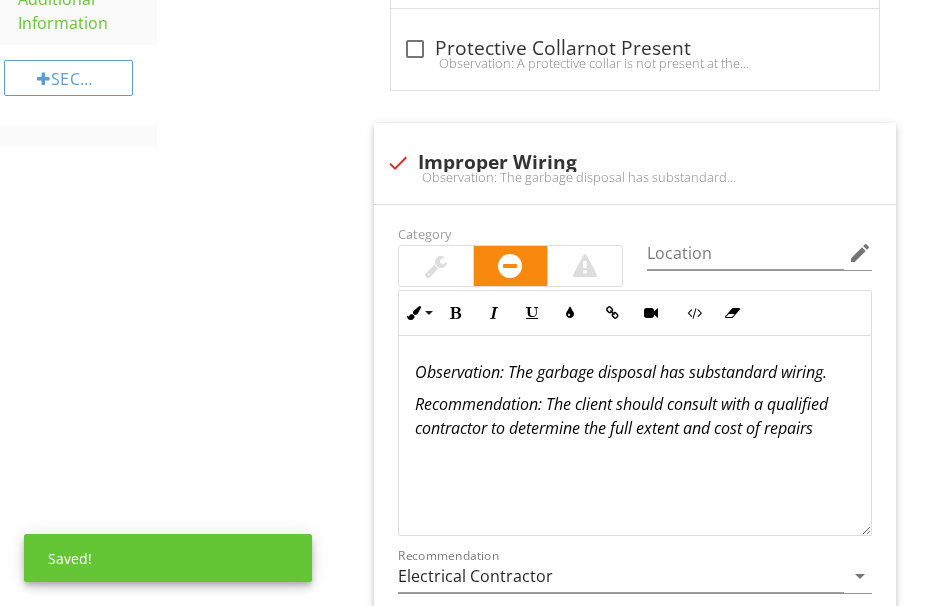 scroll, scrollTop: 1735, scrollLeft: 0, axis: vertical 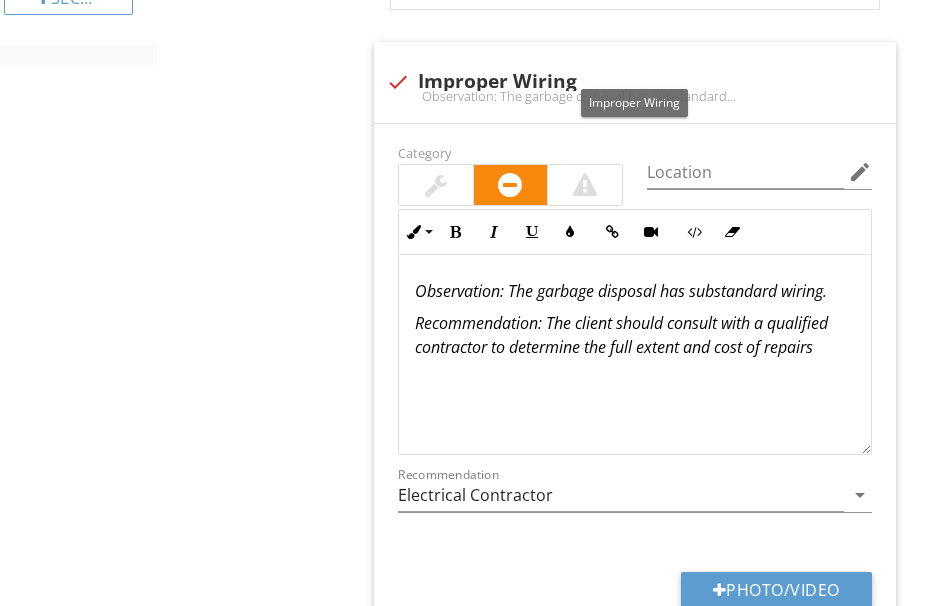 drag, startPoint x: 396, startPoint y: 77, endPoint x: 388, endPoint y: 102, distance: 26.24881 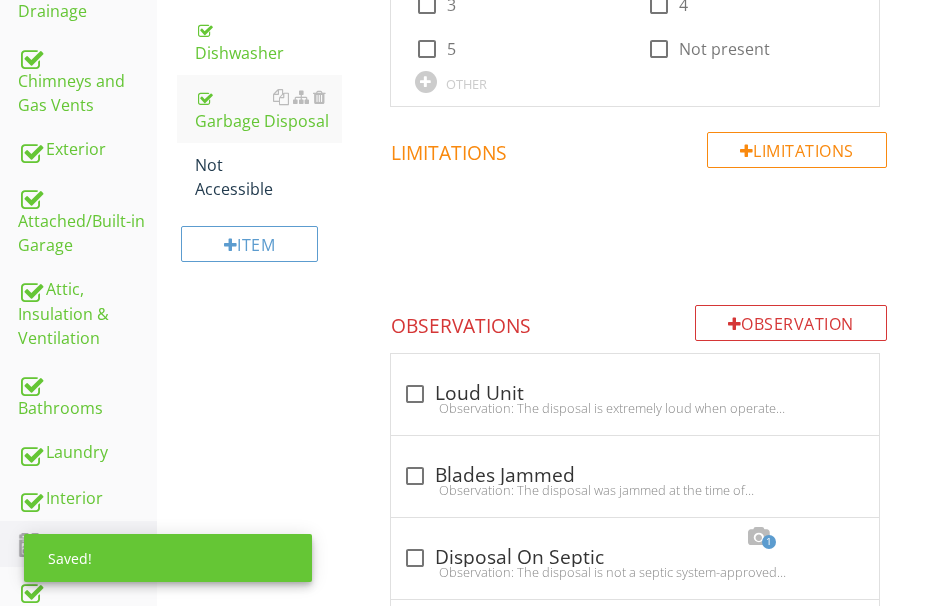 scroll, scrollTop: 535, scrollLeft: 0, axis: vertical 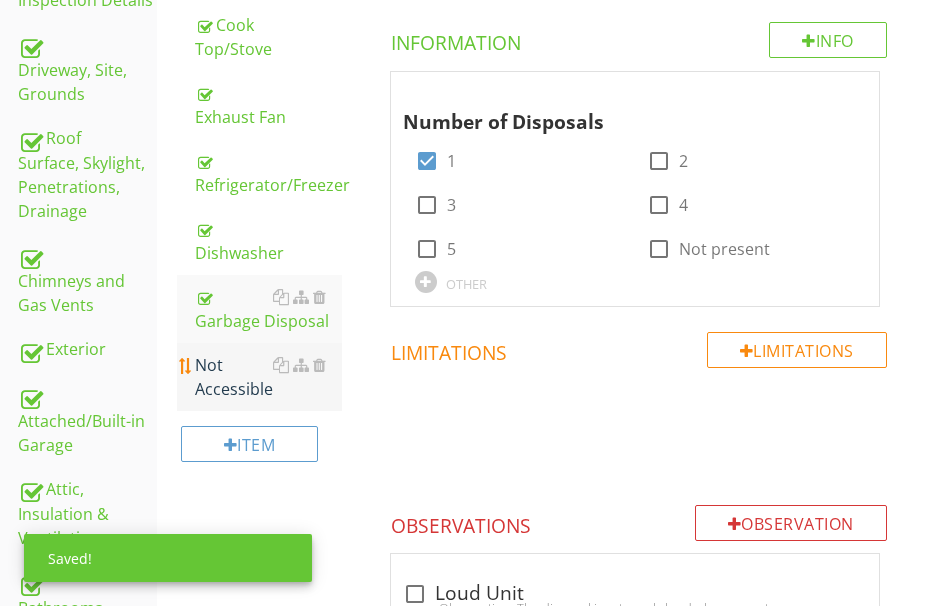 click on "Not Accessible" at bounding box center (268, 377) 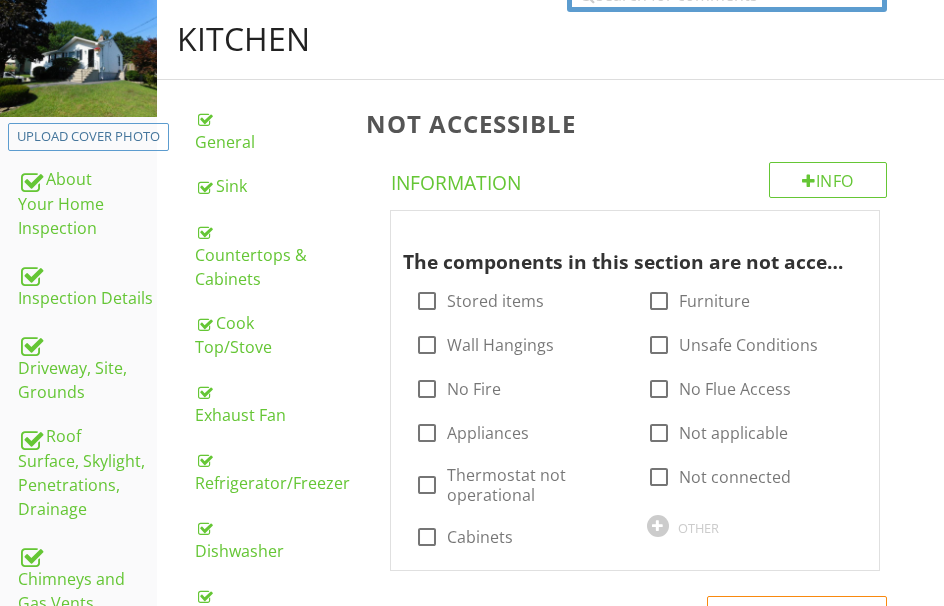 scroll, scrollTop: 235, scrollLeft: 0, axis: vertical 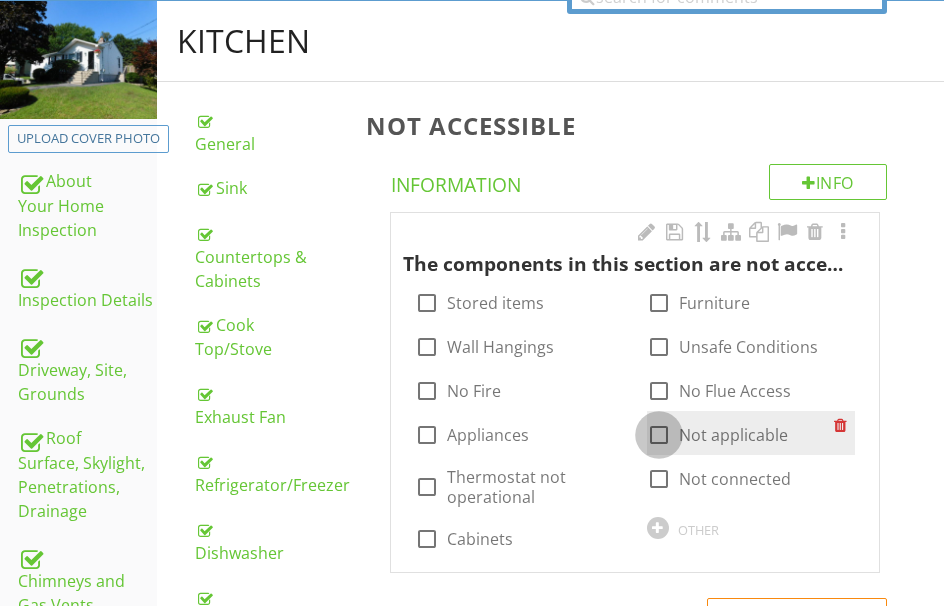 click at bounding box center (659, 435) 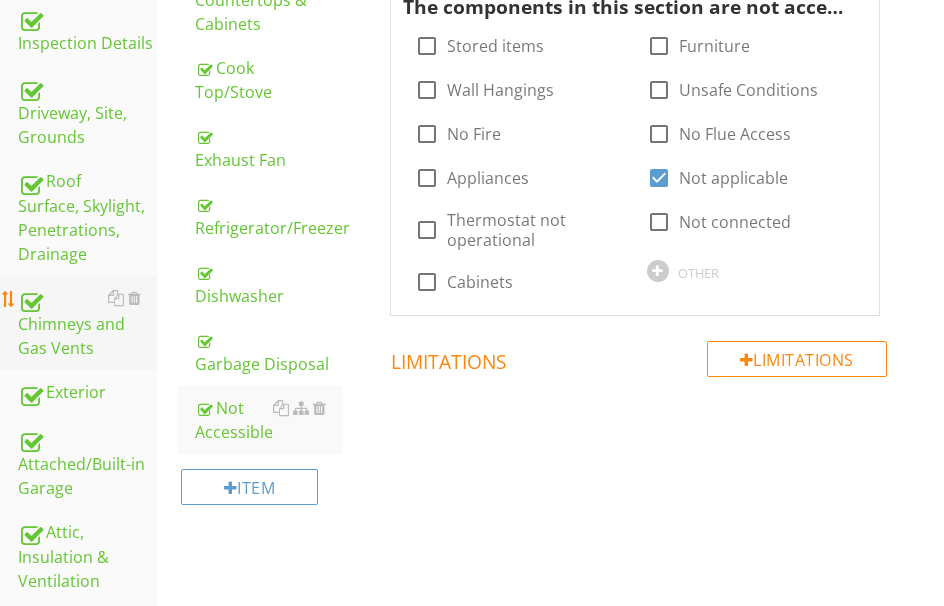 scroll, scrollTop: 494, scrollLeft: 0, axis: vertical 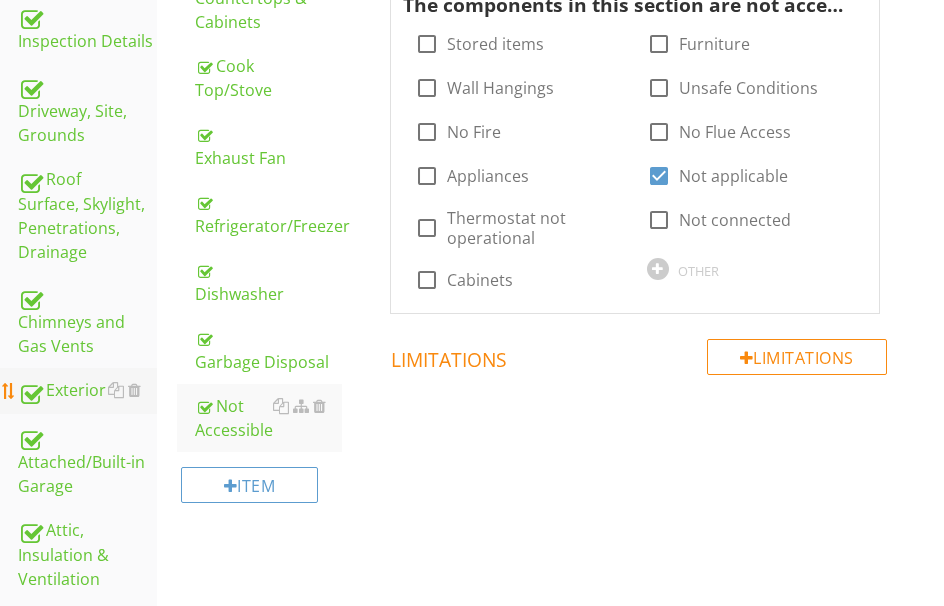 click on "Exterior" at bounding box center (87, 391) 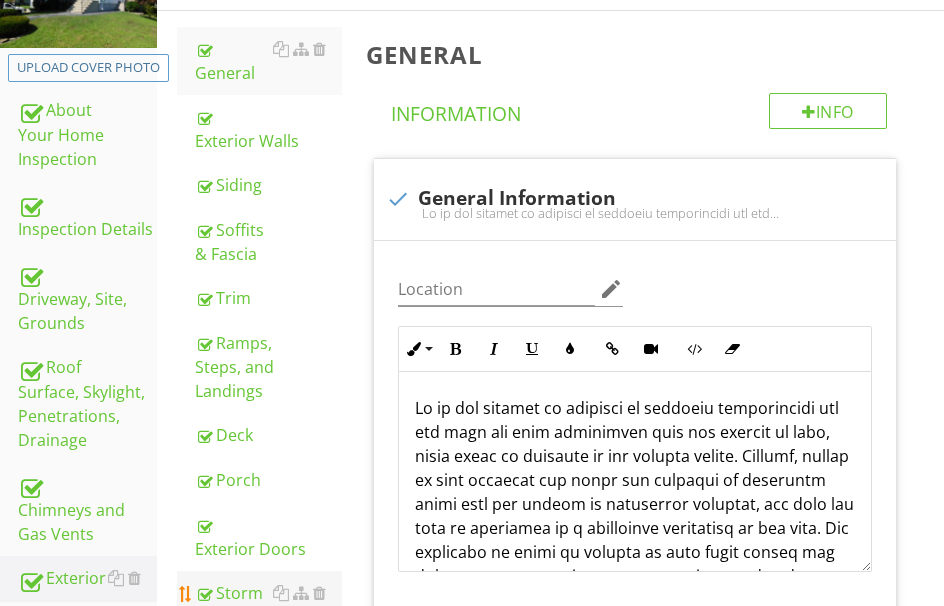 scroll, scrollTop: 294, scrollLeft: 0, axis: vertical 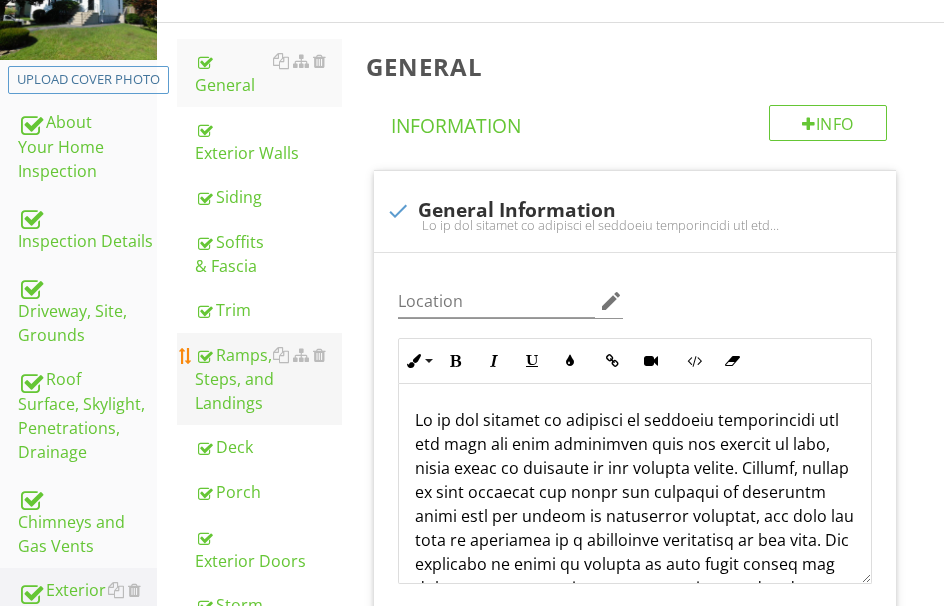 click on "Ramps, Steps, and Landings" at bounding box center [268, 379] 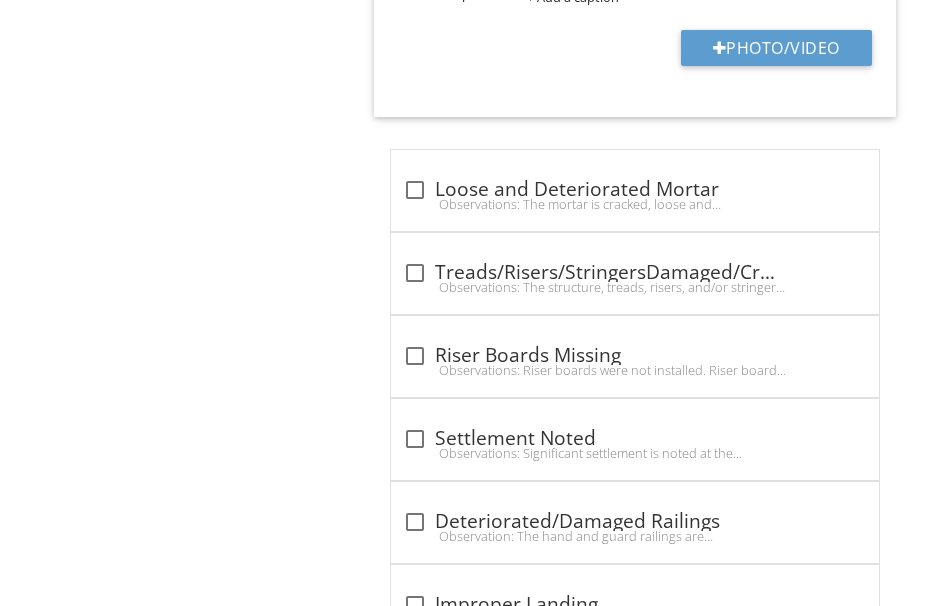 scroll, scrollTop: 2094, scrollLeft: 0, axis: vertical 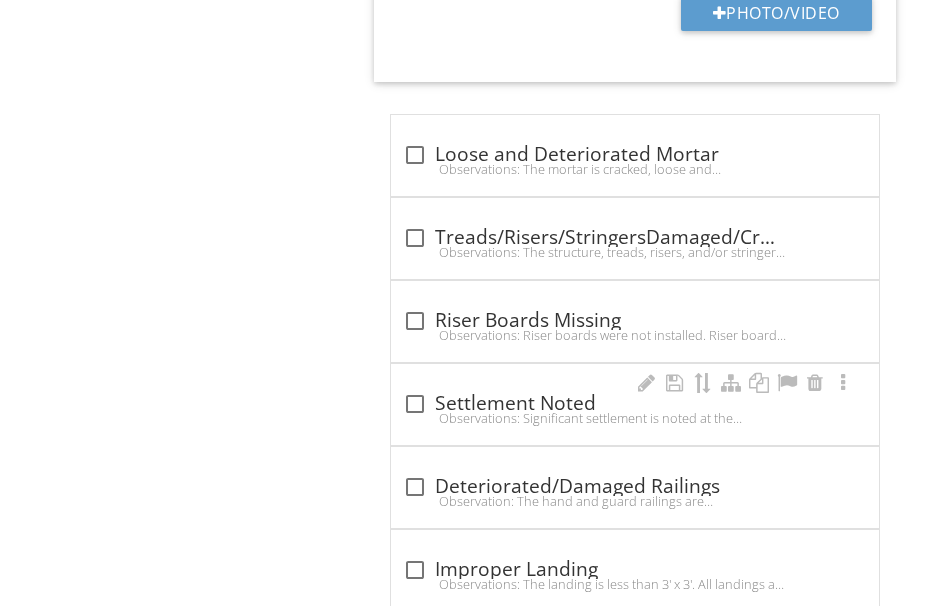 click on "Observations: Significant settlement is noted at the steps.Recommendation: The clients should consult with a qualified contractor to determine the full extent and cost of repair." at bounding box center [635, 418] 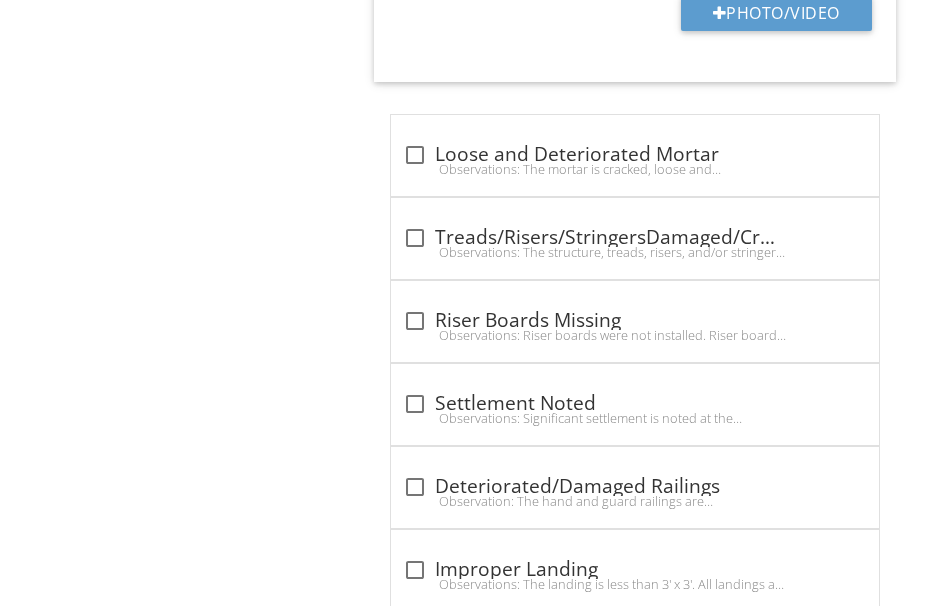 checkbox on "true" 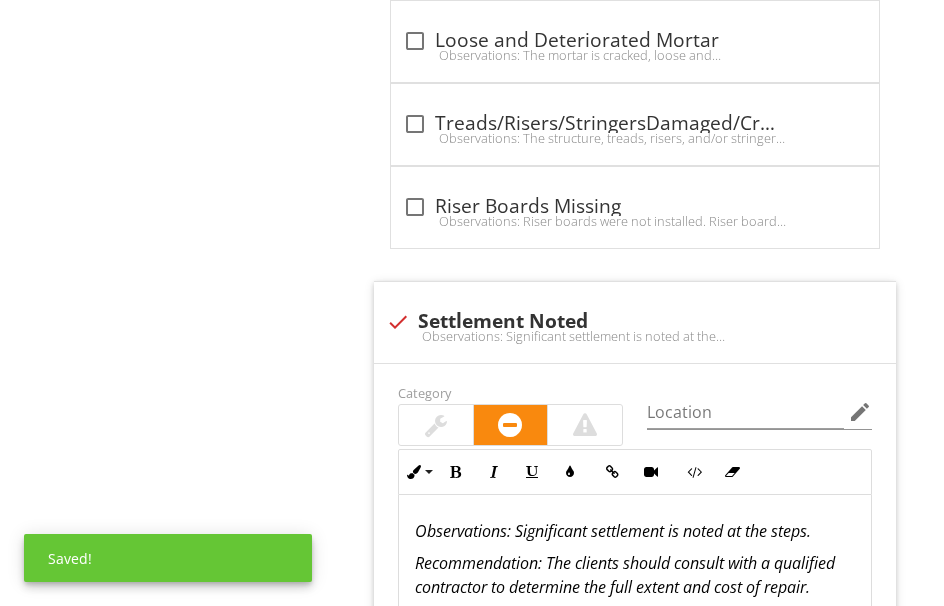 scroll, scrollTop: 2294, scrollLeft: 0, axis: vertical 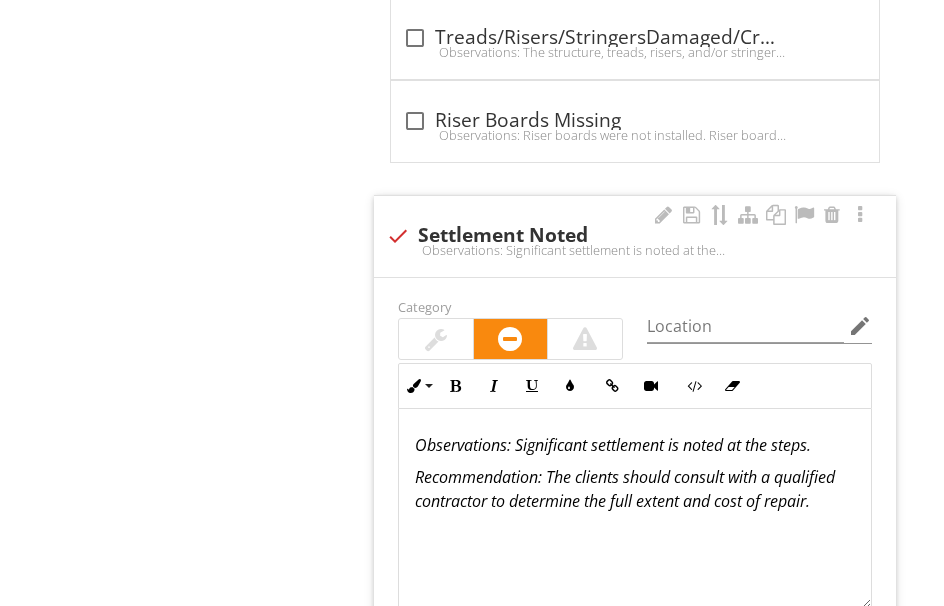 click on ": Significant settlement is noted at the steps." at bounding box center [659, 445] 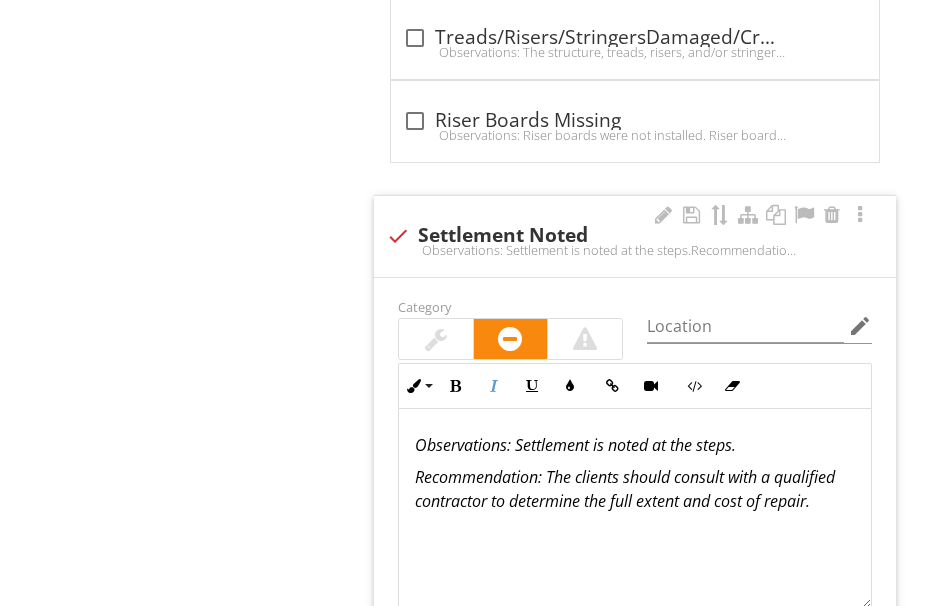 click on ": Settlement is noted at the steps." at bounding box center (621, 445) 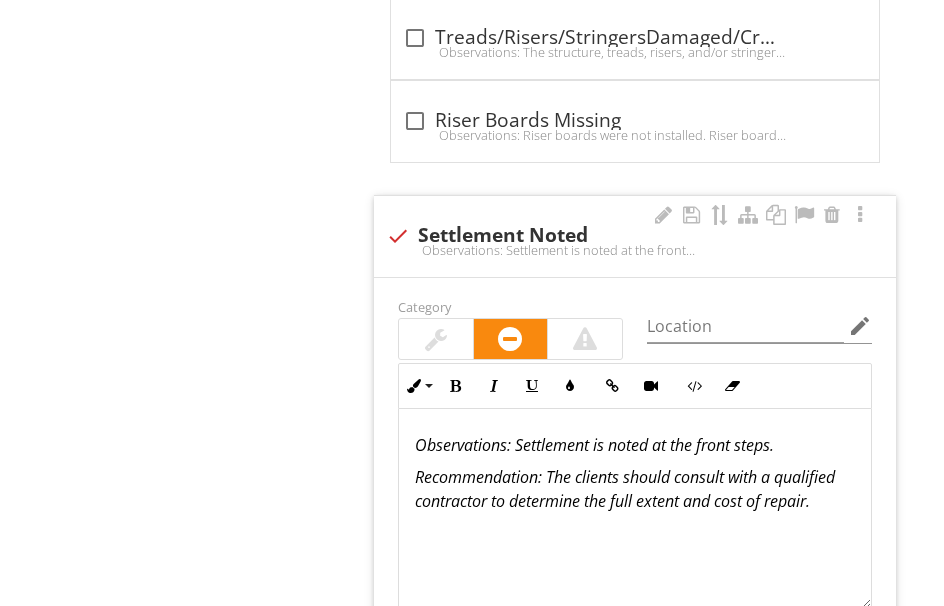 click at bounding box center [436, 339] 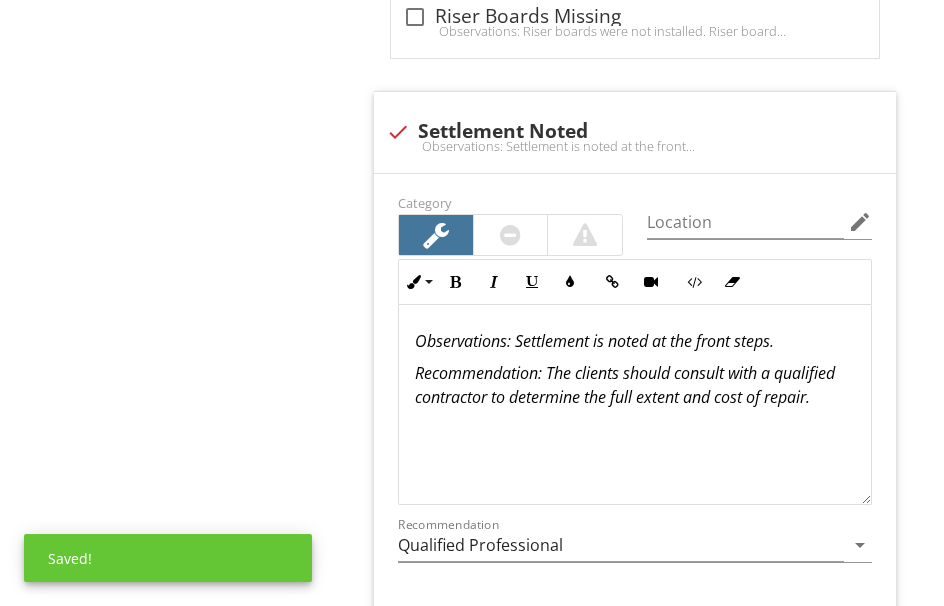 scroll, scrollTop: 2594, scrollLeft: 0, axis: vertical 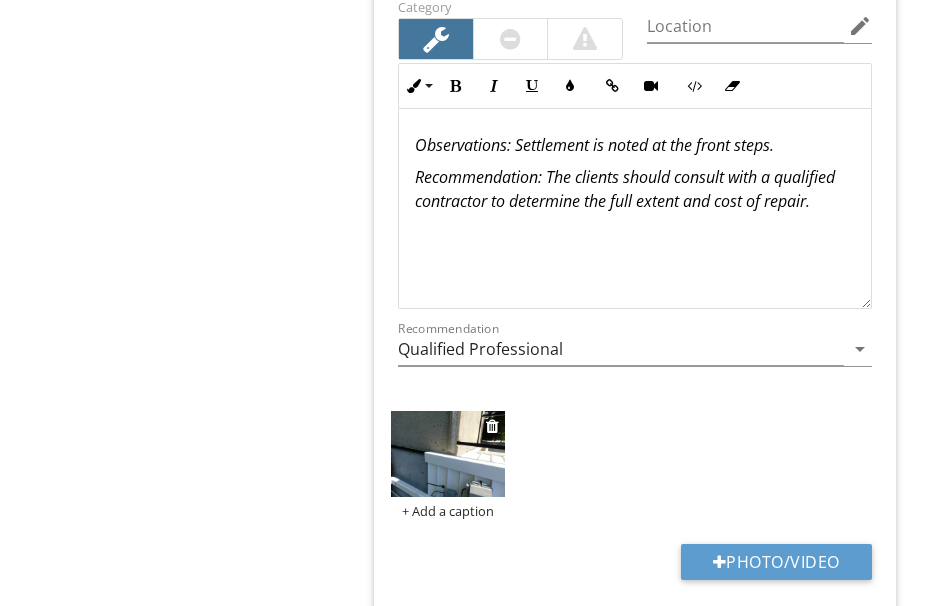 click at bounding box center [448, 454] 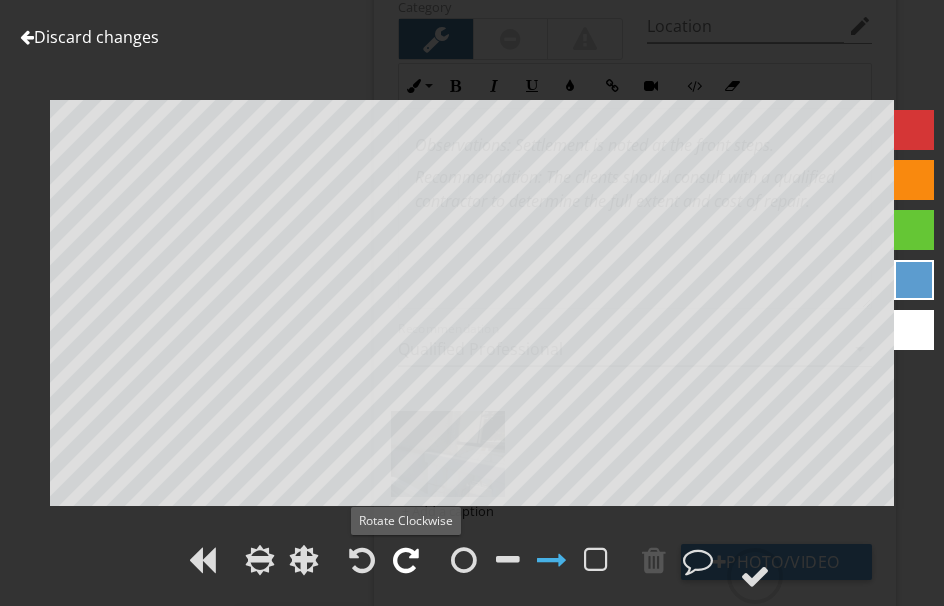 click at bounding box center [406, 560] 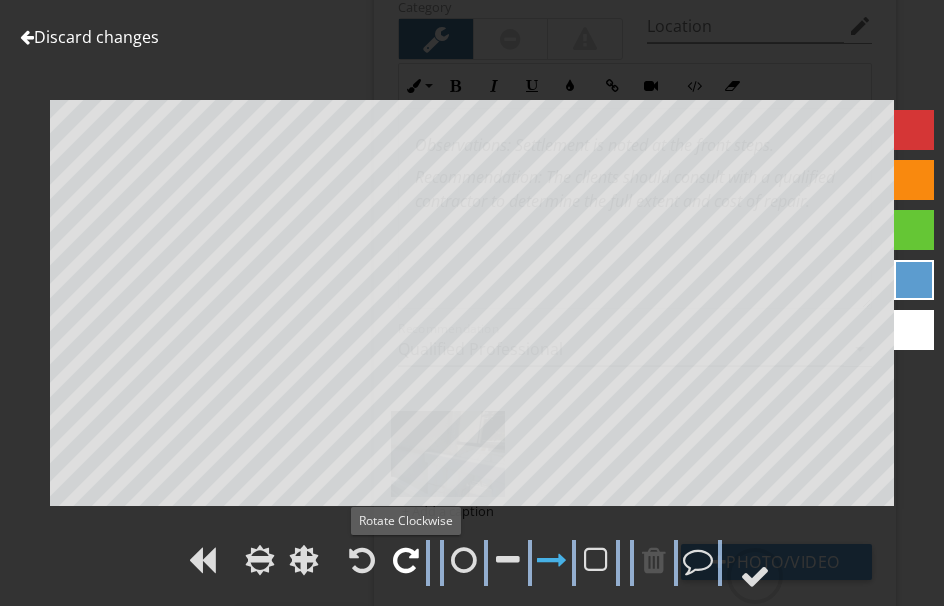 click at bounding box center (406, 560) 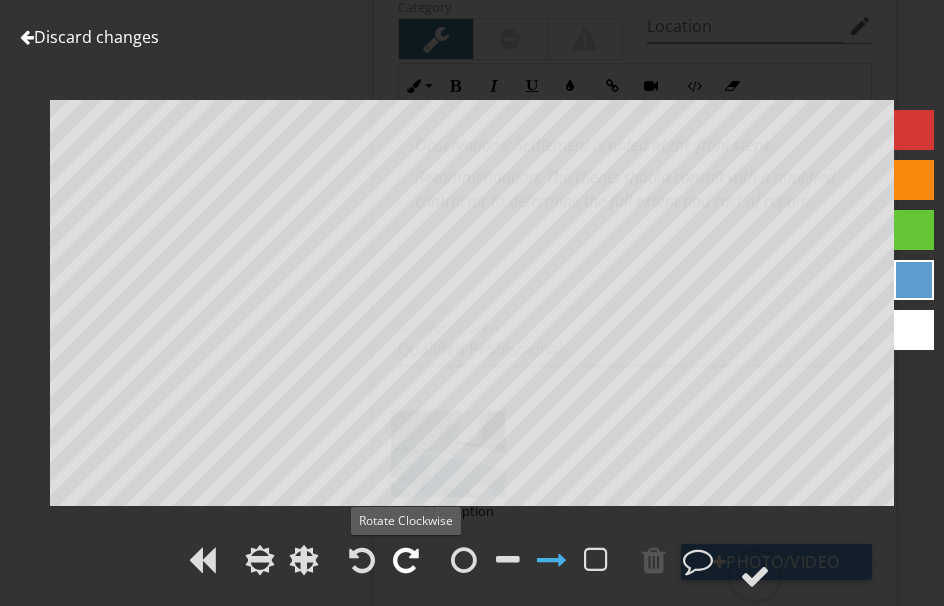 click at bounding box center [406, 560] 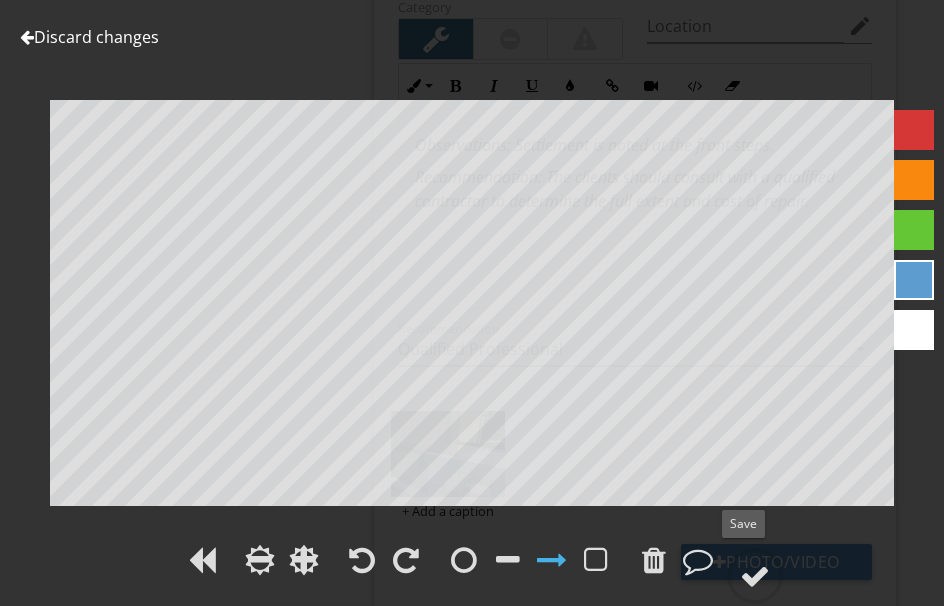 drag, startPoint x: 758, startPoint y: 574, endPoint x: 884, endPoint y: 510, distance: 141.32233 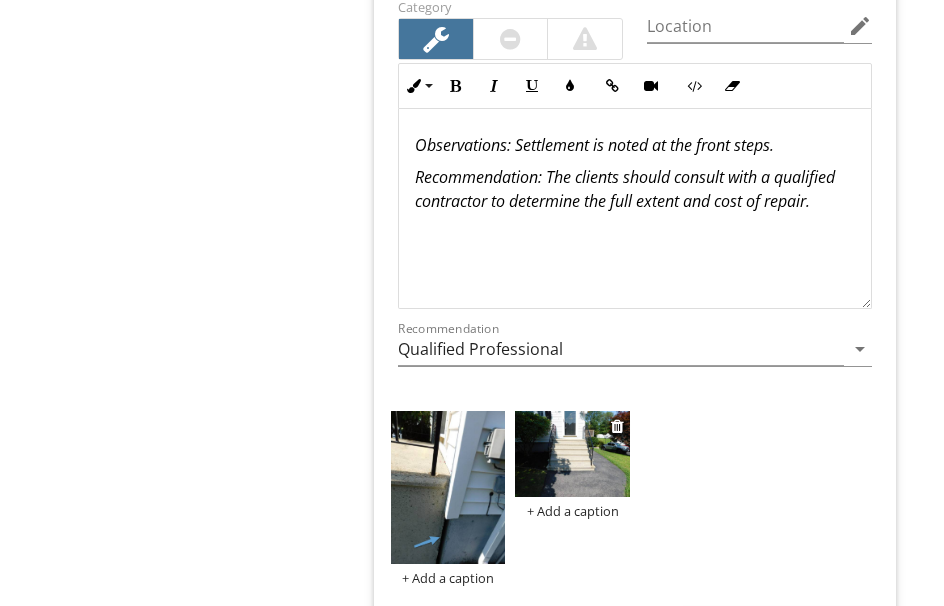 click at bounding box center (572, 454) 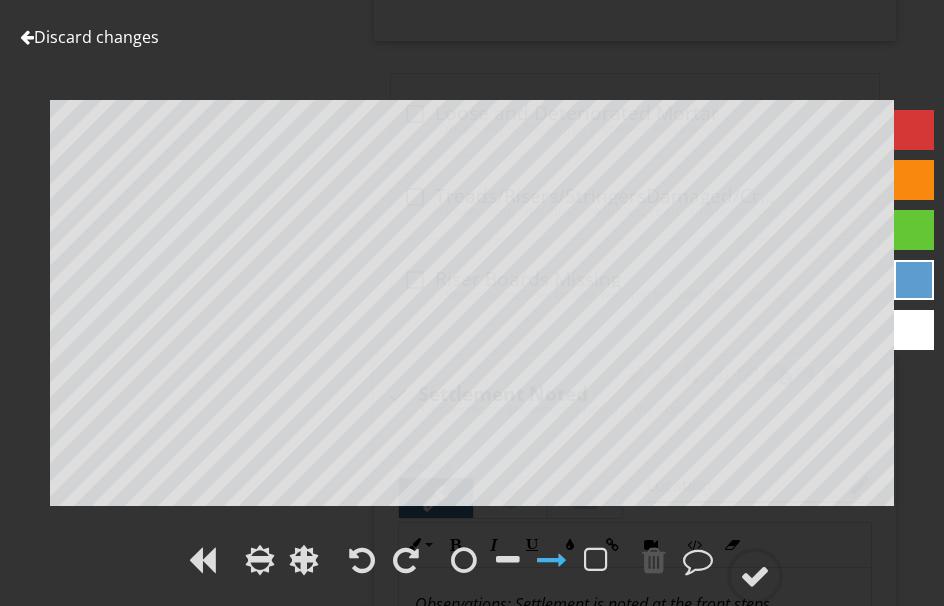 scroll, scrollTop: 2094, scrollLeft: 0, axis: vertical 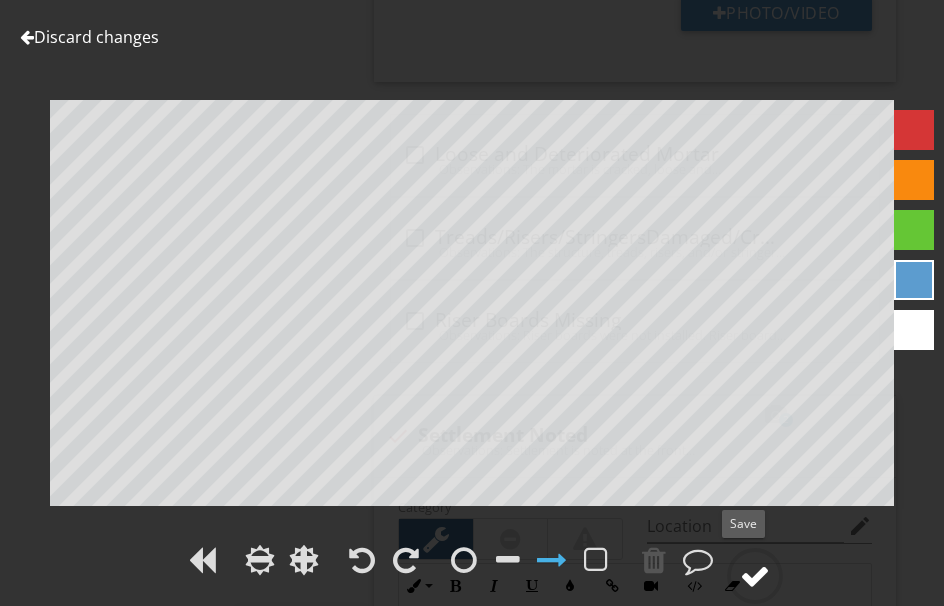 click at bounding box center [755, 576] 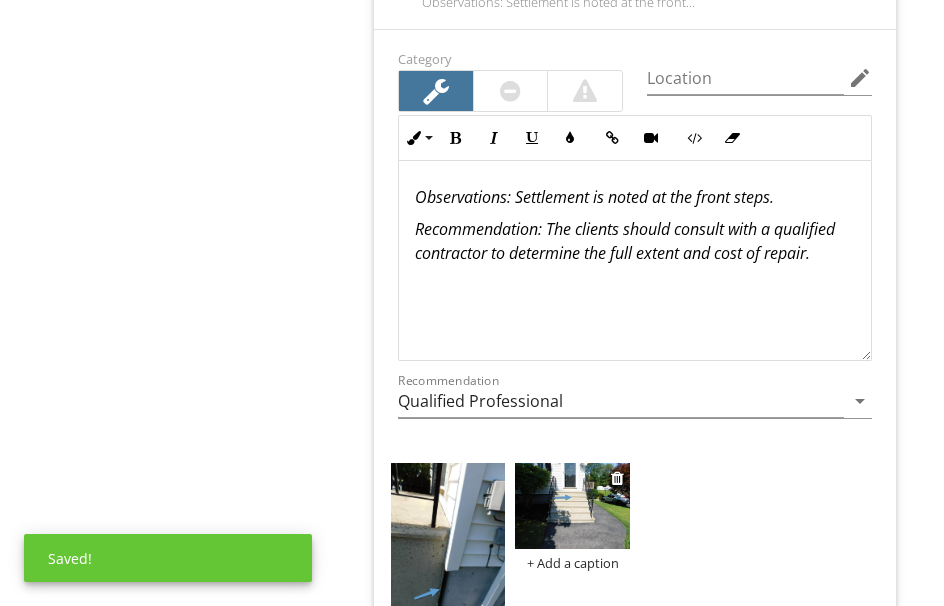 scroll, scrollTop: 2594, scrollLeft: 0, axis: vertical 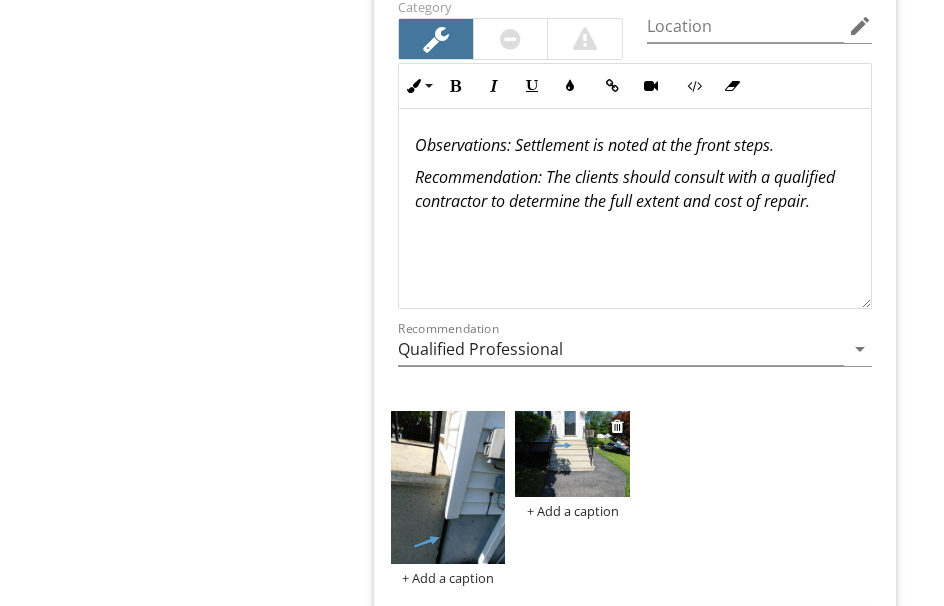 click at bounding box center [572, 454] 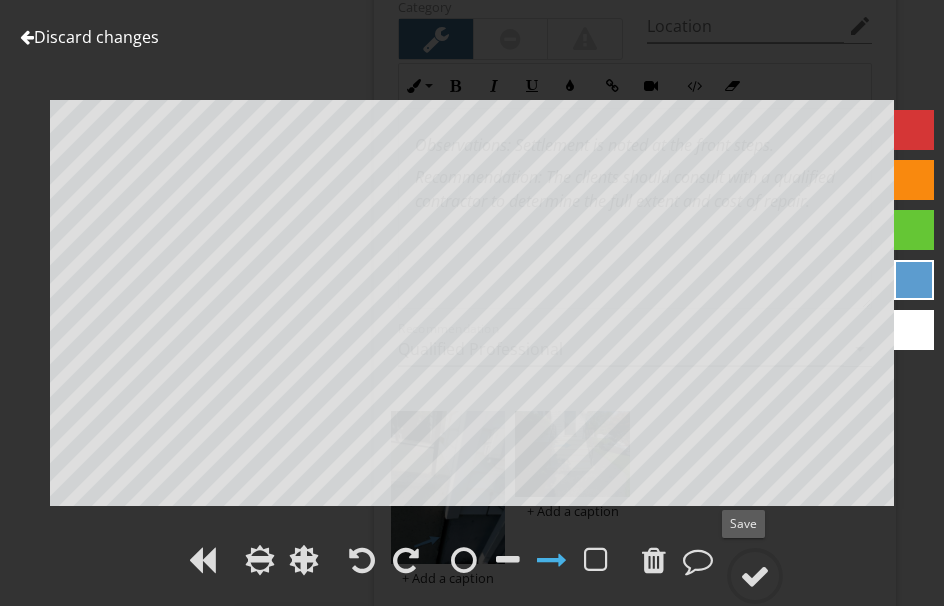 drag, startPoint x: 760, startPoint y: 569, endPoint x: 800, endPoint y: 514, distance: 68.007355 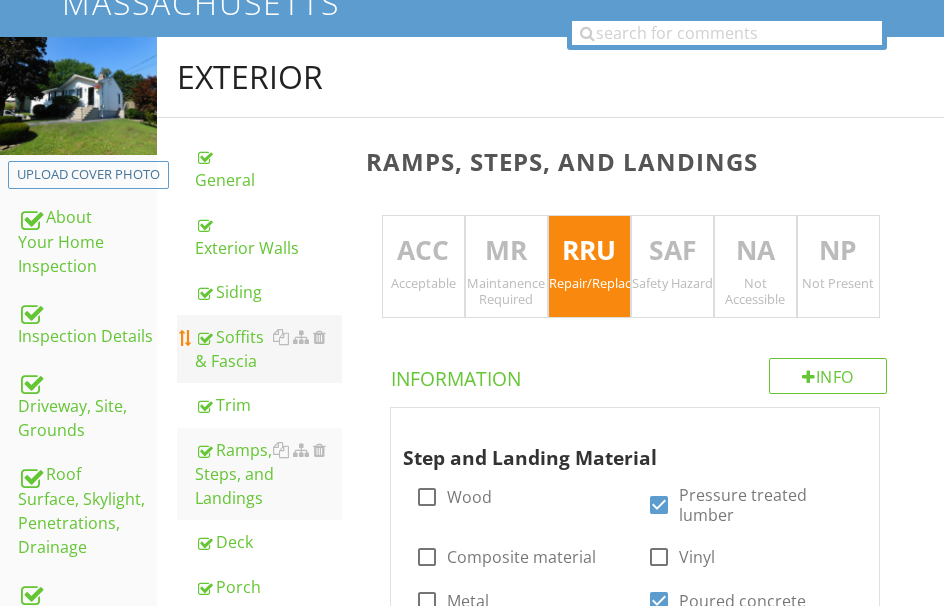 scroll, scrollTop: 194, scrollLeft: 0, axis: vertical 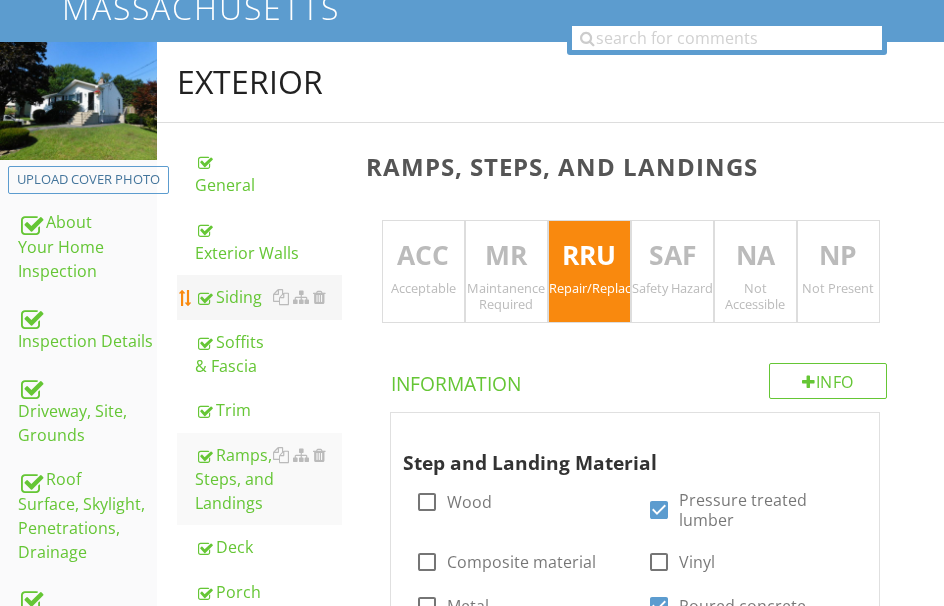 click on "Siding" at bounding box center [268, 297] 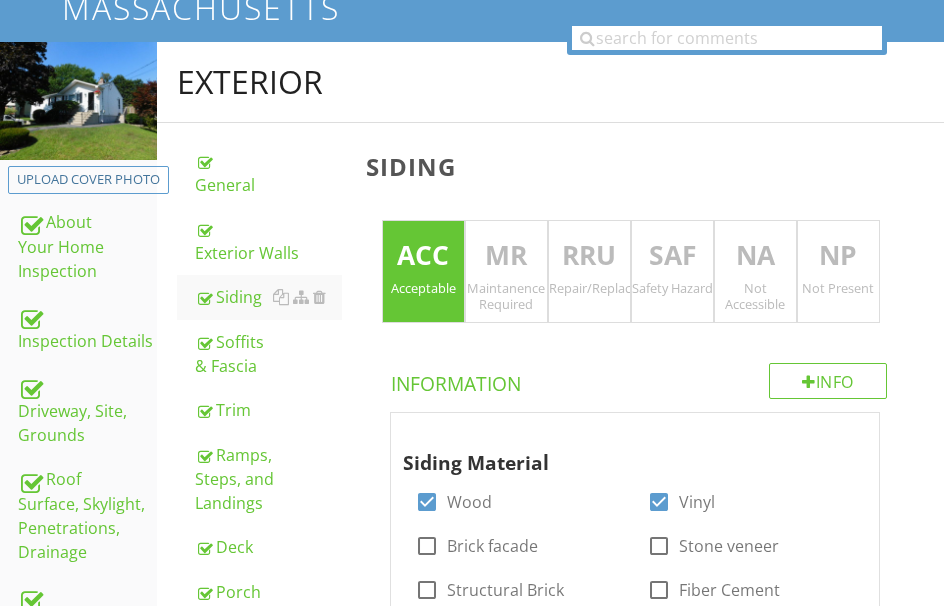 click on "MR" at bounding box center (506, 256) 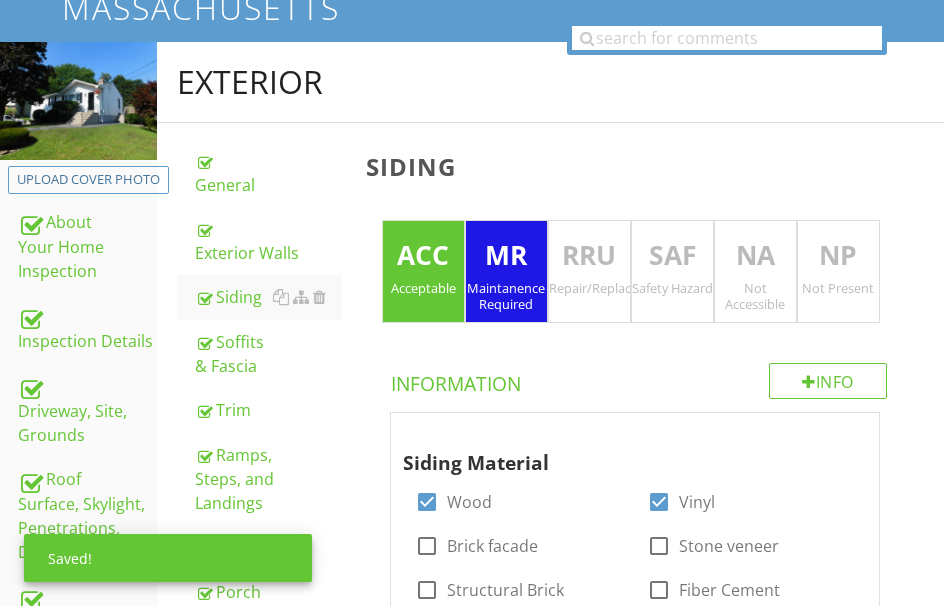 click on "ACC" at bounding box center [423, 256] 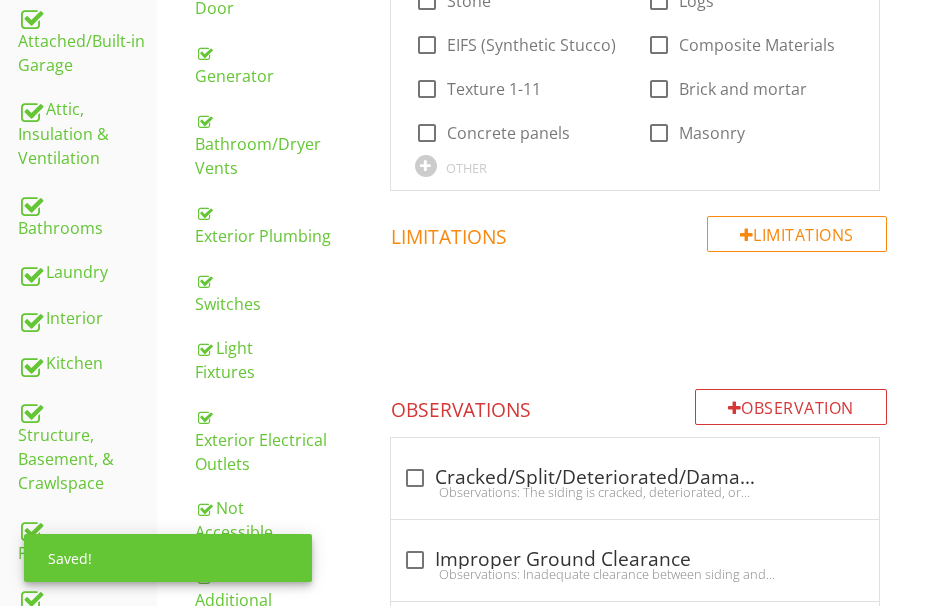 scroll, scrollTop: 994, scrollLeft: 0, axis: vertical 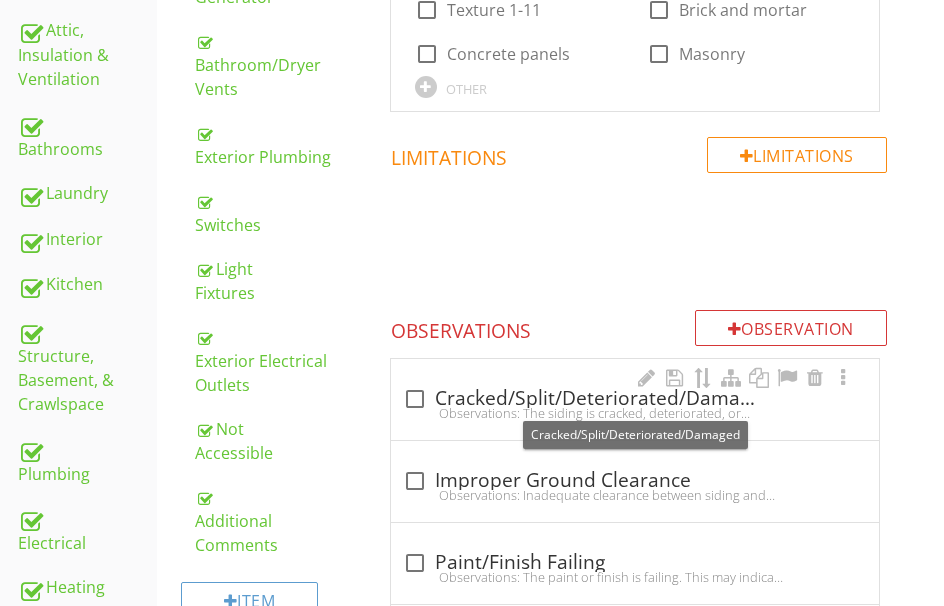 click on "check_box_outline_blank
Cracked/Split/Deteriorated/Damaged" at bounding box center [635, 399] 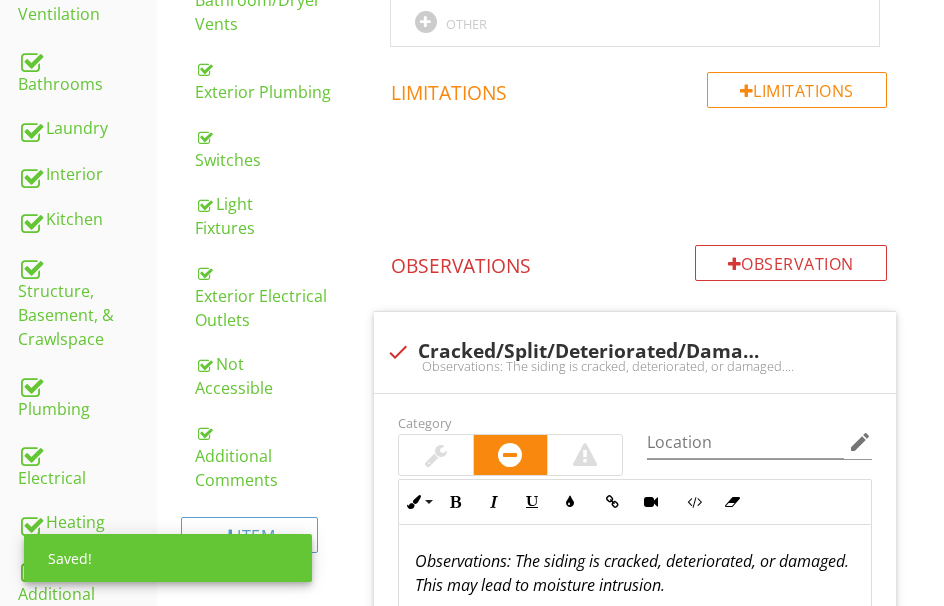 scroll, scrollTop: 1094, scrollLeft: 0, axis: vertical 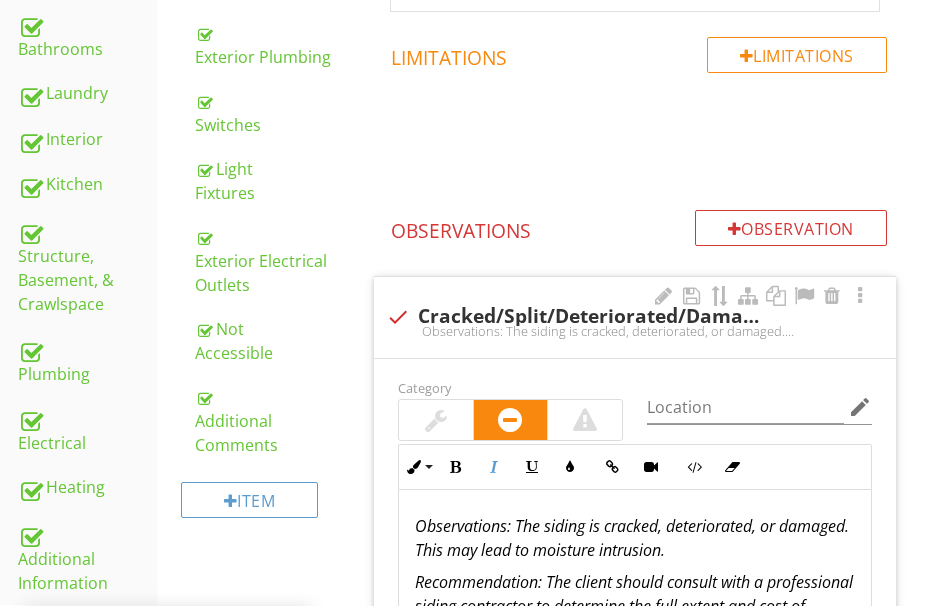 click on ": The siding is cracked, deteriorated, or damaged. This may lead to moisture intrusion." at bounding box center [632, 538] 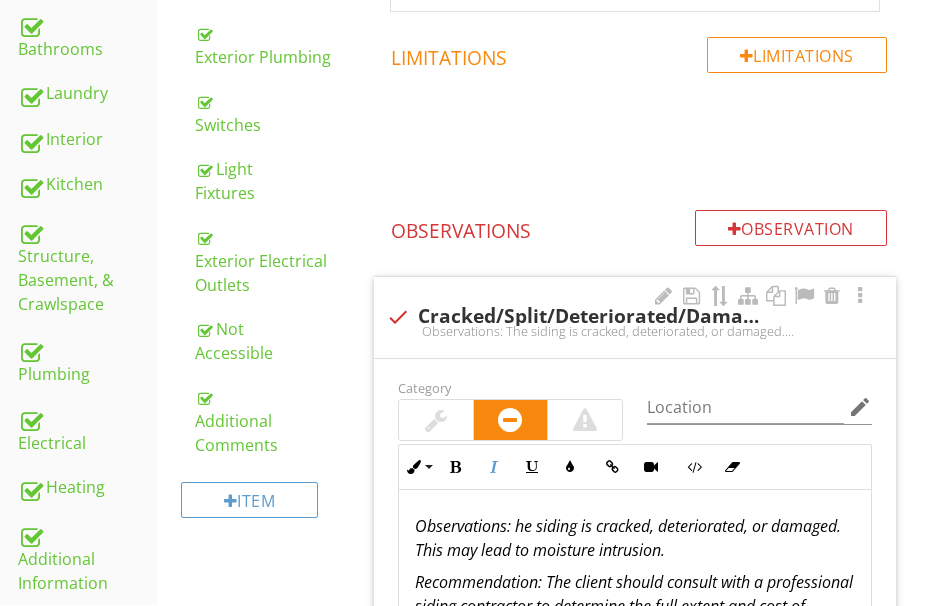 type 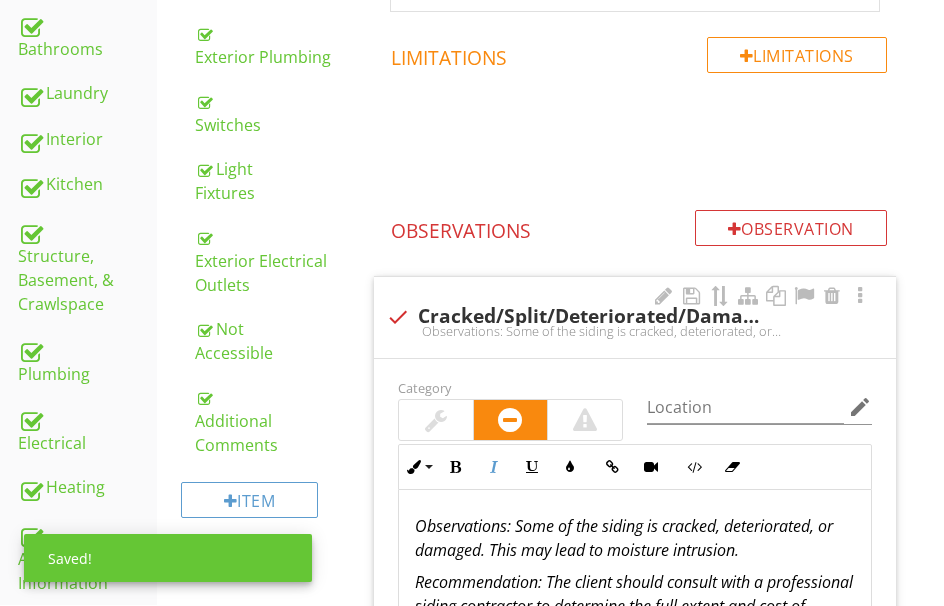 click at bounding box center [436, 420] 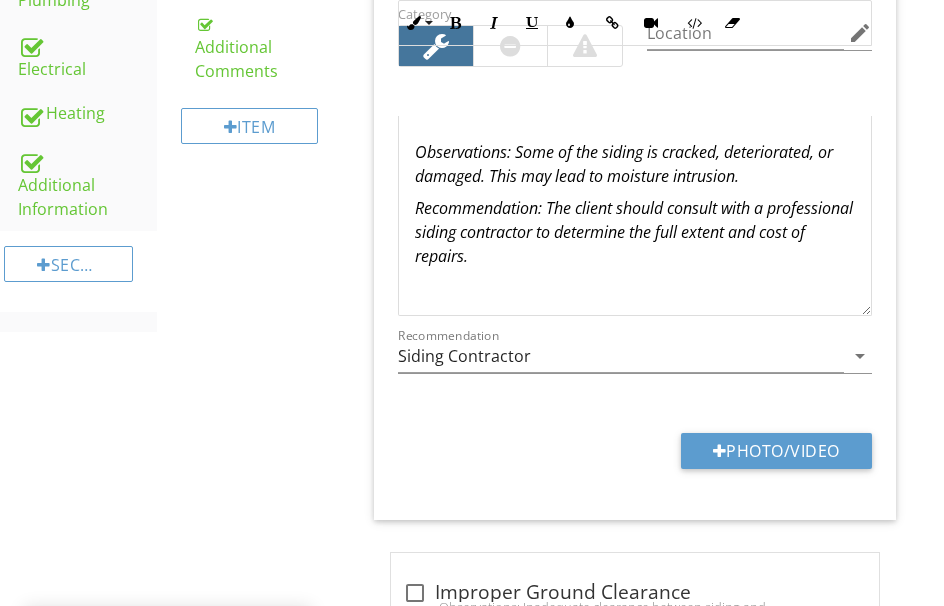 scroll, scrollTop: 1594, scrollLeft: 0, axis: vertical 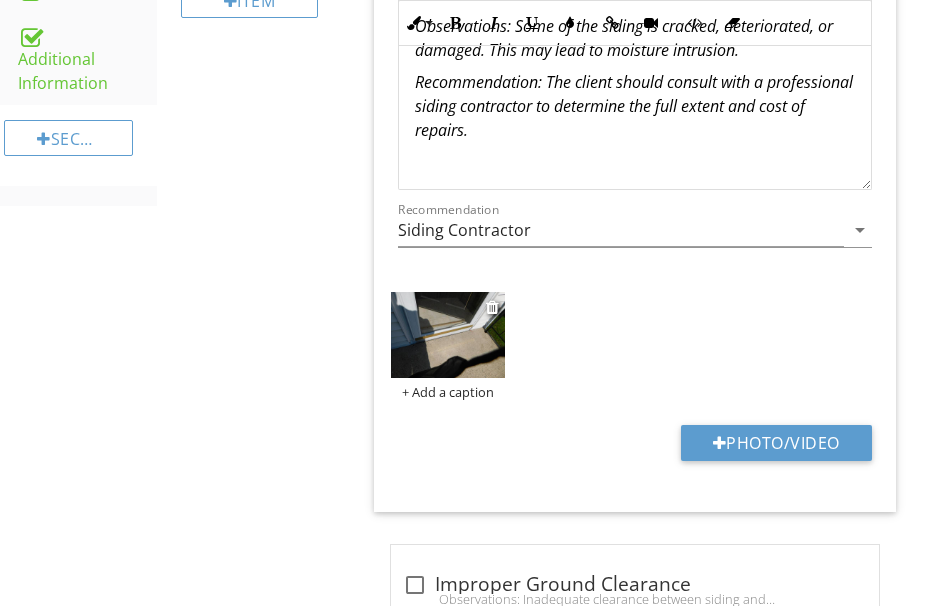 click at bounding box center (448, 335) 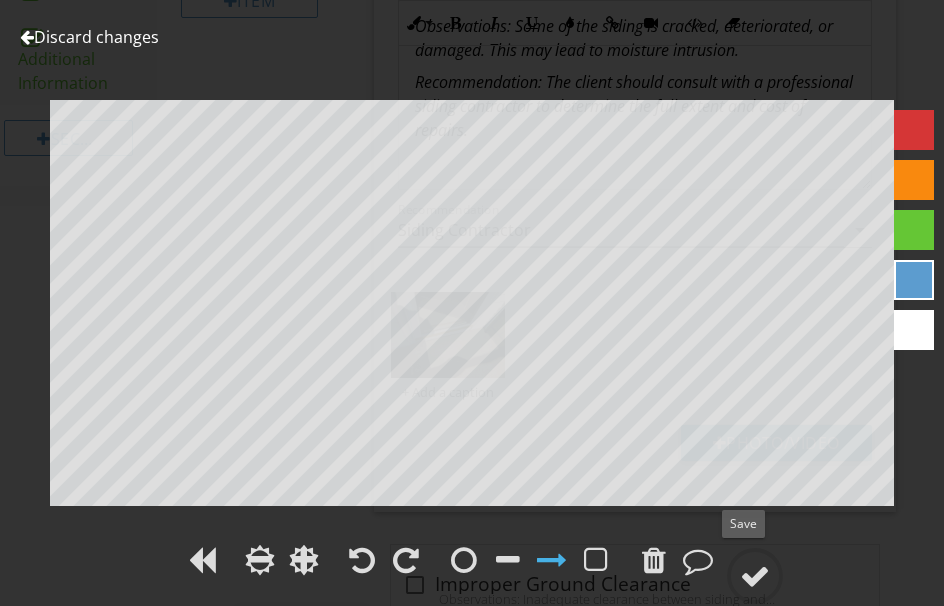 drag, startPoint x: 759, startPoint y: 568, endPoint x: 838, endPoint y: 507, distance: 99.80982 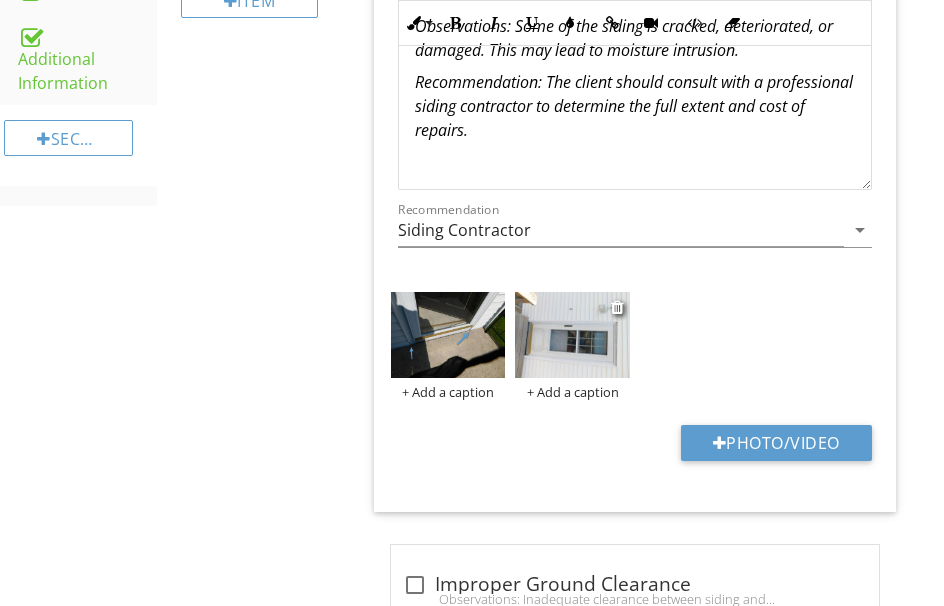 click at bounding box center (572, 335) 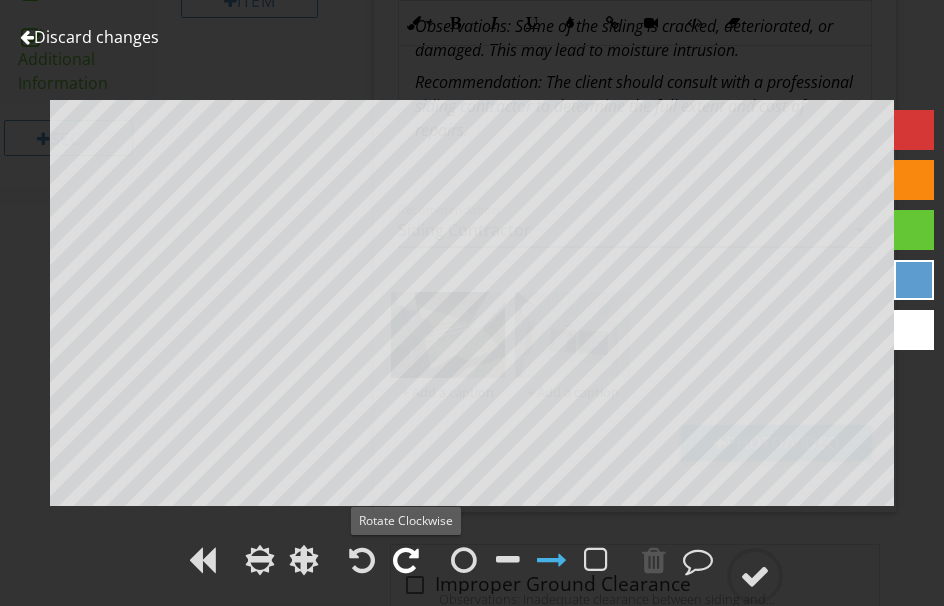 click at bounding box center [406, 560] 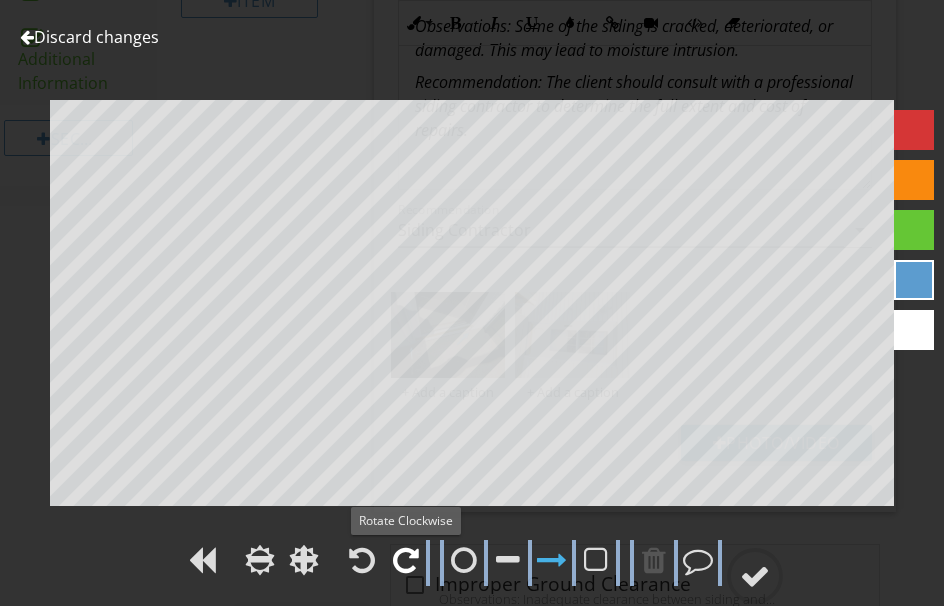 click at bounding box center [406, 560] 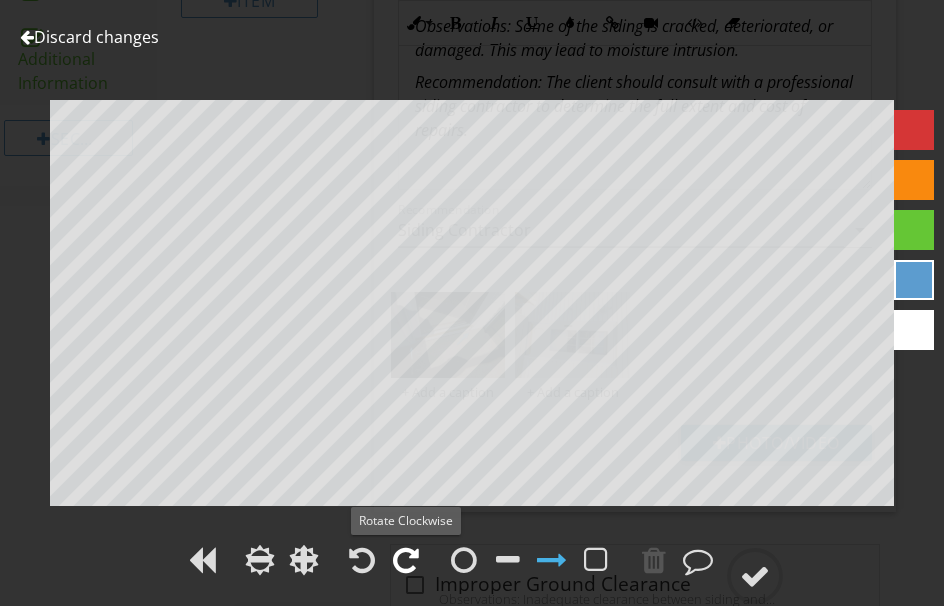 click at bounding box center [406, 560] 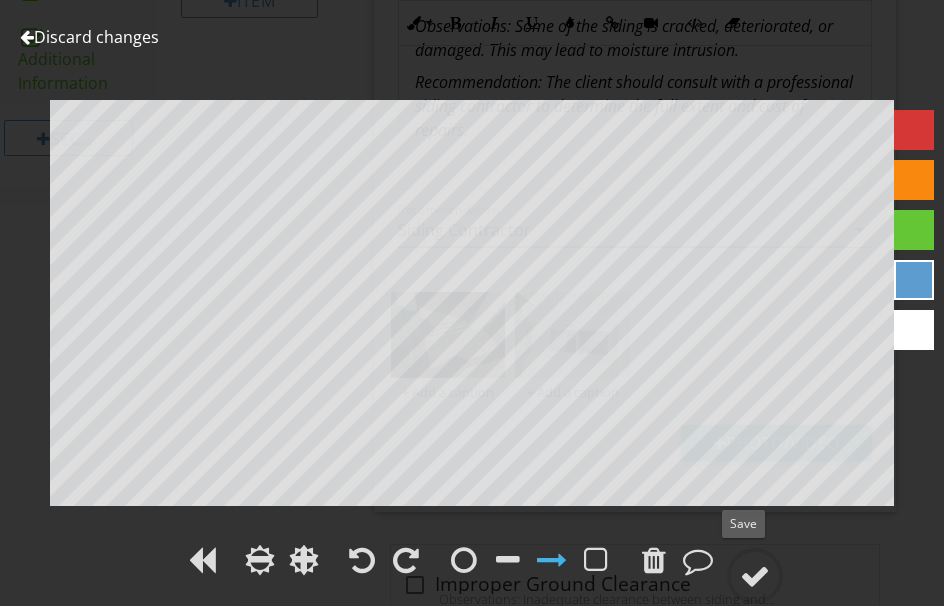 drag, startPoint x: 757, startPoint y: 569, endPoint x: 803, endPoint y: 507, distance: 77.201035 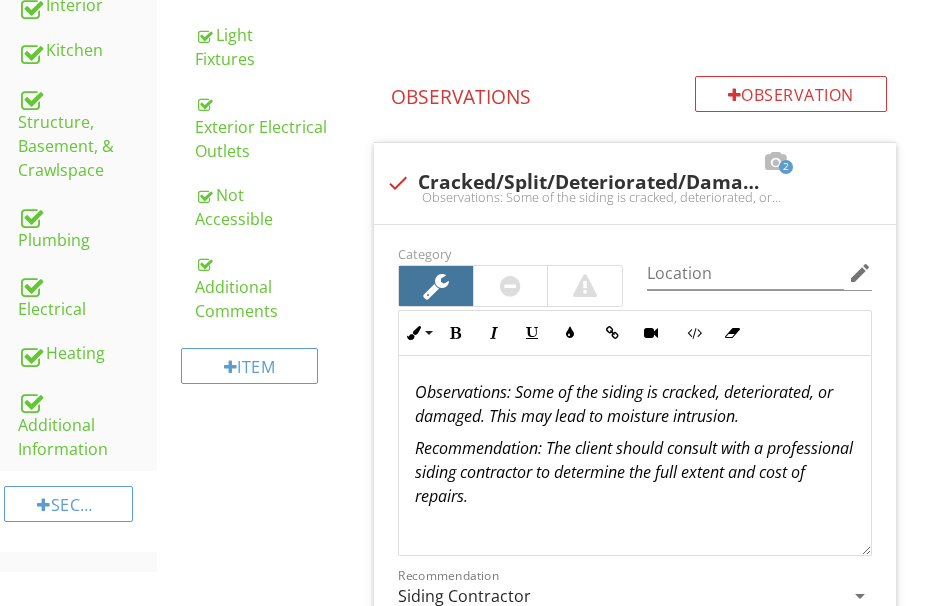 scroll, scrollTop: 1194, scrollLeft: 0, axis: vertical 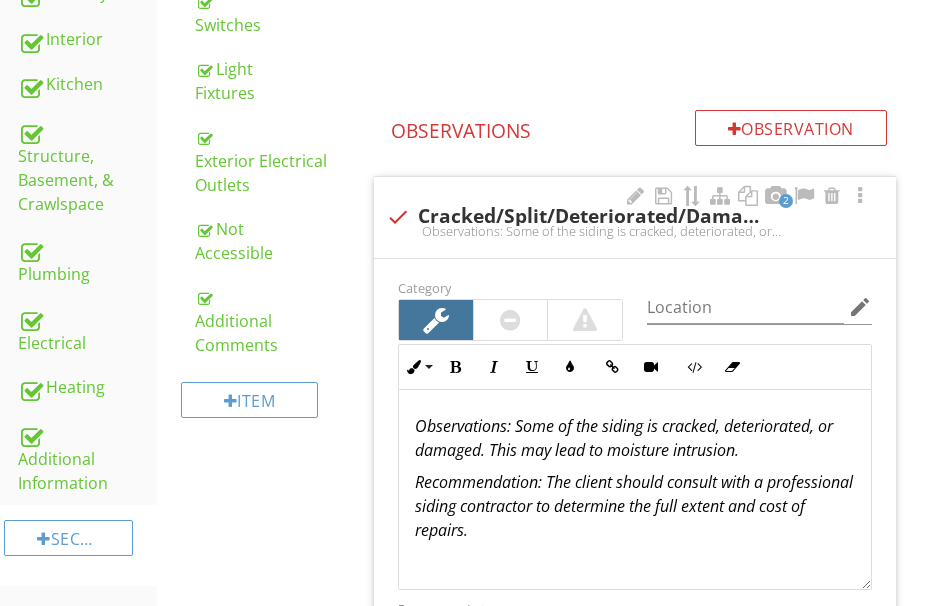 click on ": Some of the siding is cracked, deteriorated, or damaged. This may lead to moisture intrusion." at bounding box center (624, 438) 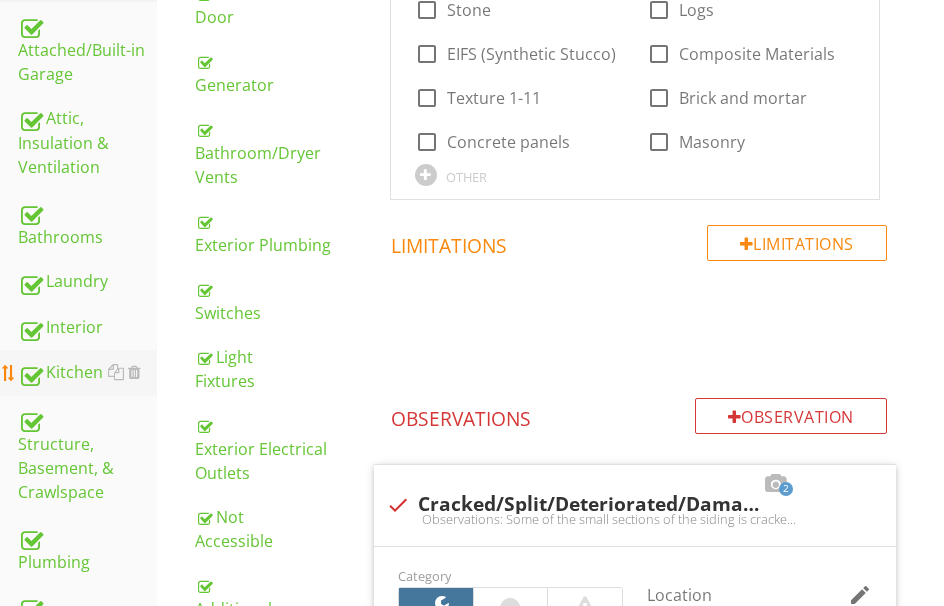 scroll, scrollTop: 894, scrollLeft: 0, axis: vertical 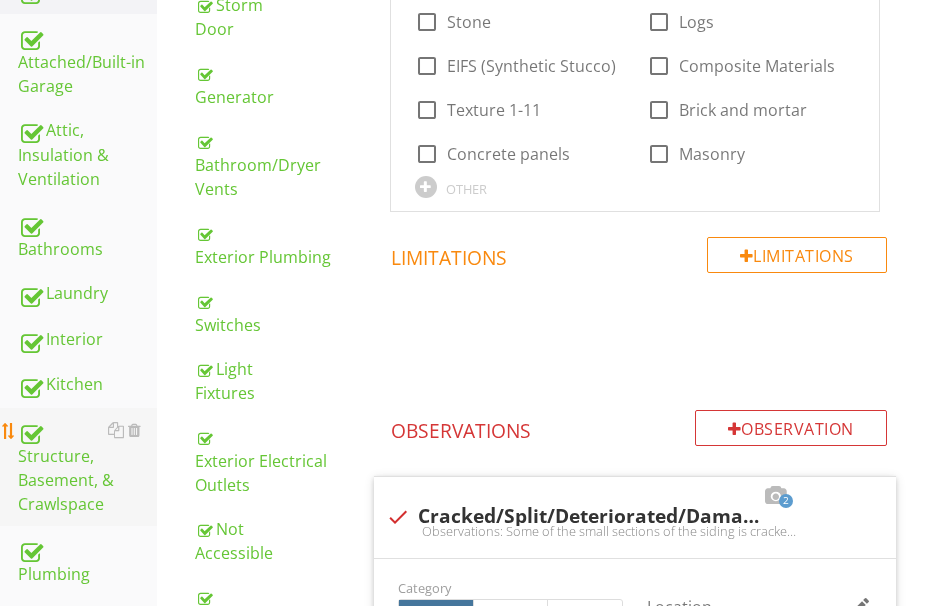 drag, startPoint x: 52, startPoint y: 462, endPoint x: 46, endPoint y: 453, distance: 10.816654 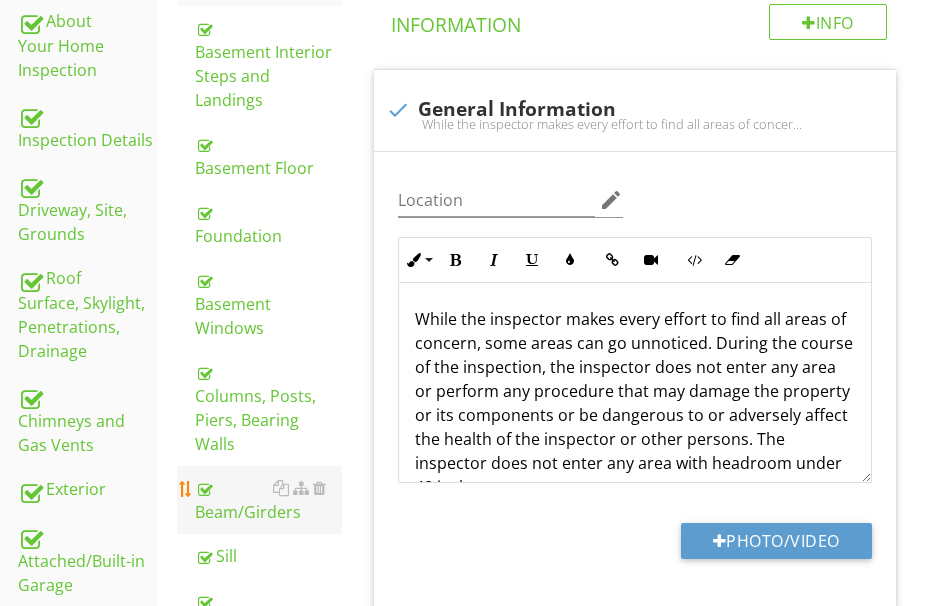 scroll, scrollTop: 394, scrollLeft: 0, axis: vertical 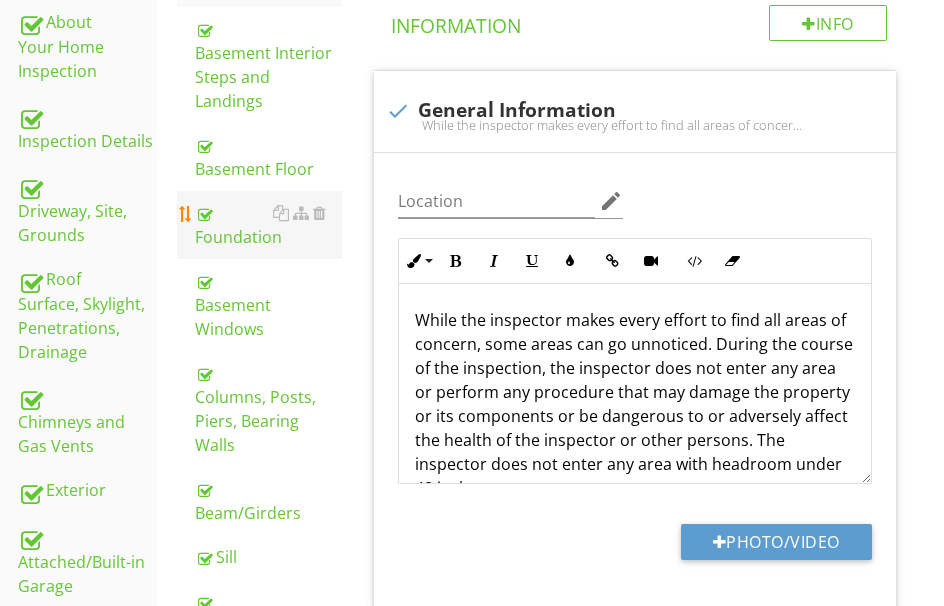 click on "Foundation" at bounding box center (268, 225) 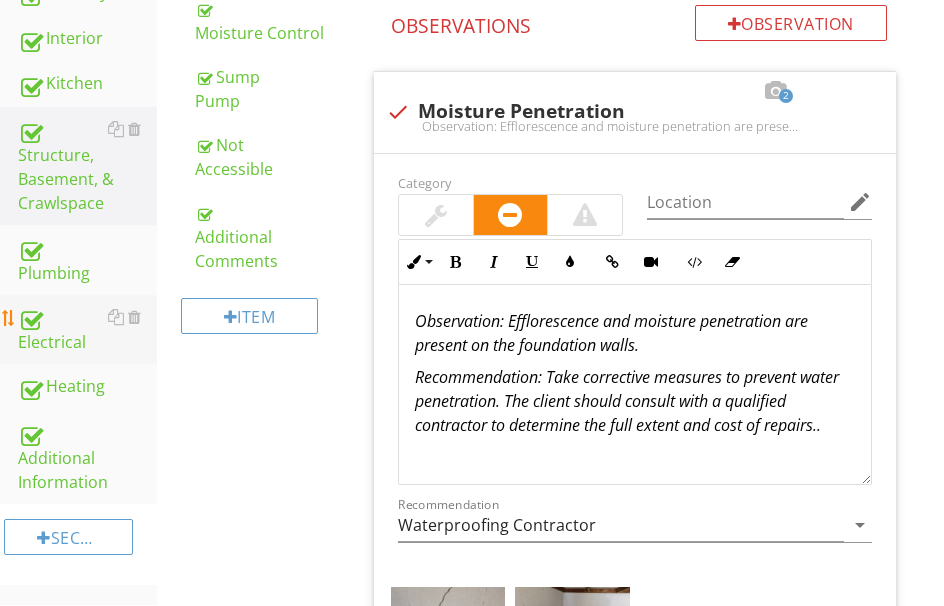 scroll, scrollTop: 1194, scrollLeft: 0, axis: vertical 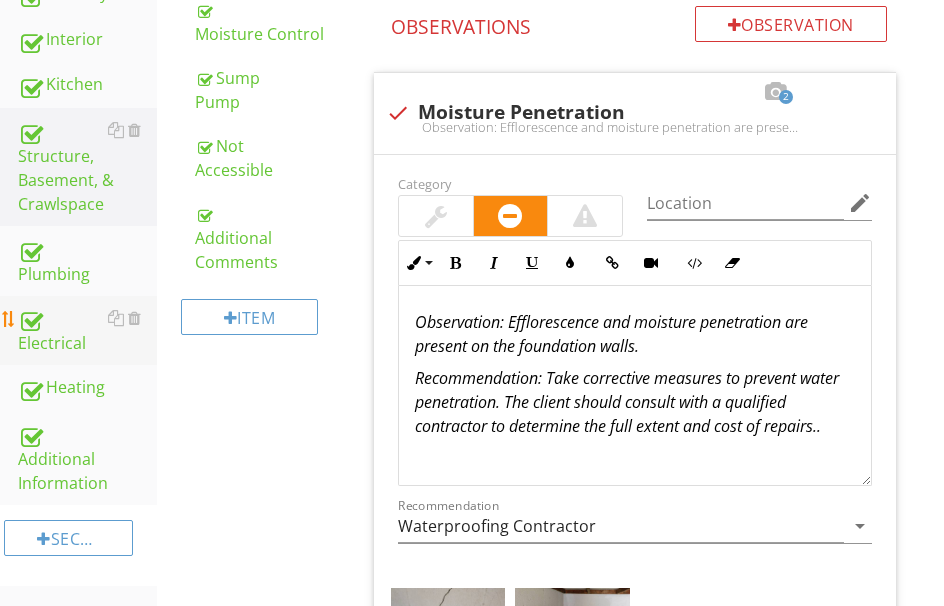 click on "Electrical" at bounding box center [87, 331] 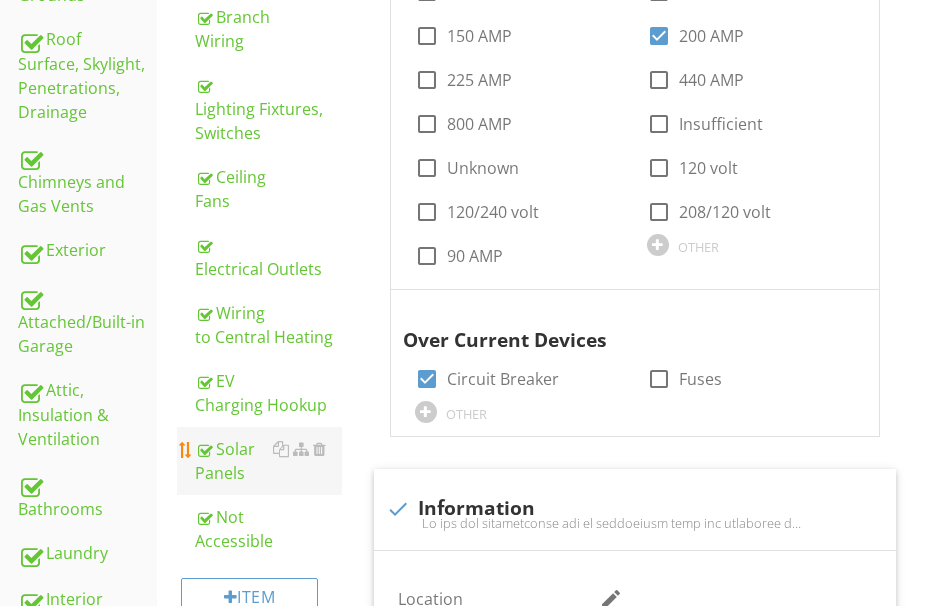 scroll, scrollTop: 594, scrollLeft: 0, axis: vertical 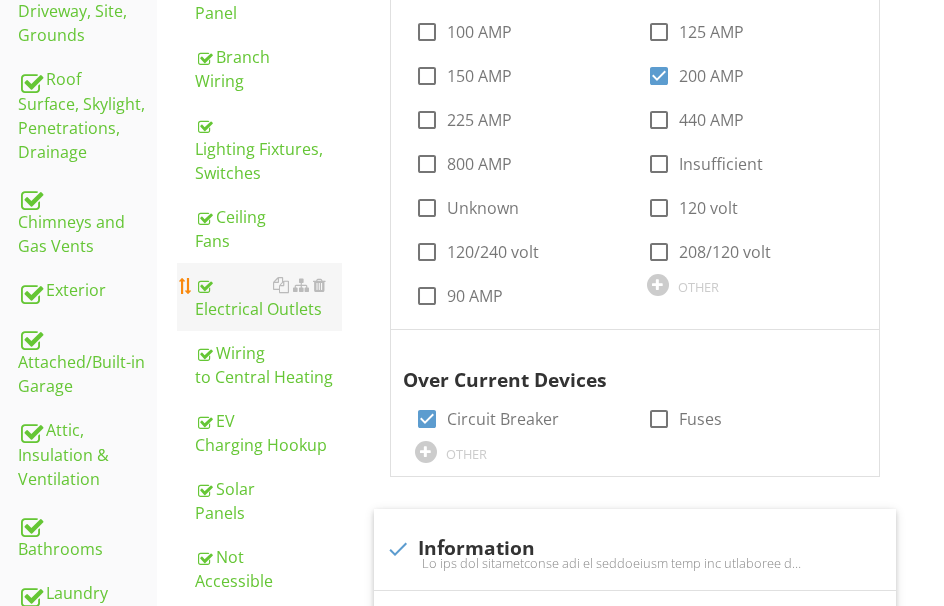 click on "Electrical Outlets" at bounding box center (268, 297) 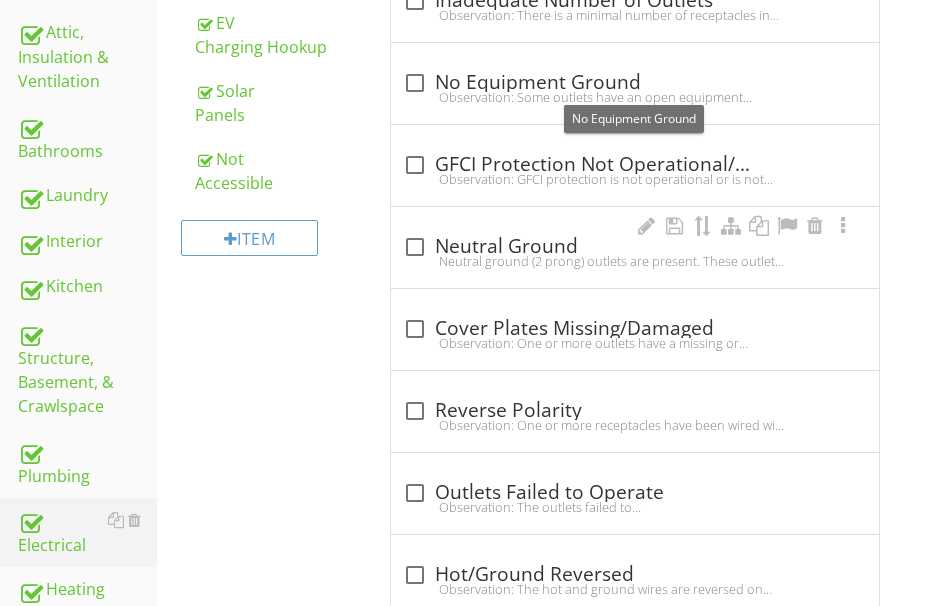 scroll, scrollTop: 994, scrollLeft: 0, axis: vertical 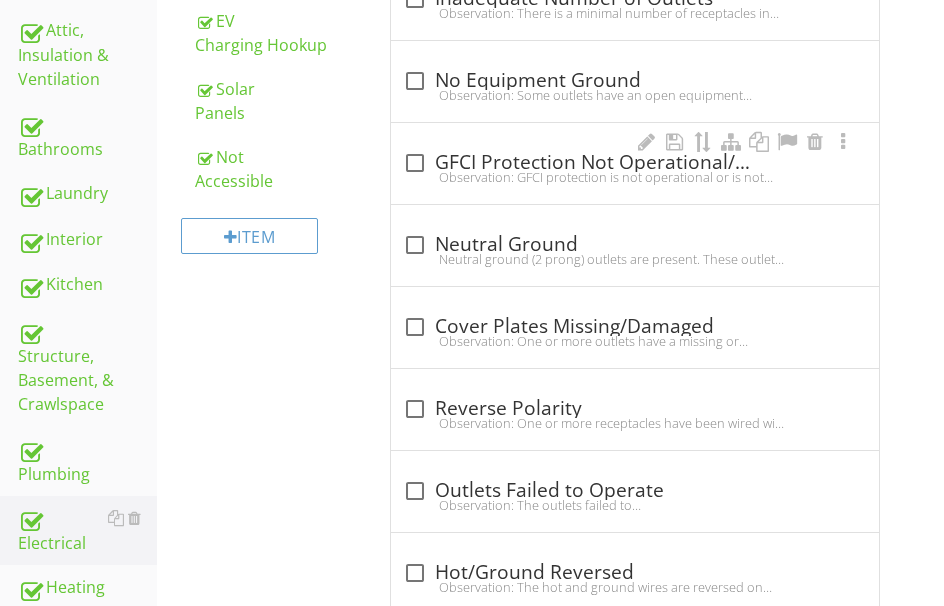 click on "Observation: GFCI protection is not operational or is not present in all required locations.Recommendation: The client should consult with a qualified electrician to determine the full extent and cost of repairs." at bounding box center [635, 177] 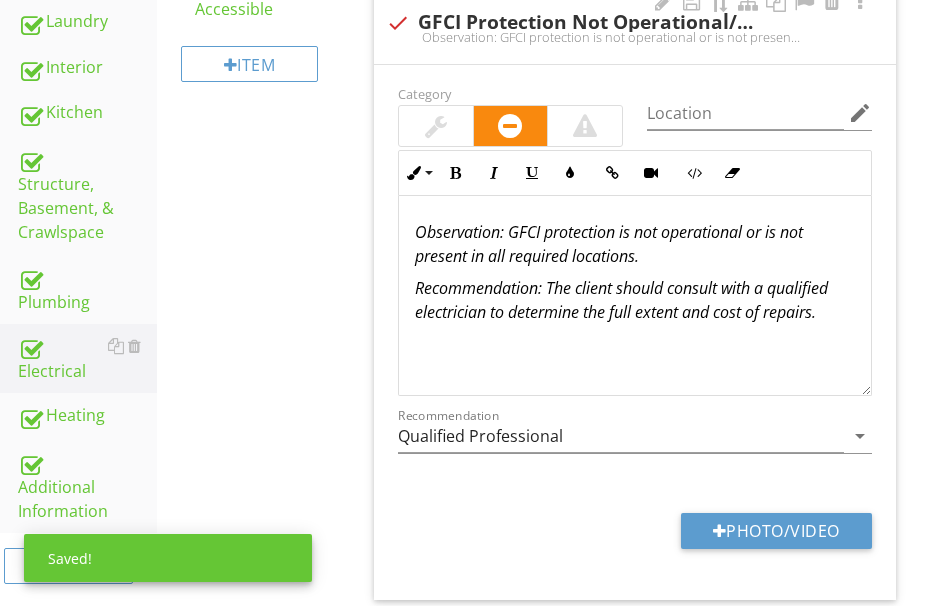 scroll, scrollTop: 1194, scrollLeft: 0, axis: vertical 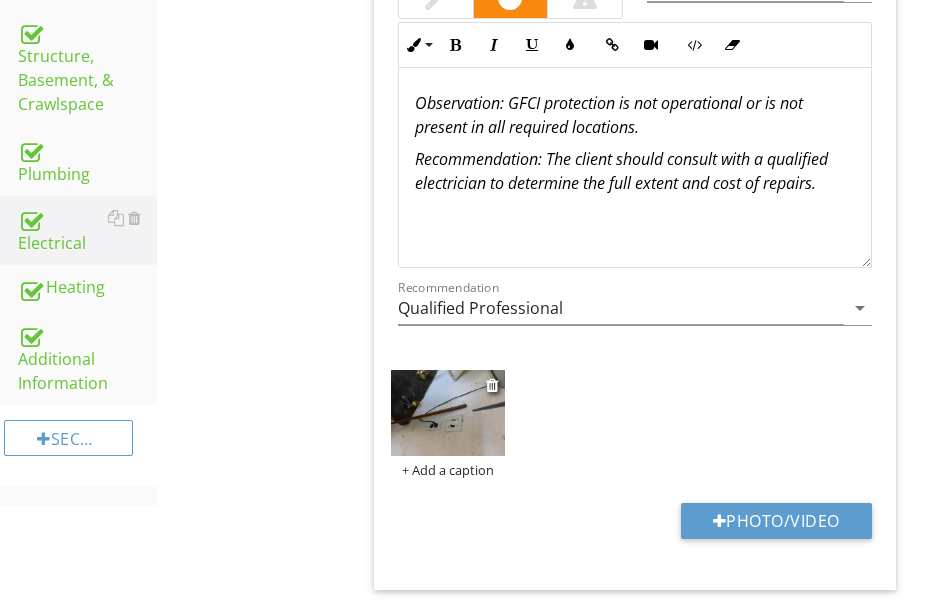 click at bounding box center [448, 413] 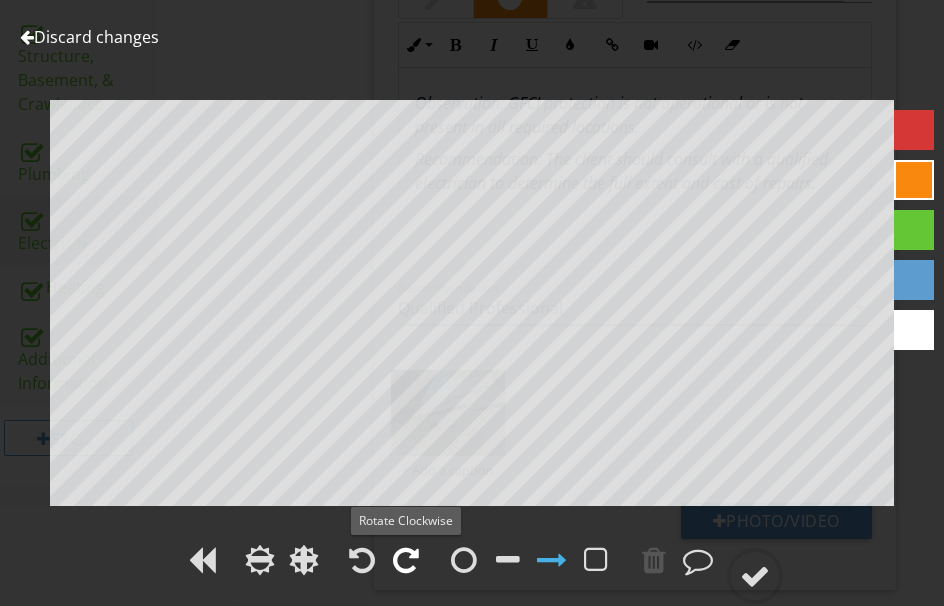 click at bounding box center [406, 560] 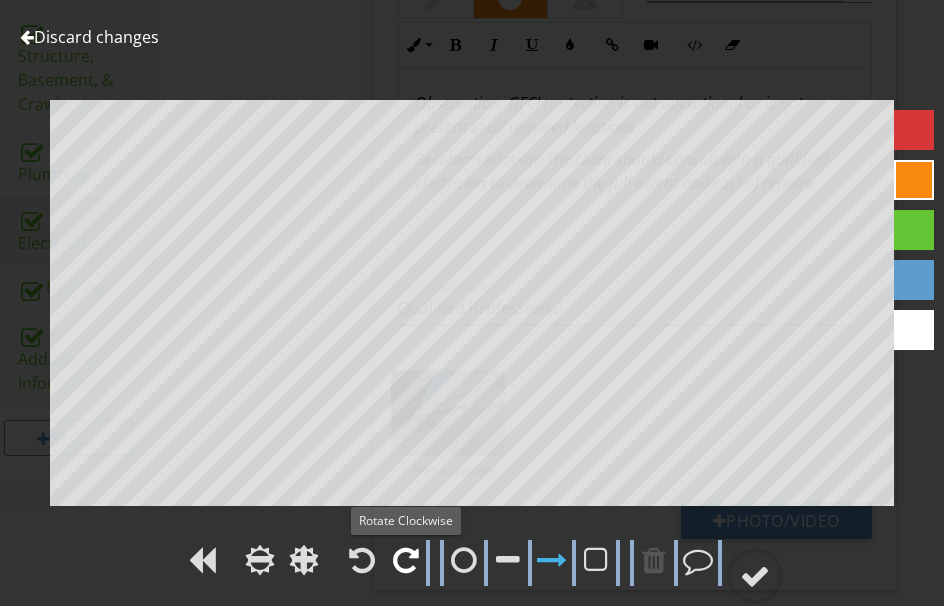 click at bounding box center [406, 560] 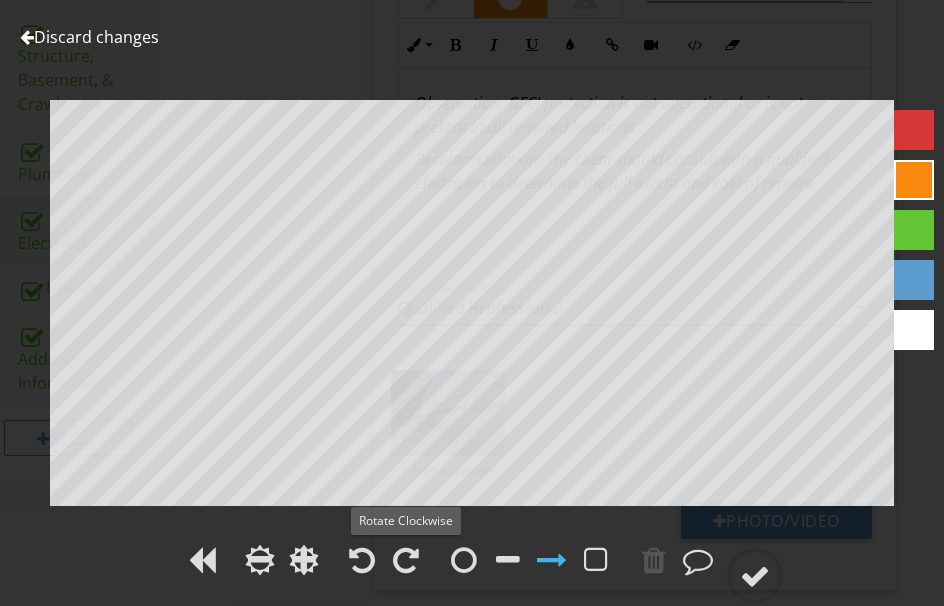 click at bounding box center [406, 560] 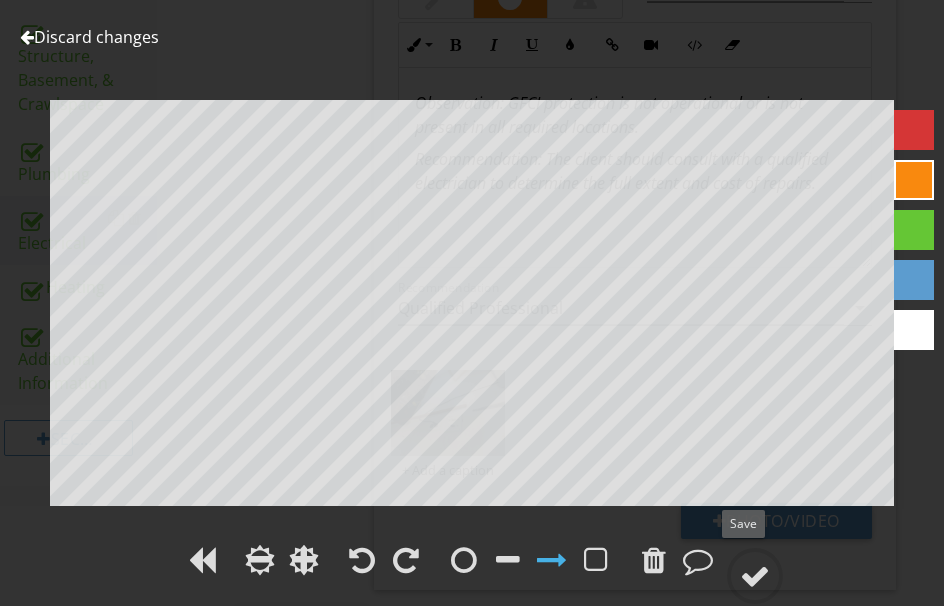 drag, startPoint x: 757, startPoint y: 569, endPoint x: 917, endPoint y: 493, distance: 177.13272 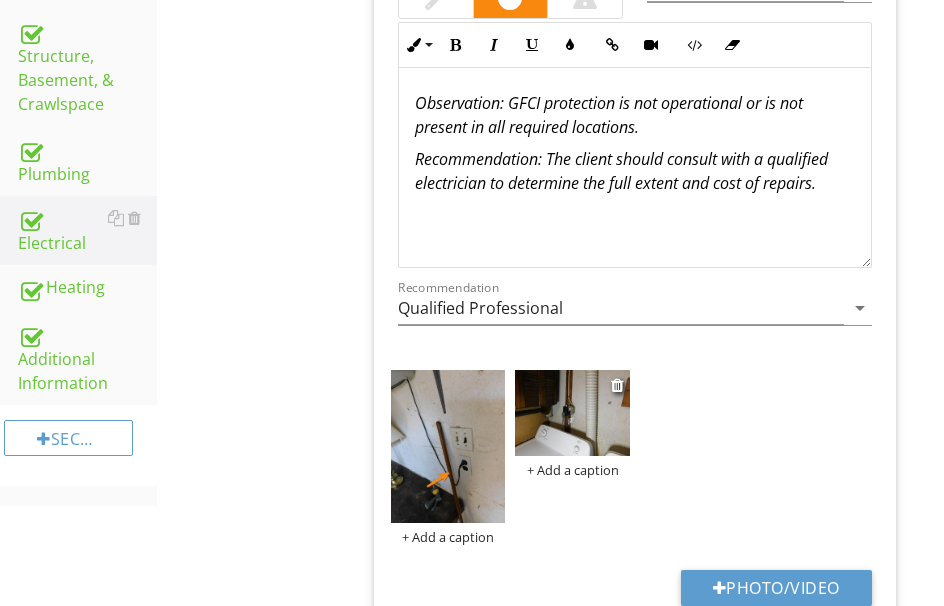 click at bounding box center [572, 413] 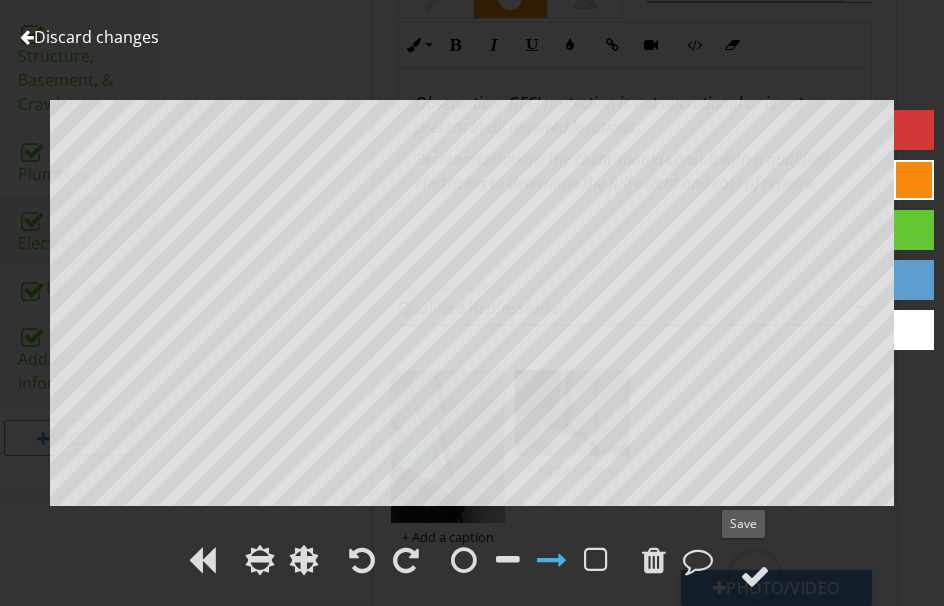 drag, startPoint x: 756, startPoint y: 573, endPoint x: 789, endPoint y: 538, distance: 48.104053 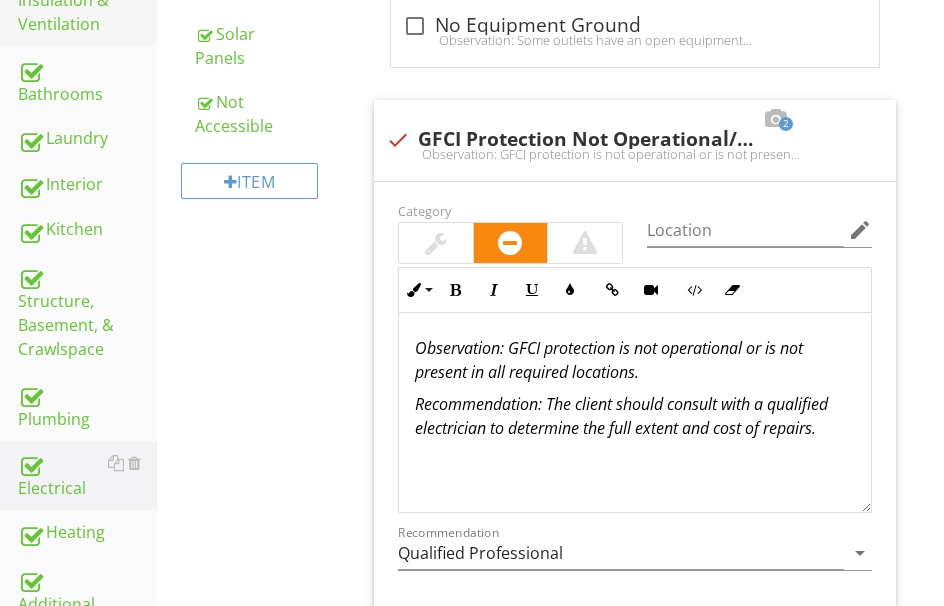 scroll, scrollTop: 1094, scrollLeft: 0, axis: vertical 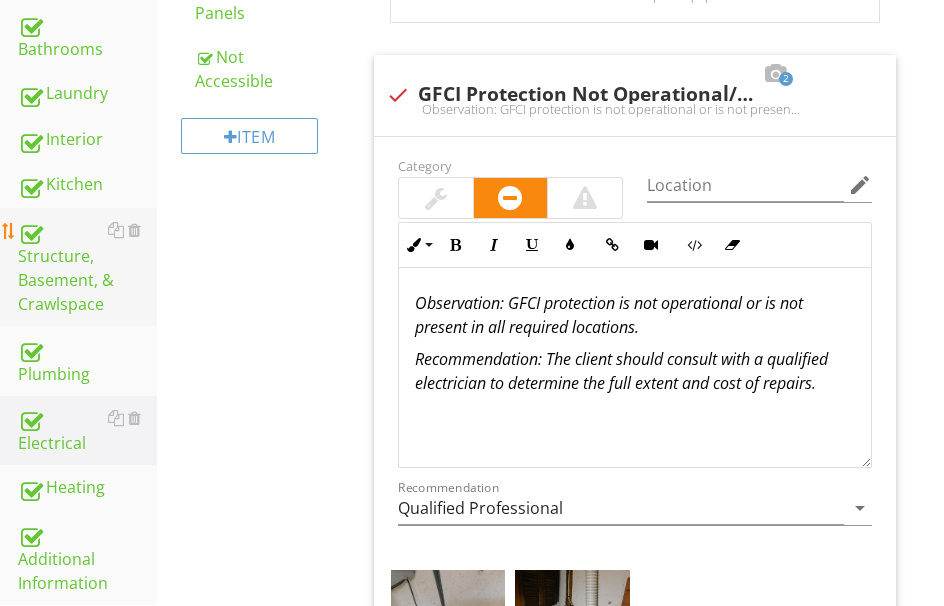 click on "Structure, Basement, & Crawlspace" at bounding box center [87, 267] 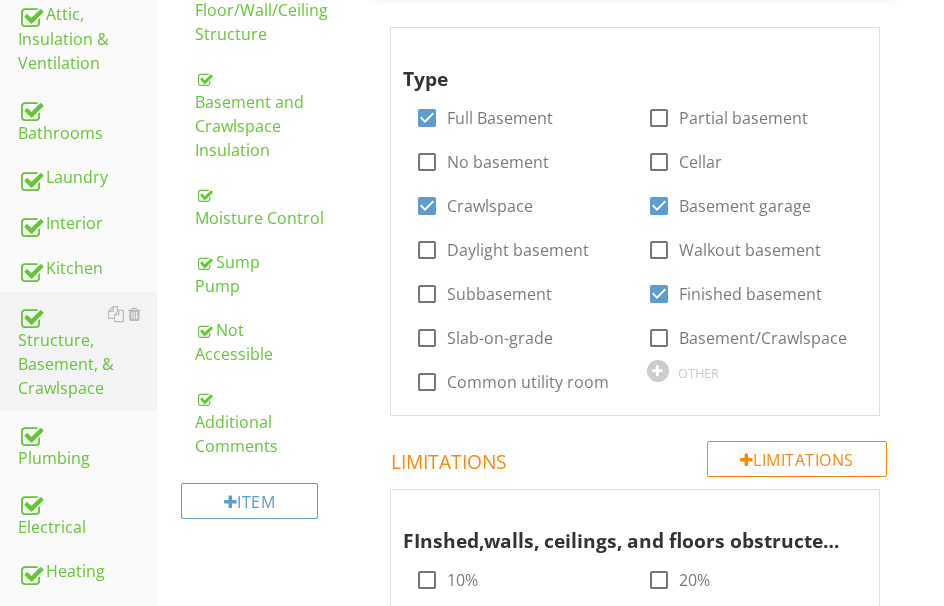 scroll, scrollTop: 794, scrollLeft: 0, axis: vertical 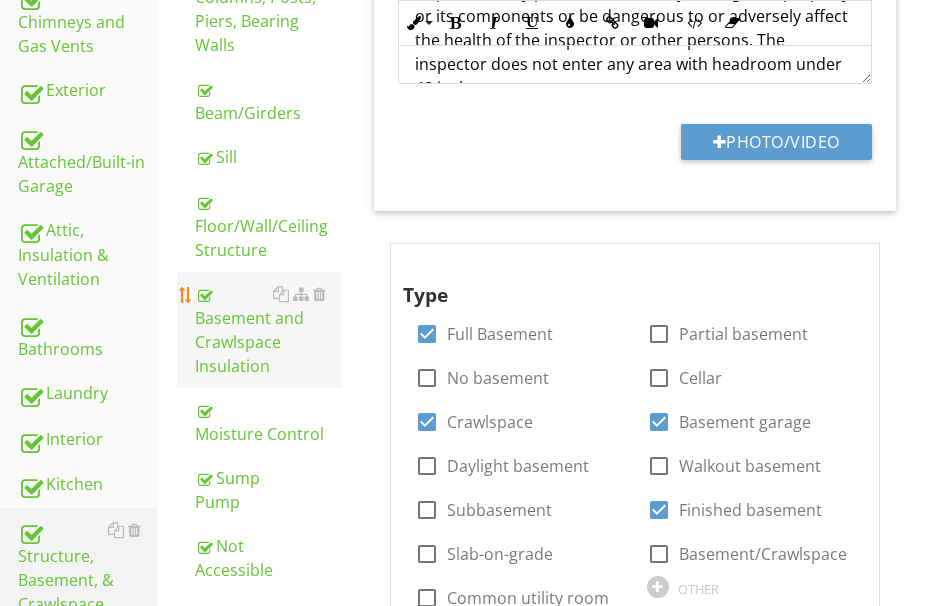 click on "Basement and Crawlspace Insulation" at bounding box center [268, 330] 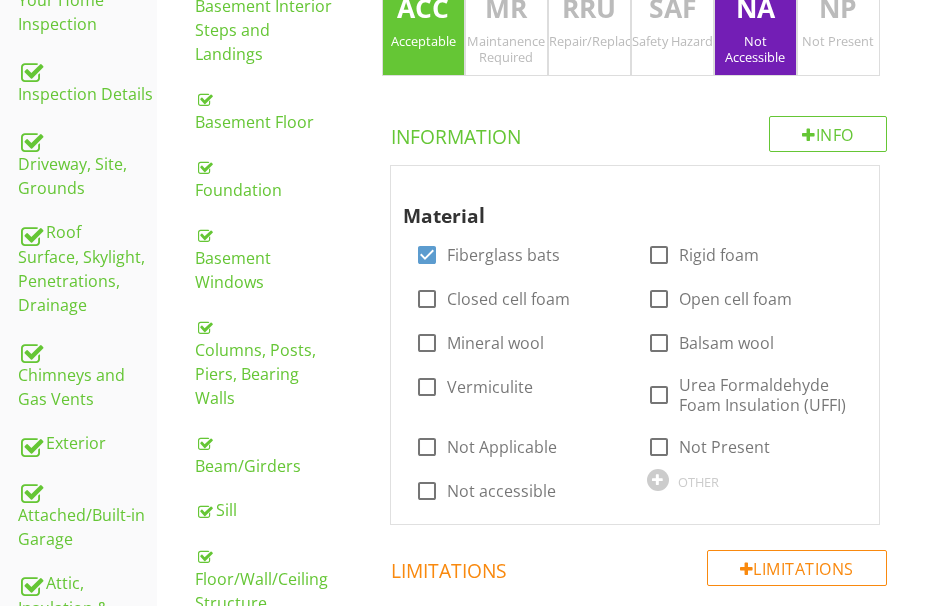 scroll, scrollTop: 394, scrollLeft: 0, axis: vertical 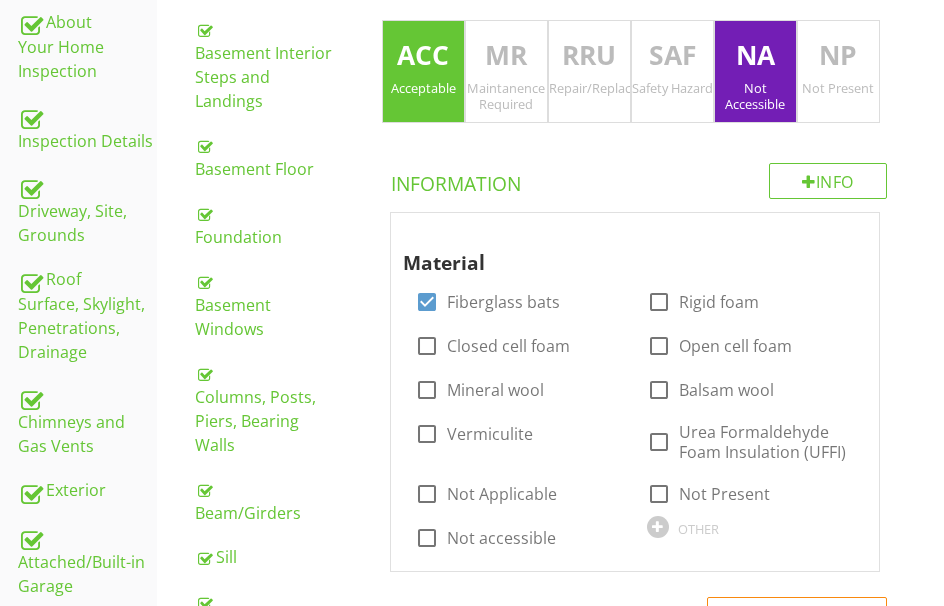 click on "MR" at bounding box center [506, 56] 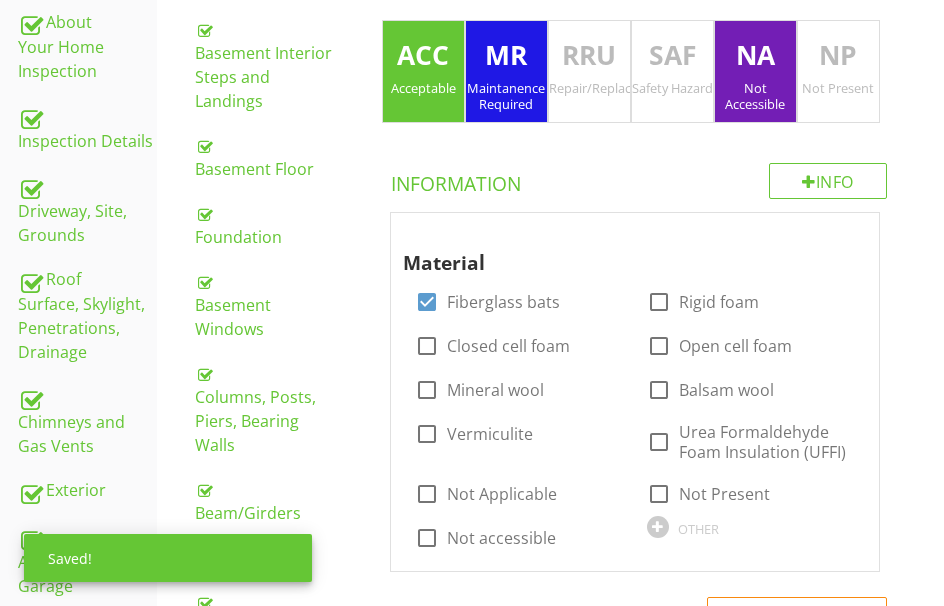 click on "ACC" at bounding box center (423, 56) 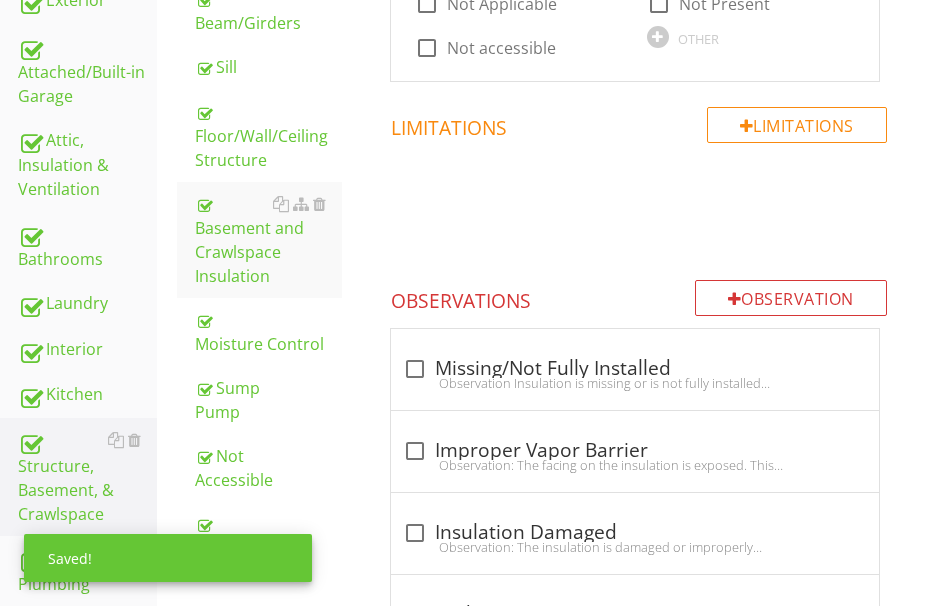 scroll, scrollTop: 1094, scrollLeft: 0, axis: vertical 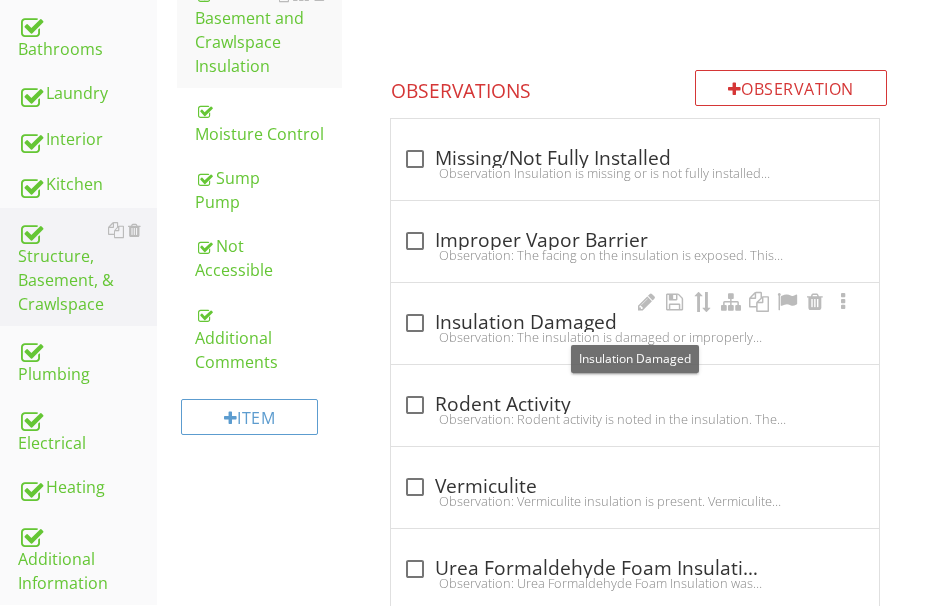 click on "check_box_outline_blank
Insulation Damaged" at bounding box center [635, 323] 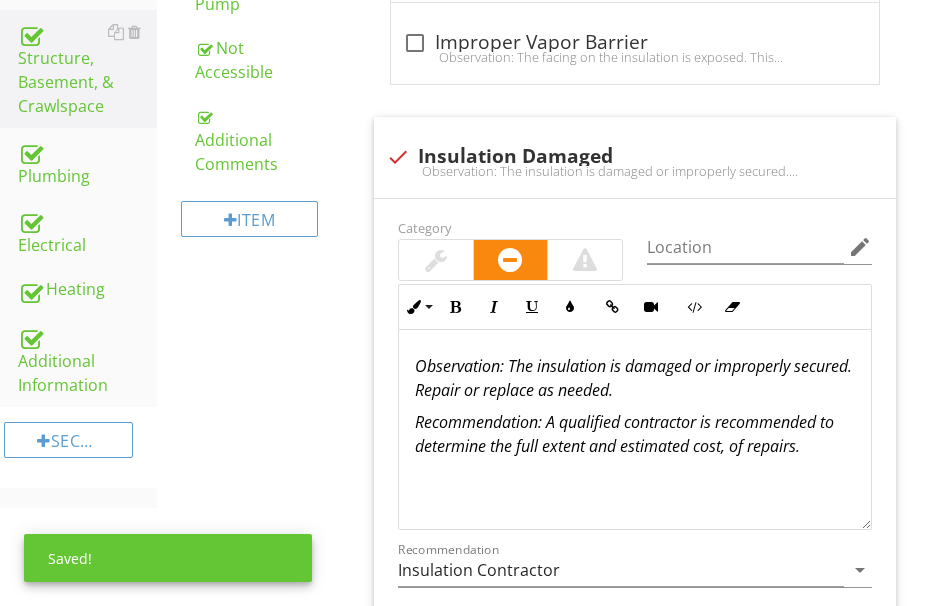 scroll, scrollTop: 1294, scrollLeft: 0, axis: vertical 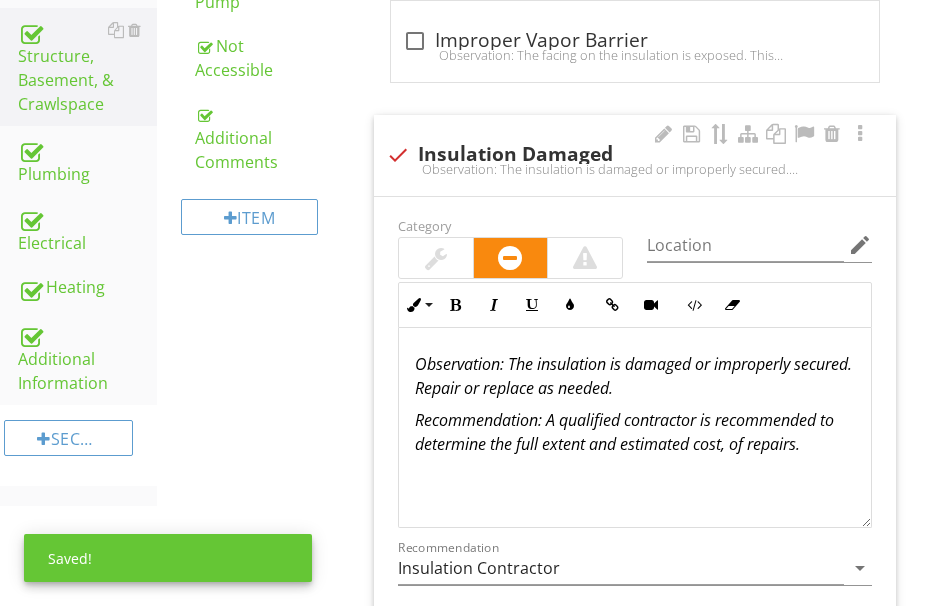 click at bounding box center (436, 258) 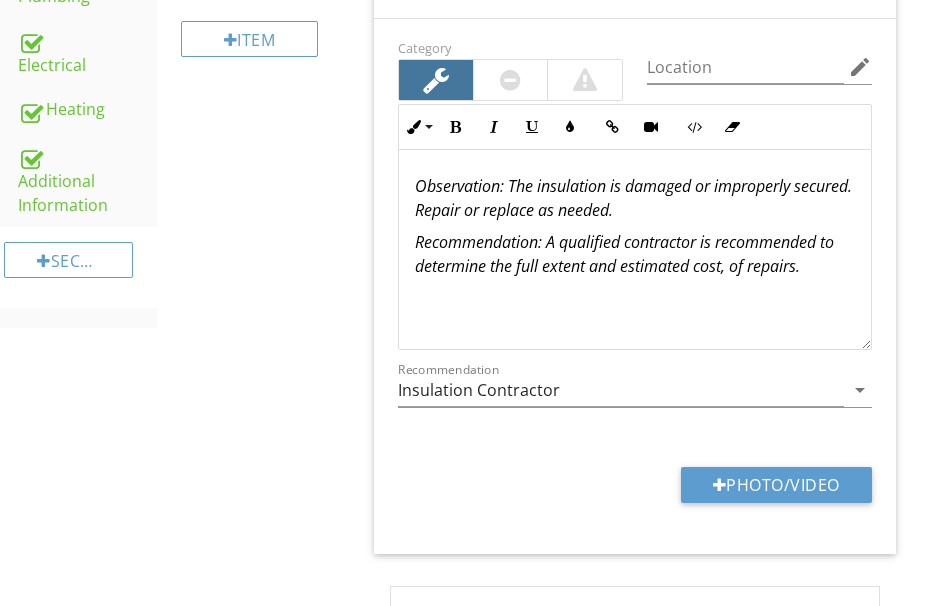 scroll, scrollTop: 1494, scrollLeft: 0, axis: vertical 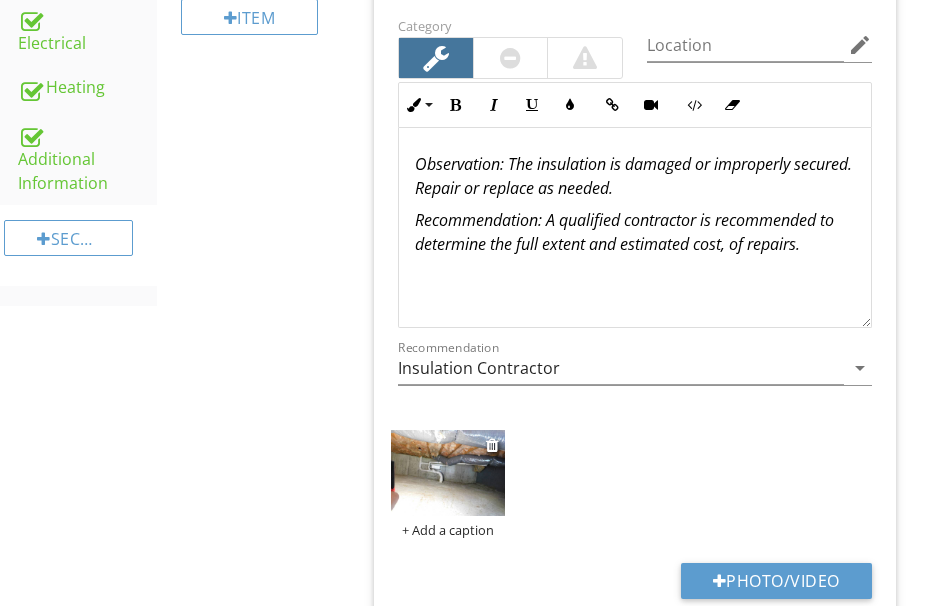 click at bounding box center [448, 473] 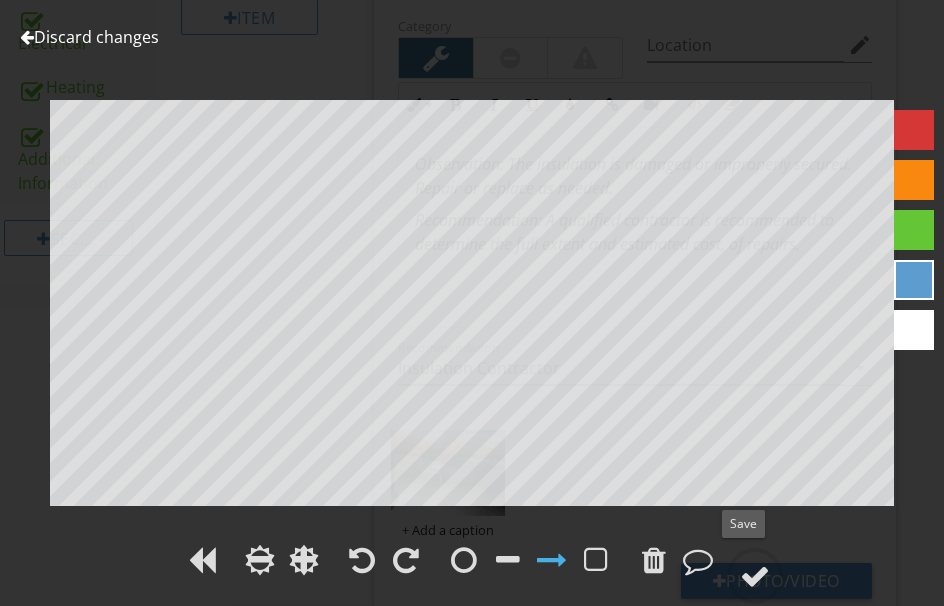 drag, startPoint x: 755, startPoint y: 571, endPoint x: 668, endPoint y: 509, distance: 106.83164 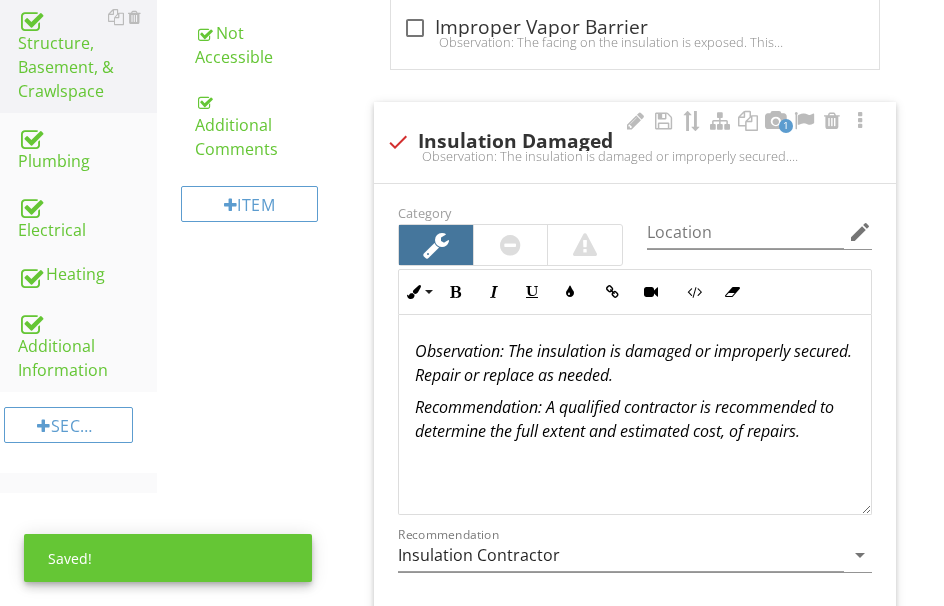 scroll, scrollTop: 1294, scrollLeft: 0, axis: vertical 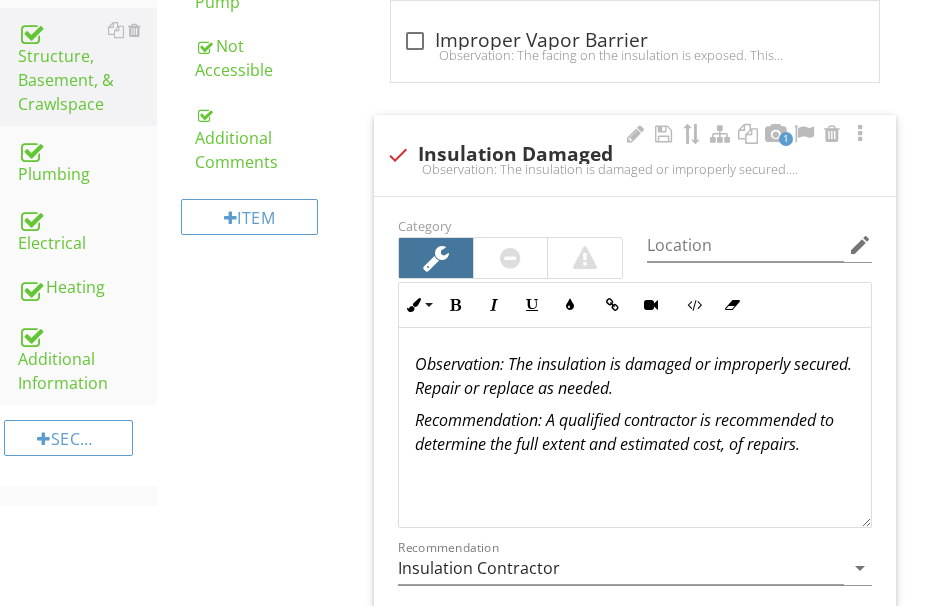 click on "Observation: The insulation is damaged or improperly secured. Repair or replace as needed." at bounding box center (633, 376) 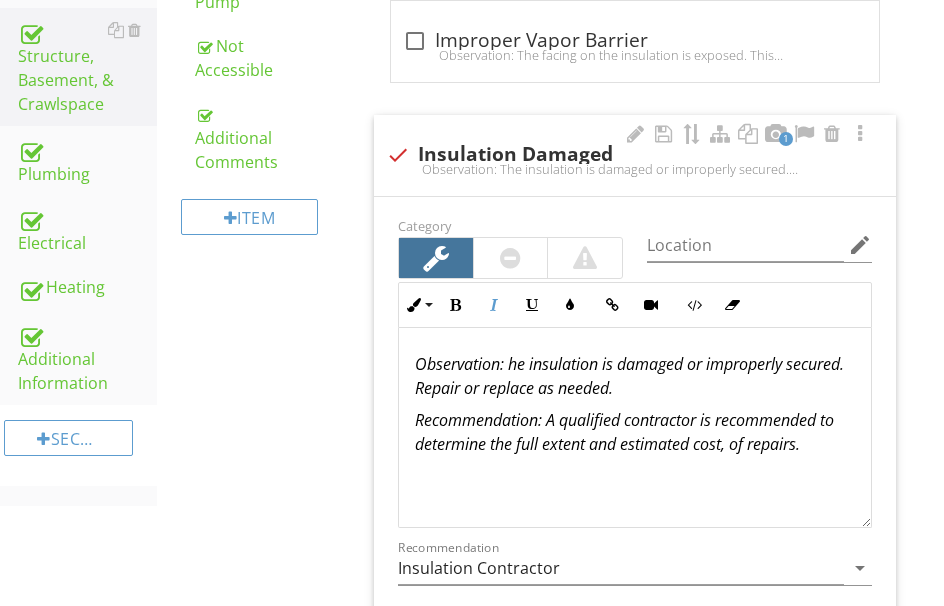 type 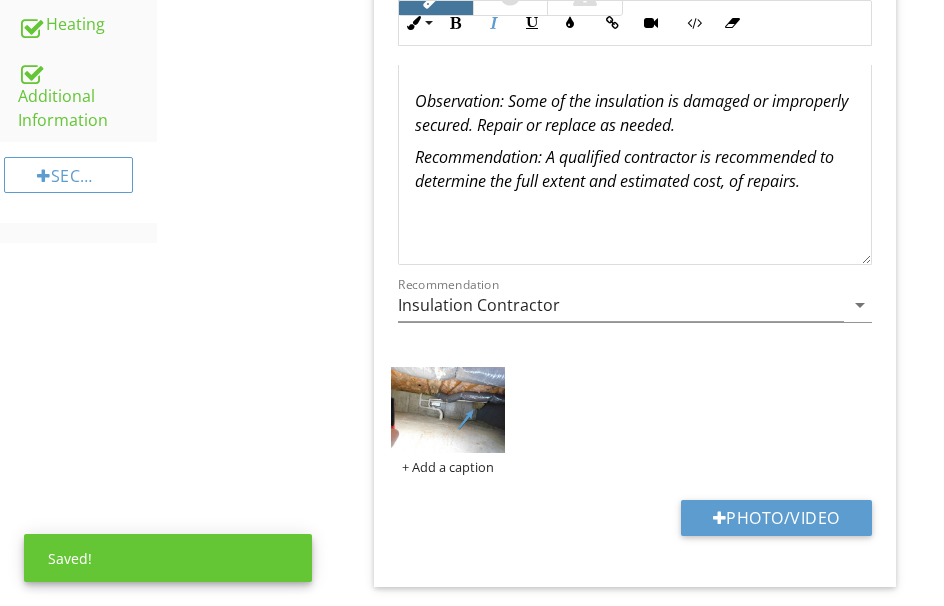 scroll, scrollTop: 1594, scrollLeft: 0, axis: vertical 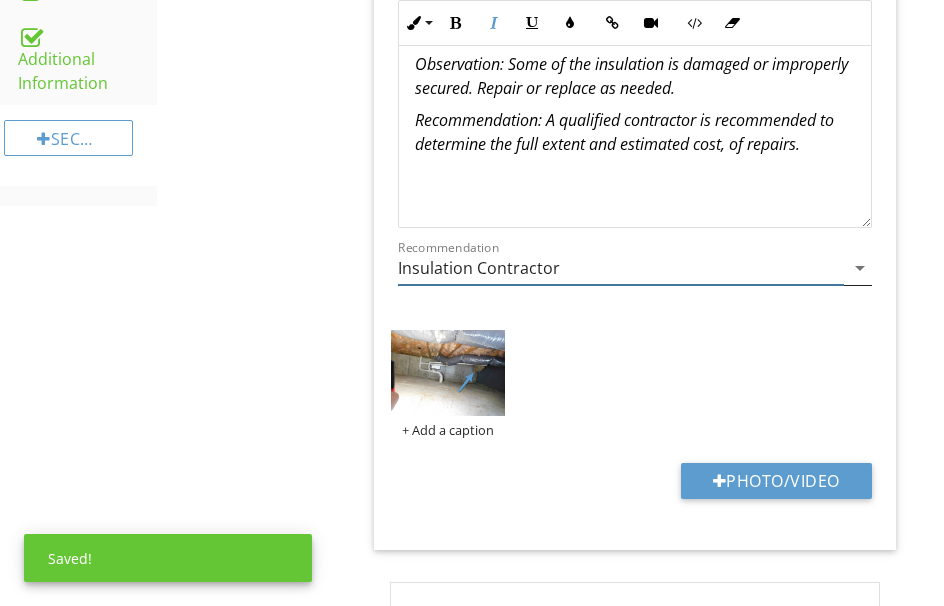 click on "Insulation Contractor" at bounding box center (621, 268) 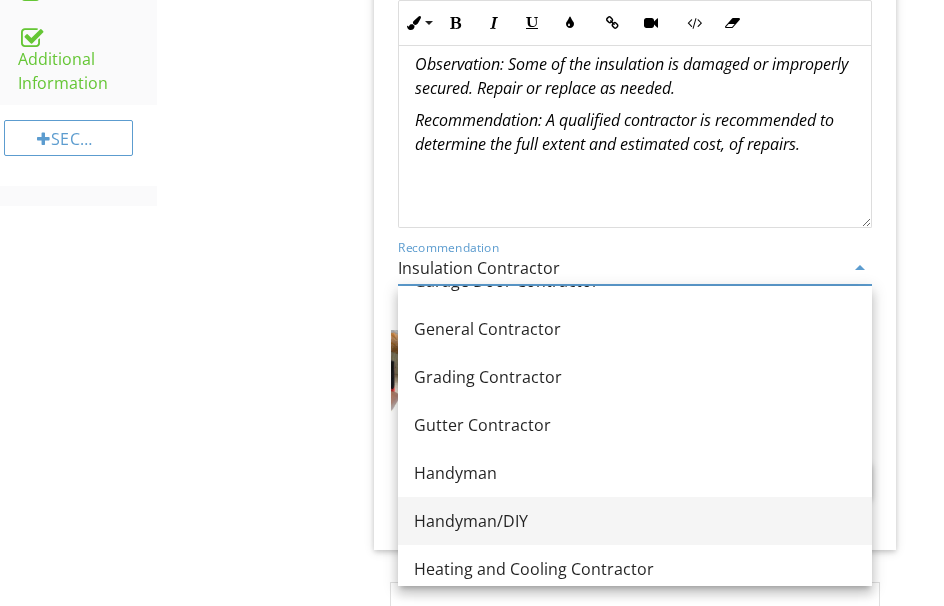 scroll, scrollTop: 1176, scrollLeft: 0, axis: vertical 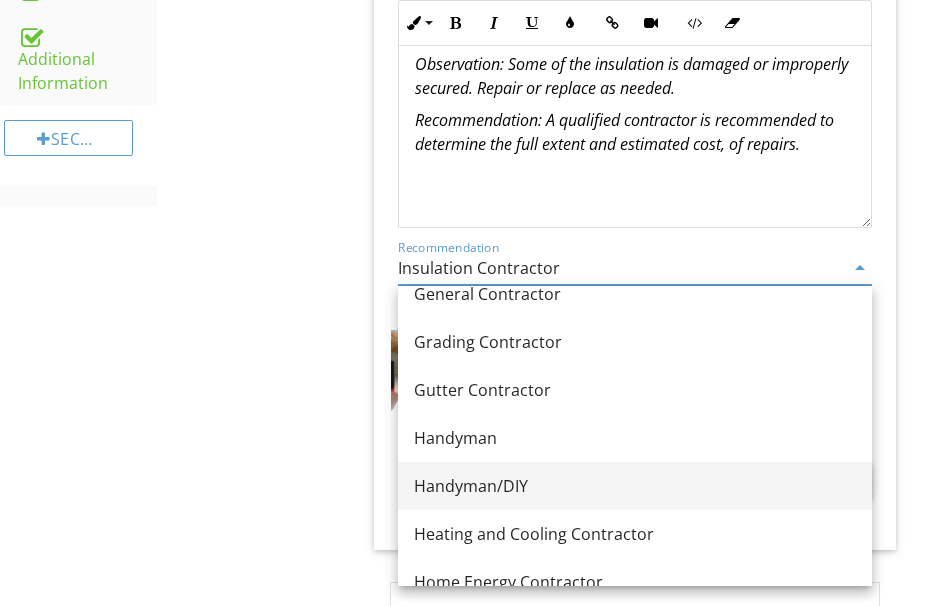 click on "Handyman/DIY" at bounding box center [635, 486] 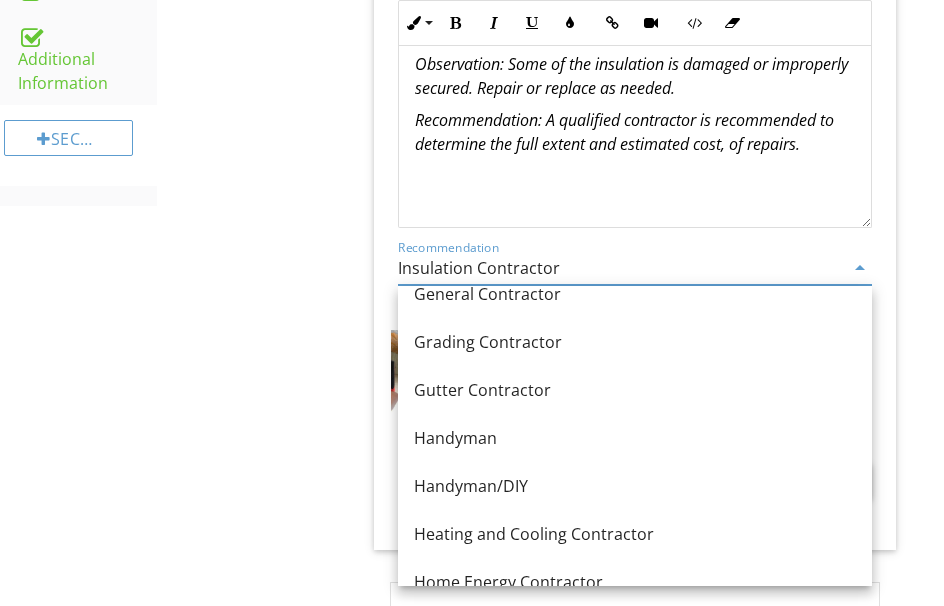 type on "Handyman/DIY" 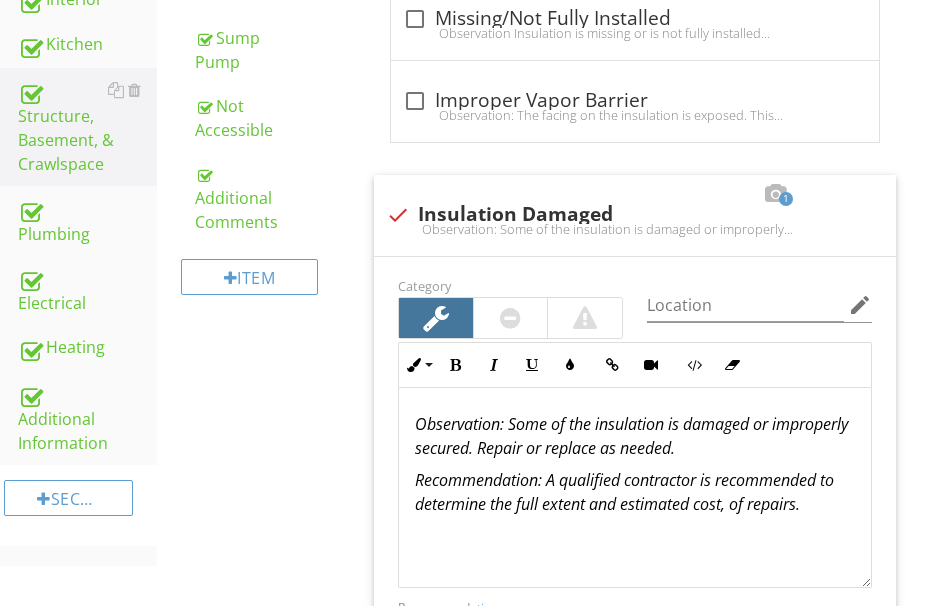 scroll, scrollTop: 1194, scrollLeft: 0, axis: vertical 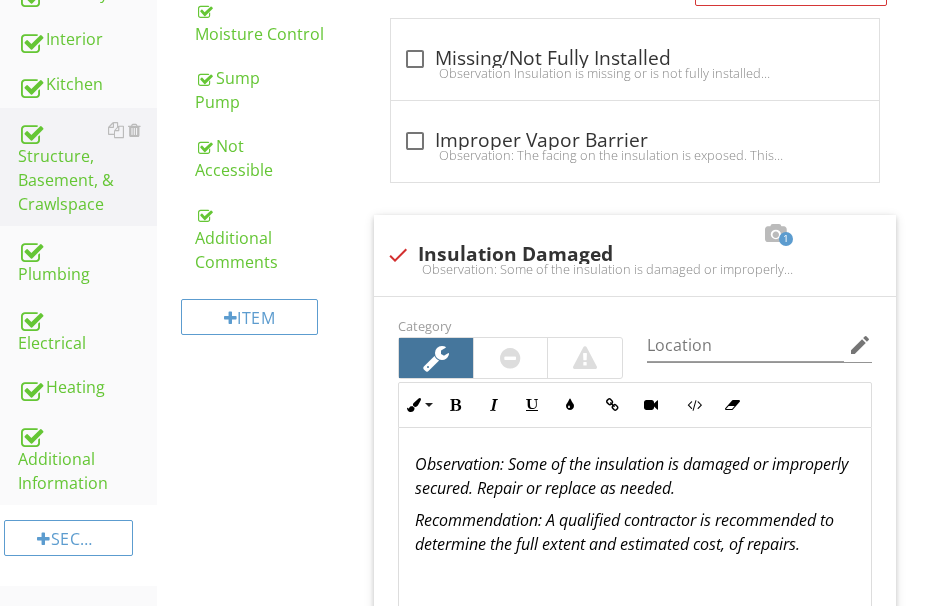 drag, startPoint x: 61, startPoint y: 379, endPoint x: 180, endPoint y: 415, distance: 124.32619 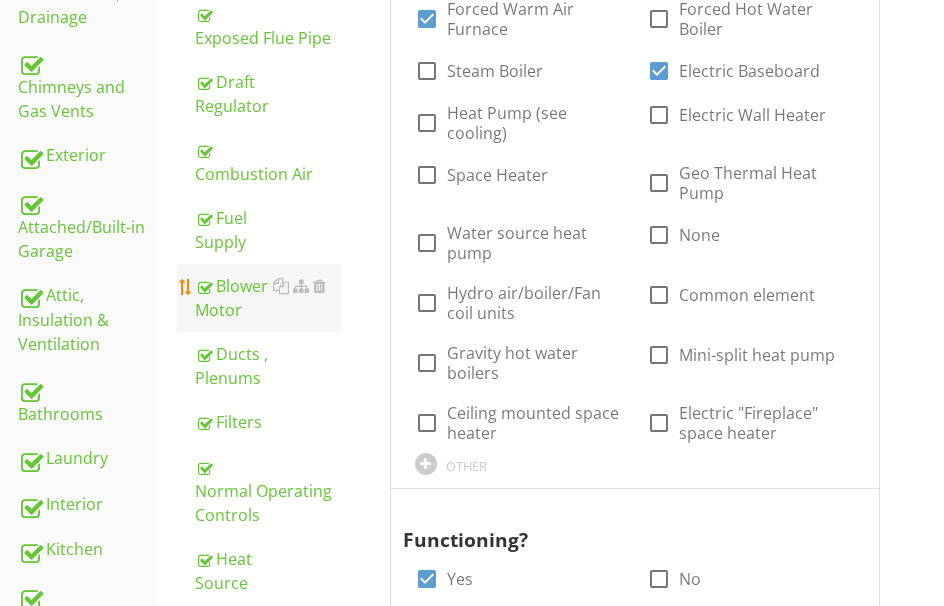 scroll, scrollTop: 694, scrollLeft: 0, axis: vertical 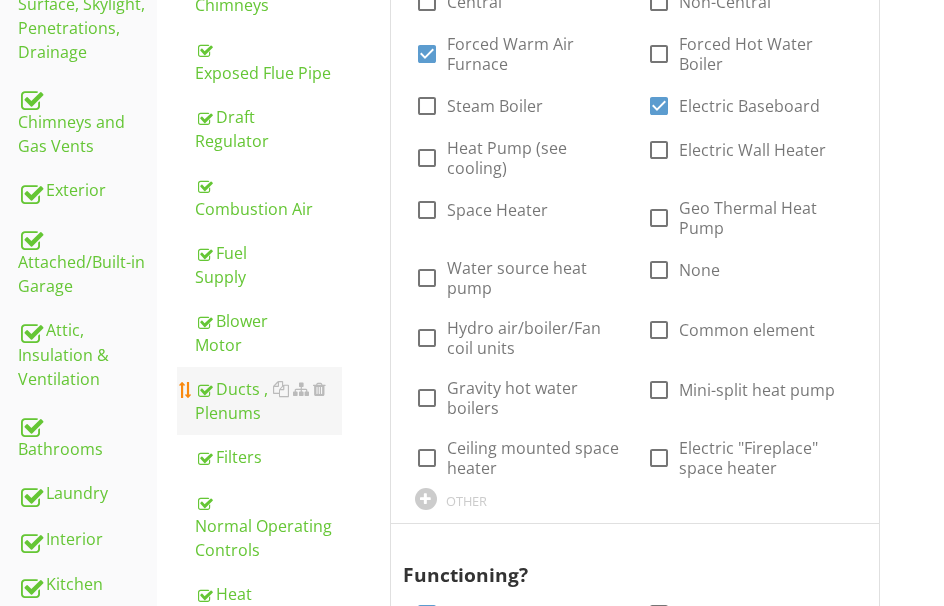 click on "Ducts , Plenums" at bounding box center [268, 401] 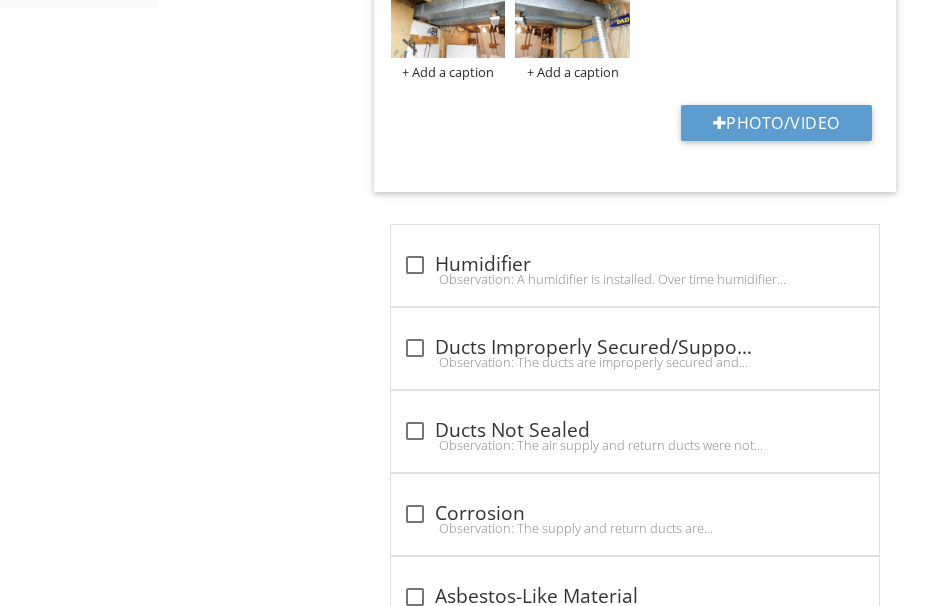scroll, scrollTop: 1794, scrollLeft: 0, axis: vertical 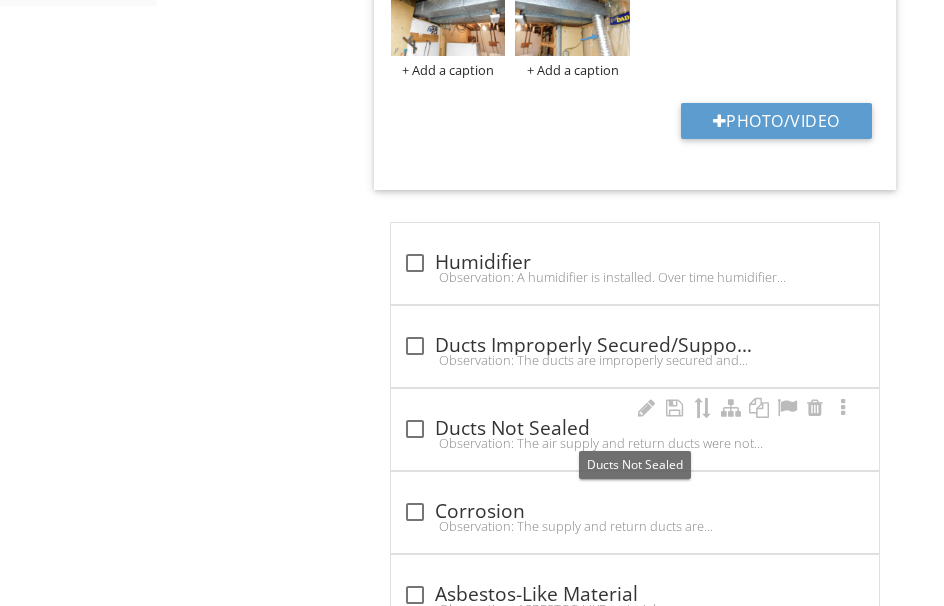 click on "check_box_outline_blank
Ducts Not Sealed" at bounding box center [635, 429] 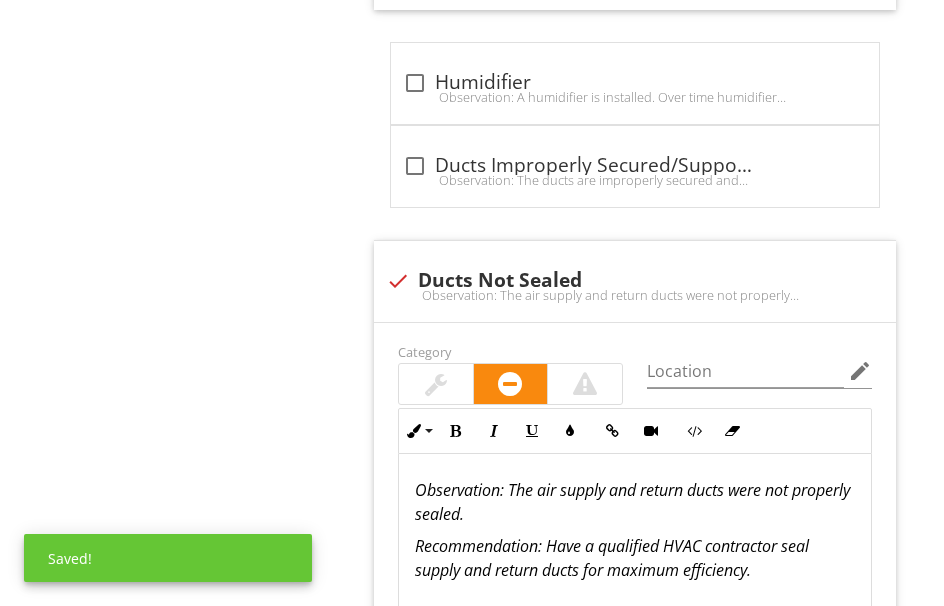 scroll, scrollTop: 1994, scrollLeft: 0, axis: vertical 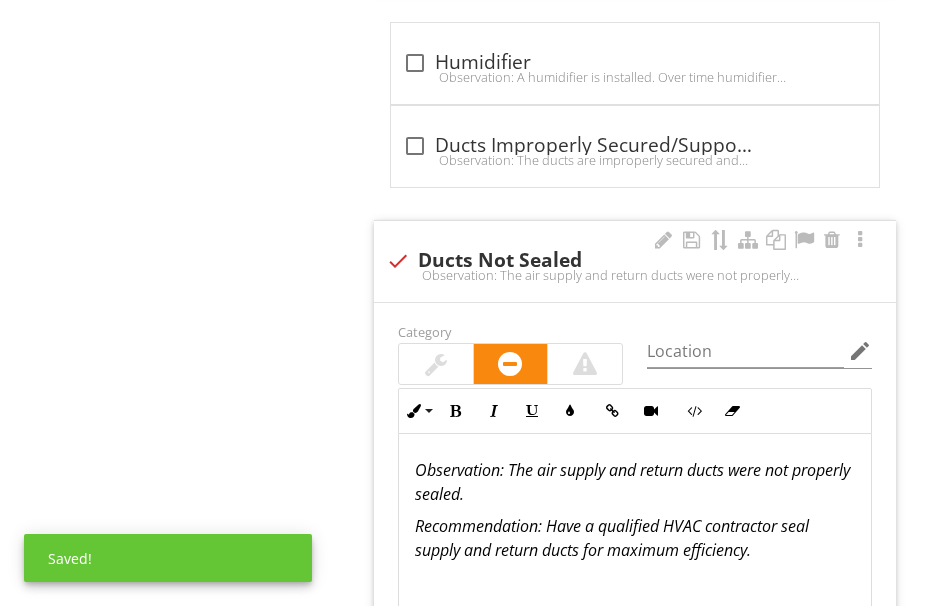 click at bounding box center (436, 364) 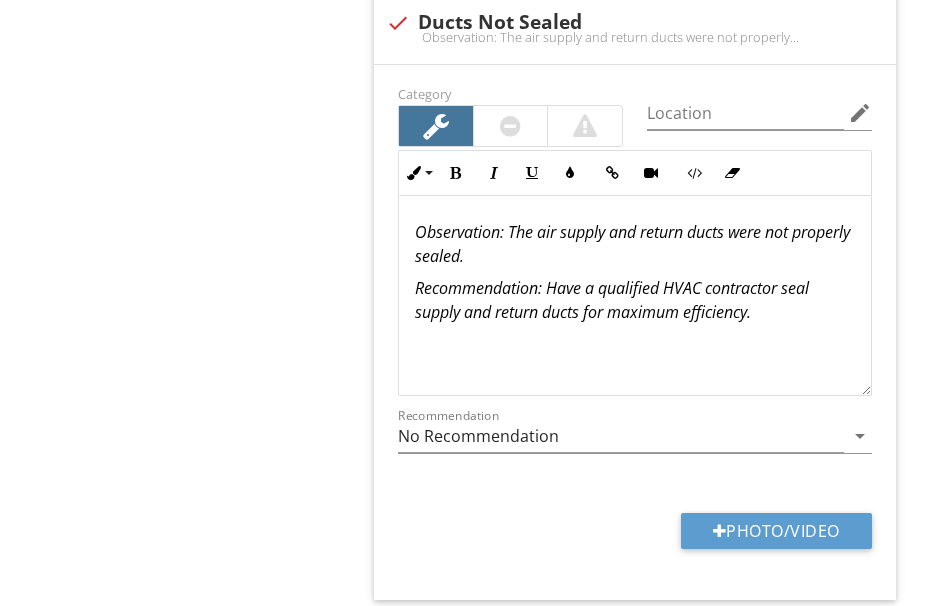 scroll, scrollTop: 2294, scrollLeft: 0, axis: vertical 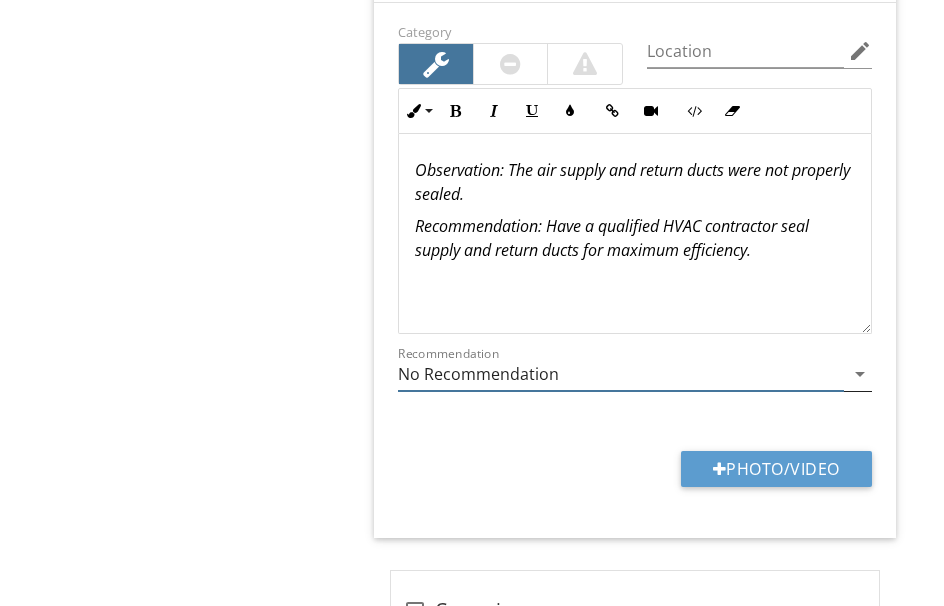 click on "No Recommendation" at bounding box center [621, 374] 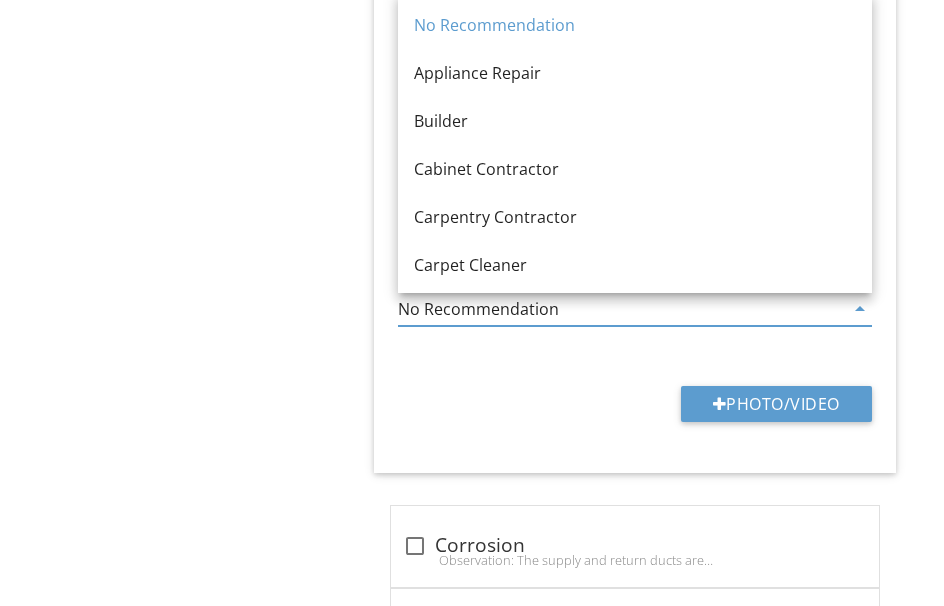 scroll, scrollTop: 2394, scrollLeft: 0, axis: vertical 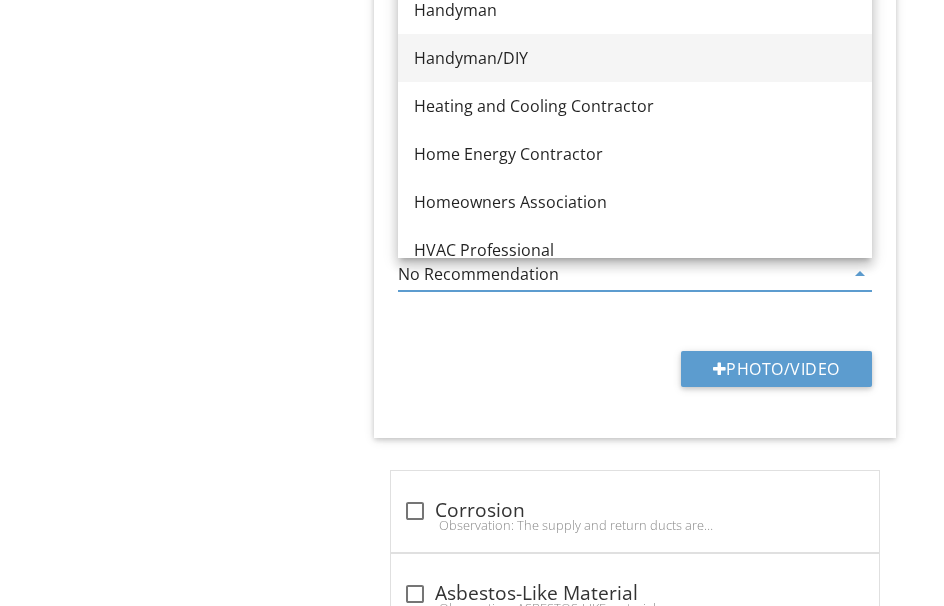 click on "Handyman/DIY" at bounding box center (635, 58) 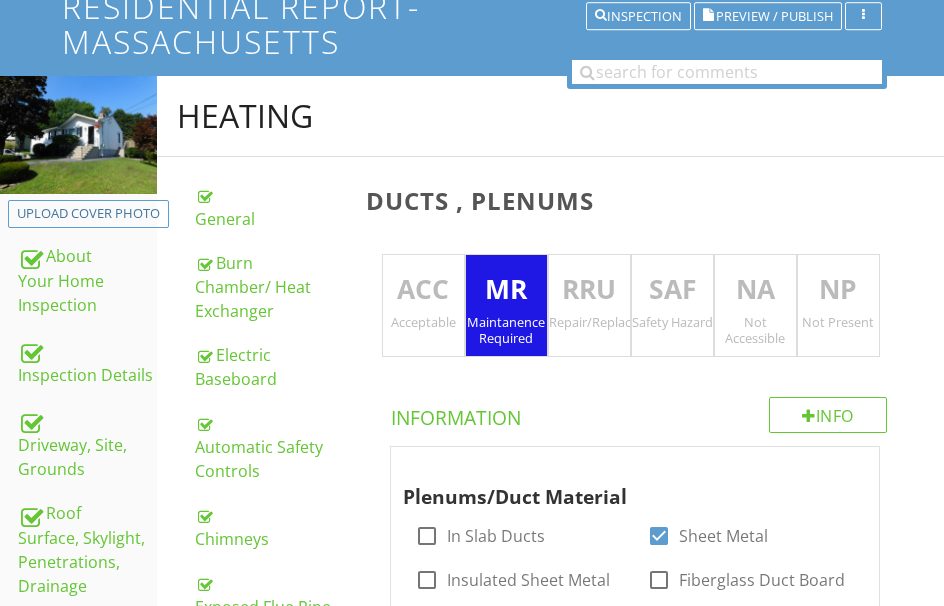 scroll, scrollTop: 94, scrollLeft: 0, axis: vertical 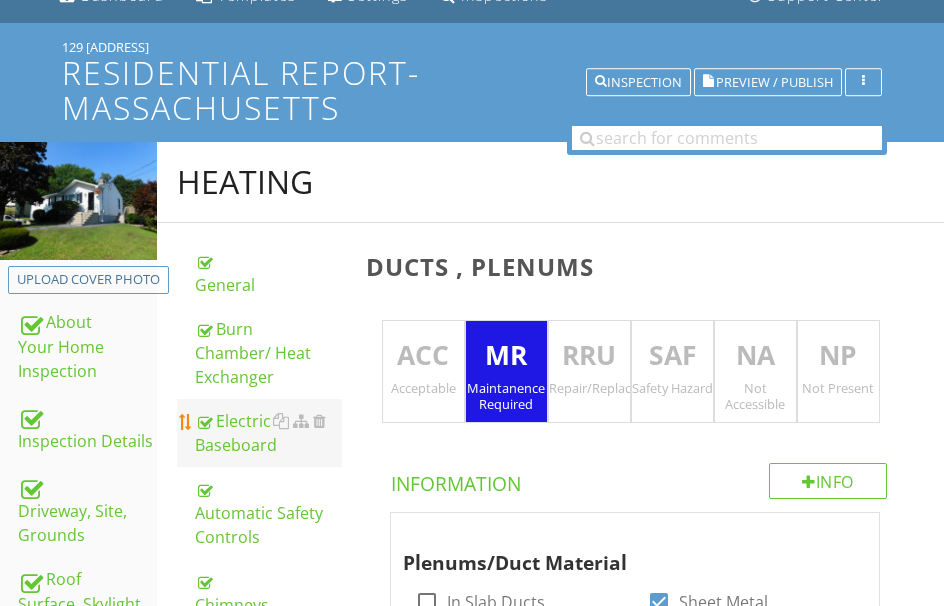 click on "Electric Baseboard" at bounding box center [268, 433] 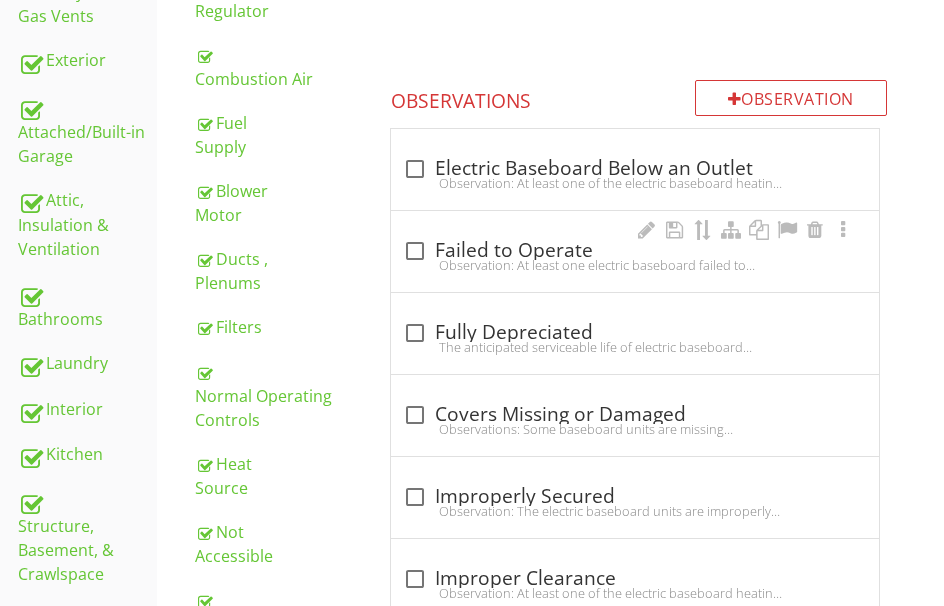 scroll, scrollTop: 694, scrollLeft: 0, axis: vertical 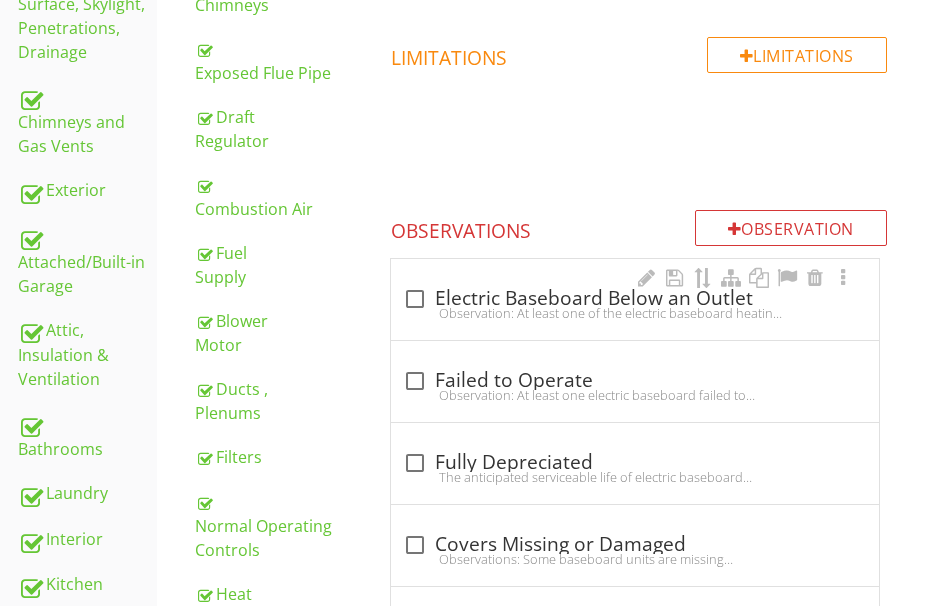 click on "Observation: At least one of the electric baseboard heating strips has an electrical outlet installed above it. Recommendation: This is considered a serious fire hazard and needs to be corrected immediately." at bounding box center [635, 313] 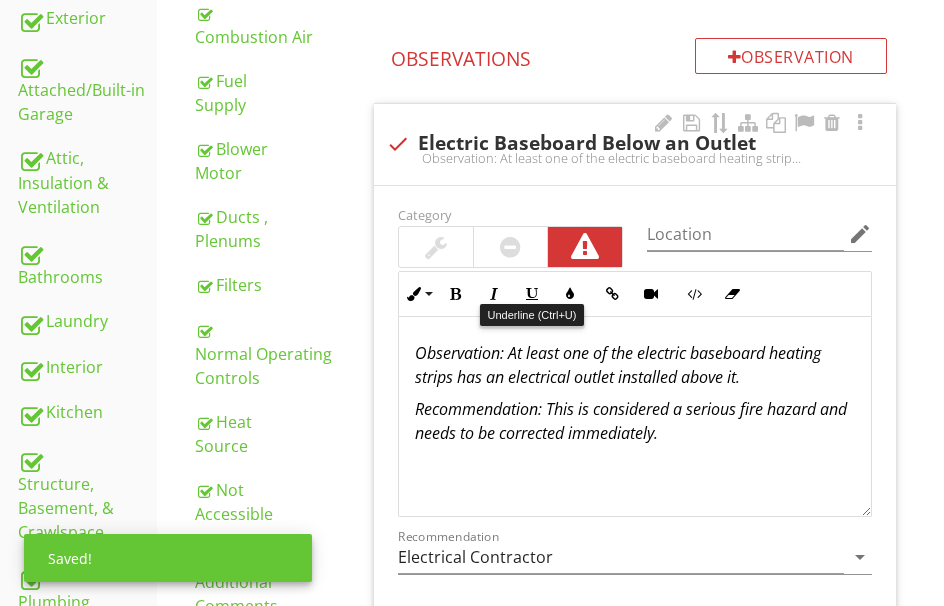 scroll, scrollTop: 894, scrollLeft: 0, axis: vertical 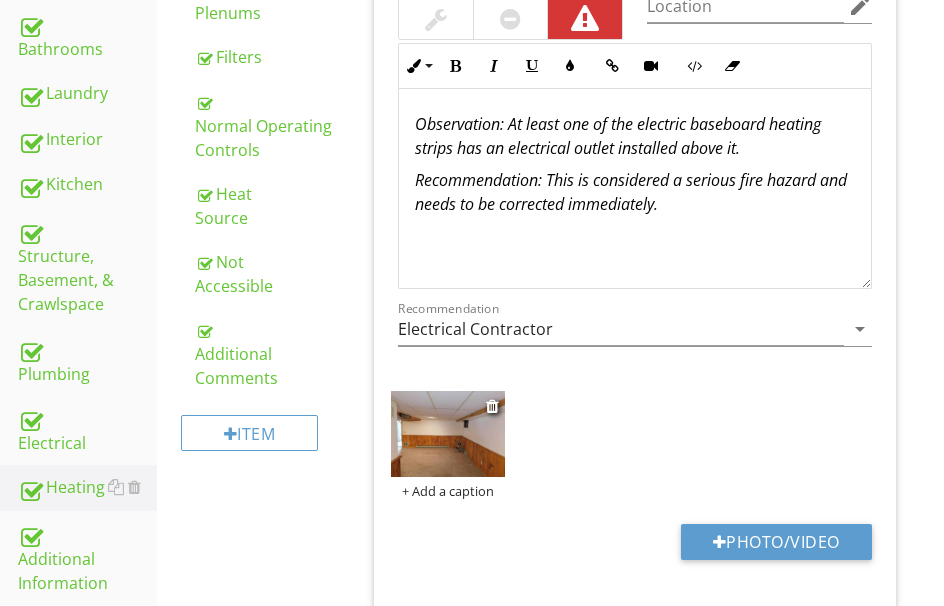click at bounding box center [448, 434] 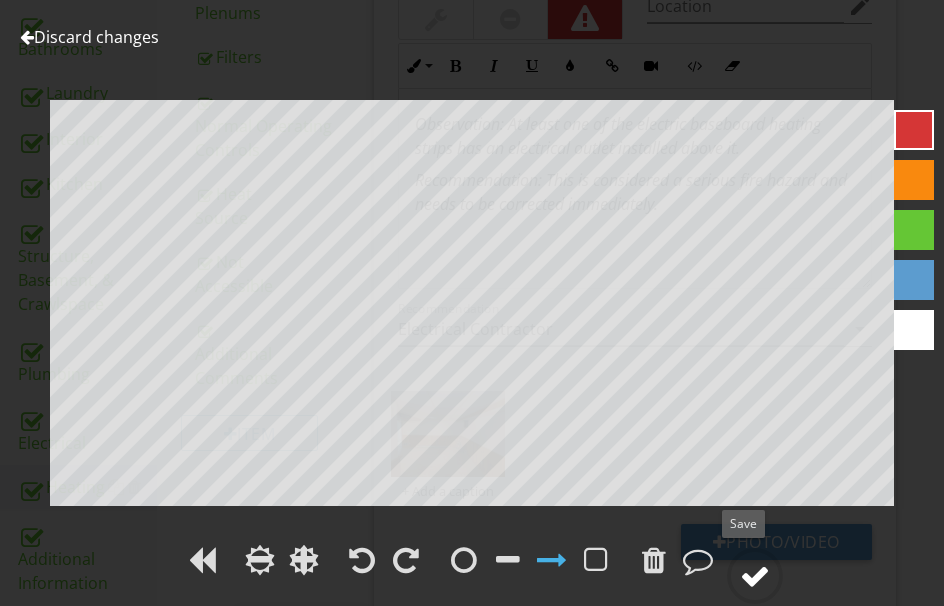 click at bounding box center [755, 576] 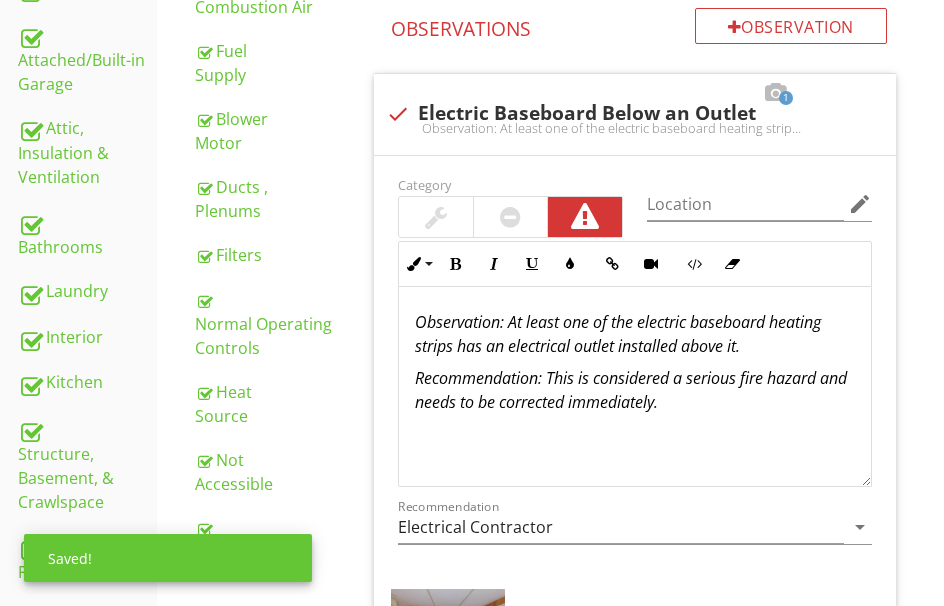 scroll, scrollTop: 894, scrollLeft: 0, axis: vertical 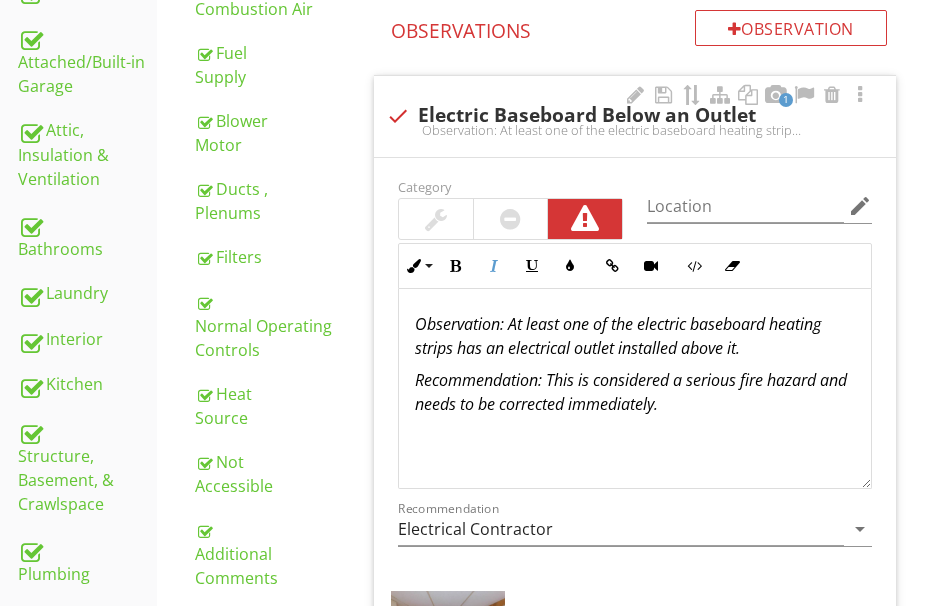 click on "Recommendation: This is considered a serious fire hazard and needs to be corrected immediately." at bounding box center (631, 392) 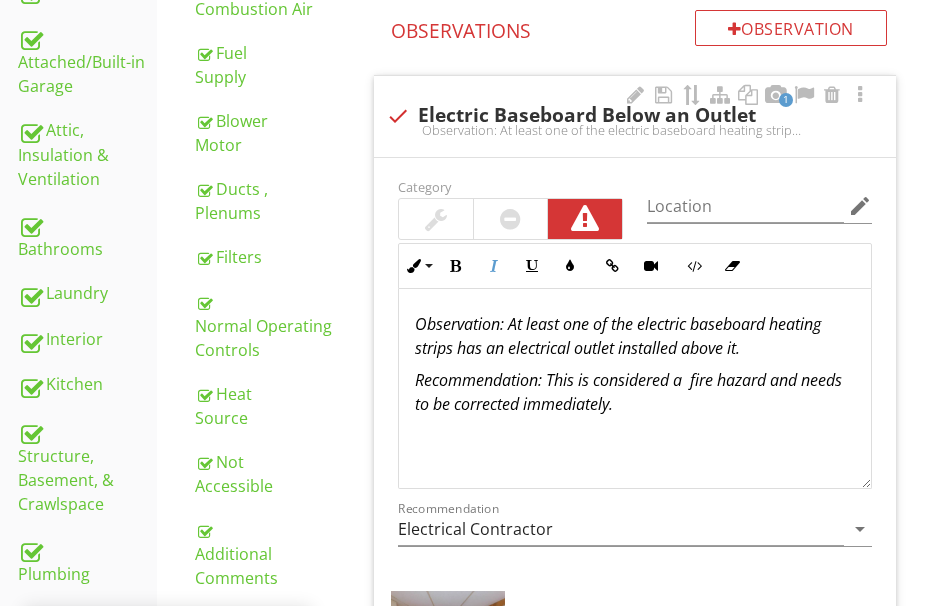 click on "Recommendation: This is considered a  fire hazard and needs to be corrected immediately." at bounding box center [628, 392] 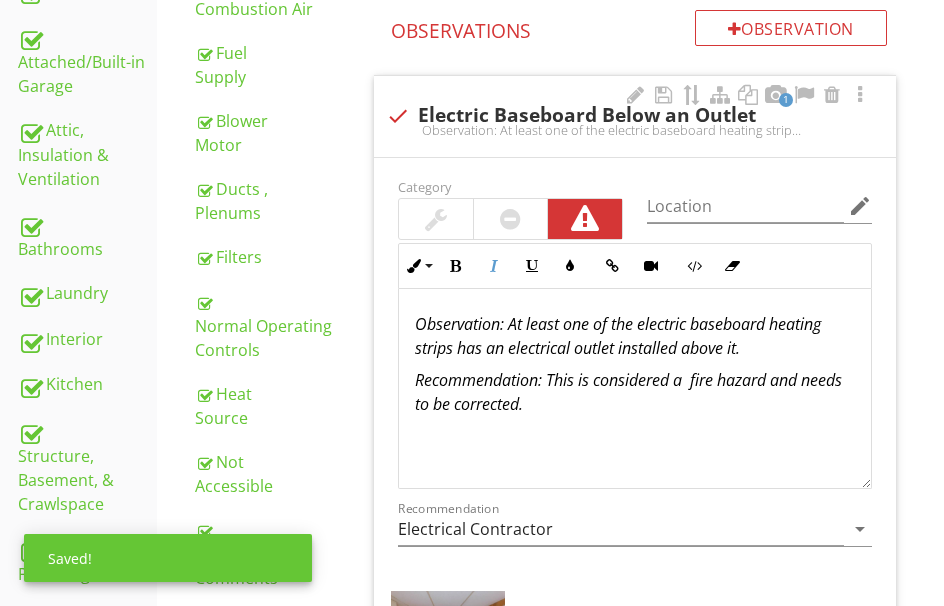 click on "Recommendation: This is considered a  fire hazard and needs to be corrected." at bounding box center [635, 392] 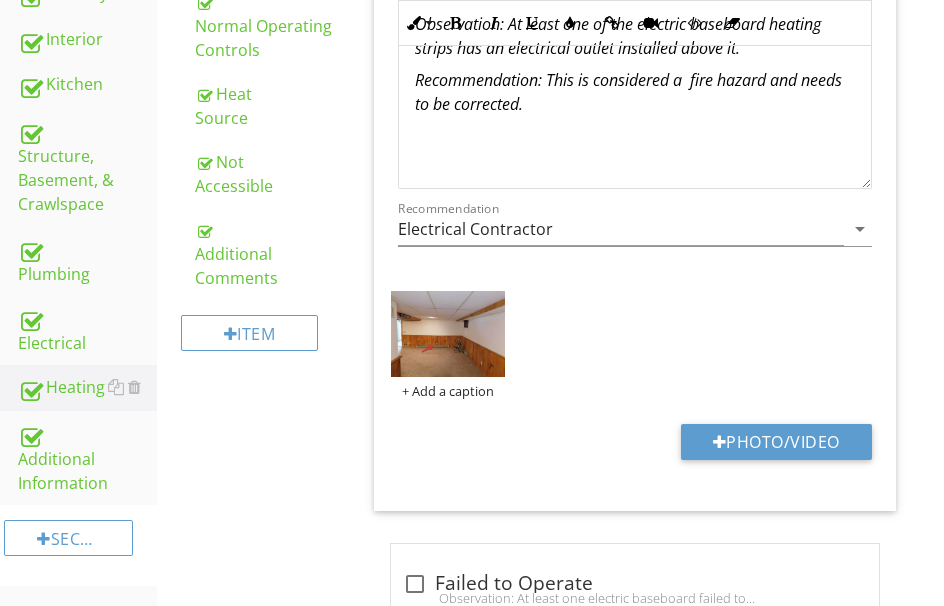 scroll, scrollTop: 994, scrollLeft: 0, axis: vertical 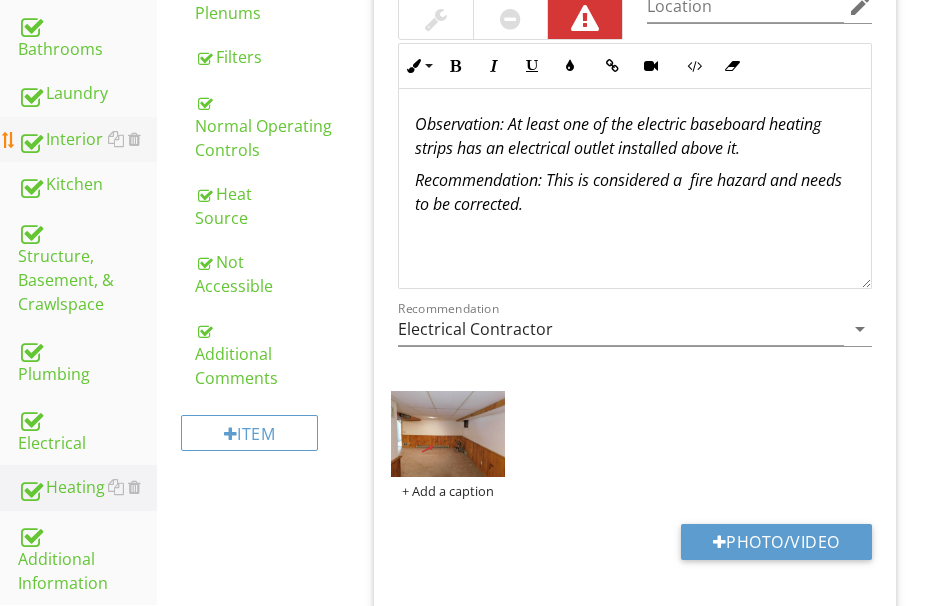 click on "Interior" at bounding box center [87, 140] 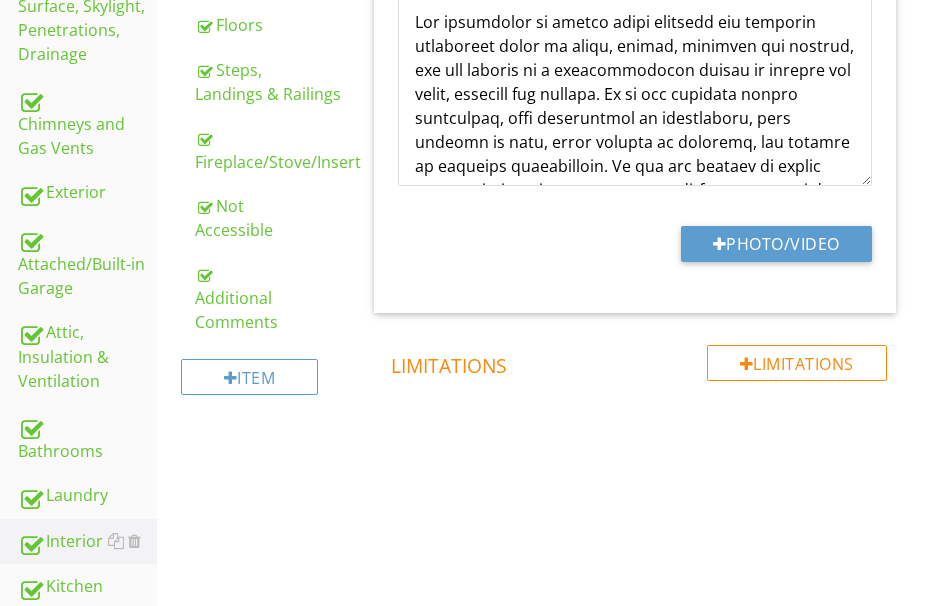 scroll, scrollTop: 594, scrollLeft: 0, axis: vertical 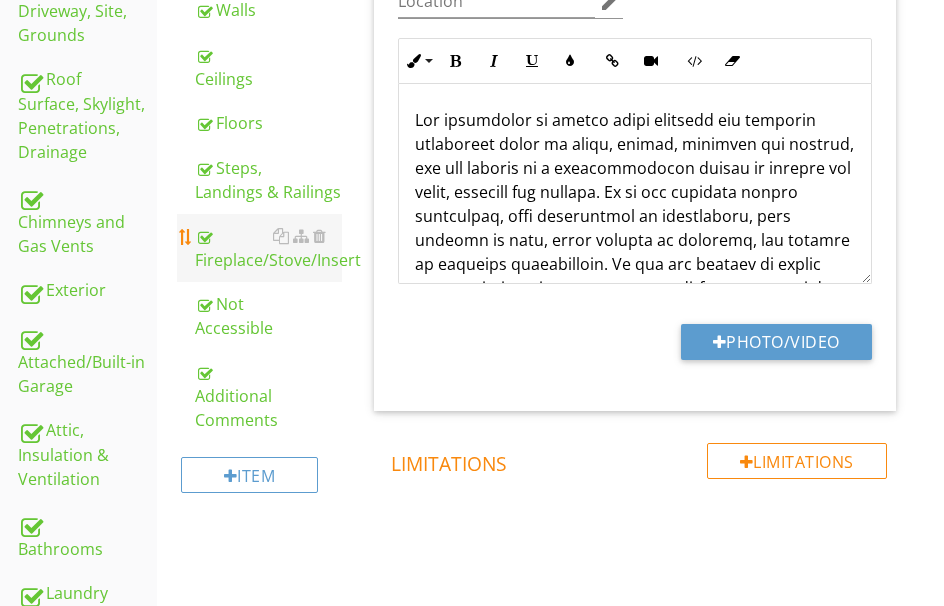 click on "Fireplace/Stove/Insert" at bounding box center (268, 248) 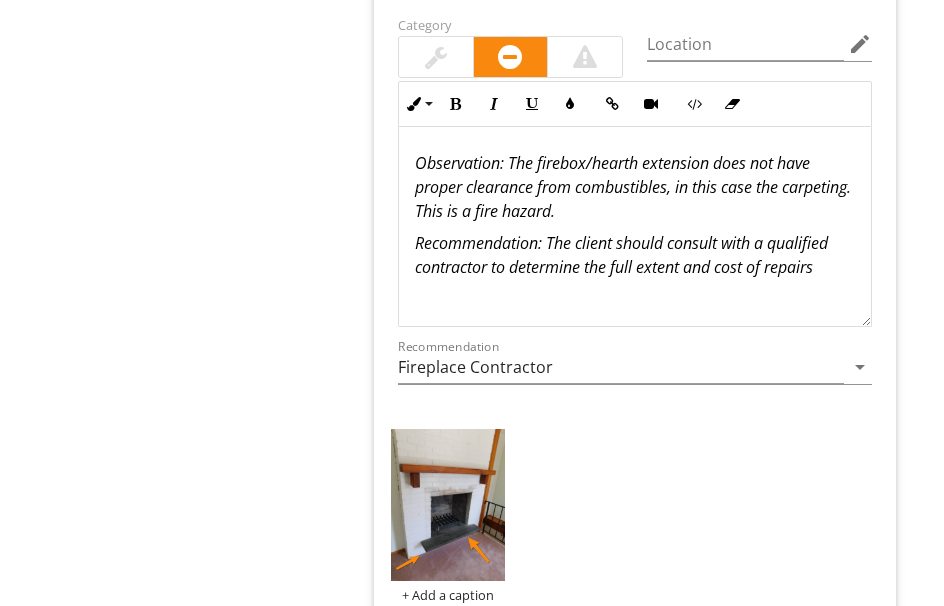 scroll, scrollTop: 3494, scrollLeft: 0, axis: vertical 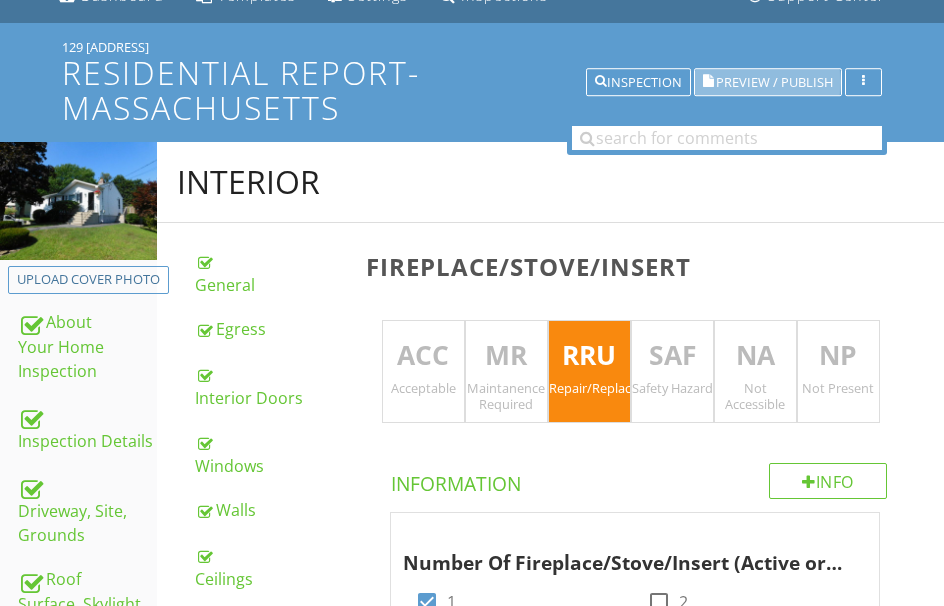 click on "Preview / Publish" at bounding box center (768, 83) 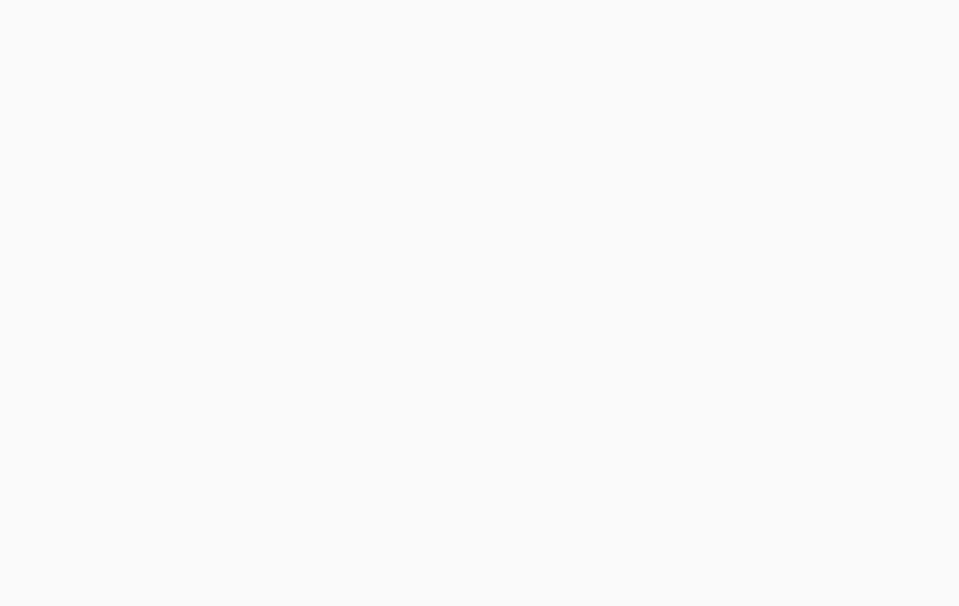 scroll, scrollTop: 0, scrollLeft: 0, axis: both 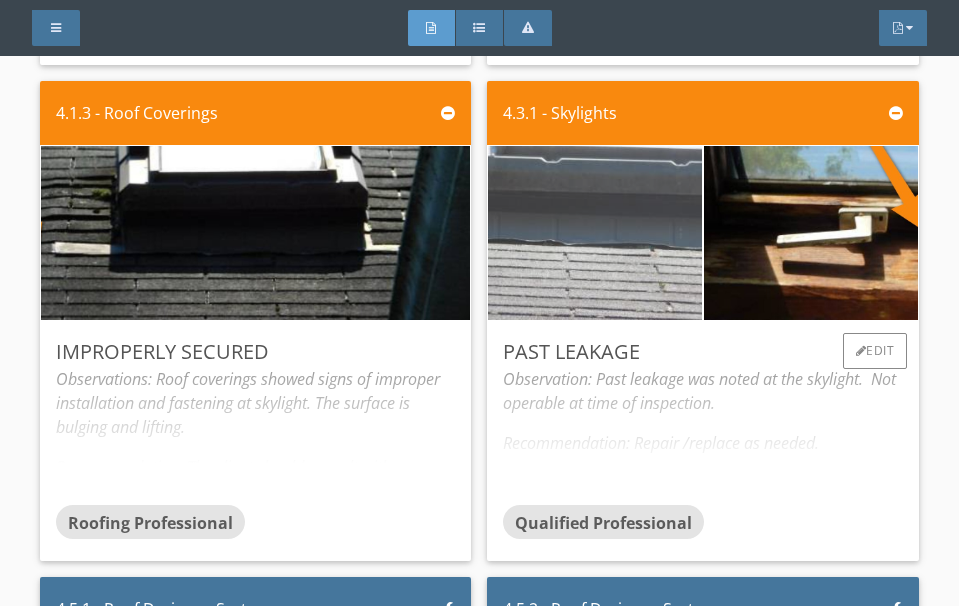 click at bounding box center [595, 232] 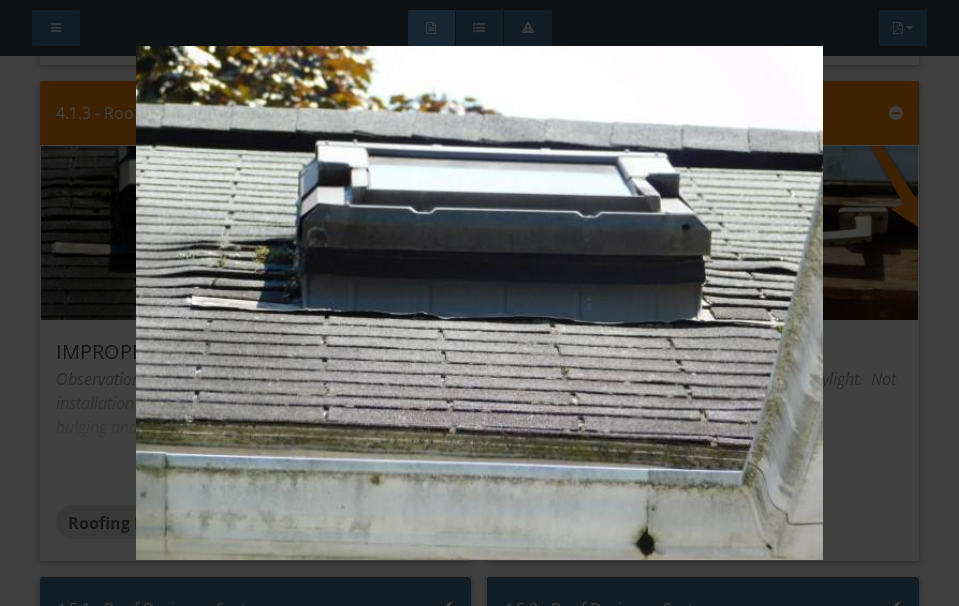 click at bounding box center [479, 303] 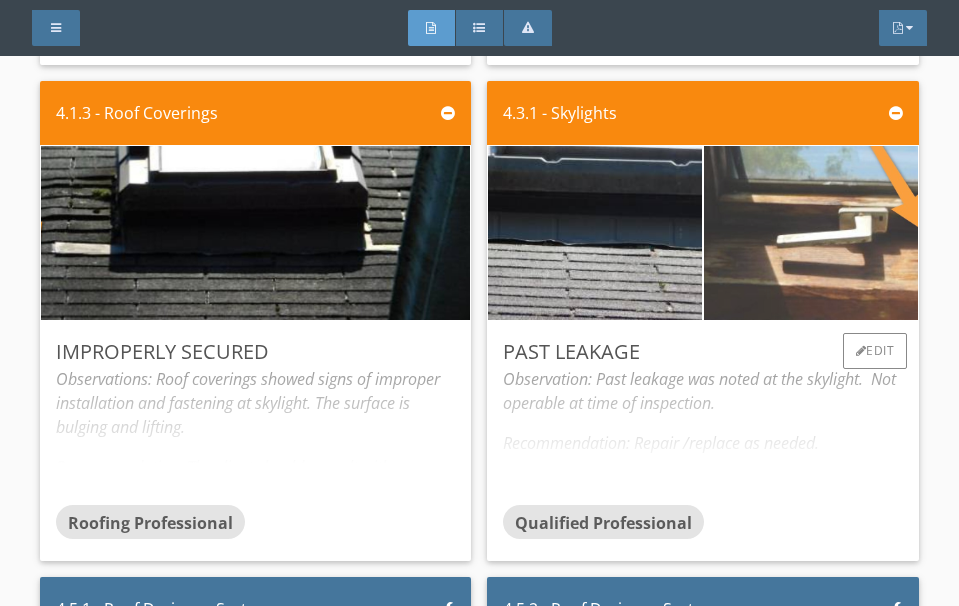 click at bounding box center [811, 232] 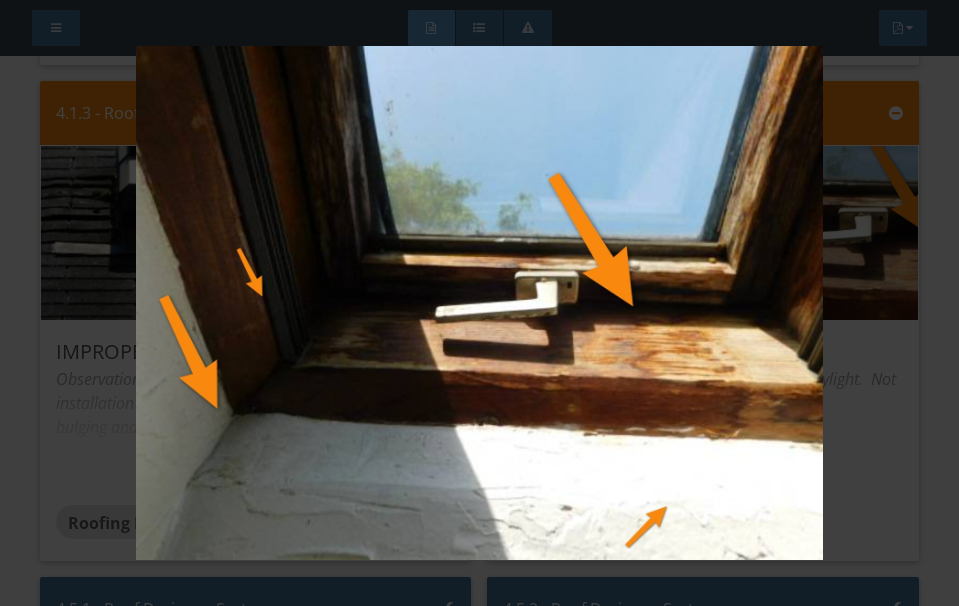 click at bounding box center [479, 303] 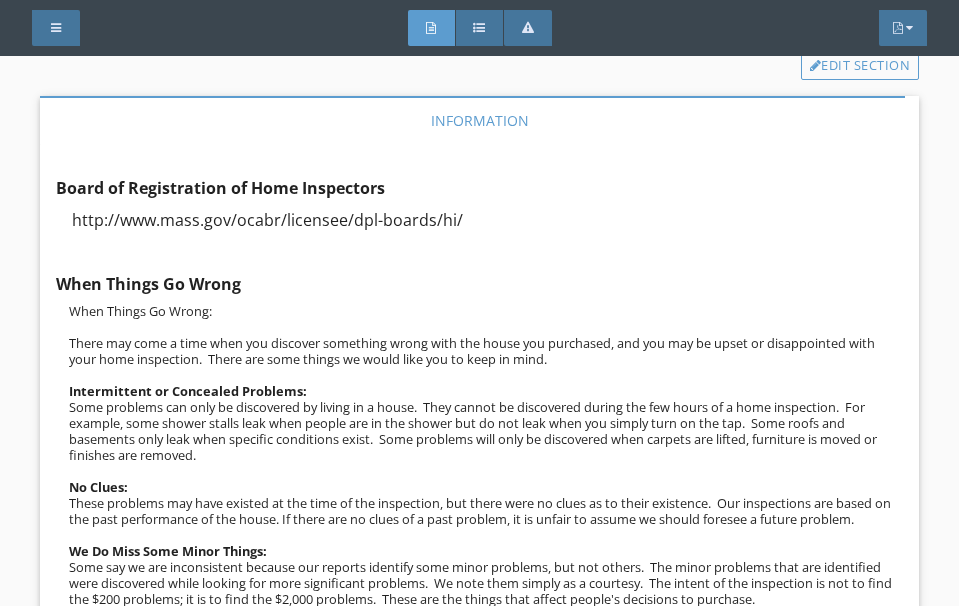 scroll, scrollTop: 29800, scrollLeft: 0, axis: vertical 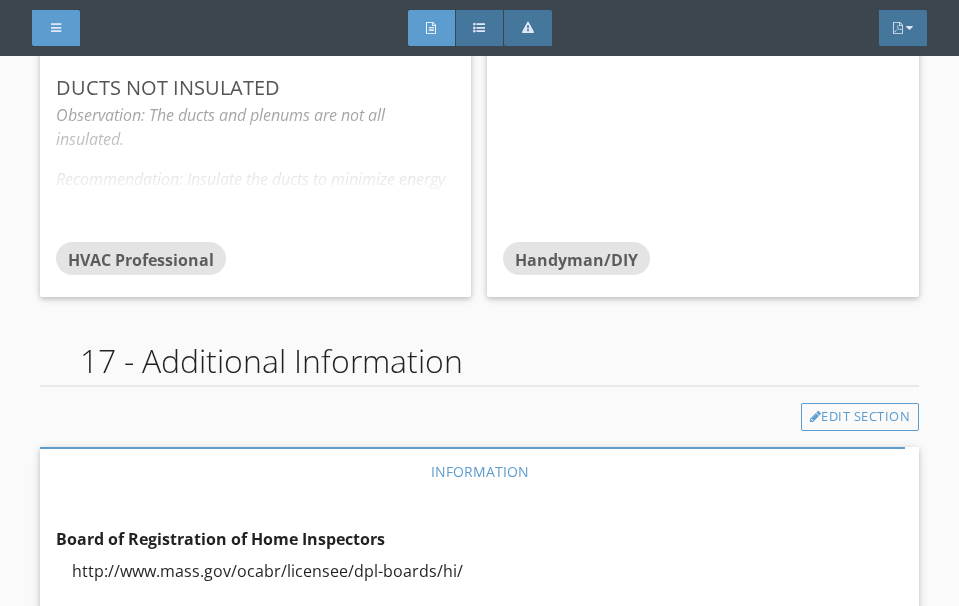 click at bounding box center [56, 28] 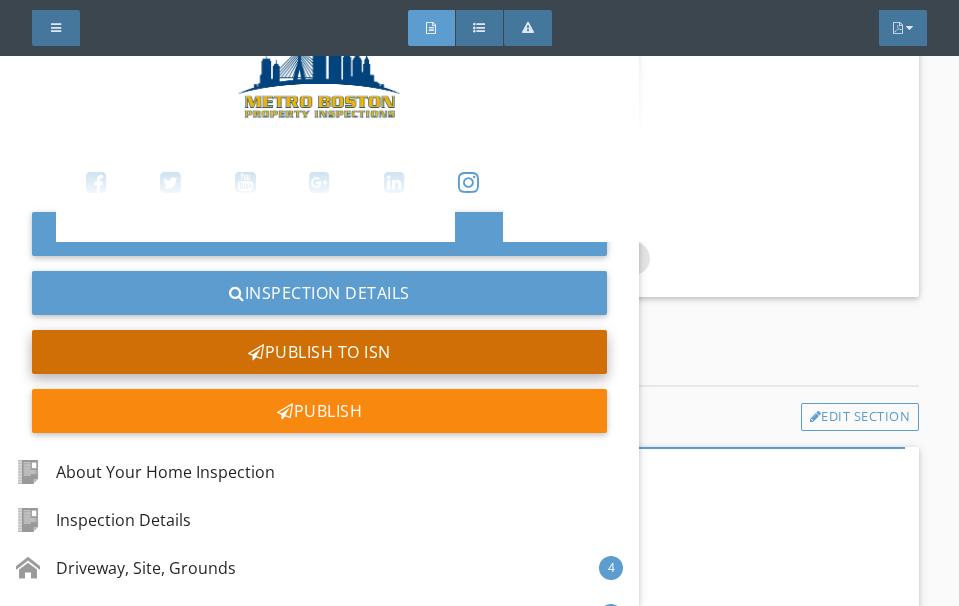 click on "Publish to ISN" at bounding box center [319, 352] 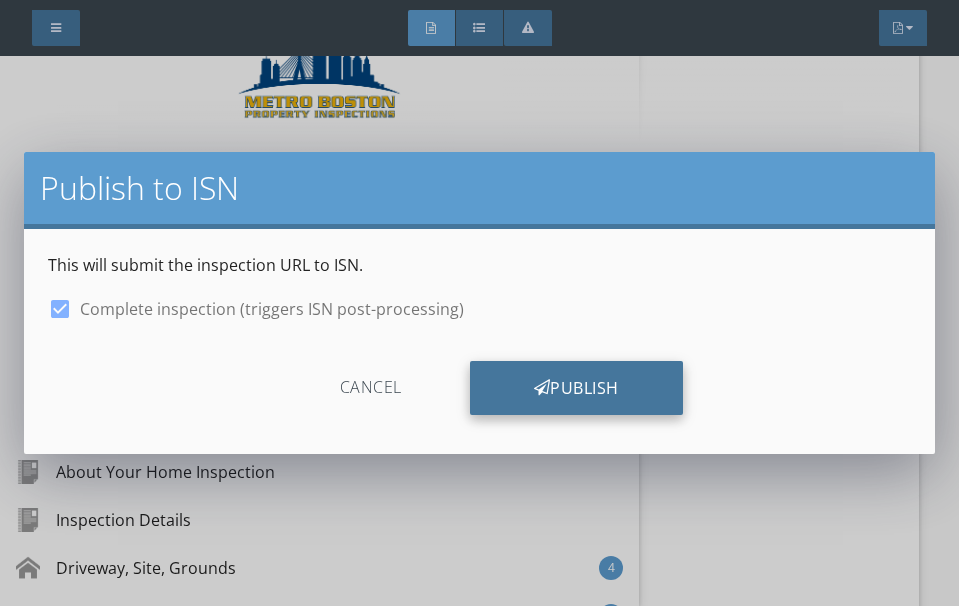 click on "Publish" at bounding box center (576, 388) 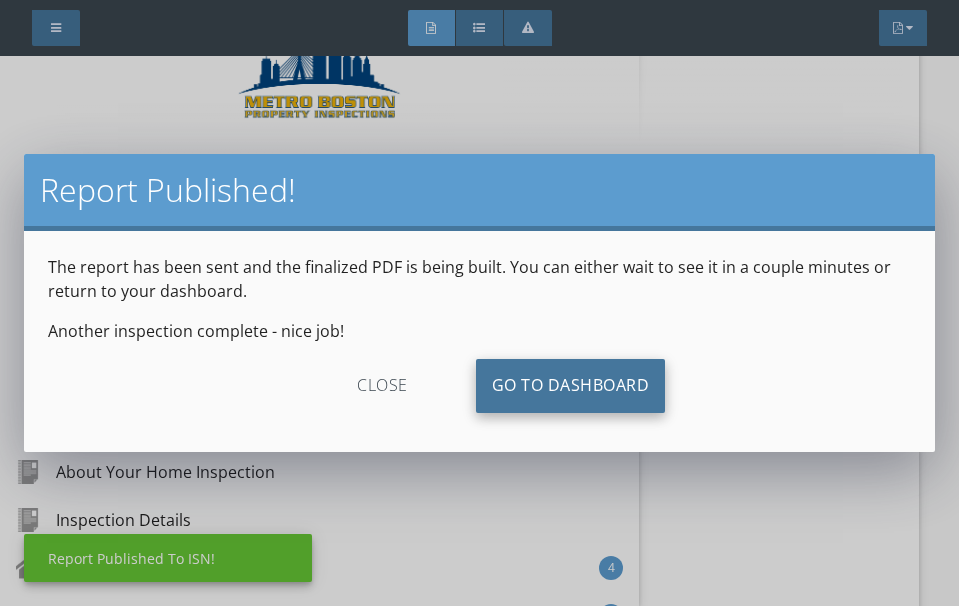 click on "Go To Dashboard" at bounding box center [571, 386] 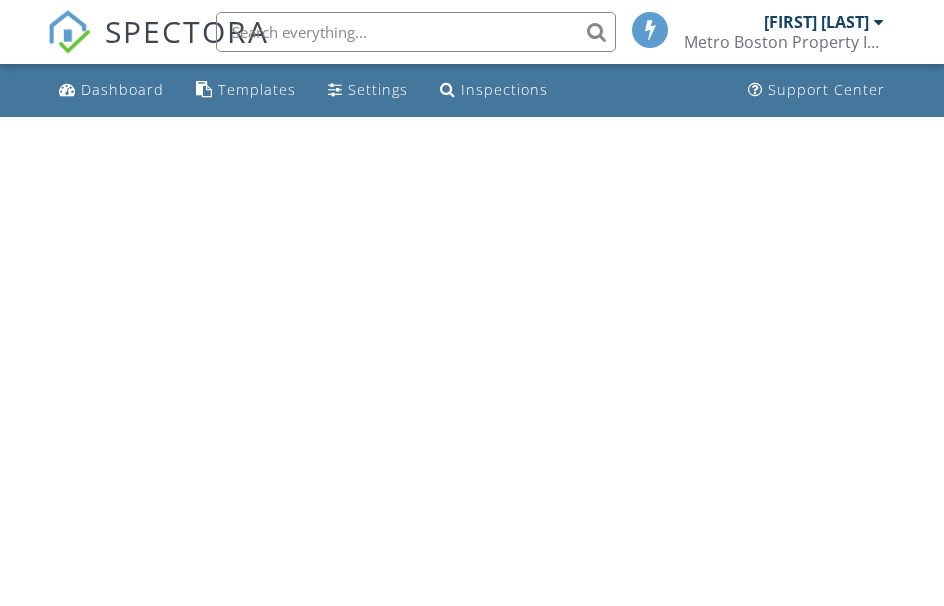 scroll, scrollTop: 0, scrollLeft: 0, axis: both 